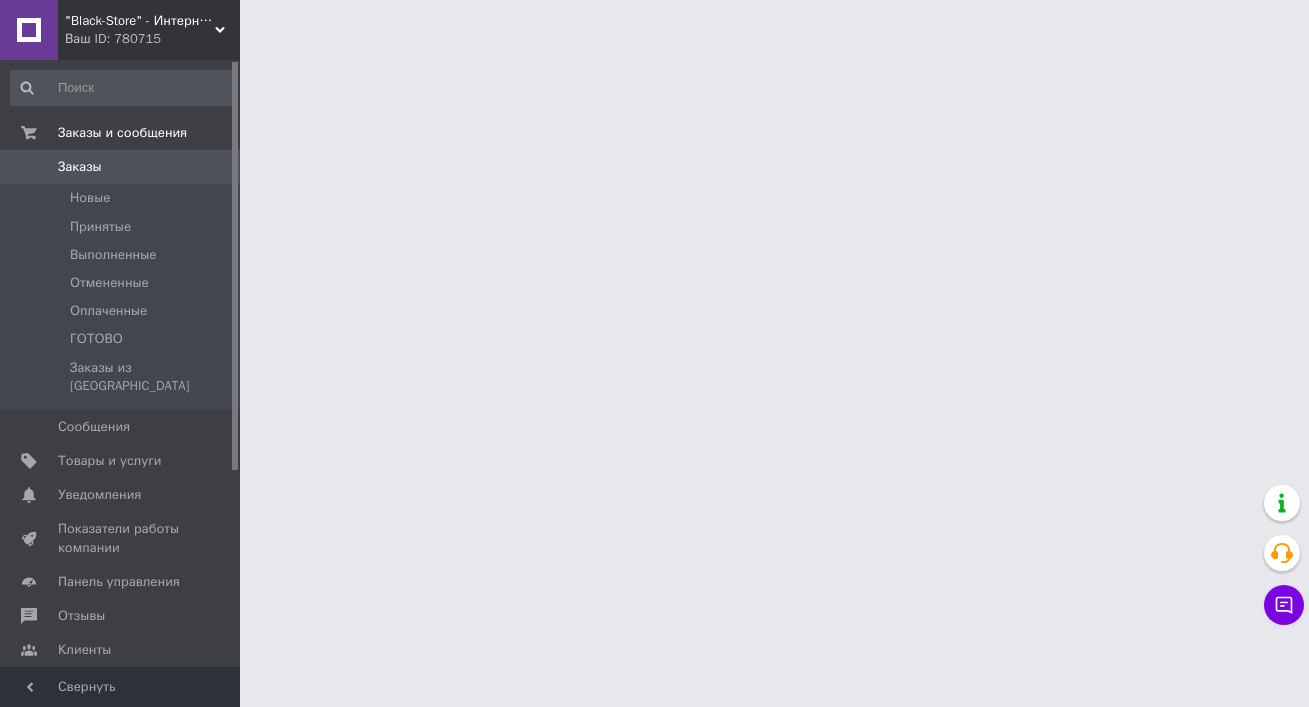 scroll, scrollTop: 0, scrollLeft: 0, axis: both 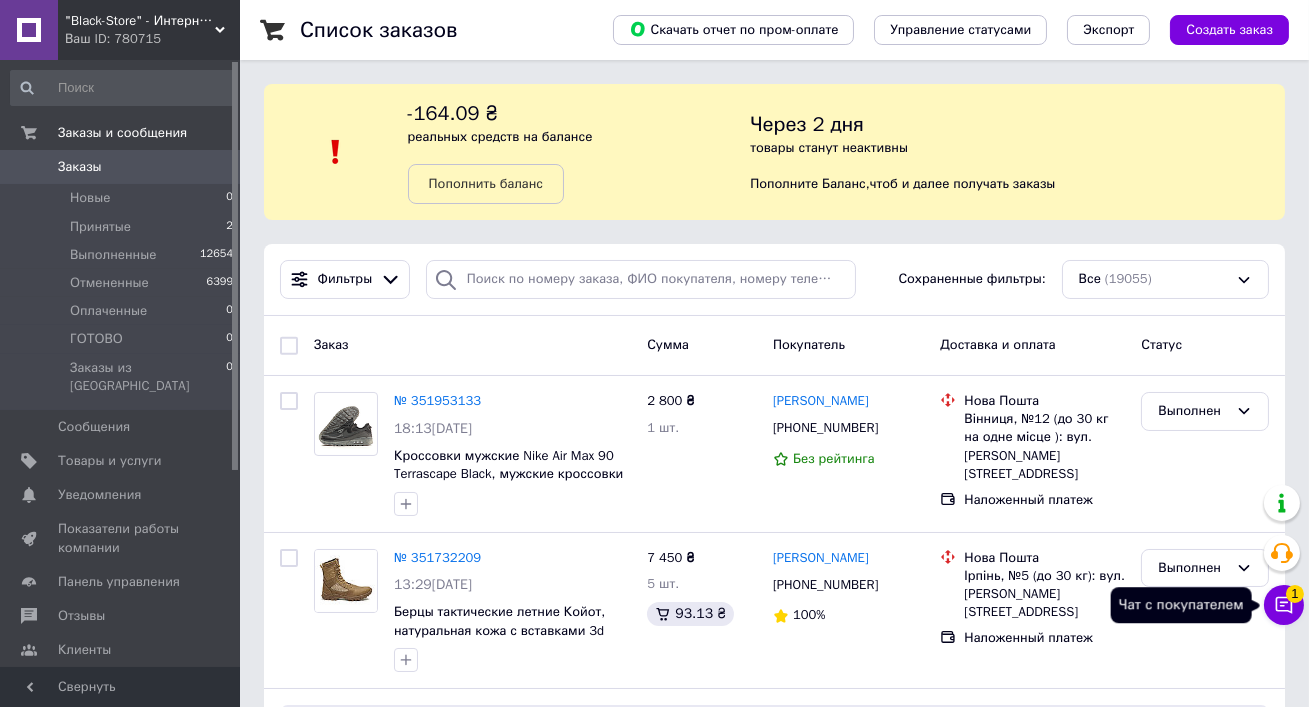 click 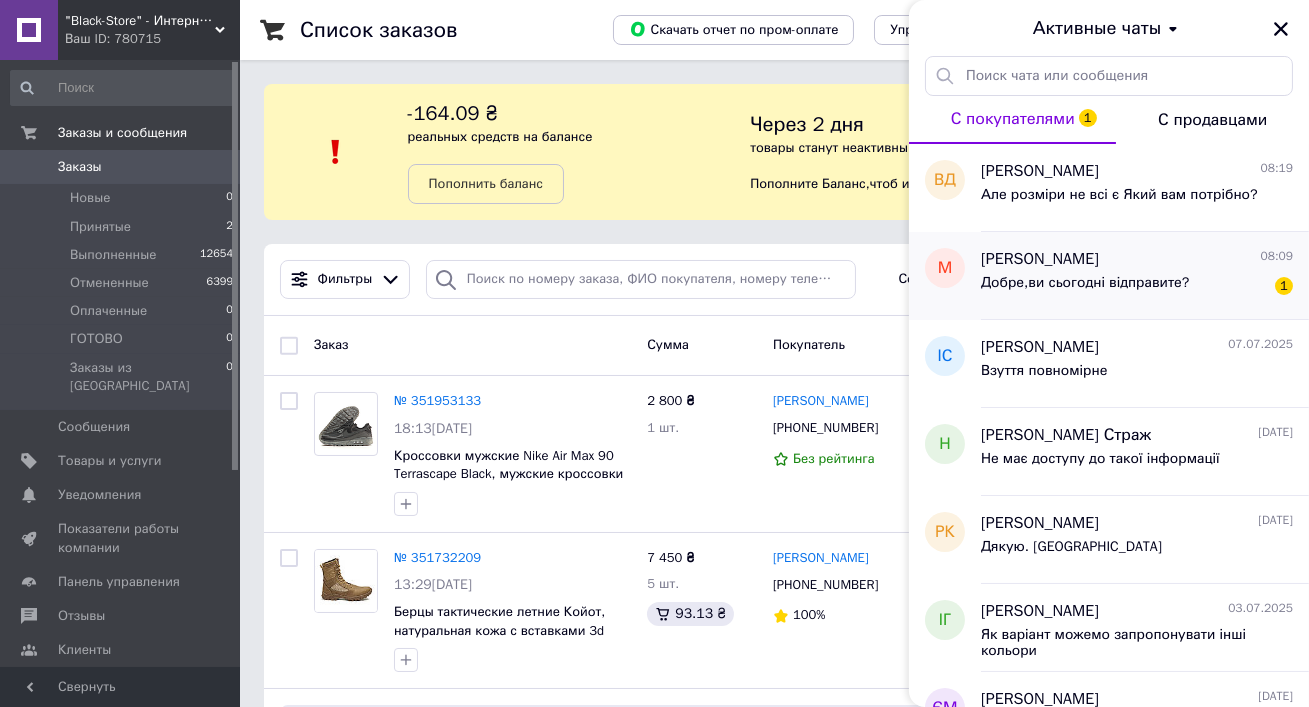 click on "матвей 08:09" at bounding box center [1137, 259] 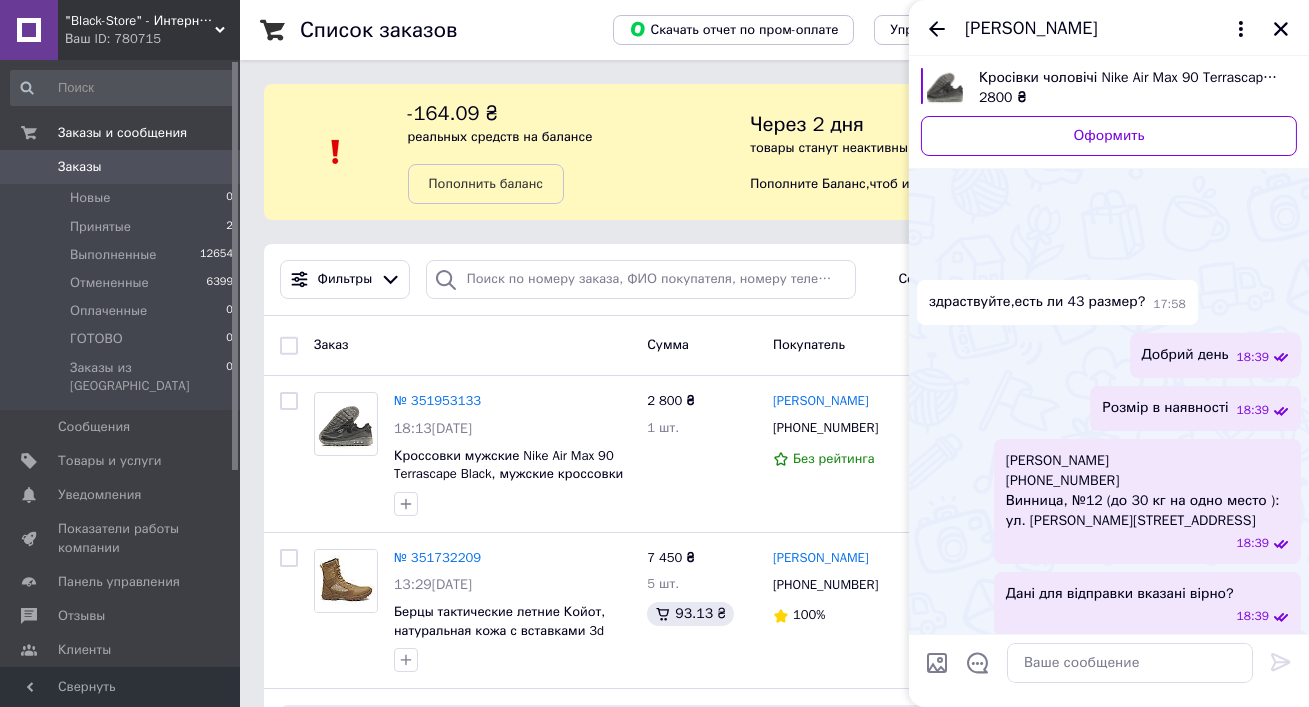 scroll, scrollTop: 540, scrollLeft: 0, axis: vertical 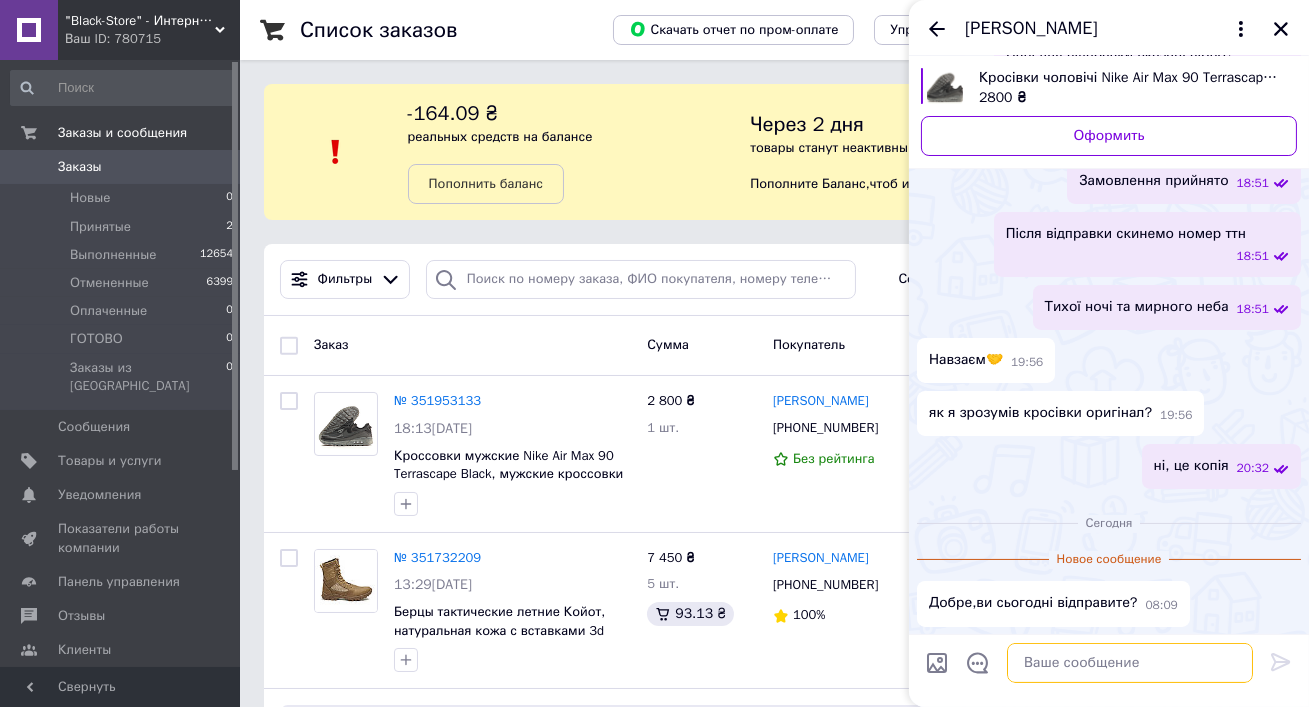 click at bounding box center (1130, 663) 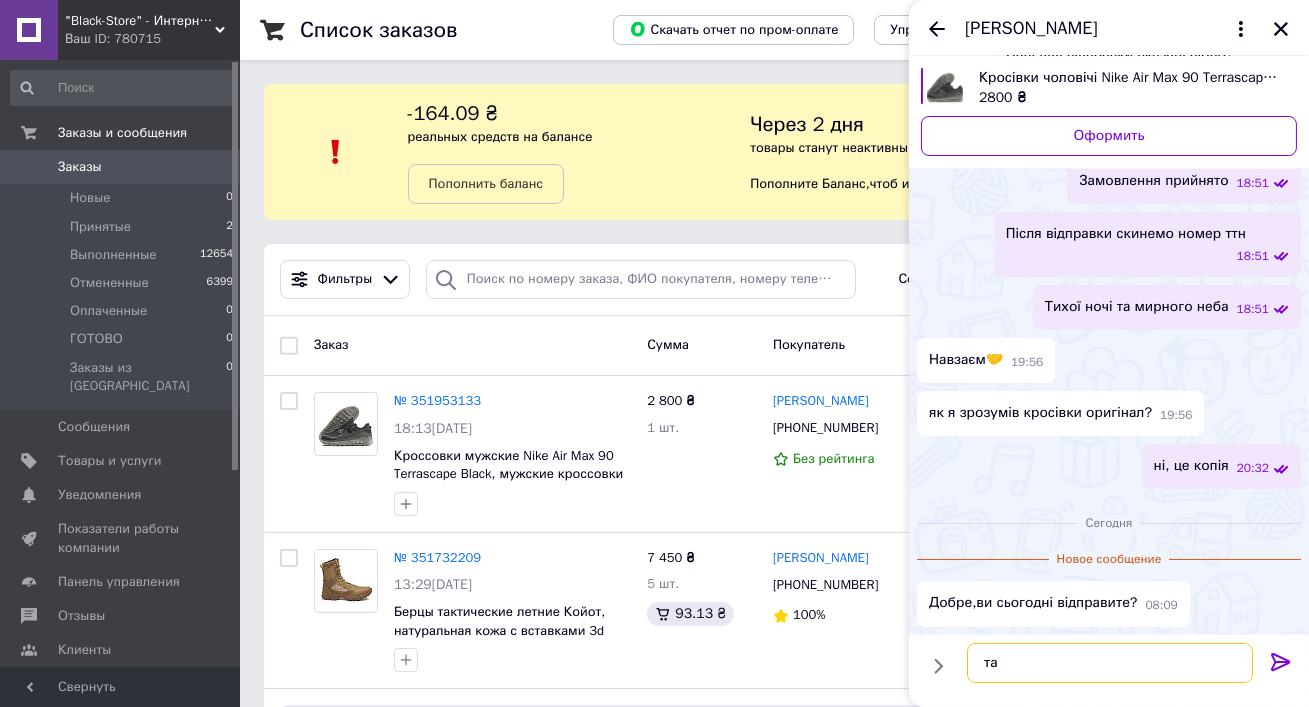 type on "так" 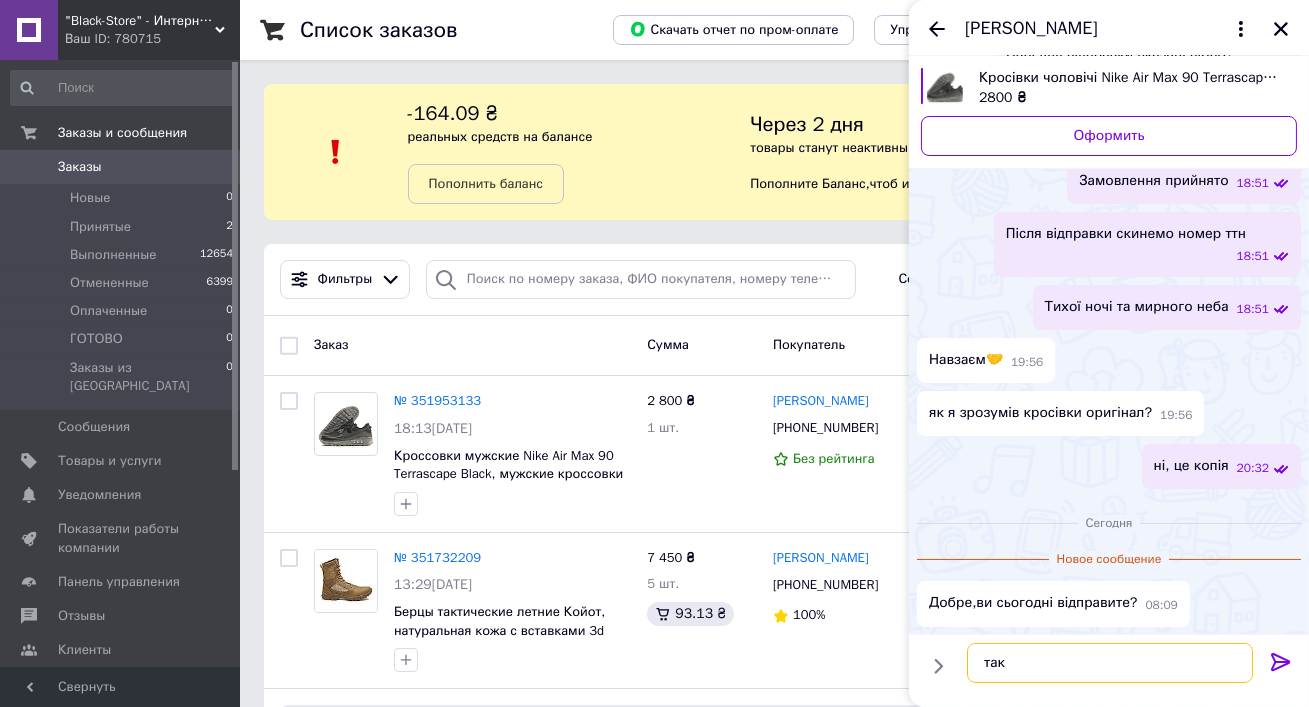 type 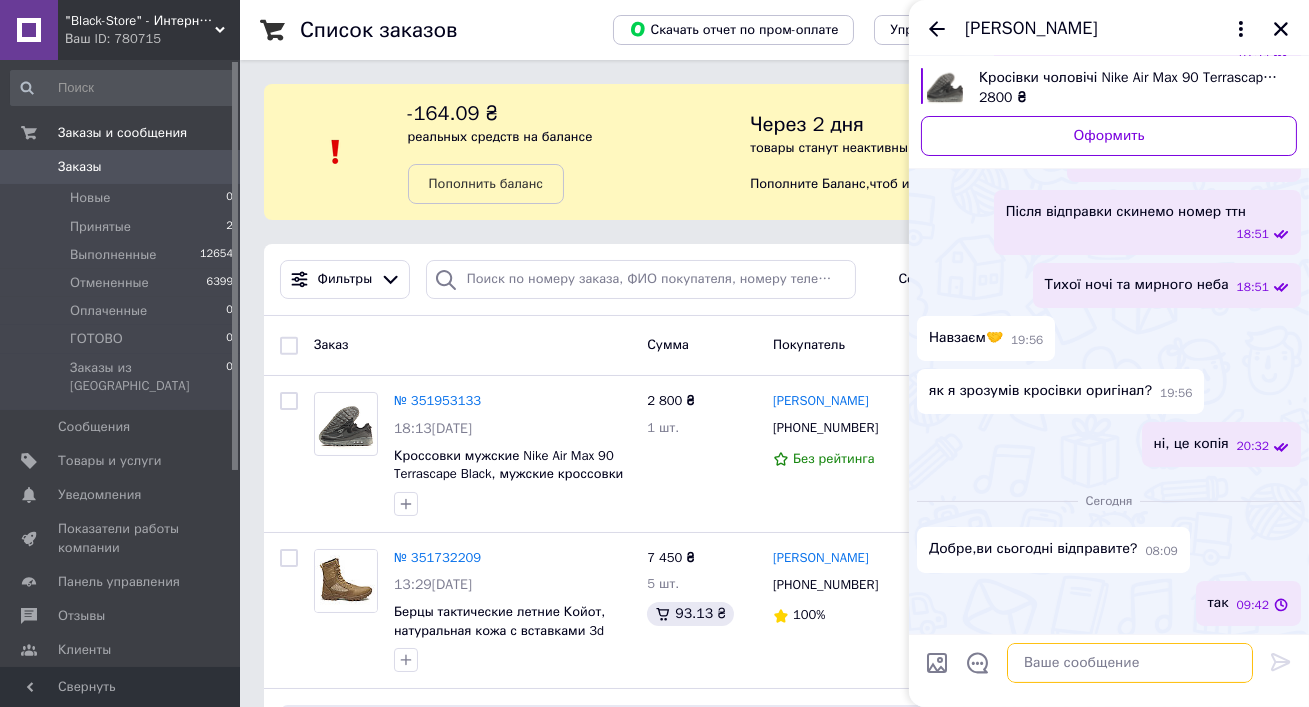 scroll, scrollTop: 510, scrollLeft: 0, axis: vertical 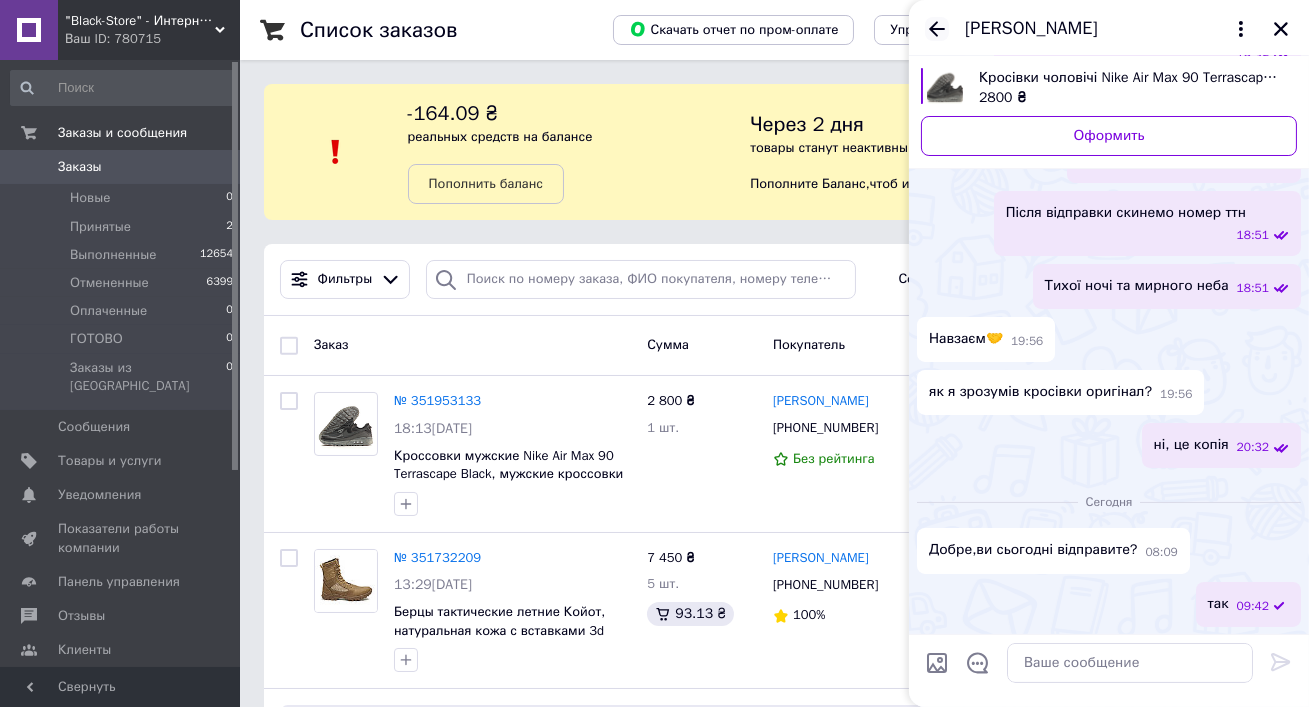 click 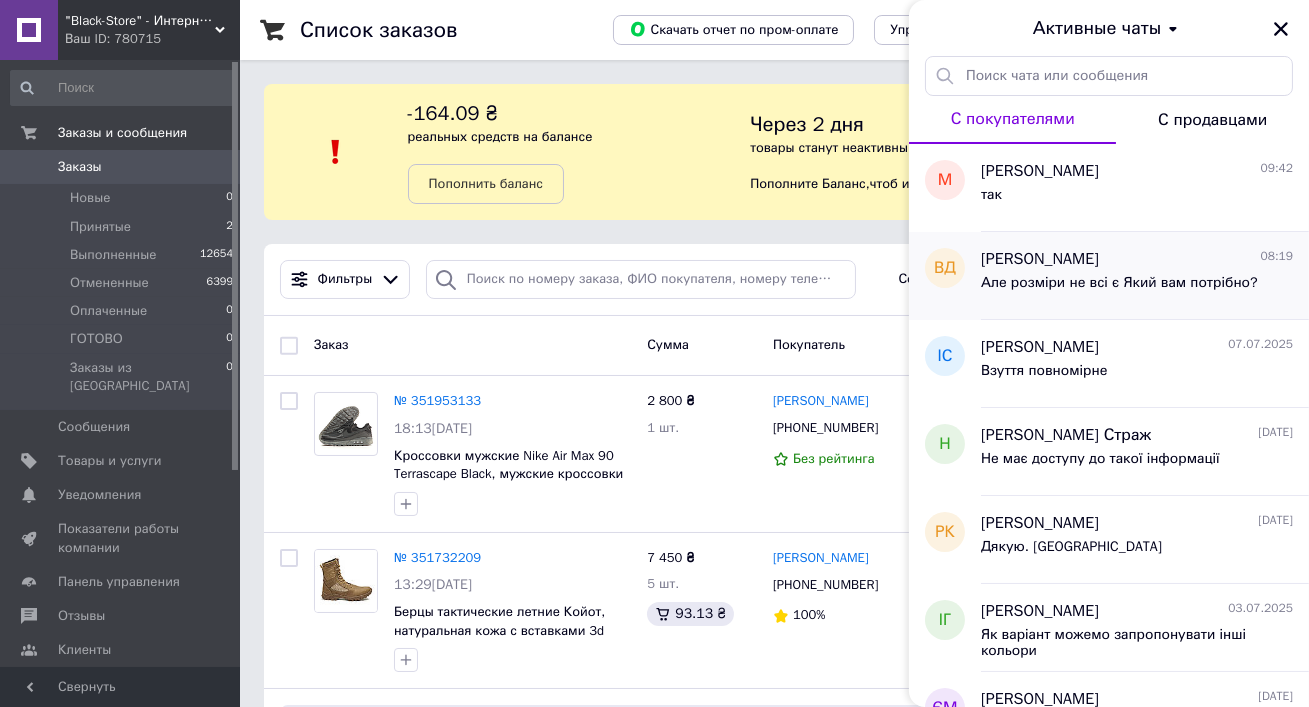 click on "Вячеслав Дорофєєв" at bounding box center [1040, 259] 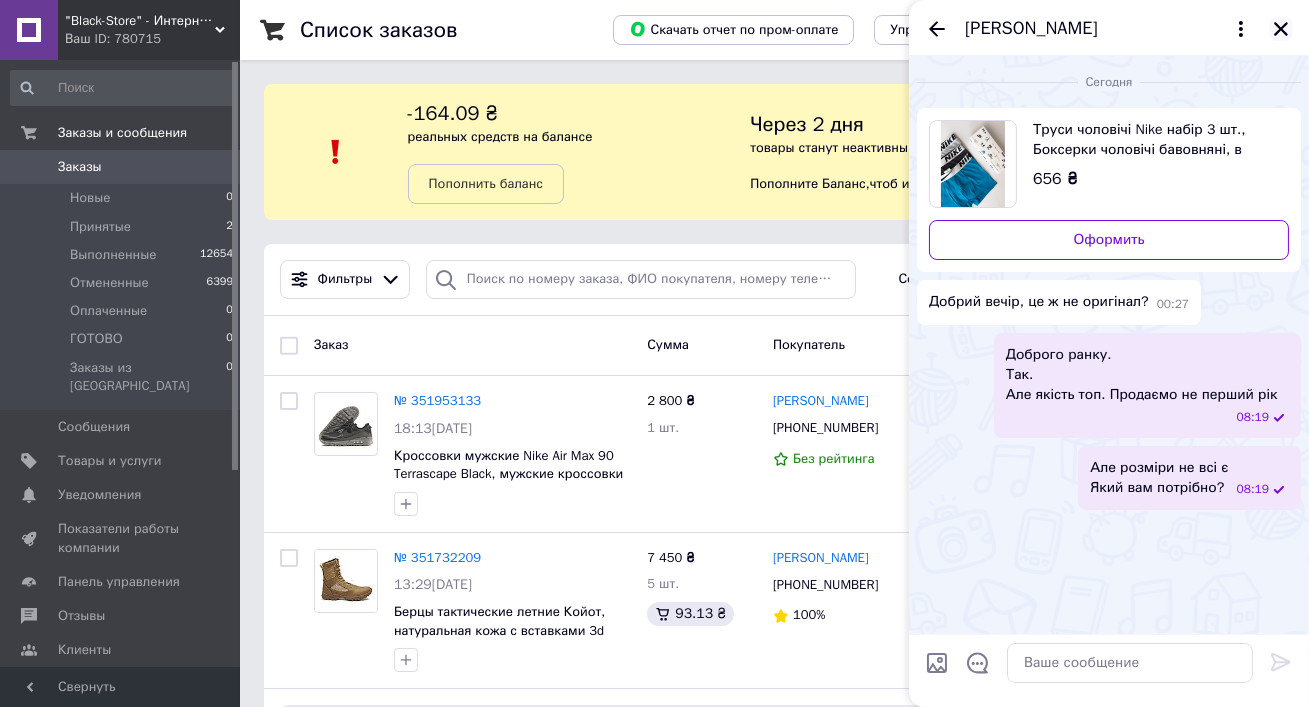 click 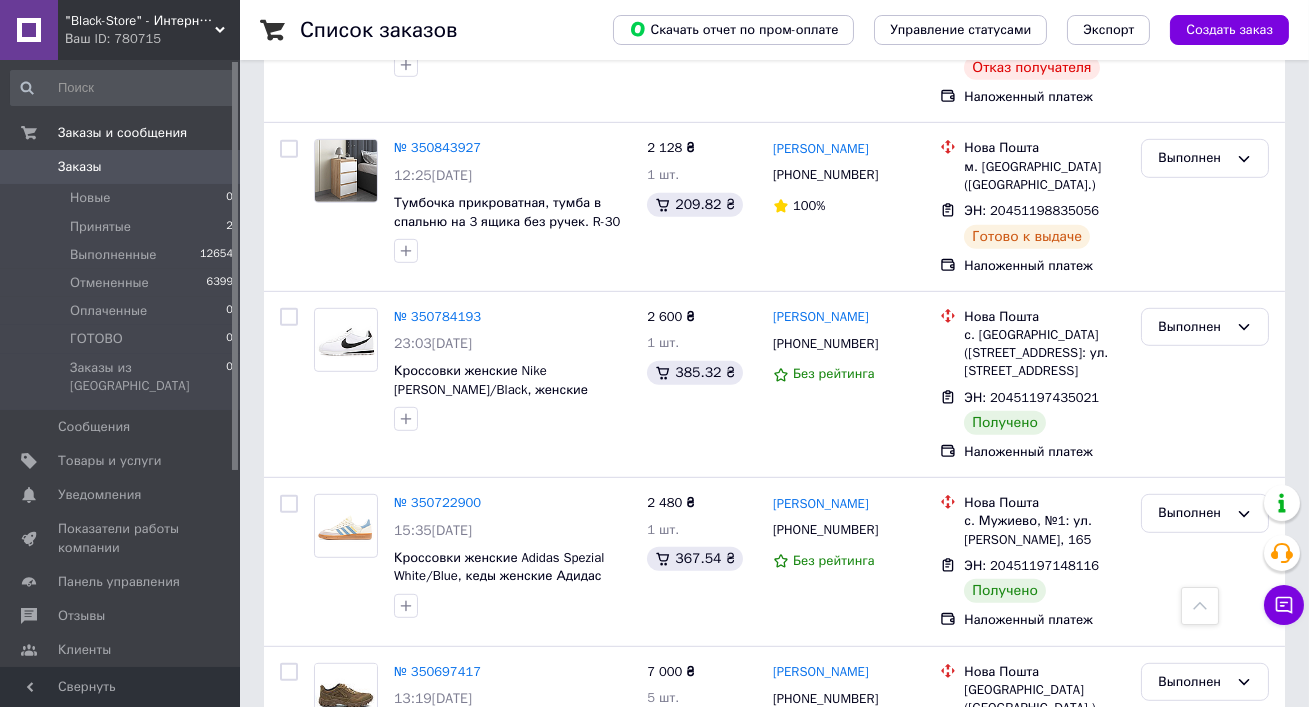 scroll, scrollTop: 2175, scrollLeft: 0, axis: vertical 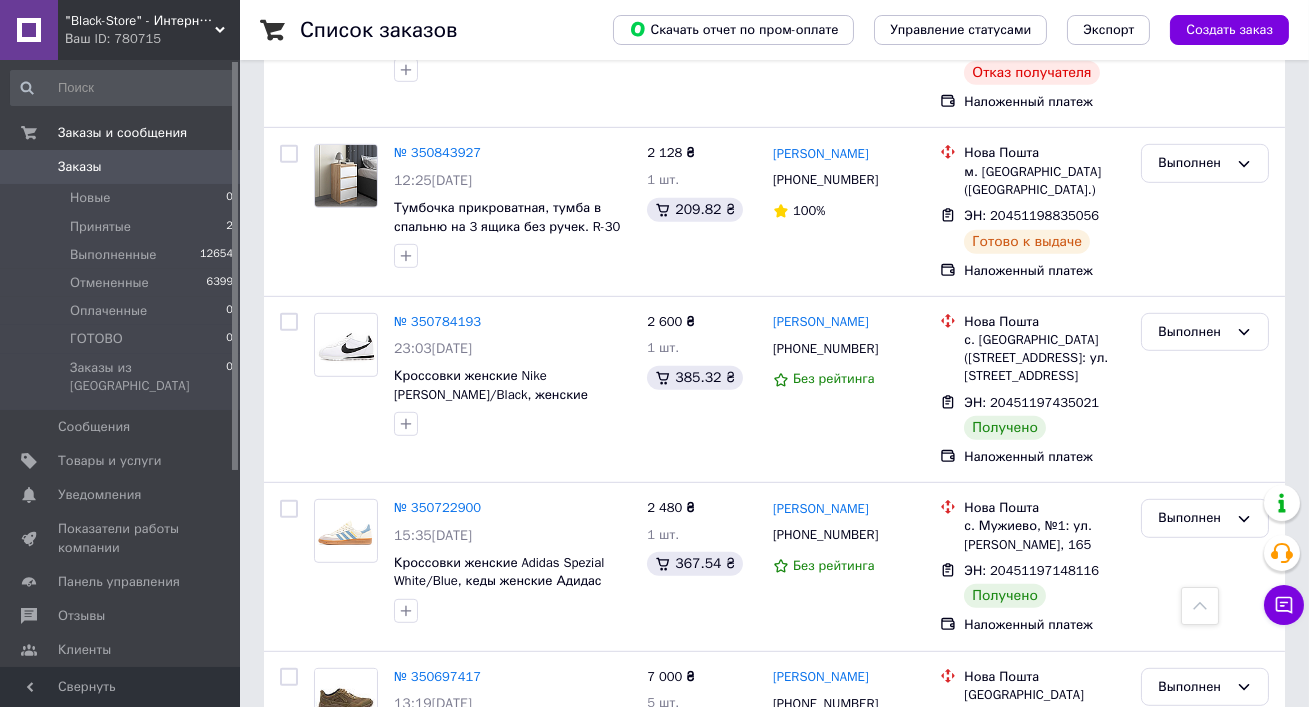 click on ""Black-Store" - Интернет-магазин" at bounding box center [140, 21] 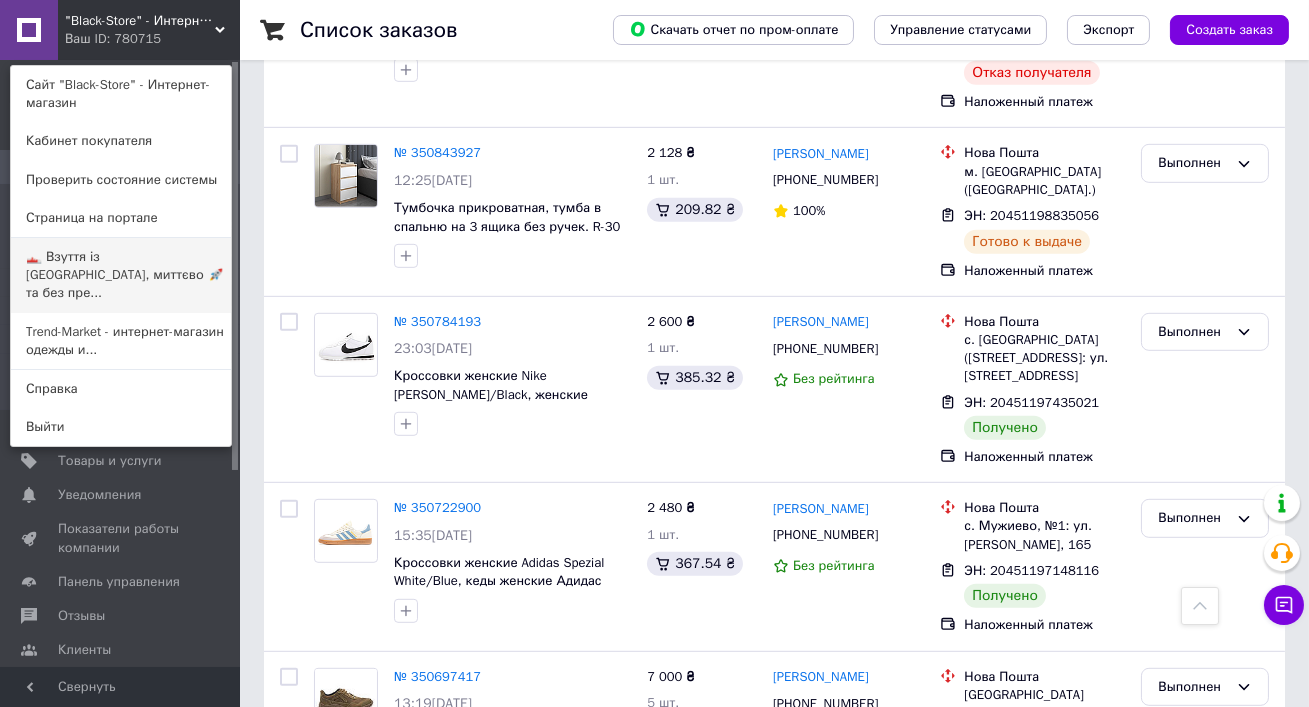 click on "👟 Взуття із Польщі, миттєво 🚀 та без пре..." at bounding box center (121, 275) 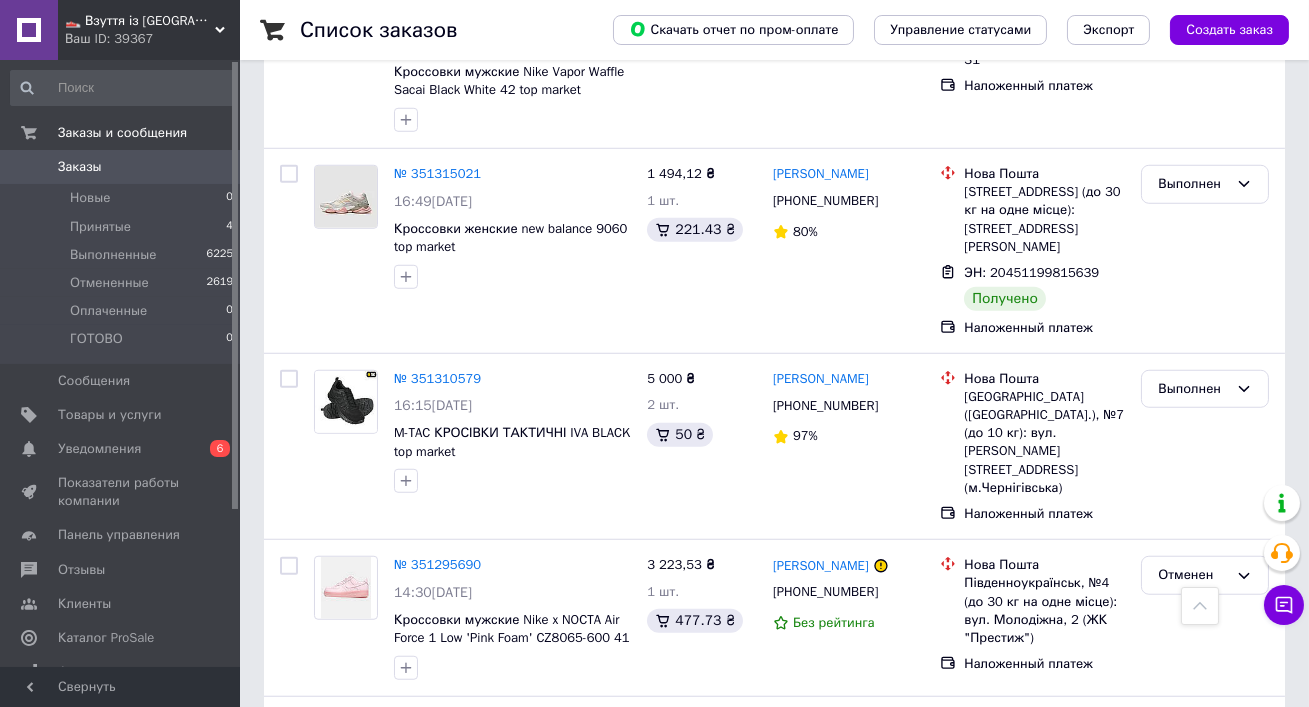 scroll, scrollTop: 3458, scrollLeft: 0, axis: vertical 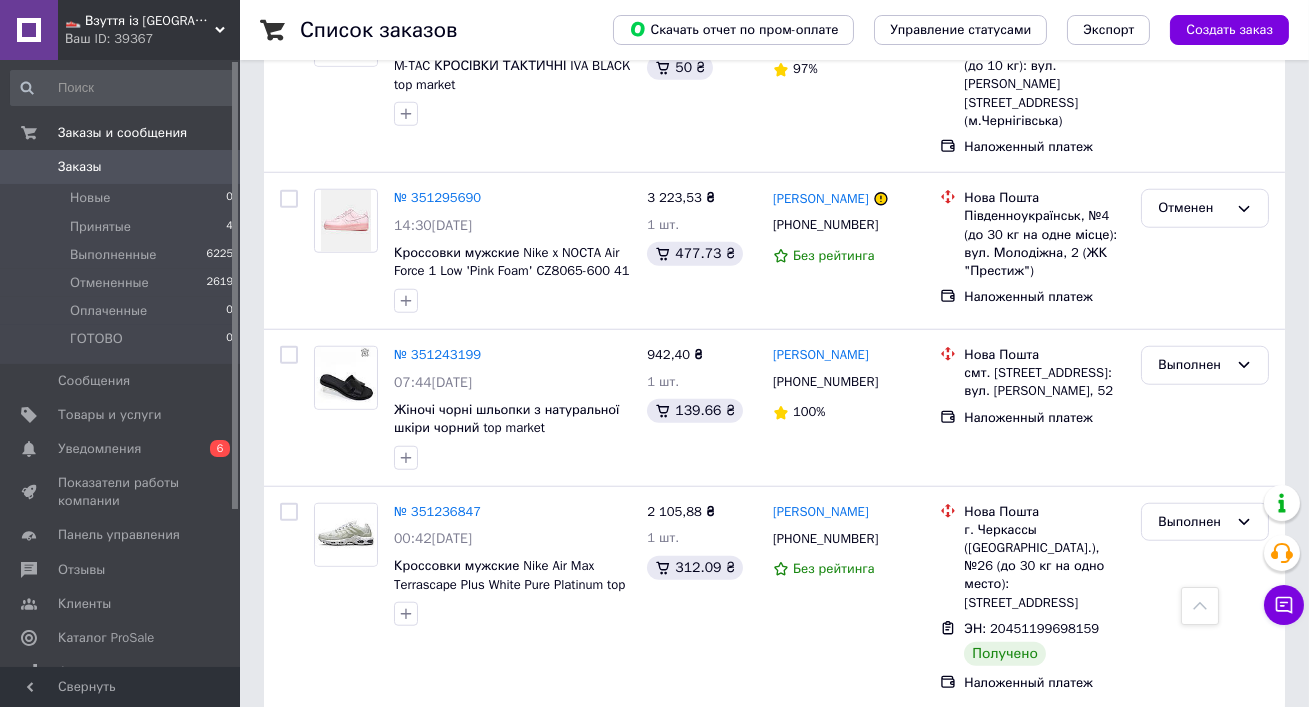 click on "2" at bounding box center [327, 754] 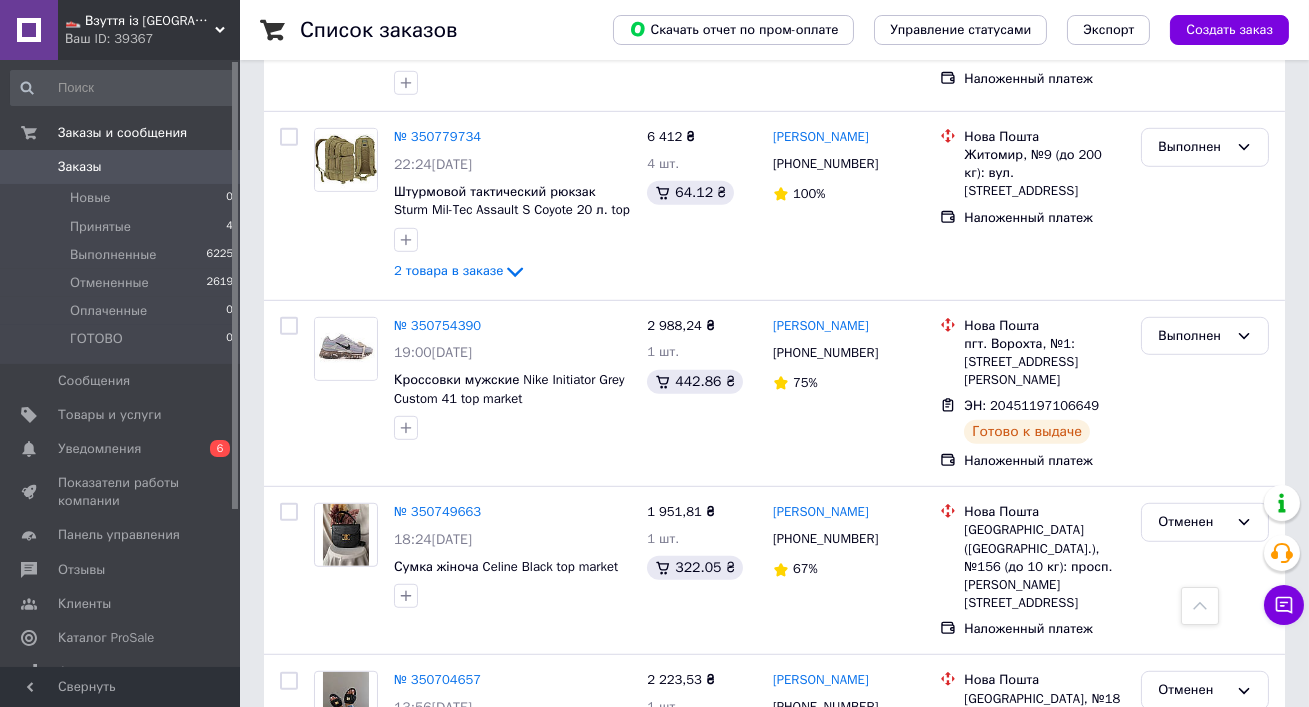 scroll, scrollTop: 2527, scrollLeft: 0, axis: vertical 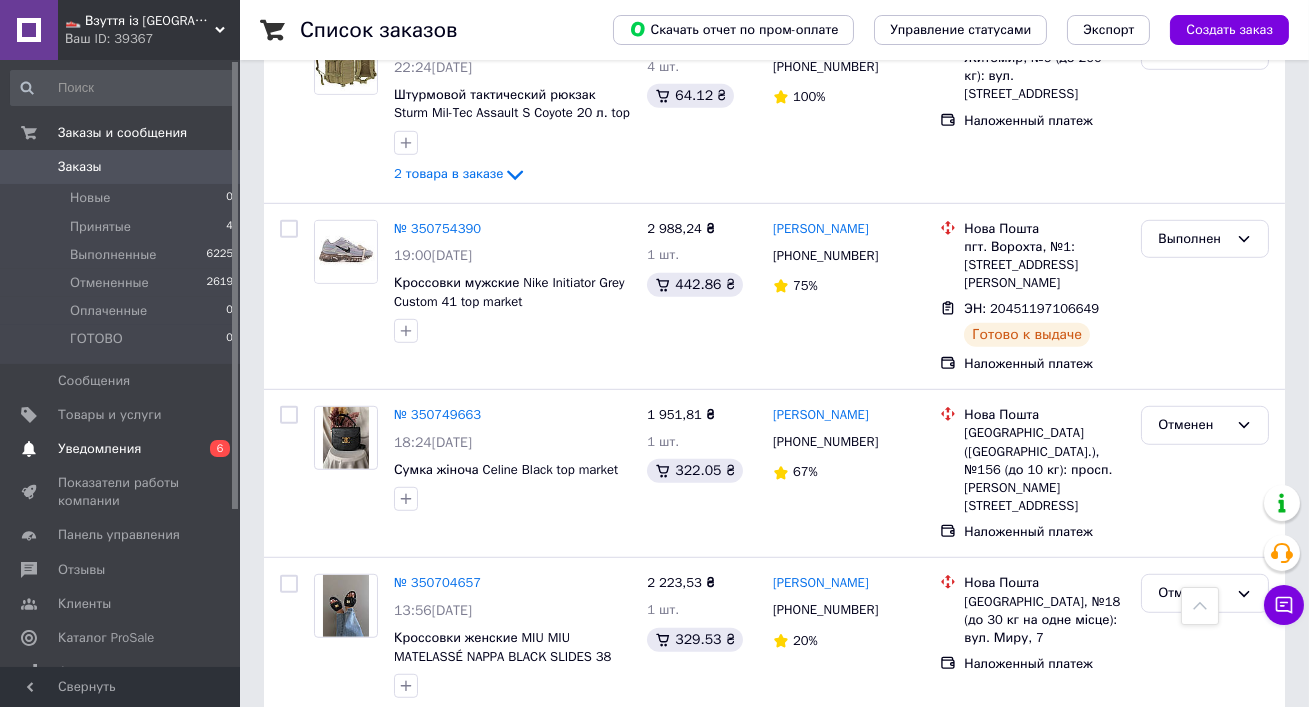 click on "Уведомления" at bounding box center [99, 449] 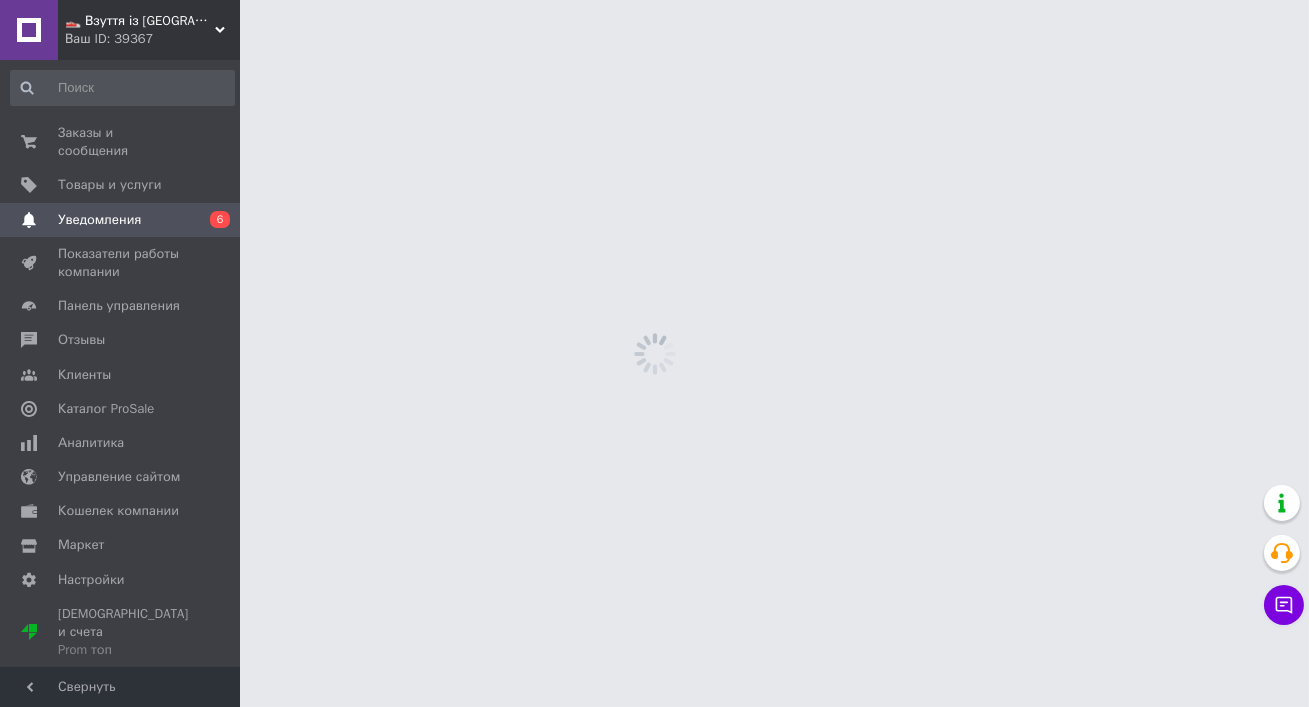 scroll, scrollTop: 0, scrollLeft: 0, axis: both 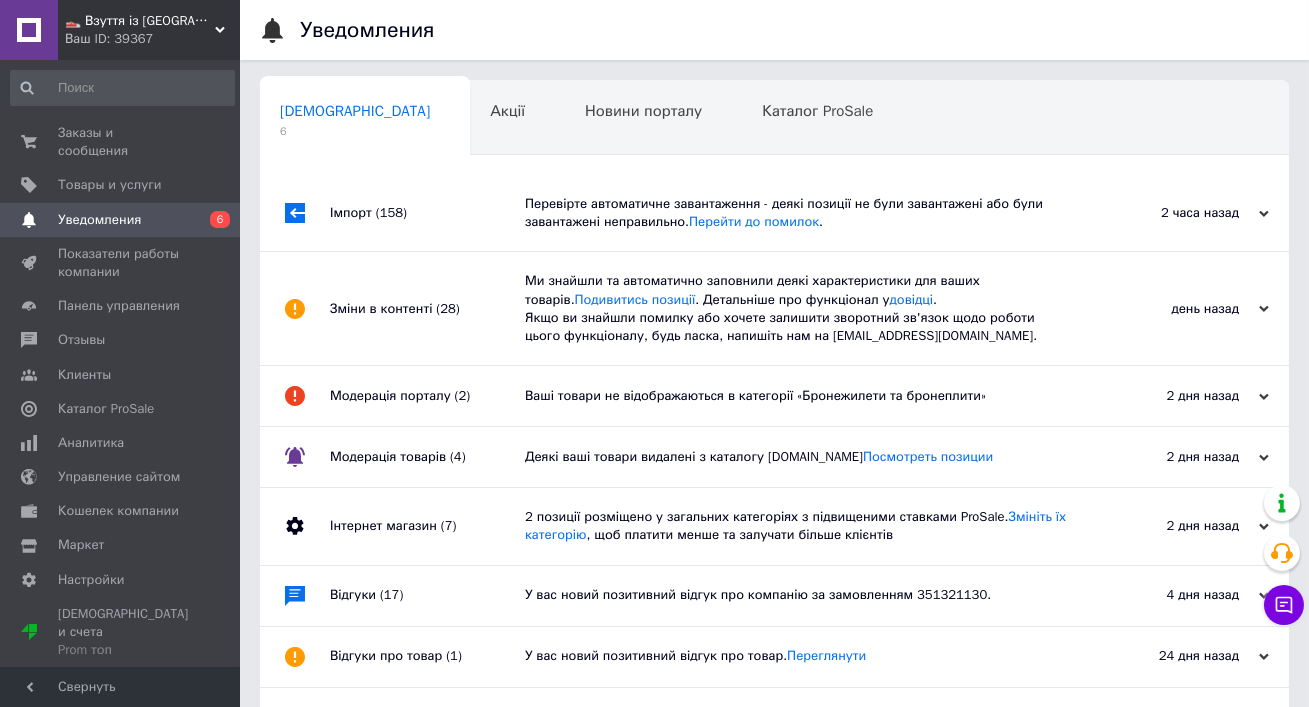 click on "Перевірте автоматичне завантаження - деякі позиції не були завантажені або були завантажені неправильно.  Перейти до помилок ." at bounding box center [797, 213] 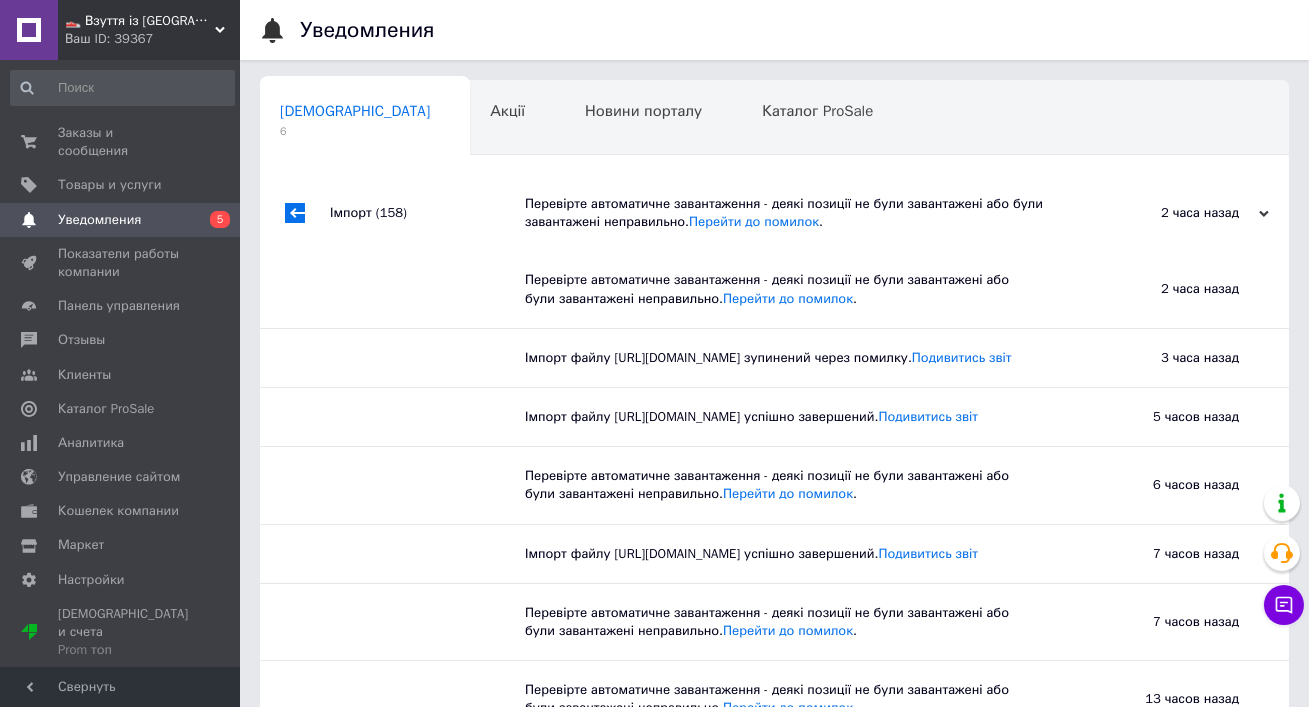 click on "Перевірте автоматичне завантаження - деякі позиції не були завантажені або були завантажені неправильно.  Перейти до помилок ." at bounding box center (797, 213) 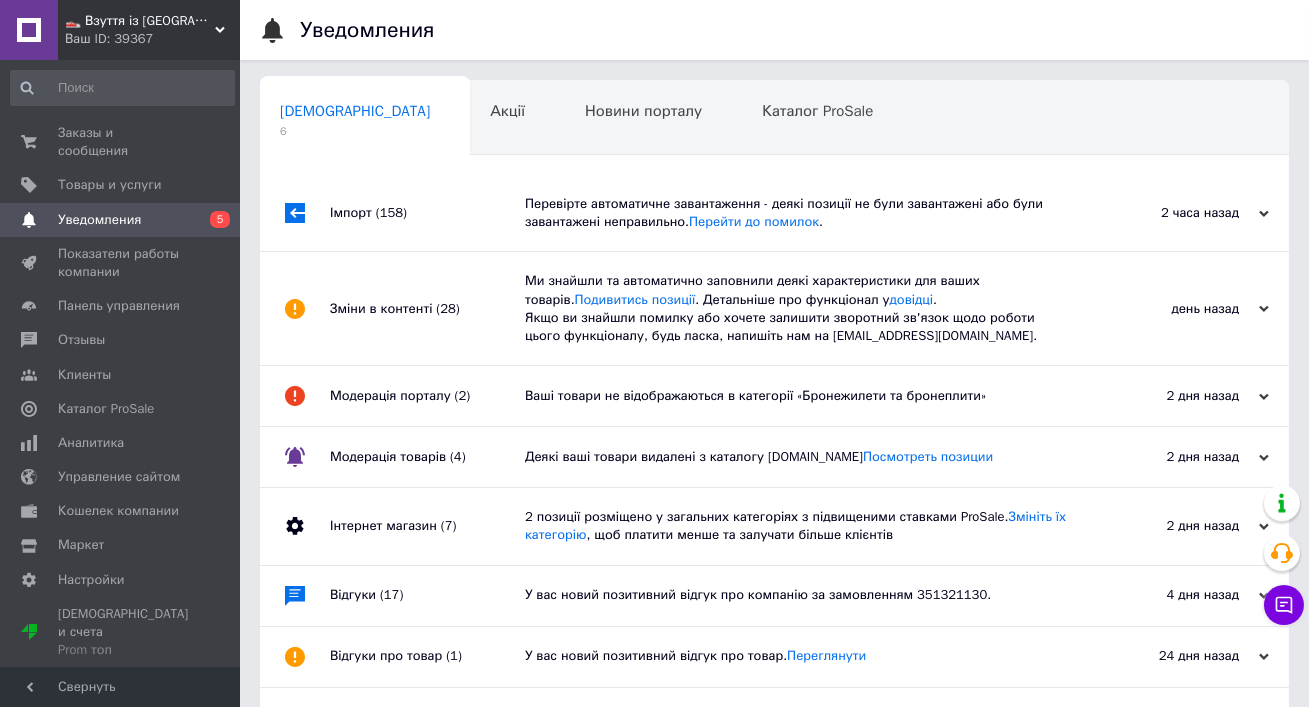 click on "Ми знайшли та автоматично заповнили деякі характеристики для ваших товарів.  Подивитись позиції . Детальніше про функціонал у  довідці . Якщо ви знайшли помилку або хочете залишити зворотний зв'язок щодо роботи цього функціоналу, будь ласка, напишіть нам на moderation@prom.ua." at bounding box center [797, 308] 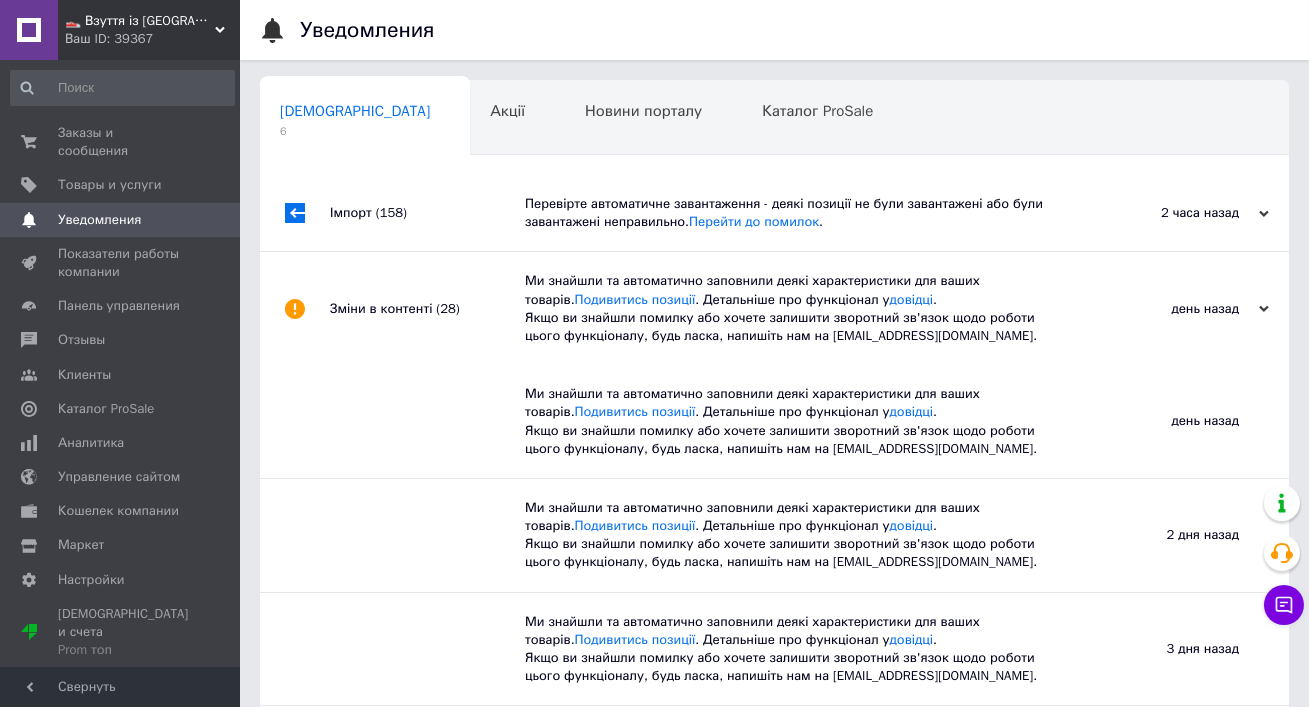 click on "Ми знайшли та автоматично заповнили деякі характеристики для ваших товарів.  Подивитись позиції . Детальніше про функціонал у  довідці . Якщо ви знайшли помилку або хочете залишити зворотний зв'язок щодо роботи цього функціоналу, будь ласка, напишіть нам на moderation@prom.ua." at bounding box center [797, 308] 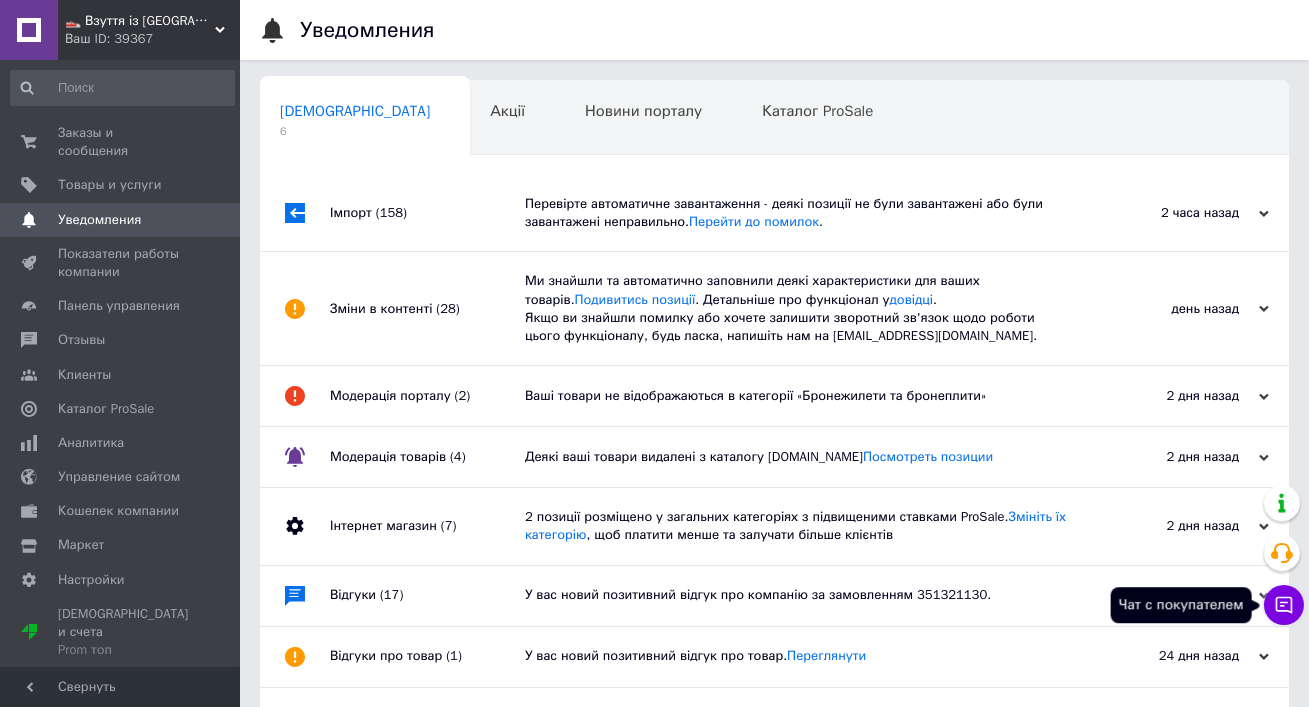 click 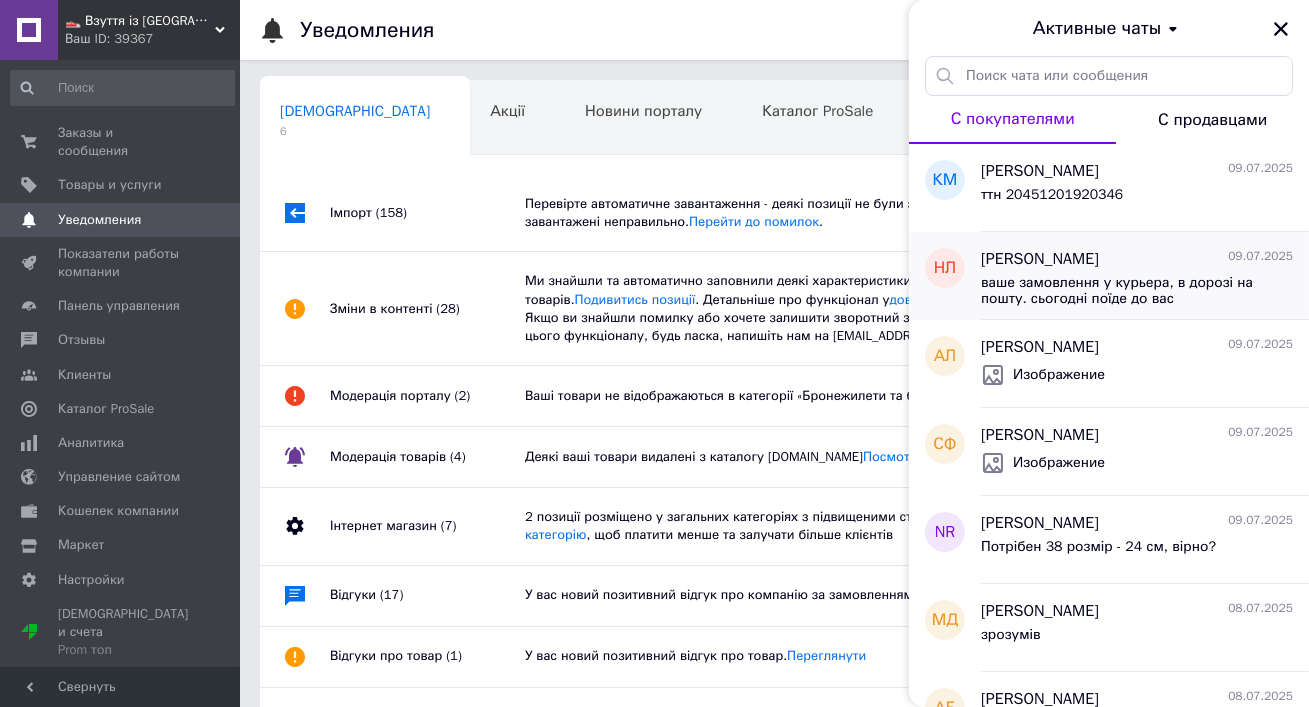 click on "Наталія Лижнюк 09.07.2025" at bounding box center [1137, 259] 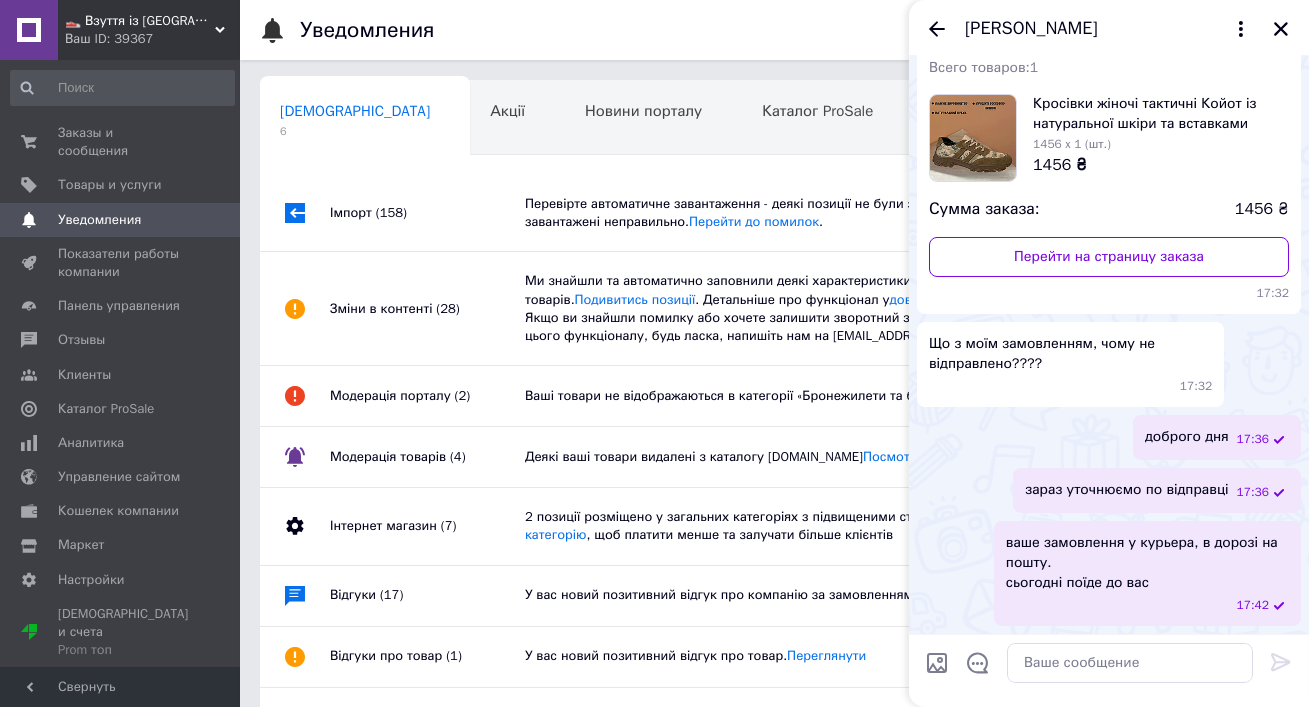 scroll, scrollTop: 0, scrollLeft: 0, axis: both 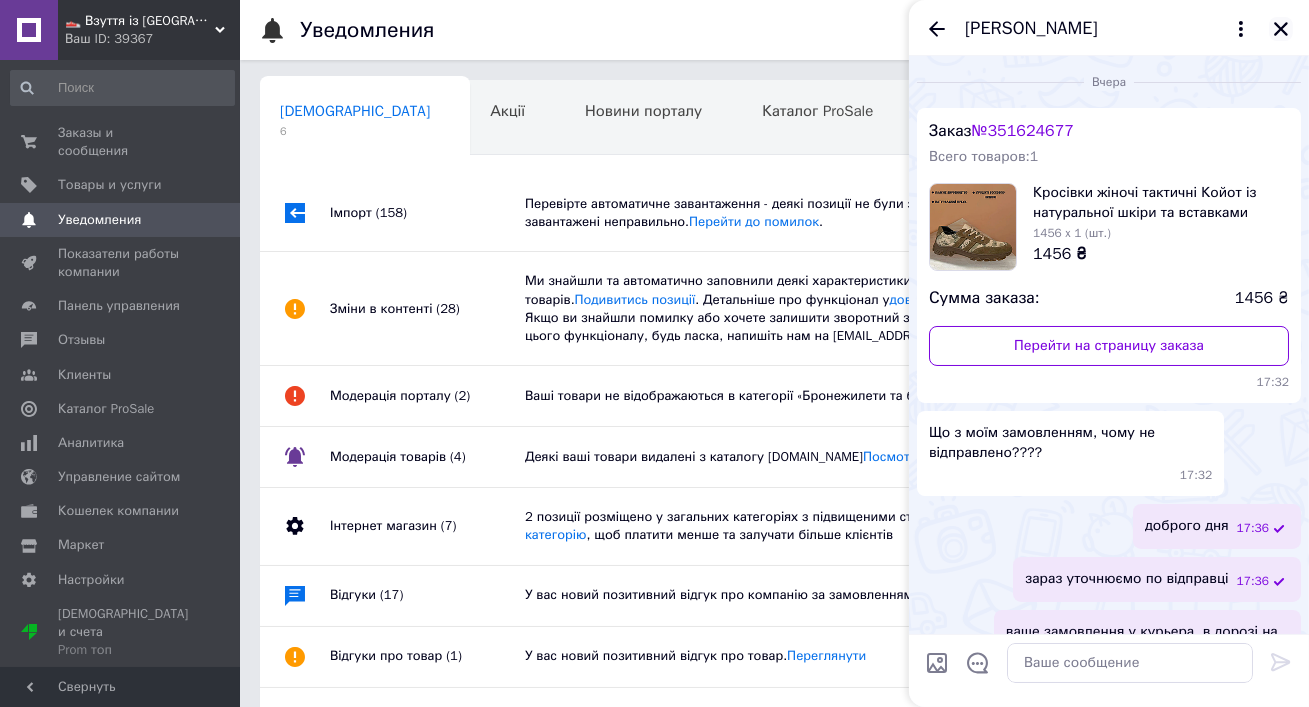 click at bounding box center [1281, 29] 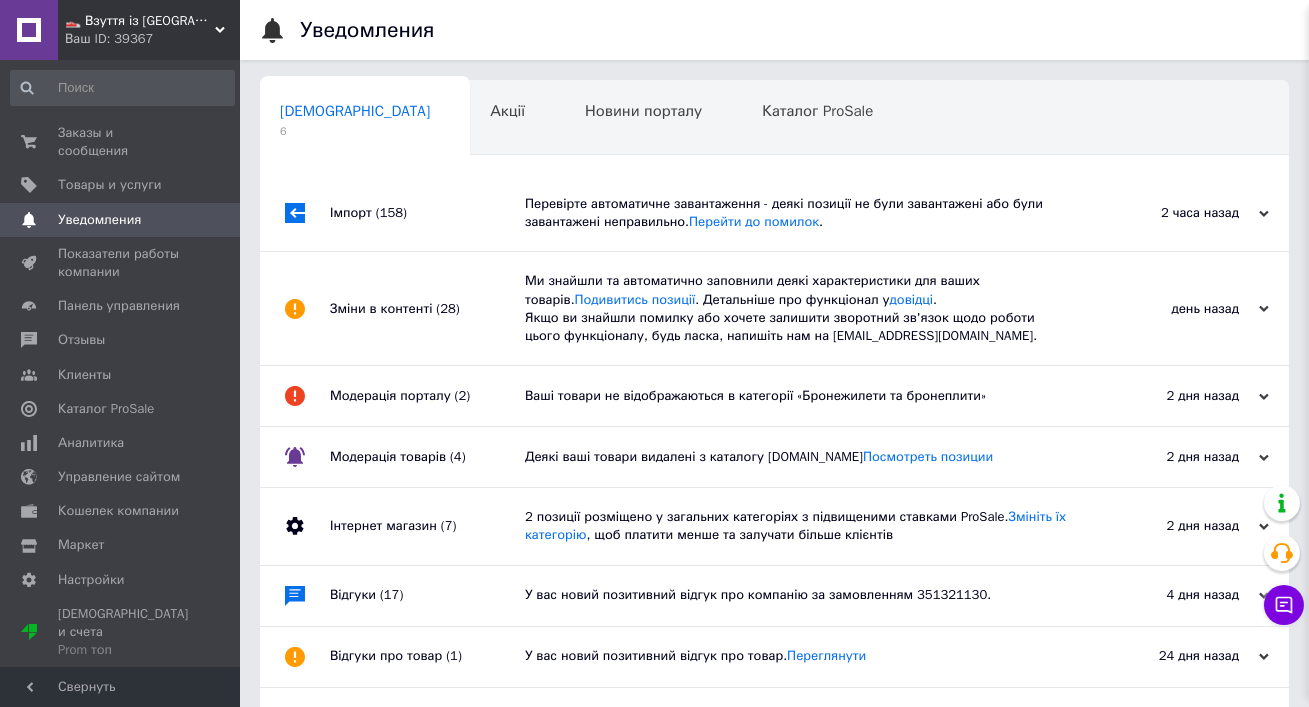 click on "👟 Взуття із Польщі, миттєво 🚀 та без предоплат Ваш ID: 39367 Сайт 👟 Взуття із Польщі, миттєво 🚀 та бе... Кабинет покупателя Проверить состояние системы Страница на портале Trend-Market - интернет-магазин одежды и... "Black-Store" - Интернет-магазин Справка Выйти Заказы и сообщения 0 0 Товары и услуги Уведомления 0 Показатели работы компании Панель управления Отзывы Клиенты Каталог ProSale Аналитика Управление сайтом Кошелек компании Маркет Настройки Тарифы и счета Prom топ Свернуть
Уведомления Сповіщення 6 Акції 0 0 0 0" at bounding box center [654, 402] 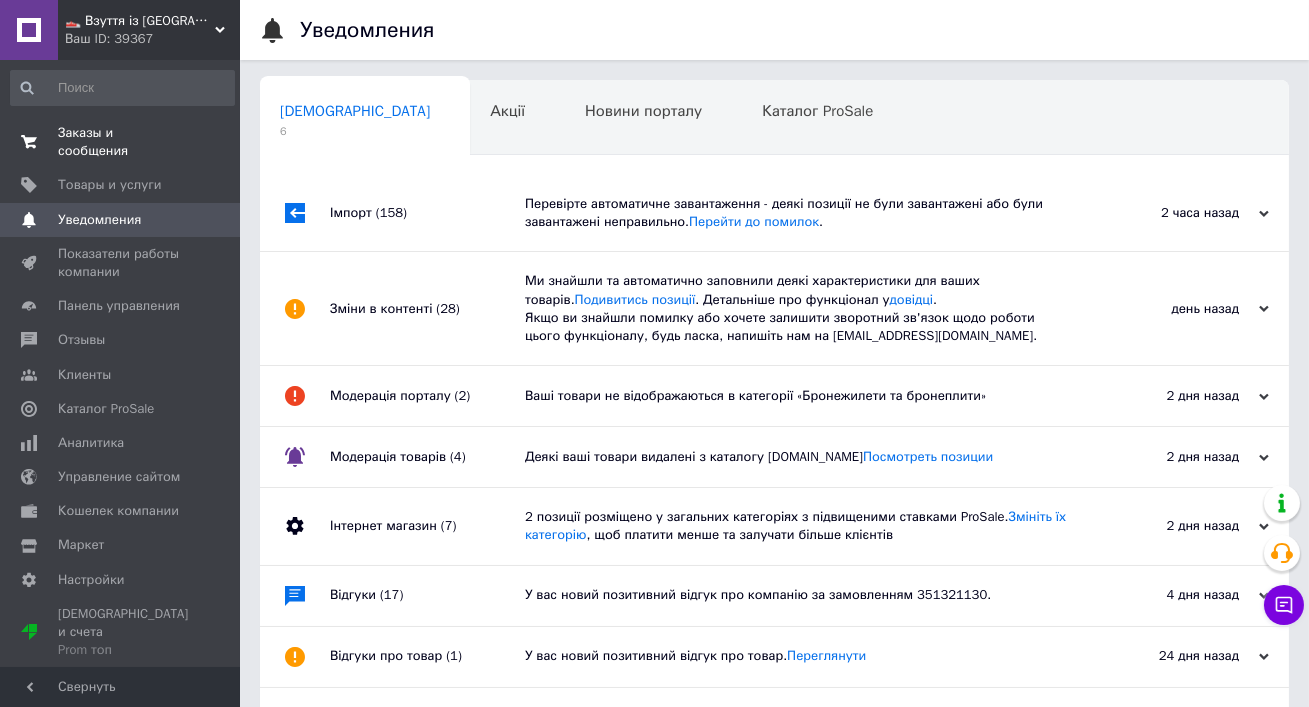 click on "Заказы и сообщения" at bounding box center [121, 142] 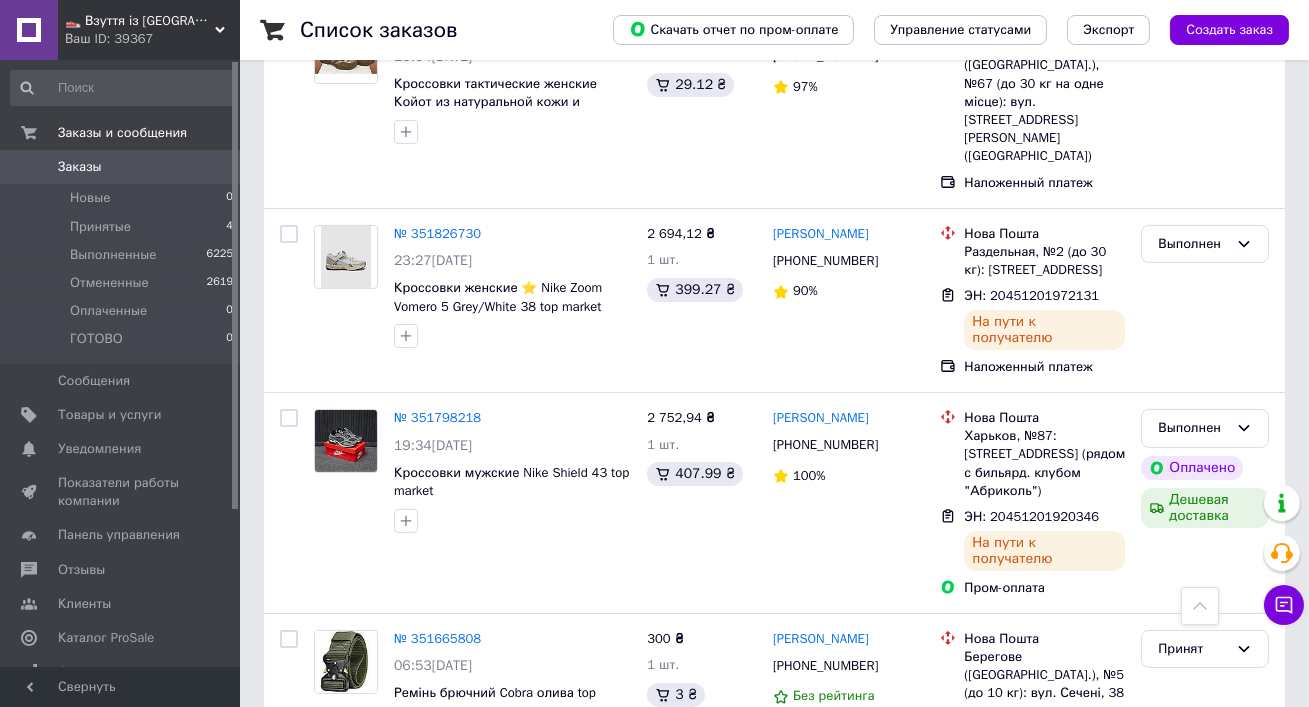 scroll, scrollTop: 1327, scrollLeft: 0, axis: vertical 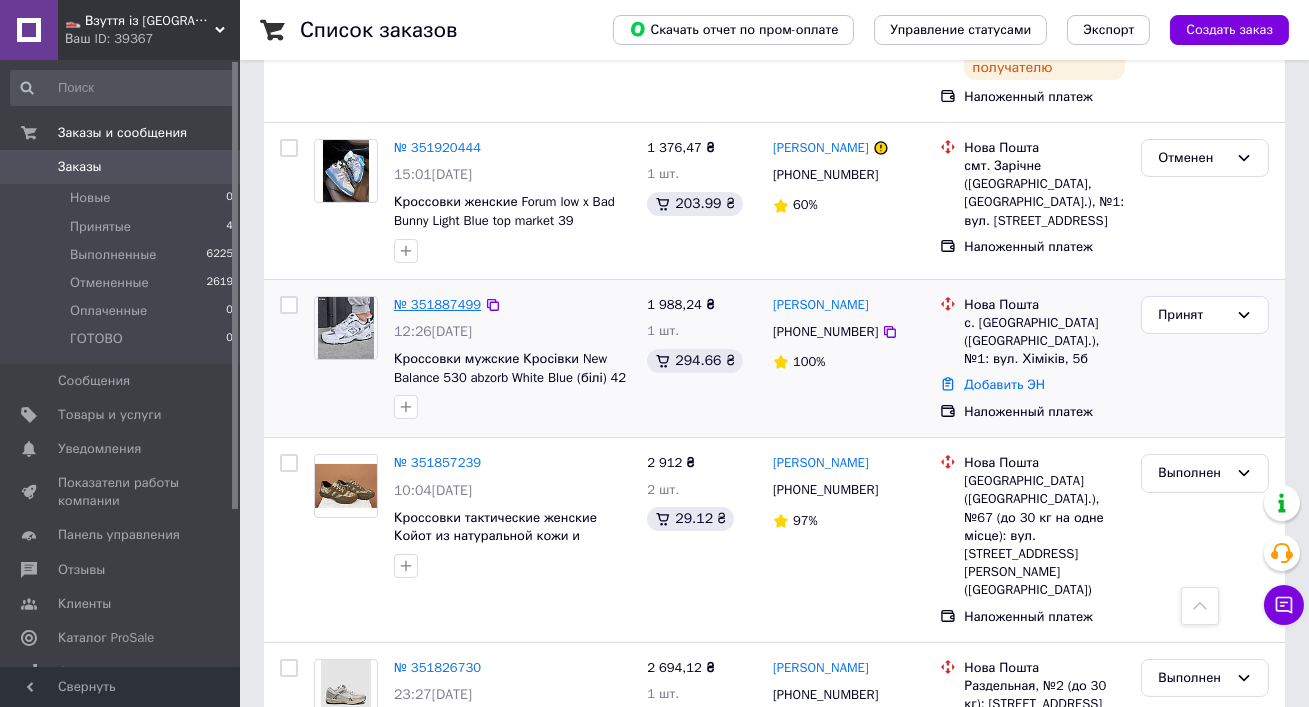 click on "№ 351887499" at bounding box center [437, 304] 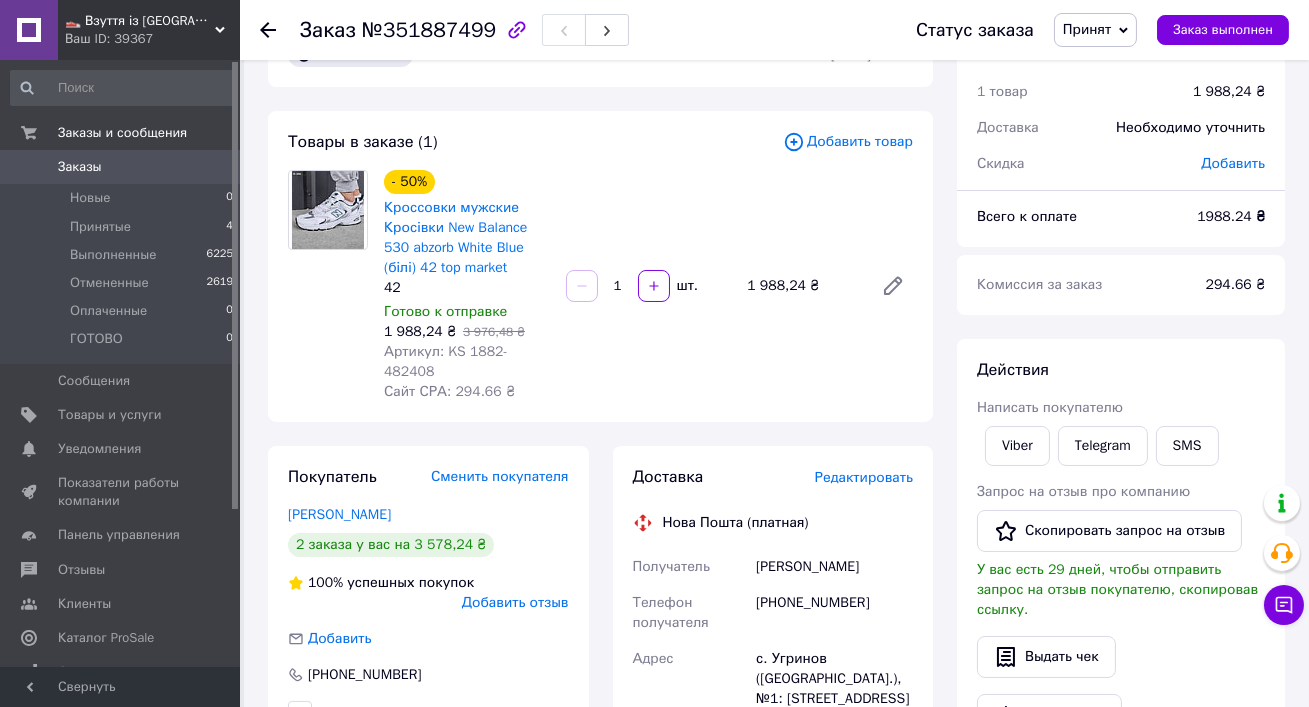 scroll, scrollTop: 38, scrollLeft: 0, axis: vertical 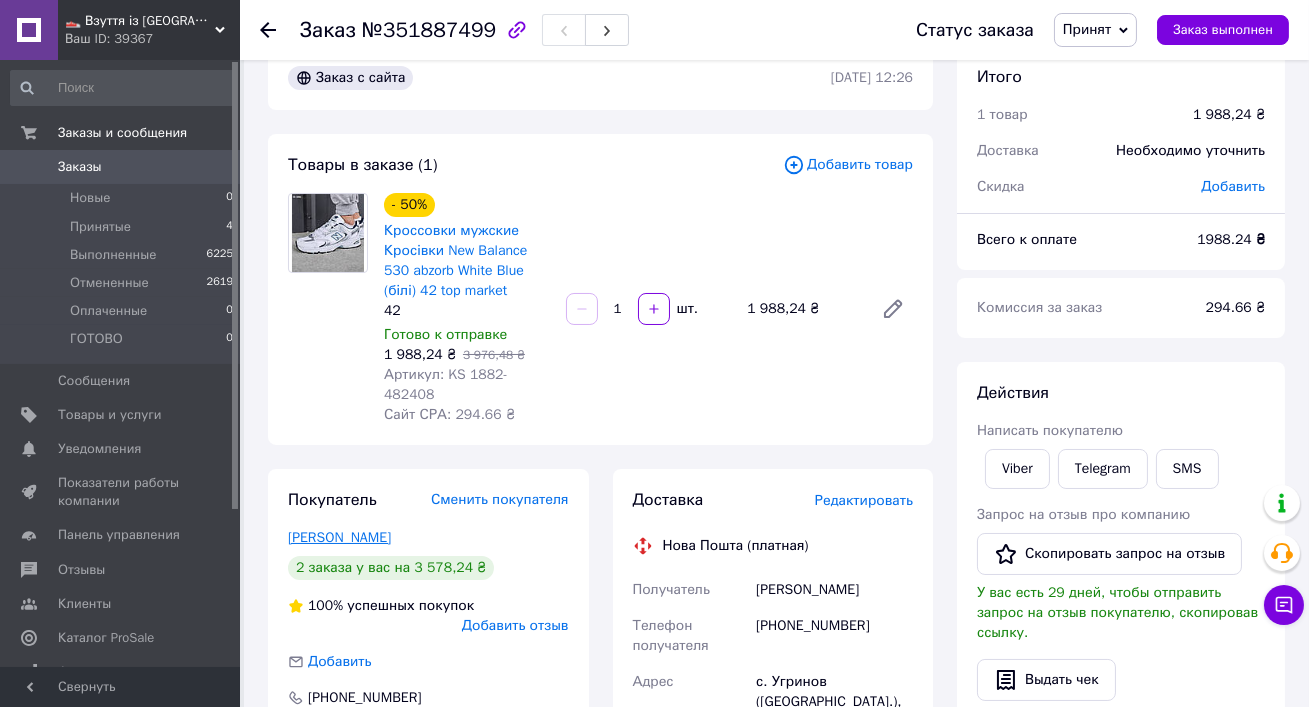 click on "Косован Анатолий" at bounding box center (339, 537) 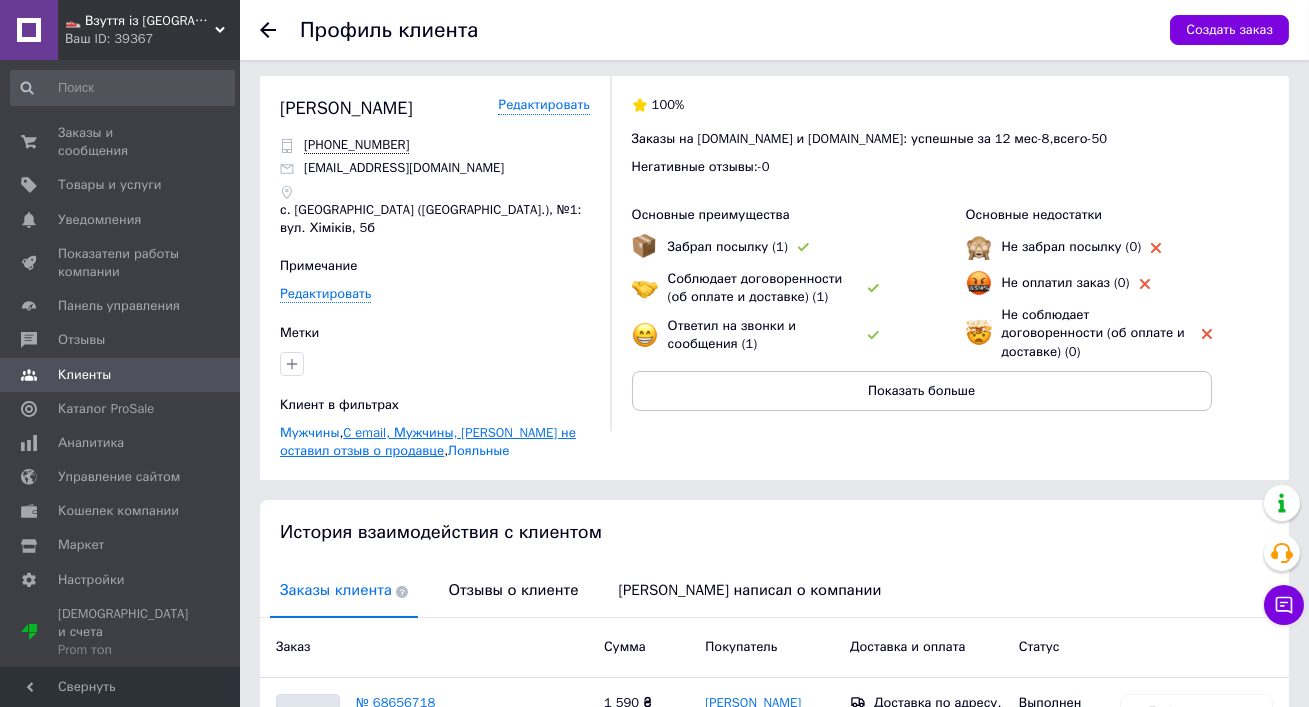 scroll, scrollTop: 250, scrollLeft: 0, axis: vertical 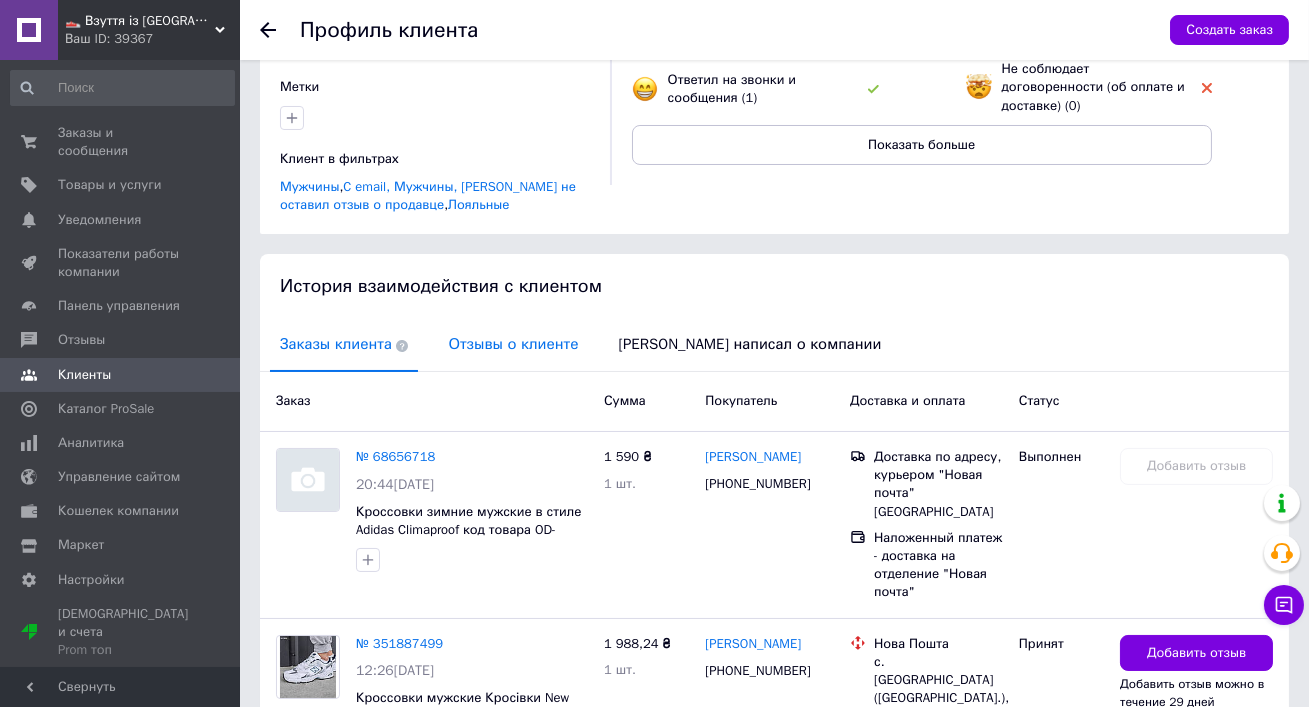 click on "Отзывы о клиенте" at bounding box center [513, 344] 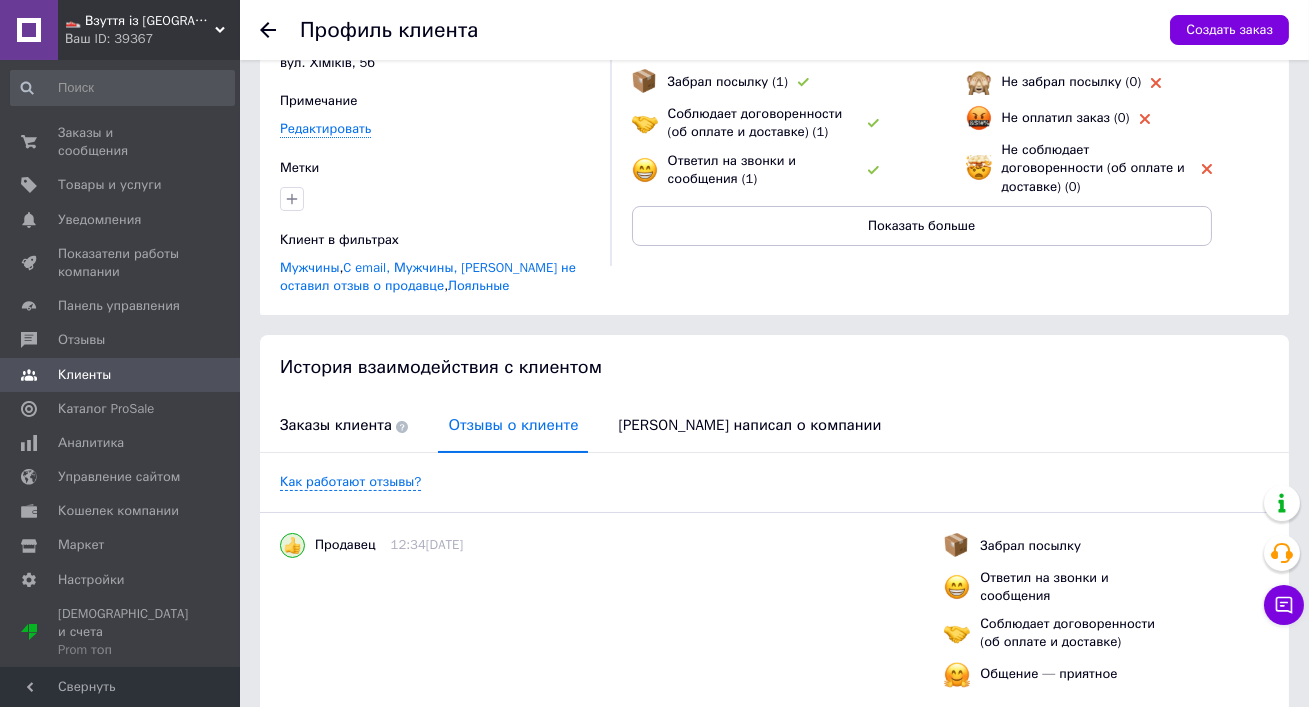 scroll, scrollTop: 0, scrollLeft: 0, axis: both 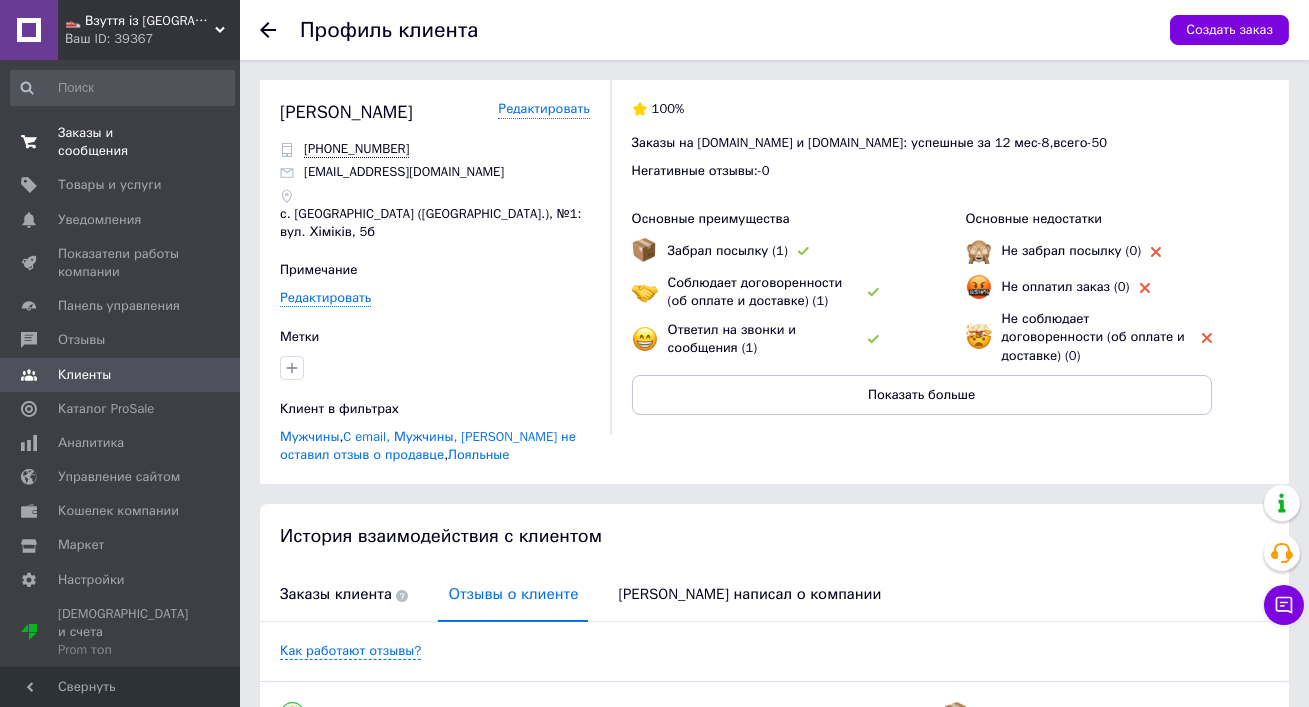 click on "Заказы и сообщения" at bounding box center (121, 142) 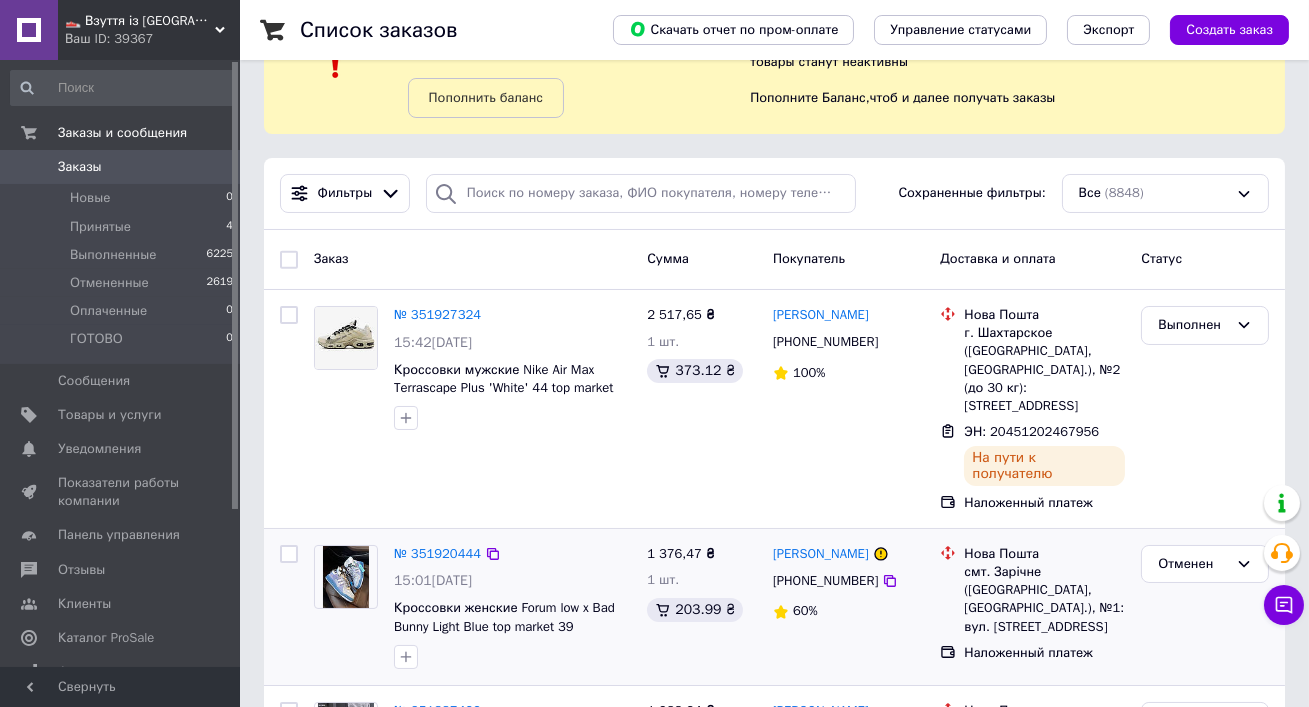 scroll, scrollTop: 0, scrollLeft: 0, axis: both 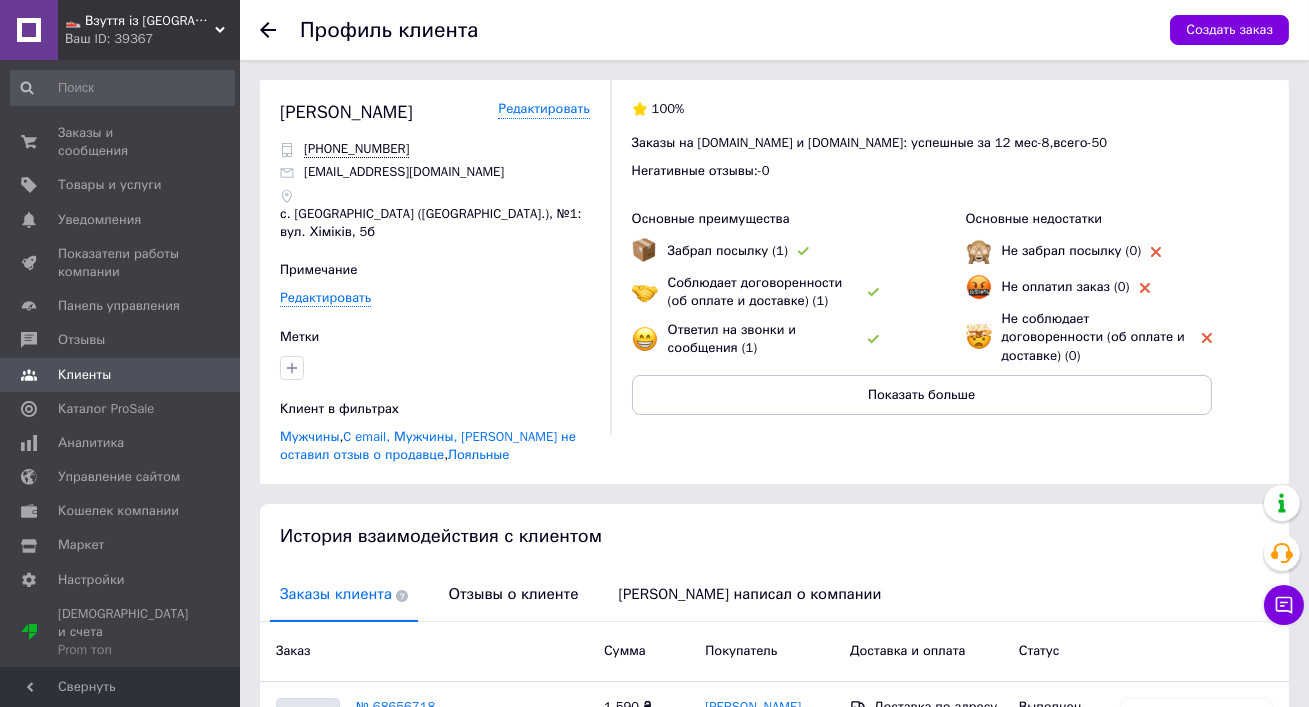 click on "Ваш ID: 39367" at bounding box center (152, 39) 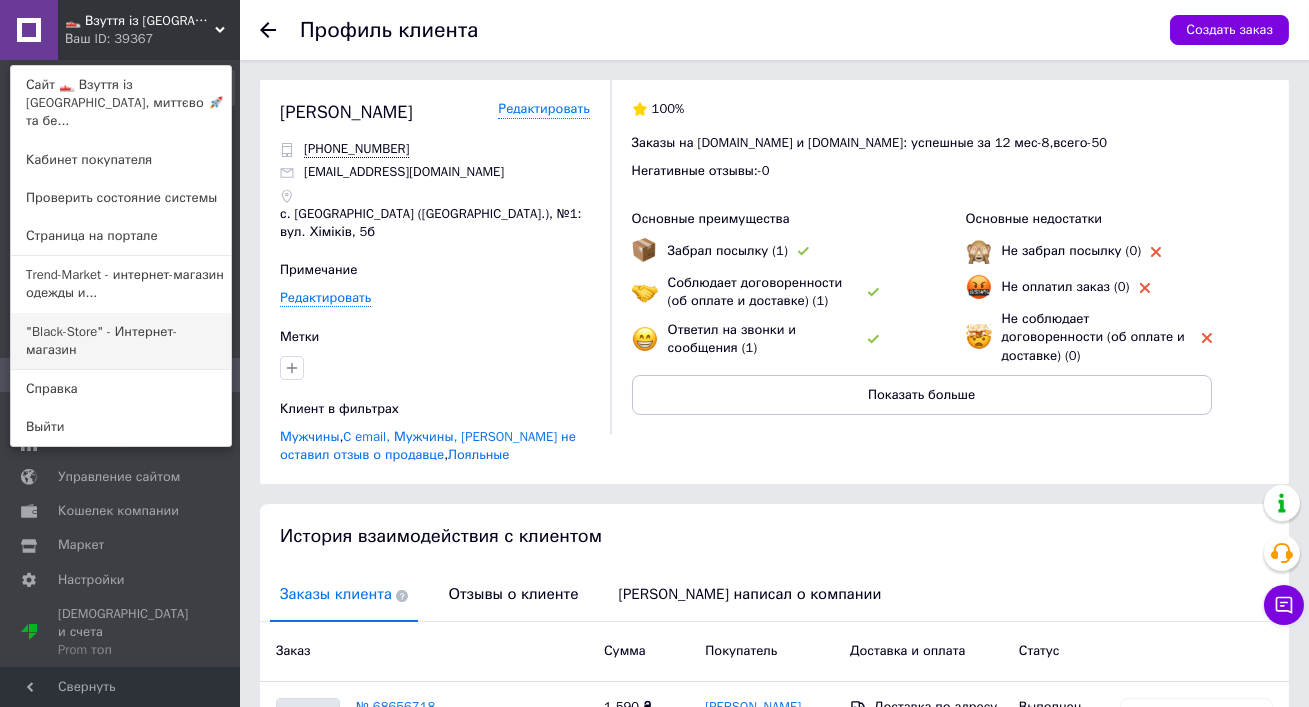 click on ""Black-Store" - Интернет-магазин" at bounding box center [121, 341] 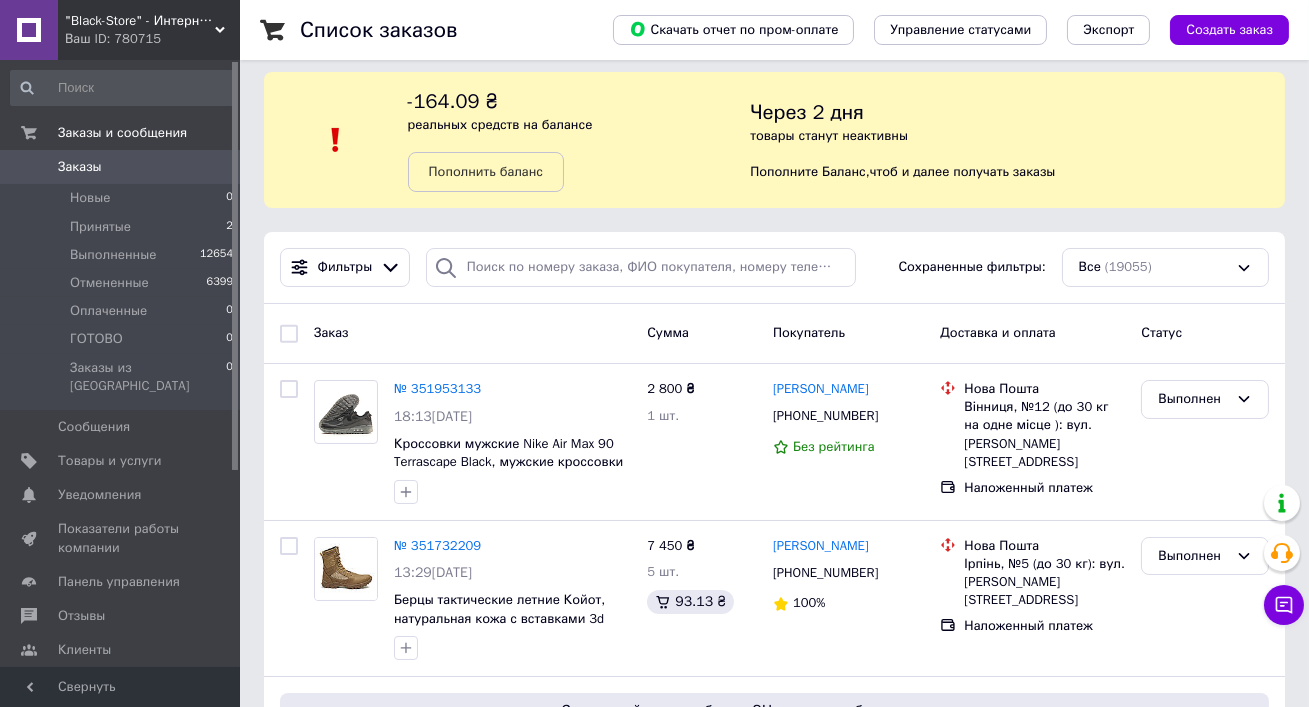 scroll, scrollTop: 0, scrollLeft: 0, axis: both 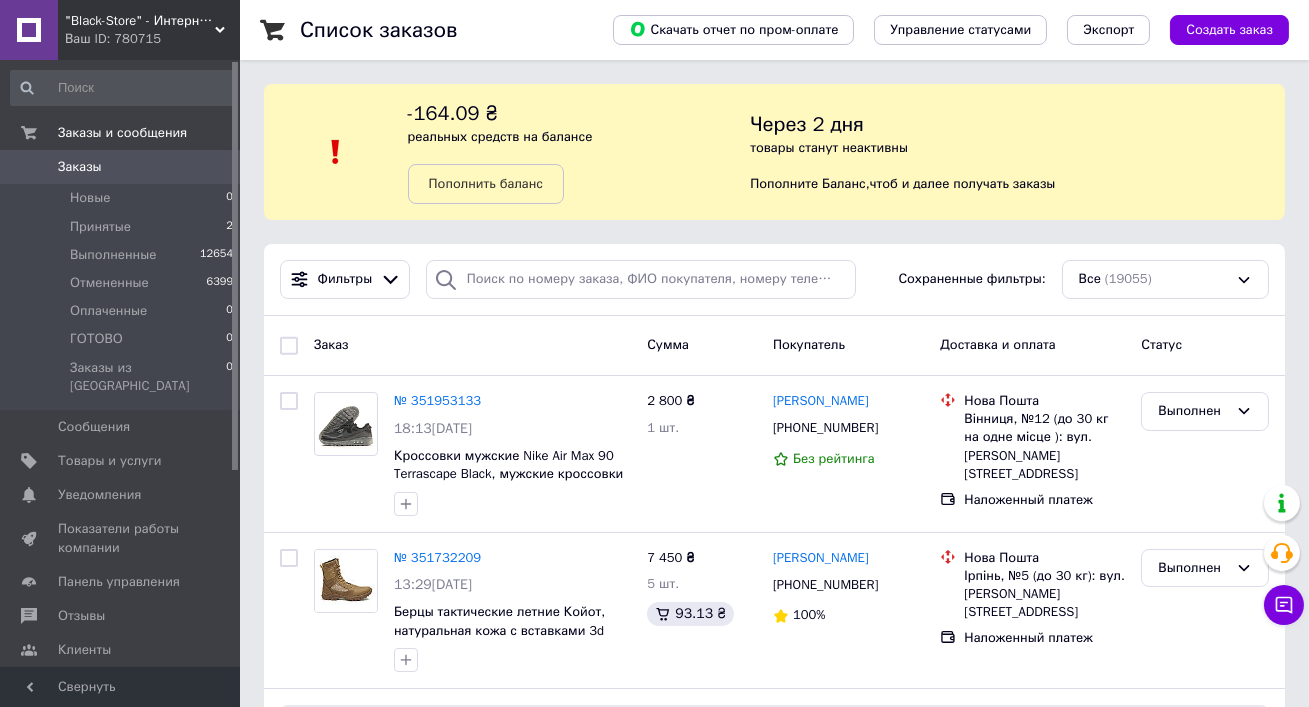 click on ""Black-Store" - Интернет-магазин" at bounding box center [140, 21] 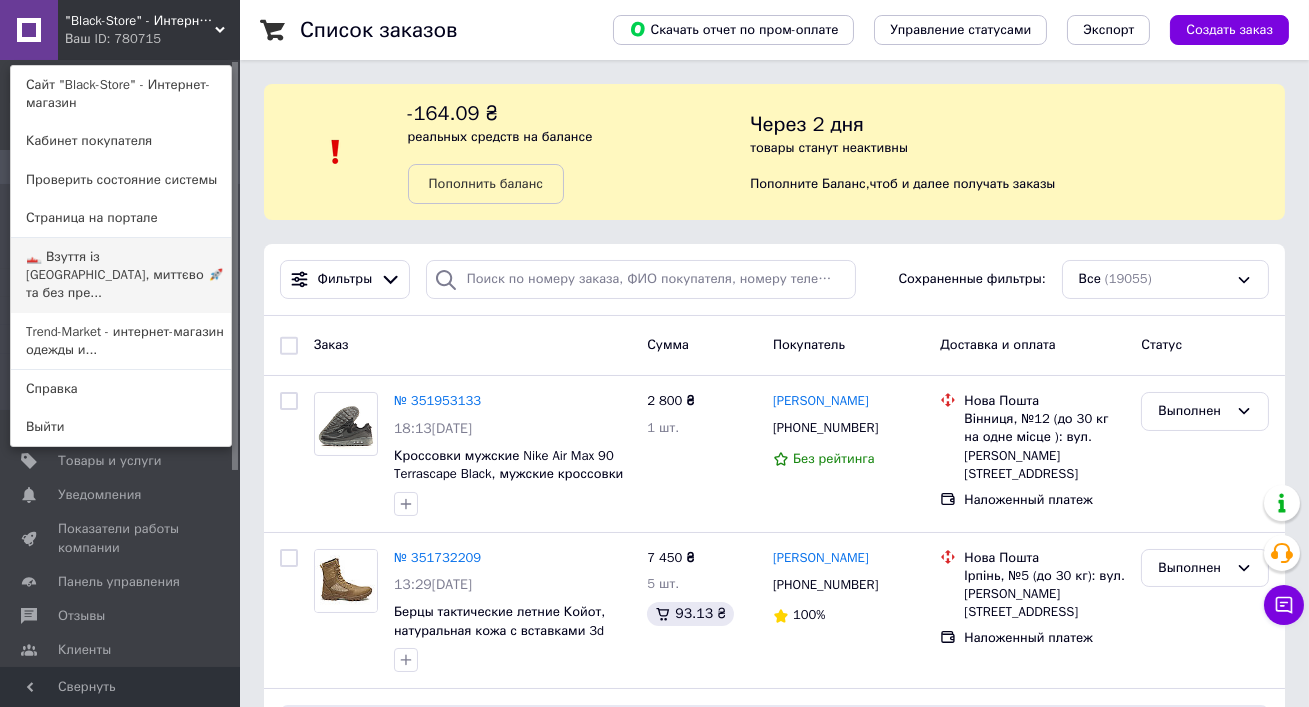 click on "👟 Взуття із Польщі, миттєво 🚀 та без пре..." at bounding box center (121, 275) 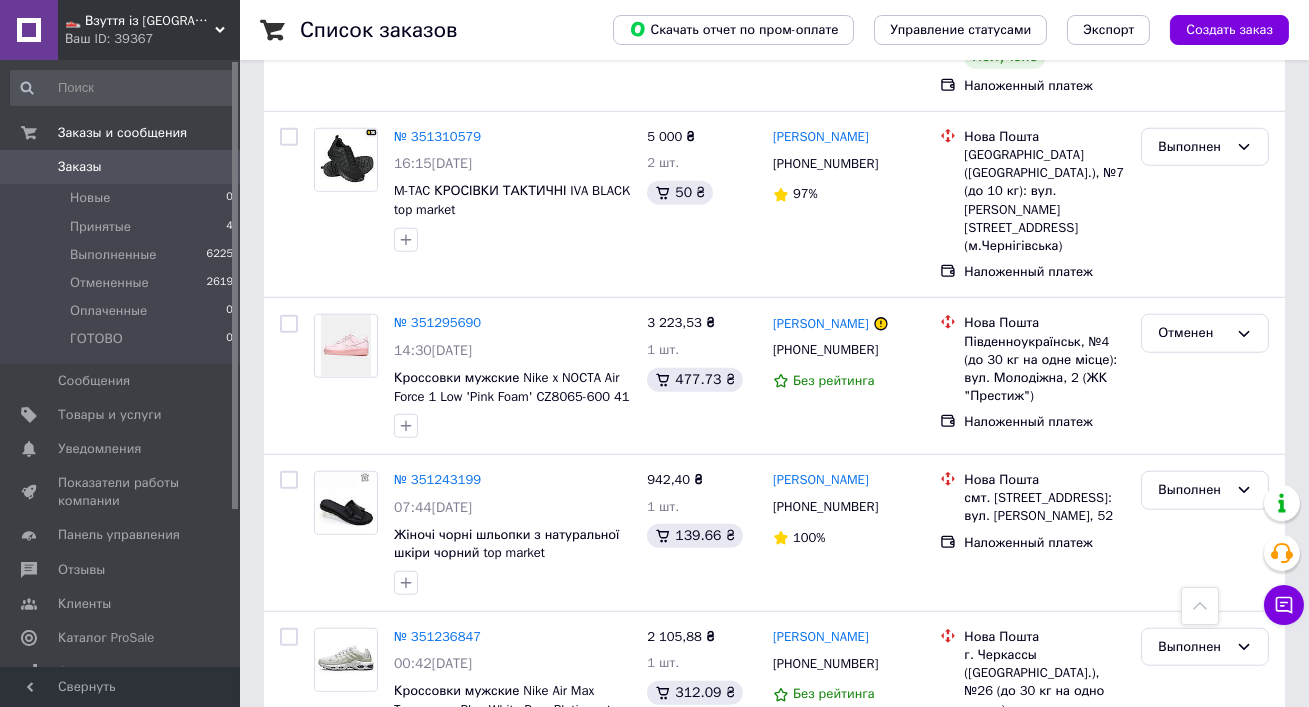 scroll, scrollTop: 3458, scrollLeft: 0, axis: vertical 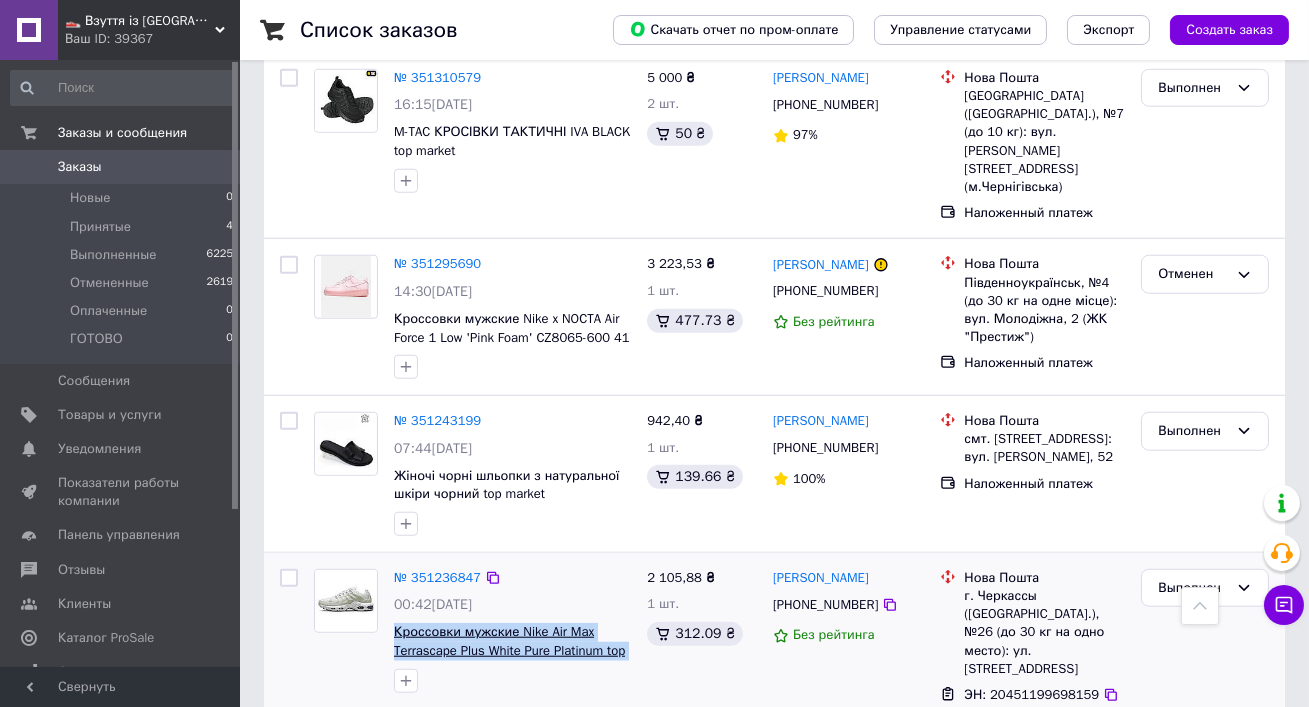 click on "2" at bounding box center (327, 820) 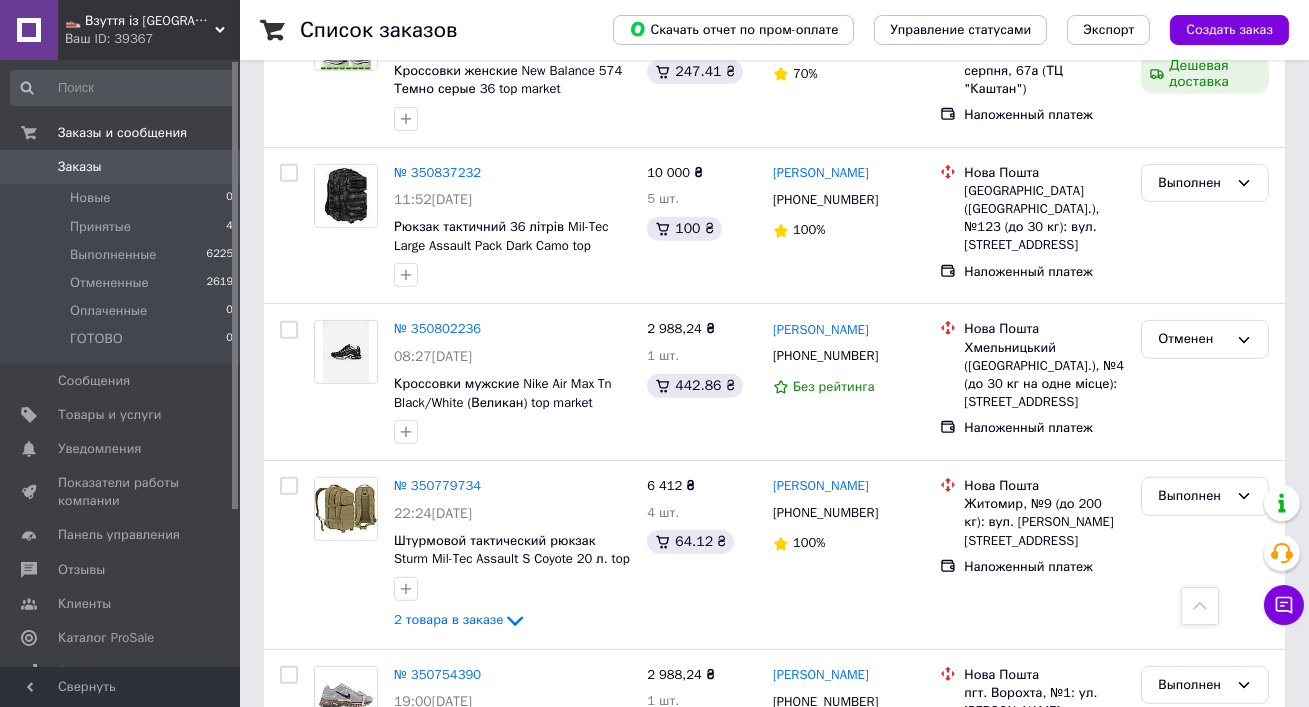 scroll, scrollTop: 2606, scrollLeft: 0, axis: vertical 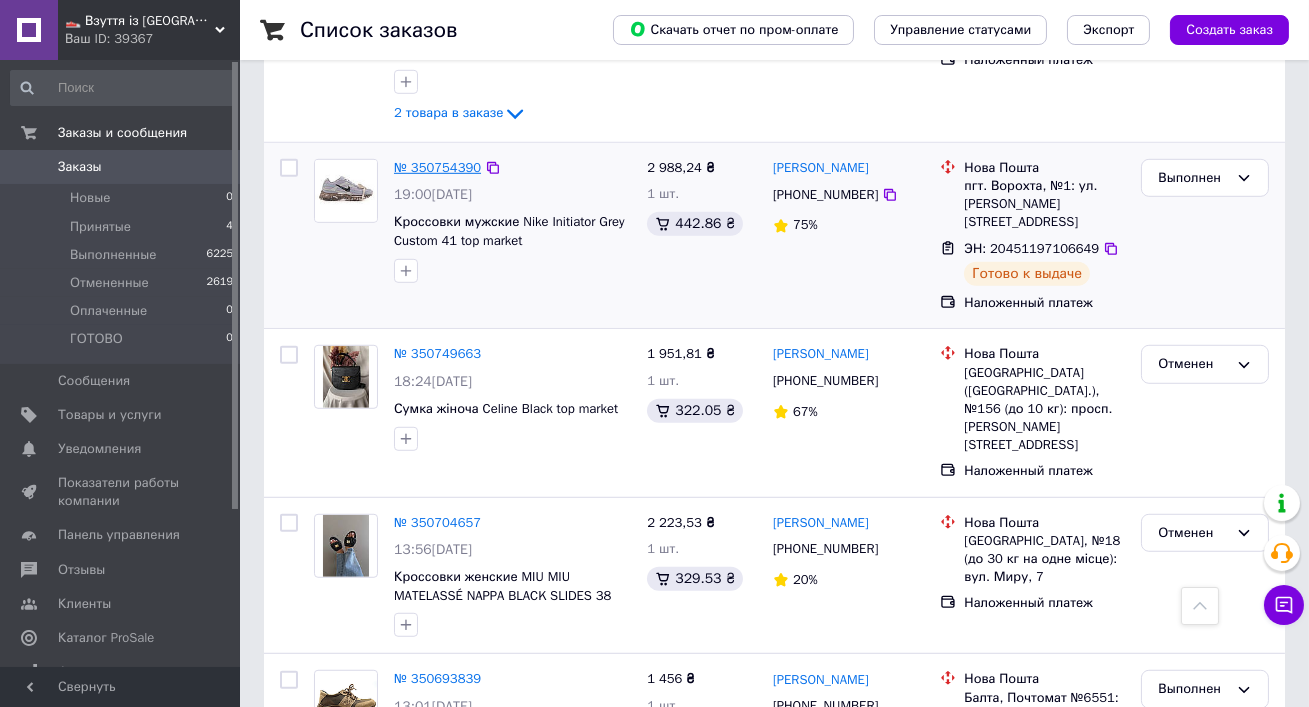 click on "№ 350754390" at bounding box center (437, 167) 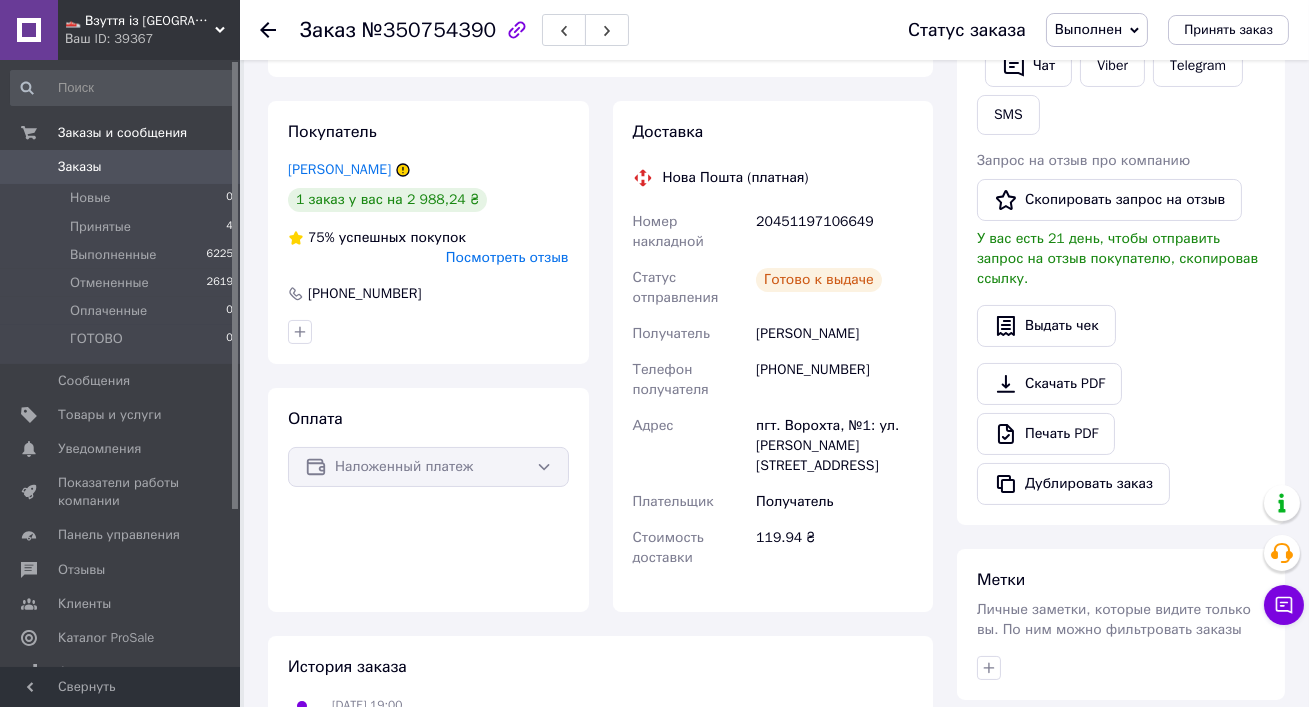 scroll, scrollTop: 391, scrollLeft: 0, axis: vertical 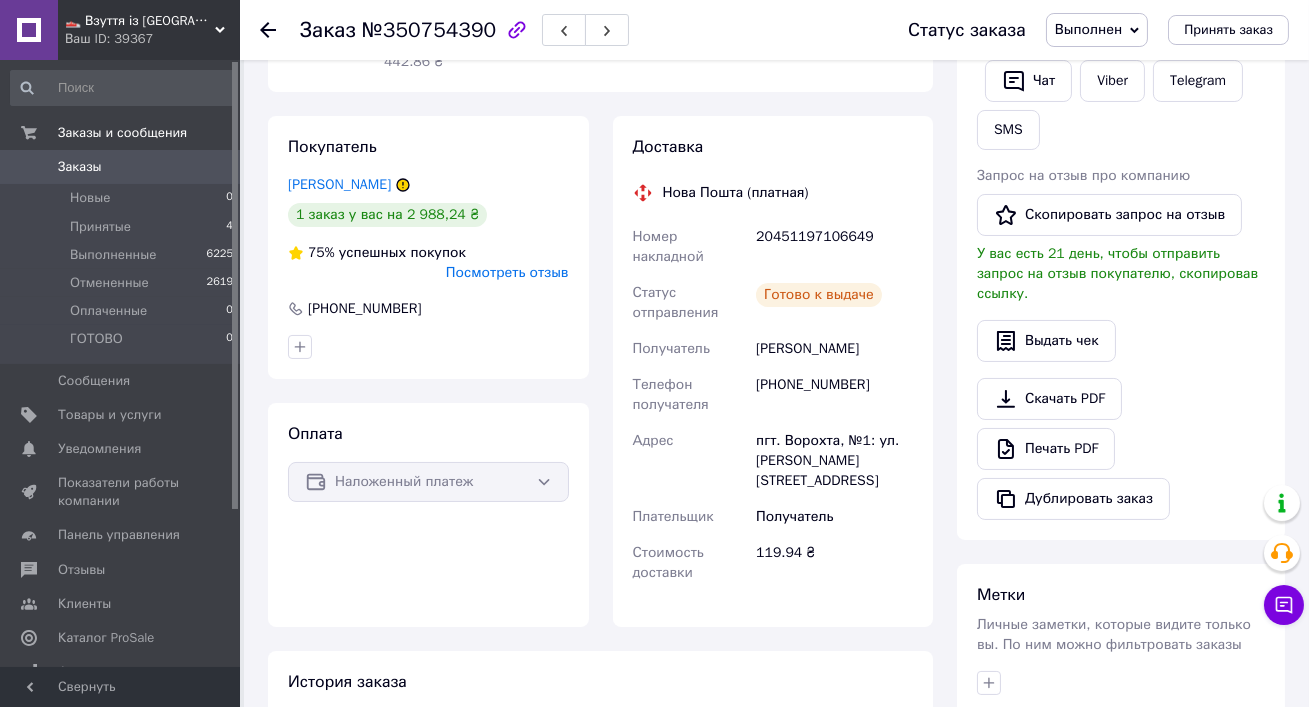 click on "20451197106649" at bounding box center [834, 247] 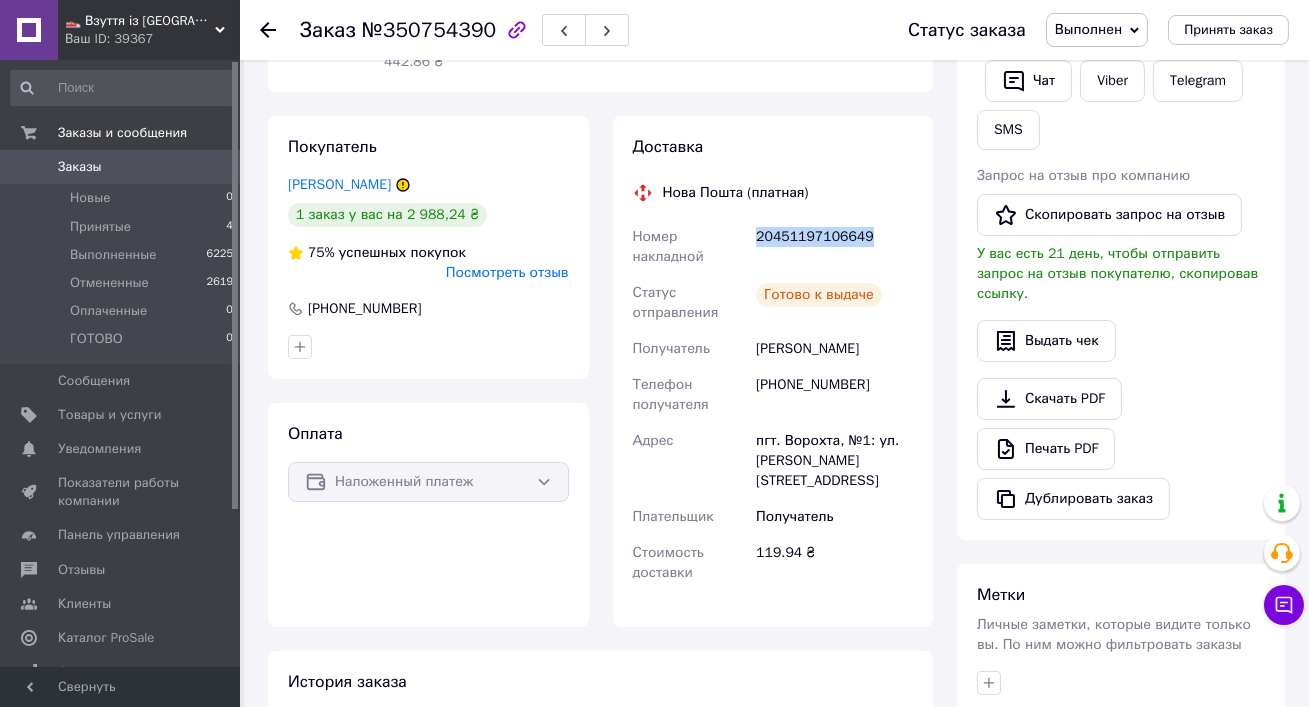 click on "20451197106649" at bounding box center (834, 247) 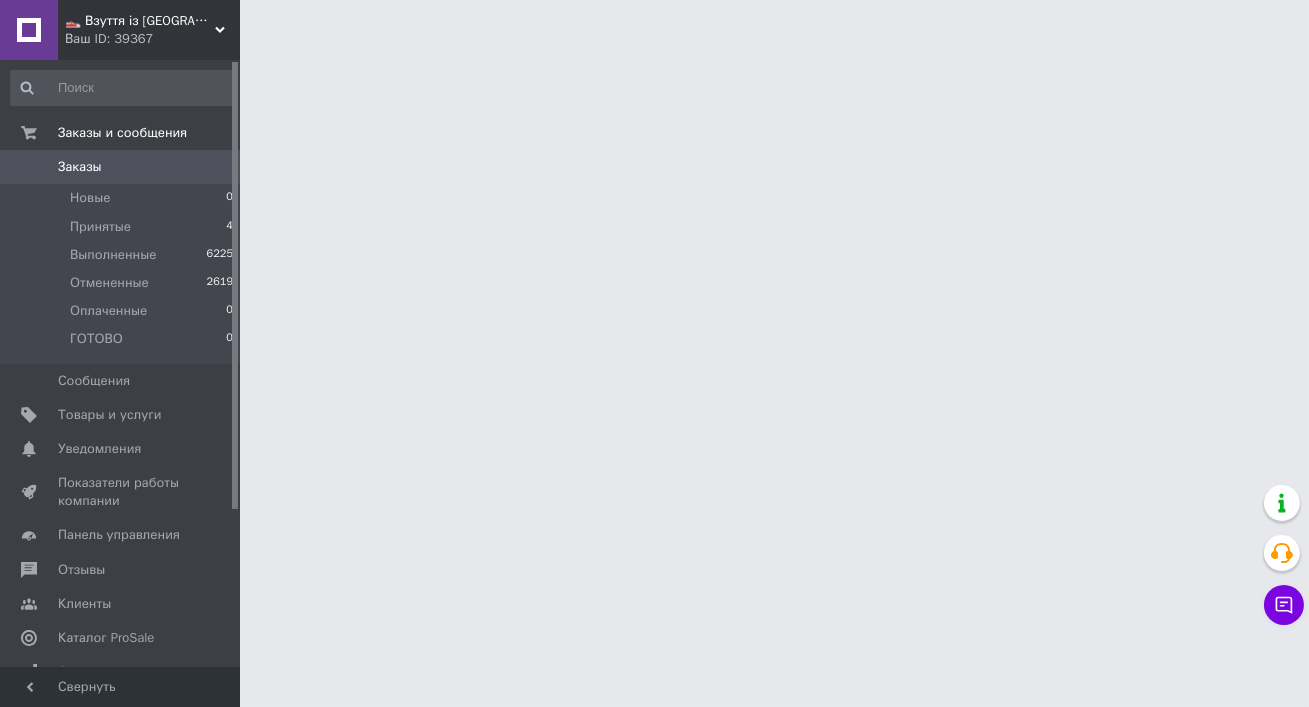 scroll, scrollTop: 0, scrollLeft: 0, axis: both 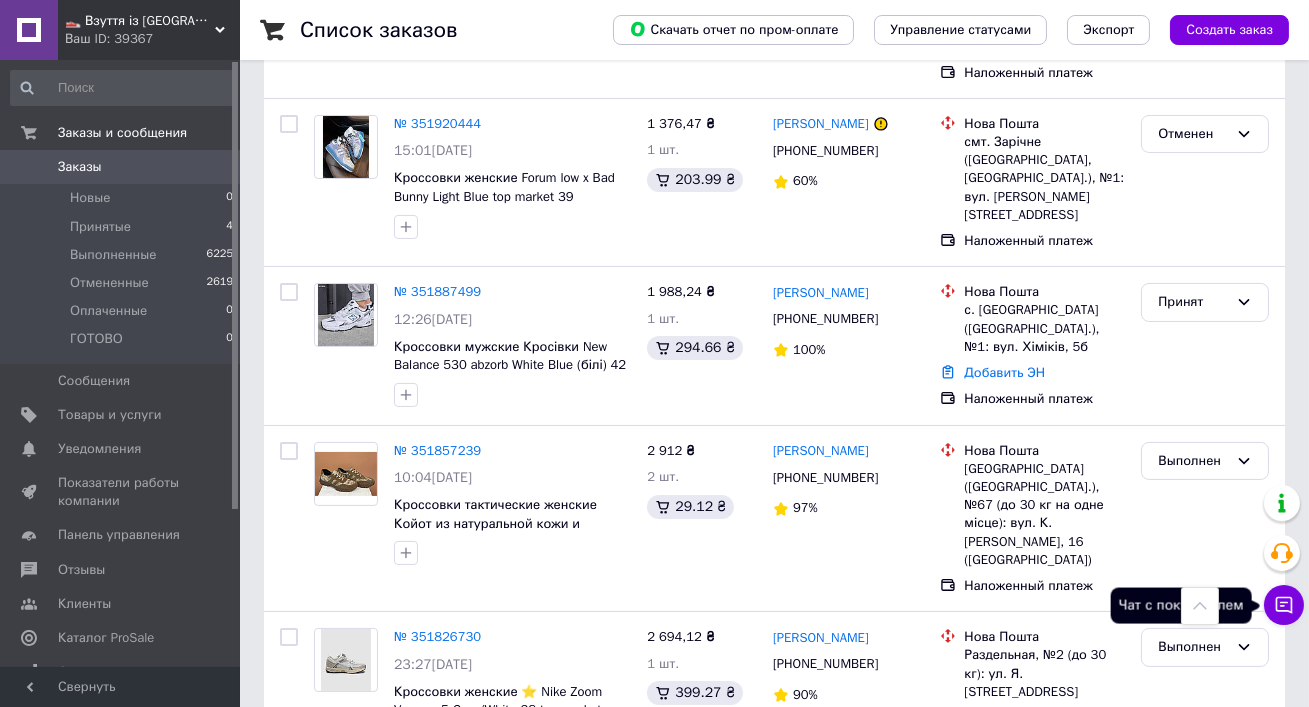 click 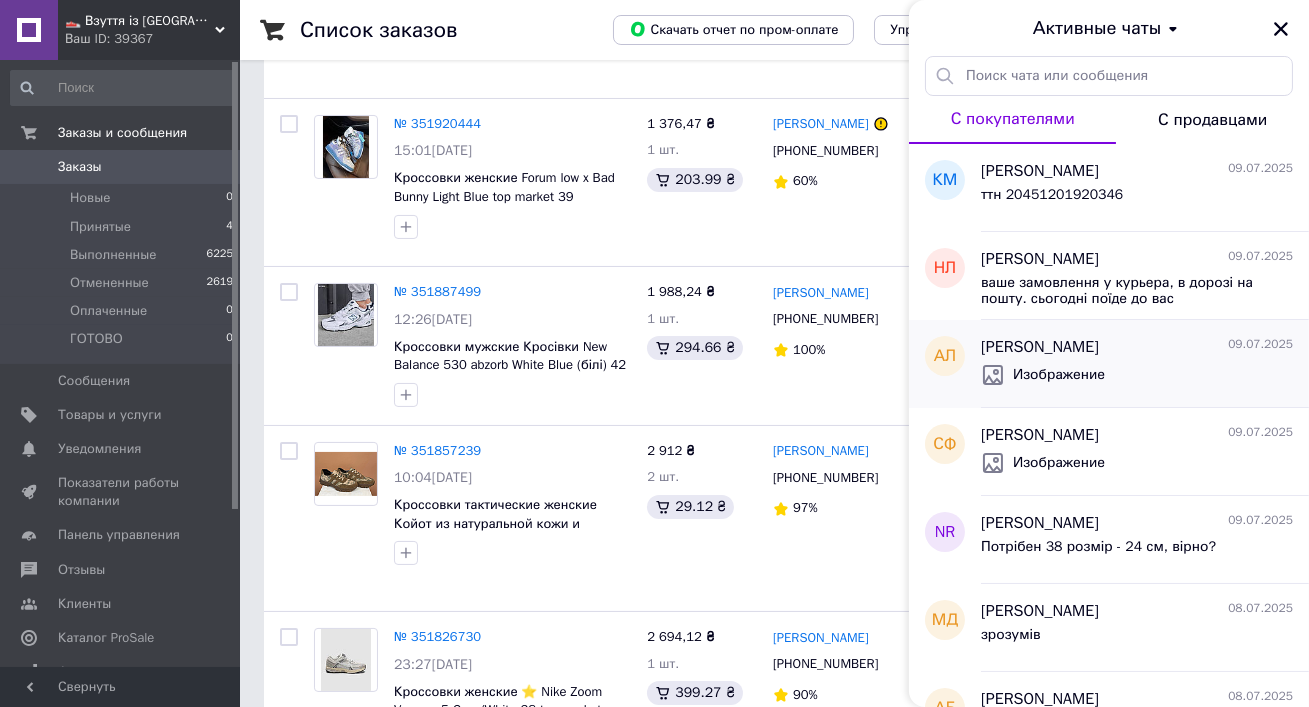 click on "Изображение" at bounding box center [1137, 375] 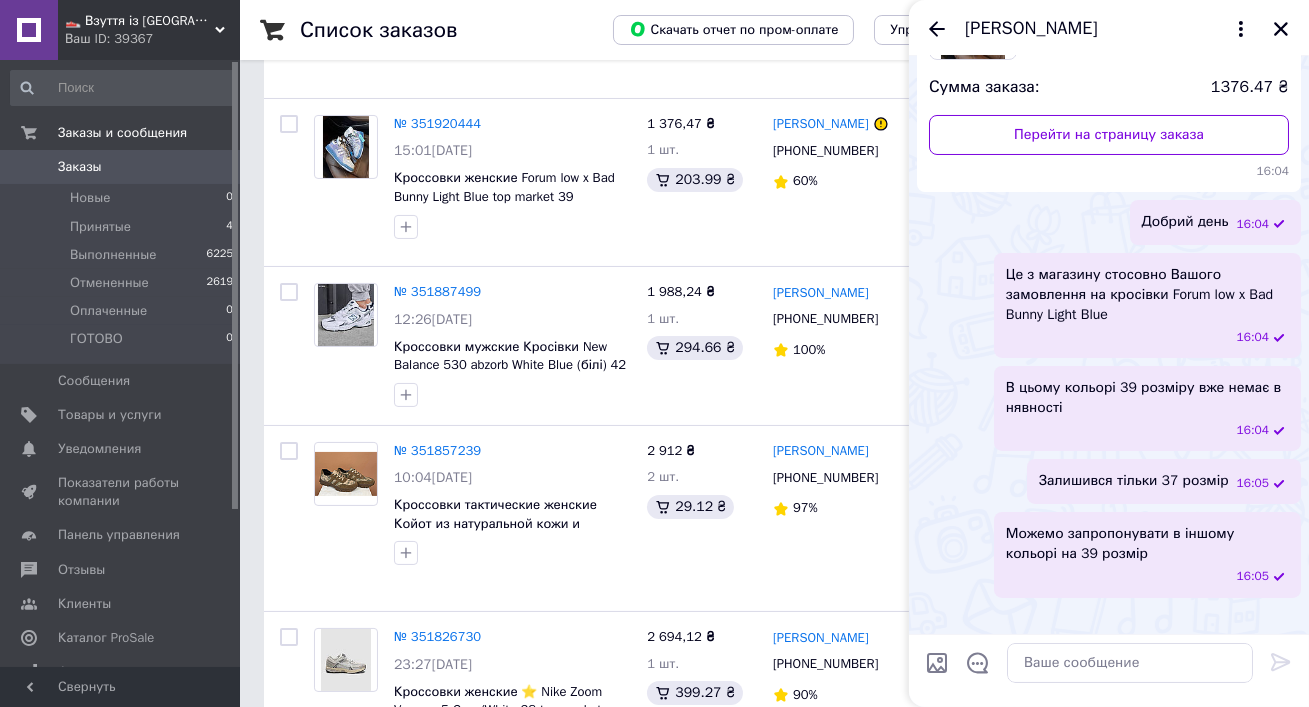 scroll, scrollTop: 0, scrollLeft: 0, axis: both 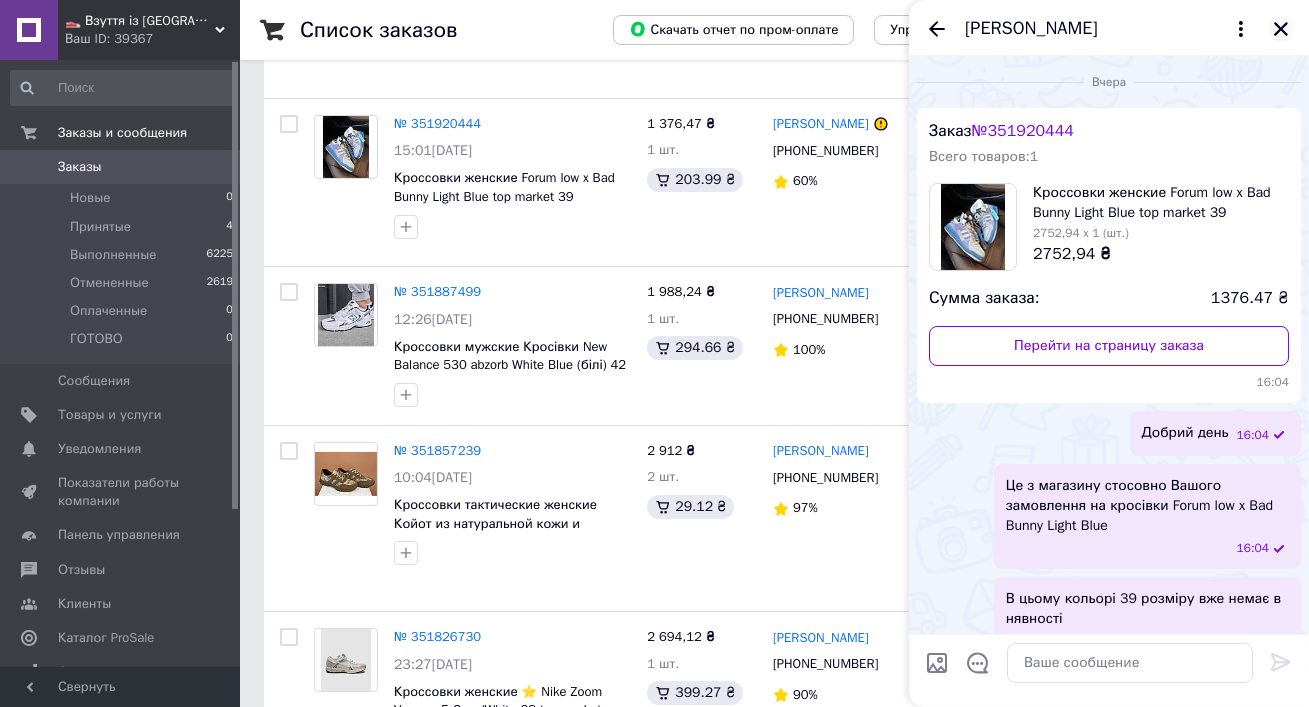click 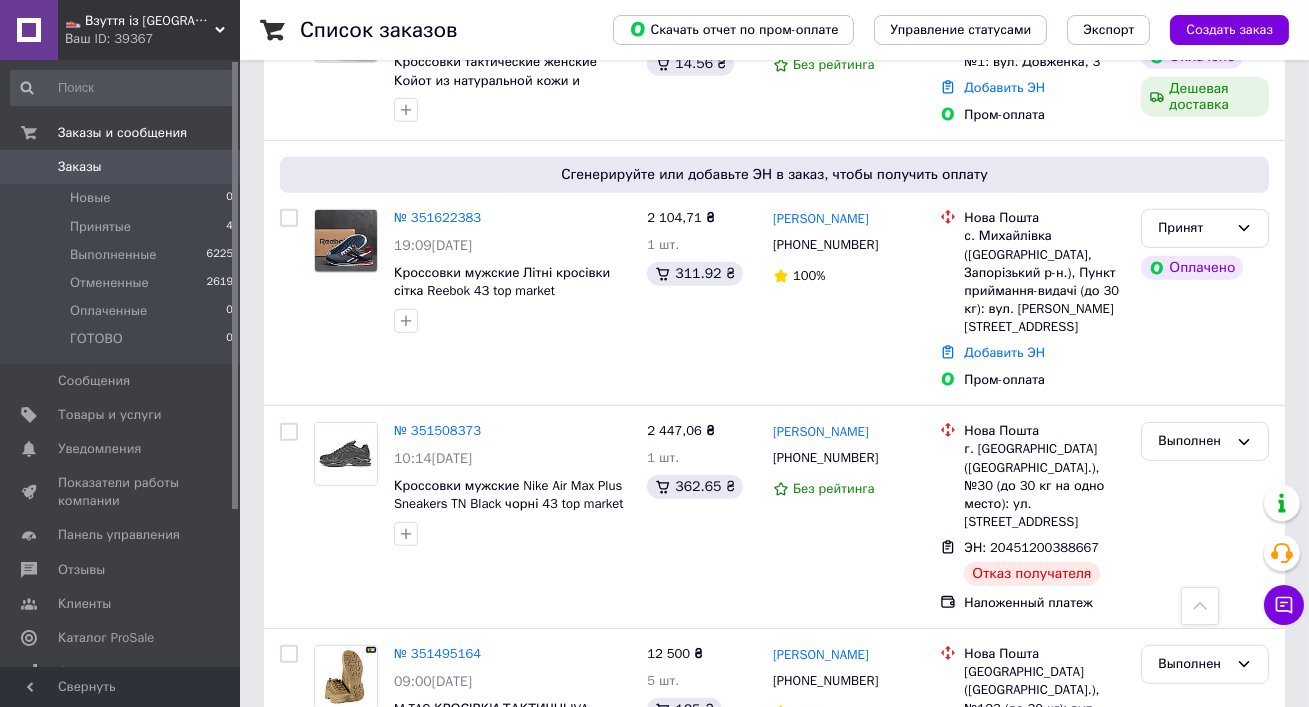 scroll, scrollTop: 1921, scrollLeft: 0, axis: vertical 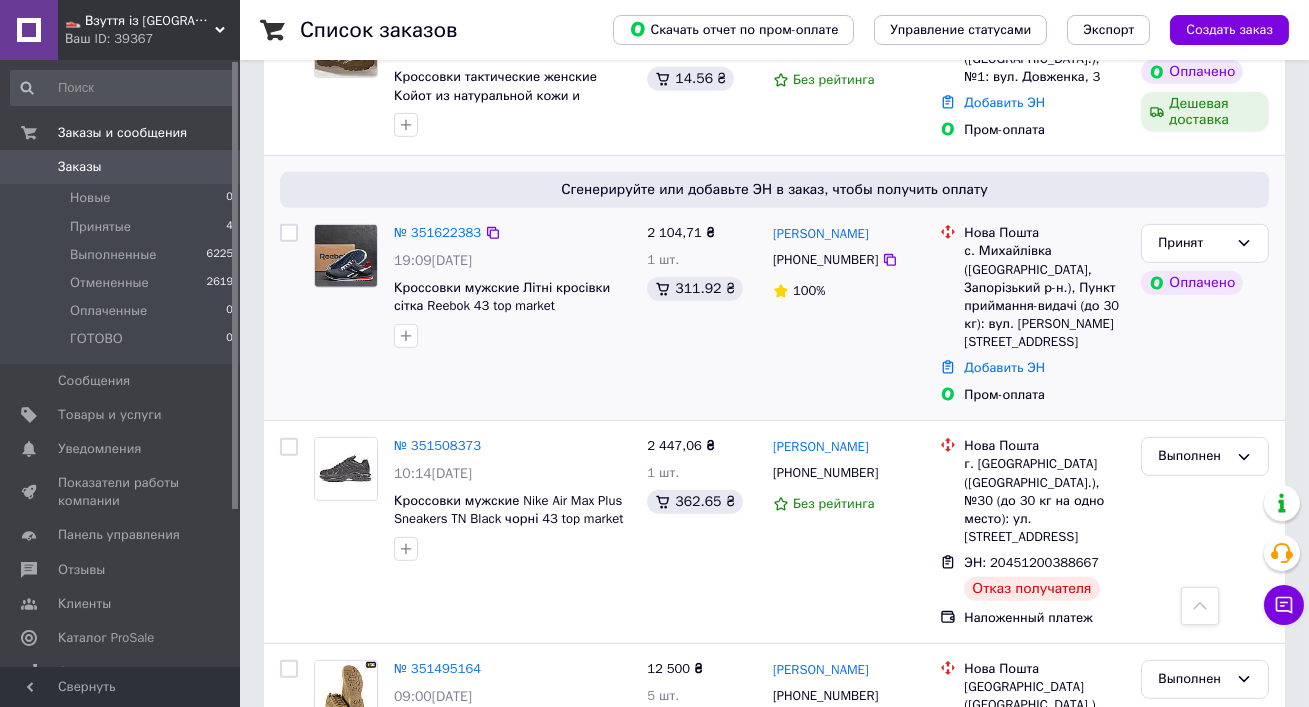 click on "№ 351622383" at bounding box center (437, 233) 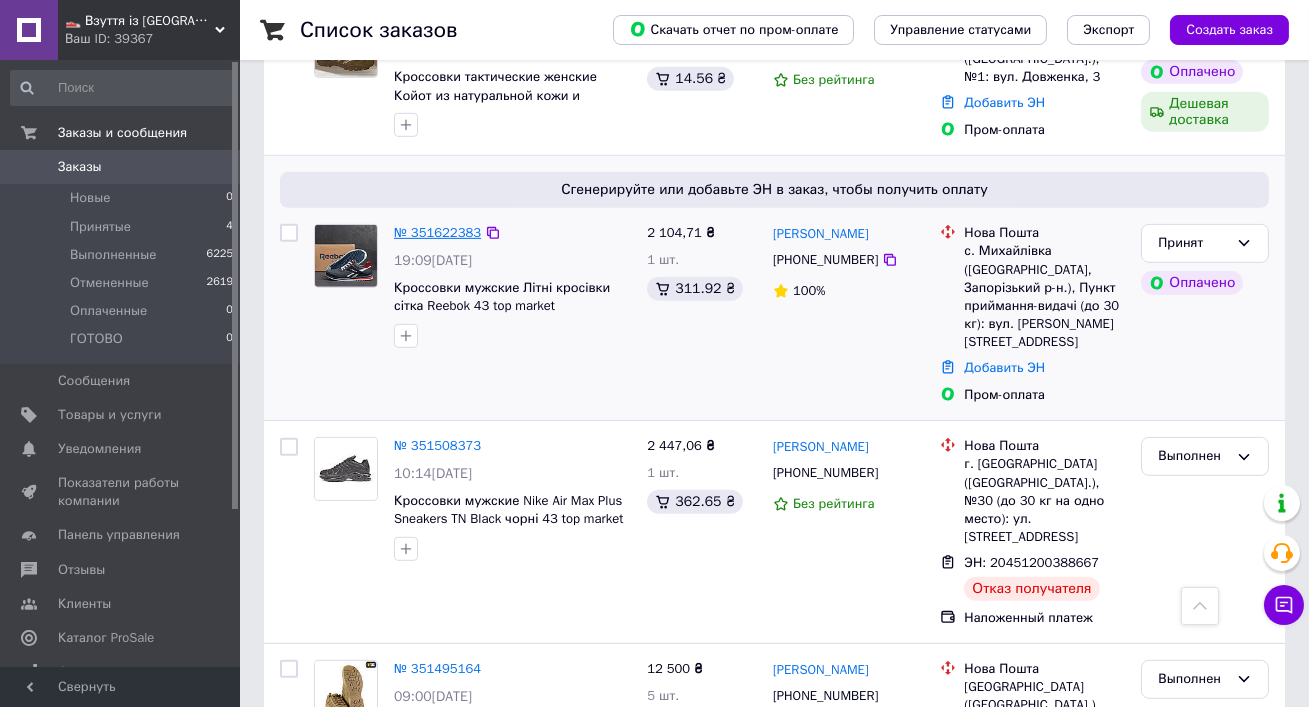 click on "№ 351622383" at bounding box center [437, 232] 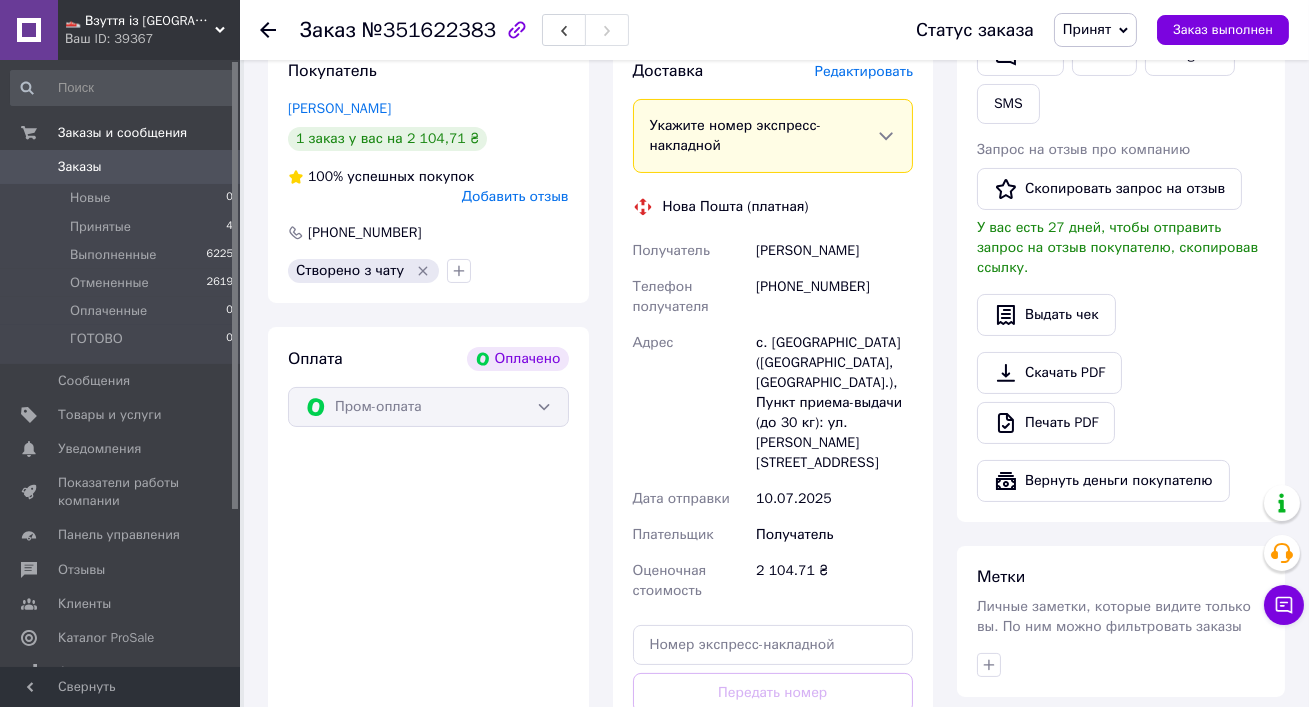 scroll, scrollTop: 451, scrollLeft: 0, axis: vertical 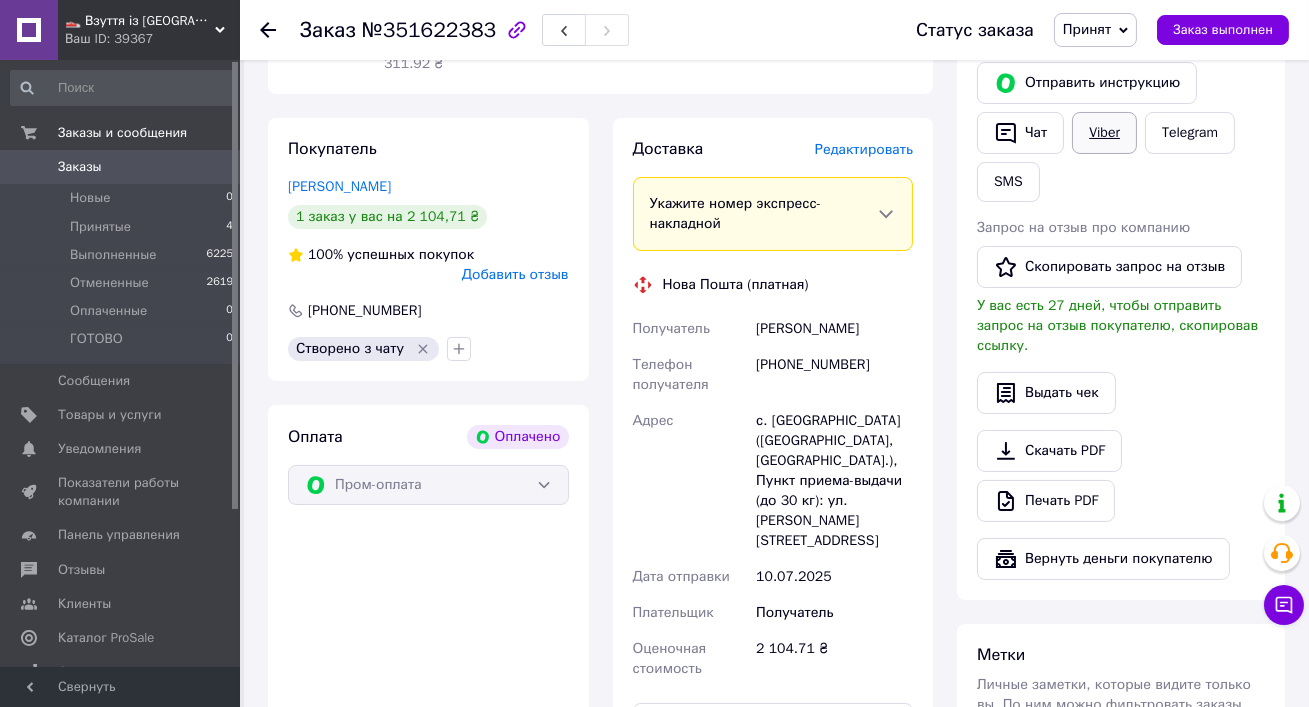 click on "Viber" at bounding box center (1104, 133) 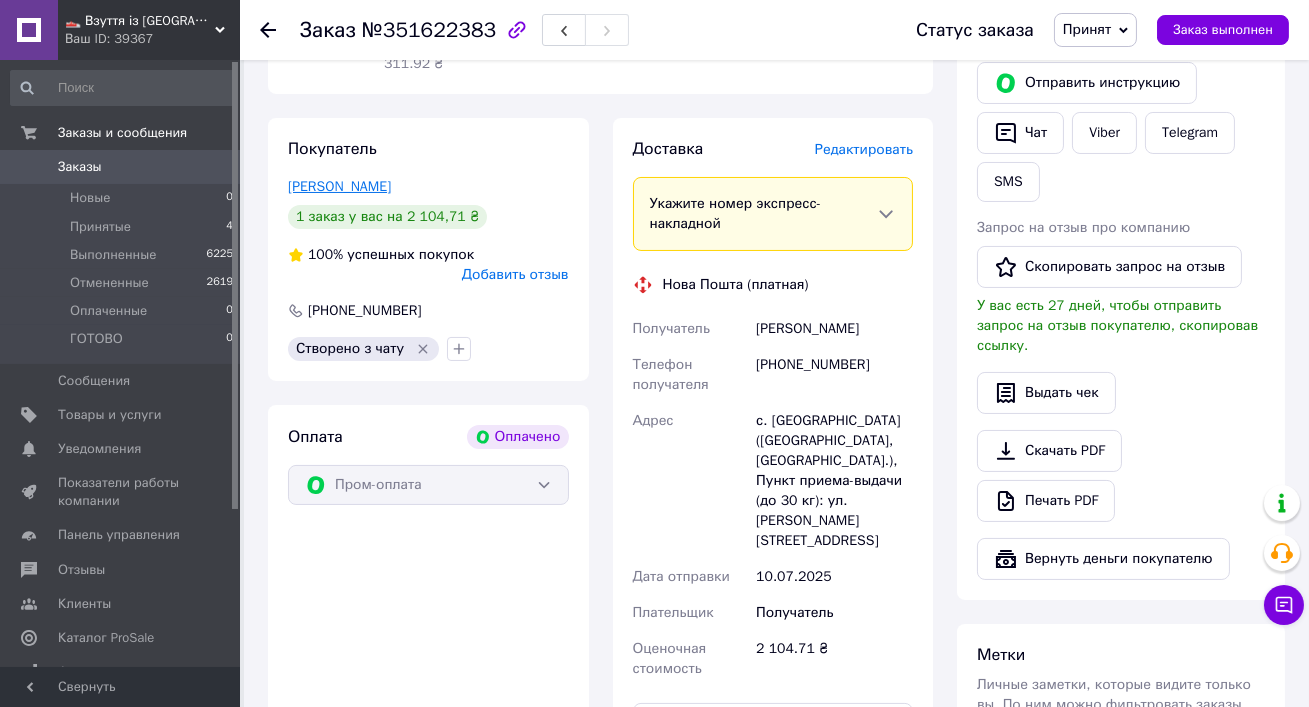 scroll, scrollTop: 0, scrollLeft: 0, axis: both 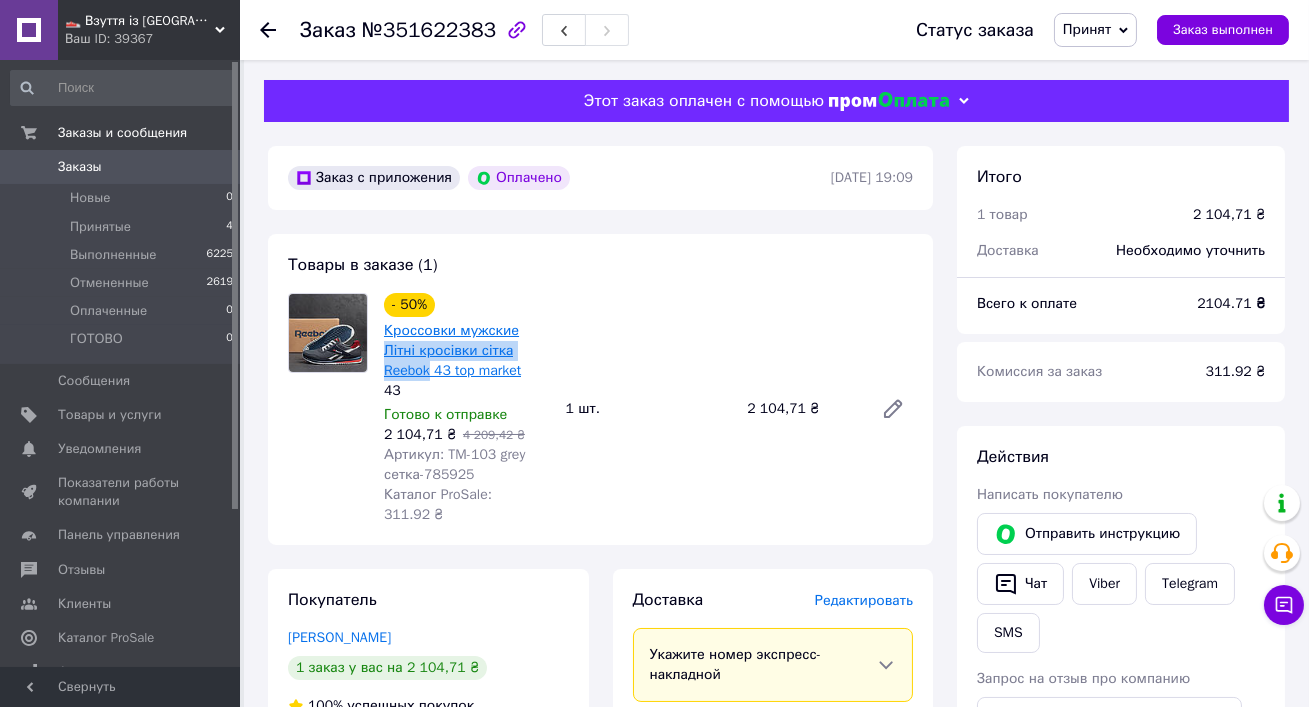drag, startPoint x: 381, startPoint y: 348, endPoint x: 432, endPoint y: 366, distance: 54.08327 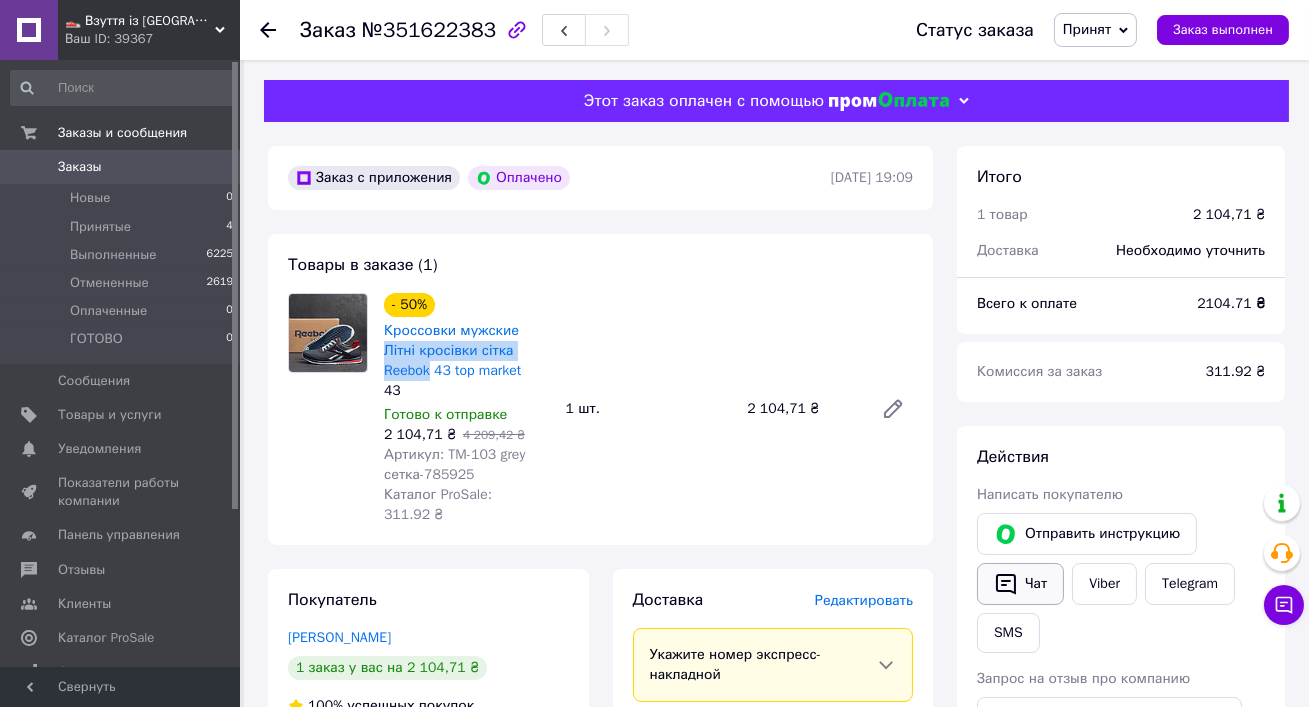 click on "Чат" at bounding box center (1020, 584) 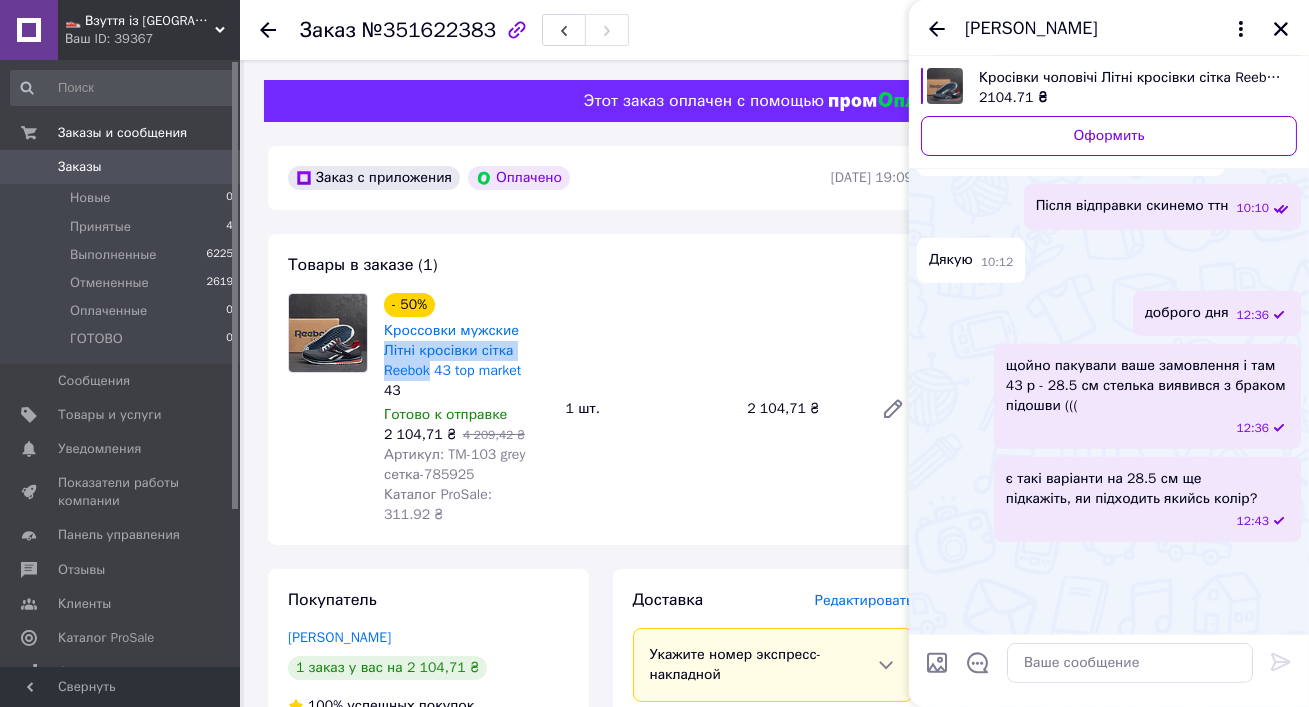 scroll, scrollTop: 1658, scrollLeft: 0, axis: vertical 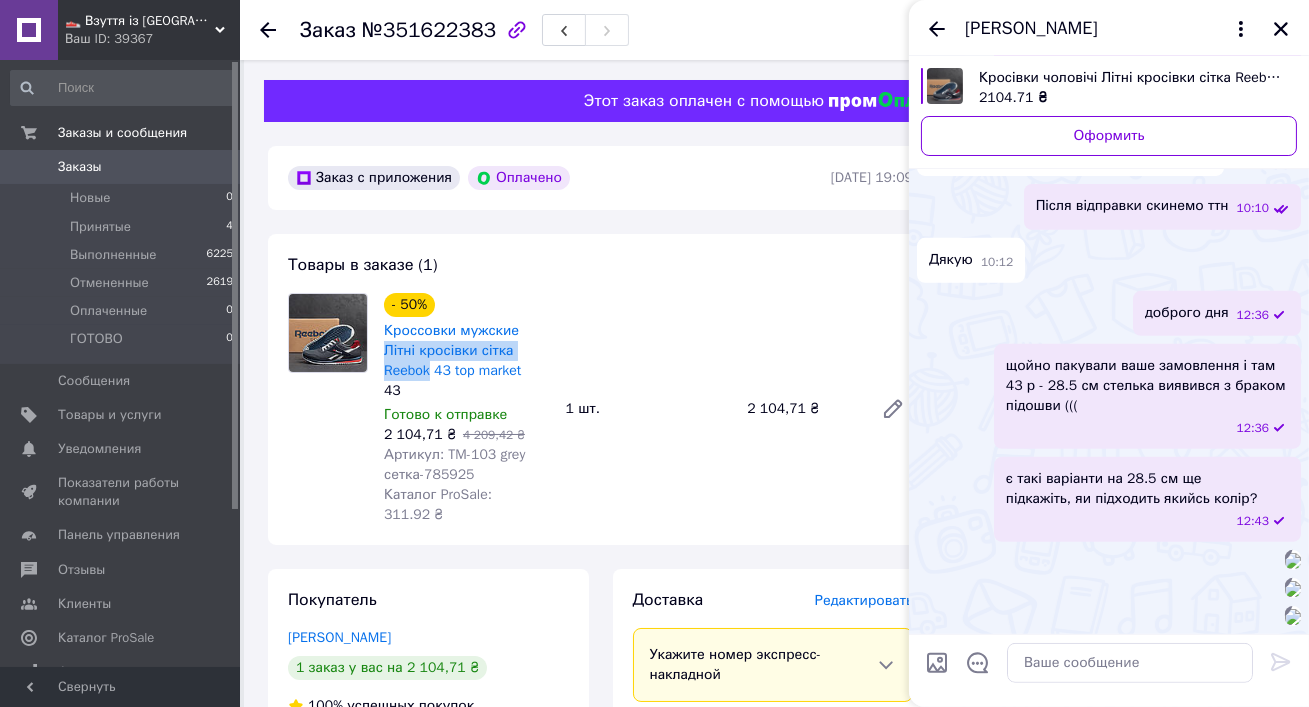 click on "щойно пакували ваше замовлення і там 43 р - 28.5 см стелька виявився з браком підошви (((" at bounding box center (1147, 386) 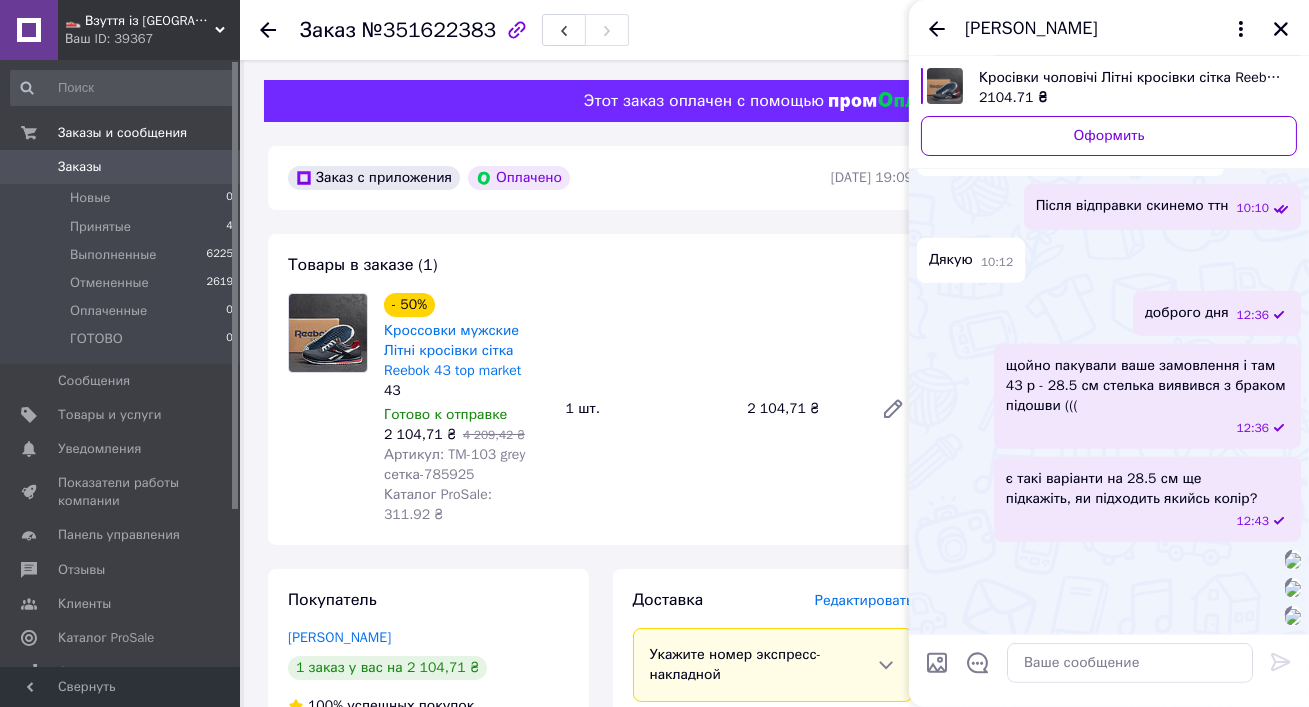 click on "щойно пакували ваше замовлення і там 43 р - 28.5 см стелька виявився з браком підошви (((" at bounding box center (1147, 386) 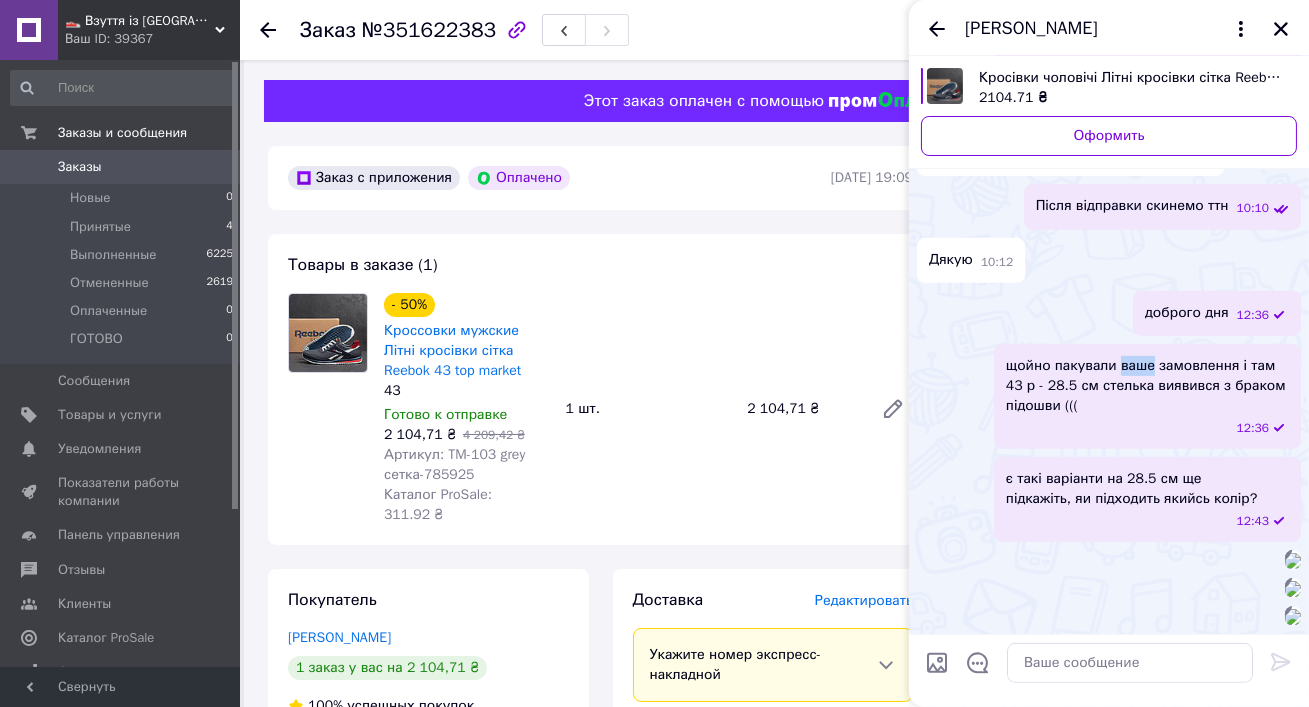 click on "щойно пакували ваше замовлення і там 43 р - 28.5 см стелька виявився з браком підошви (((" at bounding box center (1147, 386) 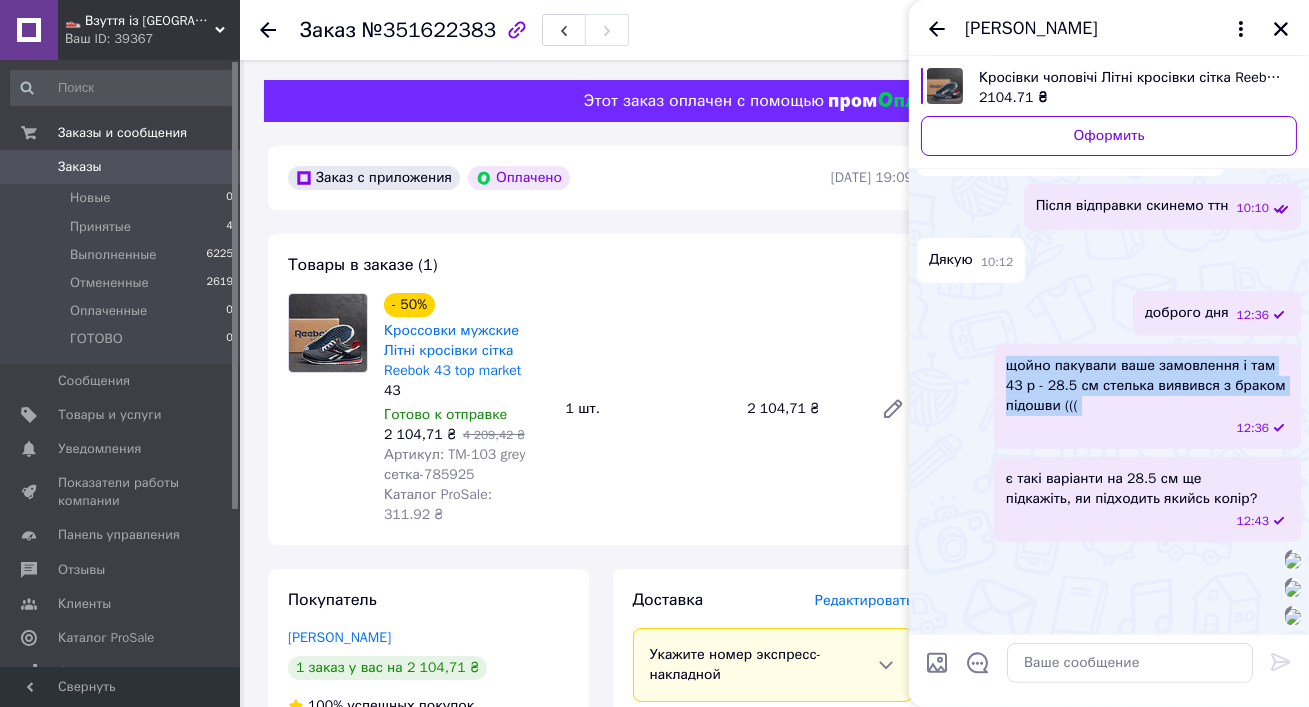 copy on "щойно пакували ваше замовлення і там 43 р - 28.5 см стелька виявився з браком підошви (((" 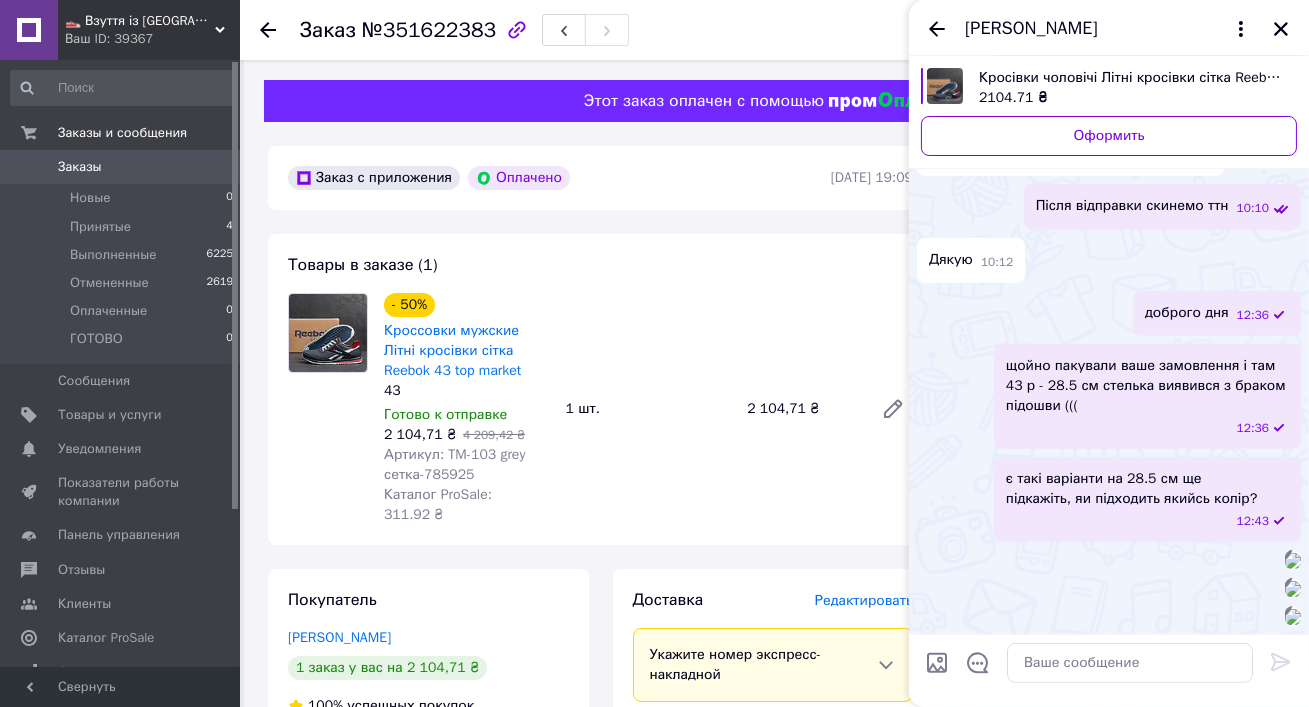 click on "є такі варіанти на 28.5 см ще  підкажіть, яи підходить якийсь колір?" at bounding box center (1132, 489) 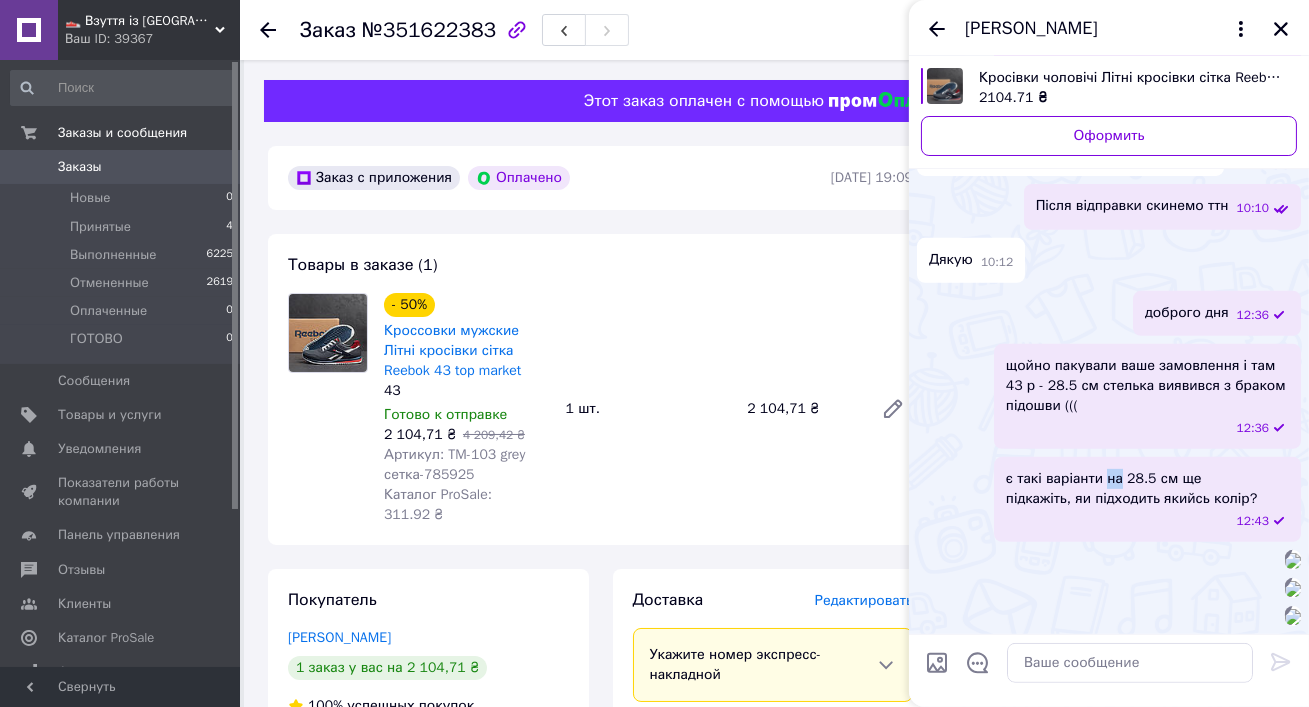 click on "є такі варіанти на 28.5 см ще  підкажіть, яи підходить якийсь колір?" at bounding box center [1132, 489] 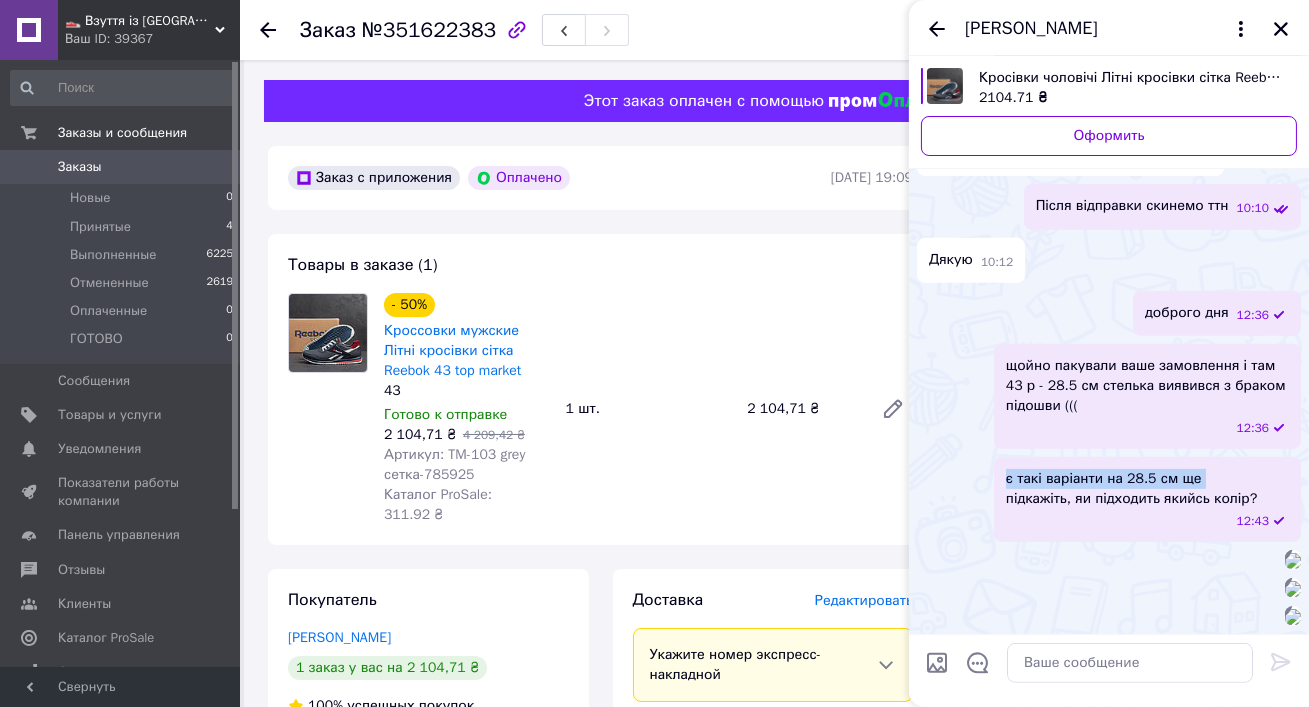 click on "є такі варіанти на 28.5 см ще  підкажіть, яи підходить якийсь колір? 12:43" at bounding box center [1147, 499] 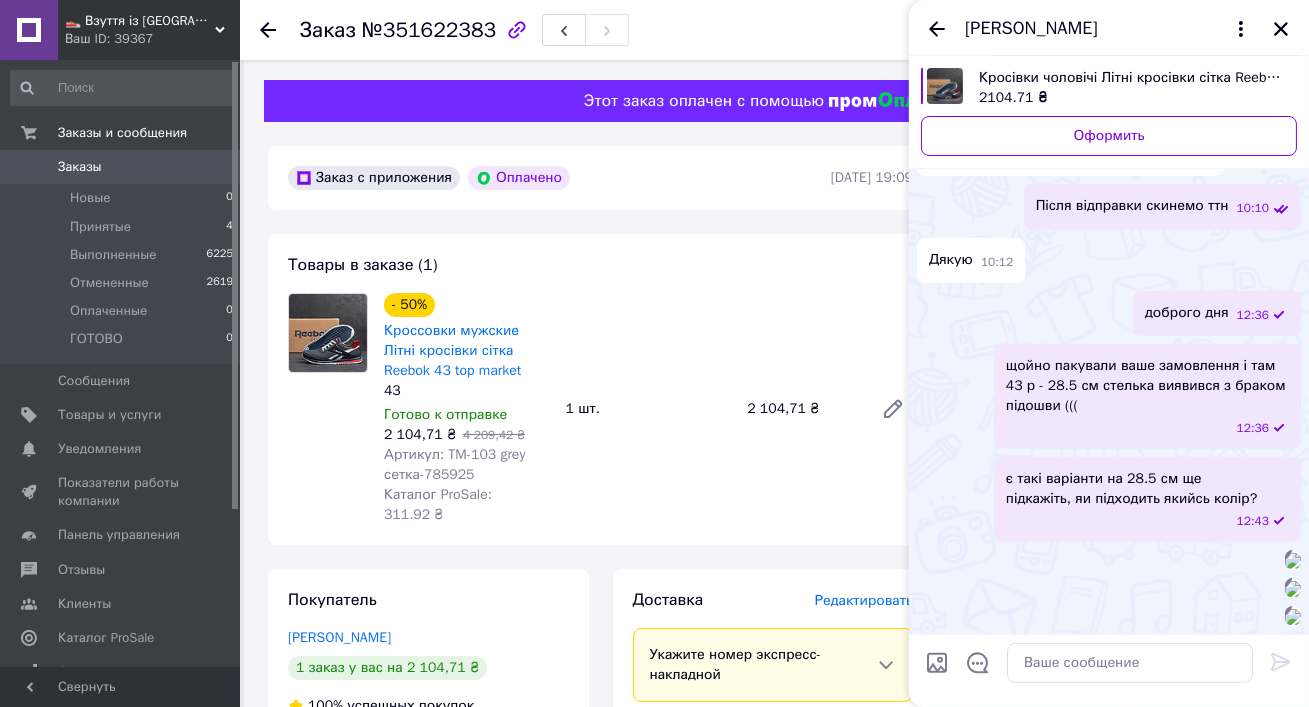 click on "є такі варіанти на 28.5 см ще  підкажіть, яи підходить якийсь колір?" at bounding box center (1132, 489) 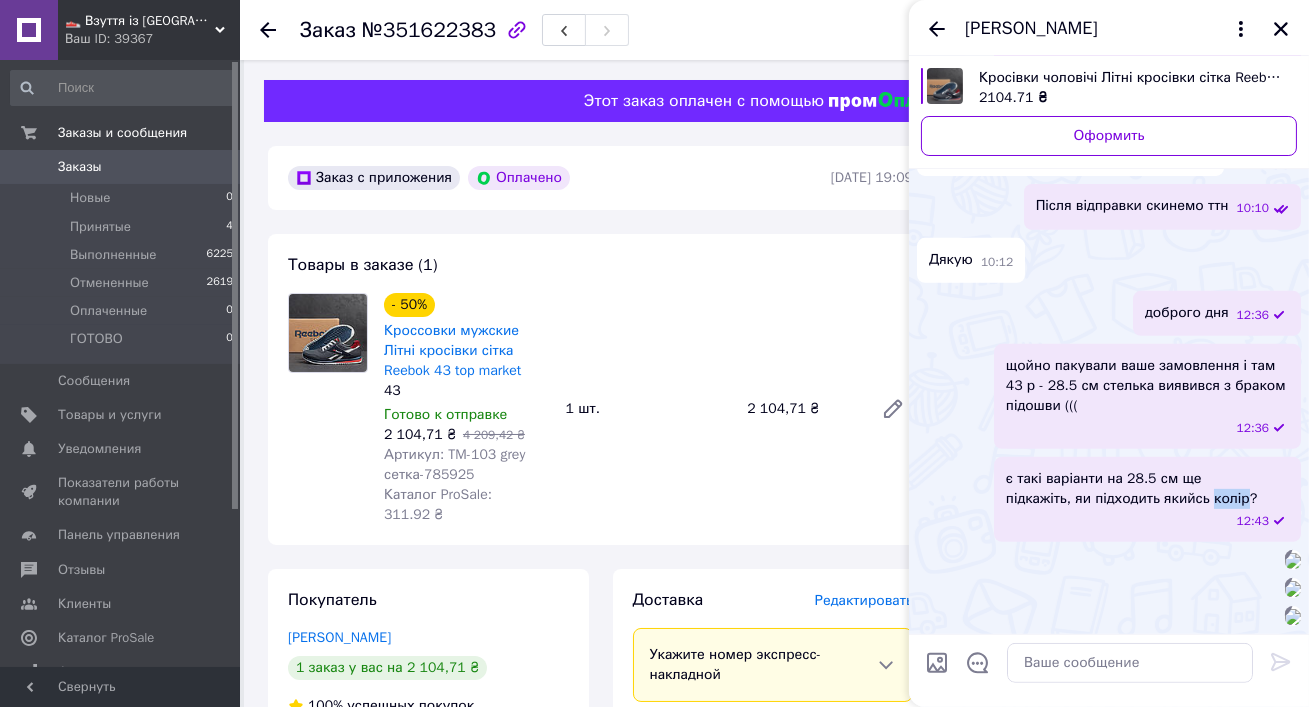 click on "є такі варіанти на 28.5 см ще  підкажіть, яи підходить якийсь колір?" at bounding box center [1132, 489] 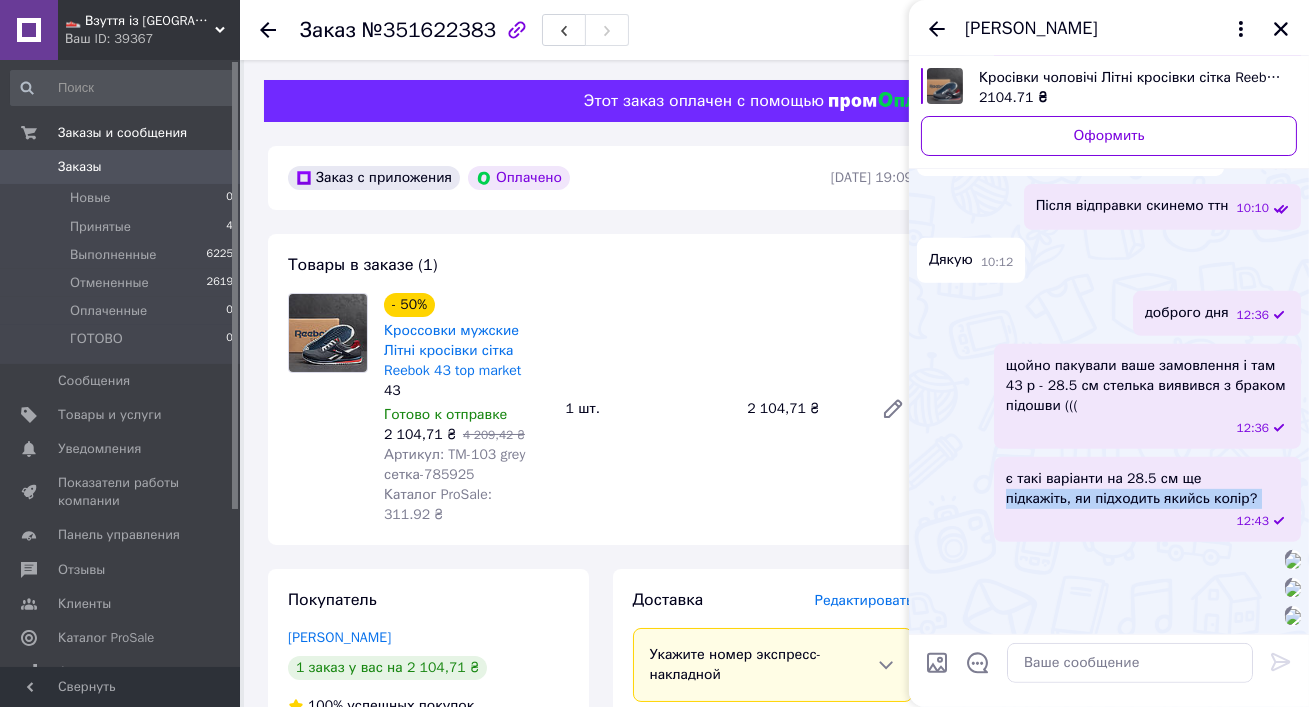 click on "є такі варіанти на 28.5 см ще  підкажіть, яи підходить якийсь колір?" at bounding box center (1132, 489) 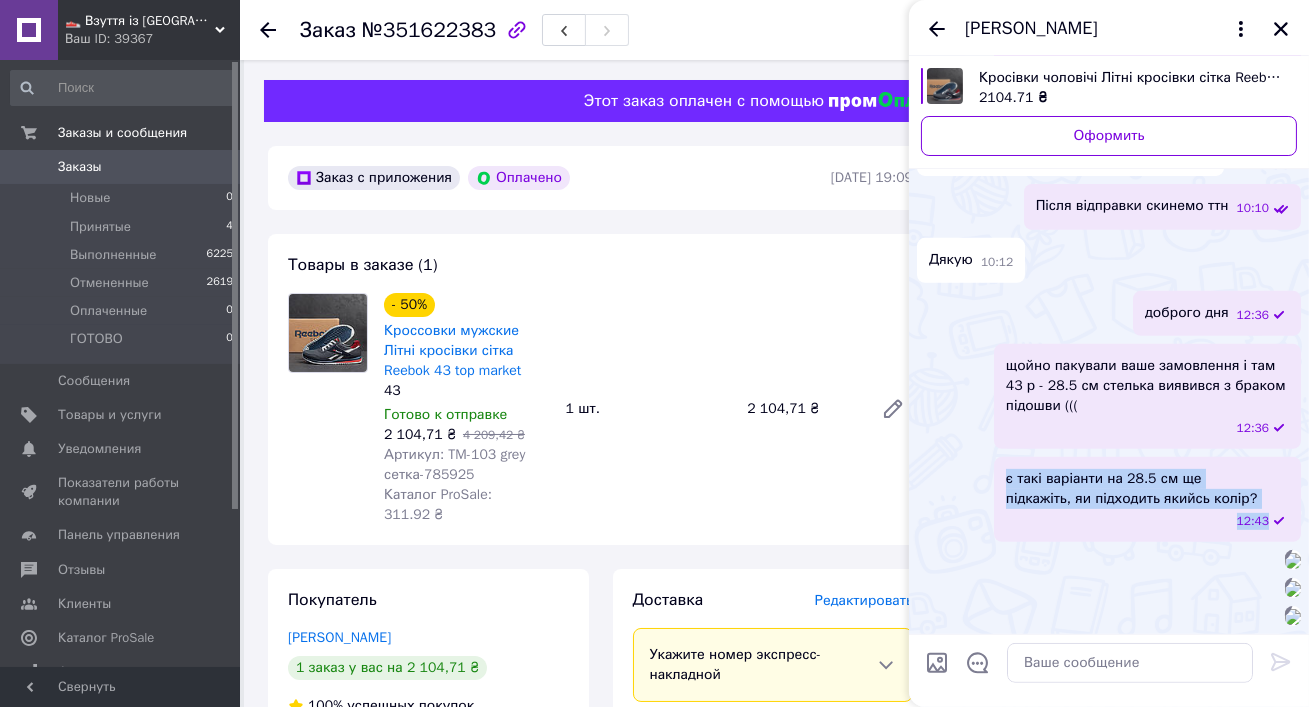 drag, startPoint x: 1279, startPoint y: 446, endPoint x: 1000, endPoint y: 426, distance: 279.71594 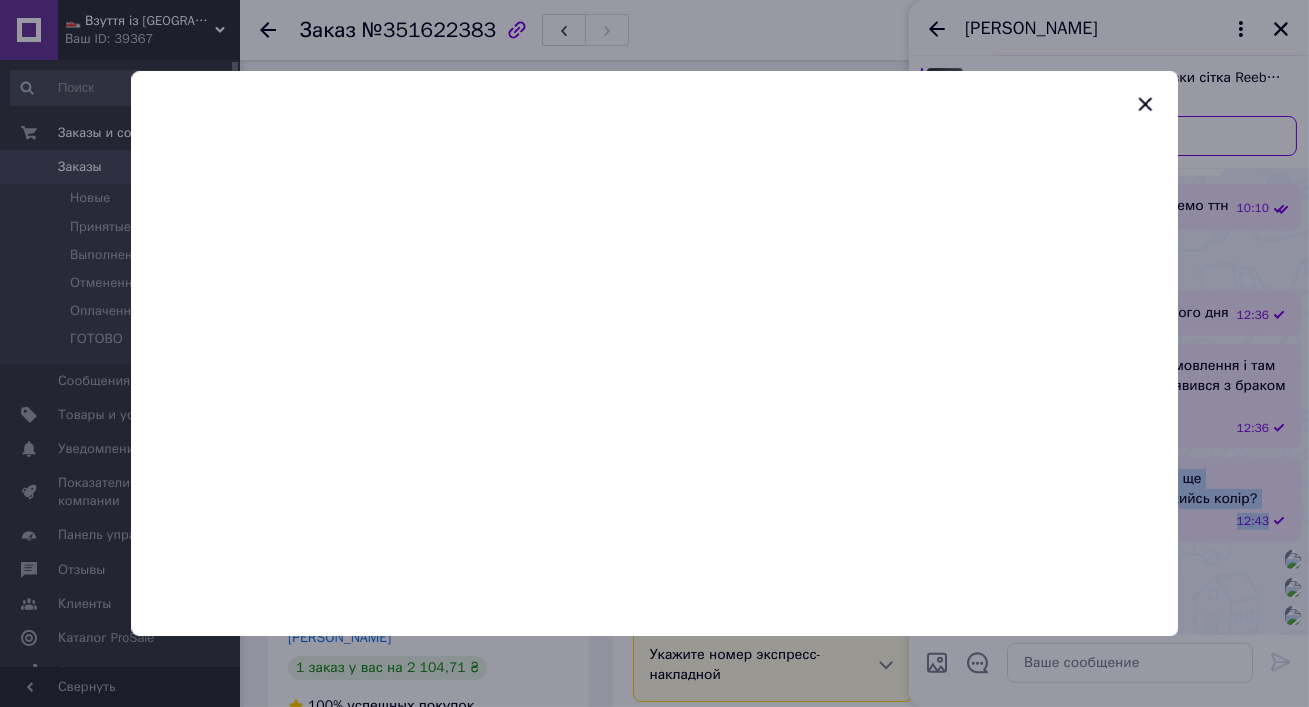 click at bounding box center [654, 353] 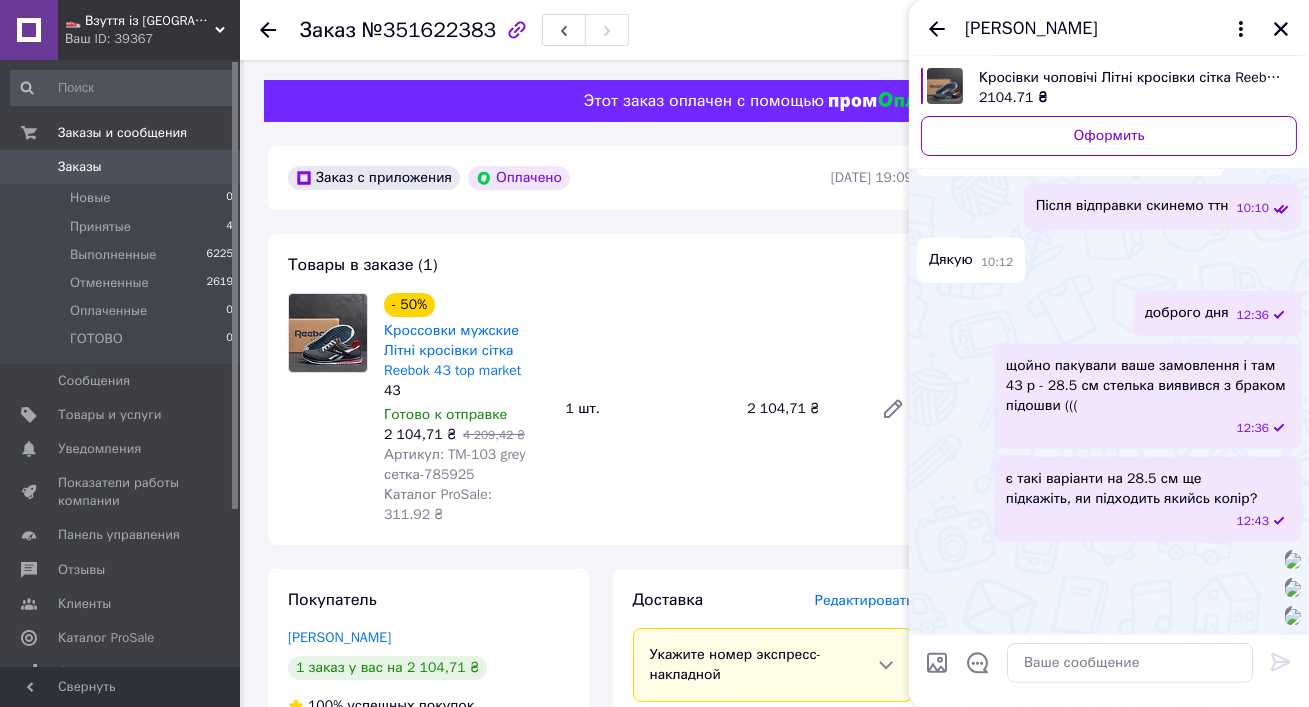 scroll, scrollTop: 2171, scrollLeft: 0, axis: vertical 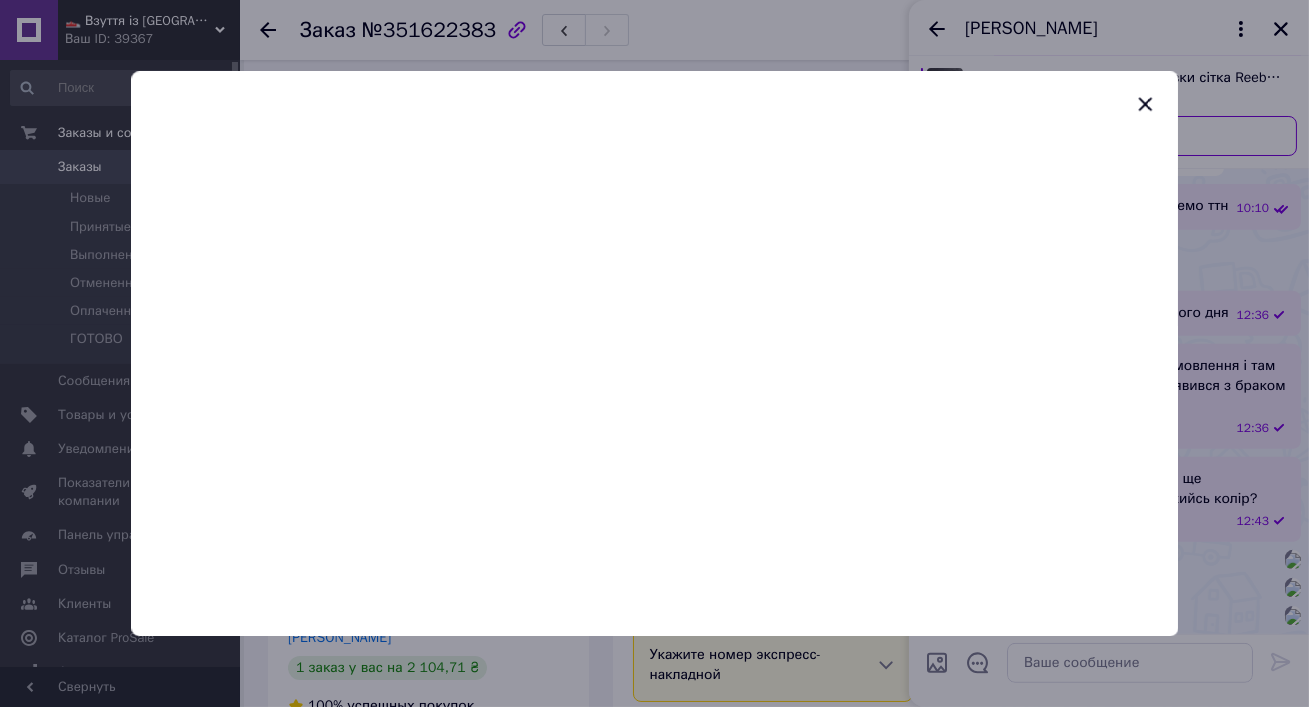 click at bounding box center (654, 386) 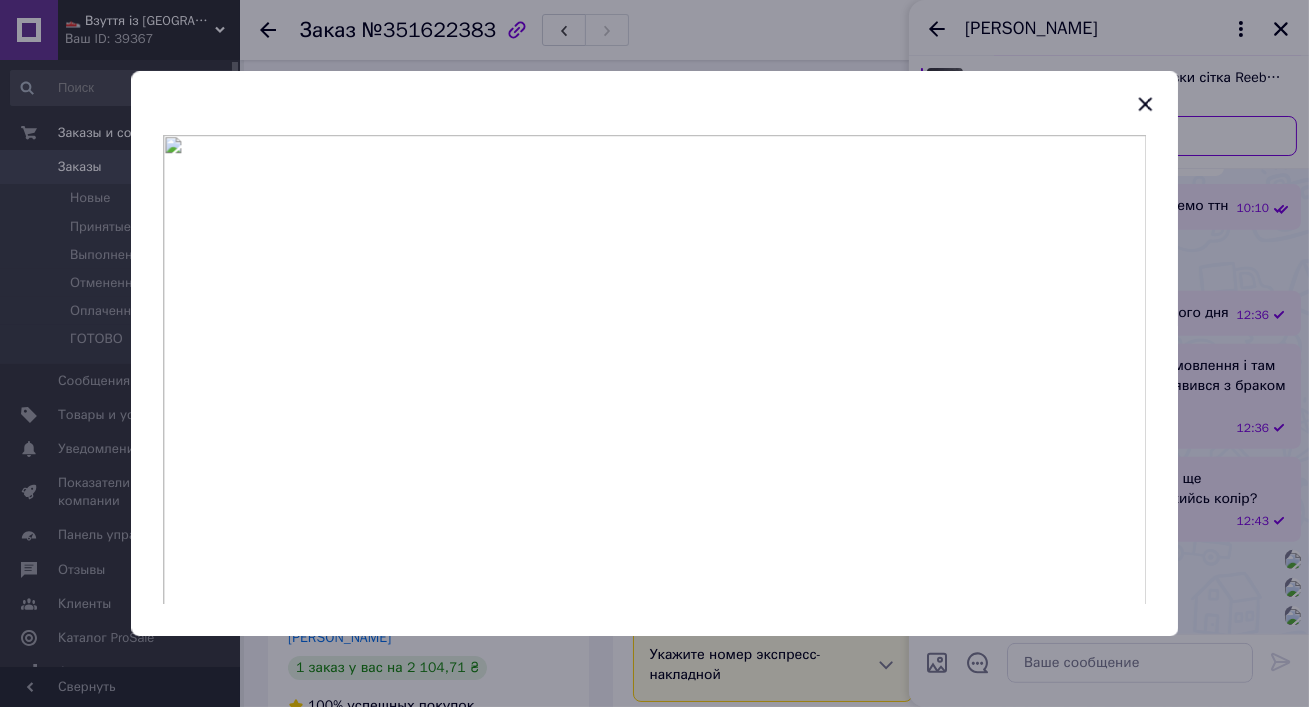 click at bounding box center [654, 353] 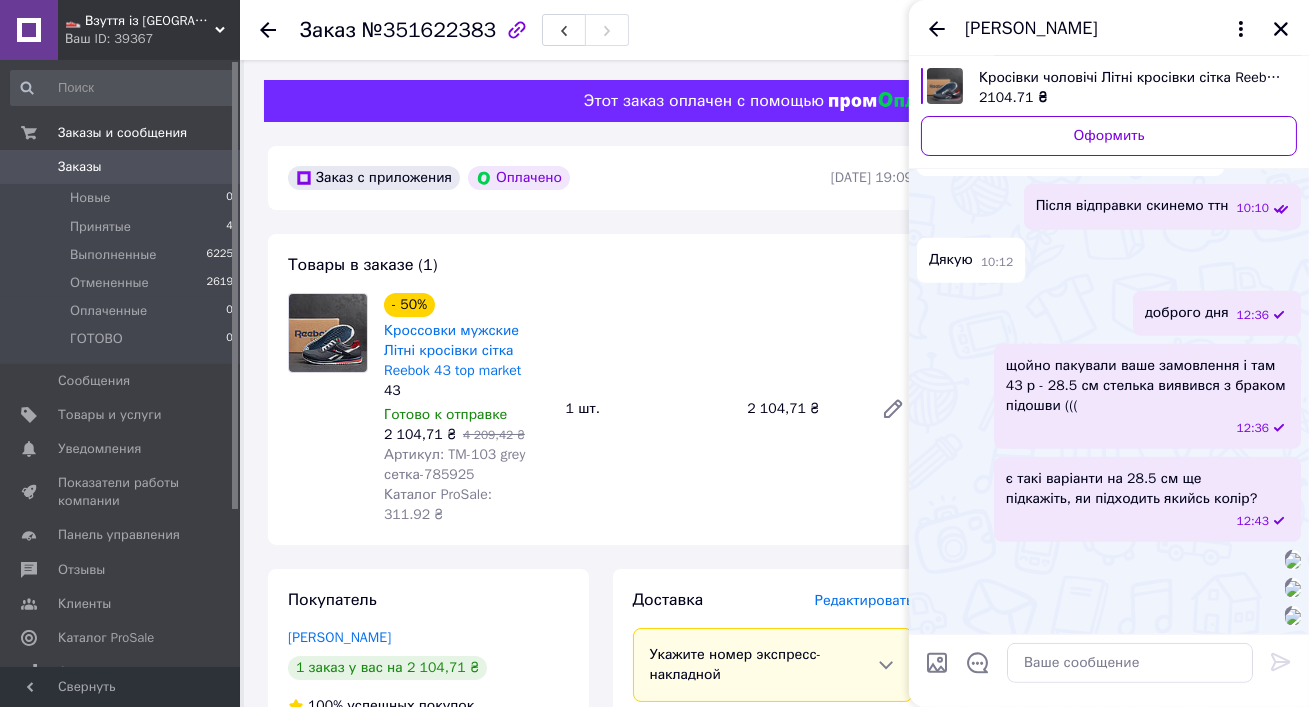 scroll, scrollTop: 2386, scrollLeft: 0, axis: vertical 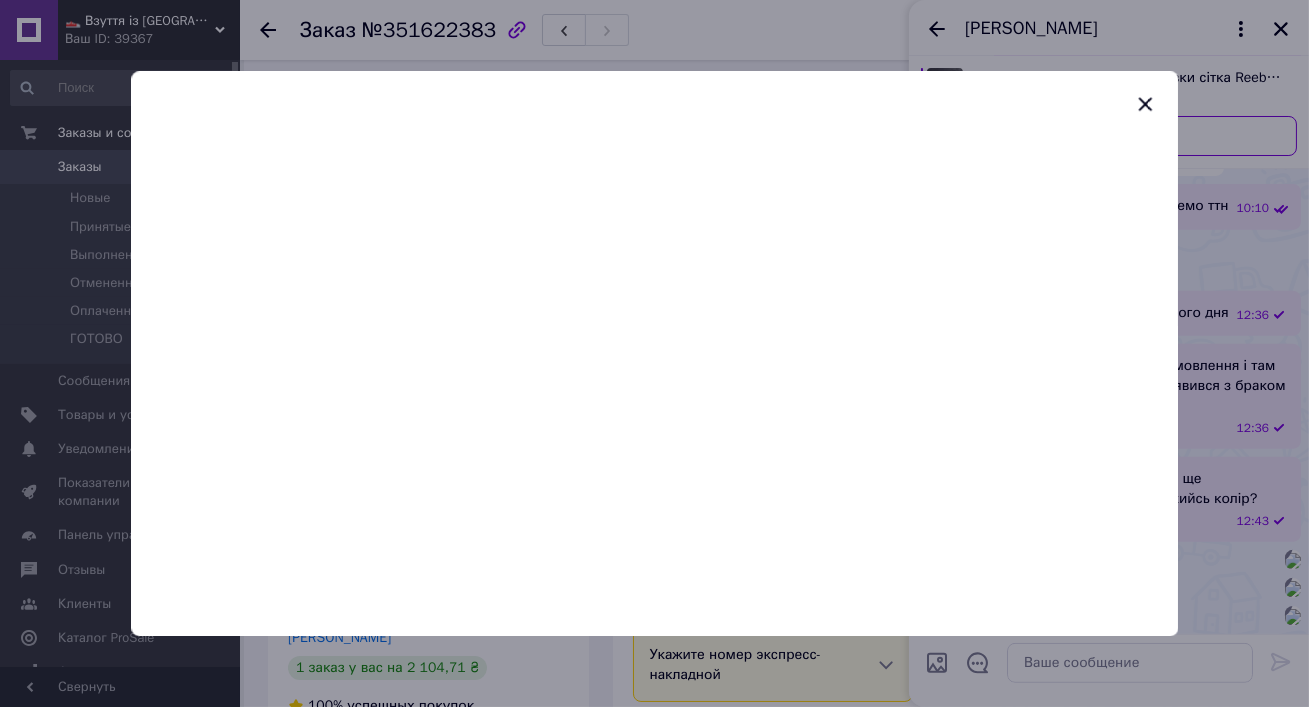 click at bounding box center (654, 353) 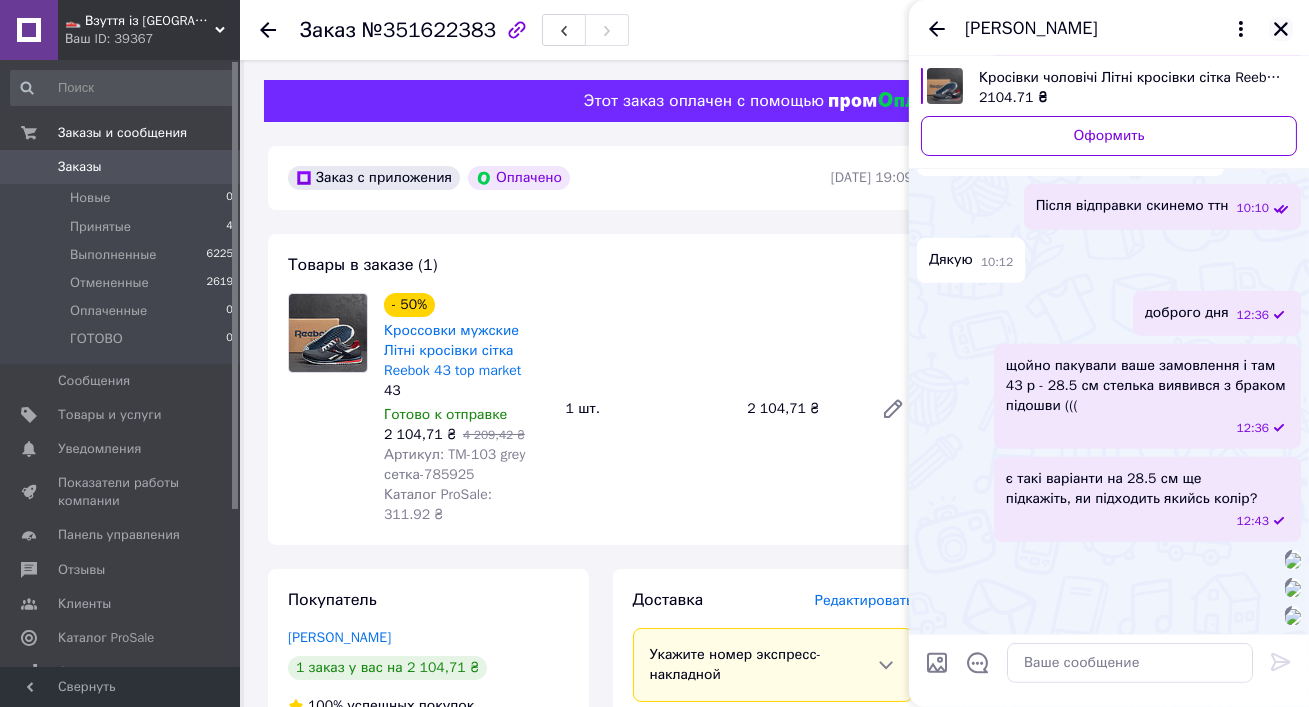 click 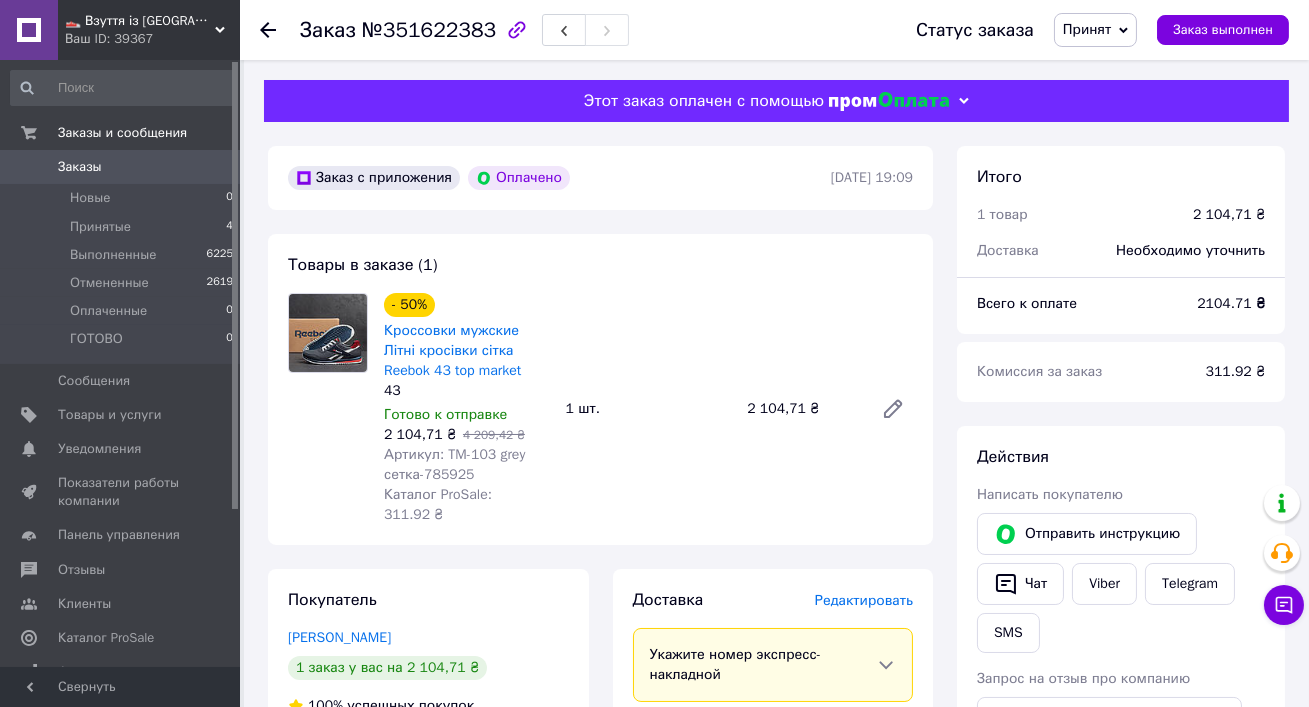 click on "Заказы" at bounding box center (121, 167) 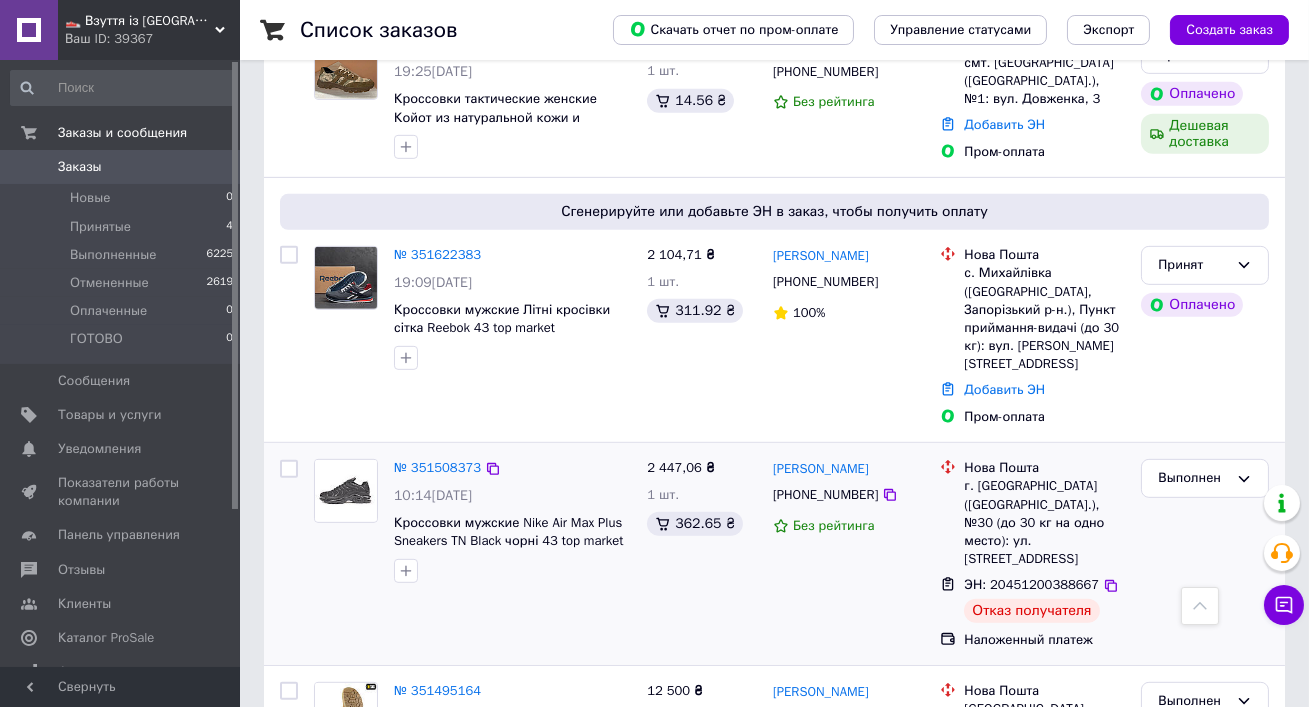 scroll, scrollTop: 1890, scrollLeft: 0, axis: vertical 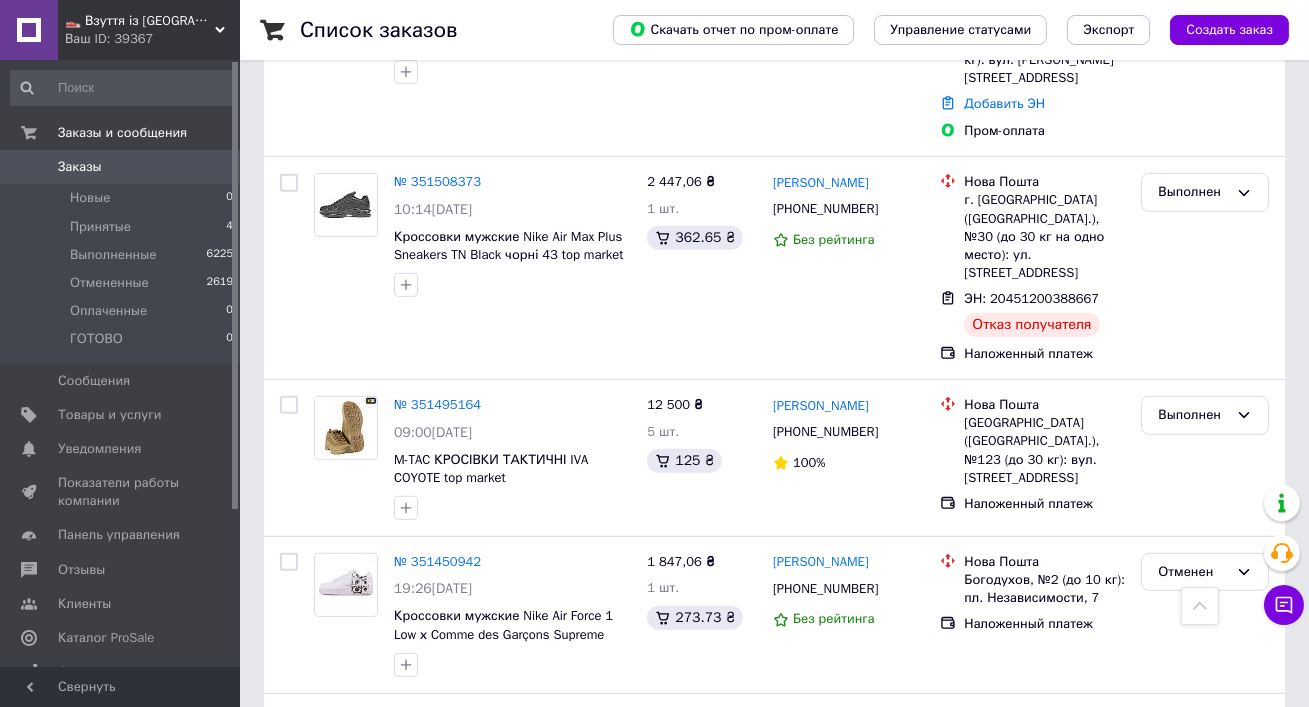 click on "Ваш ID: 39367" at bounding box center (152, 39) 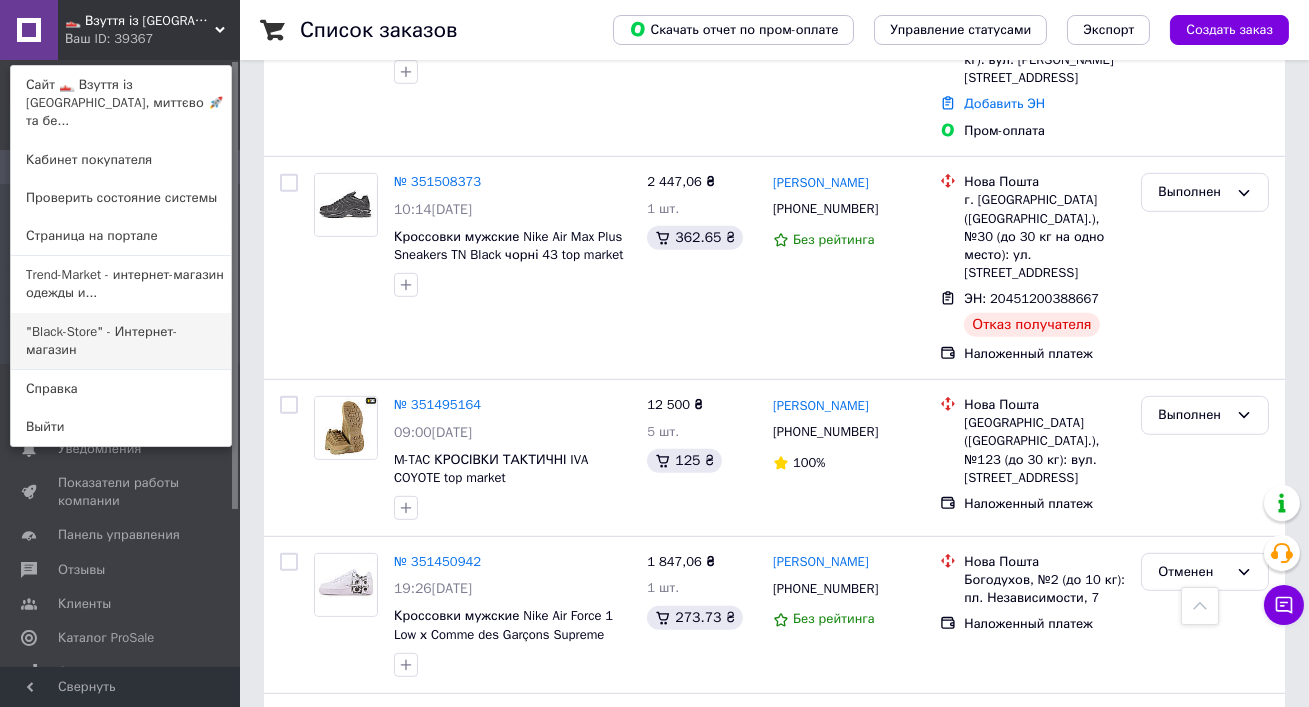 click on ""Black-Store" - Интернет-магазин" at bounding box center [121, 341] 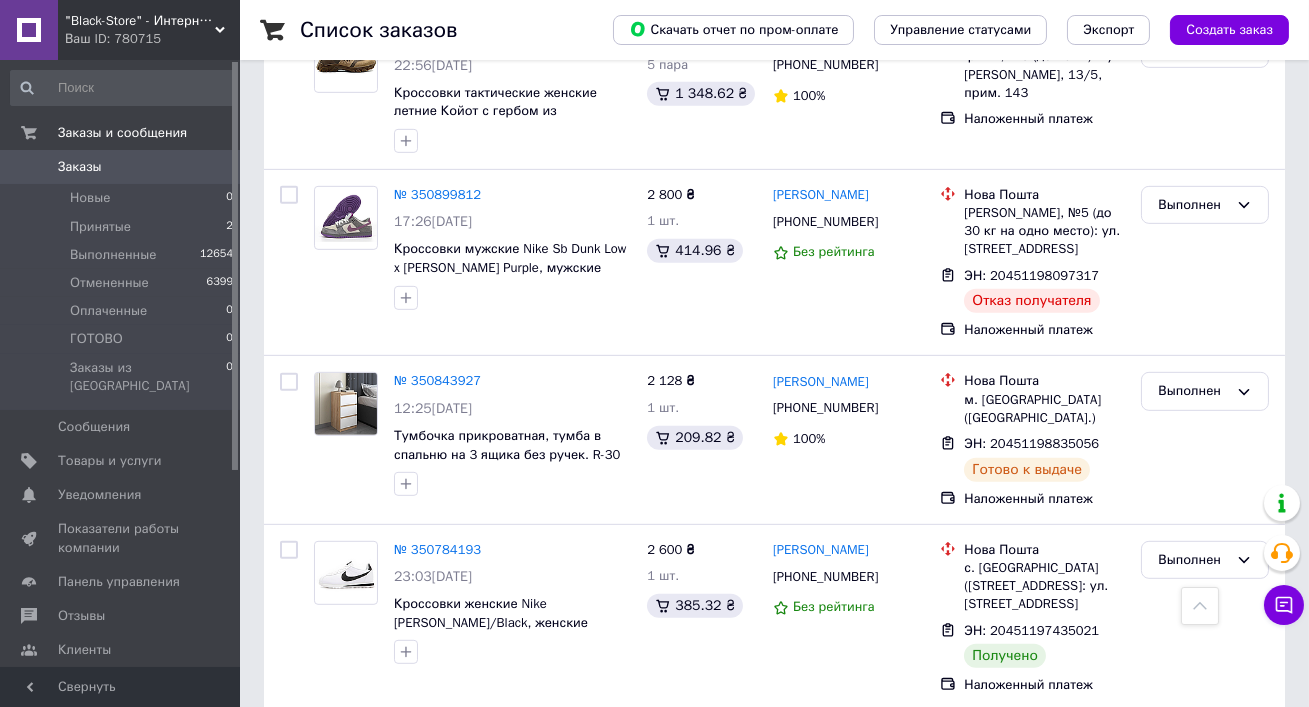 scroll, scrollTop: 2109, scrollLeft: 0, axis: vertical 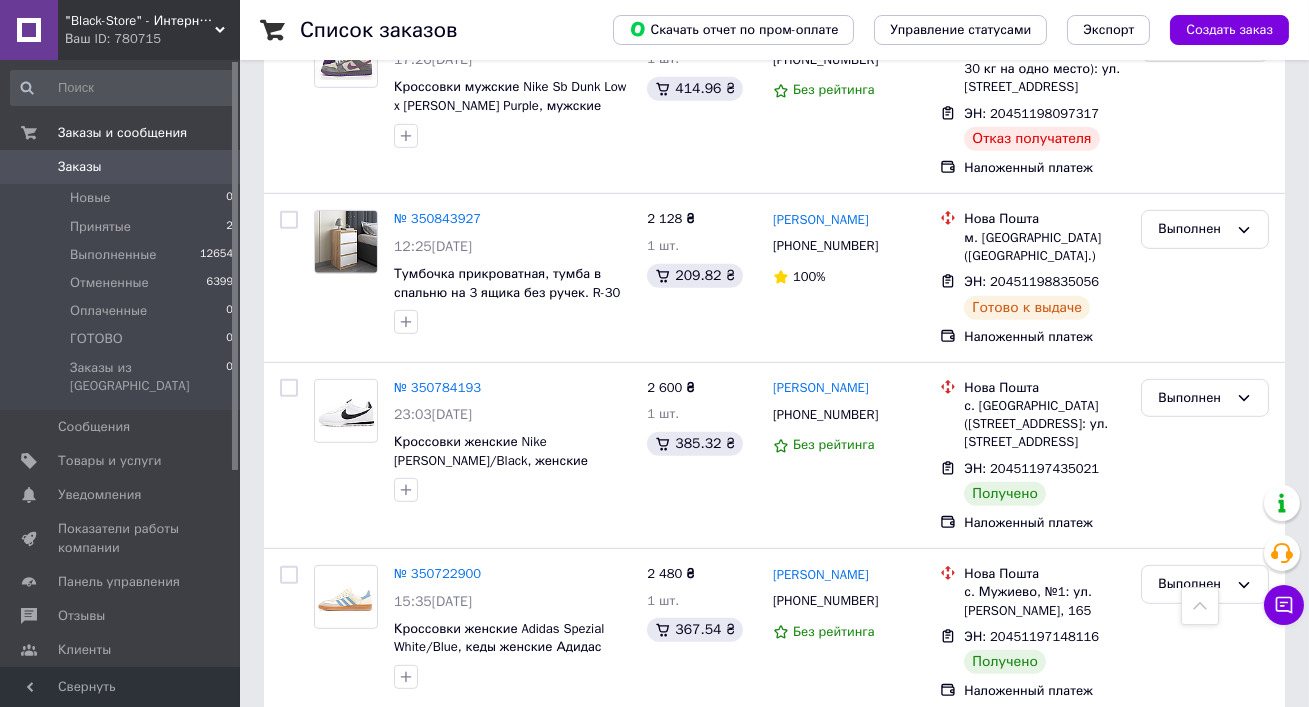 click on ""Black-Store" - Интернет-магазин" at bounding box center [140, 21] 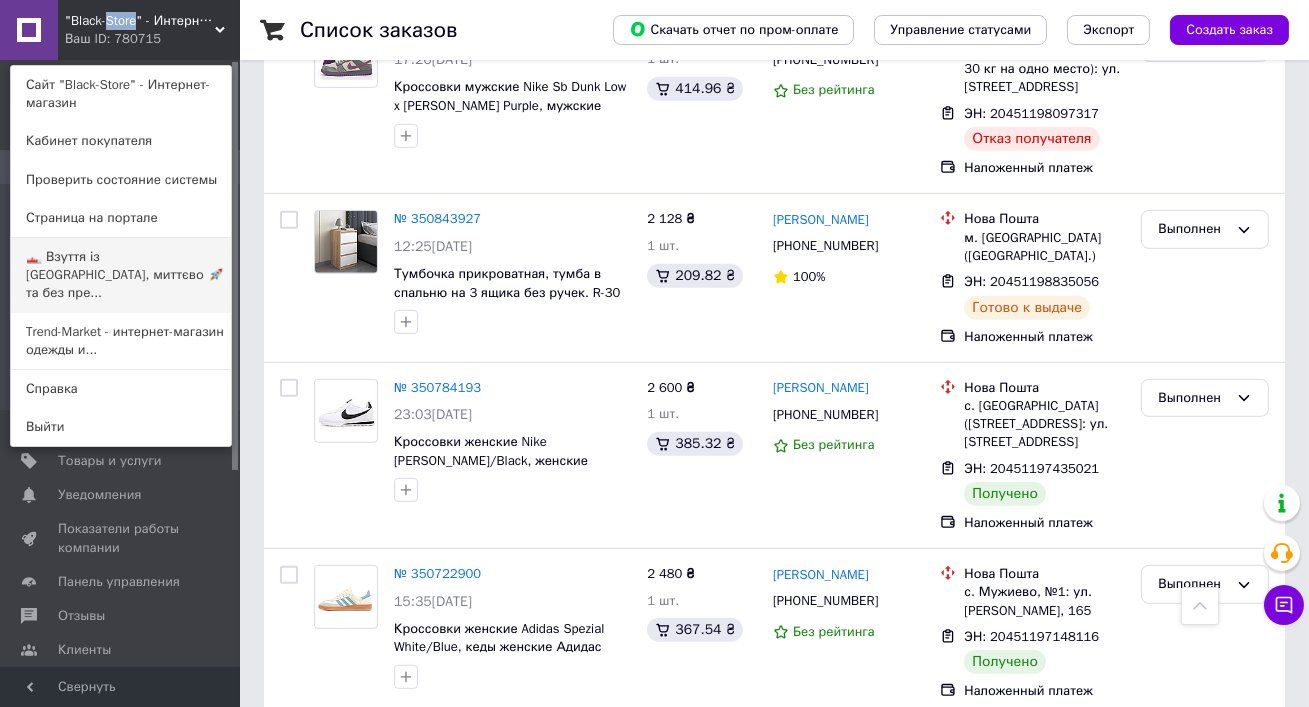 click on "👟 Взуття із Польщі, миттєво 🚀 та без пре..." at bounding box center [121, 275] 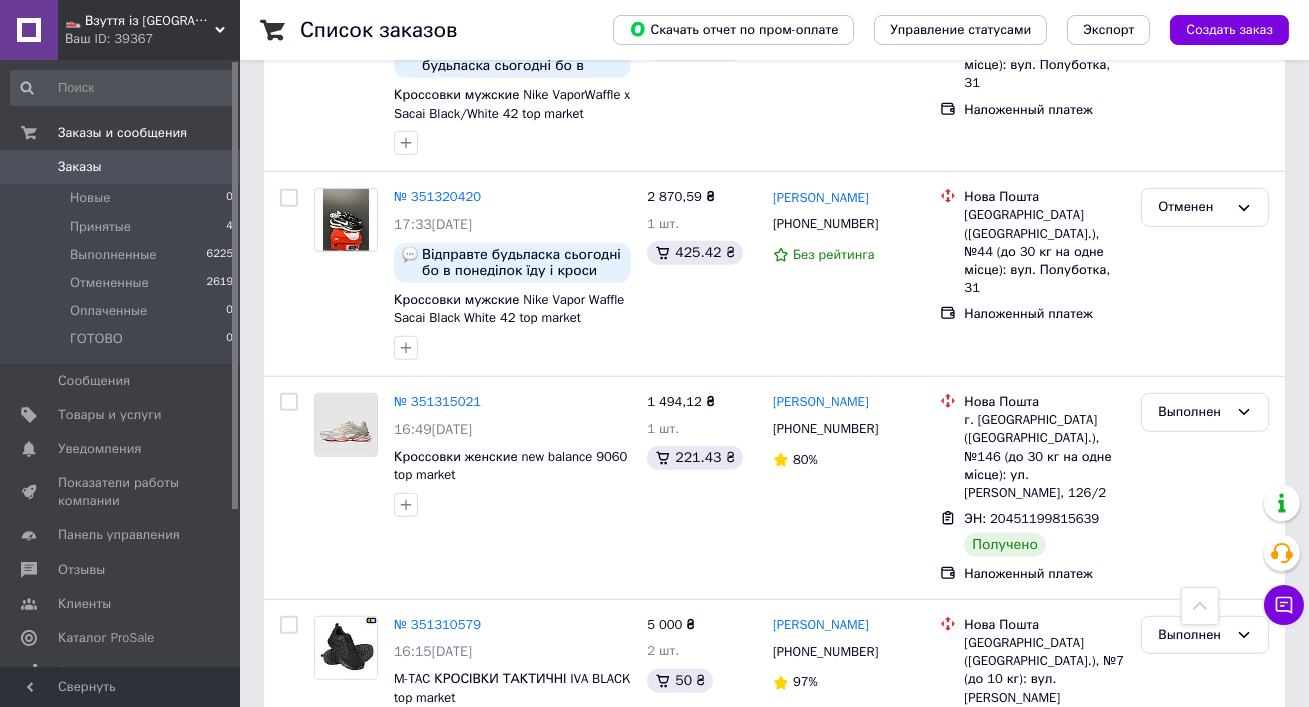 scroll, scrollTop: 3458, scrollLeft: 0, axis: vertical 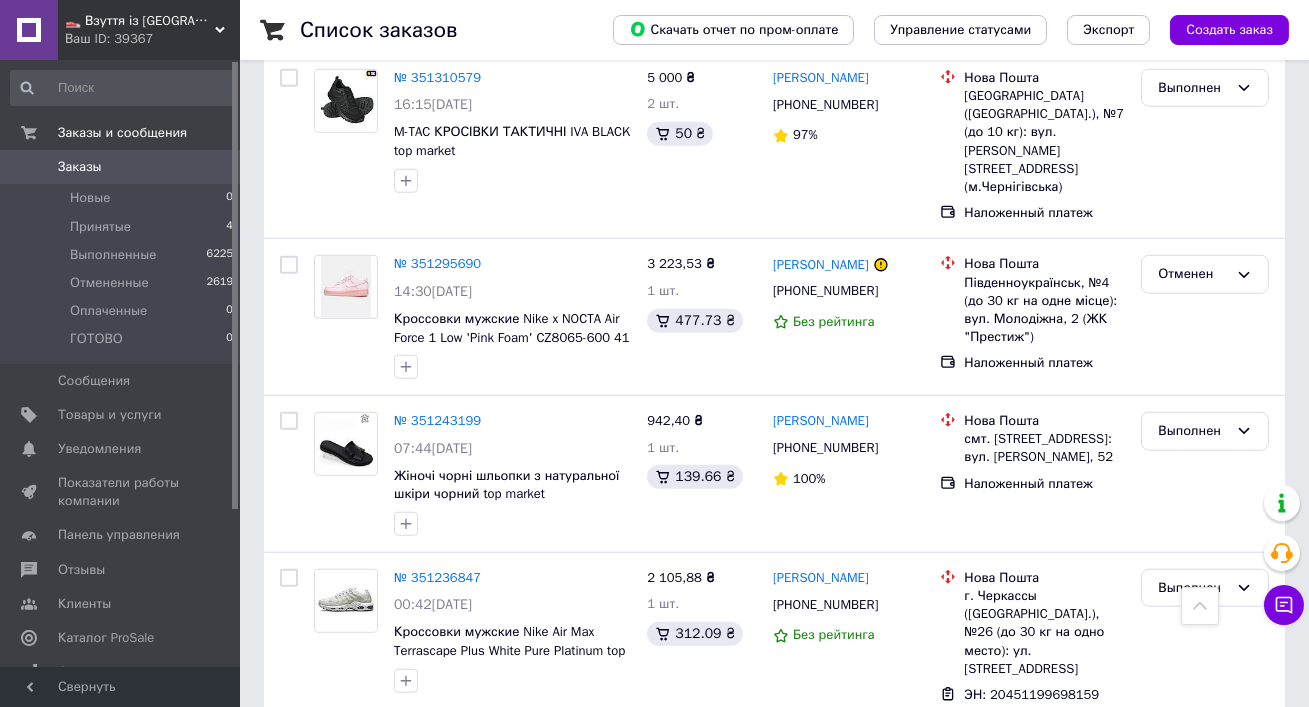 click on "2" at bounding box center [327, 820] 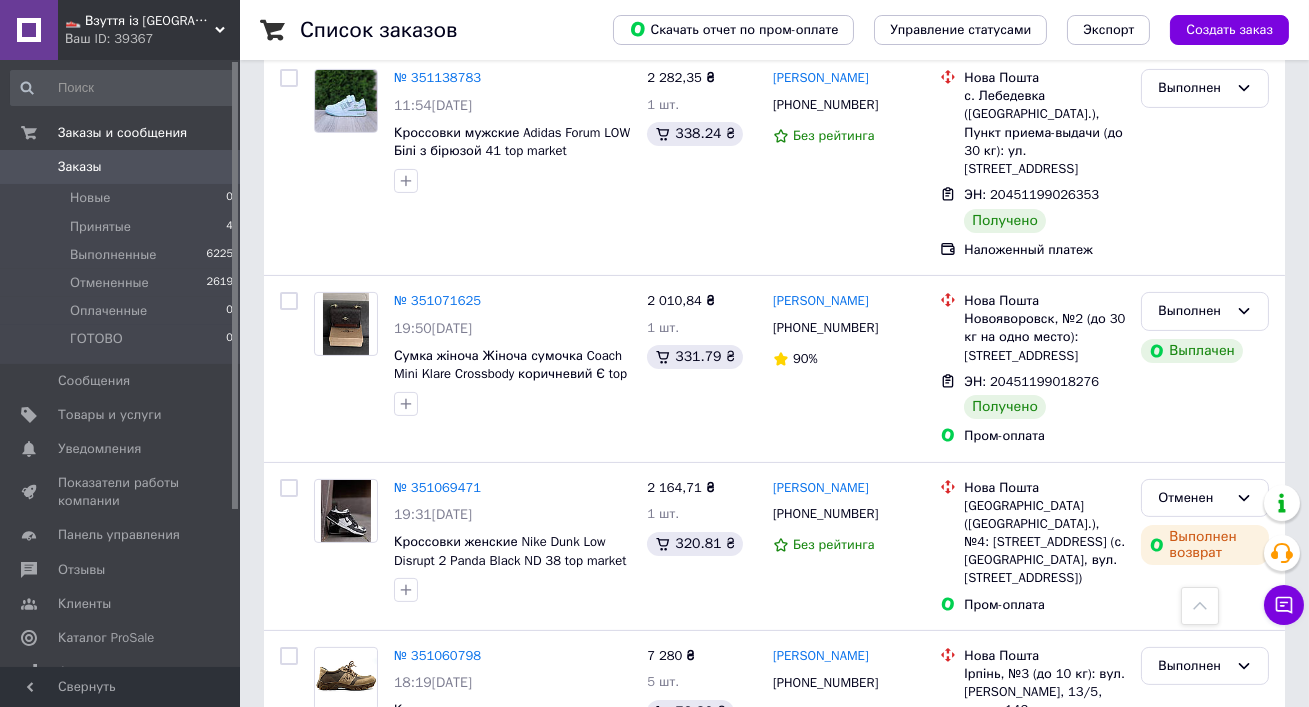 scroll, scrollTop: 207, scrollLeft: 0, axis: vertical 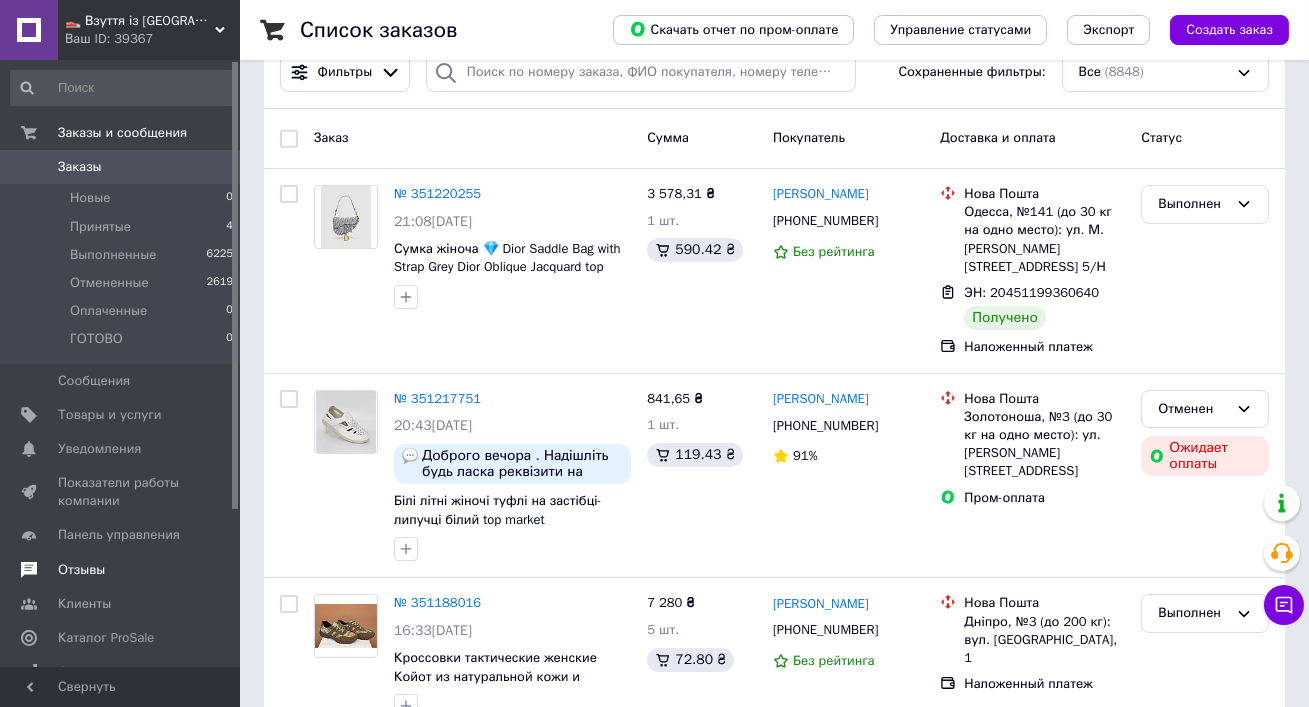click on "Отзывы" at bounding box center [81, 570] 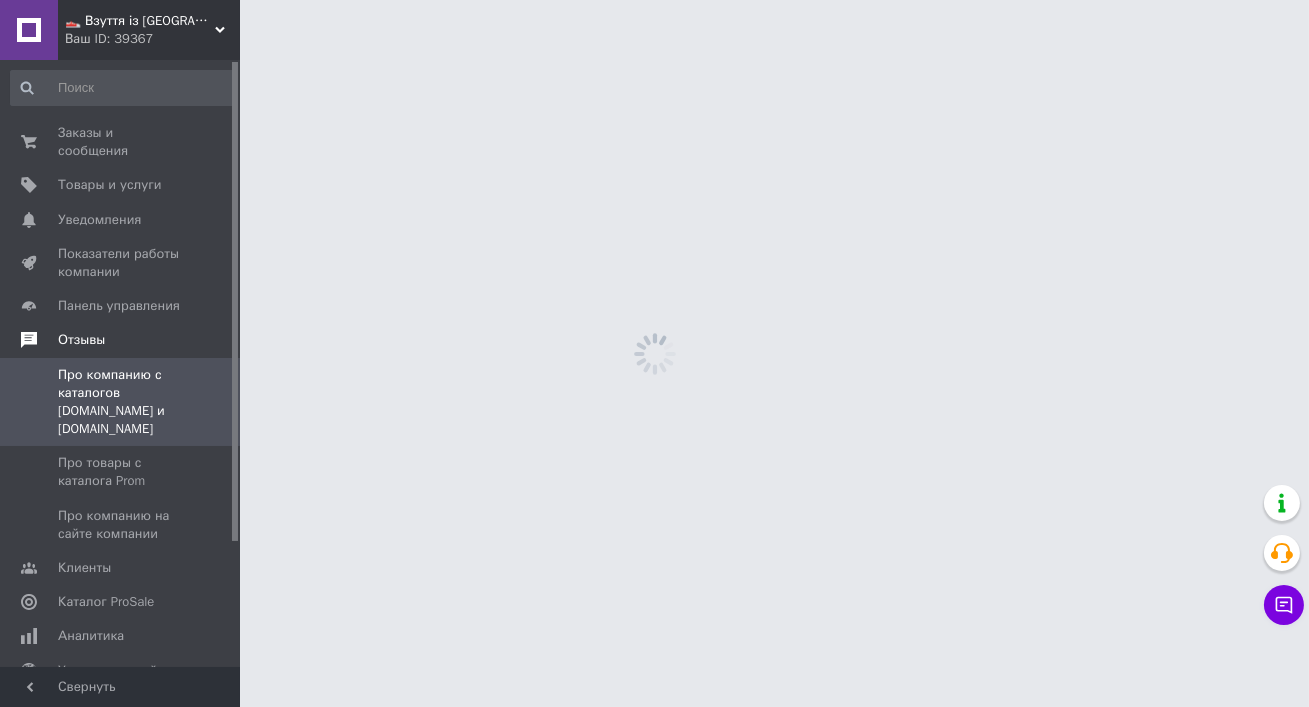 scroll, scrollTop: 0, scrollLeft: 0, axis: both 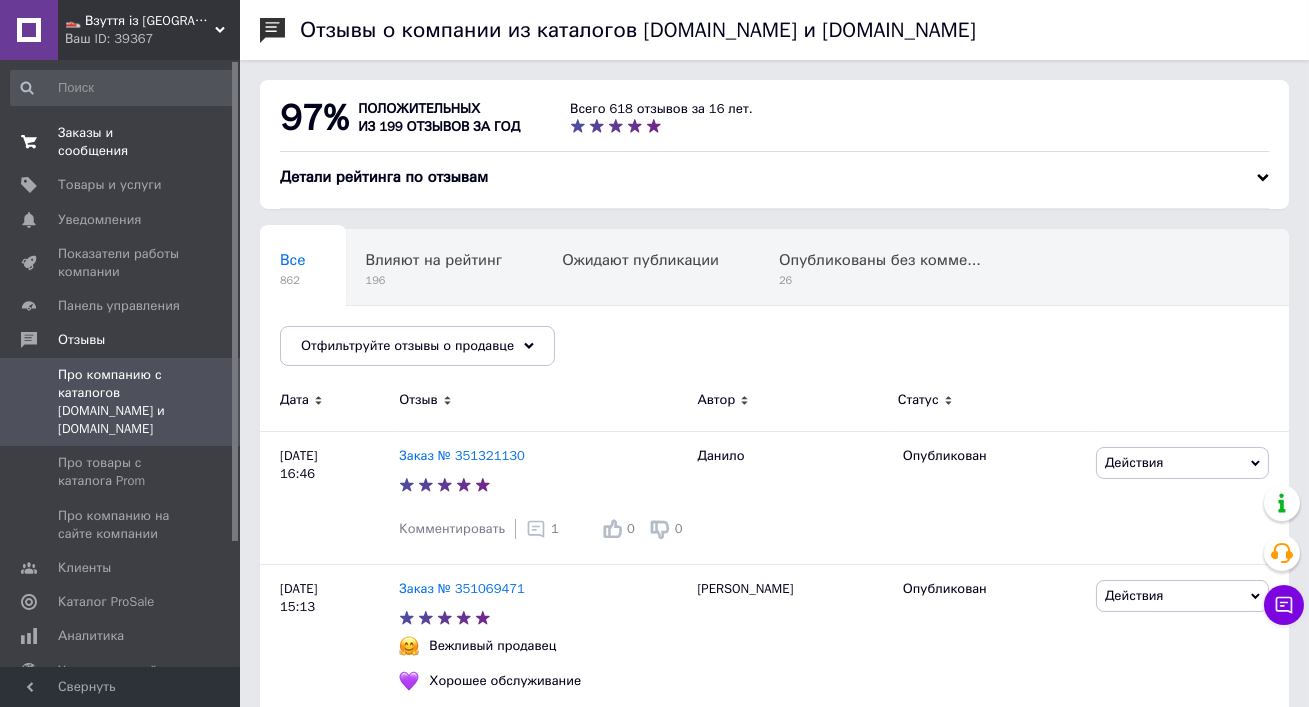 click on "Заказы и сообщения" at bounding box center (121, 142) 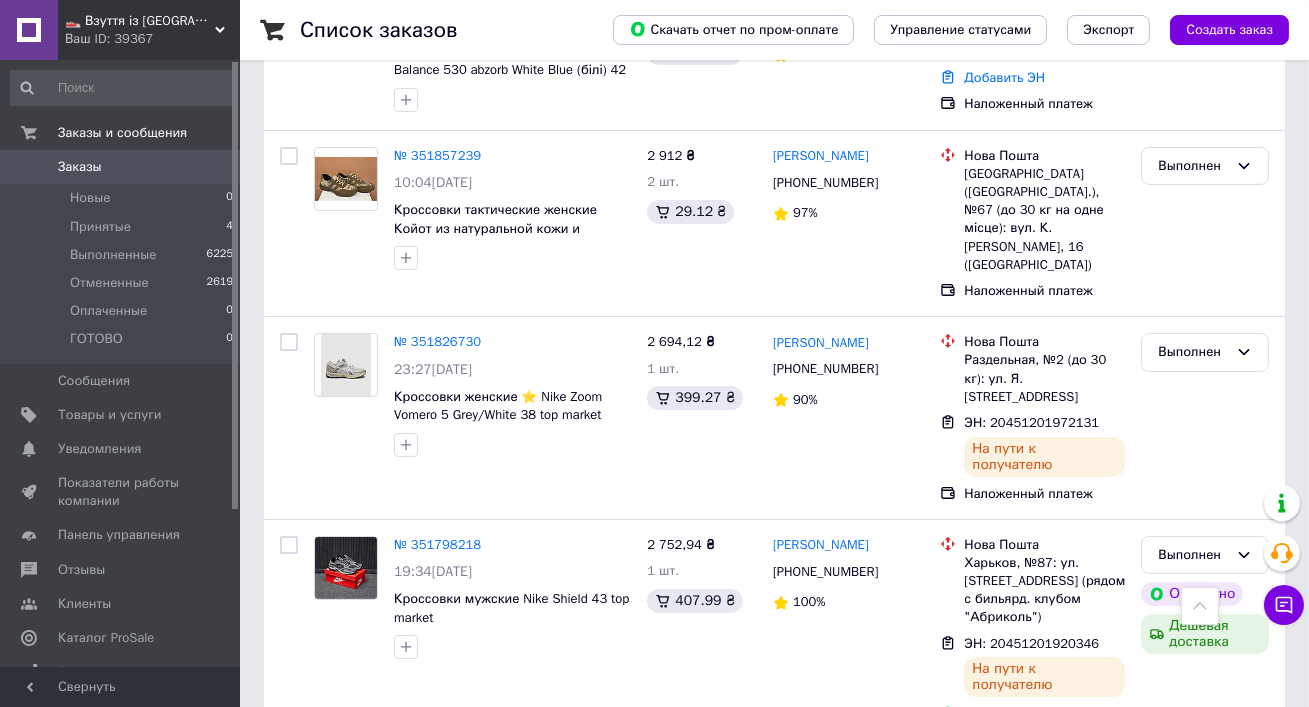 scroll, scrollTop: 827, scrollLeft: 0, axis: vertical 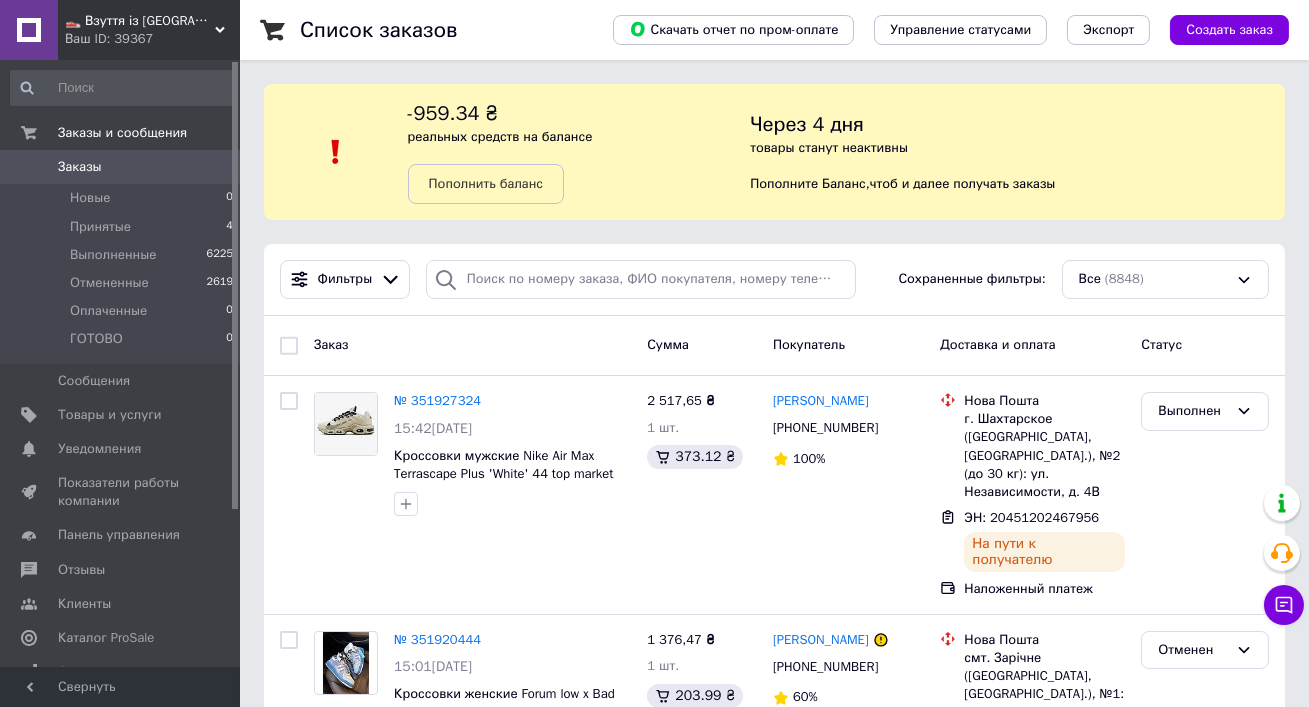 click on "👟 Взуття із Польщі, миттєво 🚀 та без предоплат" at bounding box center (140, 21) 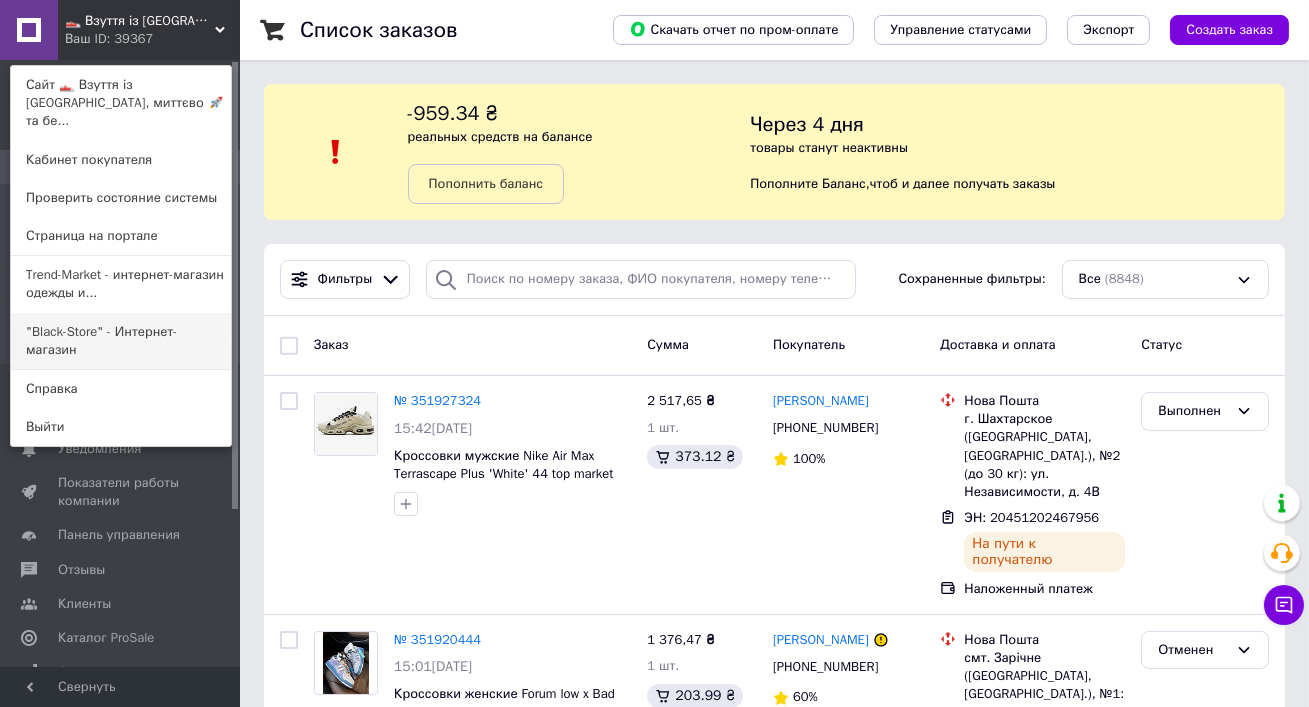 click on ""Black-Store" - Интернет-магазин" at bounding box center [121, 341] 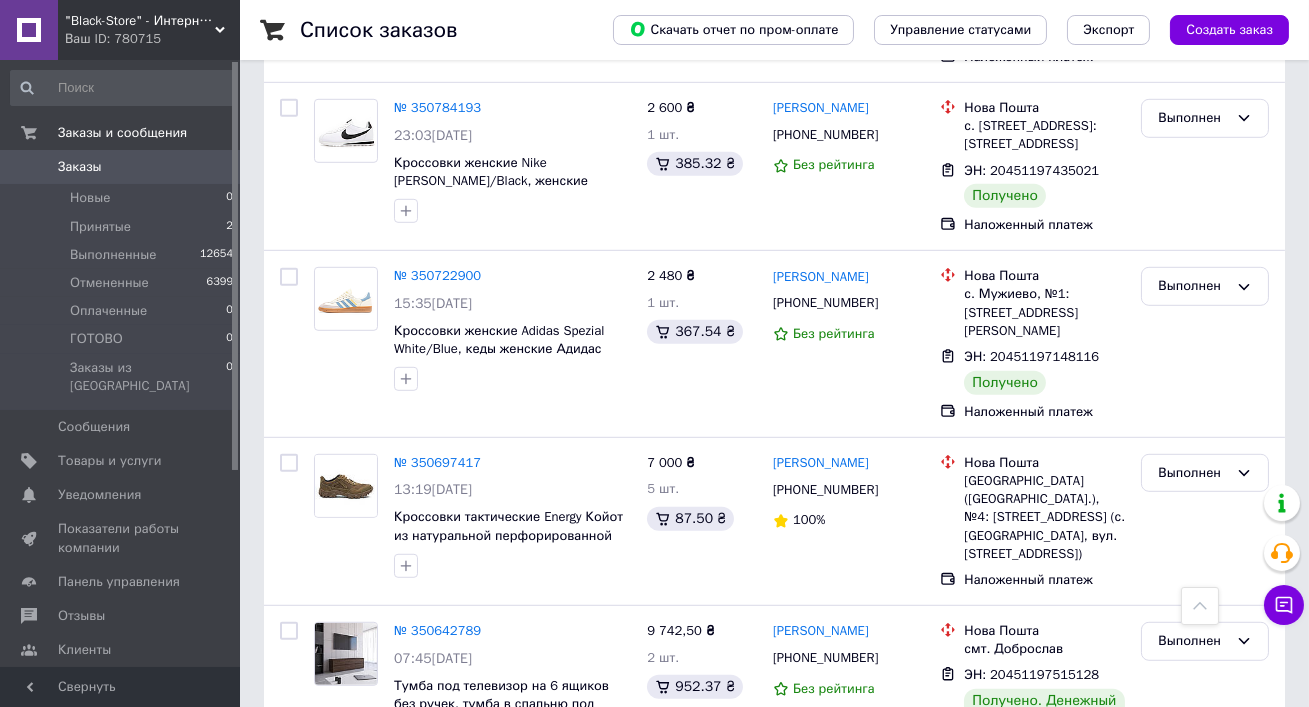 scroll, scrollTop: 2742, scrollLeft: 0, axis: vertical 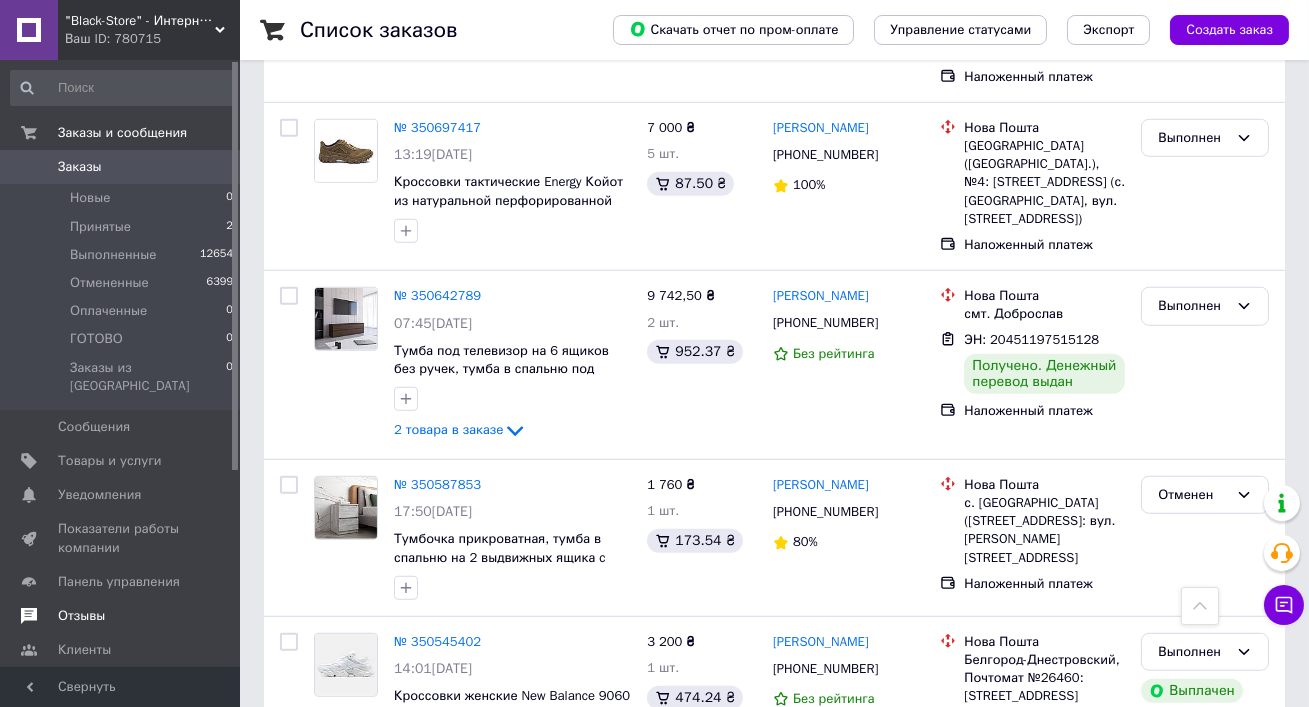 click on "Отзывы" at bounding box center (81, 616) 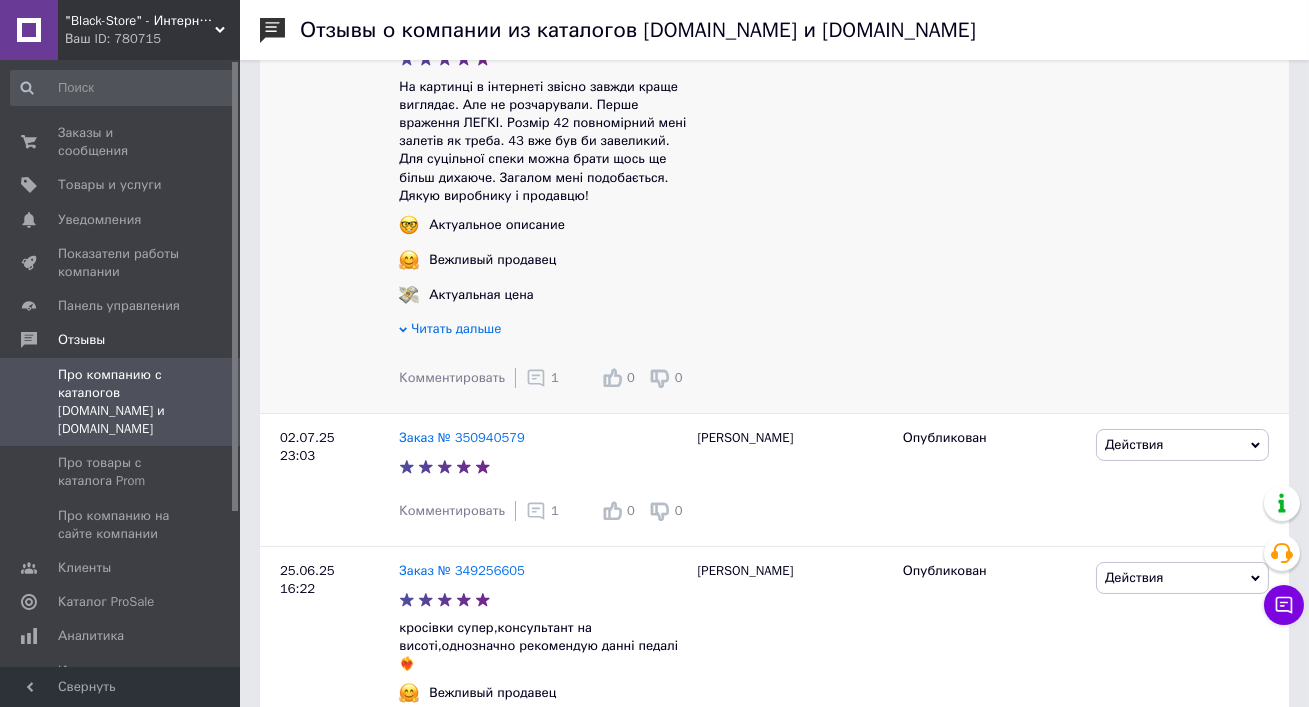 scroll, scrollTop: 746, scrollLeft: 0, axis: vertical 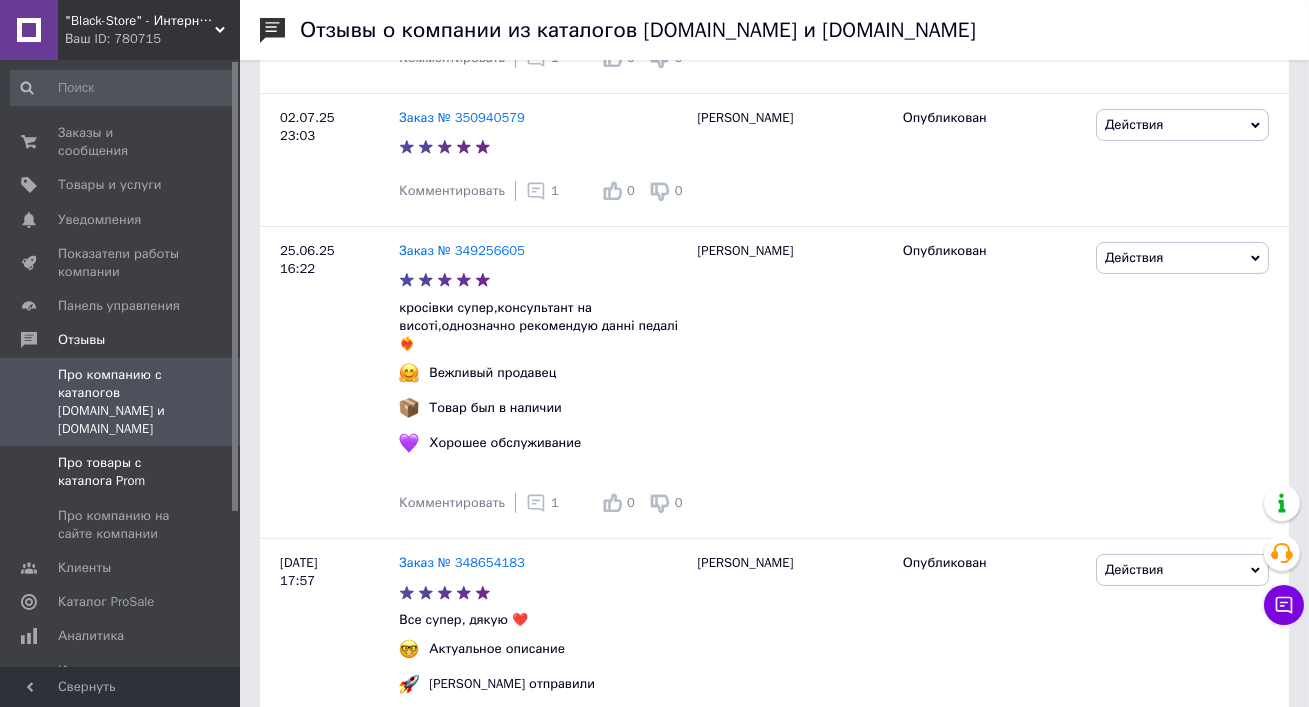 click on "Про товары с каталога Prom" at bounding box center [121, 472] 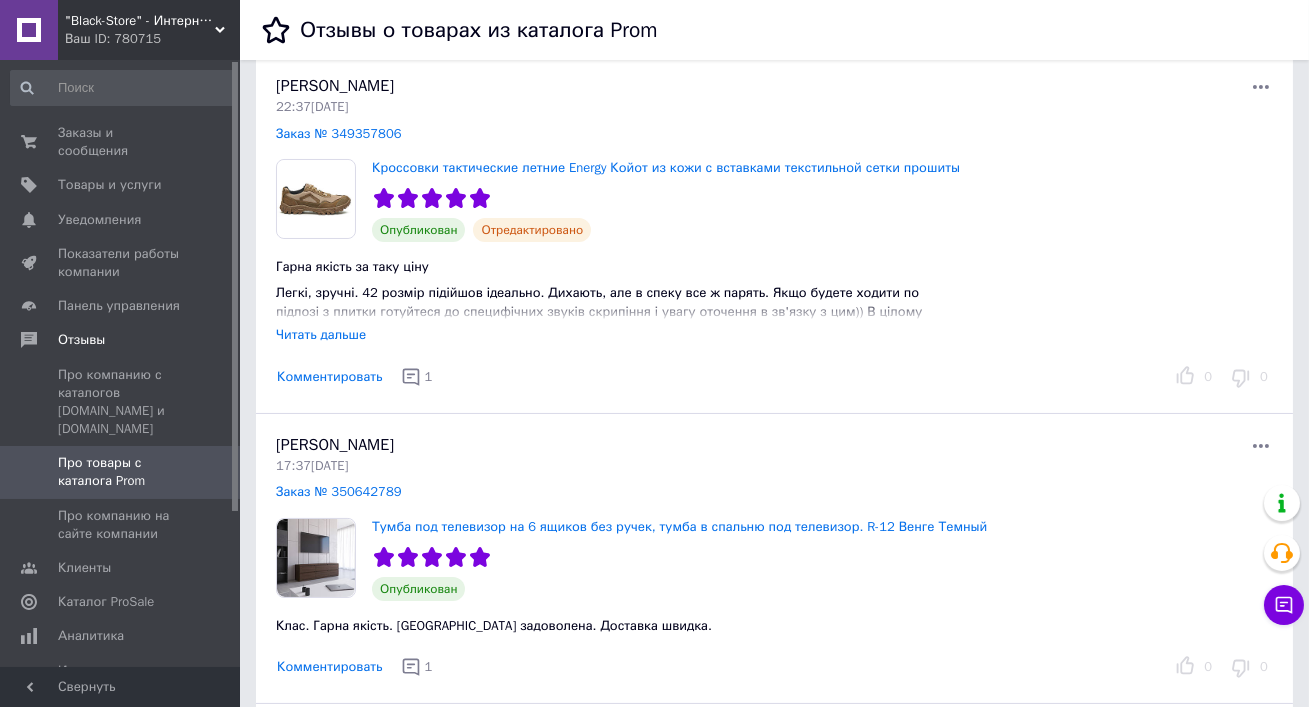 scroll, scrollTop: 751, scrollLeft: 0, axis: vertical 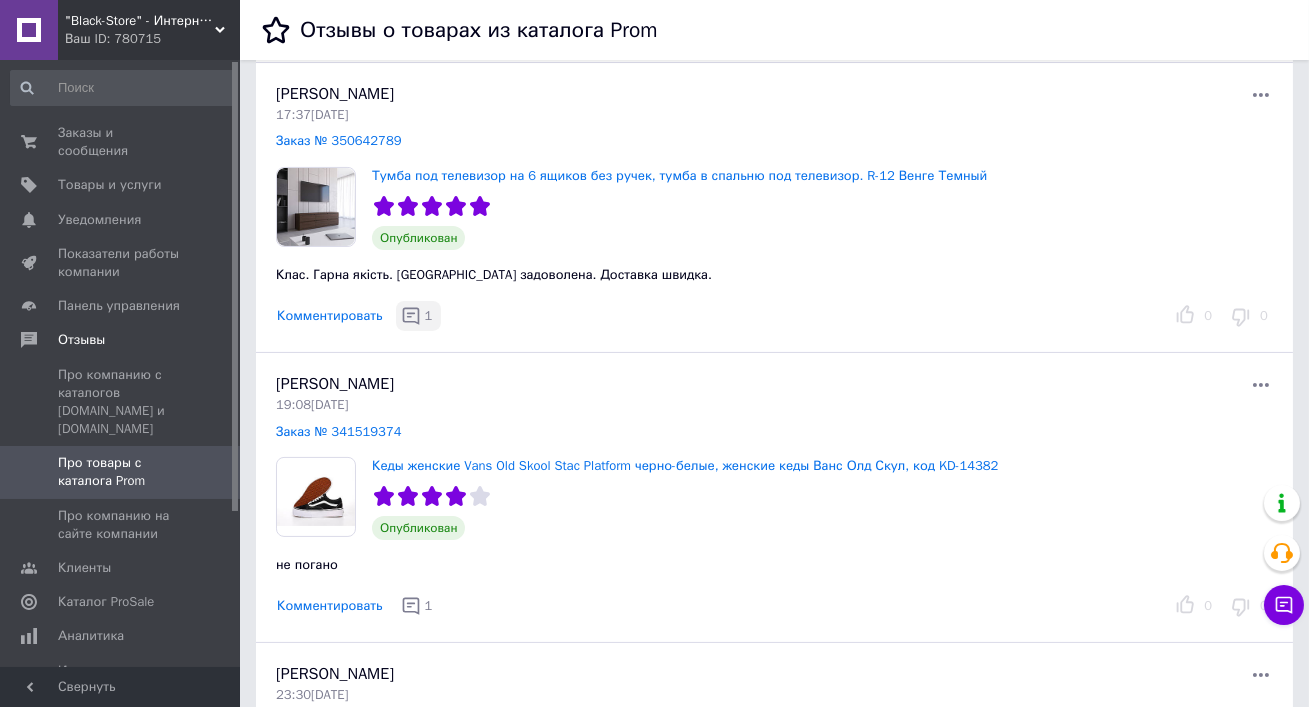 click 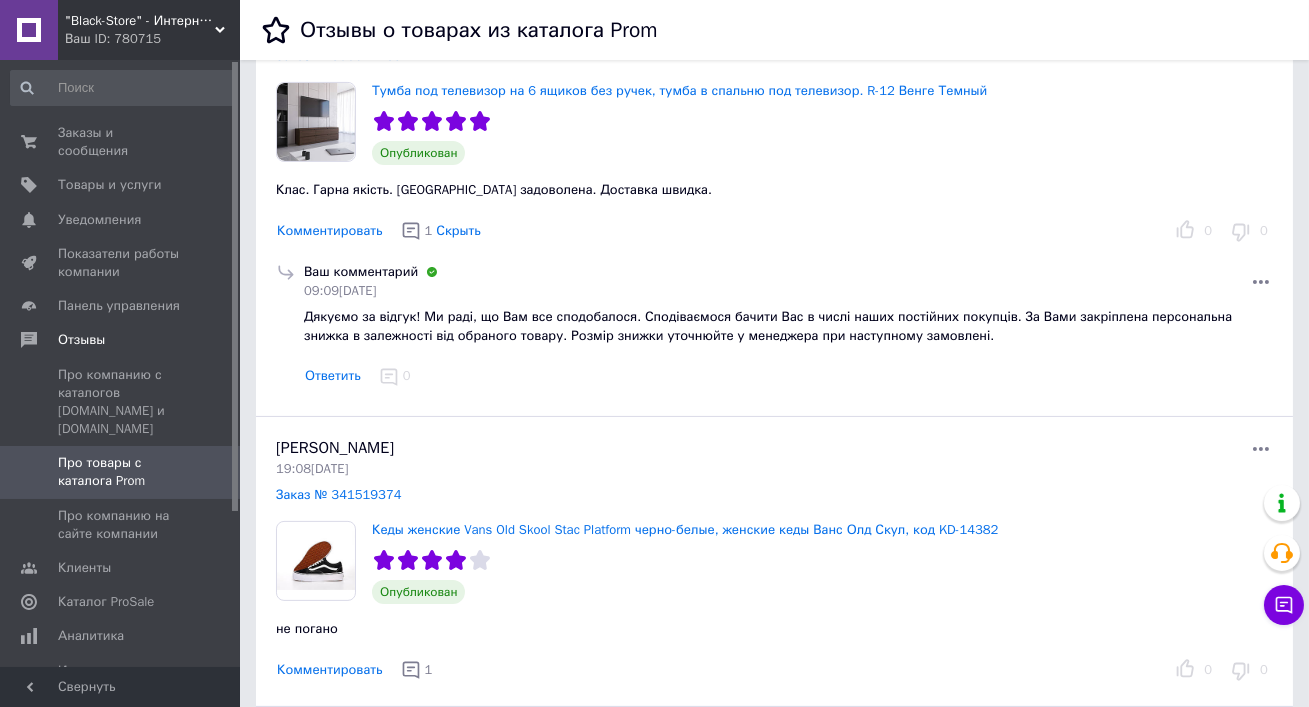 scroll, scrollTop: 751, scrollLeft: 0, axis: vertical 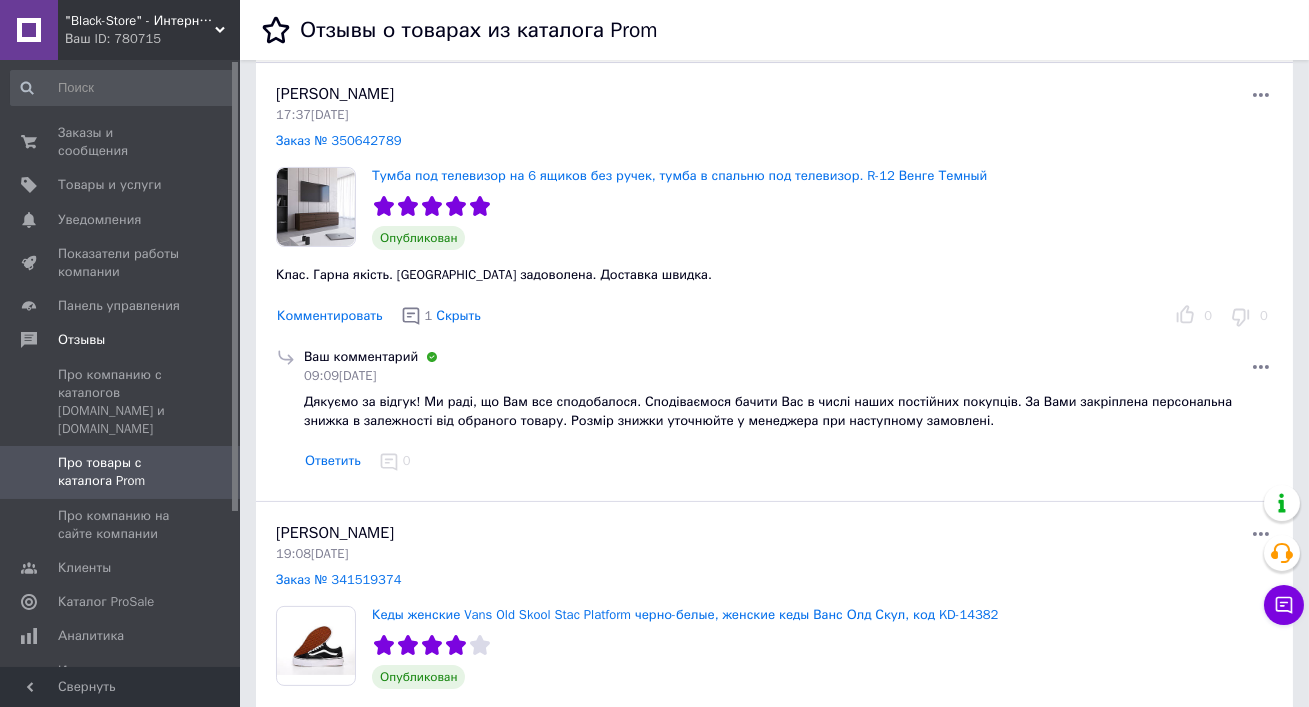 click on "Дякуємо за відгук! Ми раді, що Вам все сподобалося. Сподіваємося бачити Вас в числі наших постійних покупців. За Вами закріплена персональна знижка в залежності від обраного товару. Розмір знижки уточнюйте у менеджера при наступному замовлені." at bounding box center [768, 411] 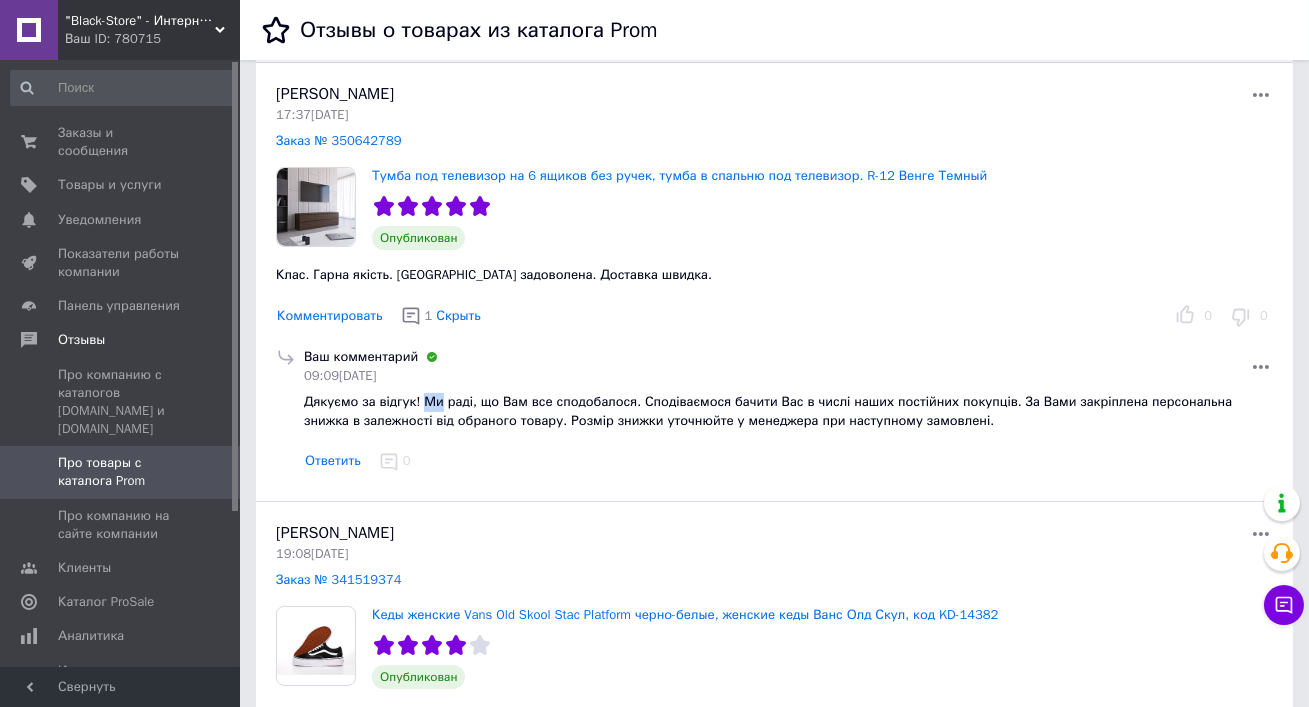 click on "Дякуємо за відгук! Ми раді, що Вам все сподобалося. Сподіваємося бачити Вас в числі наших постійних покупців. За Вами закріплена персональна знижка в залежності від обраного товару. Розмір знижки уточнюйте у менеджера при наступному замовлені." at bounding box center (768, 411) 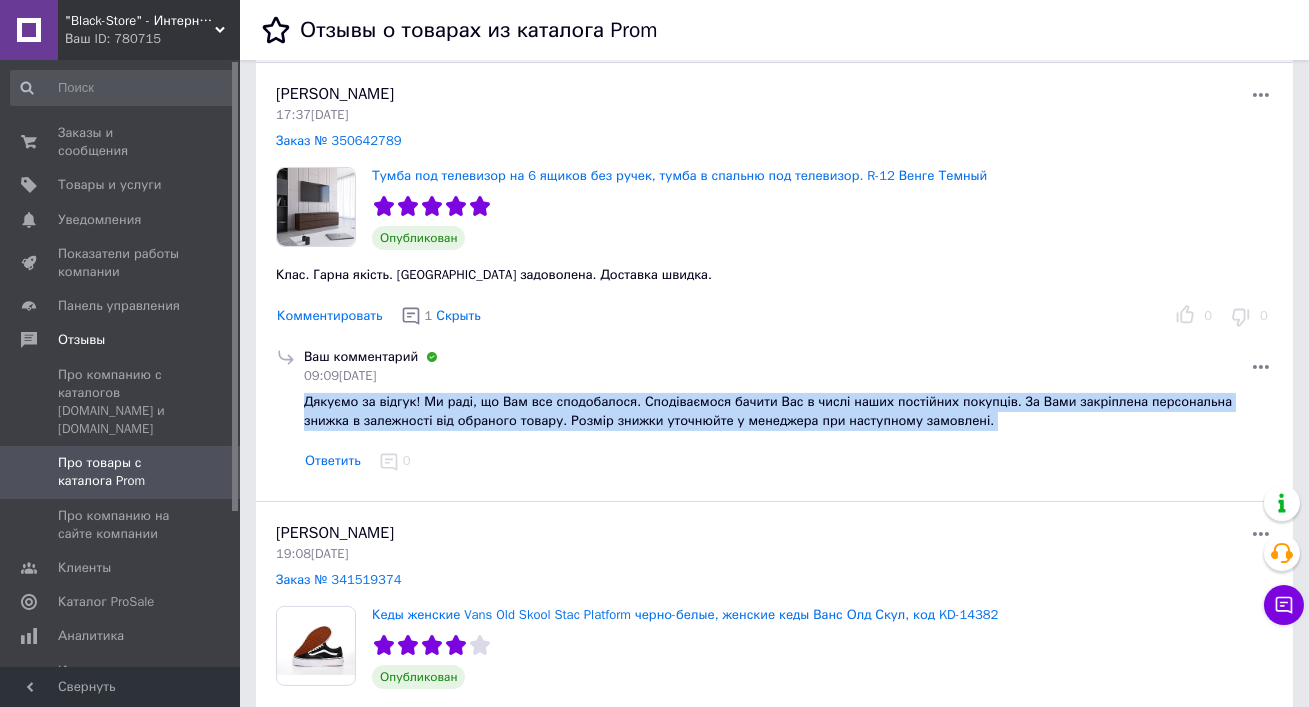 copy on "Дякуємо за відгук! Ми раді, що Вам все сподобалося. Сподіваємося бачити Вас в числі наших постійних покупців. За Вами закріплена персональна знижка в залежності від обраного товару. Розмір знижки уточнюйте у менеджера при наступному замовлені. Ответить 0" 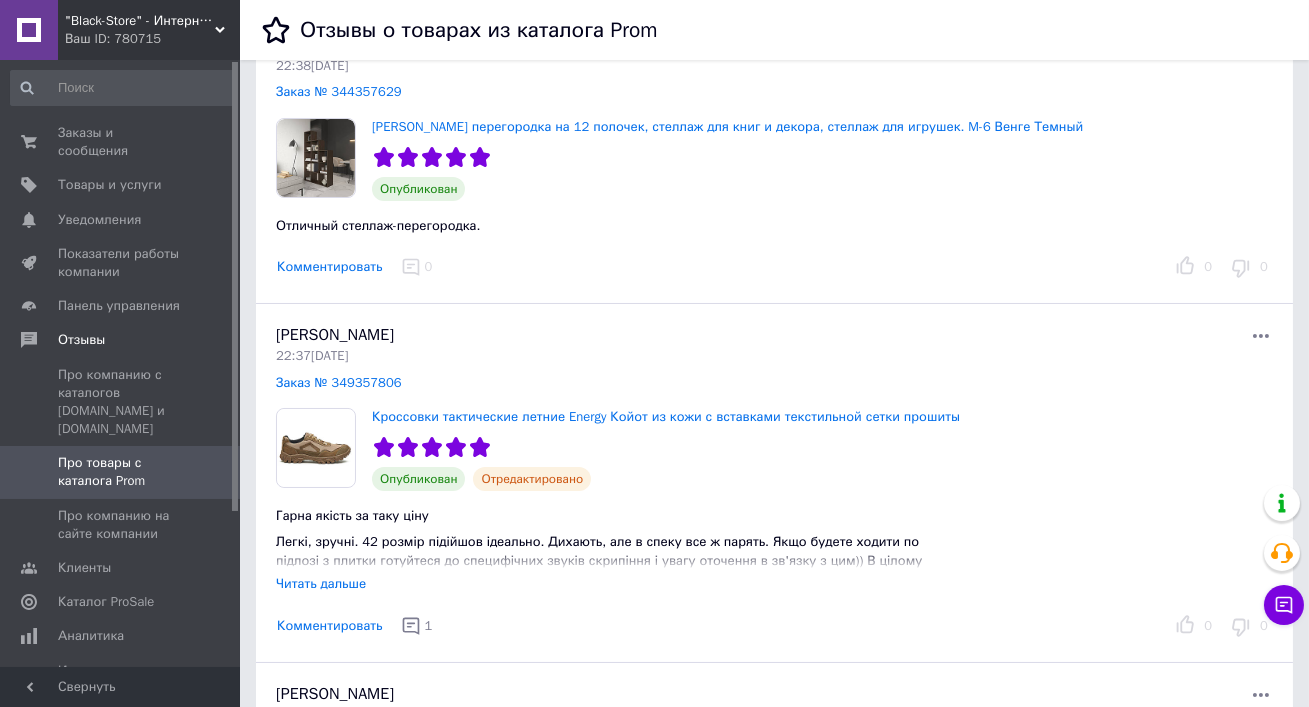 scroll, scrollTop: 150, scrollLeft: 0, axis: vertical 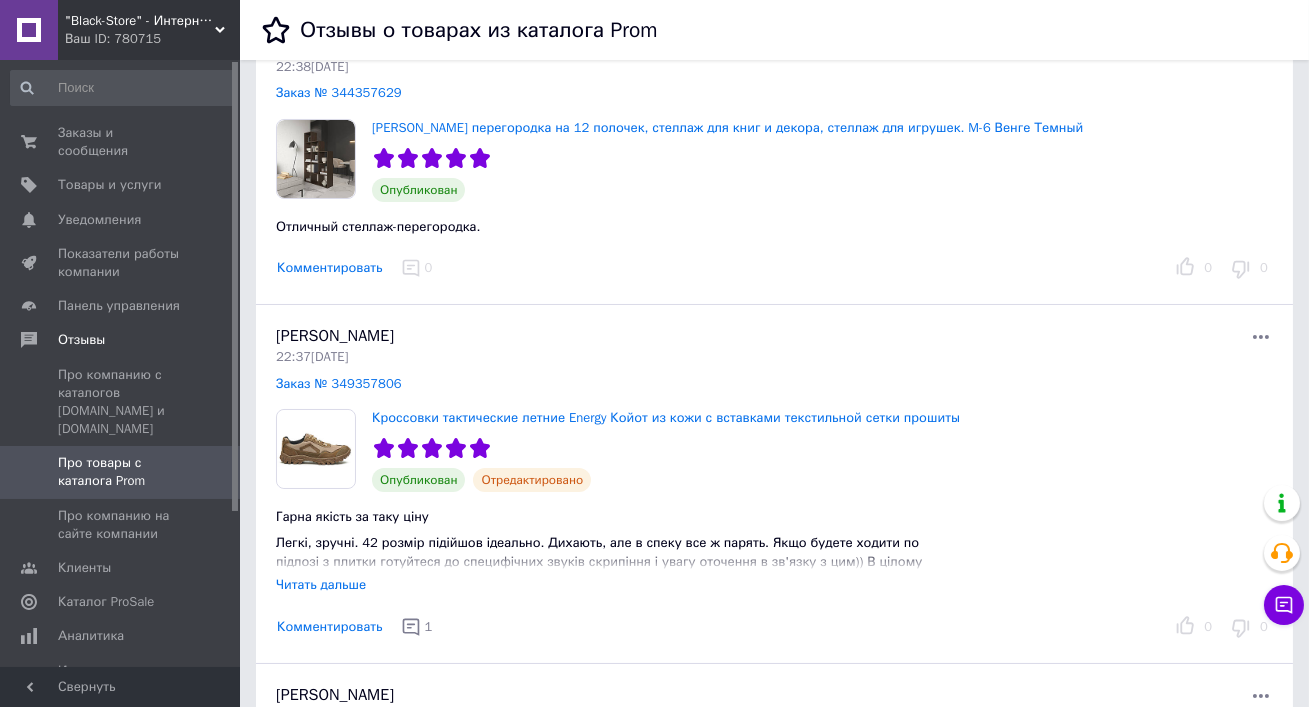 click on "Комментировать" at bounding box center (330, 268) 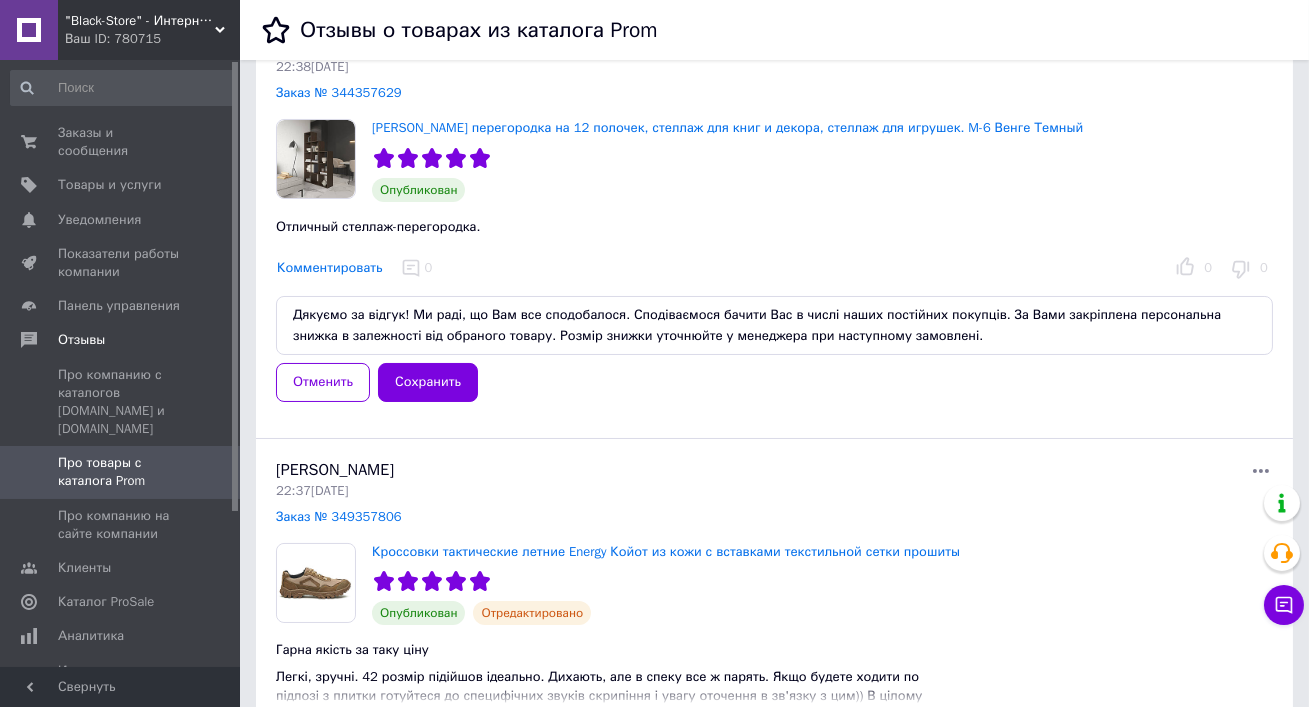 scroll, scrollTop: 10, scrollLeft: 0, axis: vertical 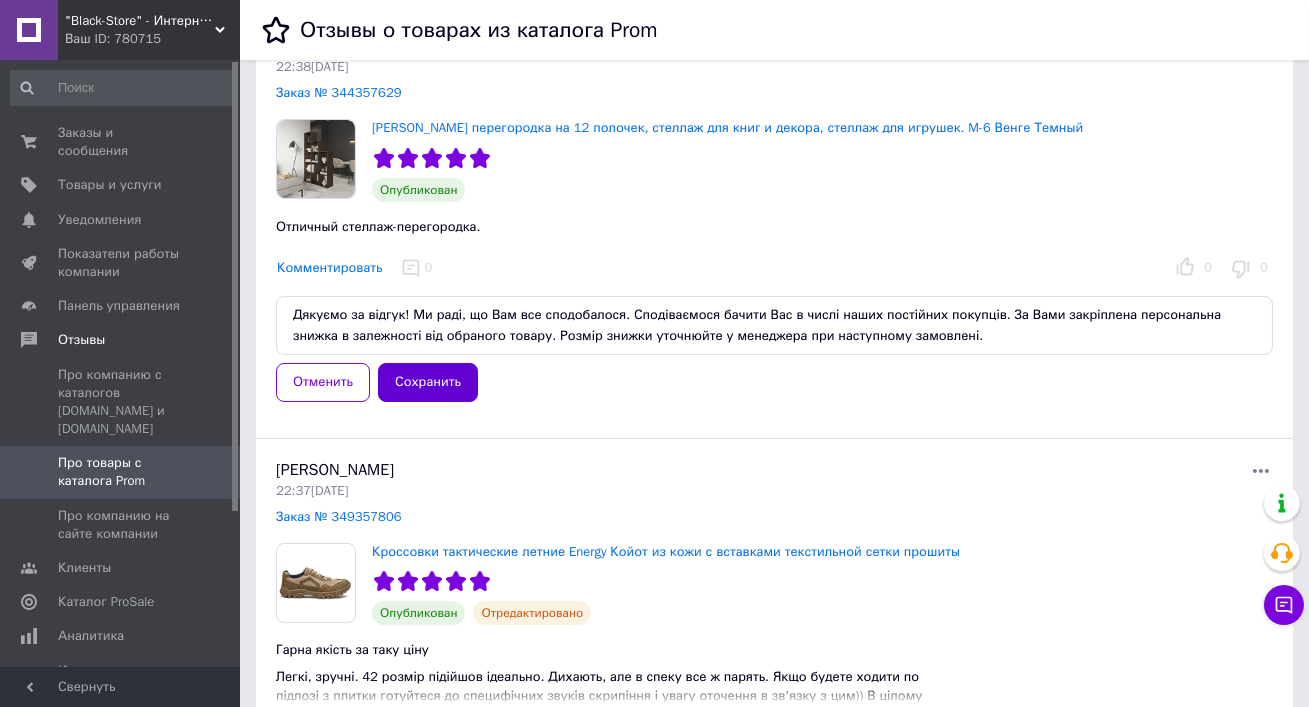 type on "Дякуємо за відгук! Ми раді, що Вам все сподобалося. Сподіваємося бачити Вас в числі наших постійних покупців. За Вами закріплена персональна знижка в залежності від обраного товару. Розмір знижки уточнюйте у менеджера при наступному замовлені." 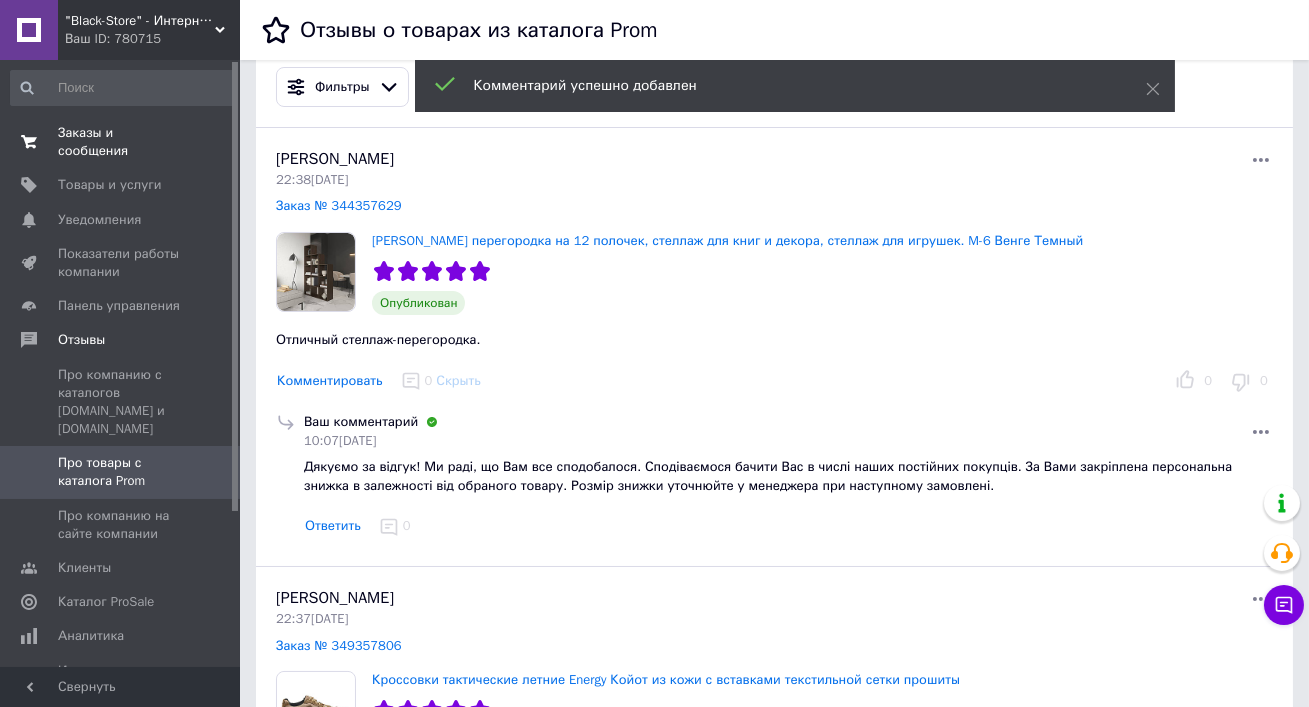 scroll, scrollTop: 34, scrollLeft: 0, axis: vertical 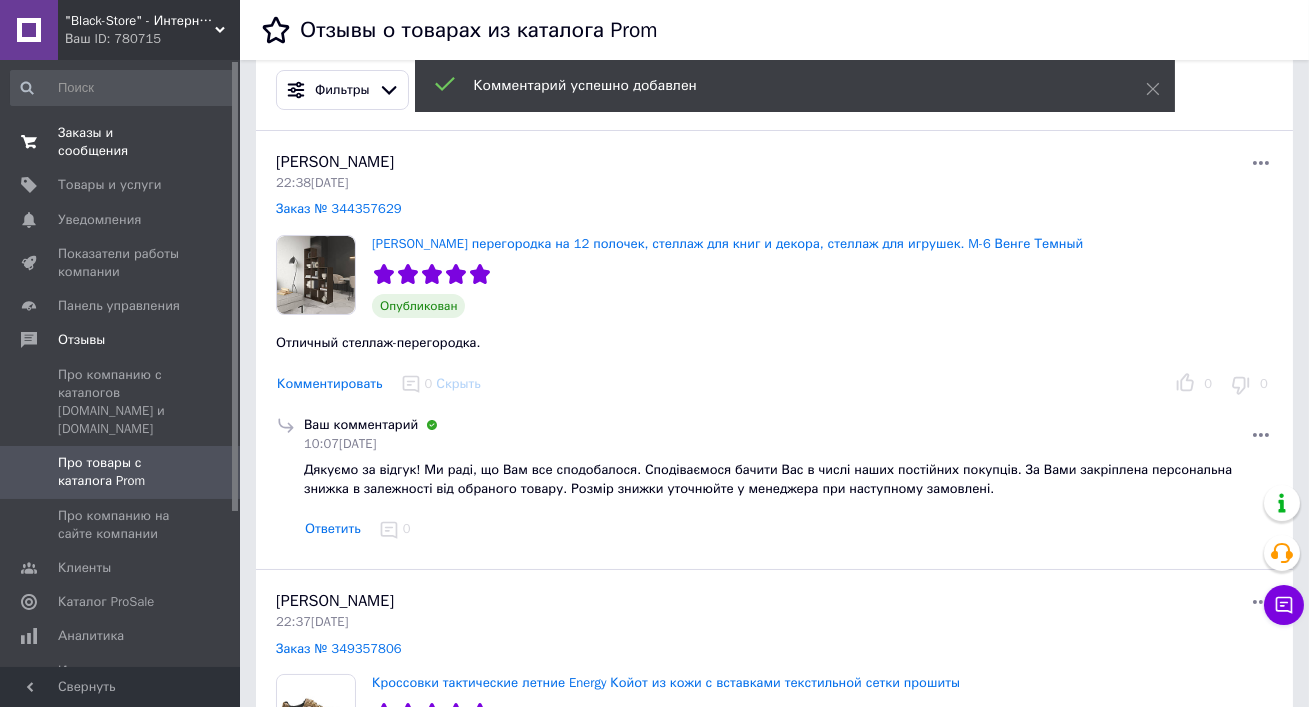 click on "Заказы и сообщения" at bounding box center [121, 142] 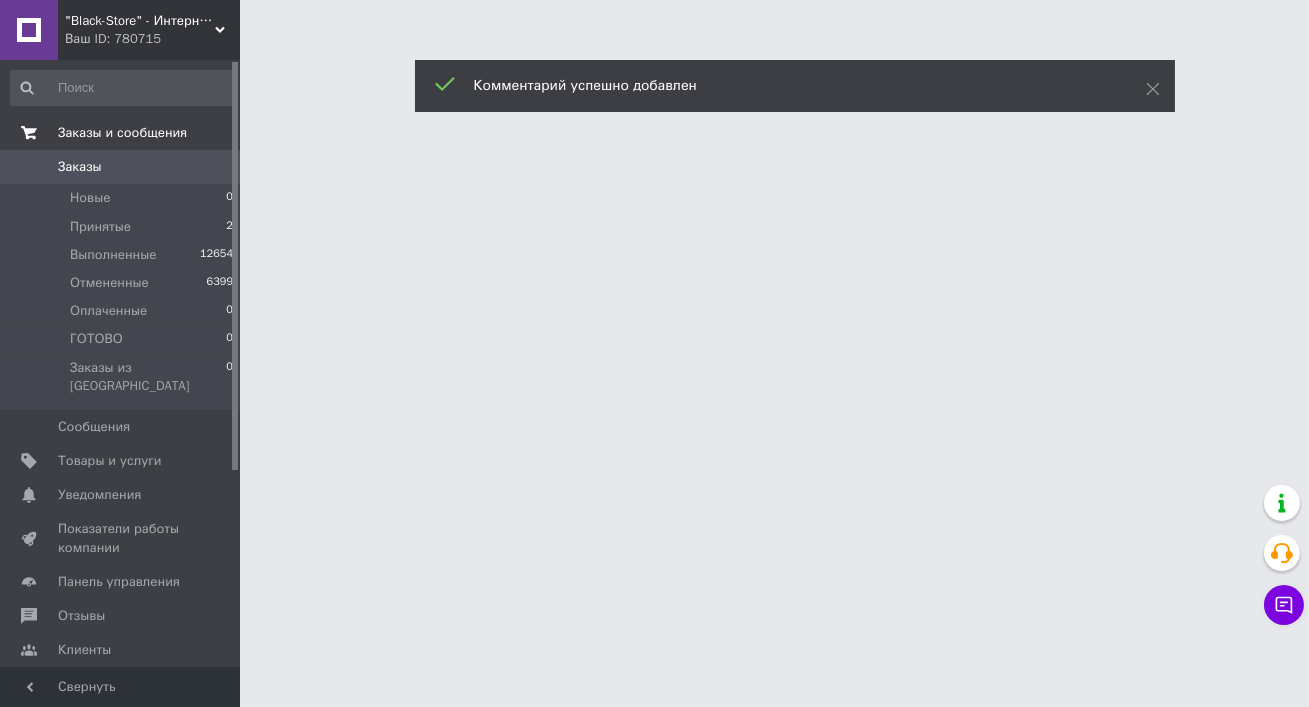 scroll, scrollTop: 0, scrollLeft: 0, axis: both 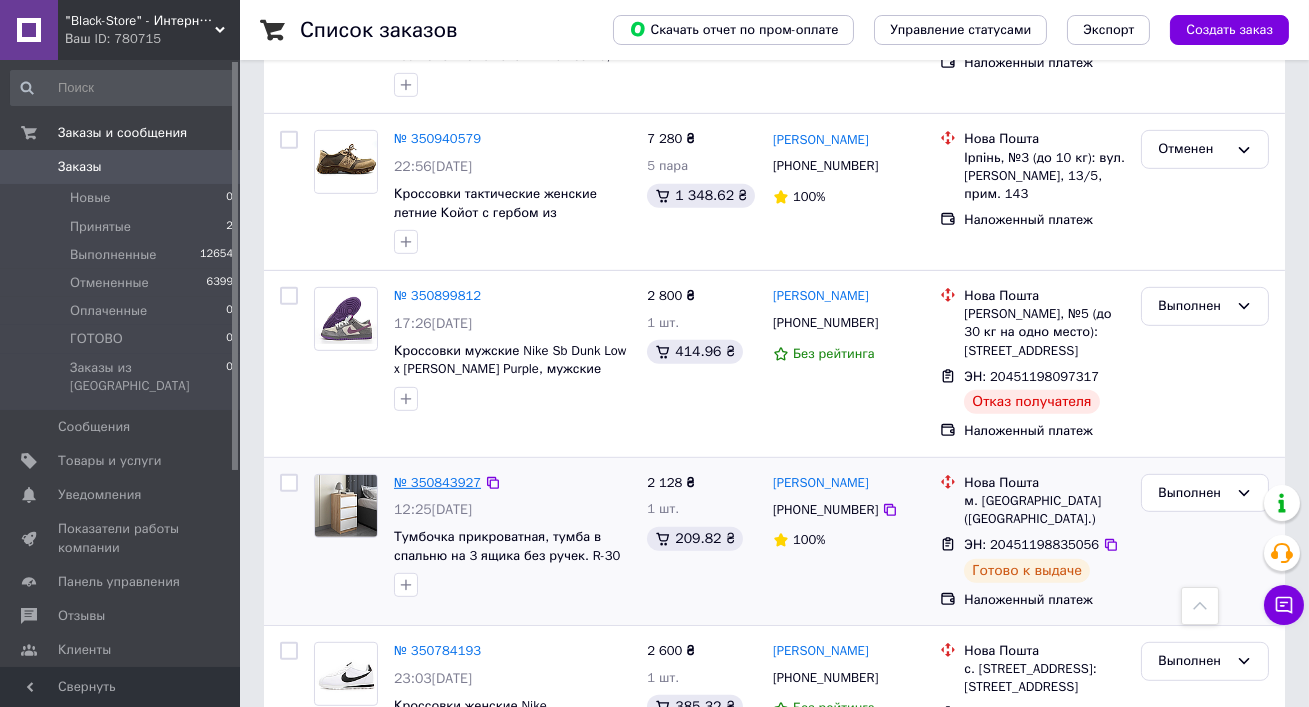 click on "№ 350843927" at bounding box center (437, 482) 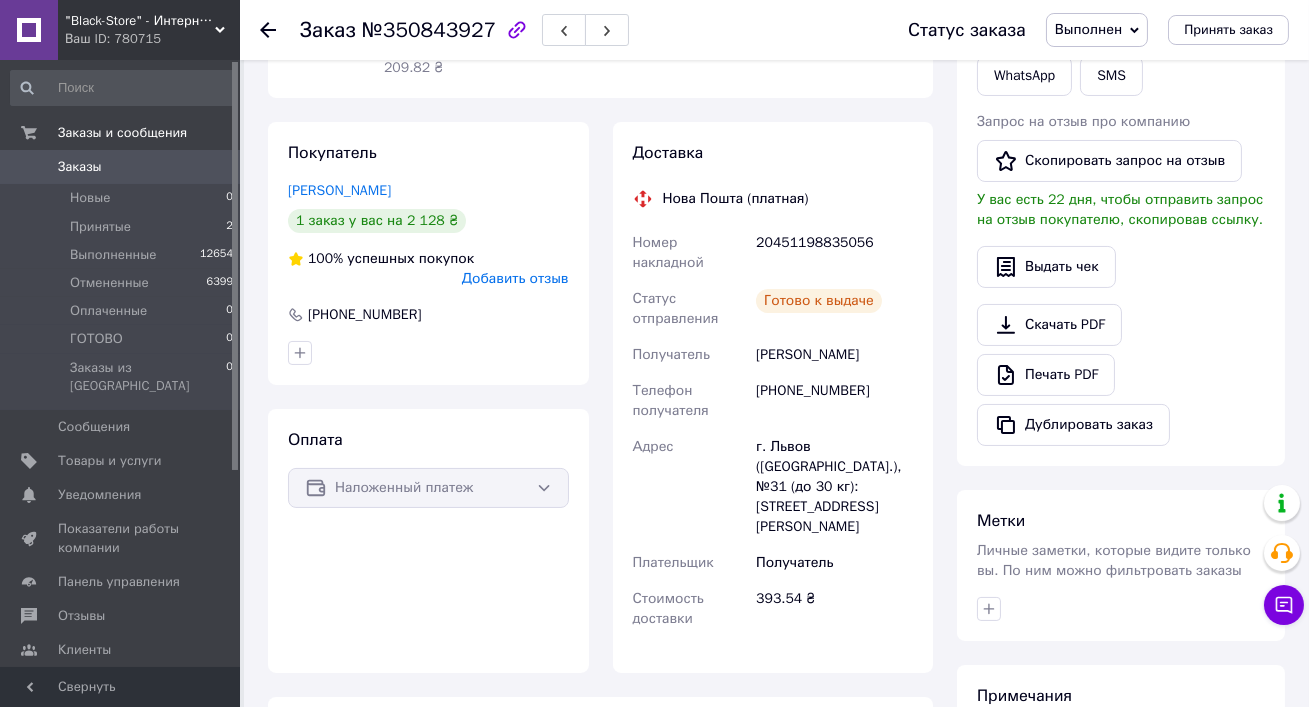 scroll, scrollTop: 729, scrollLeft: 0, axis: vertical 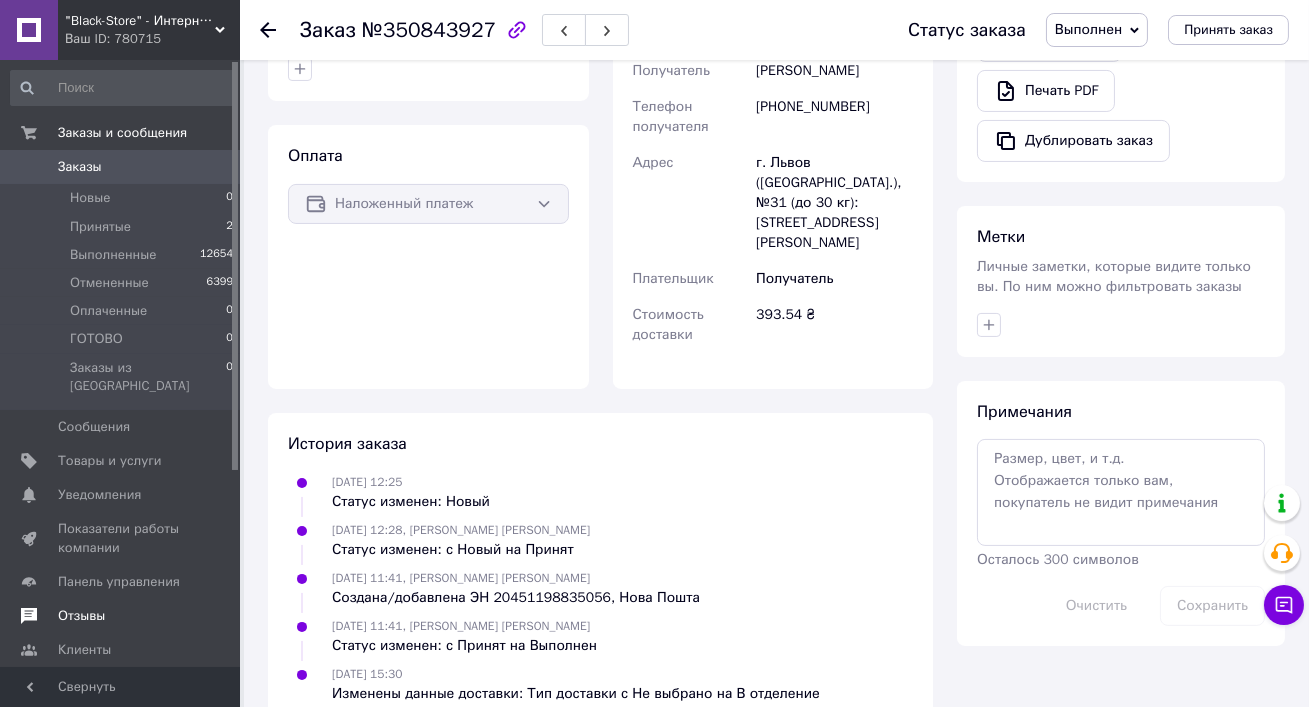 click on "Отзывы" at bounding box center [81, 616] 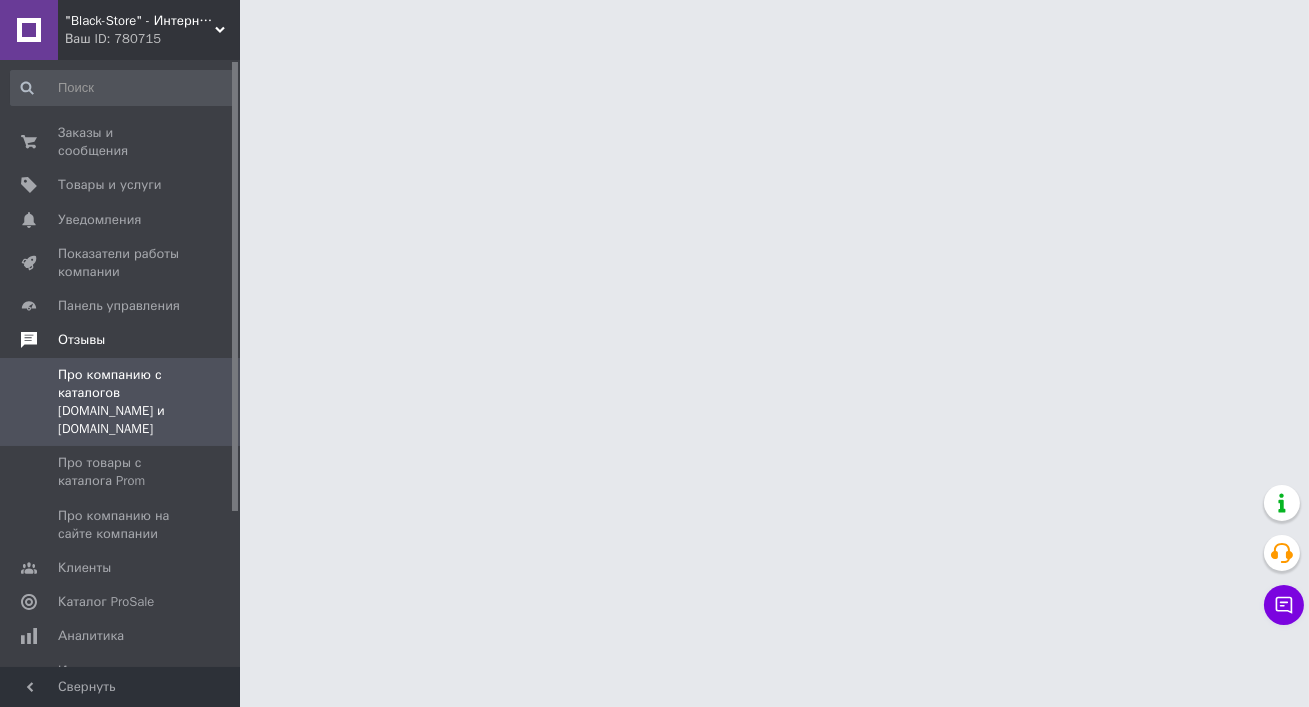 scroll, scrollTop: 0, scrollLeft: 0, axis: both 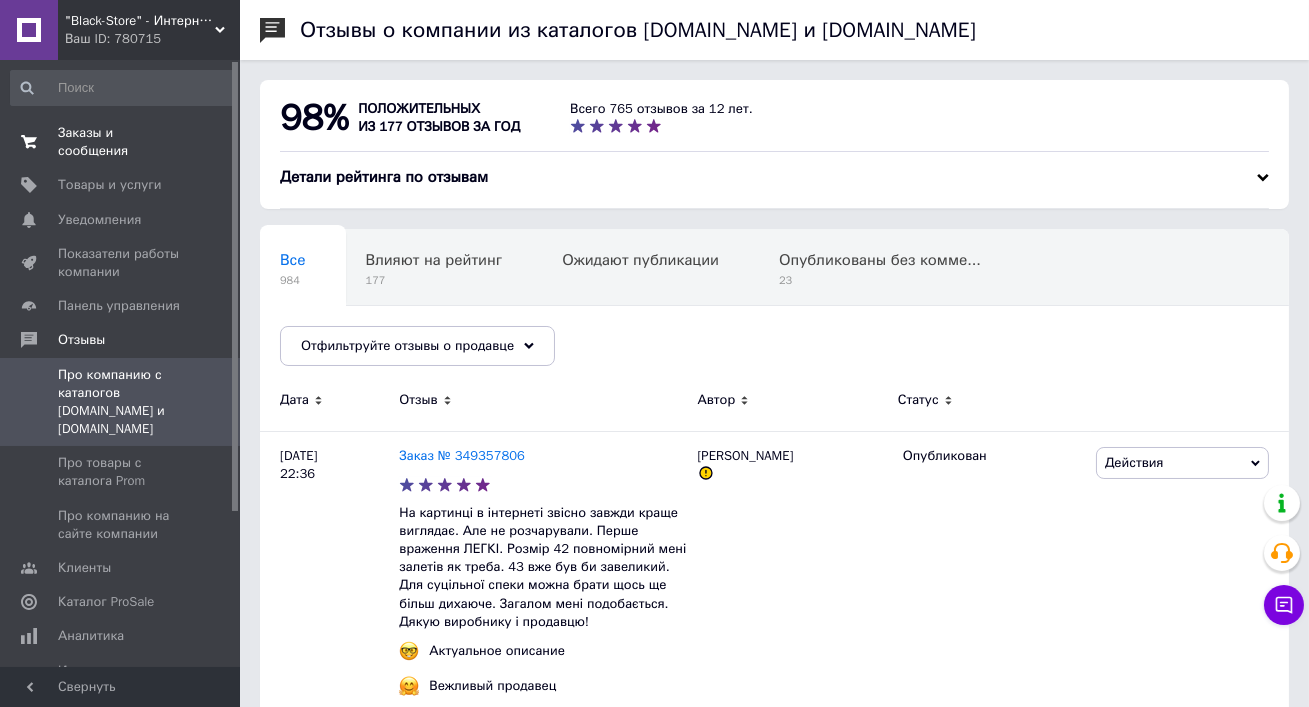 click on "Заказы и сообщения" at bounding box center (121, 142) 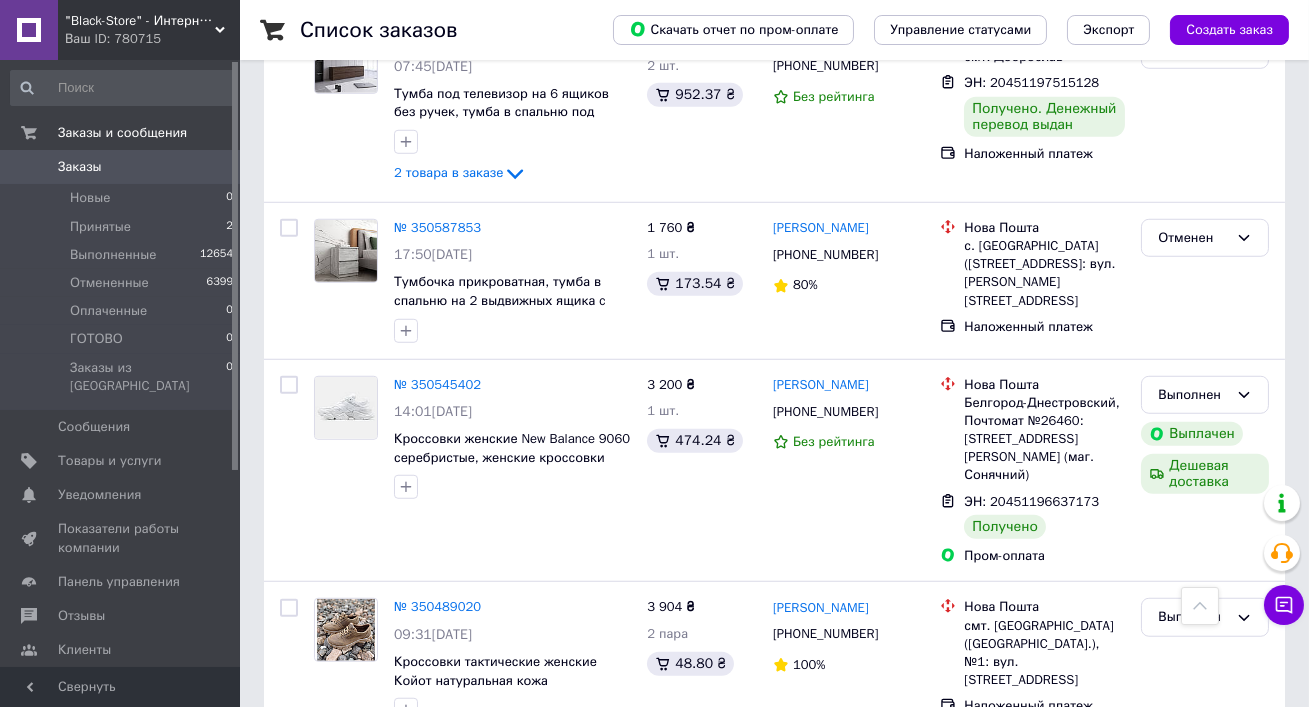 scroll, scrollTop: 3210, scrollLeft: 0, axis: vertical 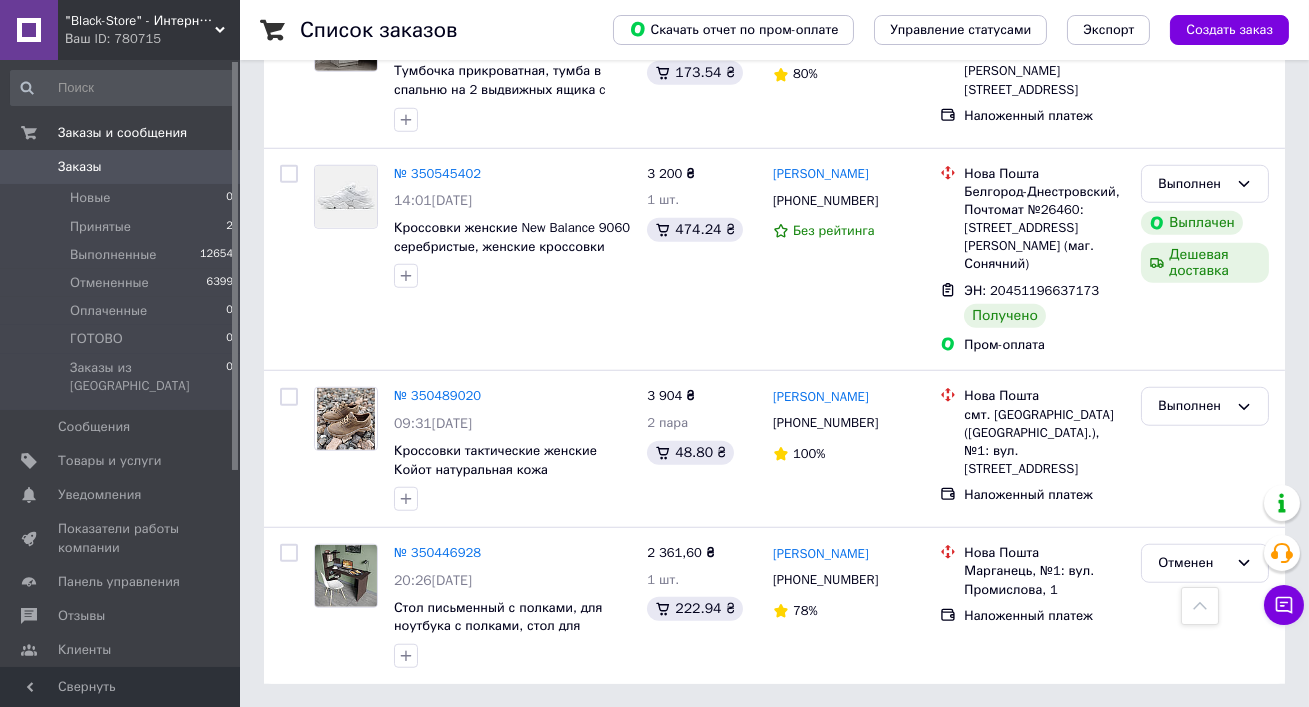 click on ""Black-Store" - Интернет-магазин" at bounding box center [140, 21] 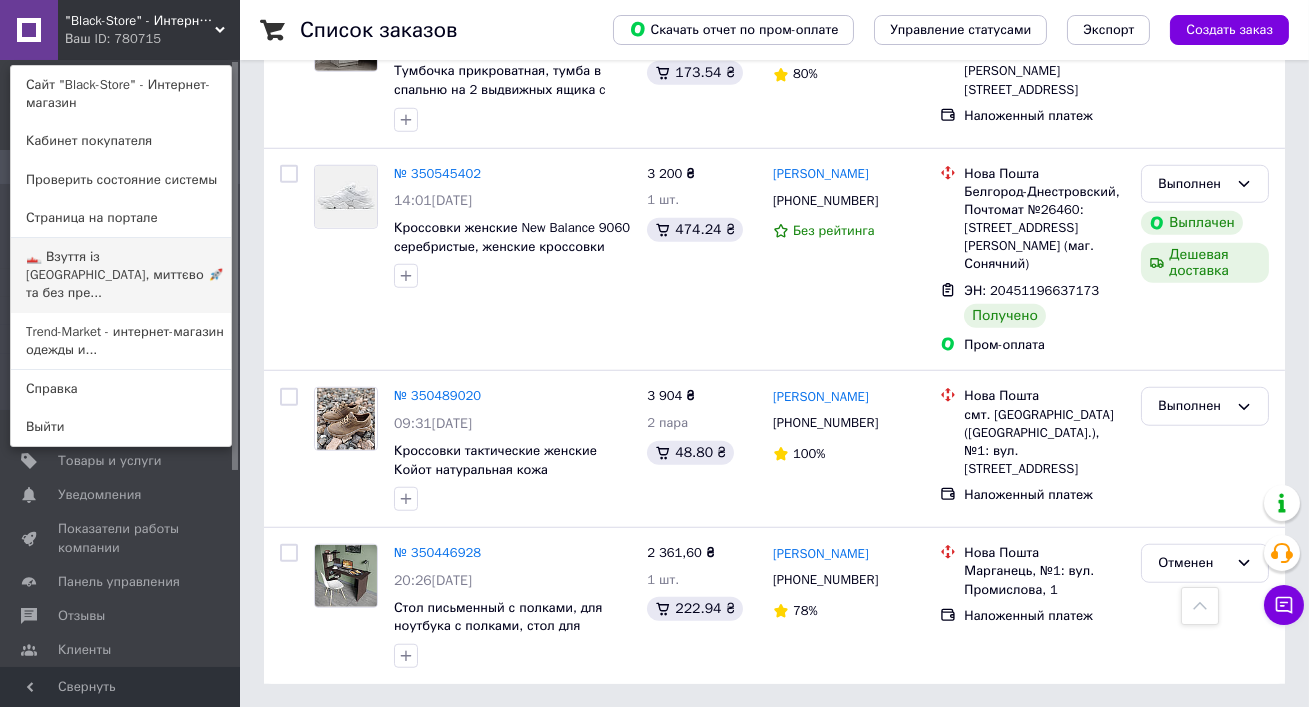 click on "👟 Взуття із Польщі, миттєво 🚀 та без пре..." at bounding box center (121, 275) 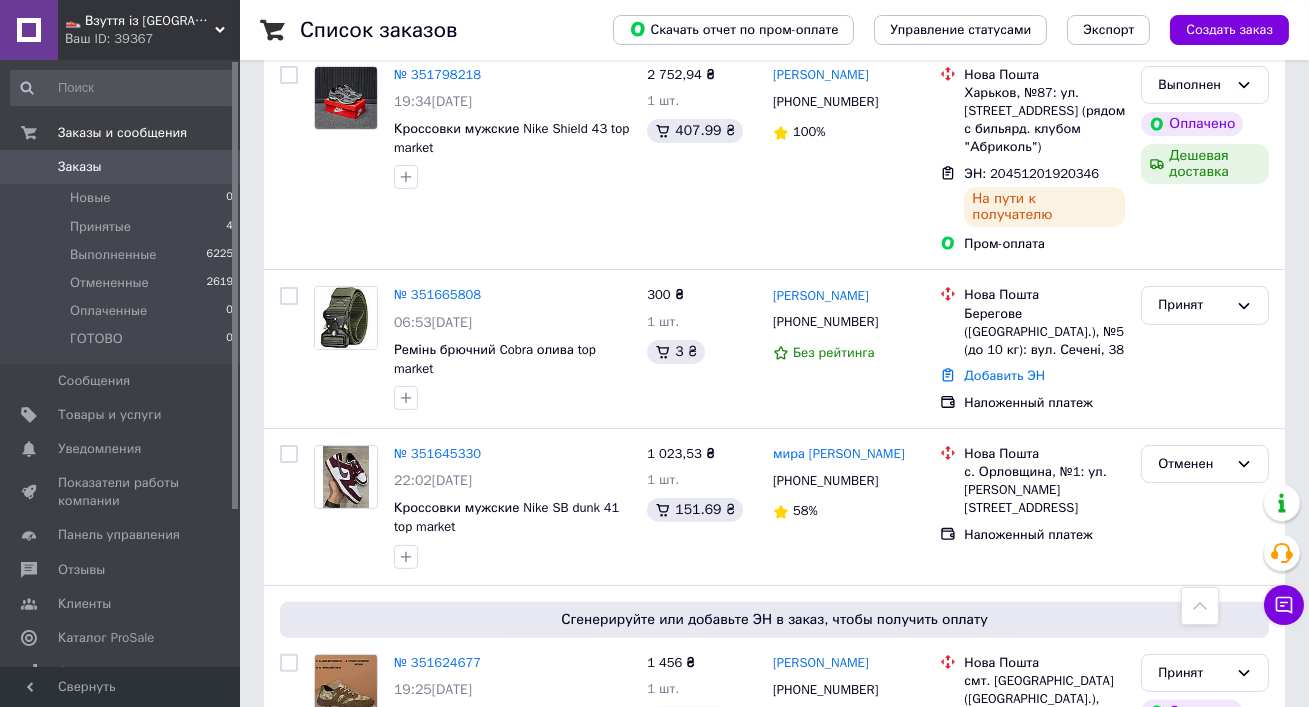 scroll, scrollTop: 1360, scrollLeft: 0, axis: vertical 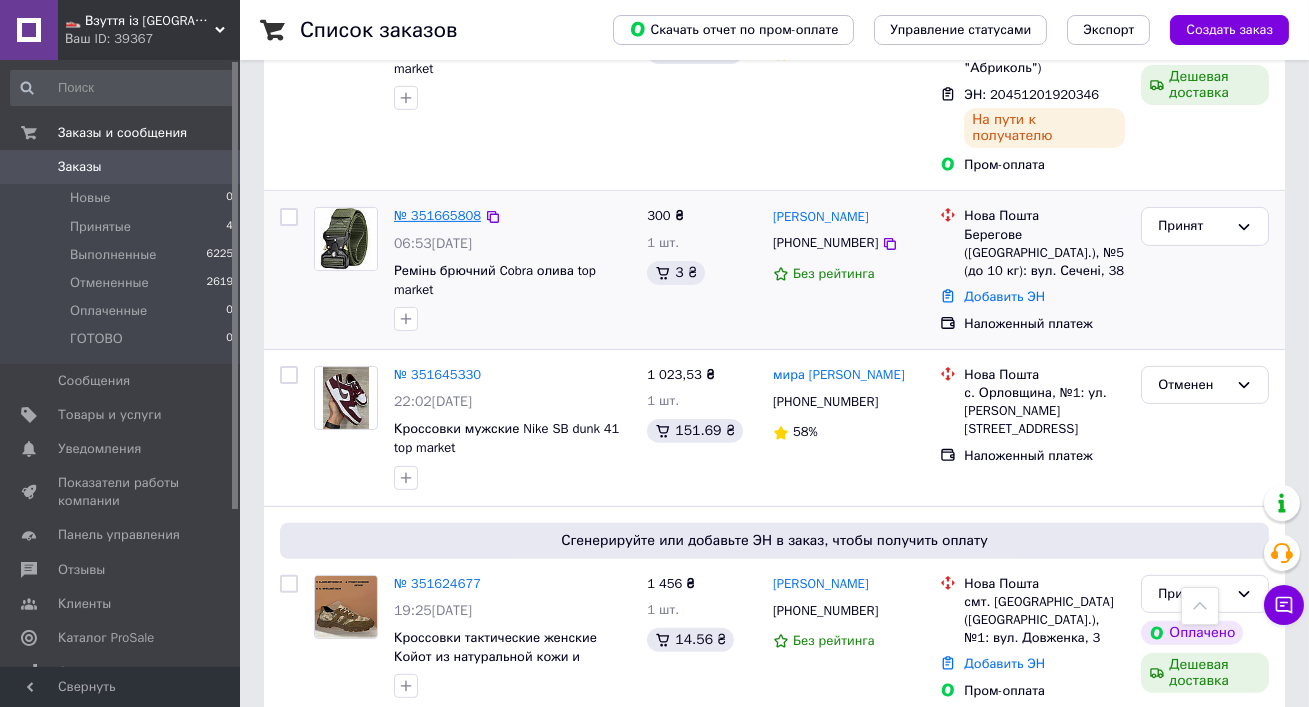 click on "№ 351665808" at bounding box center (437, 215) 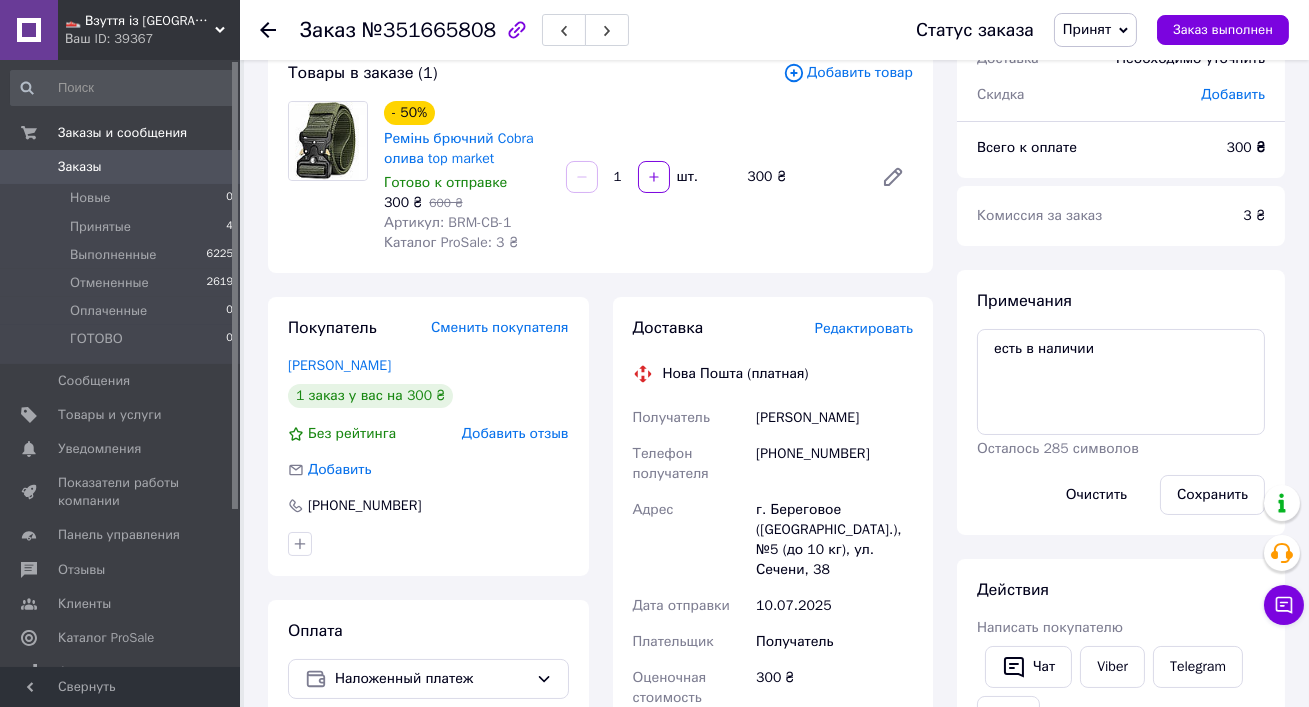 scroll, scrollTop: 142, scrollLeft: 0, axis: vertical 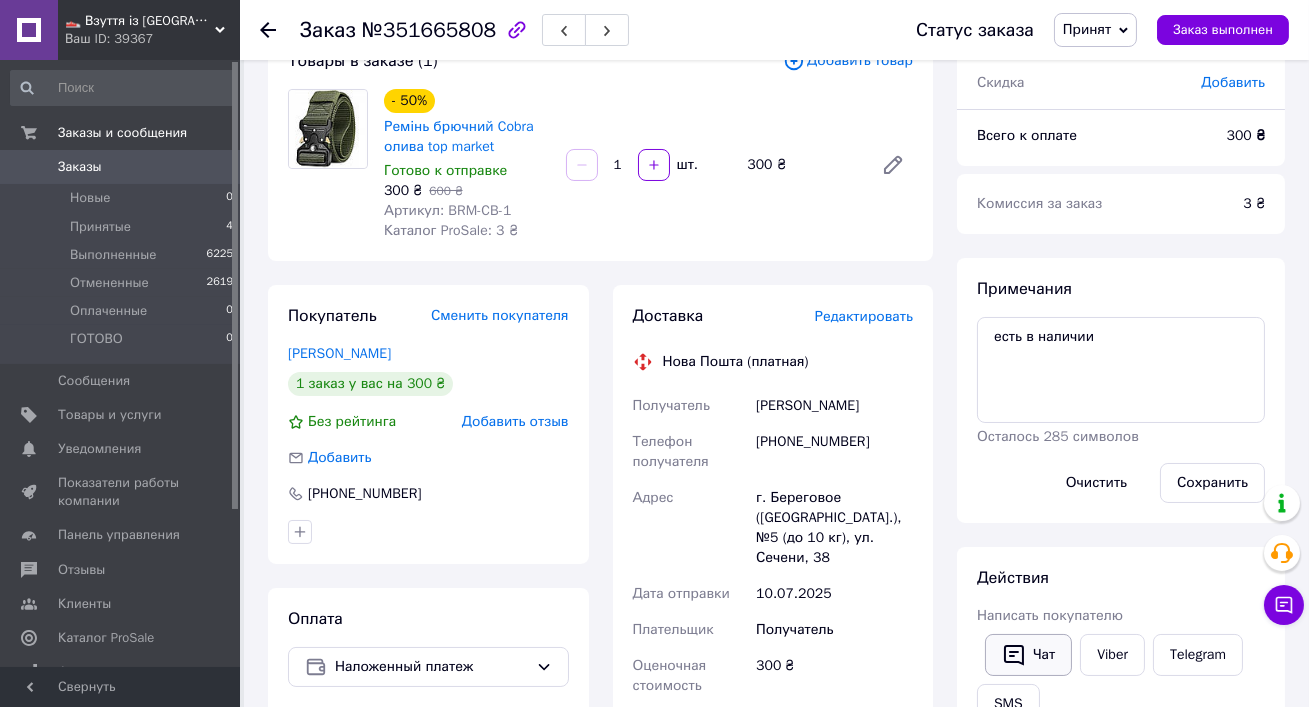click on "Чат" at bounding box center [1028, 655] 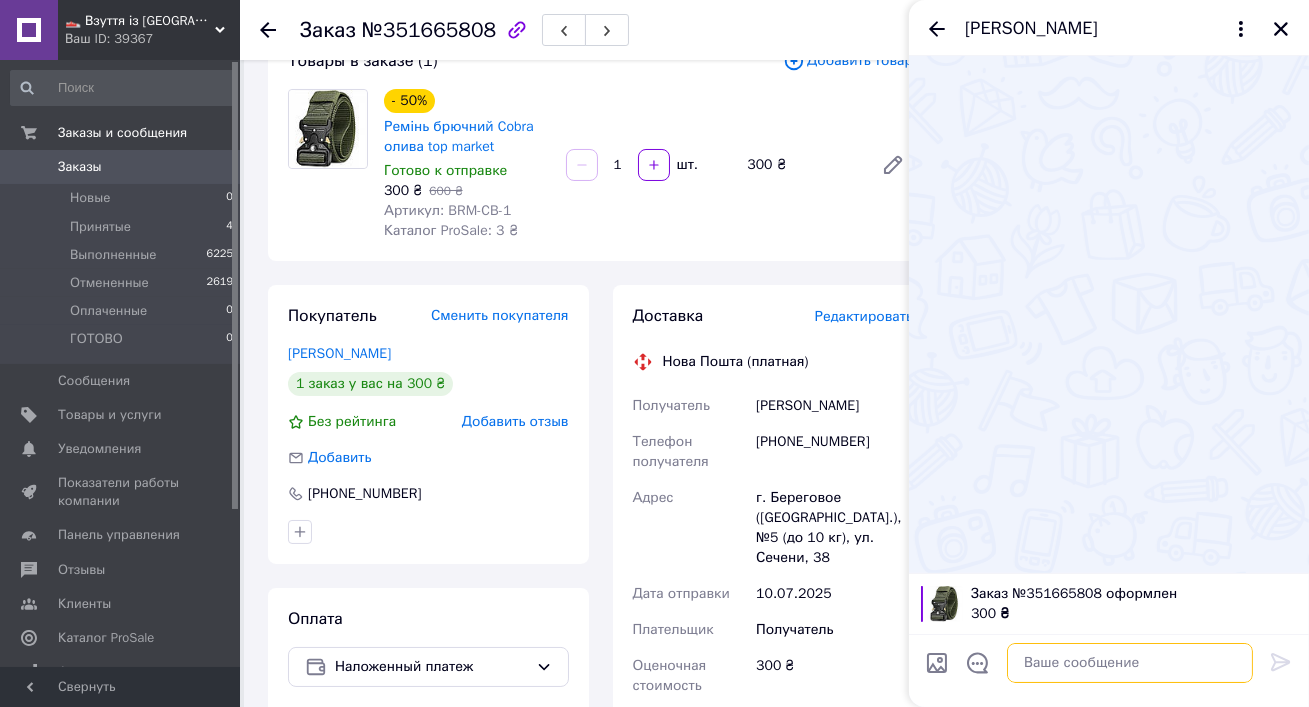 click at bounding box center [1130, 663] 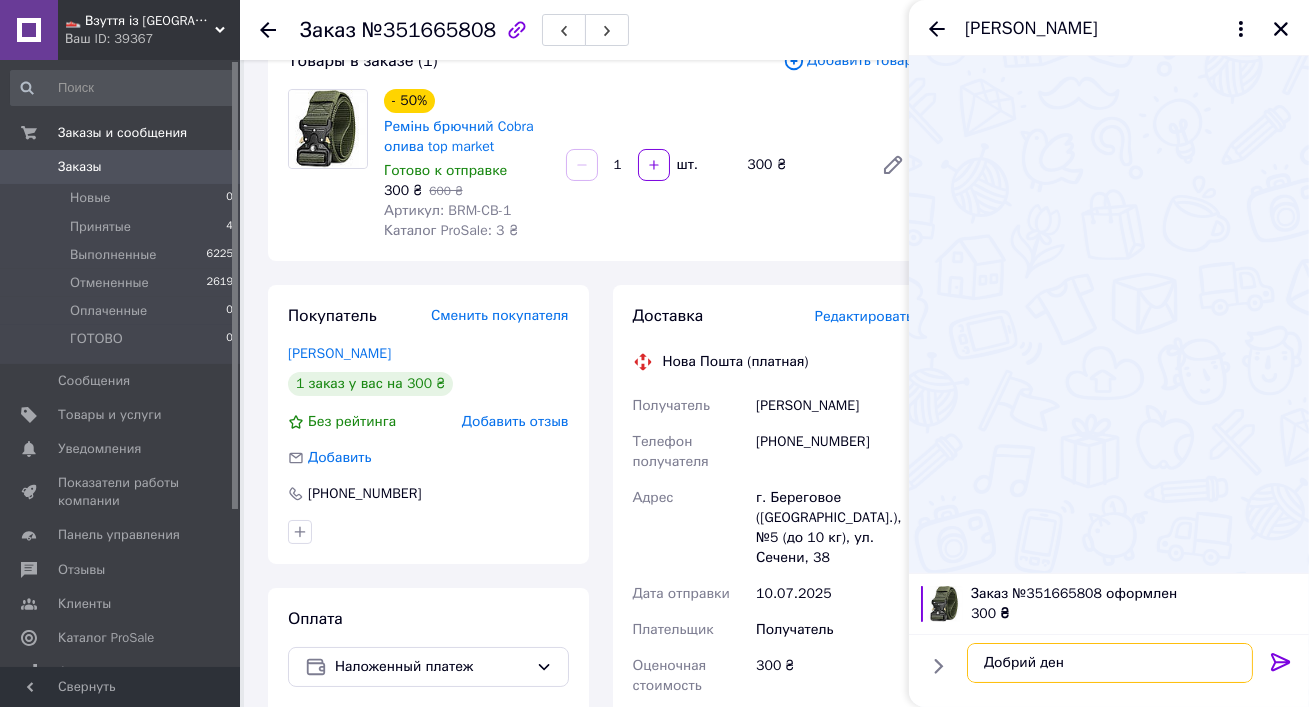type on "Добрий день" 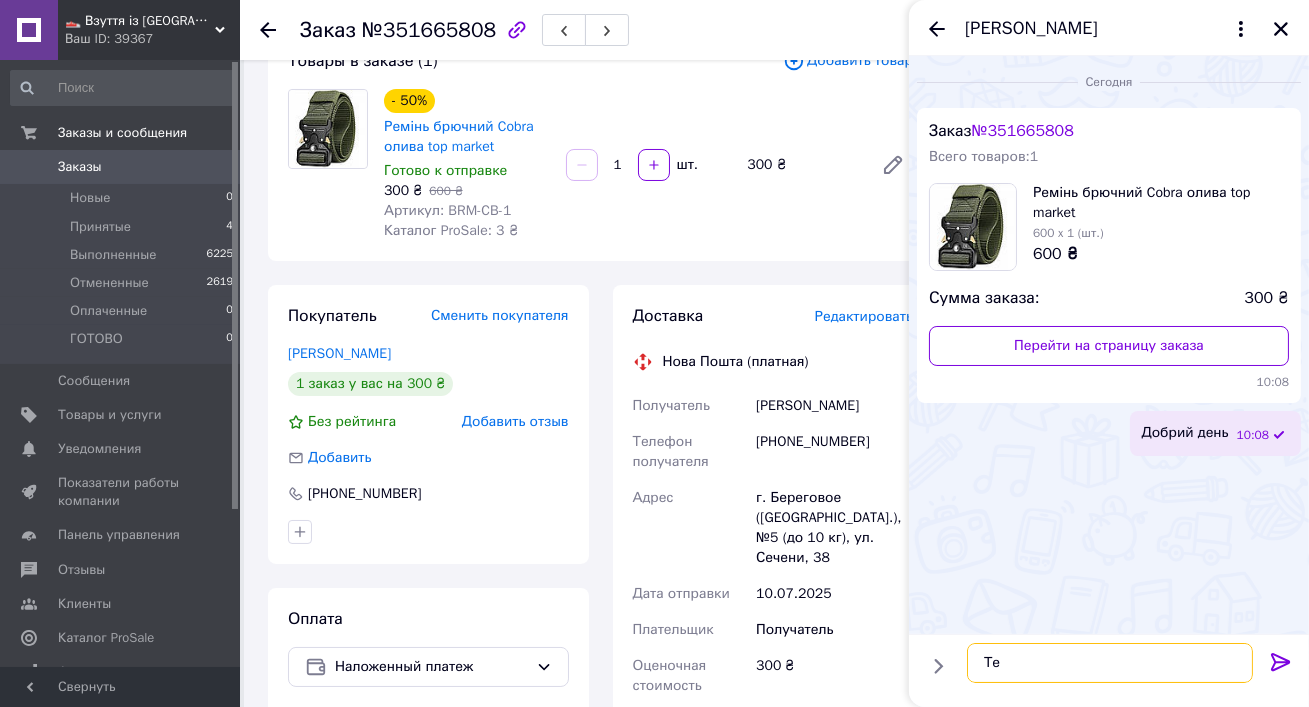 type on "Т" 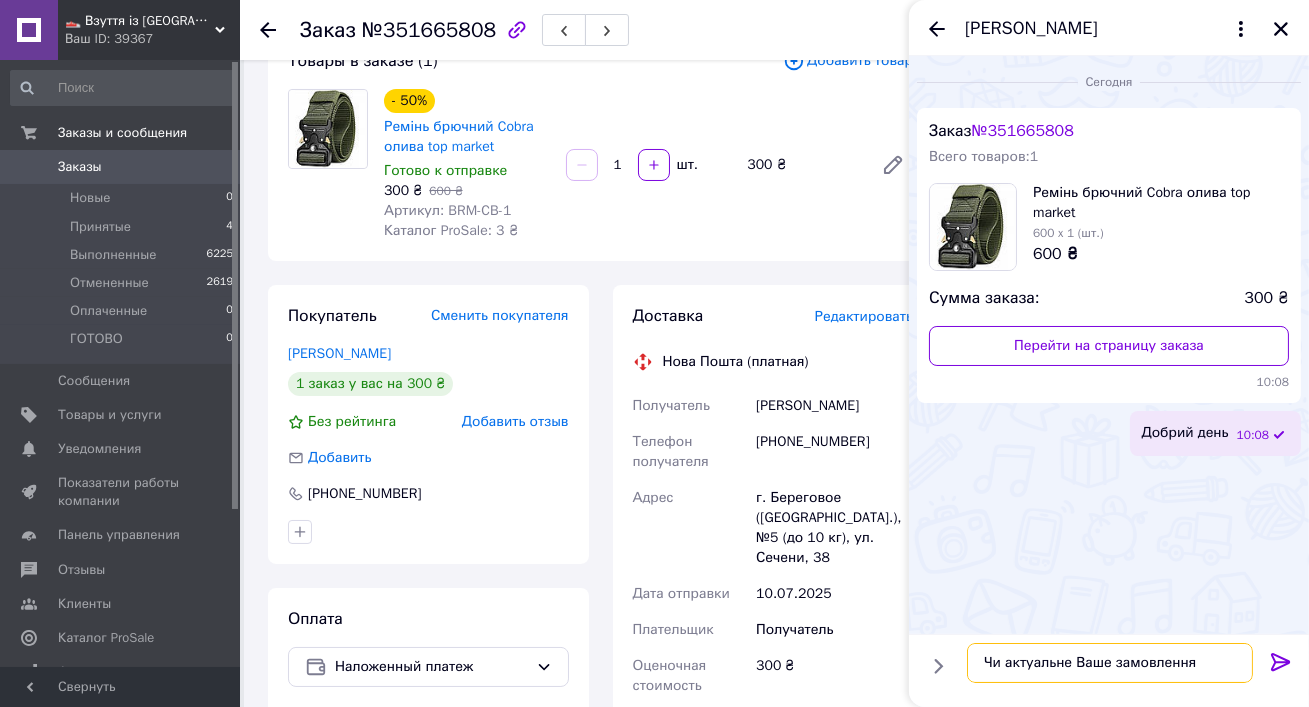 type on "Чи актуальне Ваше замовлення?" 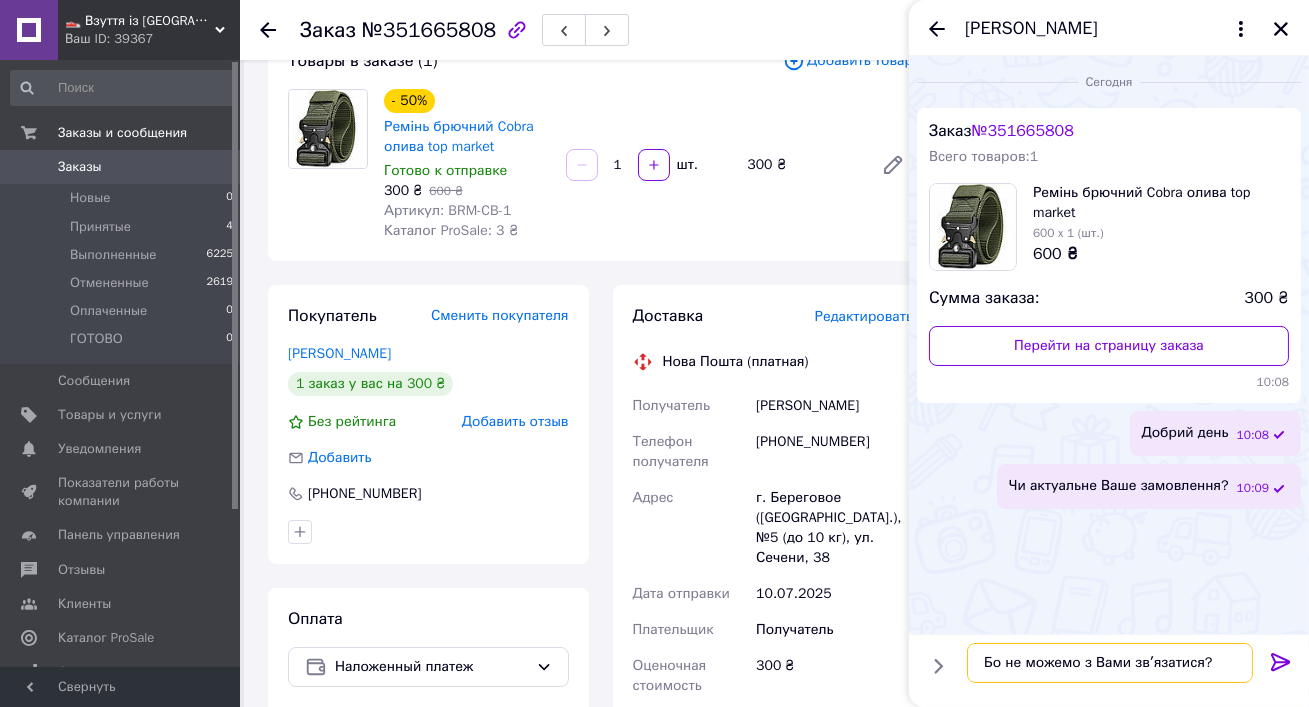type on "Бо не можемо з Вами звʼязатися" 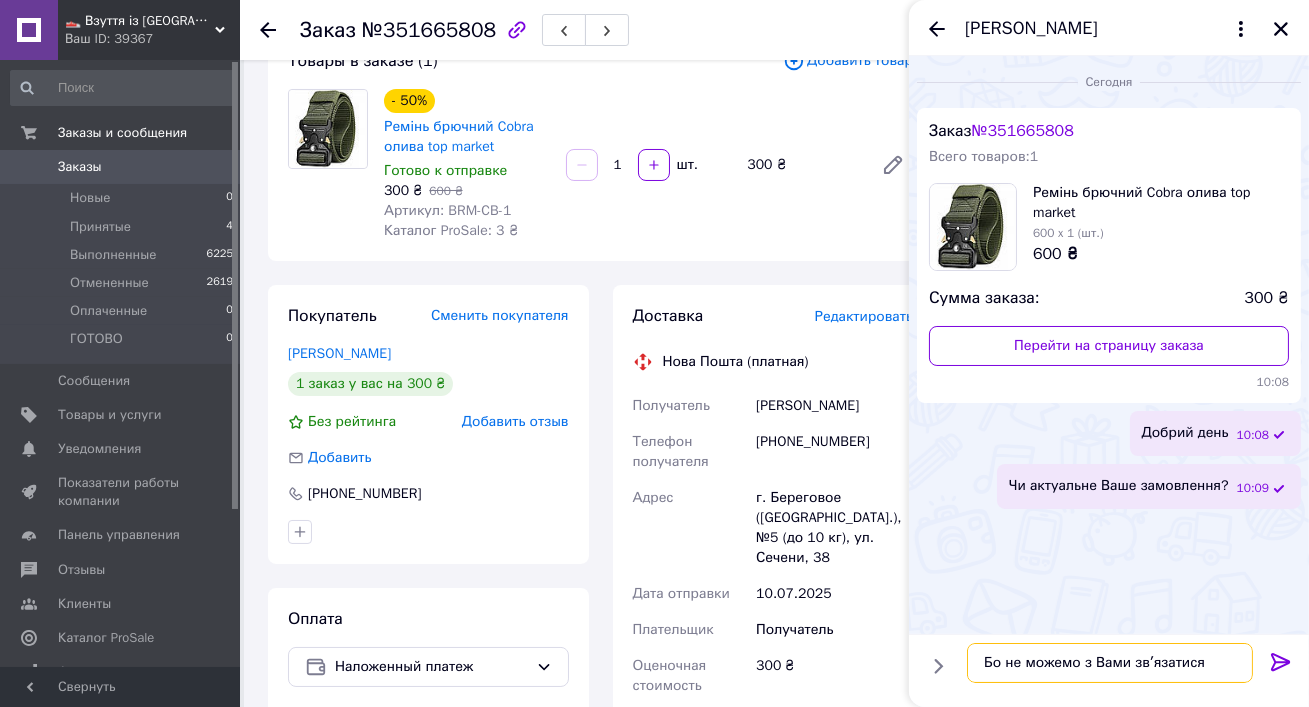 type 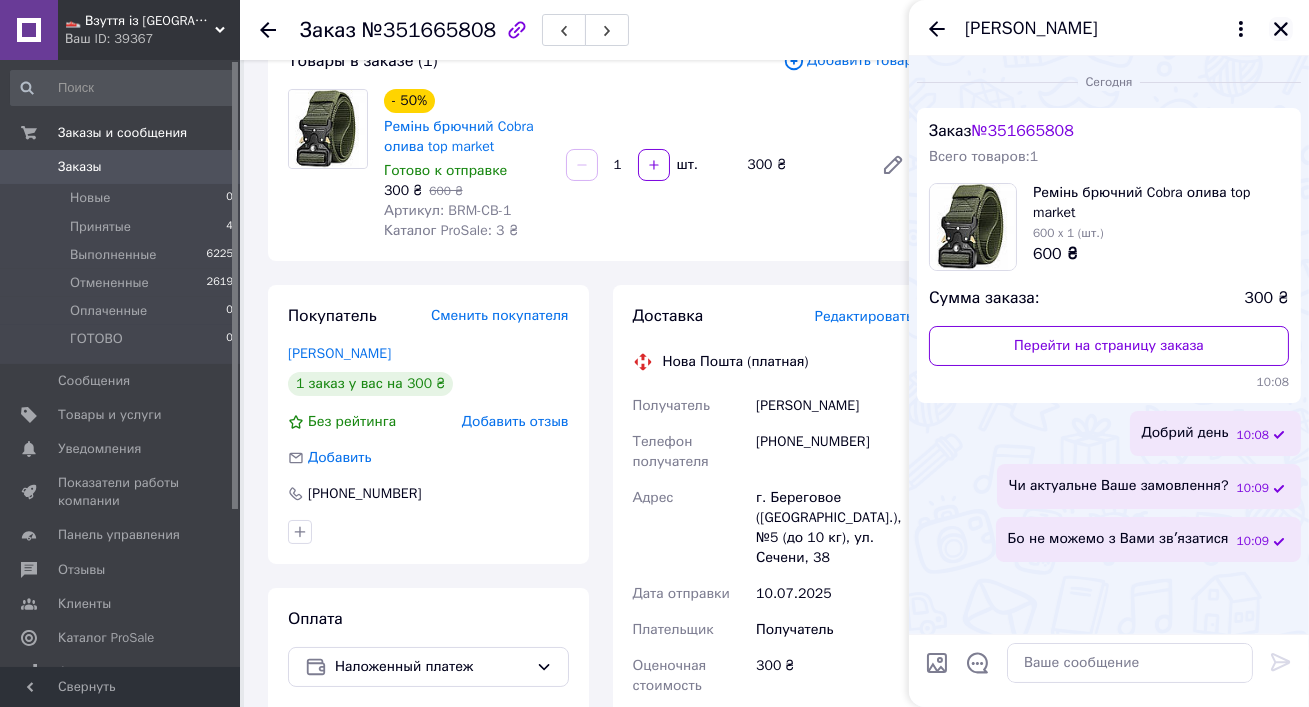 click 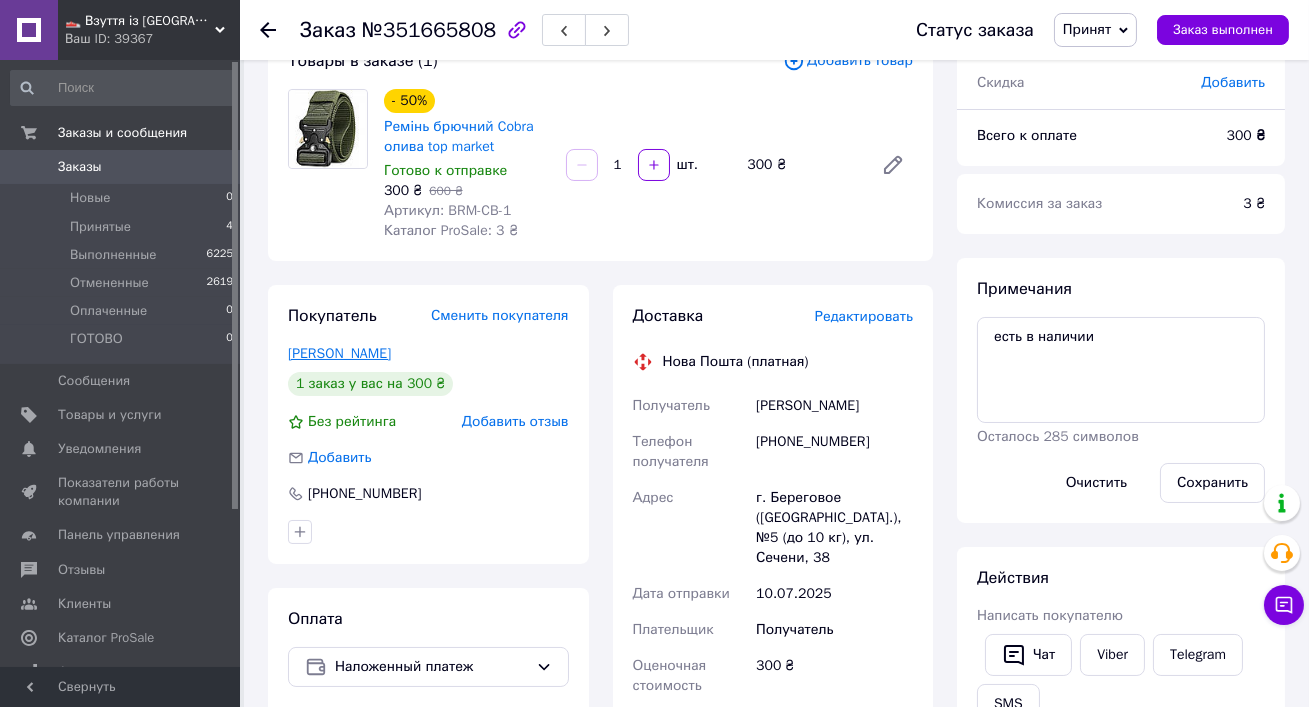 click on "Григорьєв Михайло" at bounding box center (339, 353) 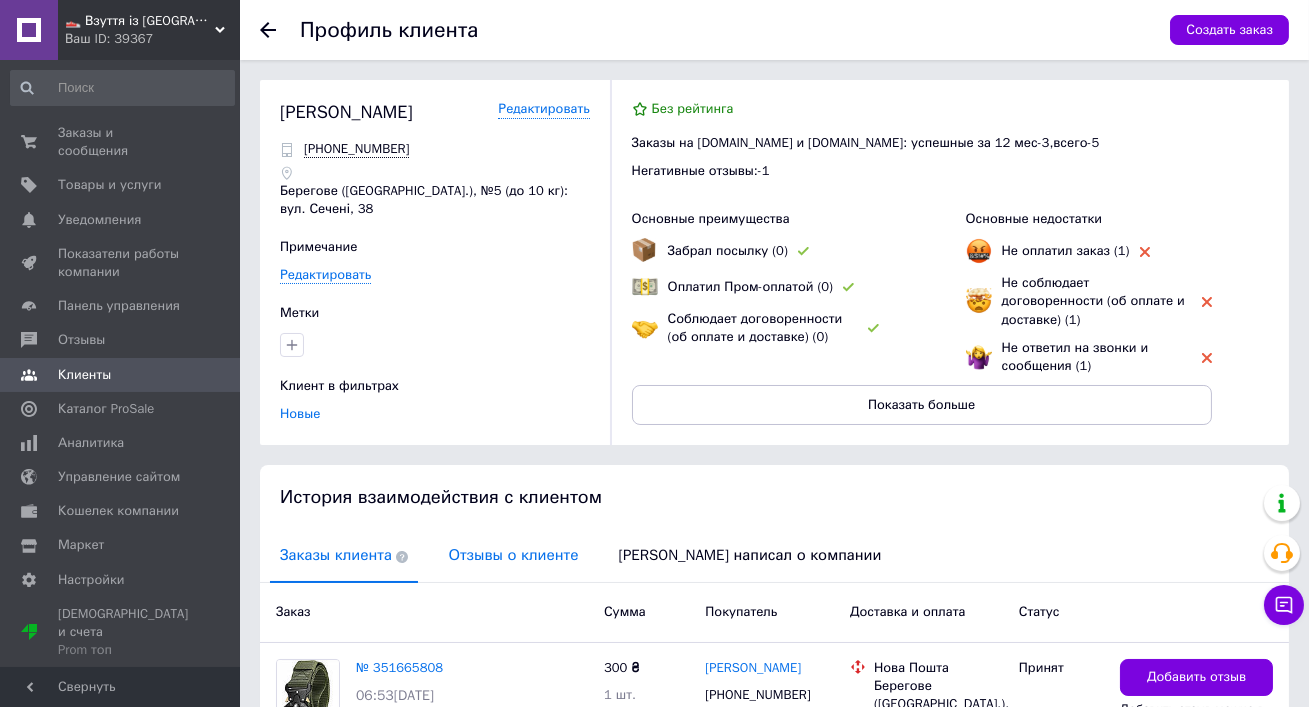 click on "Отзывы о клиенте" at bounding box center (513, 555) 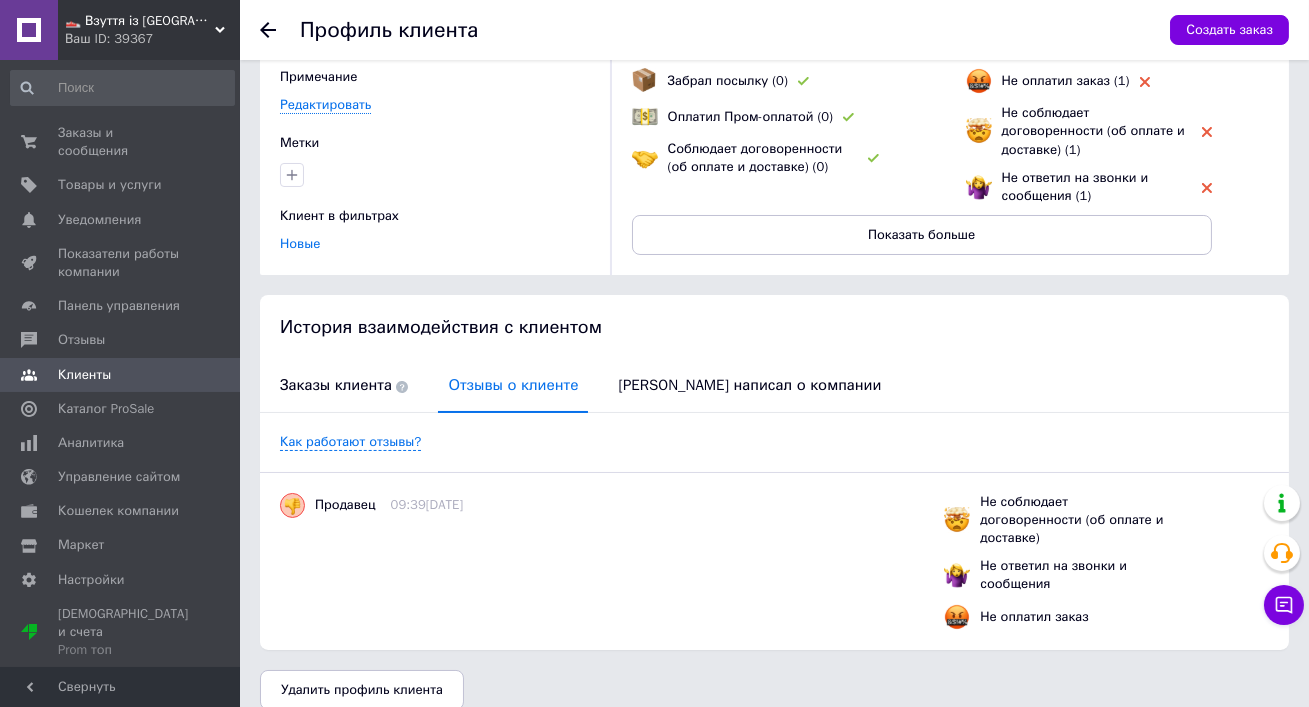 scroll, scrollTop: 191, scrollLeft: 0, axis: vertical 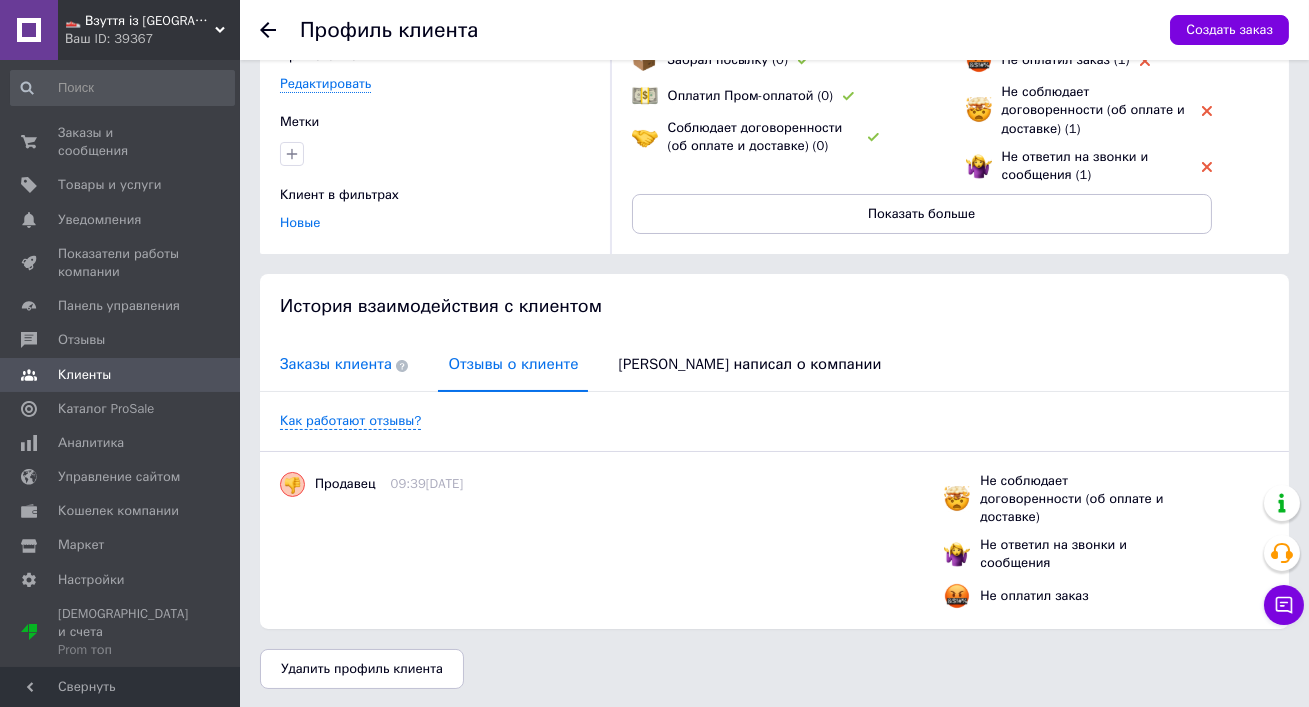 click on "Заказы клиента" at bounding box center (344, 364) 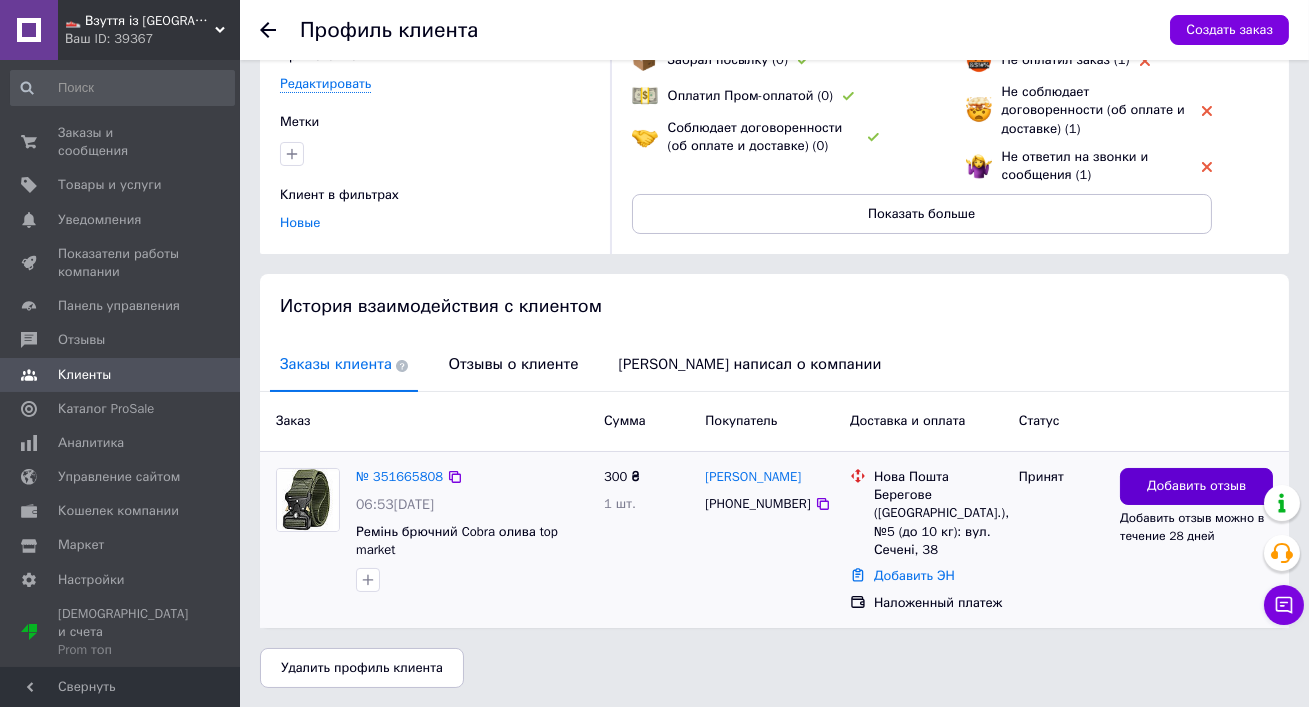 click on "Добавить отзыв" at bounding box center (1196, 486) 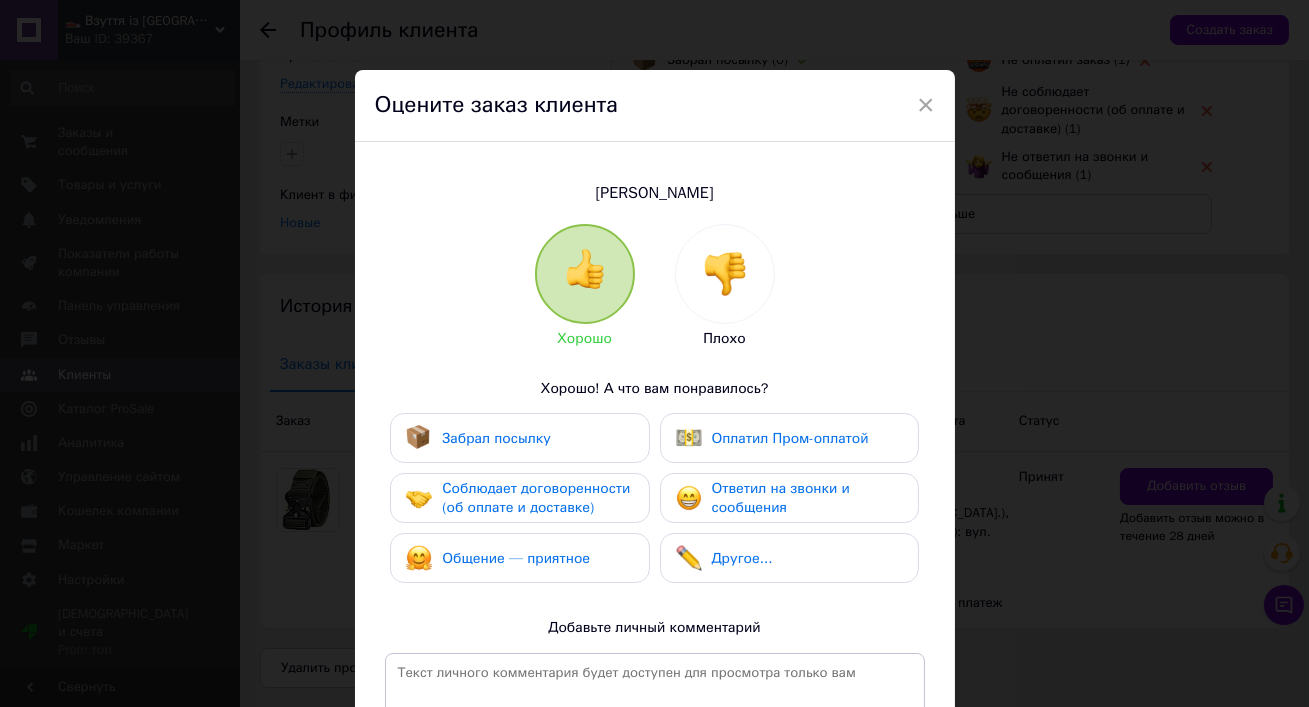 click at bounding box center [725, 274] 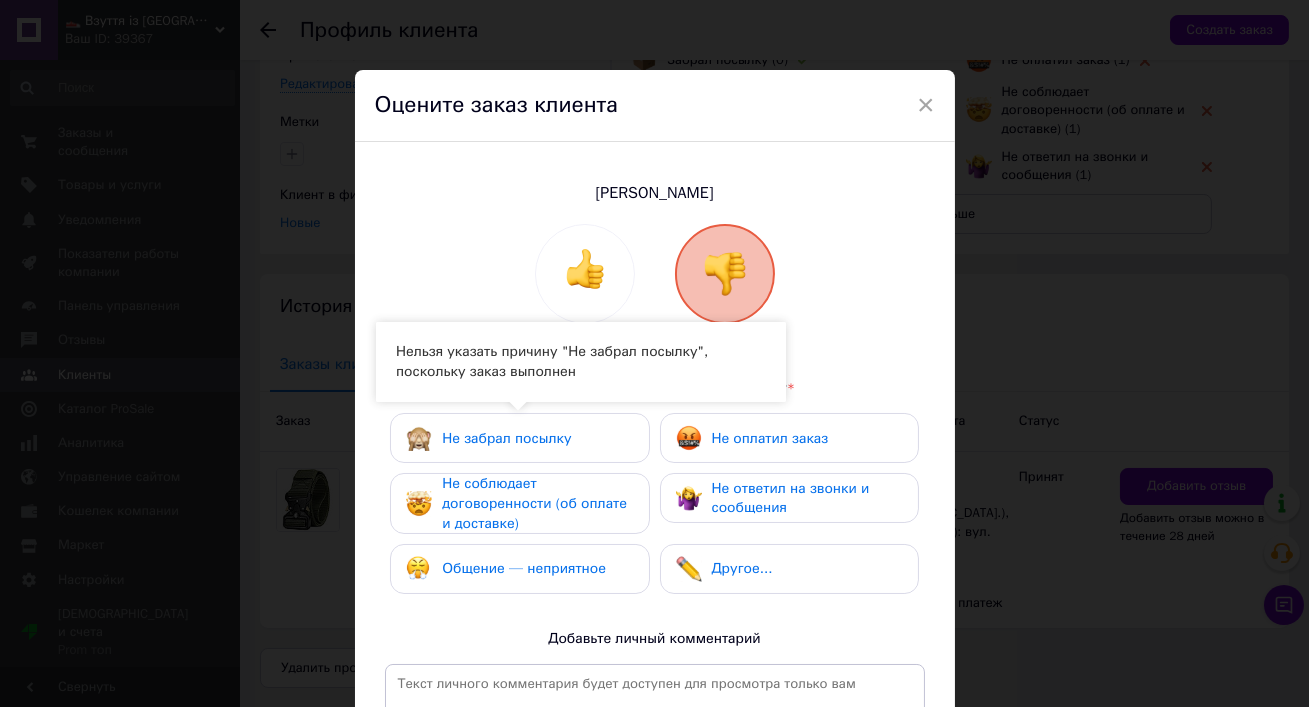 click on "Не ответил на звонки и сообщения" at bounding box center [791, 498] 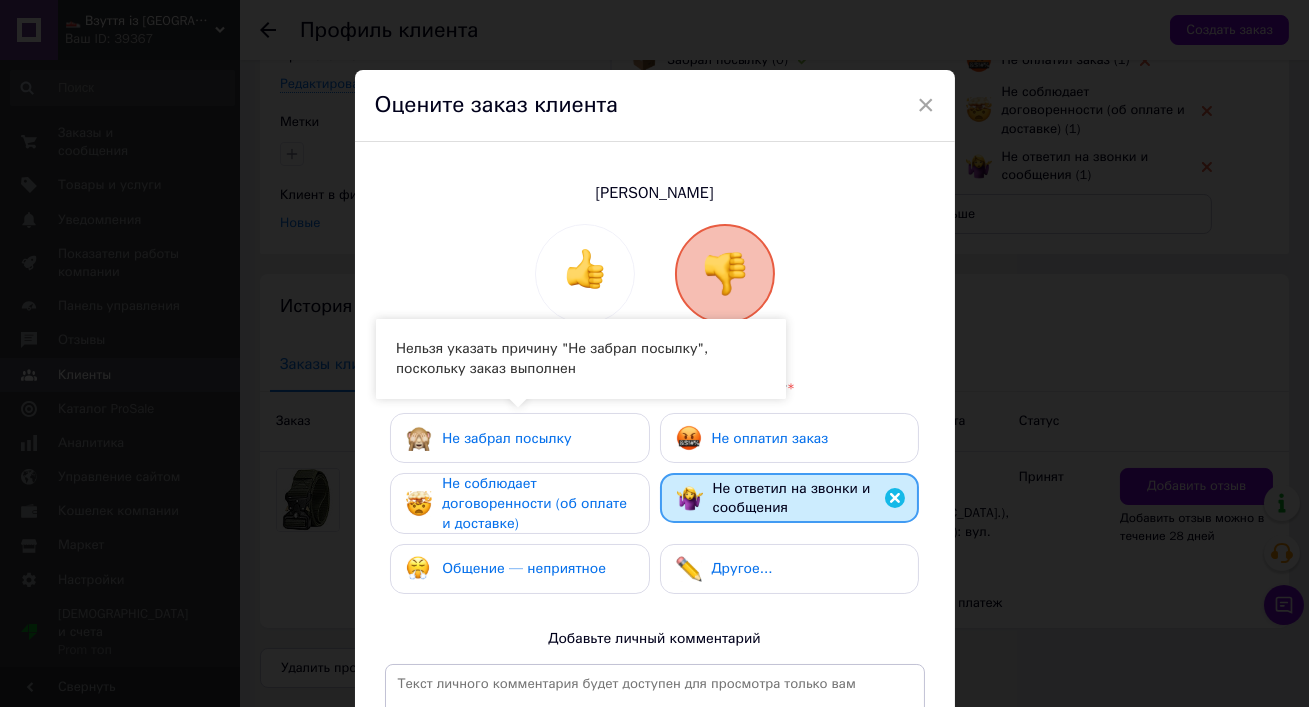 scroll, scrollTop: 270, scrollLeft: 0, axis: vertical 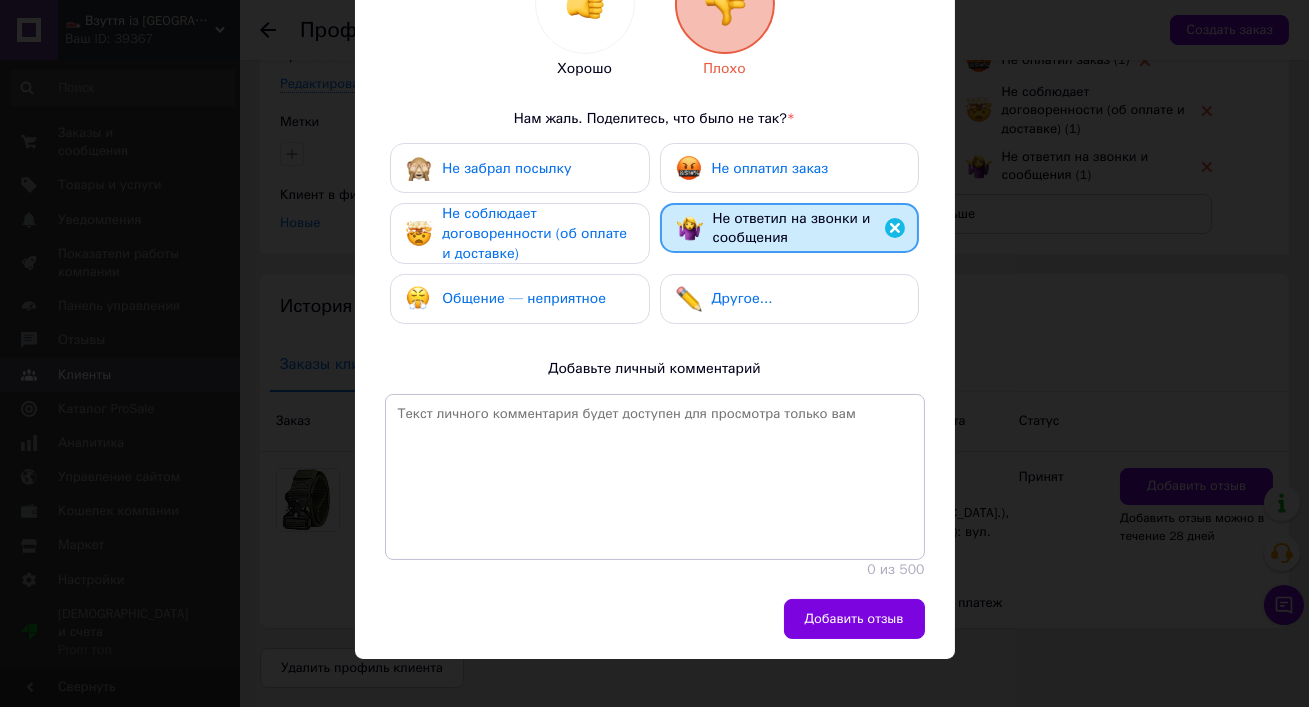 click on "Григорьєв Михайло Хорошо Плохо Нам жаль. Поделитесь, что было не так?  * Не забрал посылку Не оплатил заказ Не соблюдает договоренности (об оплате и доставке) Не ответил на звонки и сообщения Общение — неприятное Другое... Добавьте личный комментарий 0   из   500" at bounding box center [655, 236] 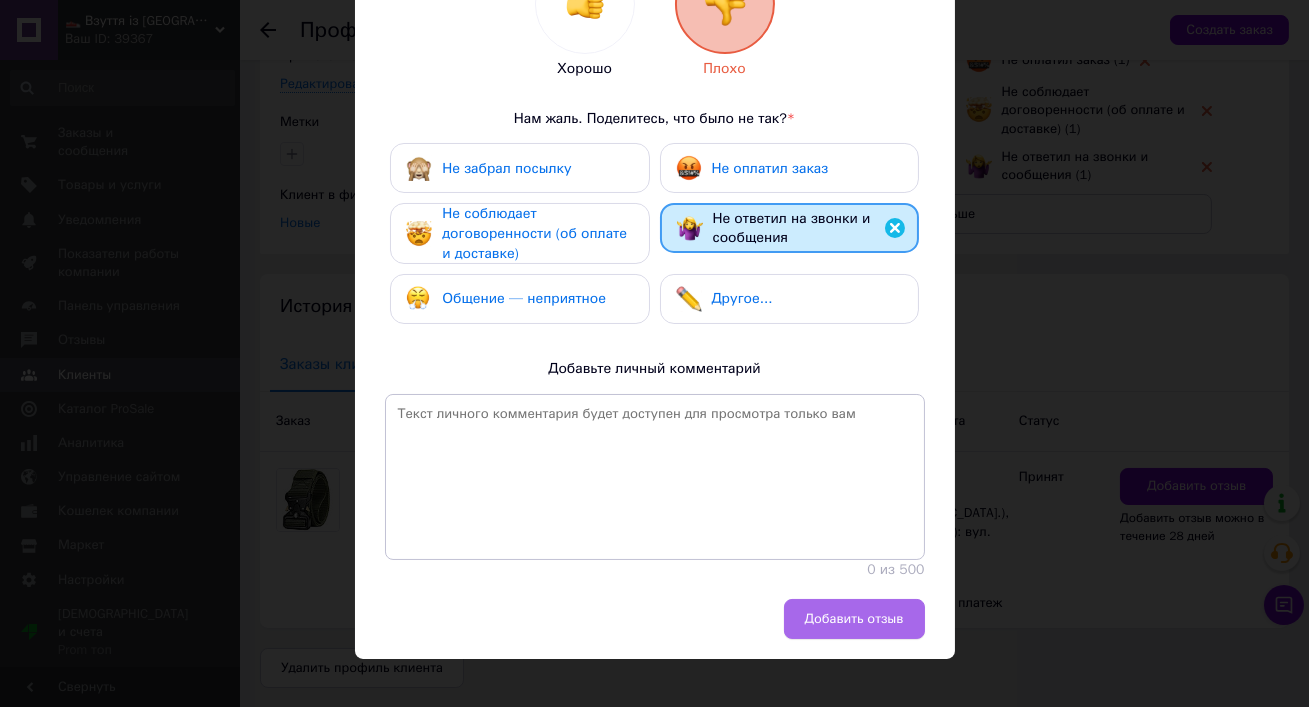 click on "Добавить отзыв" at bounding box center [854, 619] 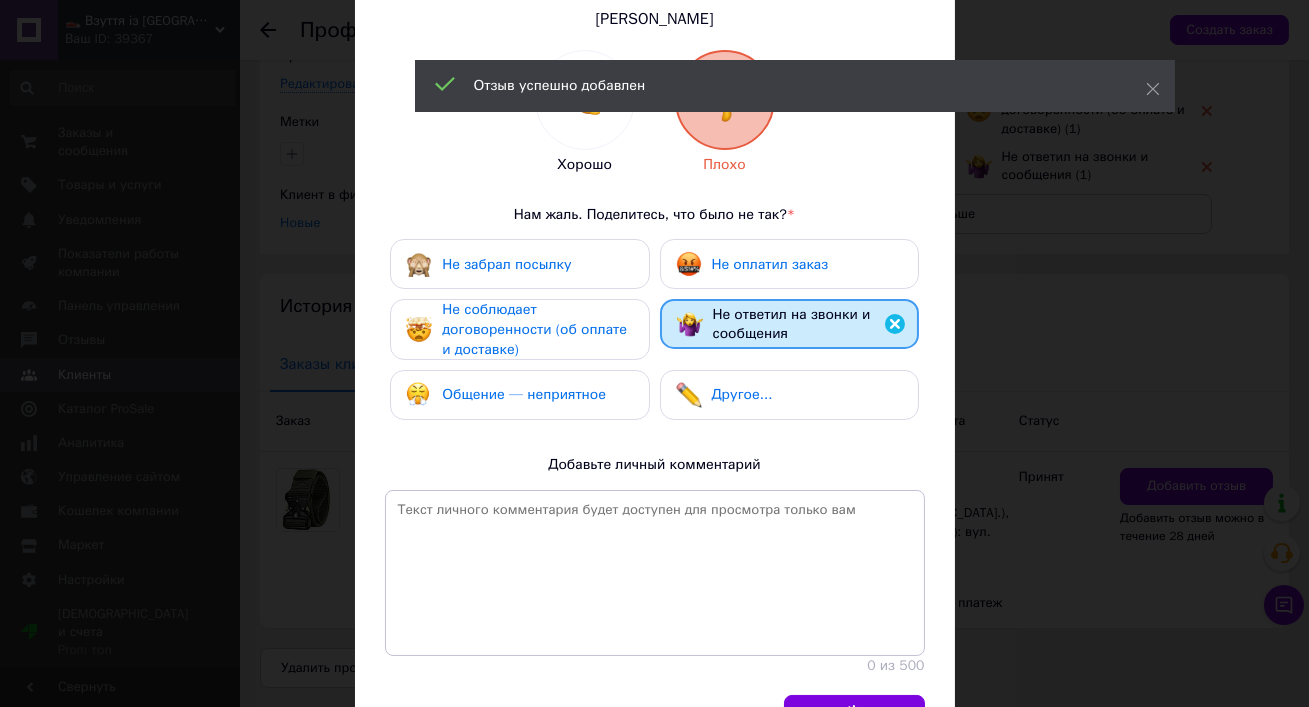 scroll, scrollTop: 0, scrollLeft: 0, axis: both 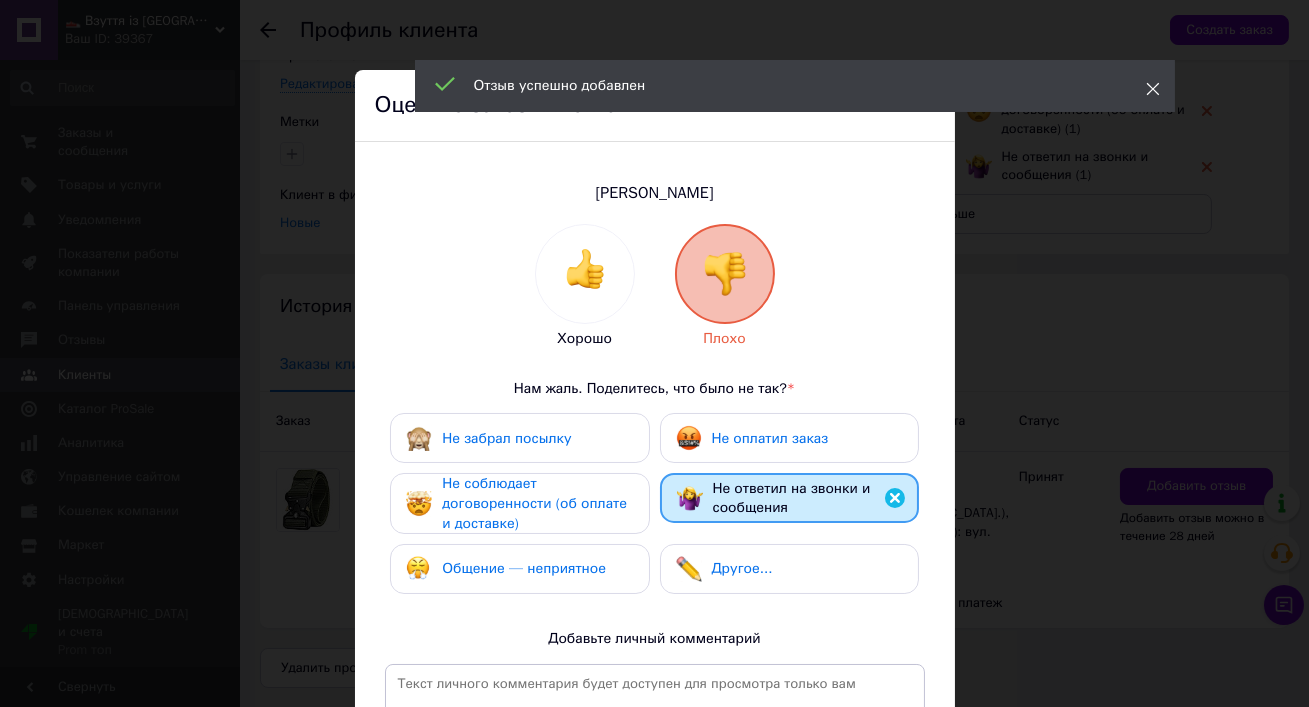 click 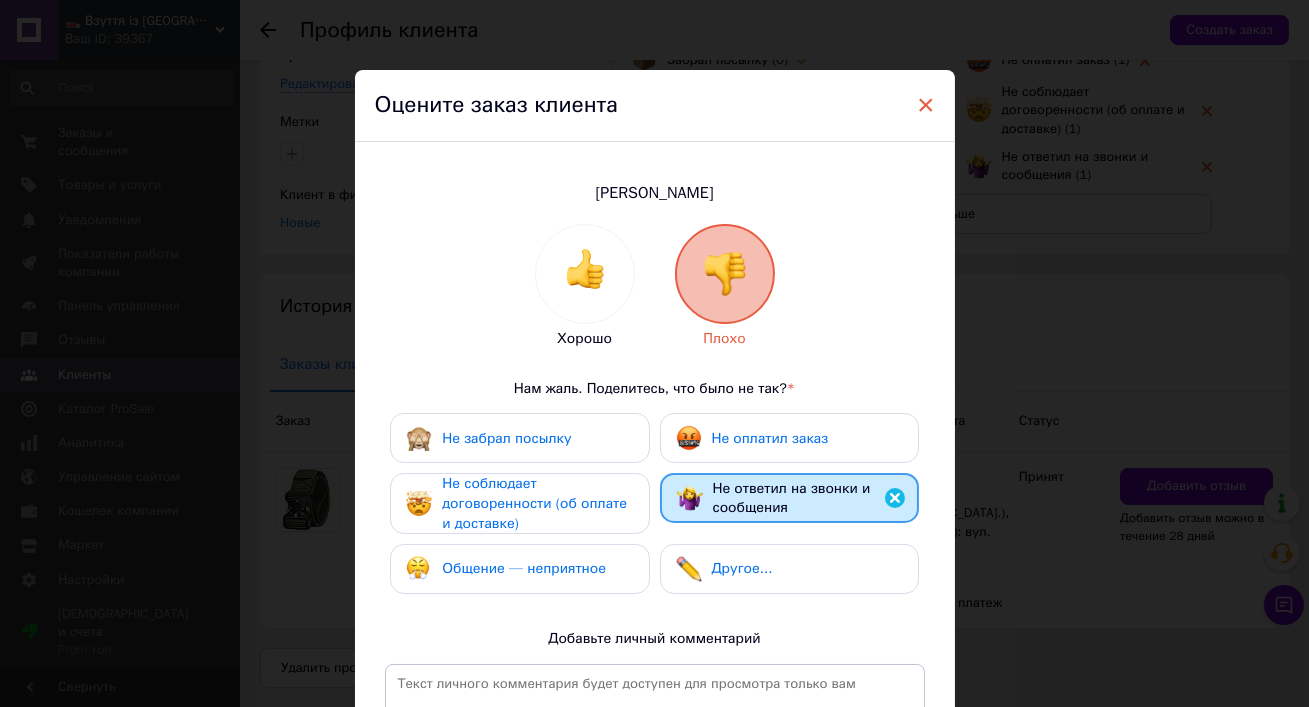 click on "×" at bounding box center [926, 105] 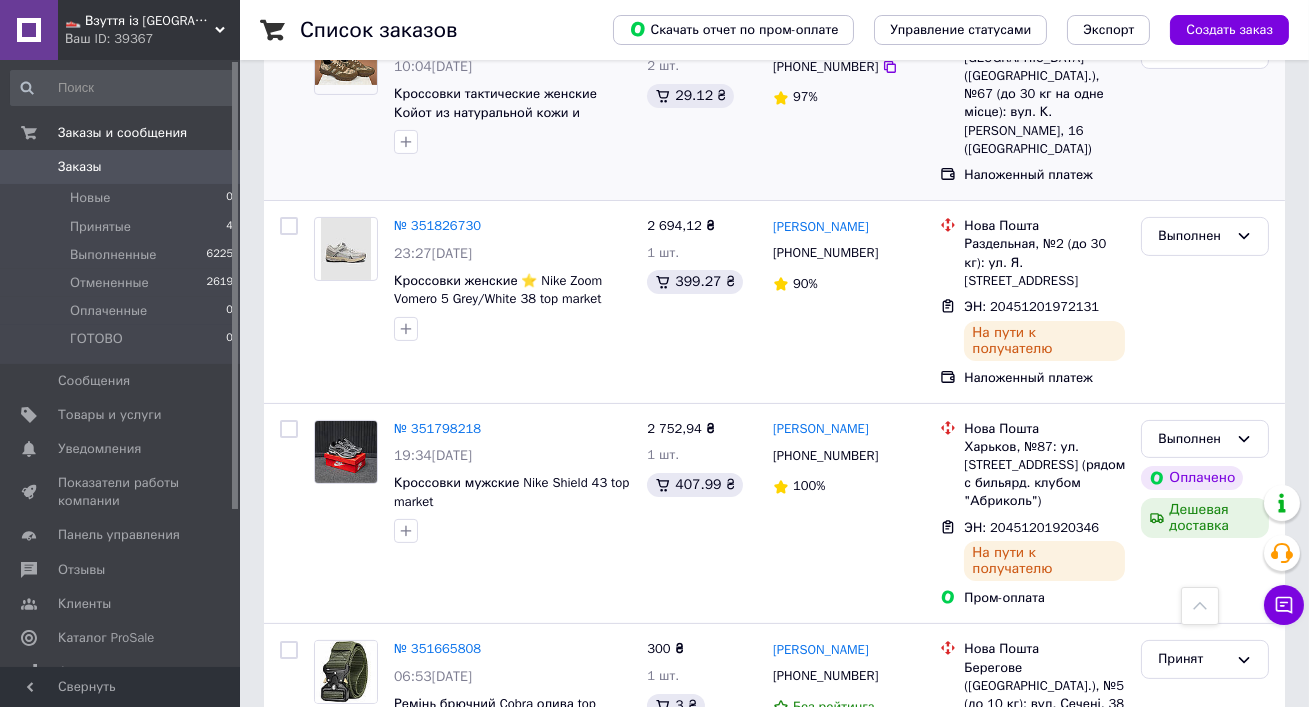 scroll, scrollTop: 0, scrollLeft: 0, axis: both 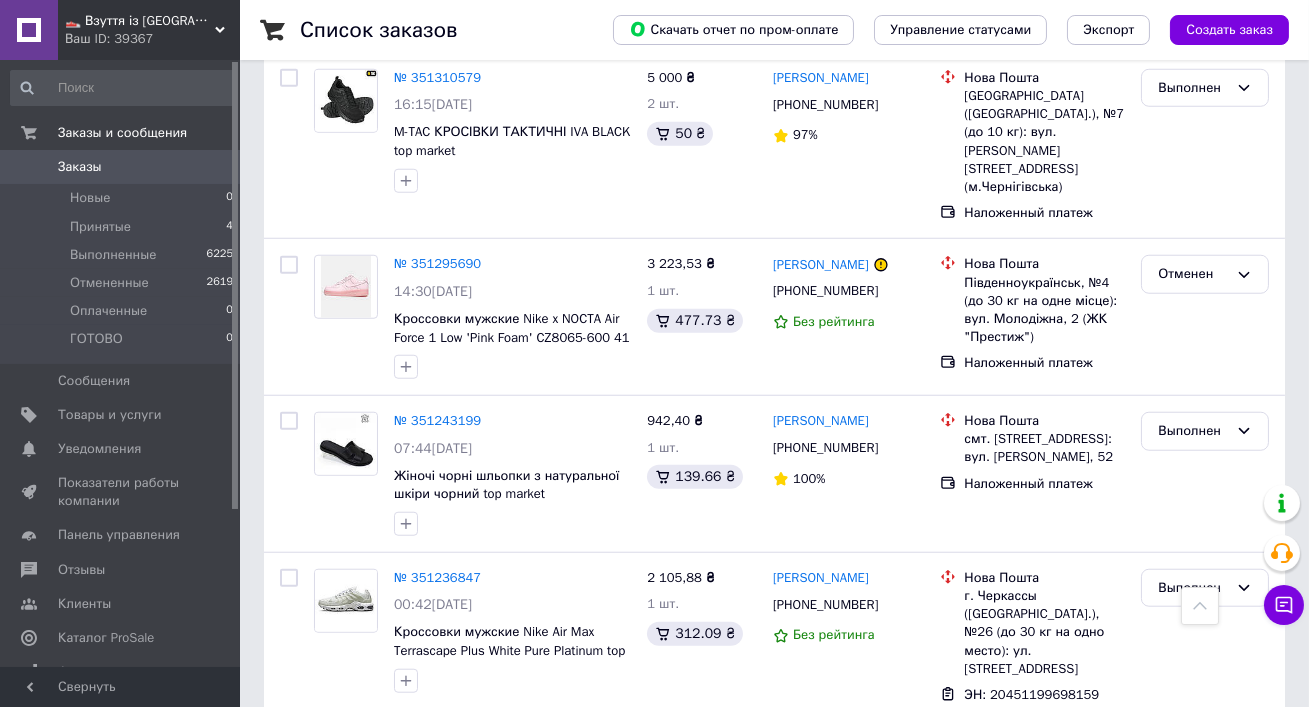 click on "2" at bounding box center [327, 820] 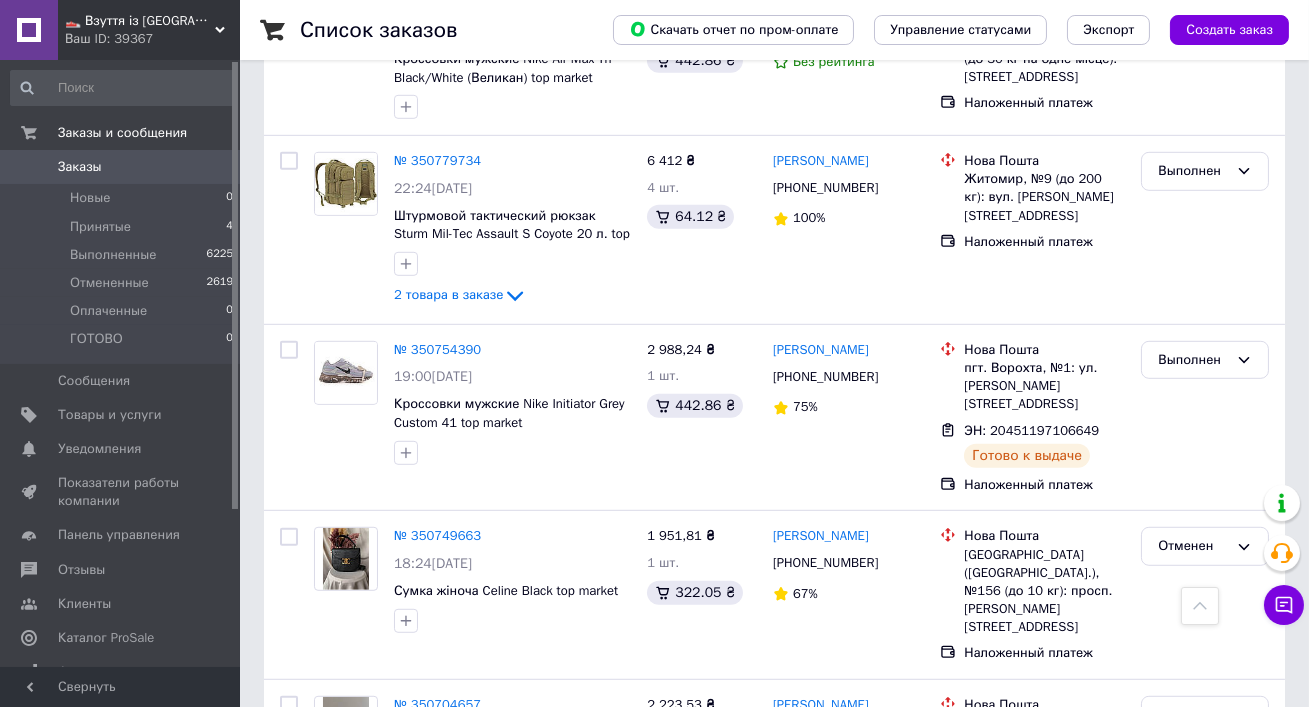 scroll, scrollTop: 2420, scrollLeft: 0, axis: vertical 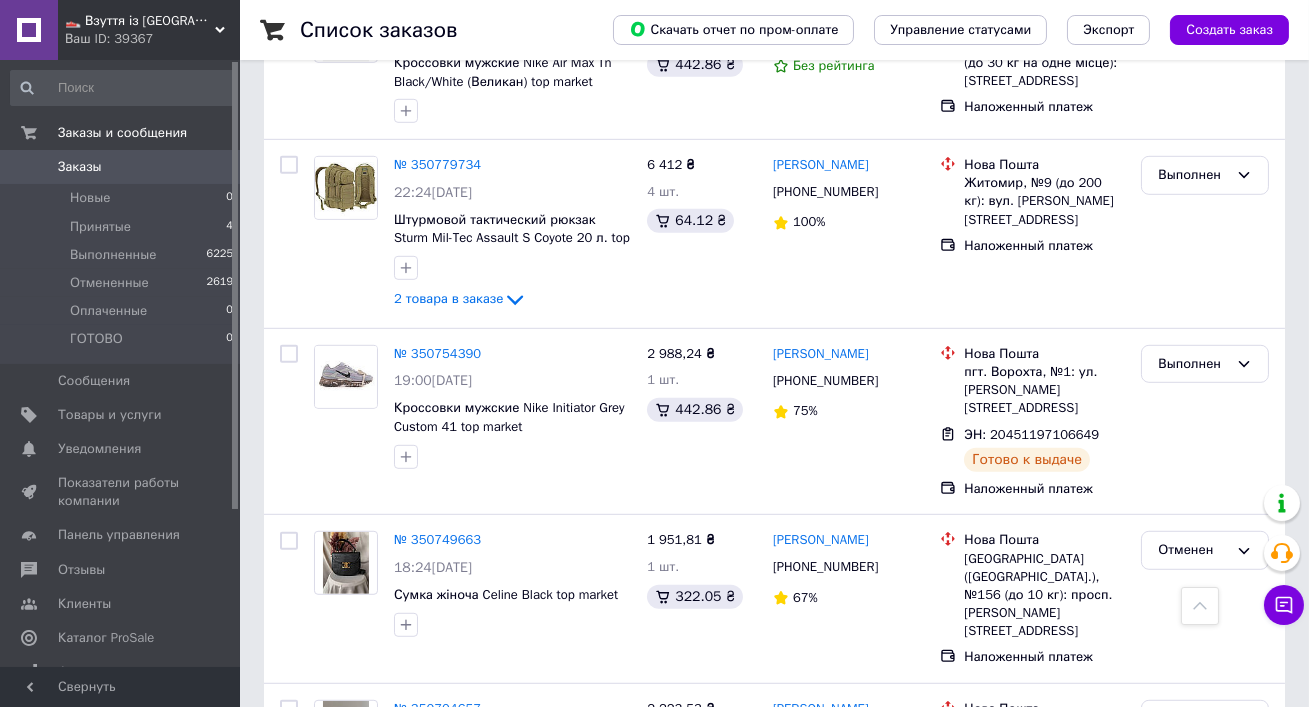 click on "👟 Взуття із [GEOGRAPHIC_DATA], миттєво 🚀 та без предоплат Ваш ID: 39367" at bounding box center (149, 30) 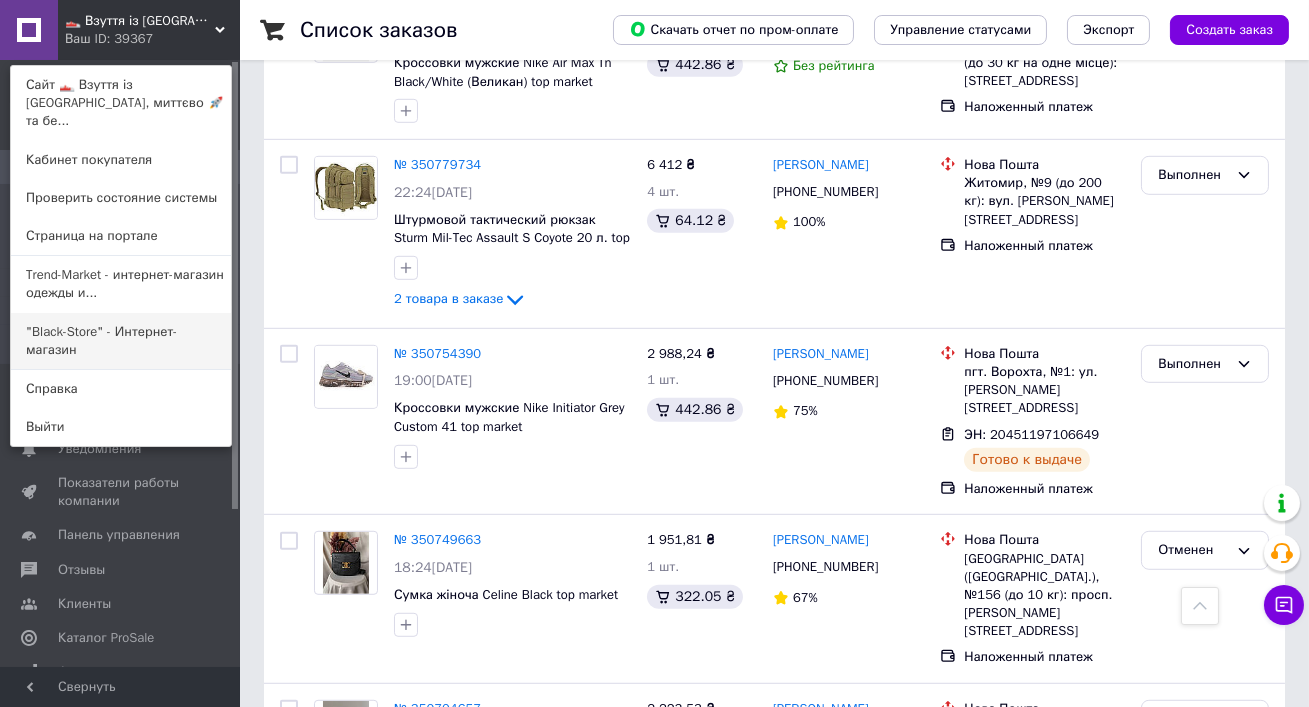 click on ""Black-Store" - Интернет-магазин" at bounding box center (121, 341) 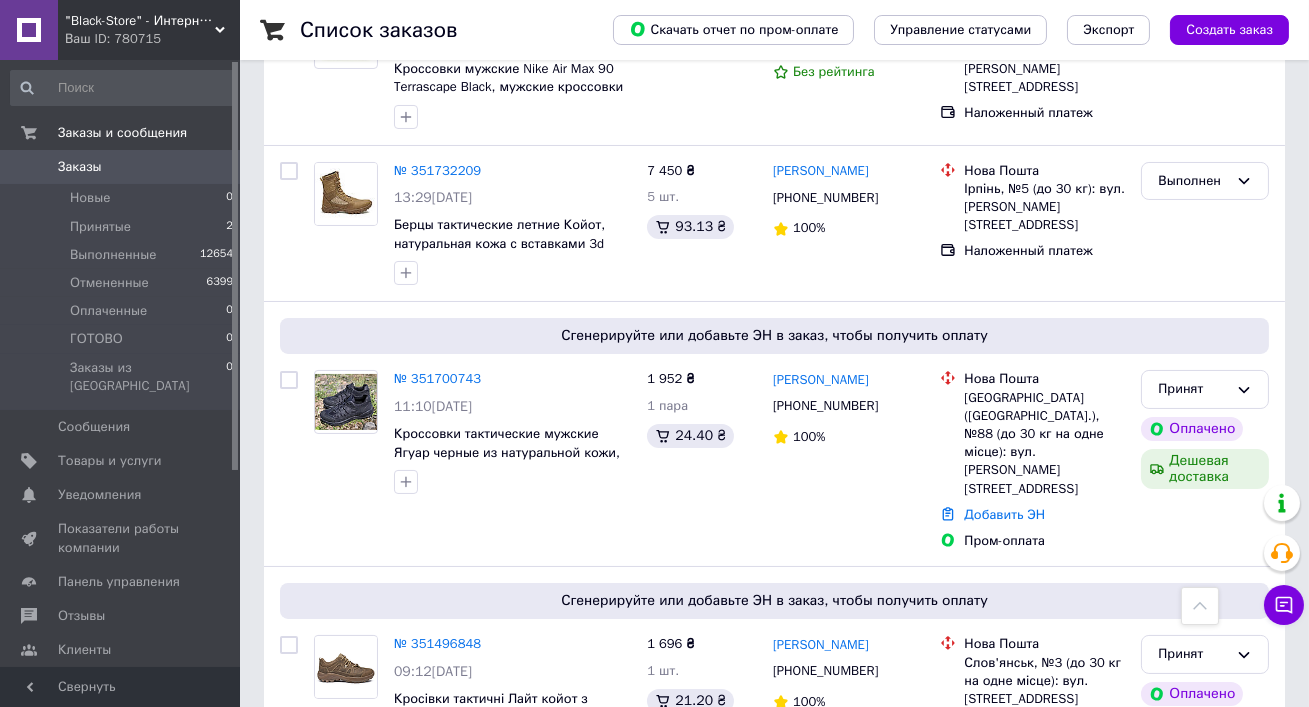 scroll, scrollTop: 0, scrollLeft: 0, axis: both 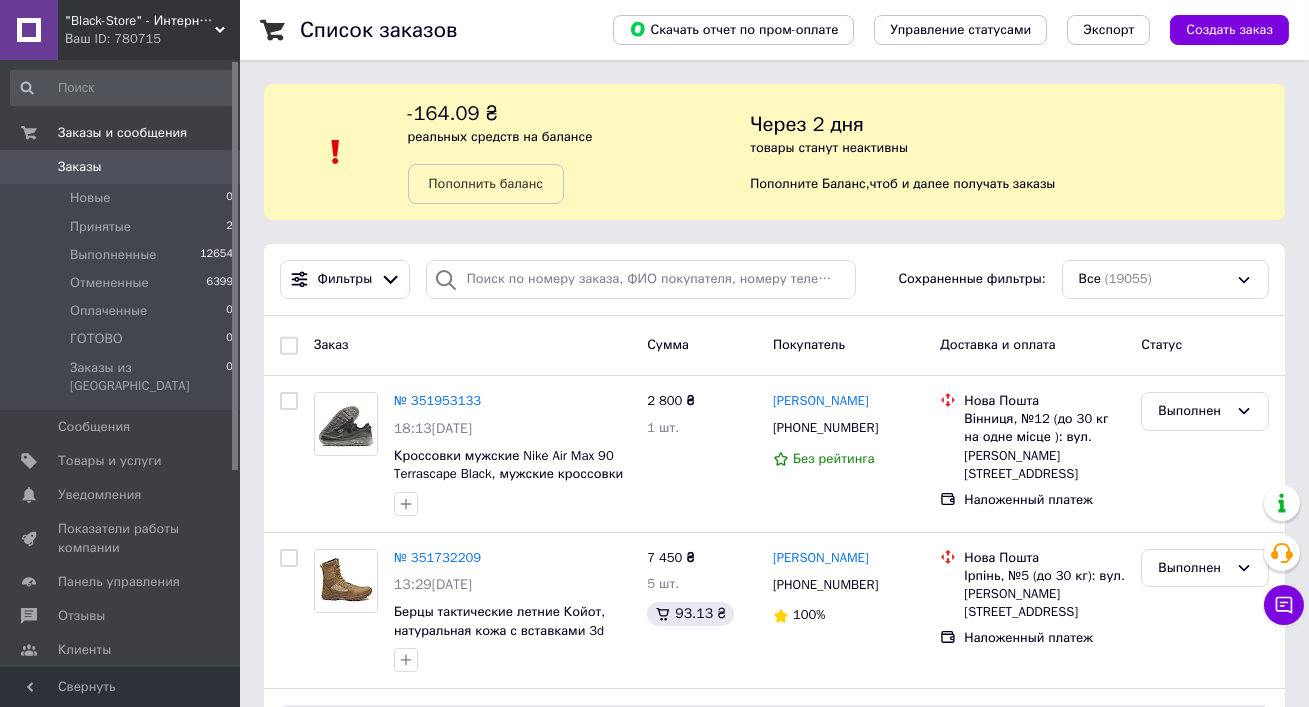 click on ""Black-Store" - Интернет-магазин" at bounding box center (140, 21) 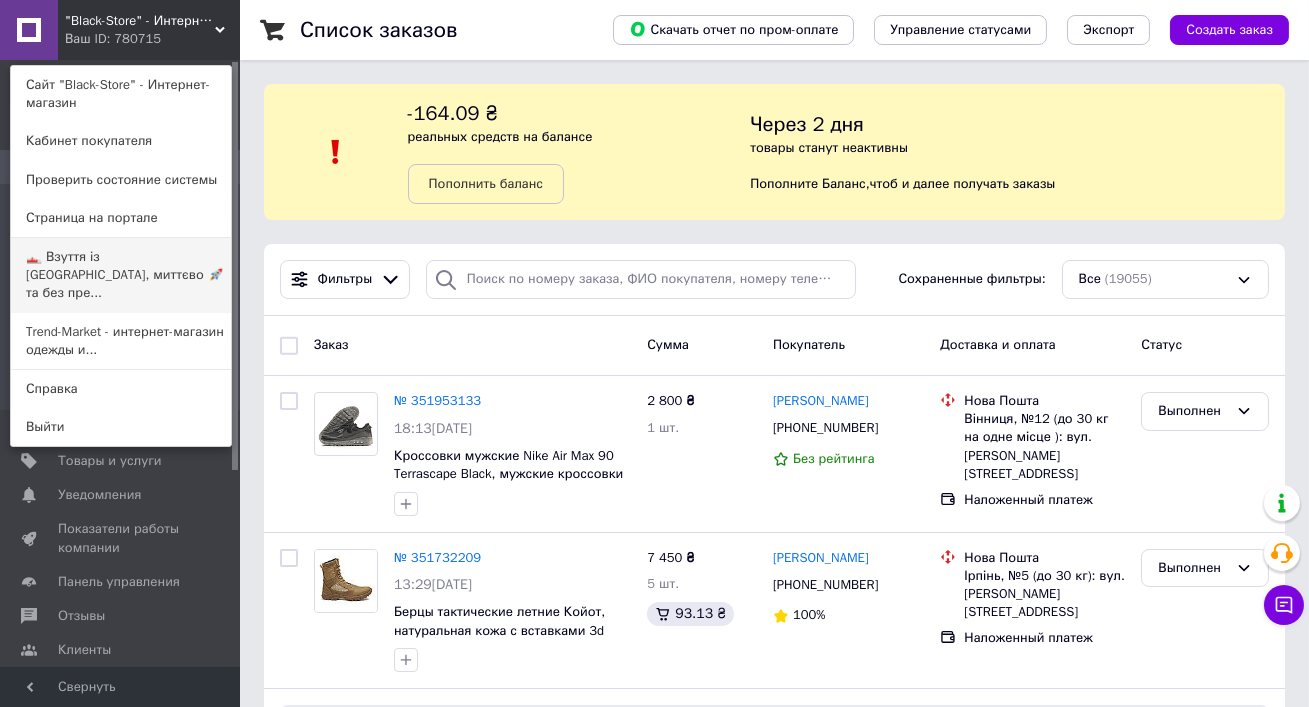 click on "👟 Взуття із Польщі, миттєво 🚀 та без пре..." at bounding box center [121, 275] 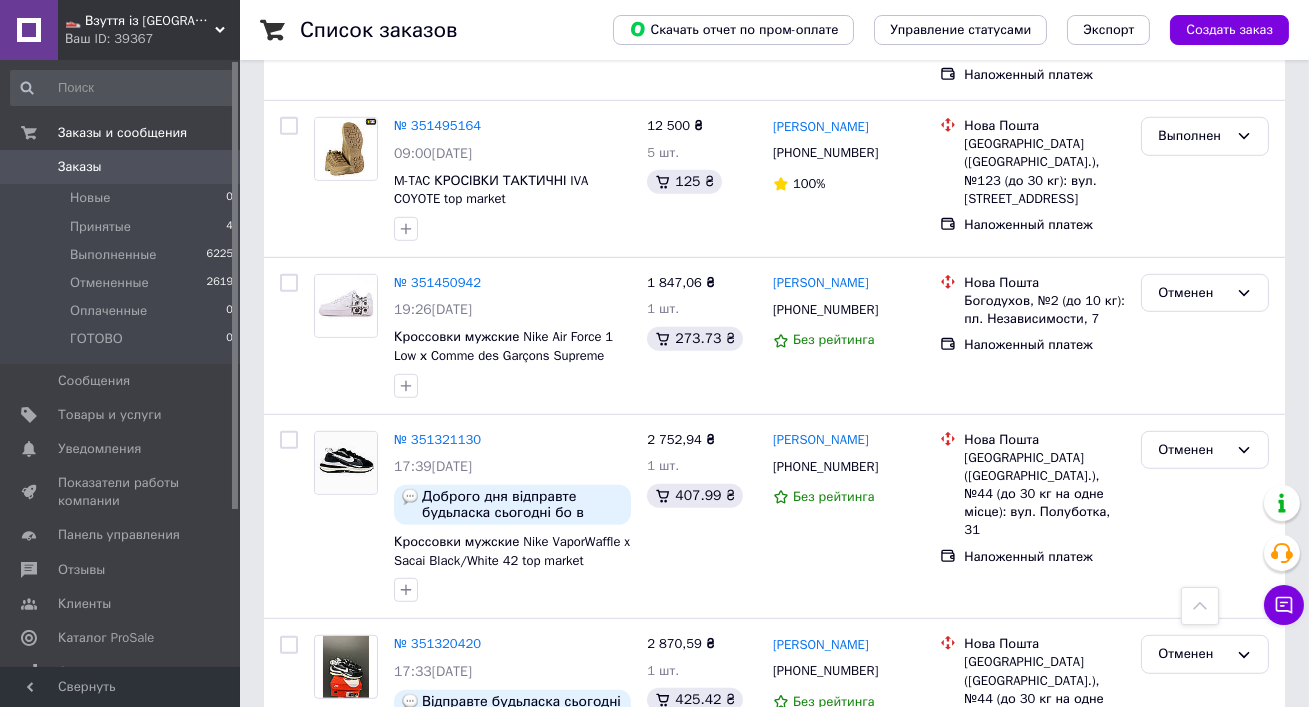 scroll, scrollTop: 2624, scrollLeft: 0, axis: vertical 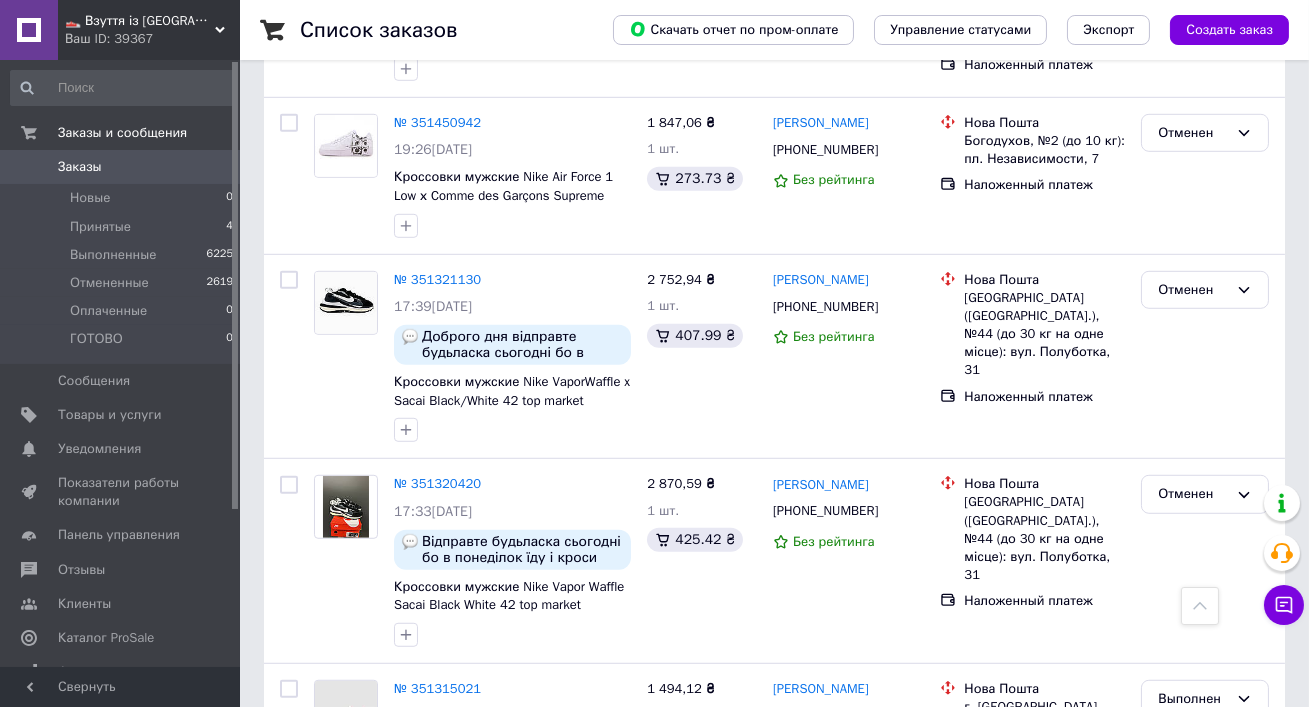 click on "👟 Взуття із [GEOGRAPHIC_DATA], миттєво 🚀 та без предоплат" at bounding box center (140, 21) 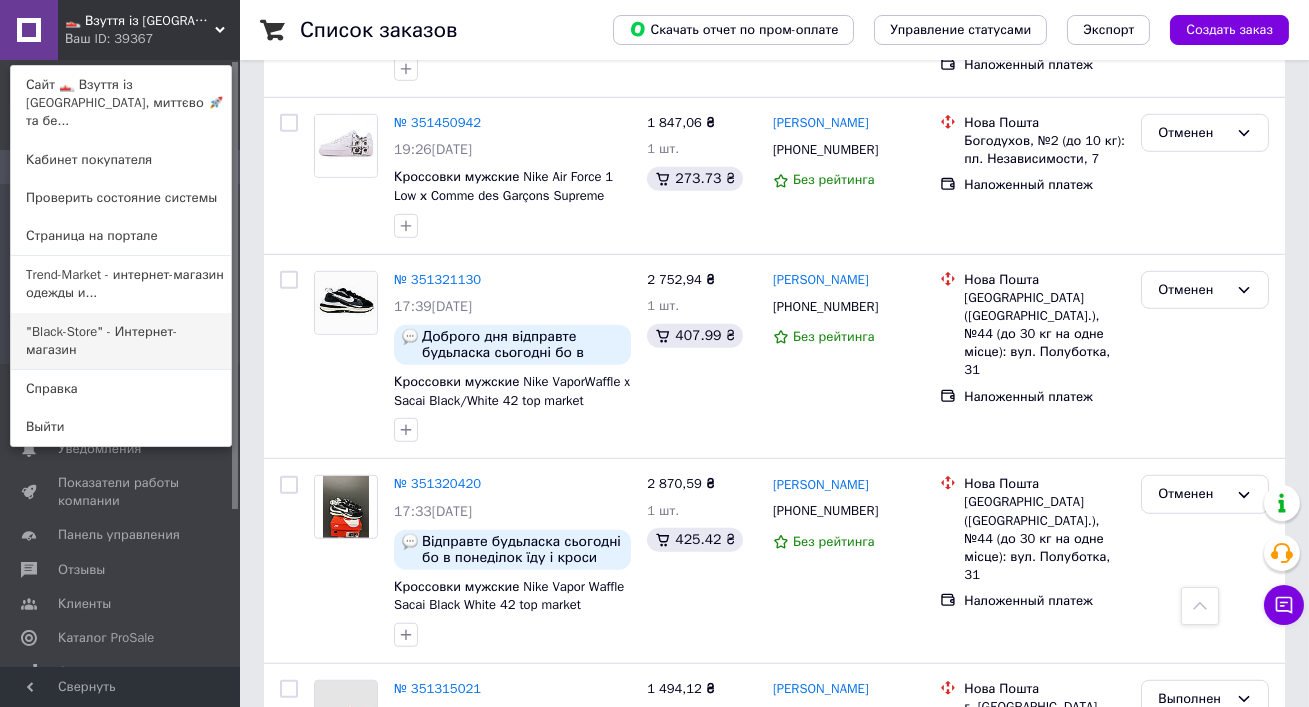 click on ""Black-Store" - Интернет-магазин" at bounding box center [121, 341] 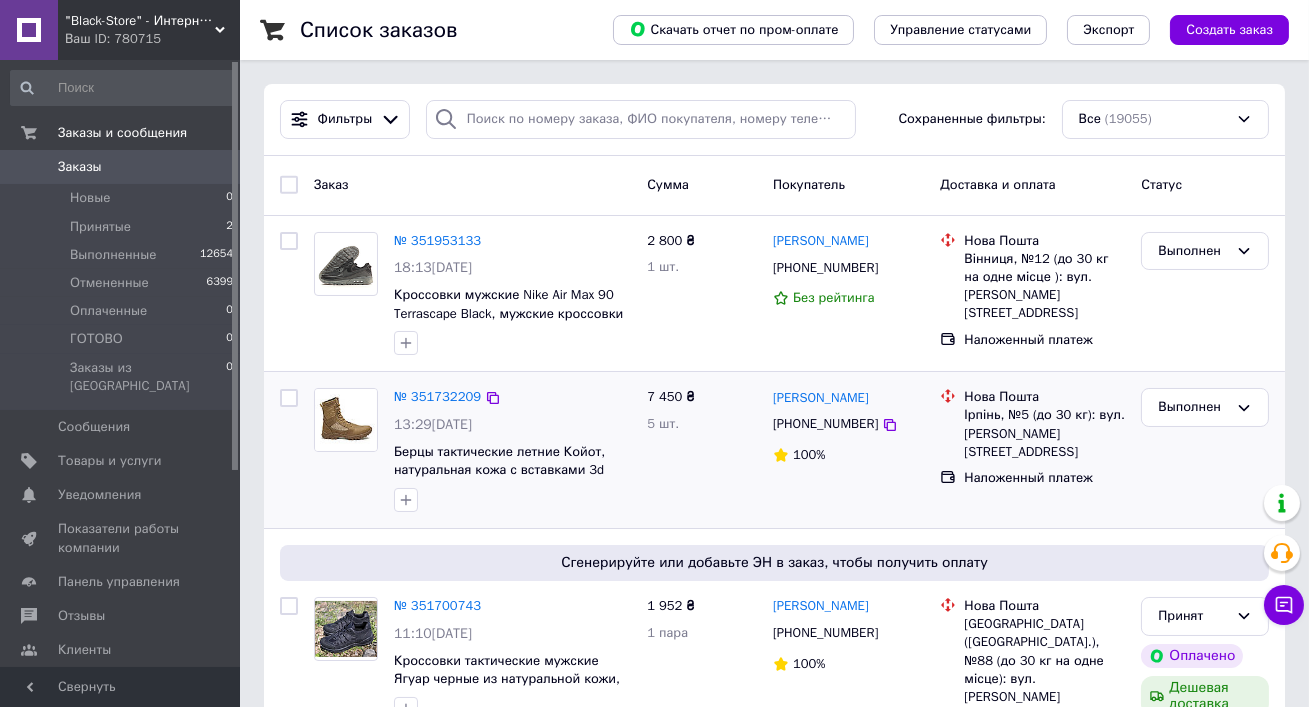 scroll, scrollTop: 11, scrollLeft: 0, axis: vertical 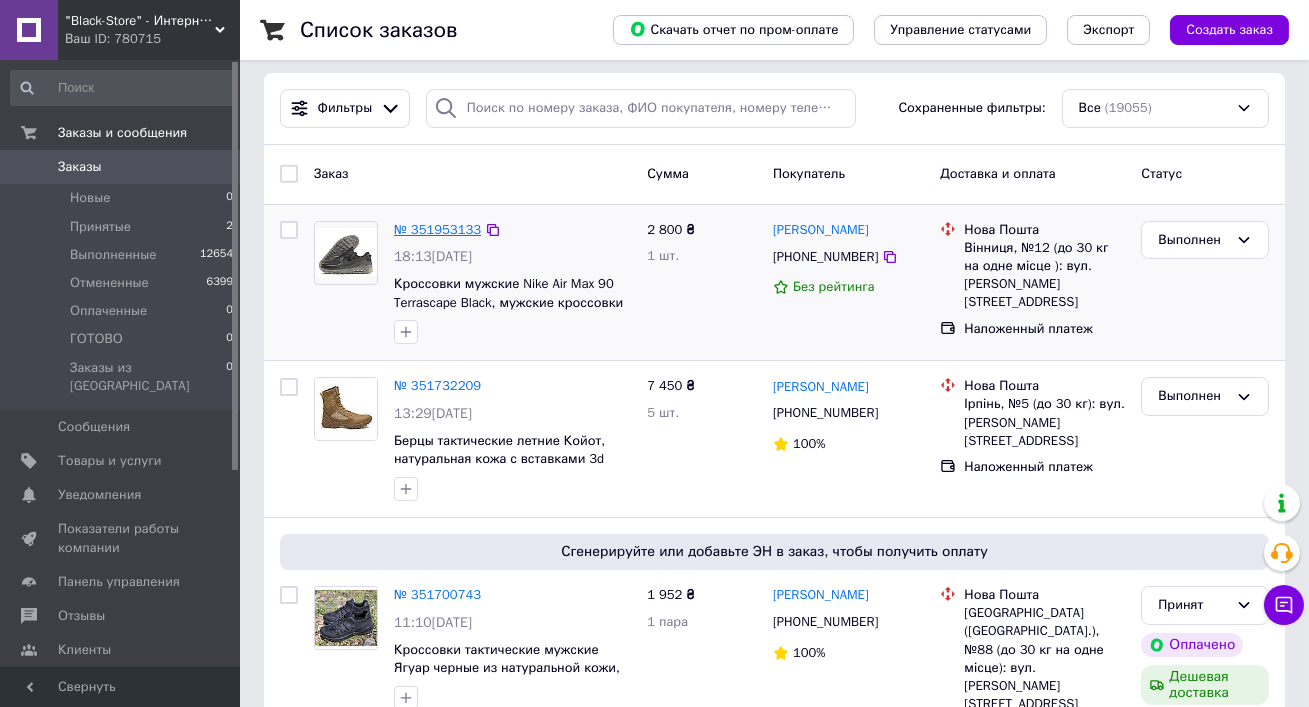 click on "№ 351953133" at bounding box center (437, 229) 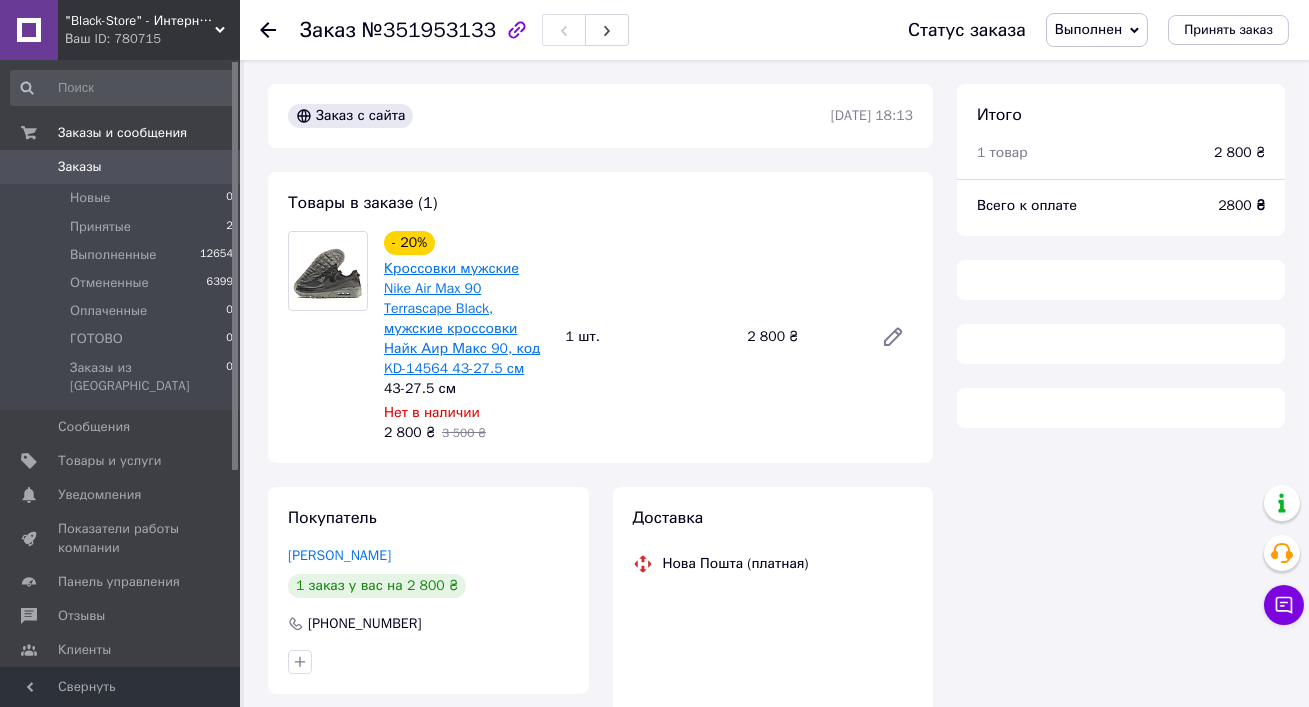 click on "Кроссовки мужские Nike Air Max 90 Terrascape Black, мужские кроссовки Найк Аир Макс 90, код KD-14564 43-27.5 см" at bounding box center [462, 318] 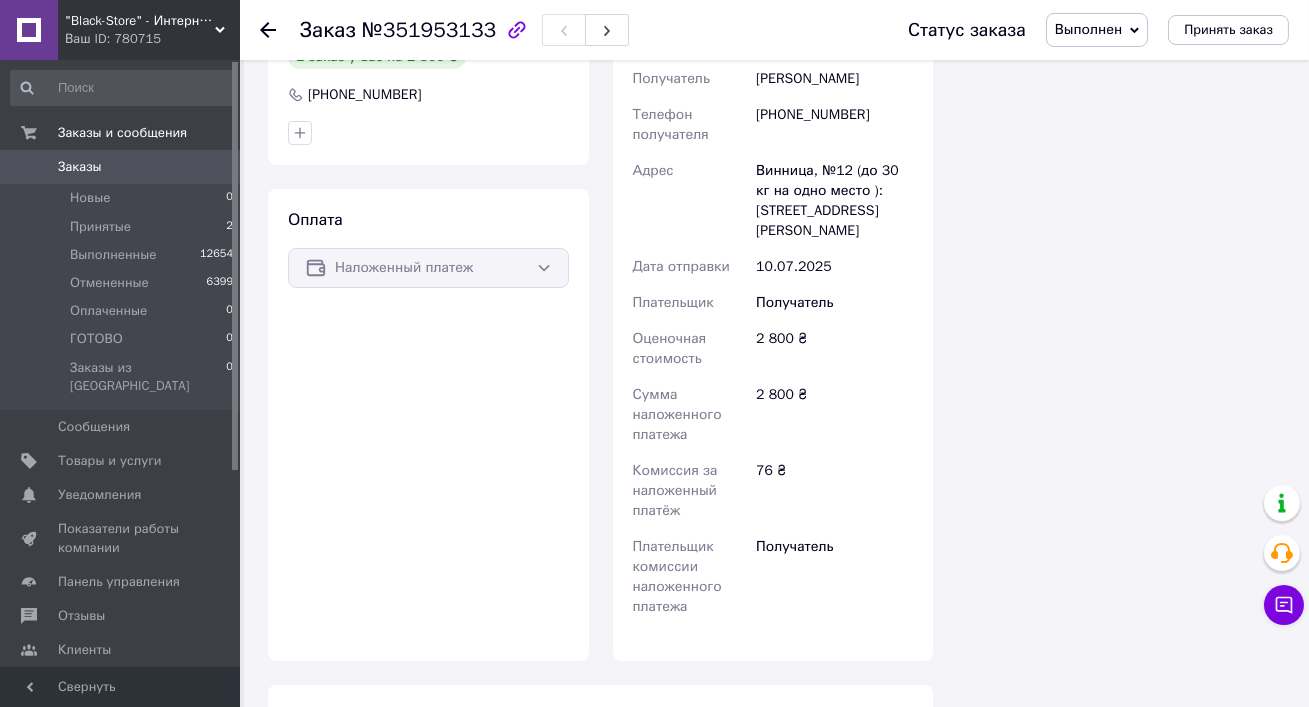 scroll, scrollTop: 550, scrollLeft: 0, axis: vertical 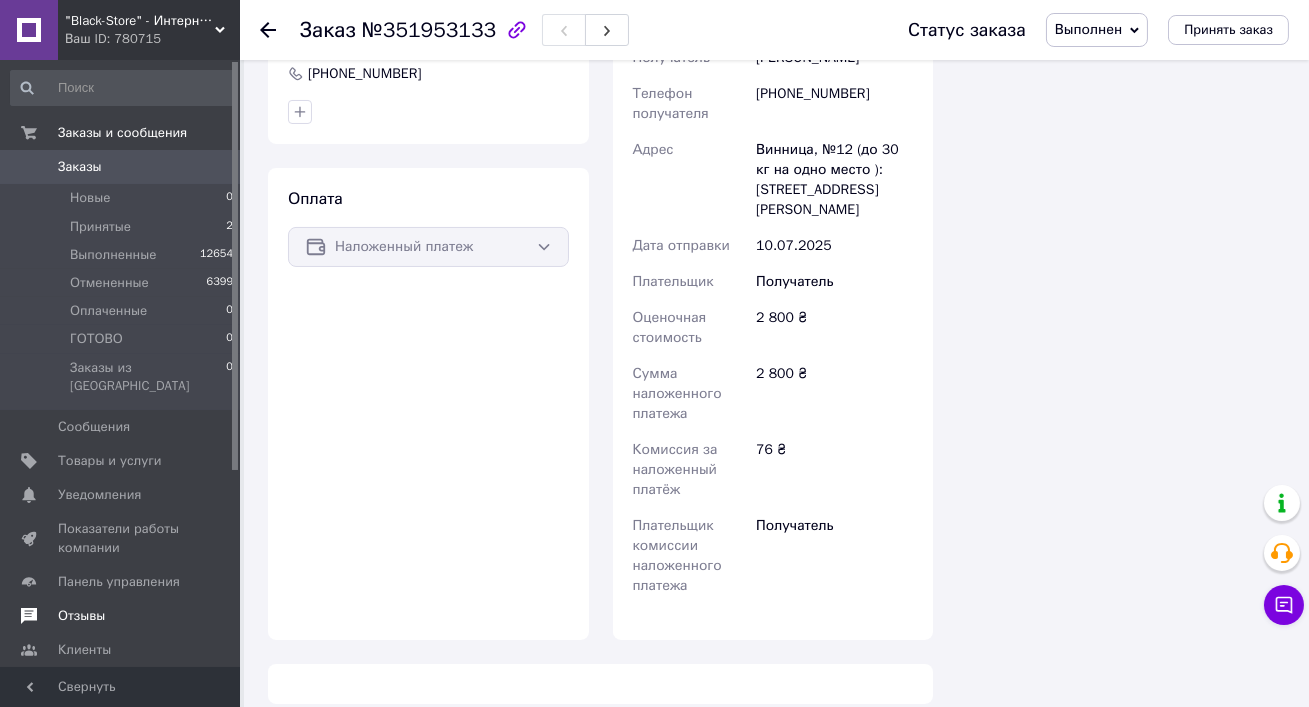 click on "Отзывы" at bounding box center (121, 616) 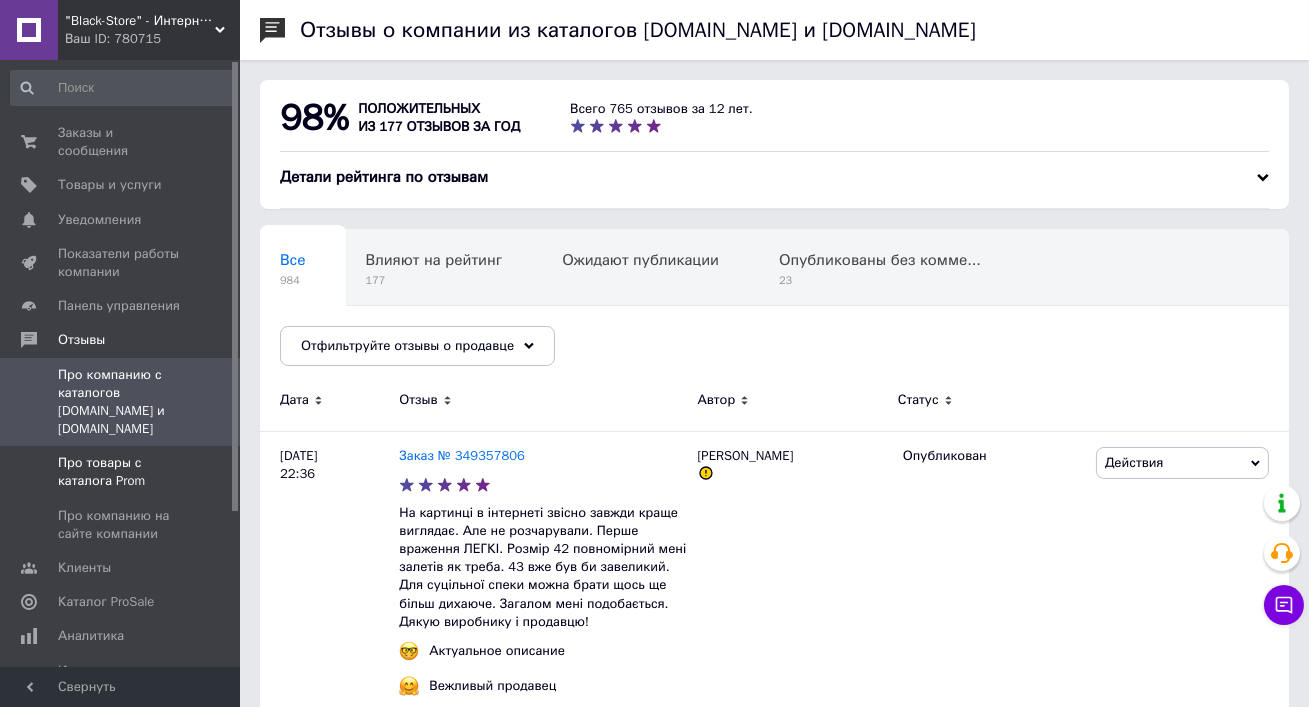 click on "Про товары с каталога Prom" at bounding box center [121, 472] 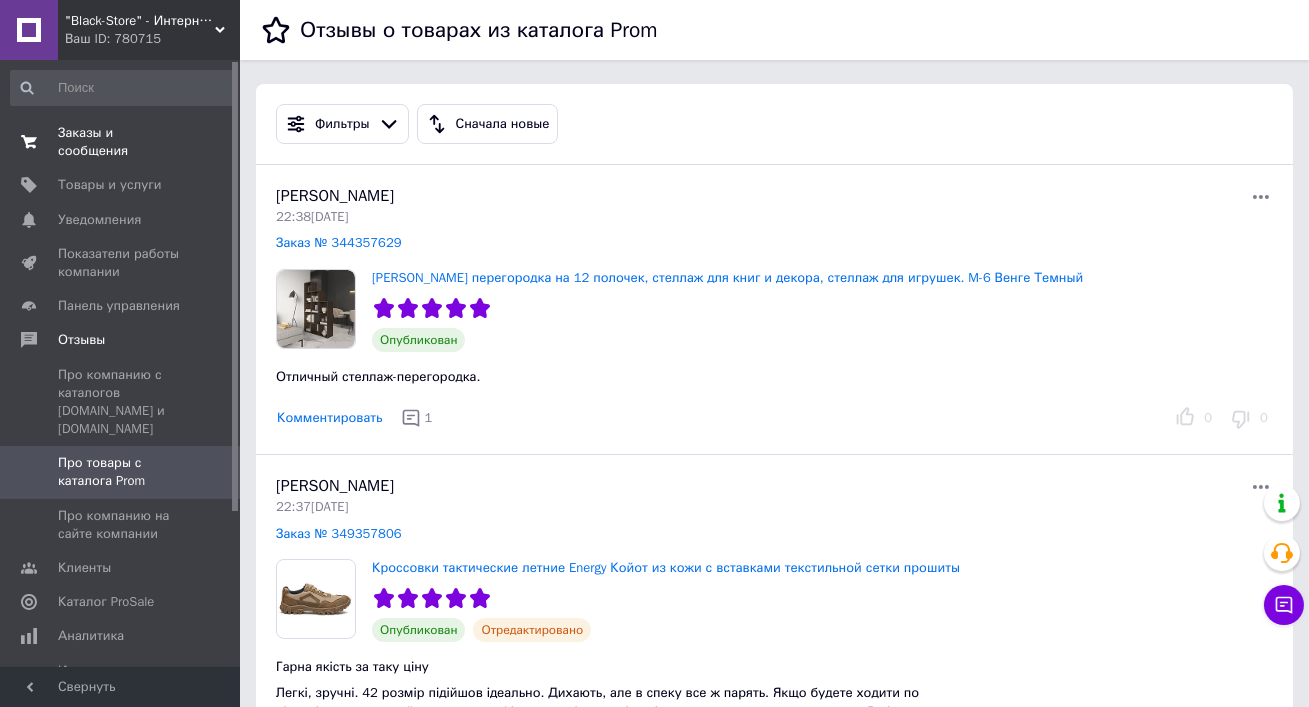 click on "Заказы и сообщения" at bounding box center [121, 142] 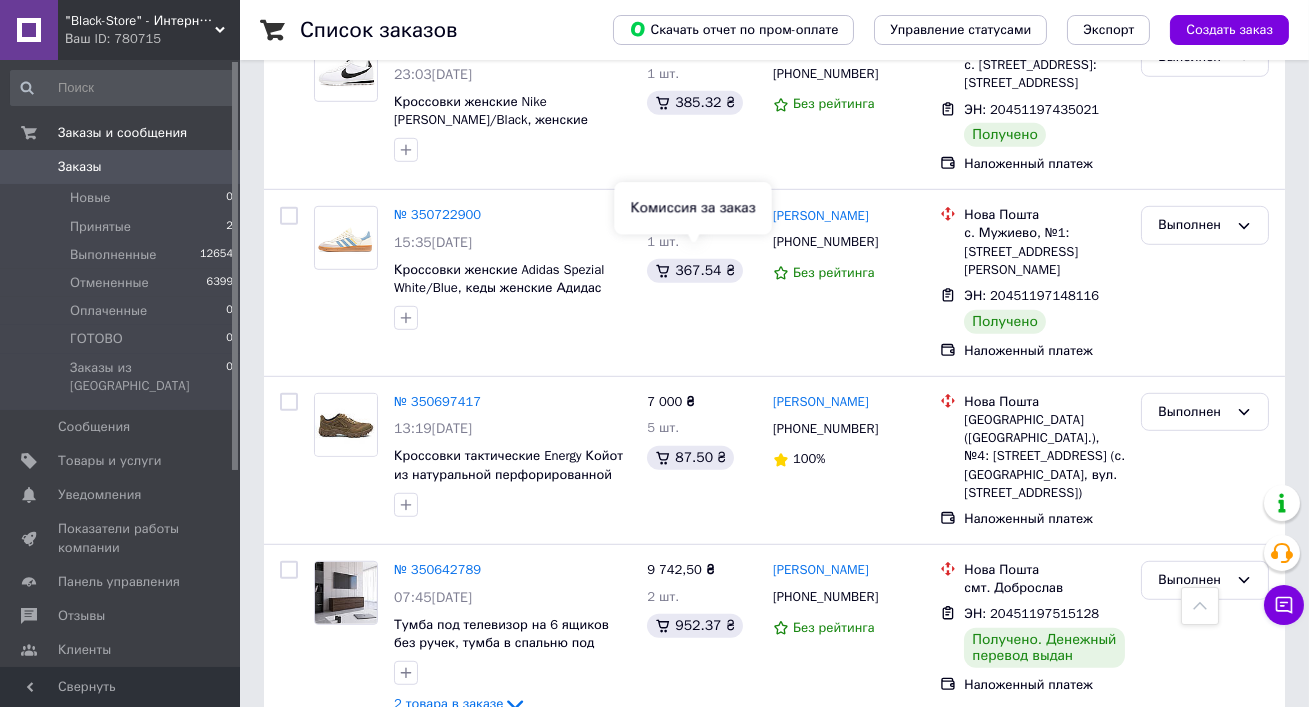 scroll, scrollTop: 3210, scrollLeft: 0, axis: vertical 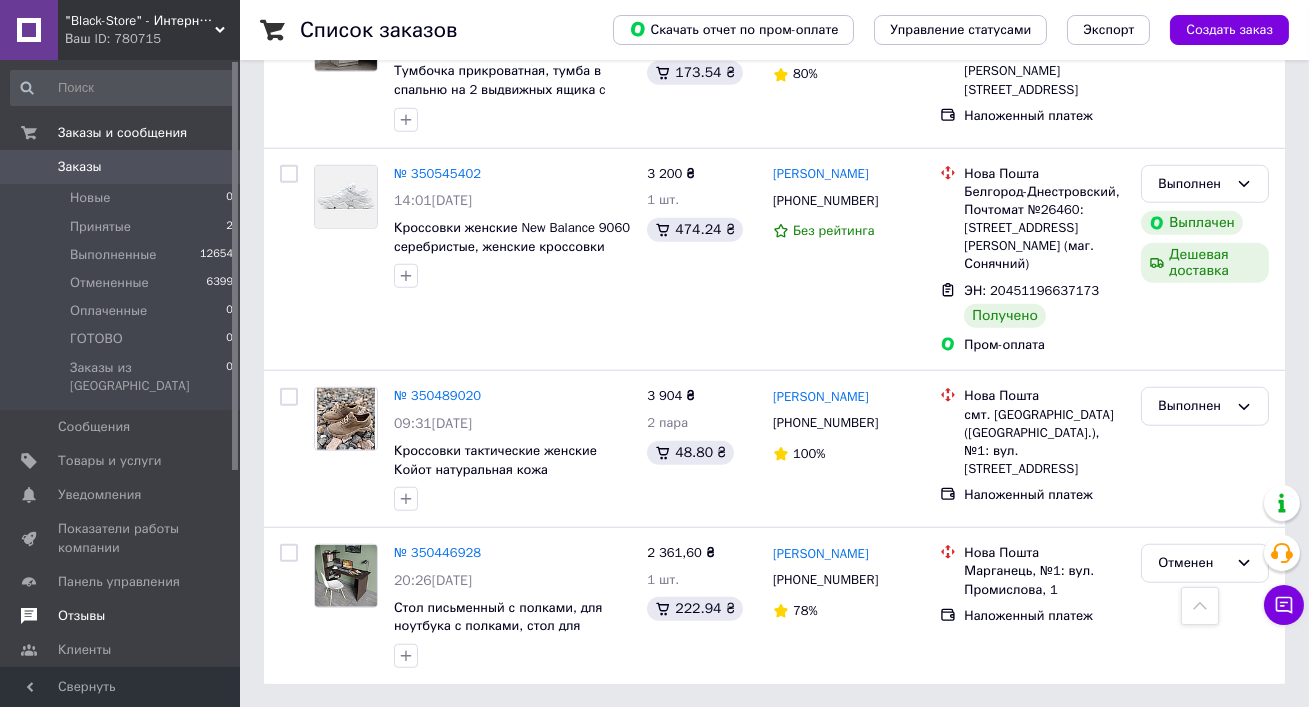 click on "Отзывы" at bounding box center (81, 616) 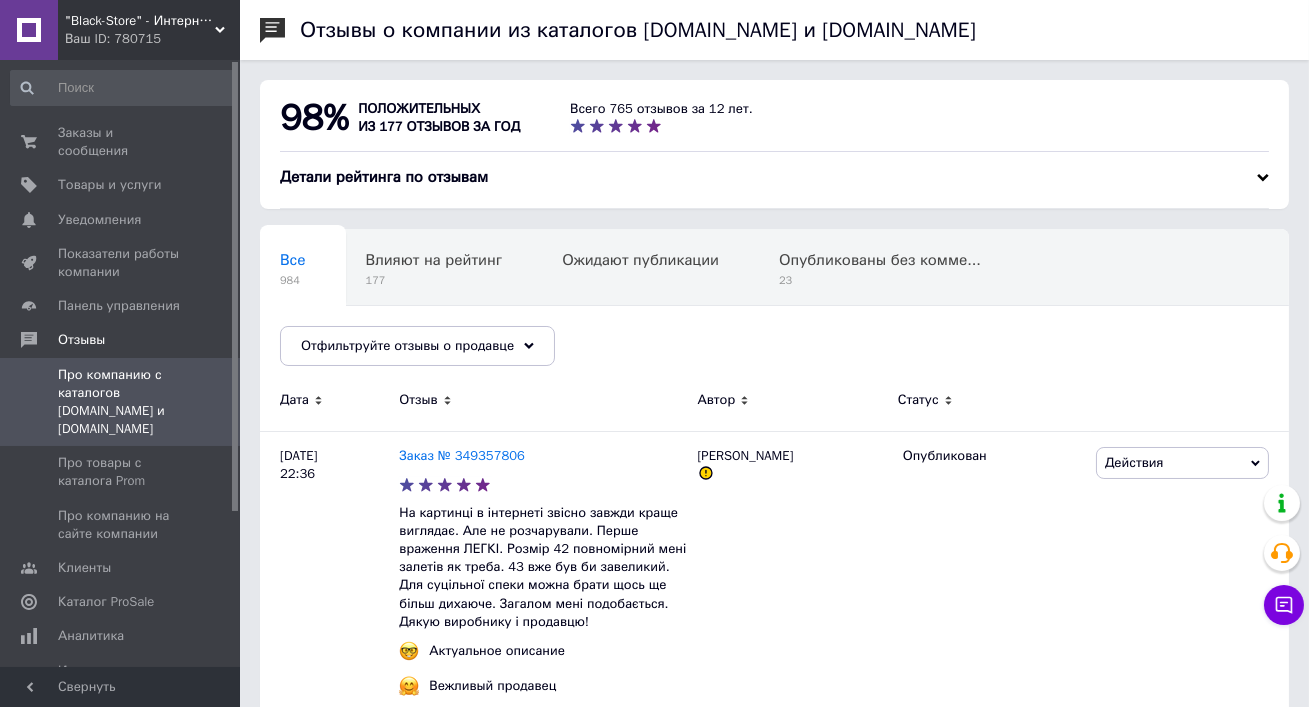 click on ""Black-Store" - Интернет-магазин" at bounding box center (140, 21) 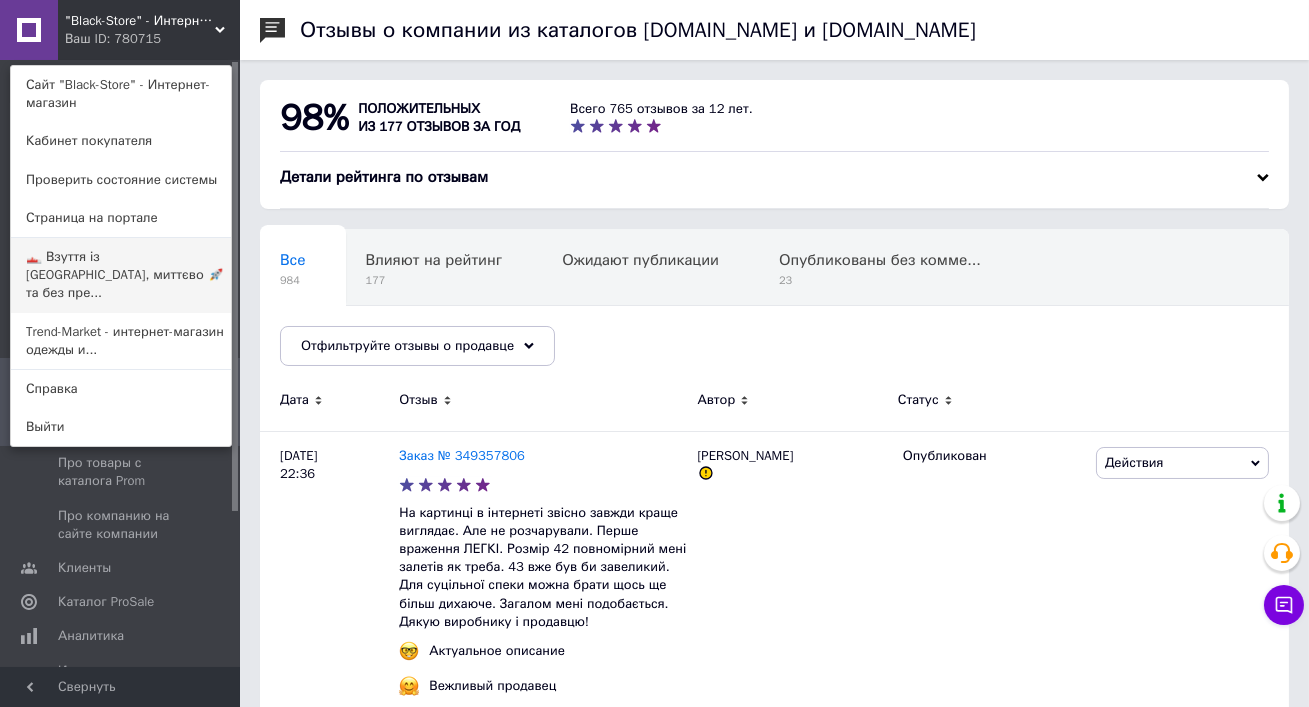 click on "👟 Взуття із Польщі, миттєво 🚀 та без пре..." at bounding box center (121, 275) 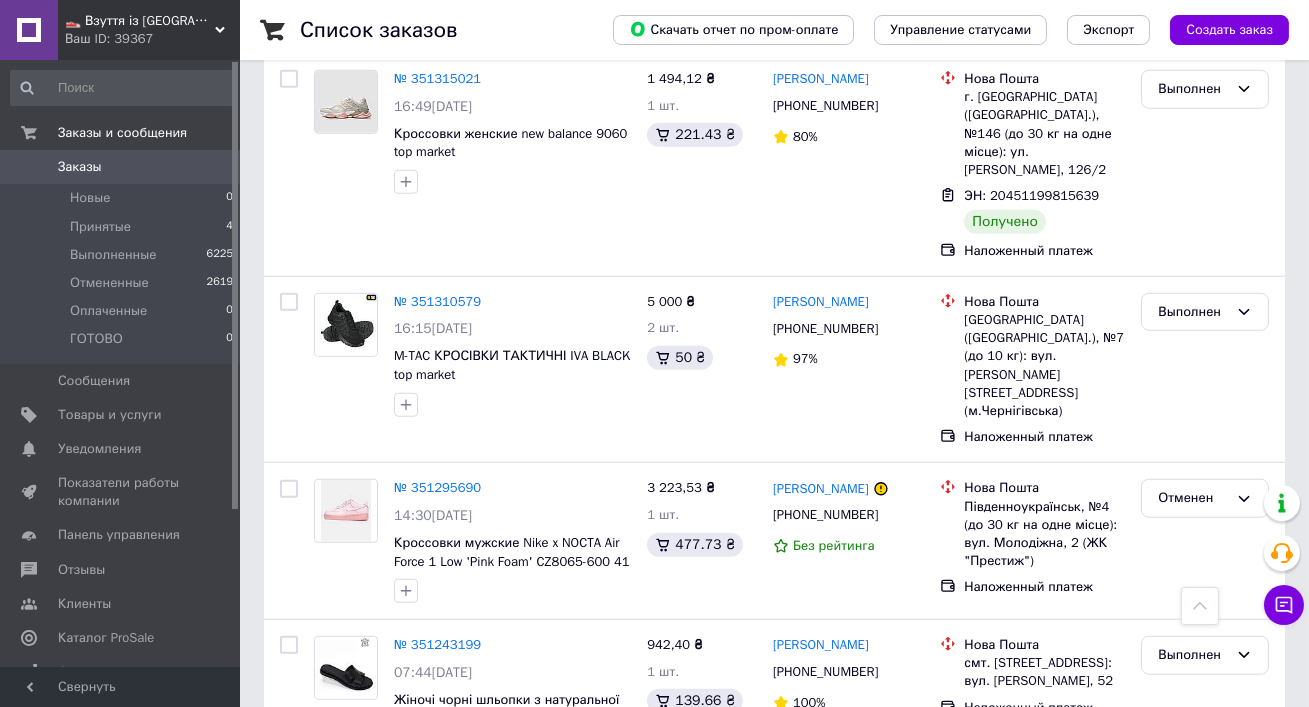 scroll, scrollTop: 3458, scrollLeft: 0, axis: vertical 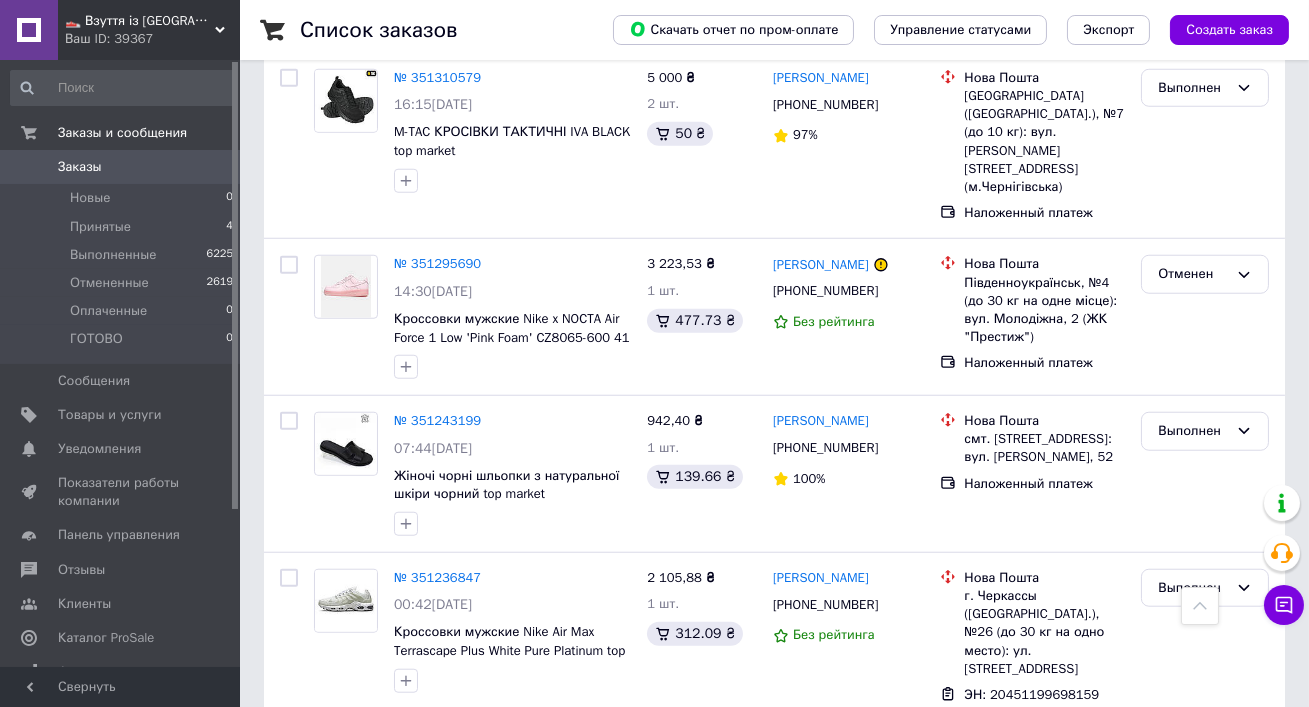 click on "2" at bounding box center (327, 820) 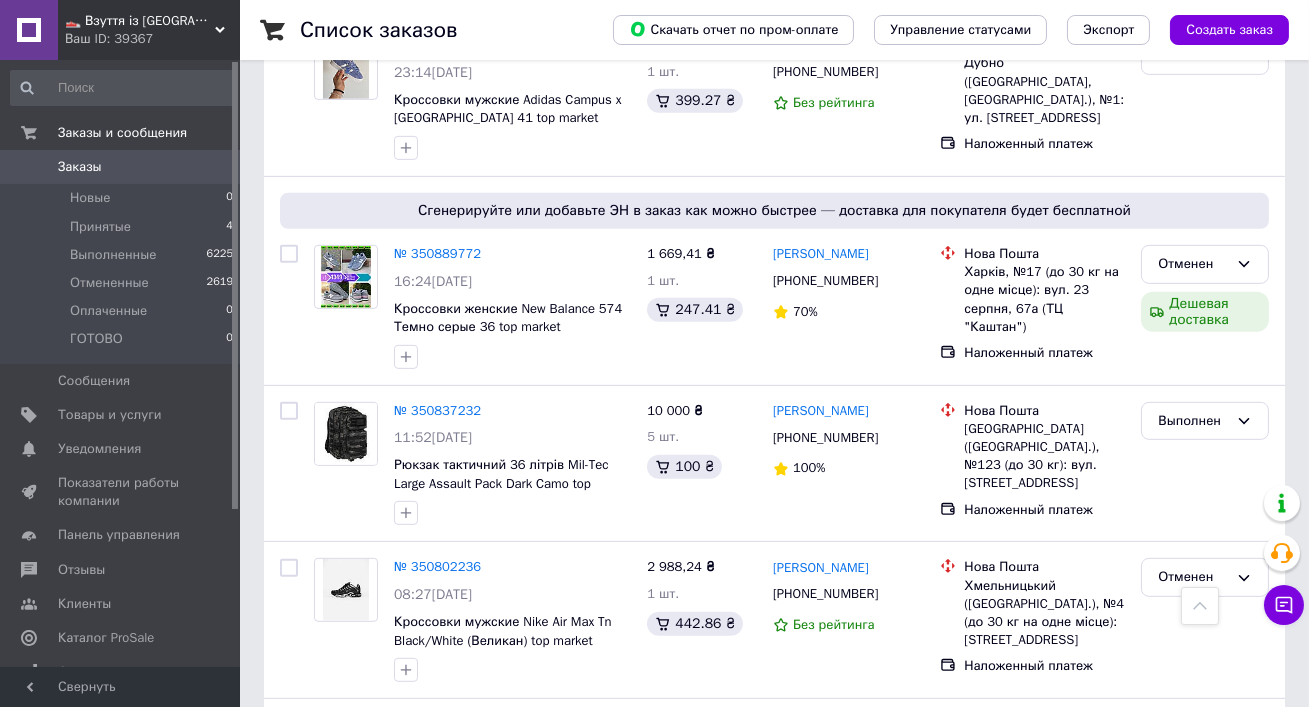 scroll, scrollTop: 2583, scrollLeft: 0, axis: vertical 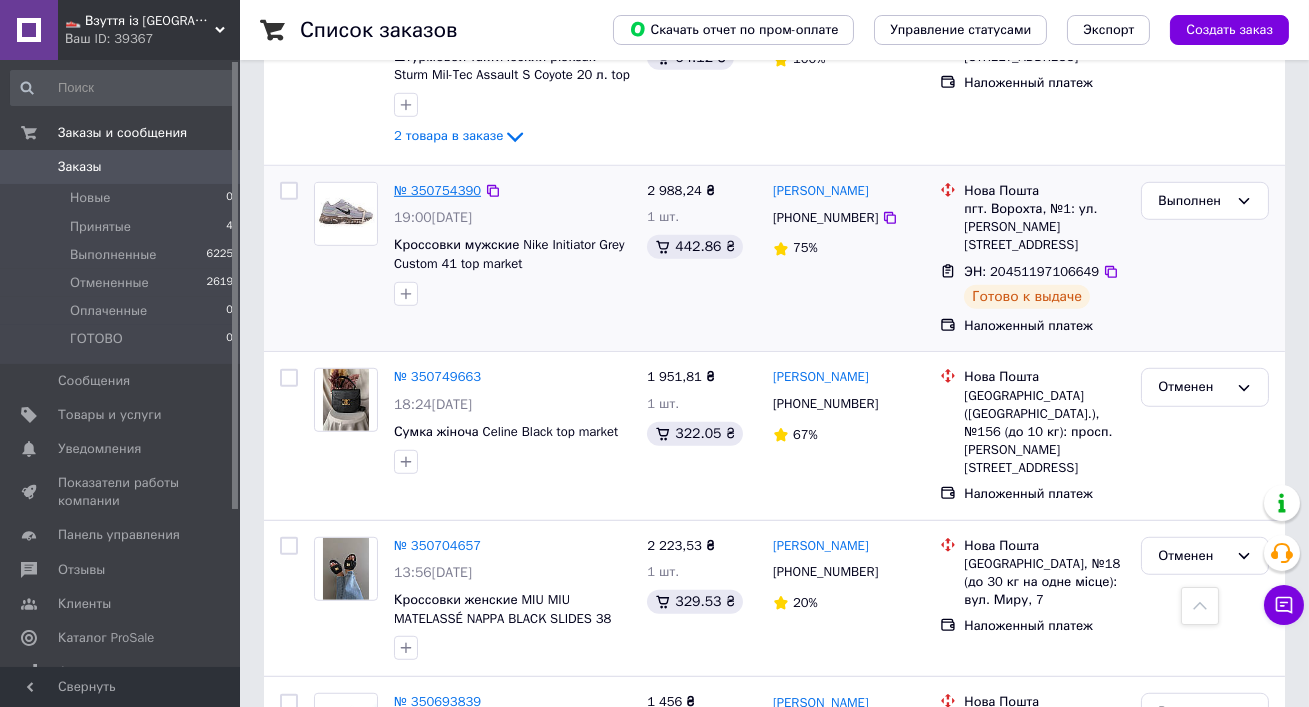 click on "№ 350754390" at bounding box center [437, 190] 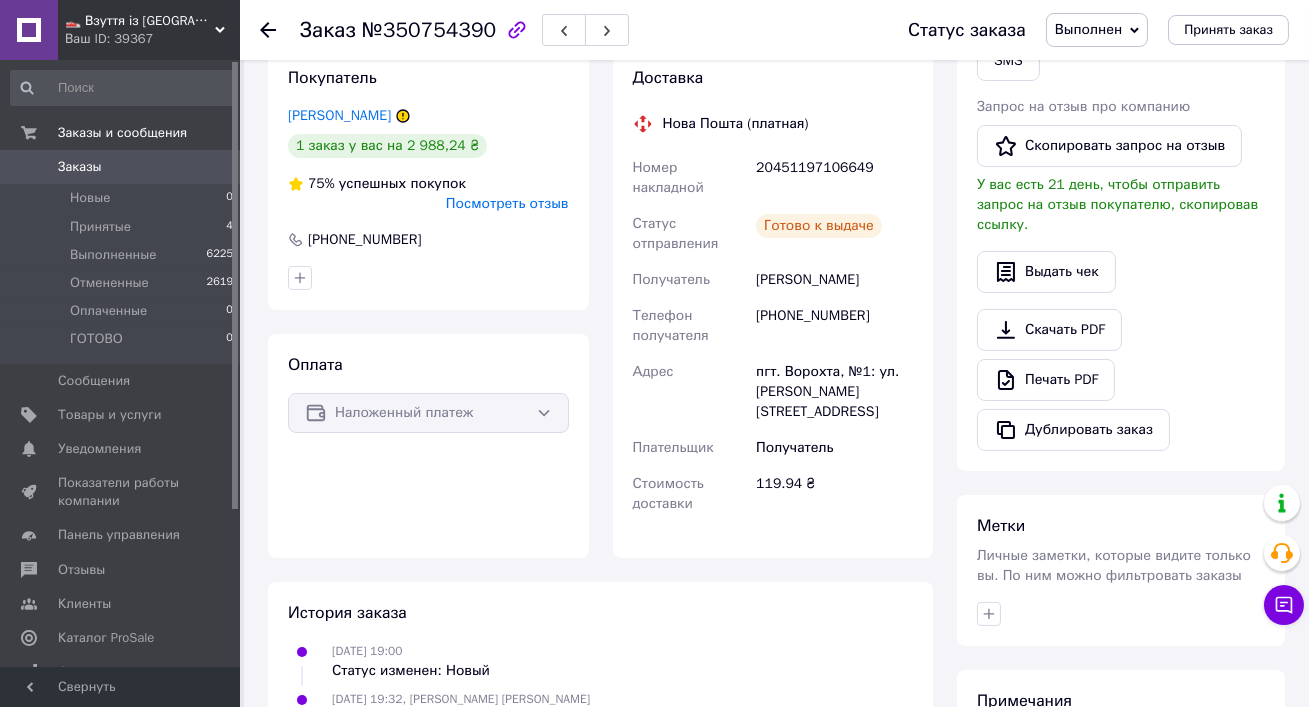 scroll, scrollTop: 172, scrollLeft: 0, axis: vertical 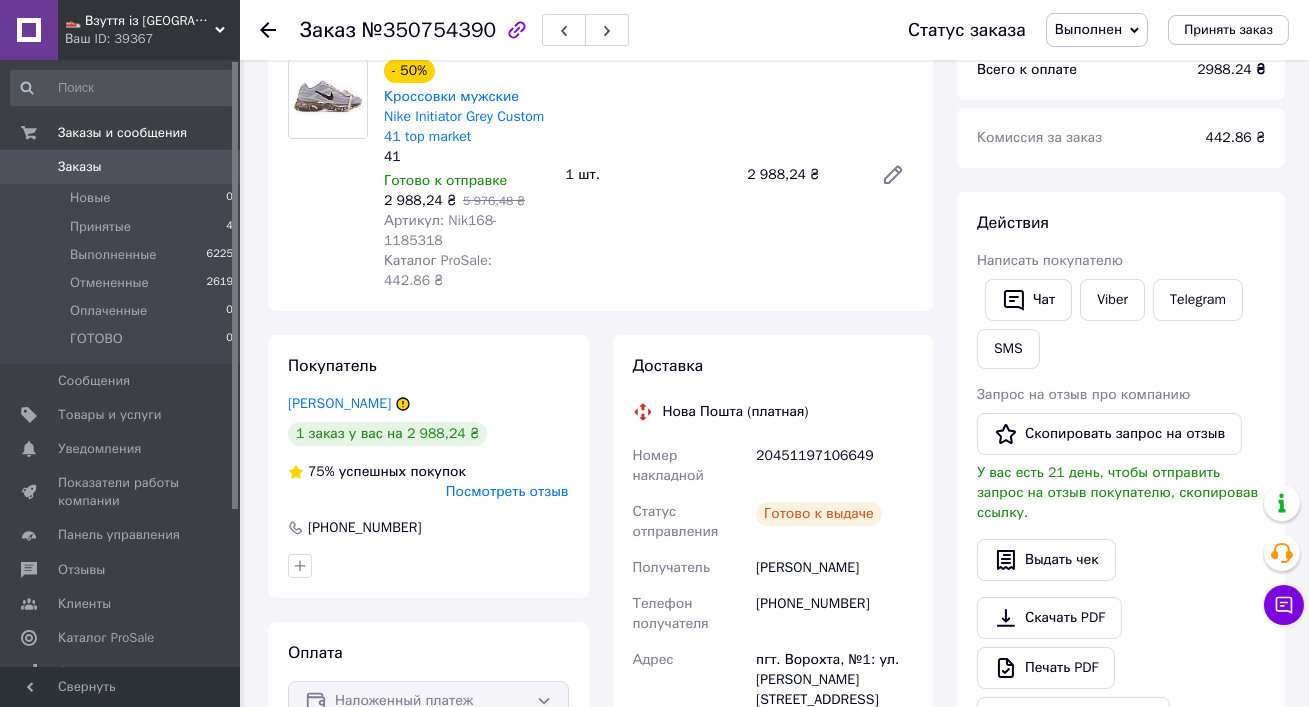 click on "20451197106649" at bounding box center (834, 466) 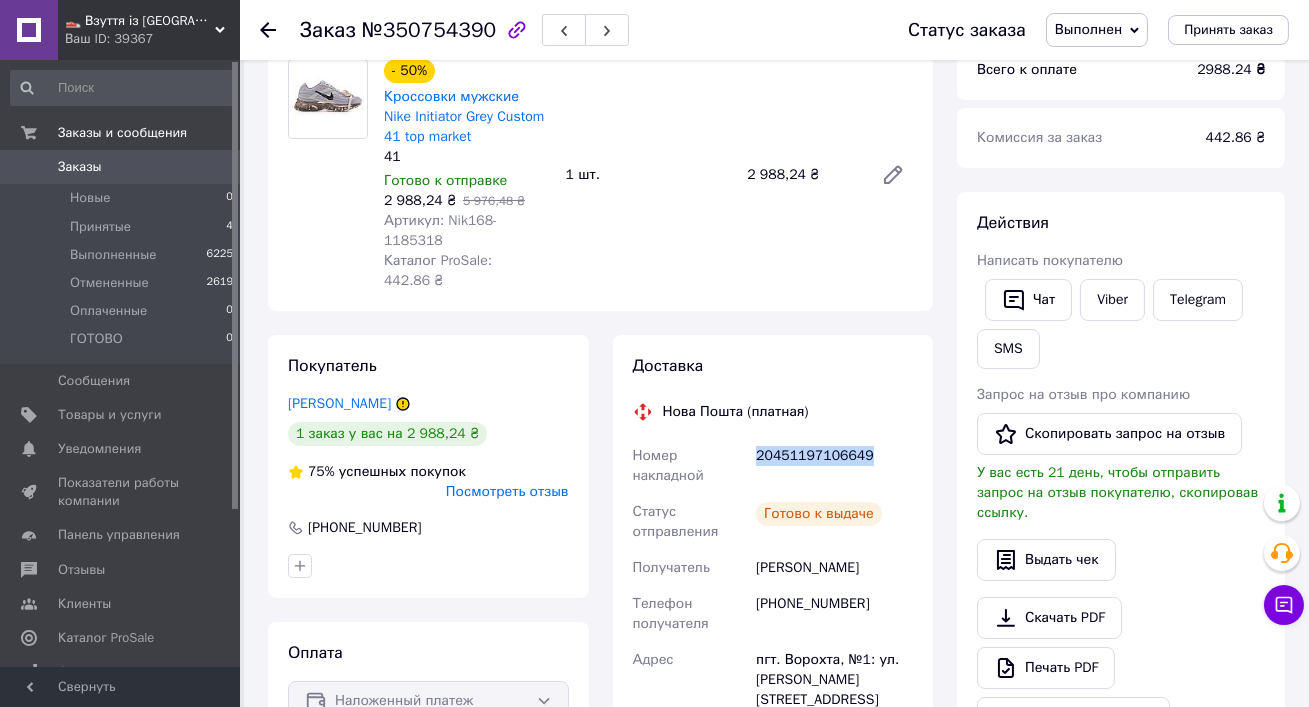 click on "20451197106649" at bounding box center (834, 466) 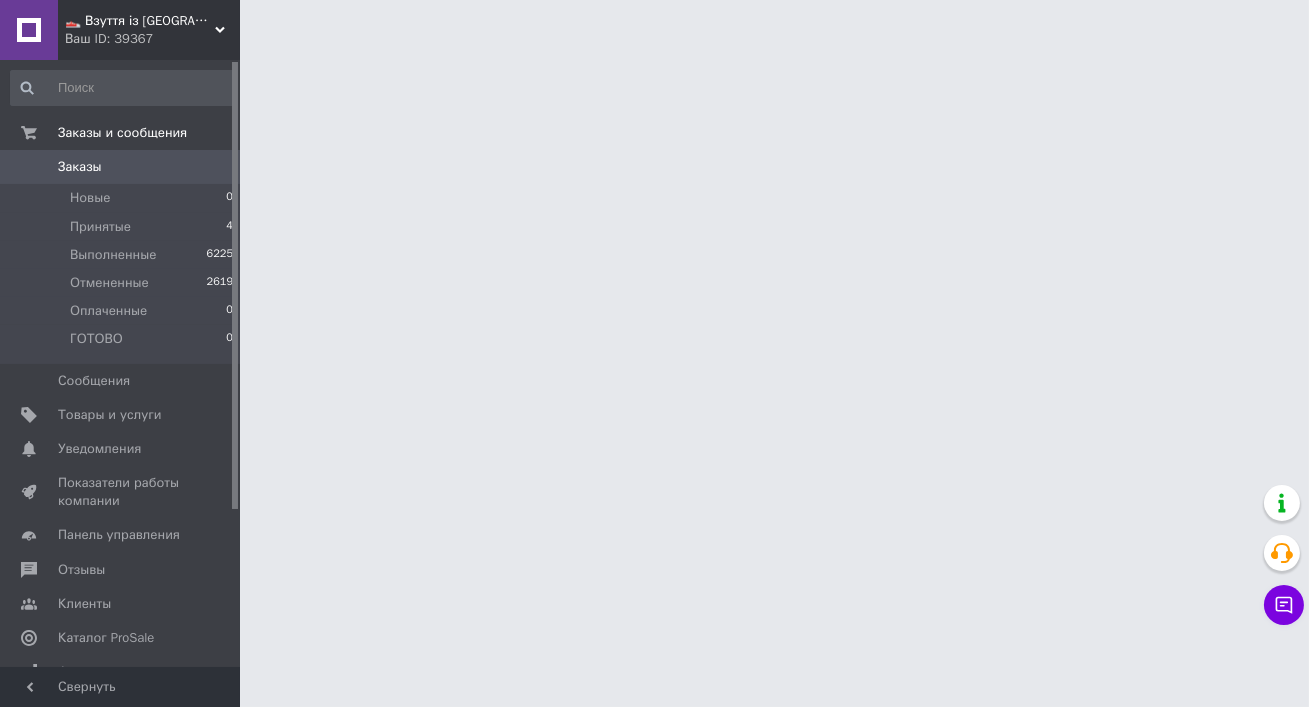 scroll, scrollTop: 0, scrollLeft: 0, axis: both 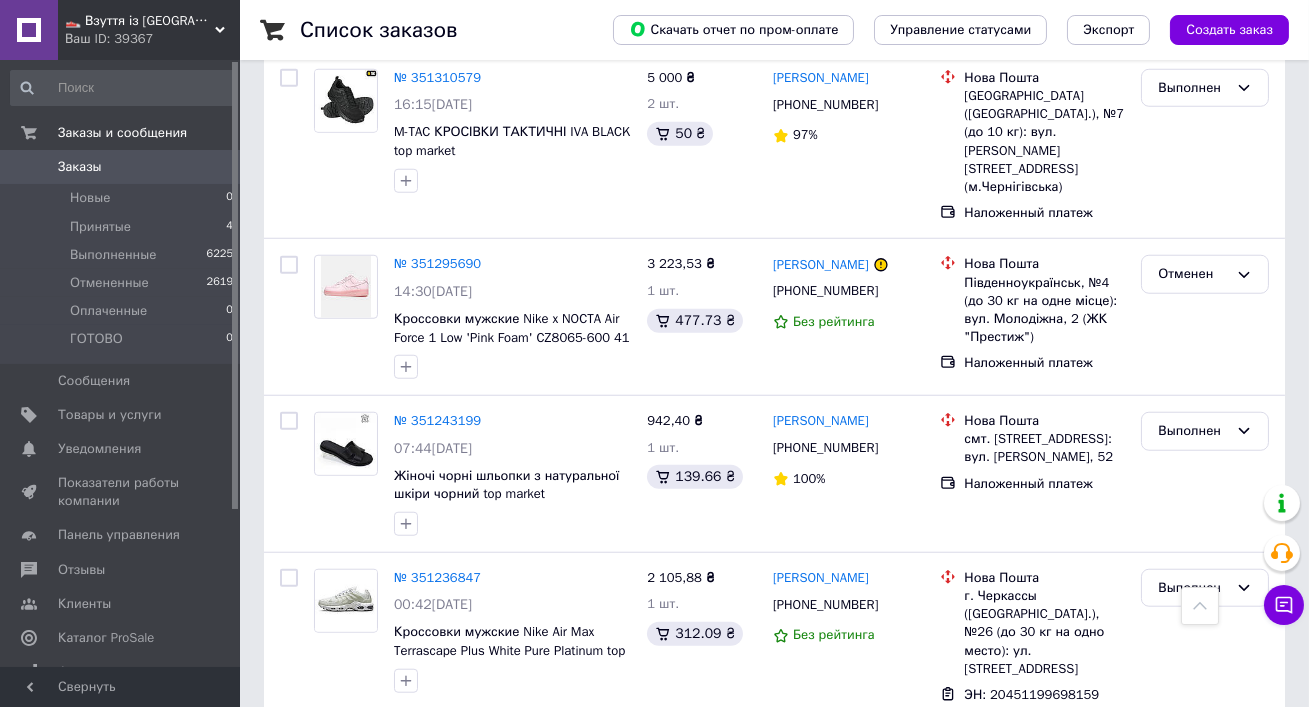 click on "2" at bounding box center (327, 820) 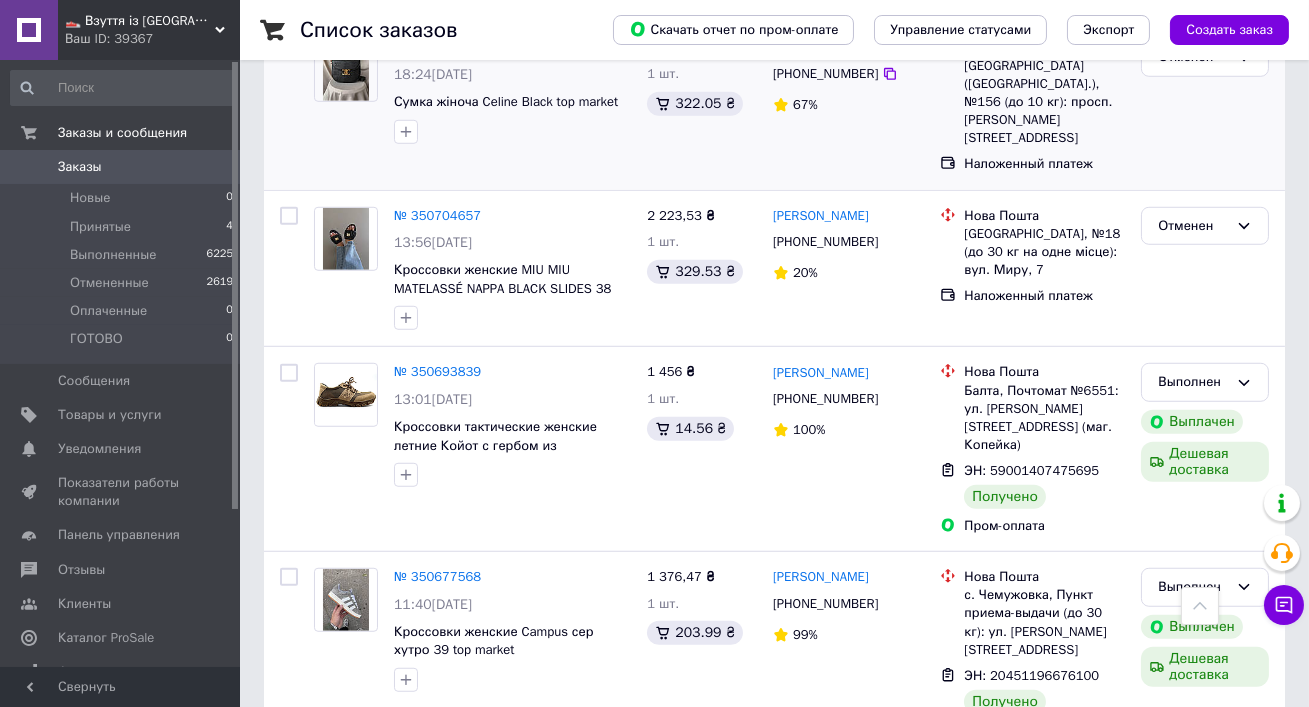 scroll, scrollTop: 3267, scrollLeft: 0, axis: vertical 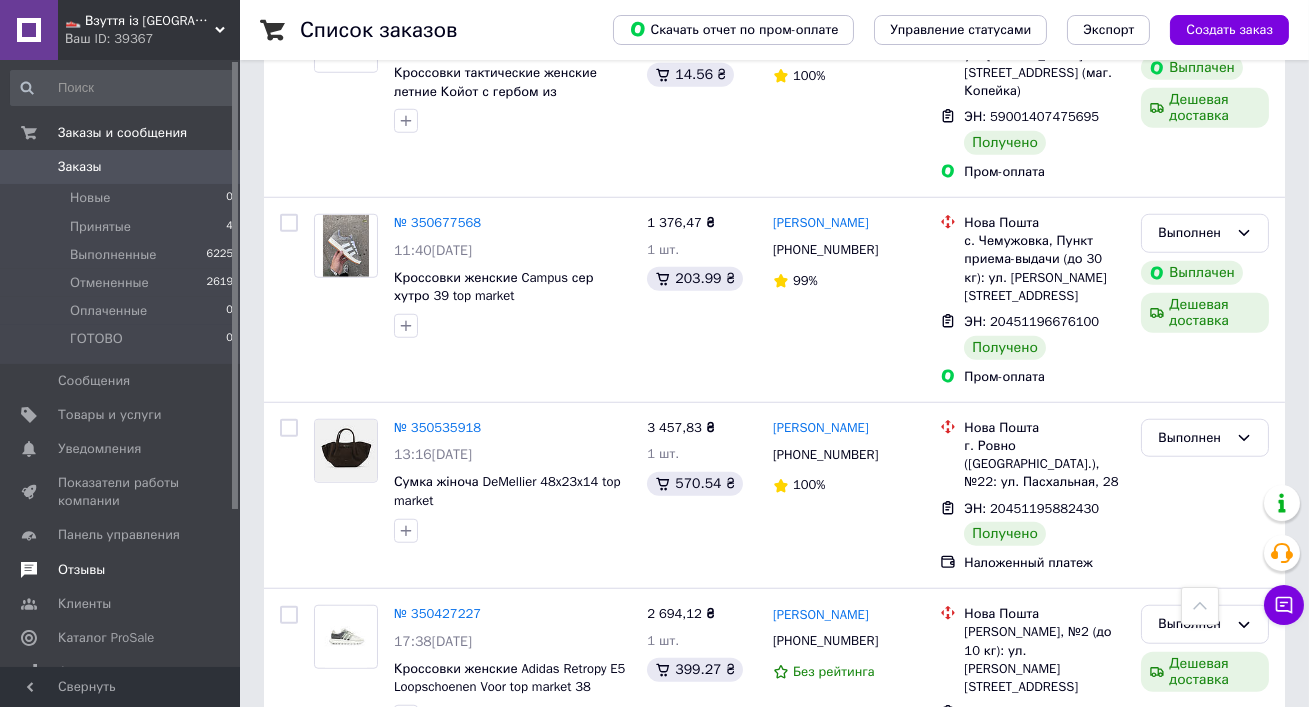 click on "Отзывы" at bounding box center [121, 570] 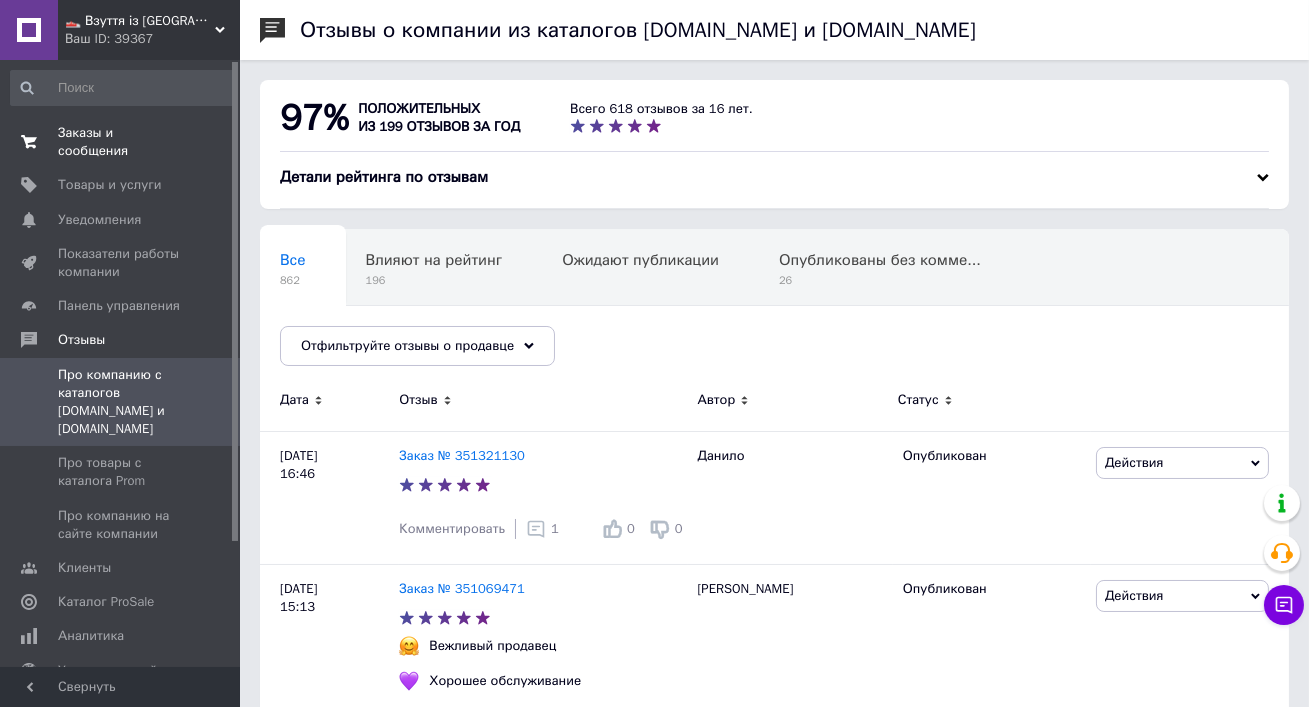 click on "Заказы и сообщения" at bounding box center [121, 142] 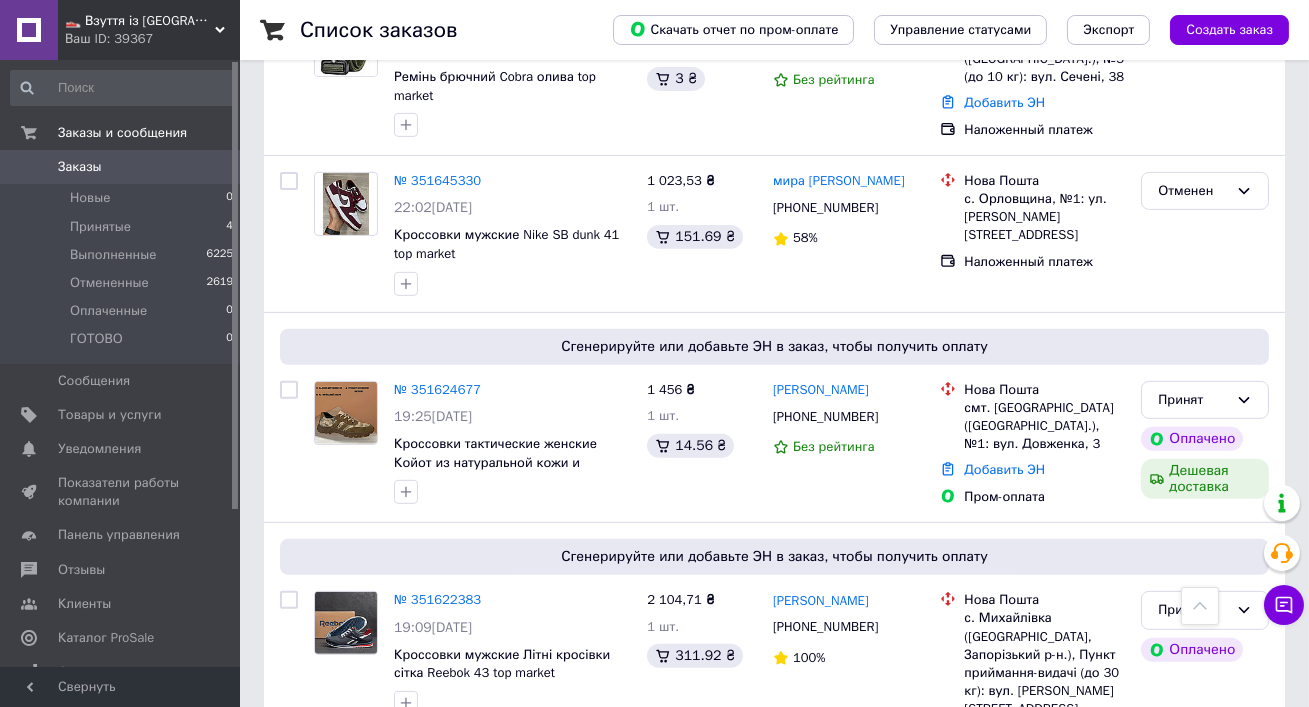 scroll, scrollTop: 1814, scrollLeft: 0, axis: vertical 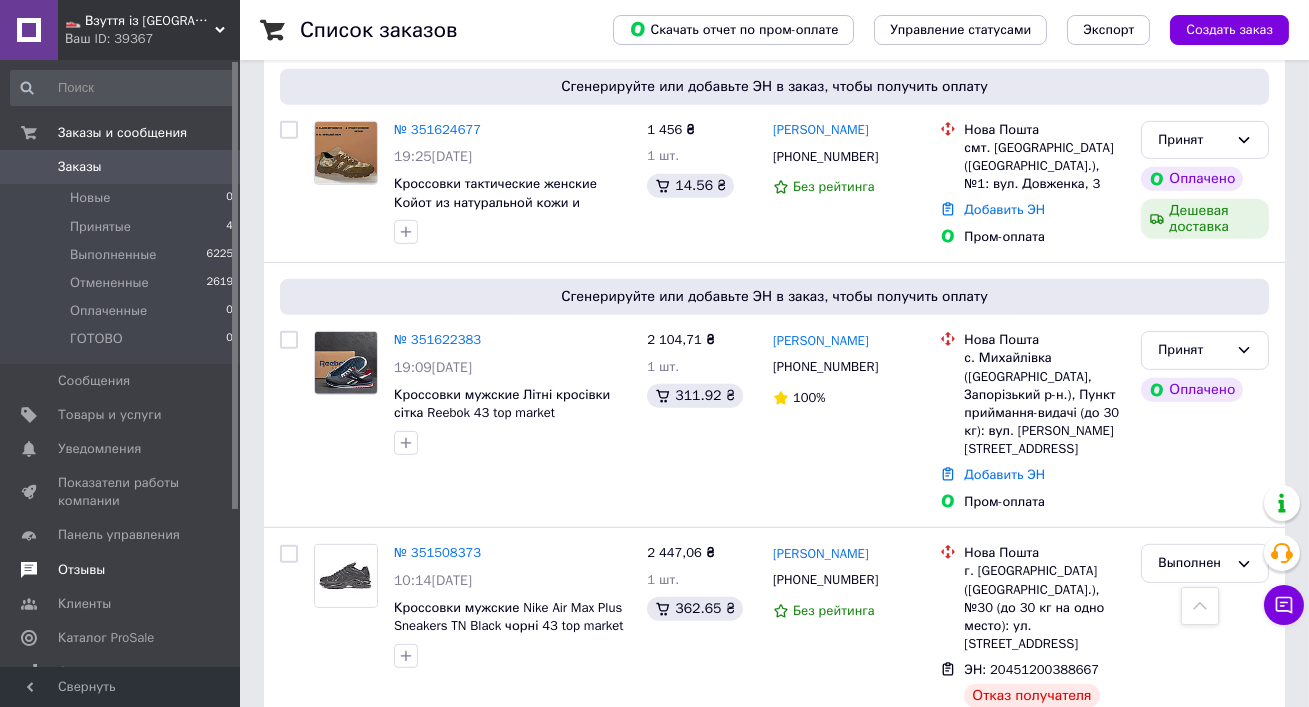 click on "Отзывы" at bounding box center (81, 570) 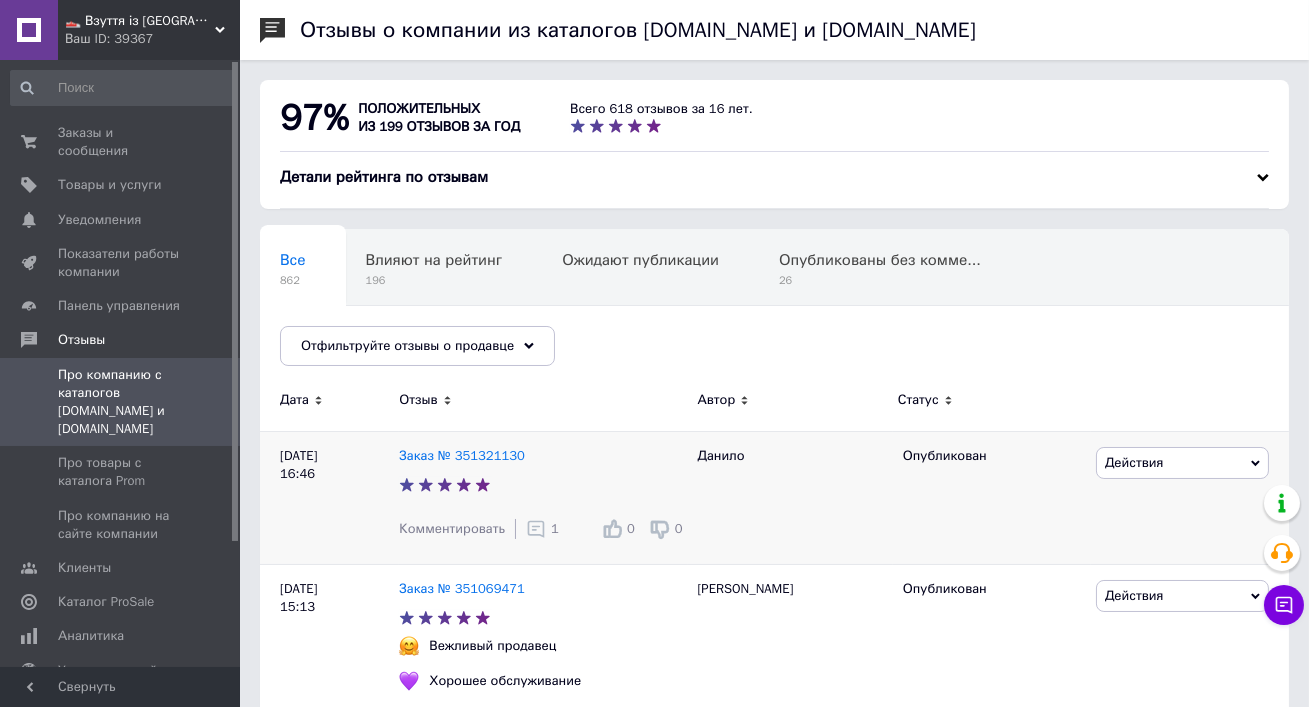 scroll, scrollTop: 155, scrollLeft: 0, axis: vertical 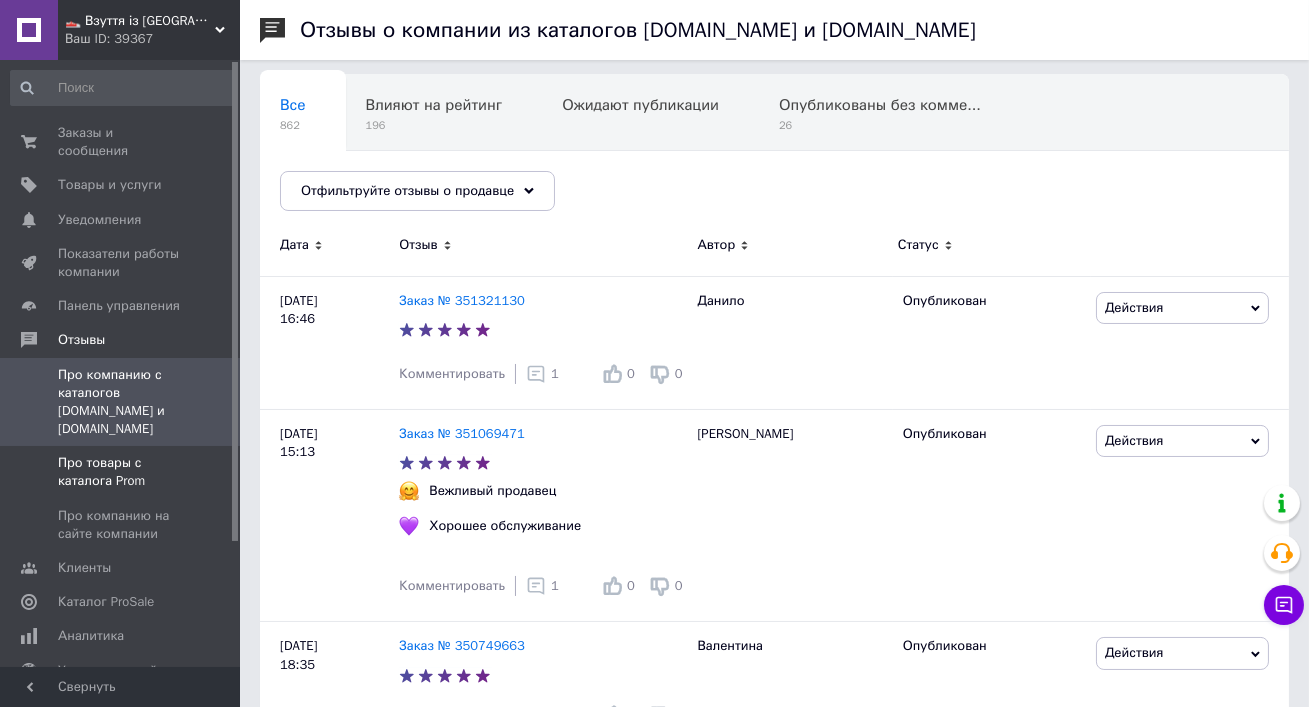 click on "Про товары с каталога Prom" at bounding box center [121, 472] 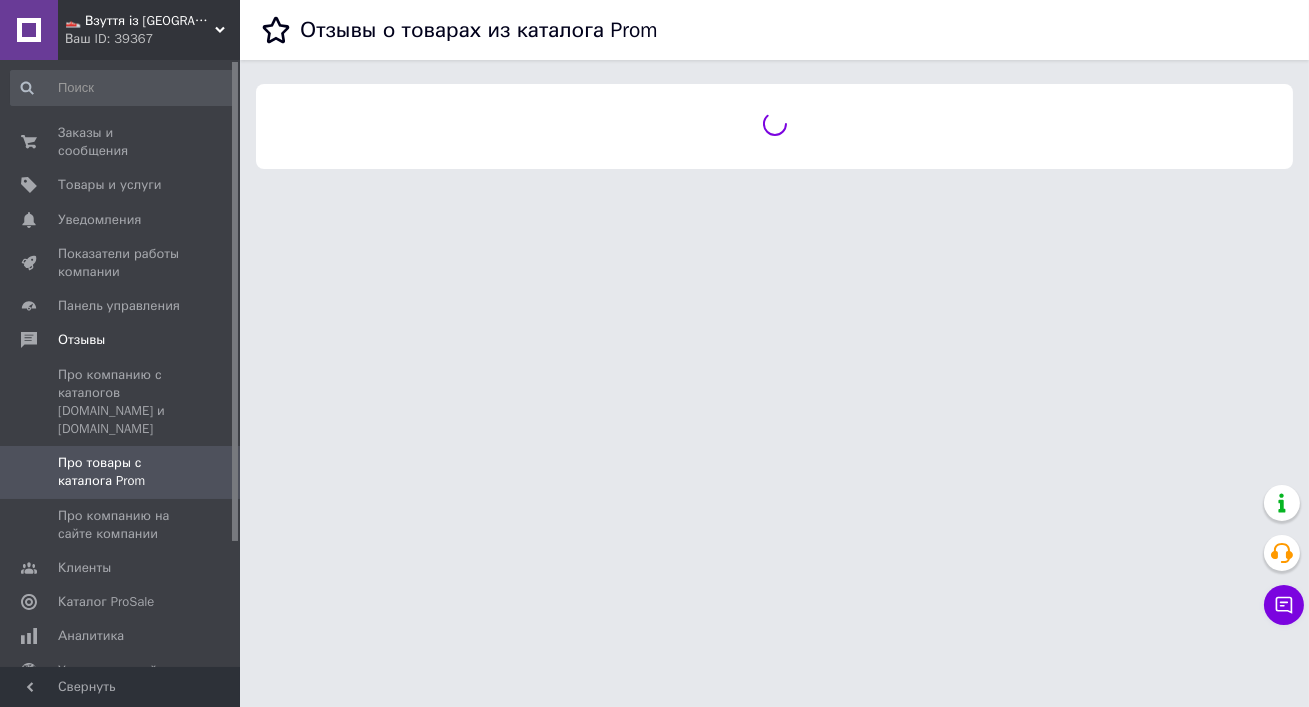 scroll, scrollTop: 0, scrollLeft: 0, axis: both 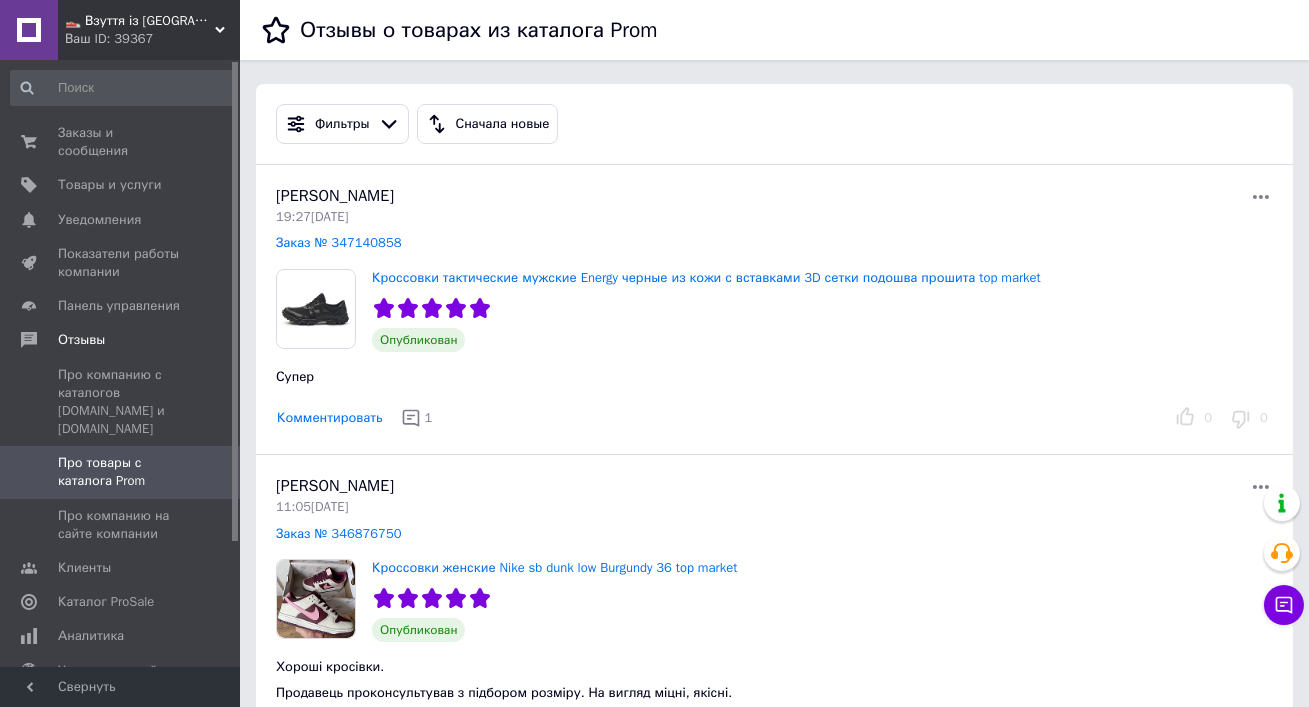 click on "👟 Взуття із Польщі, миттєво 🚀 та без предоплат" at bounding box center (140, 21) 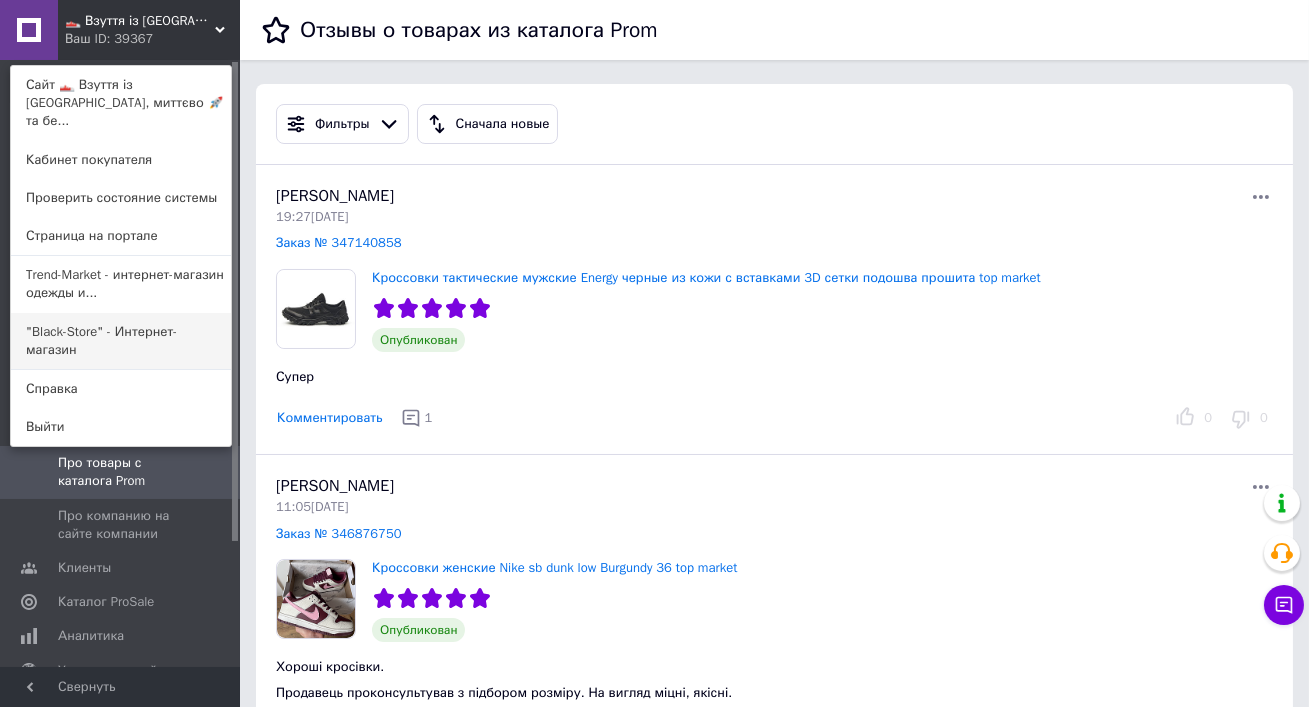 click on ""Black-Store" - Интернет-магазин" at bounding box center (121, 341) 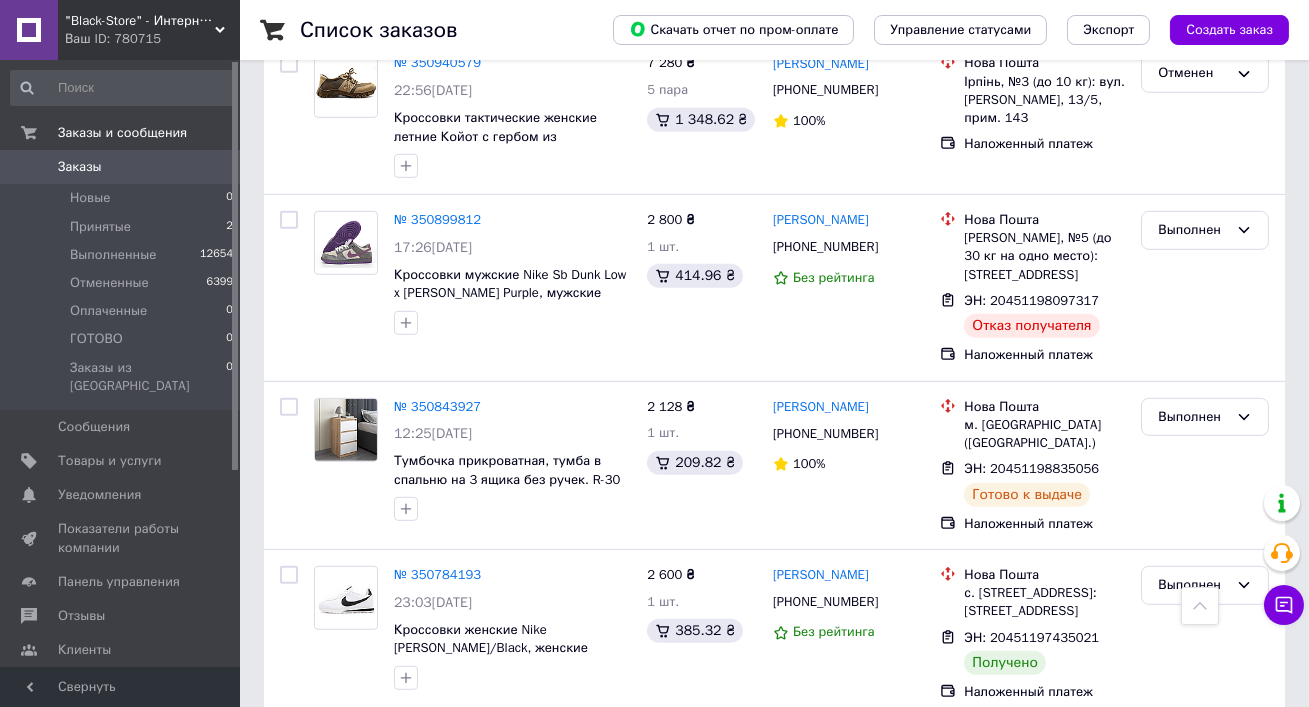 scroll, scrollTop: 2278, scrollLeft: 0, axis: vertical 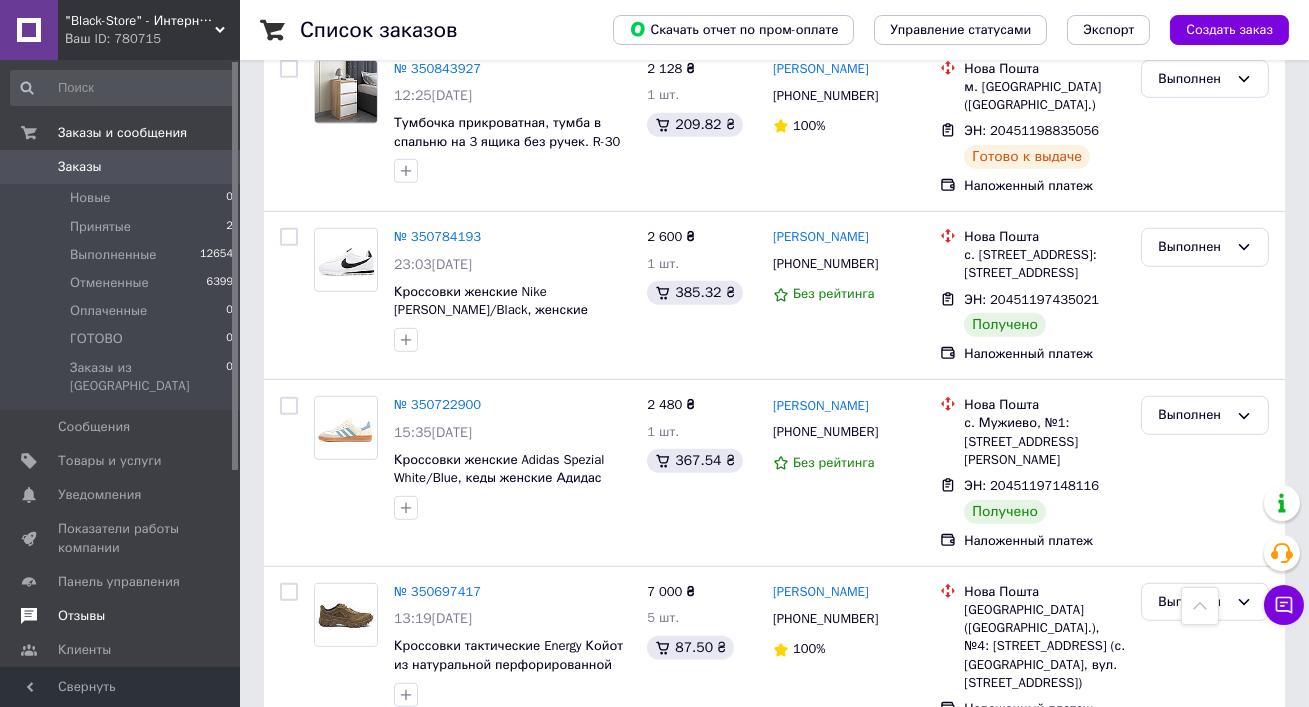 click on "Отзывы" at bounding box center (122, 616) 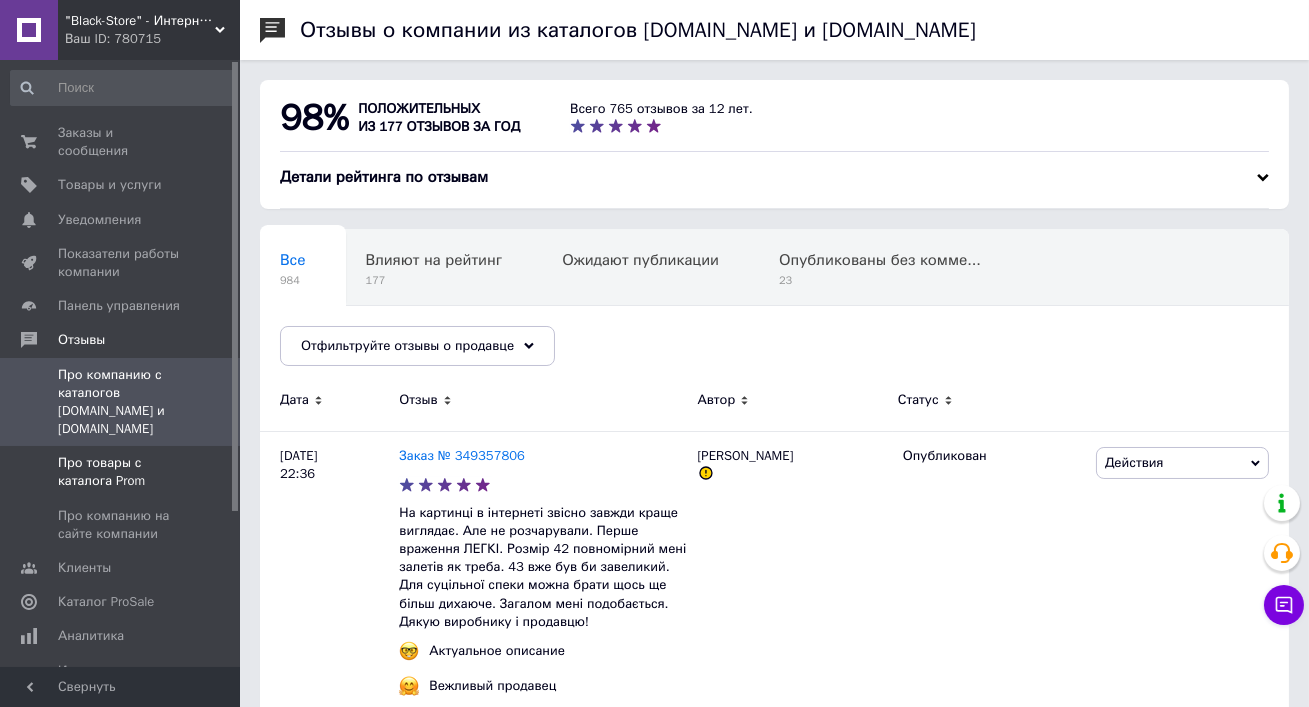 click on "Про товары с каталога Prom" at bounding box center (121, 472) 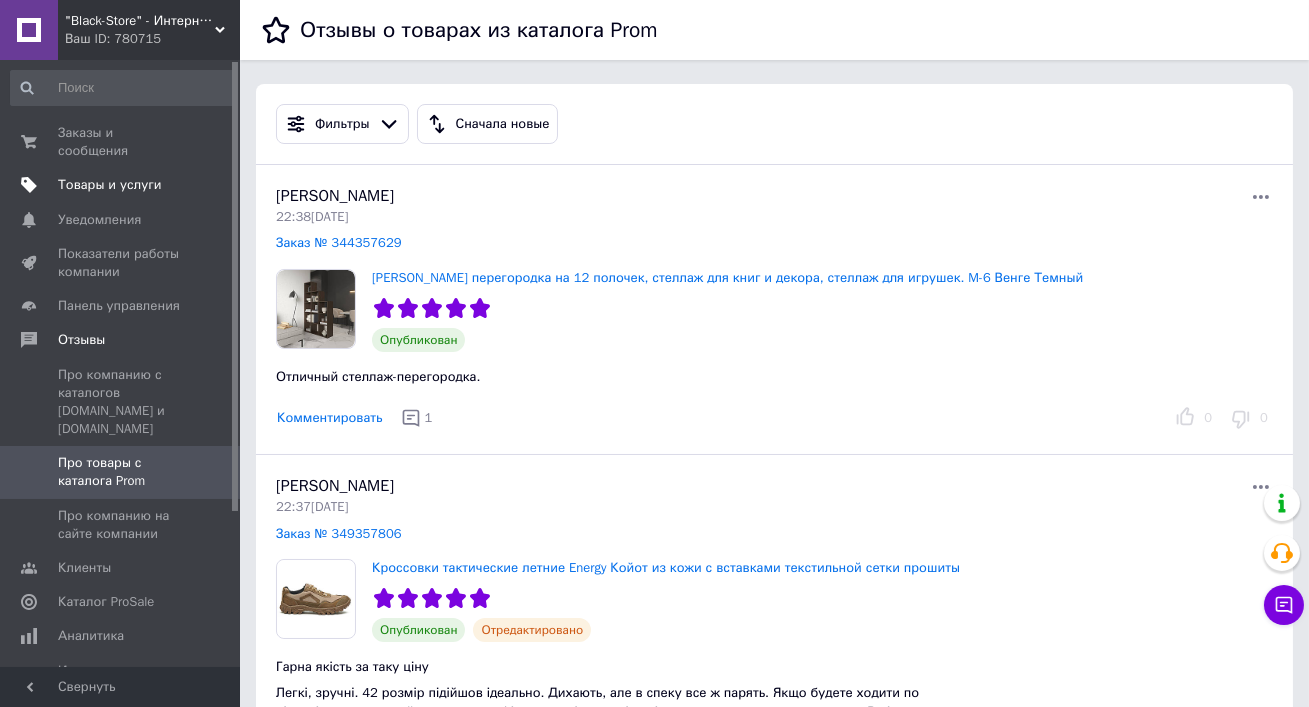click on "Товары и услуги" at bounding box center (110, 185) 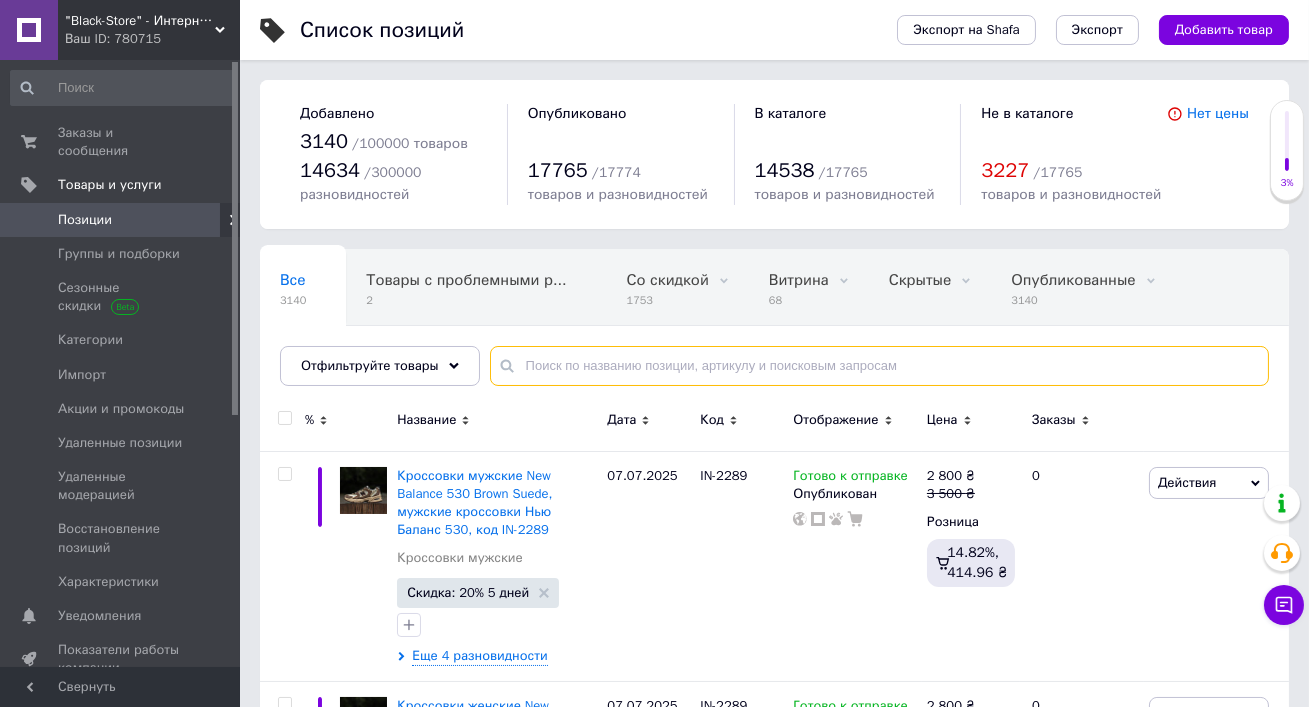 click at bounding box center (879, 366) 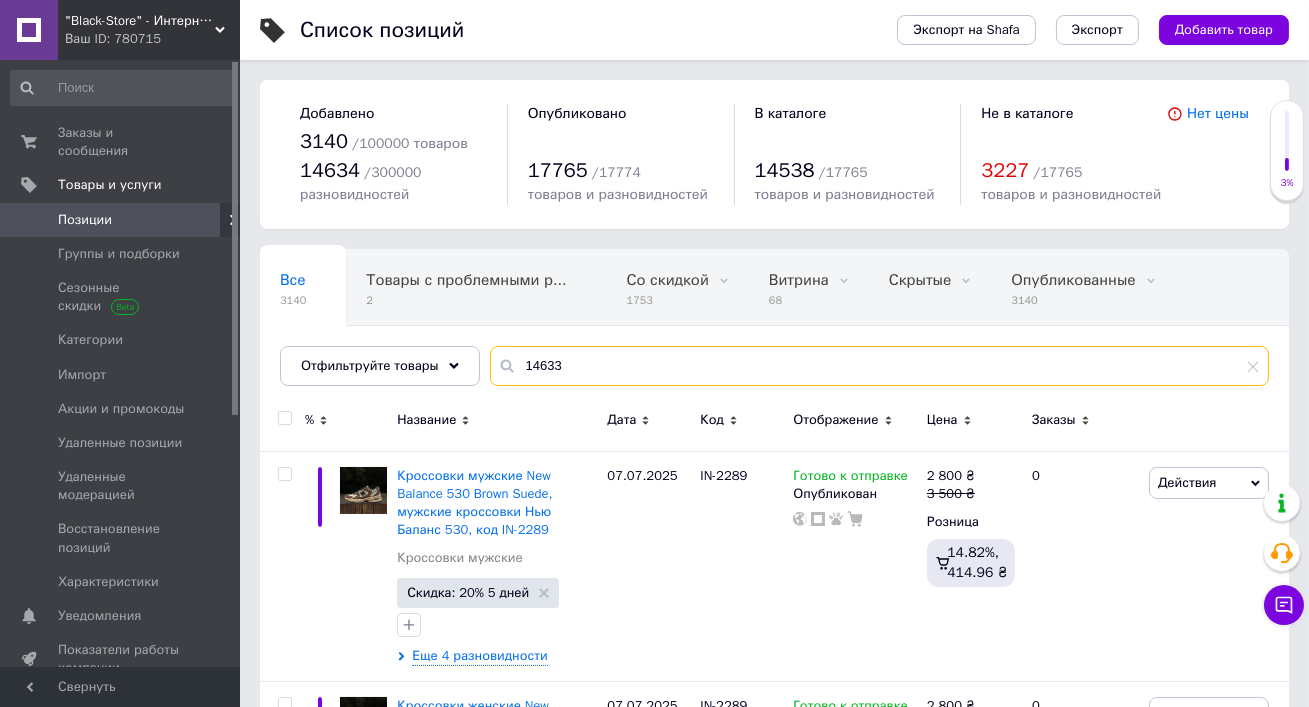 type on "14633" 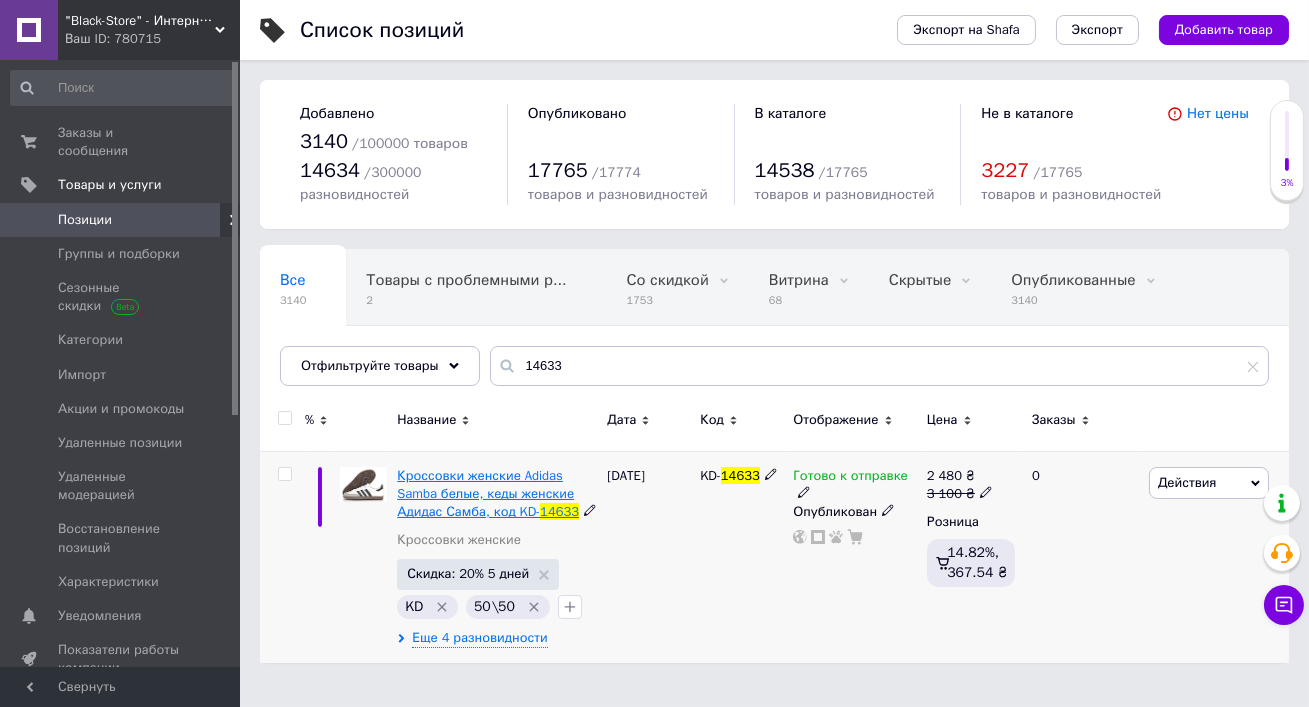 click on "Кроссовки женские Adidas Samba белые, кеды женские Адидас Самба, код KD-" at bounding box center (485, 493) 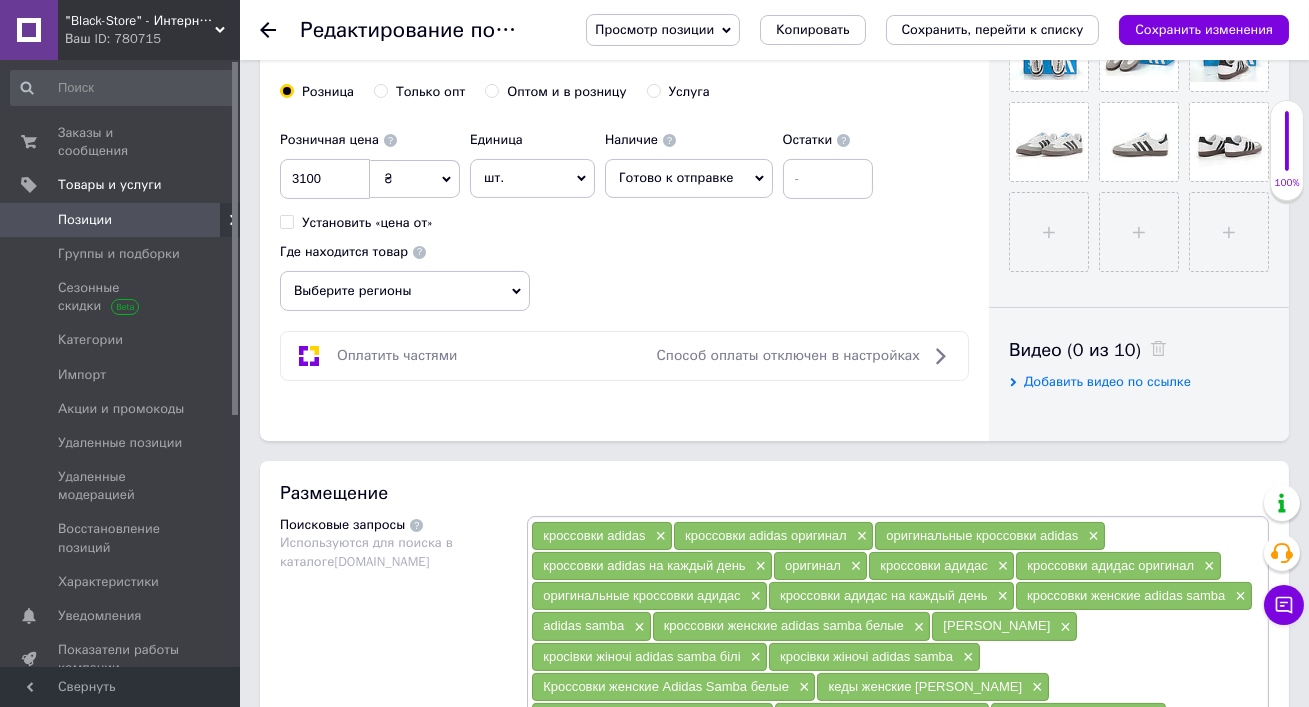 scroll, scrollTop: 730, scrollLeft: 0, axis: vertical 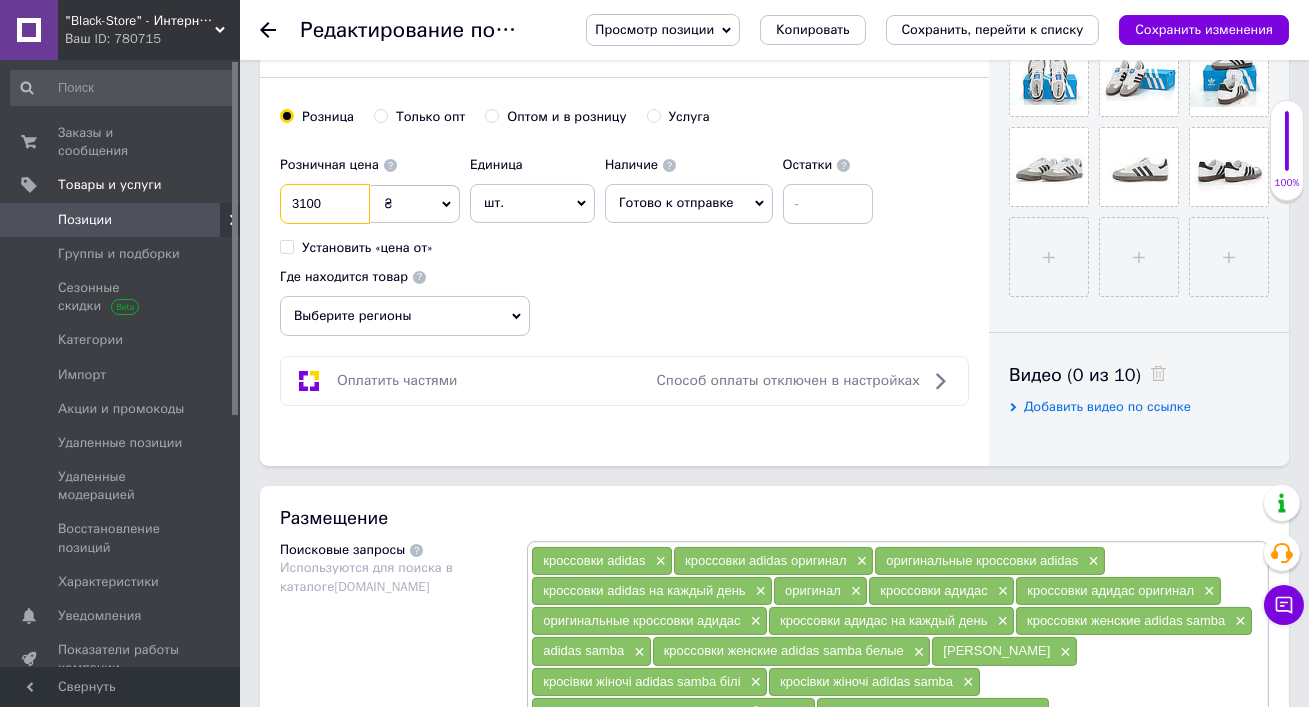 click on "3100" at bounding box center [325, 204] 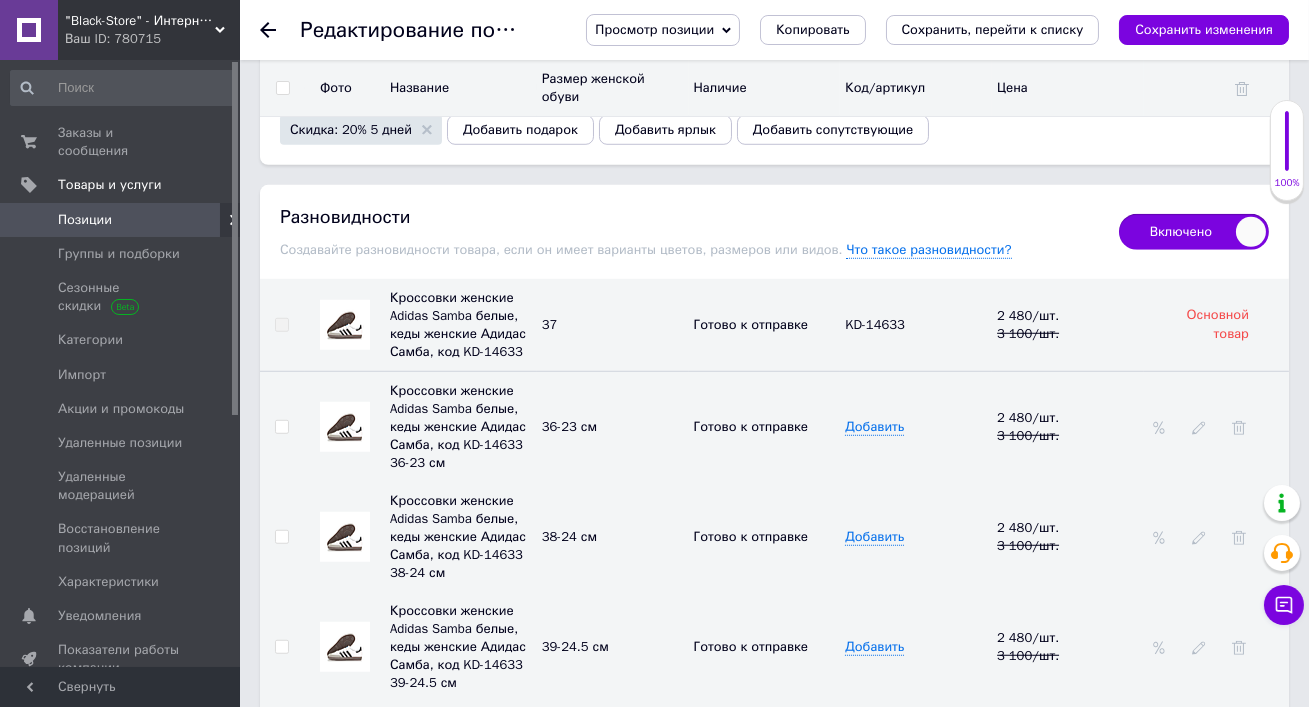 scroll, scrollTop: 2875, scrollLeft: 0, axis: vertical 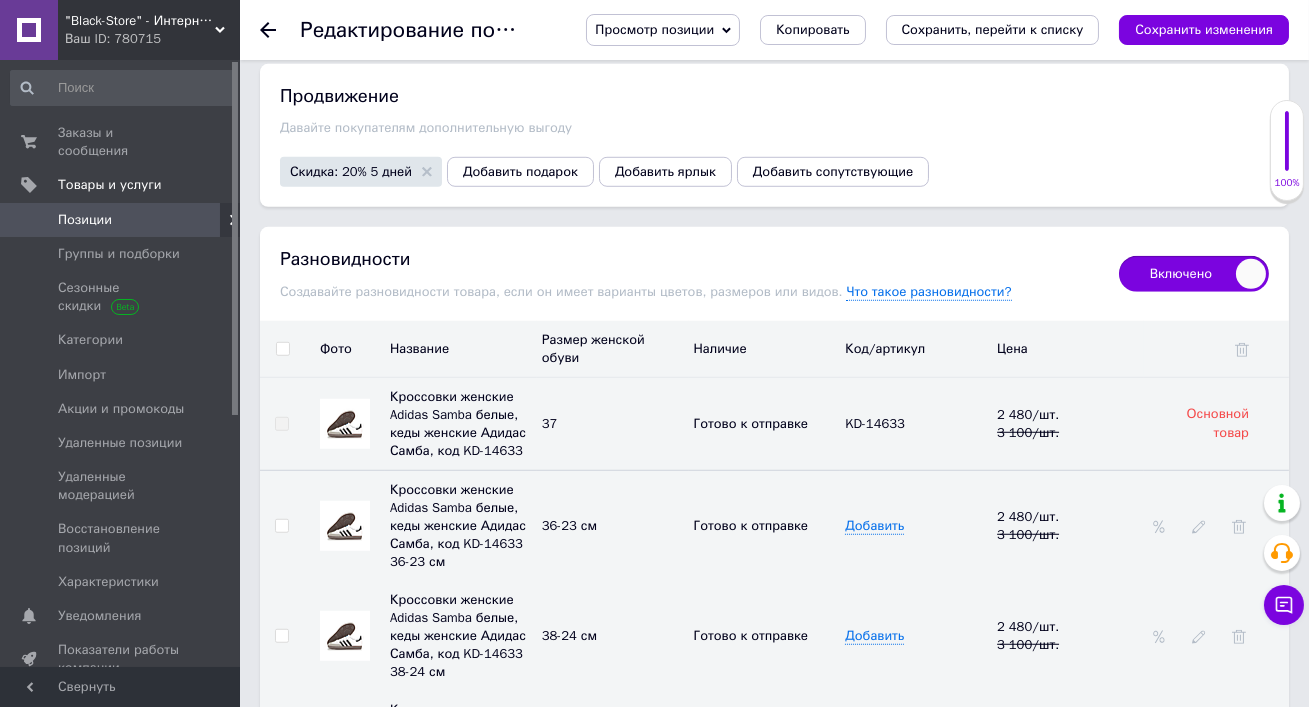 type on "3000" 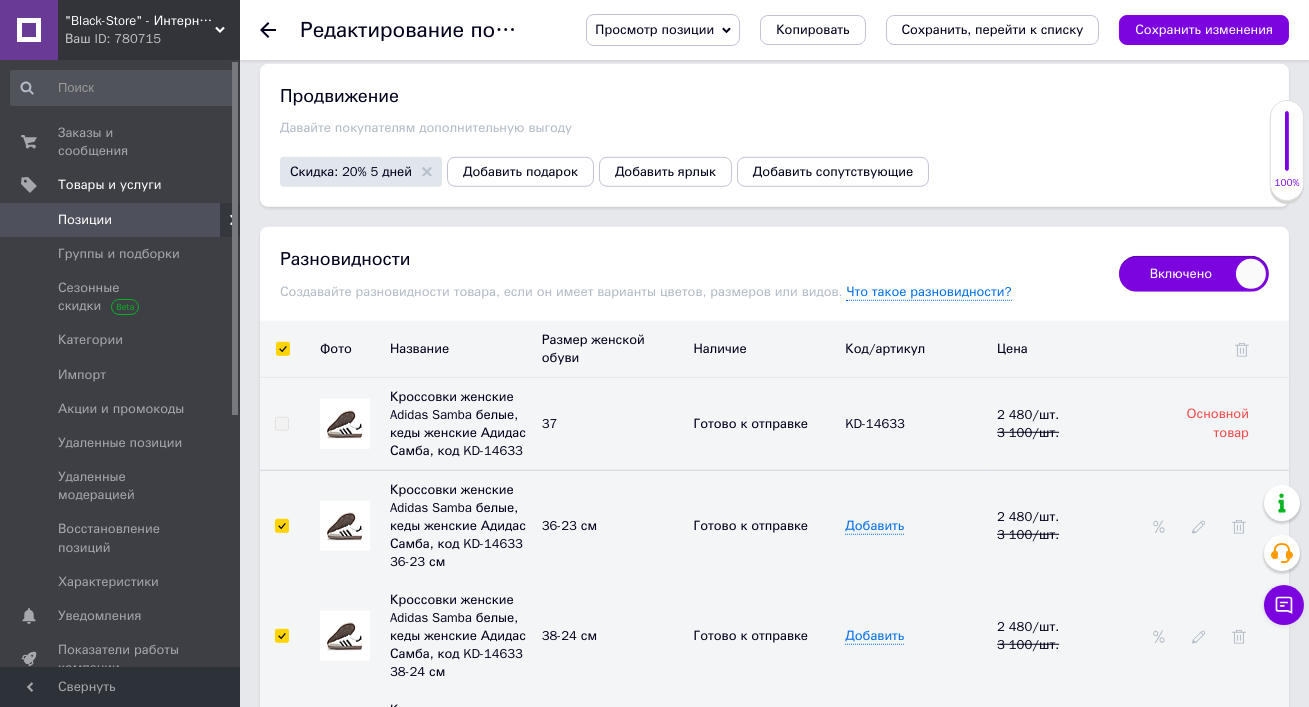 checkbox on "true" 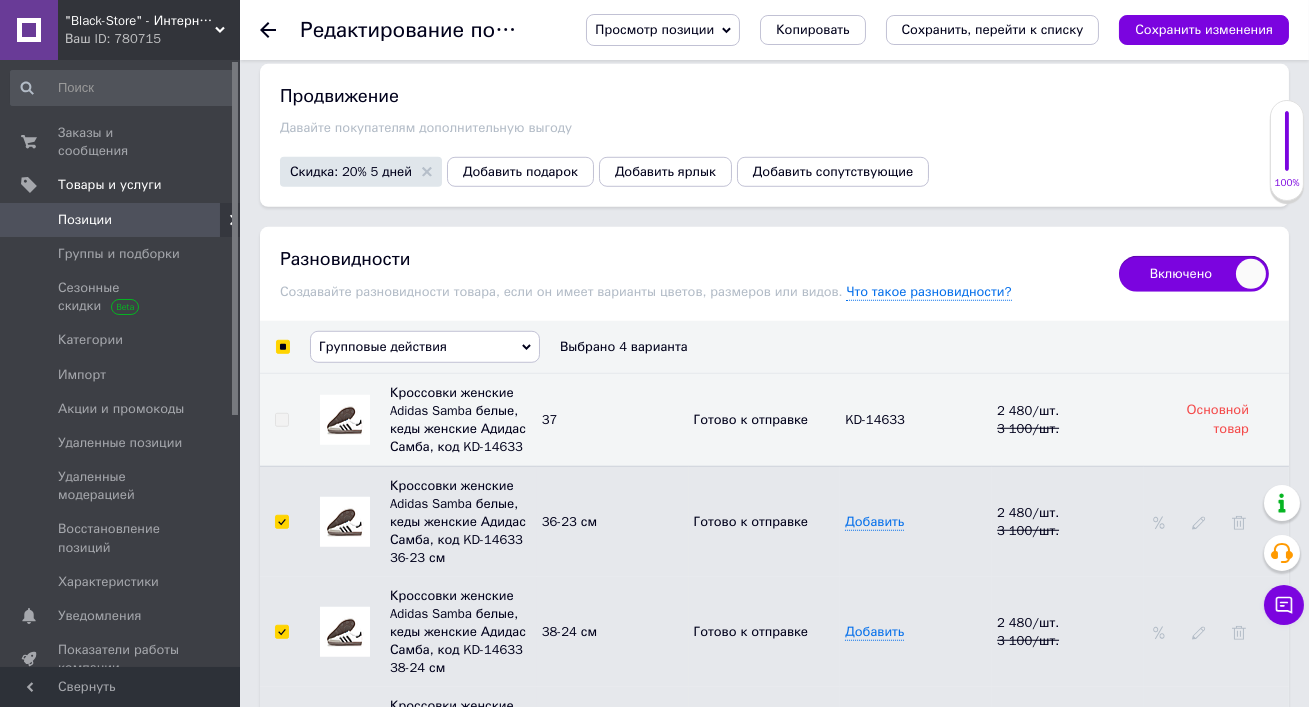 click on "Групповые действия" at bounding box center [383, 346] 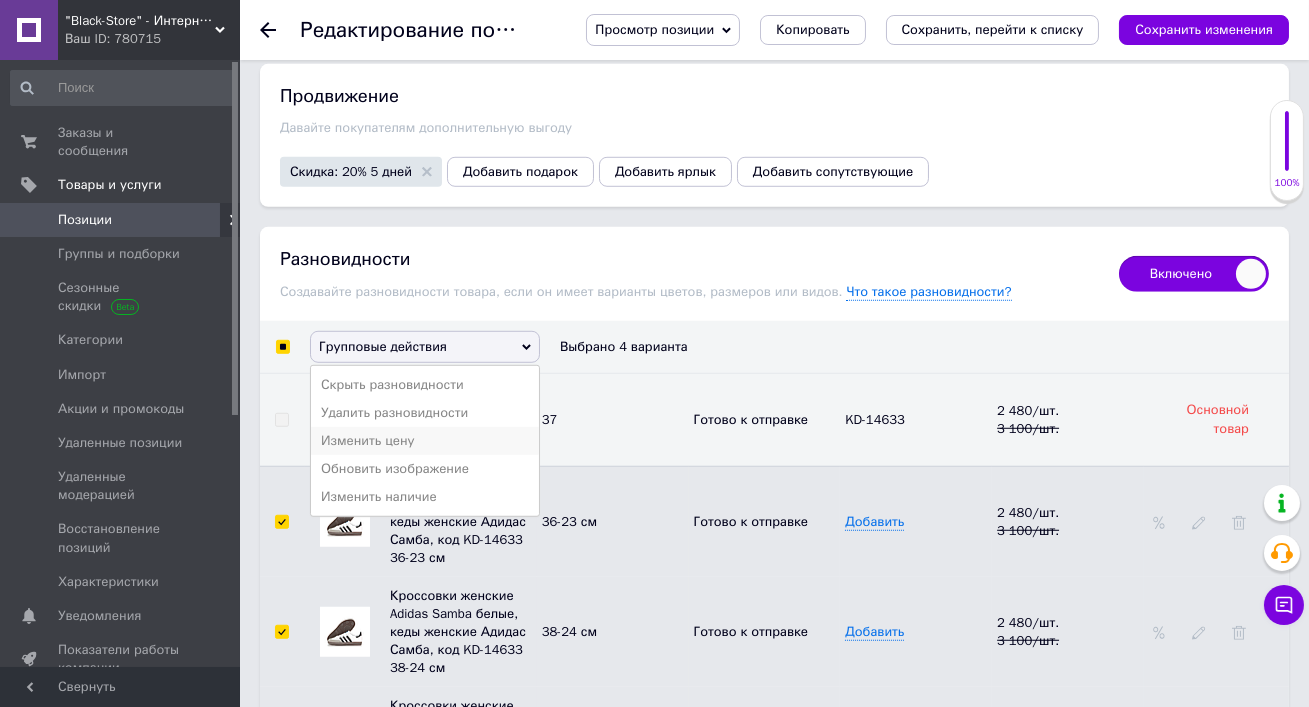 click on "Изменить цену" at bounding box center [425, 441] 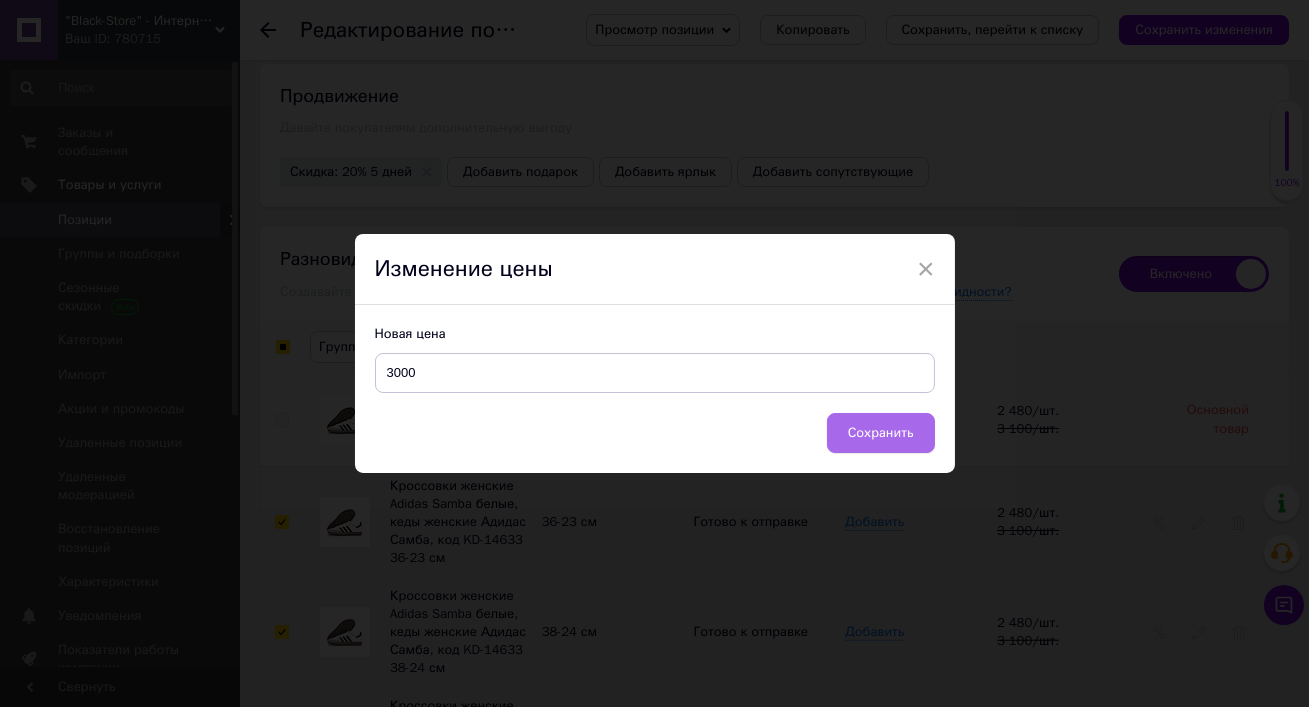 type on "3000" 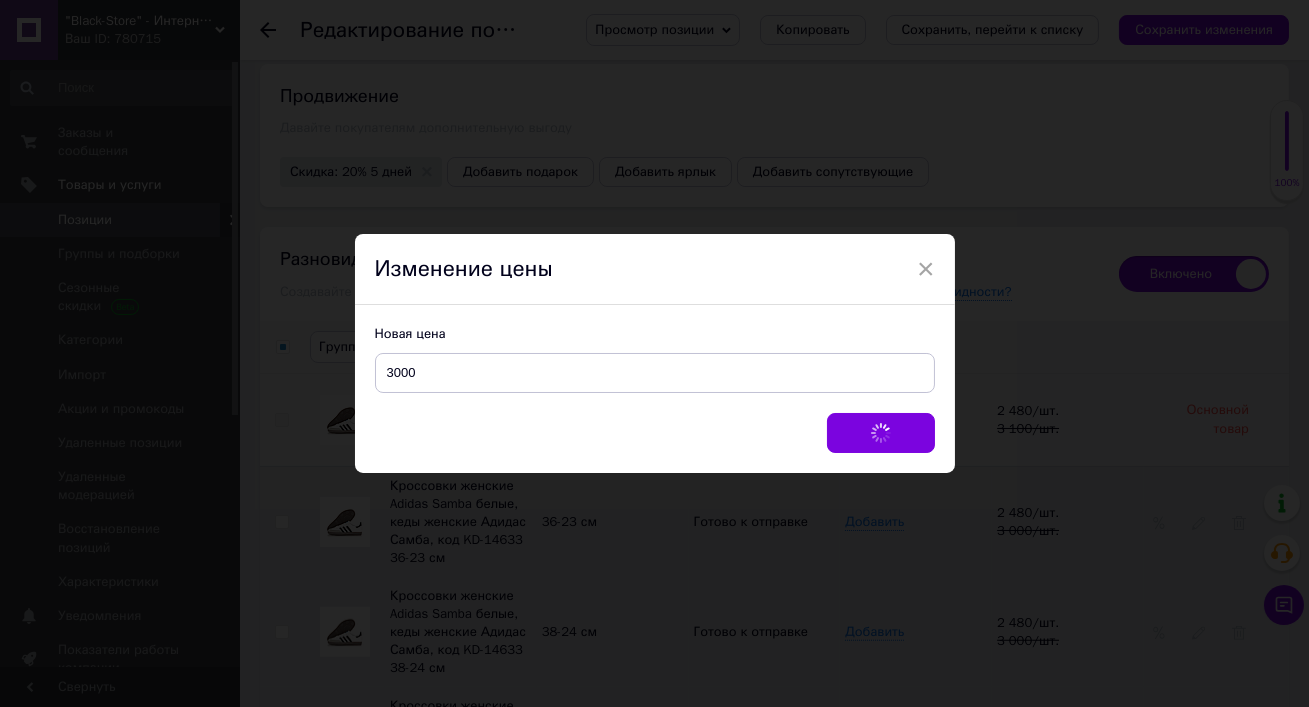checkbox on "false" 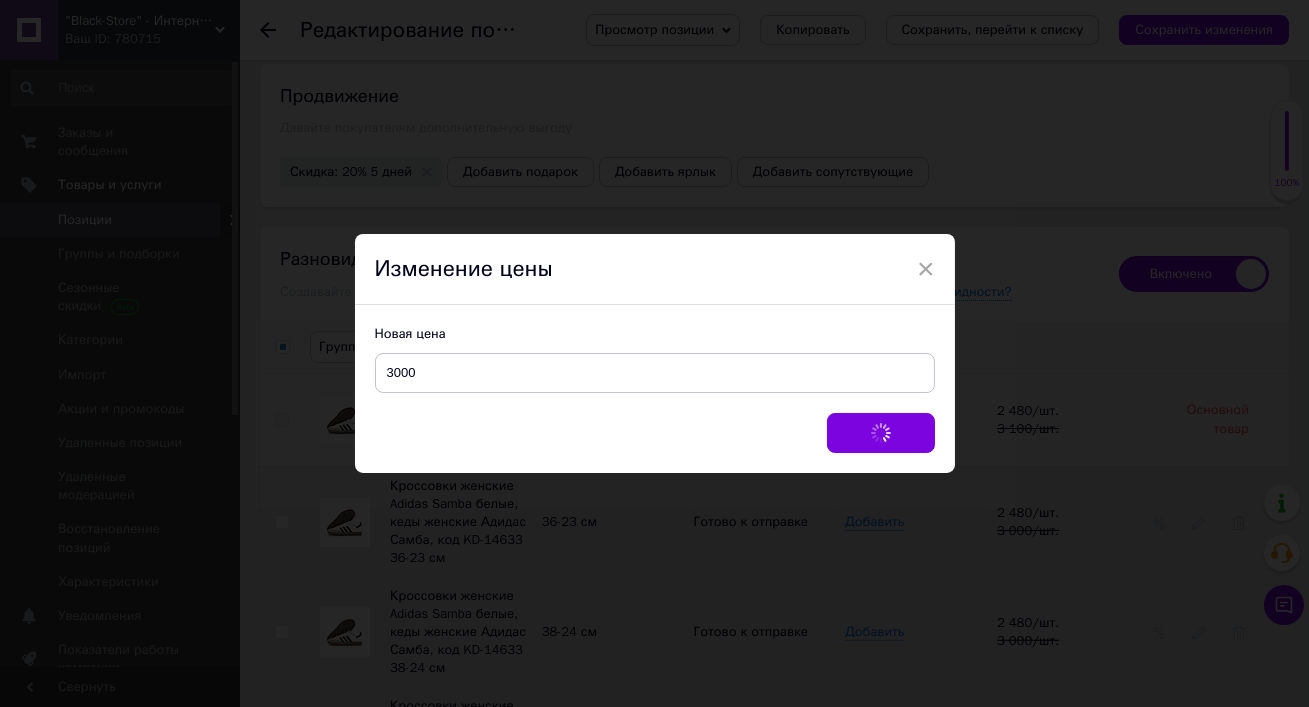 checkbox on "false" 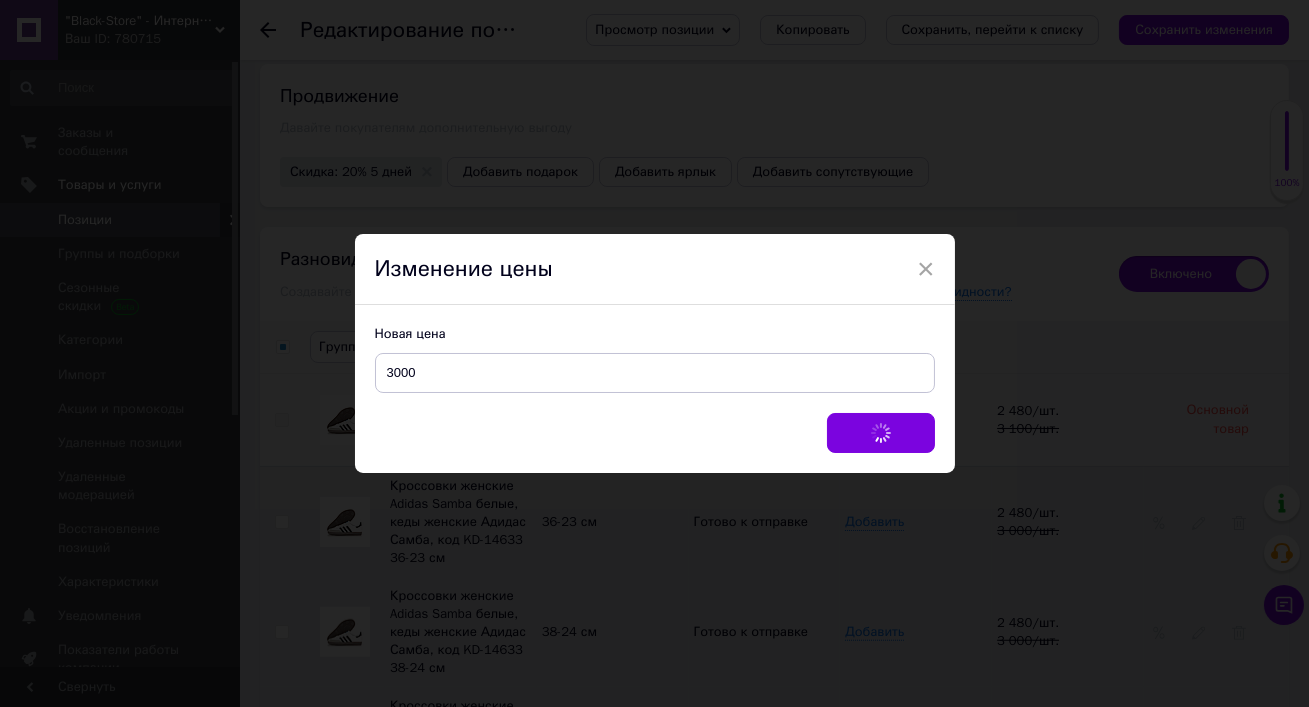 checkbox on "false" 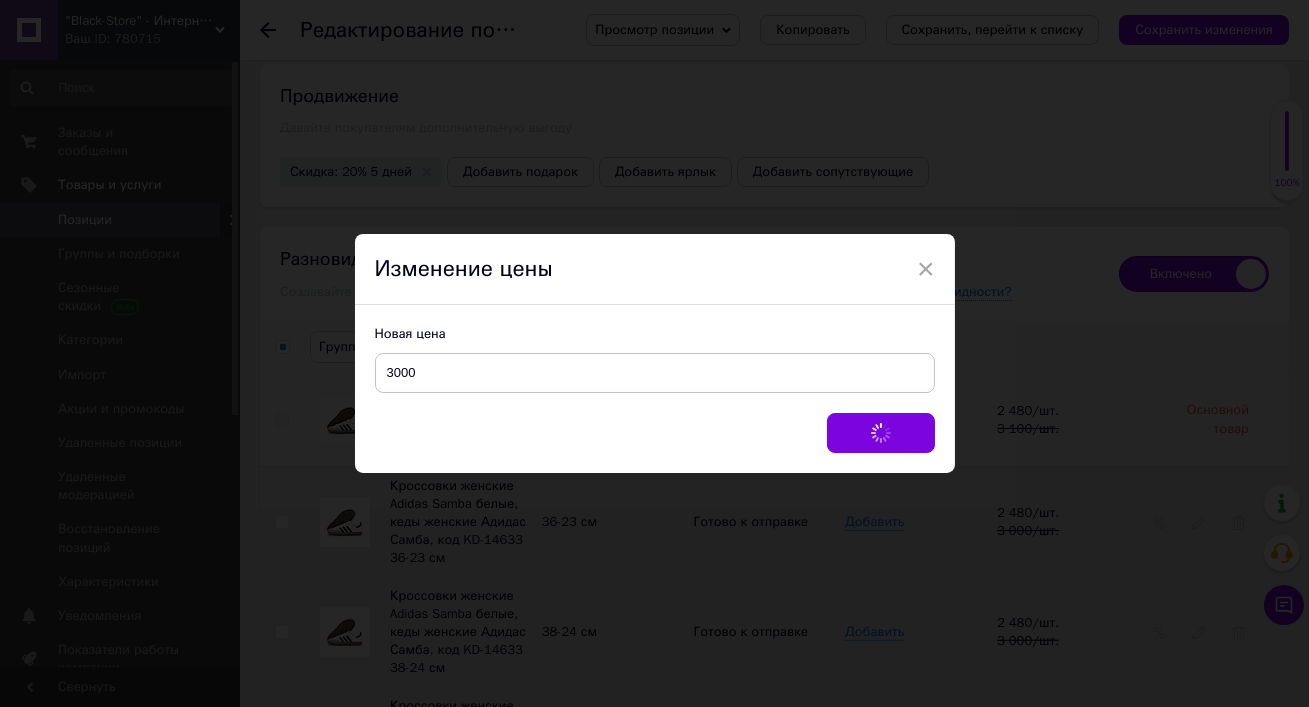 checkbox on "false" 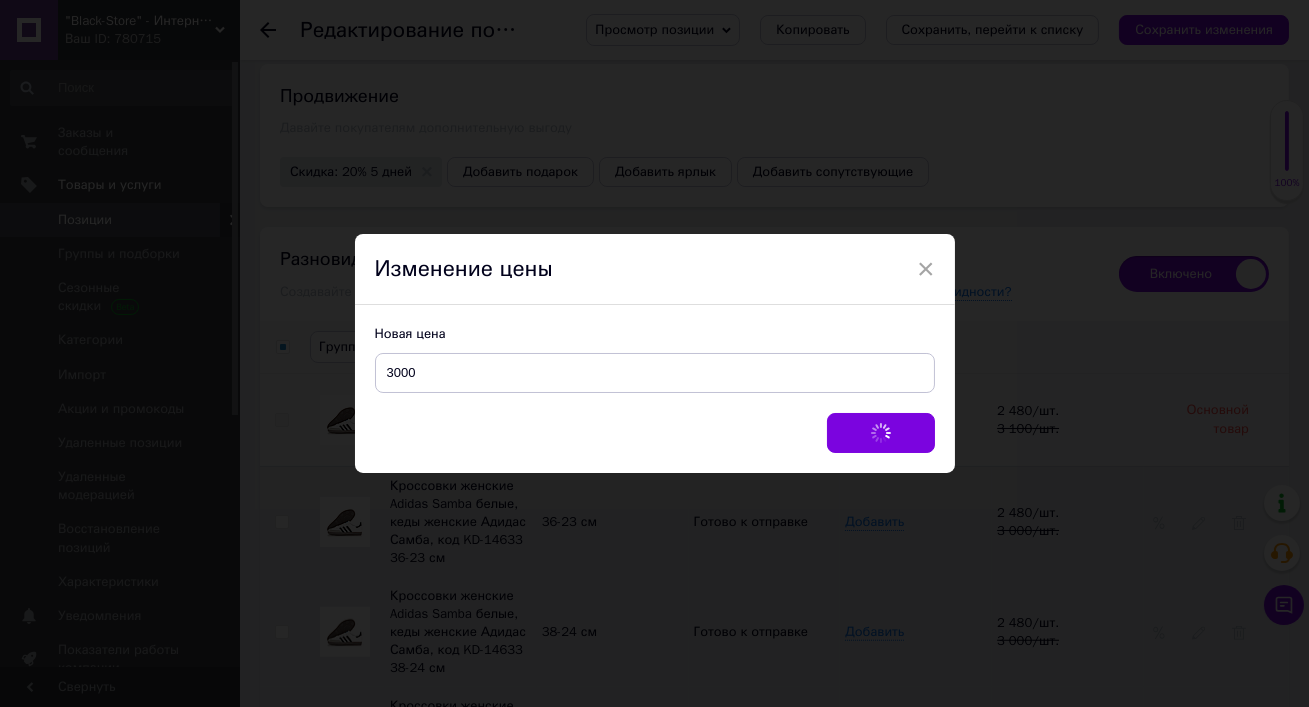 checkbox on "false" 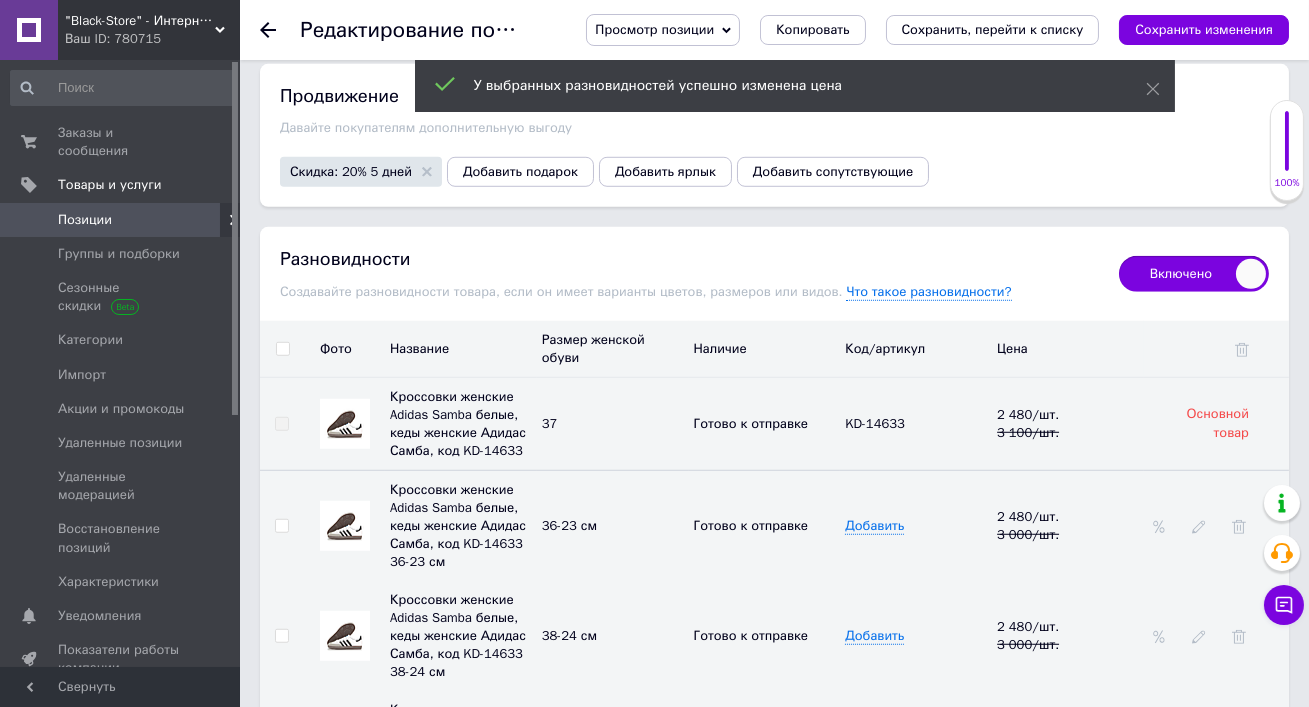 click on "Сохранить, перейти к списку" at bounding box center [993, 30] 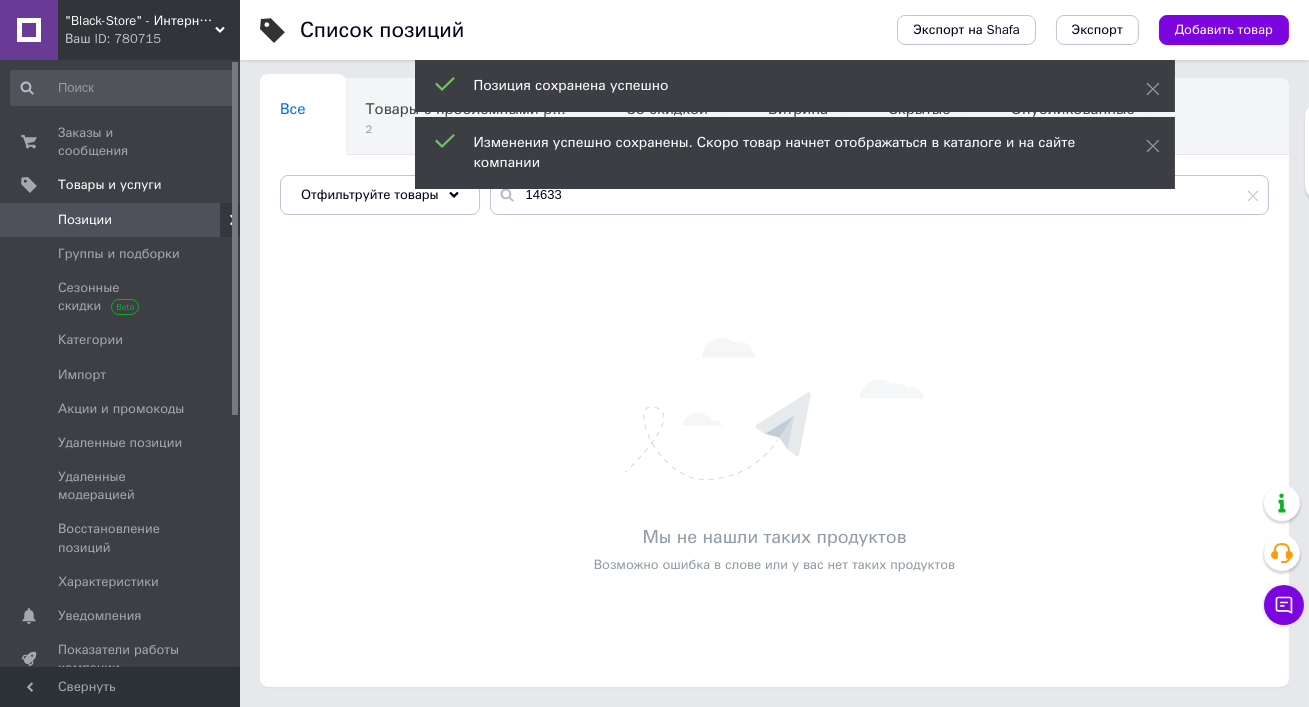 scroll, scrollTop: 0, scrollLeft: 0, axis: both 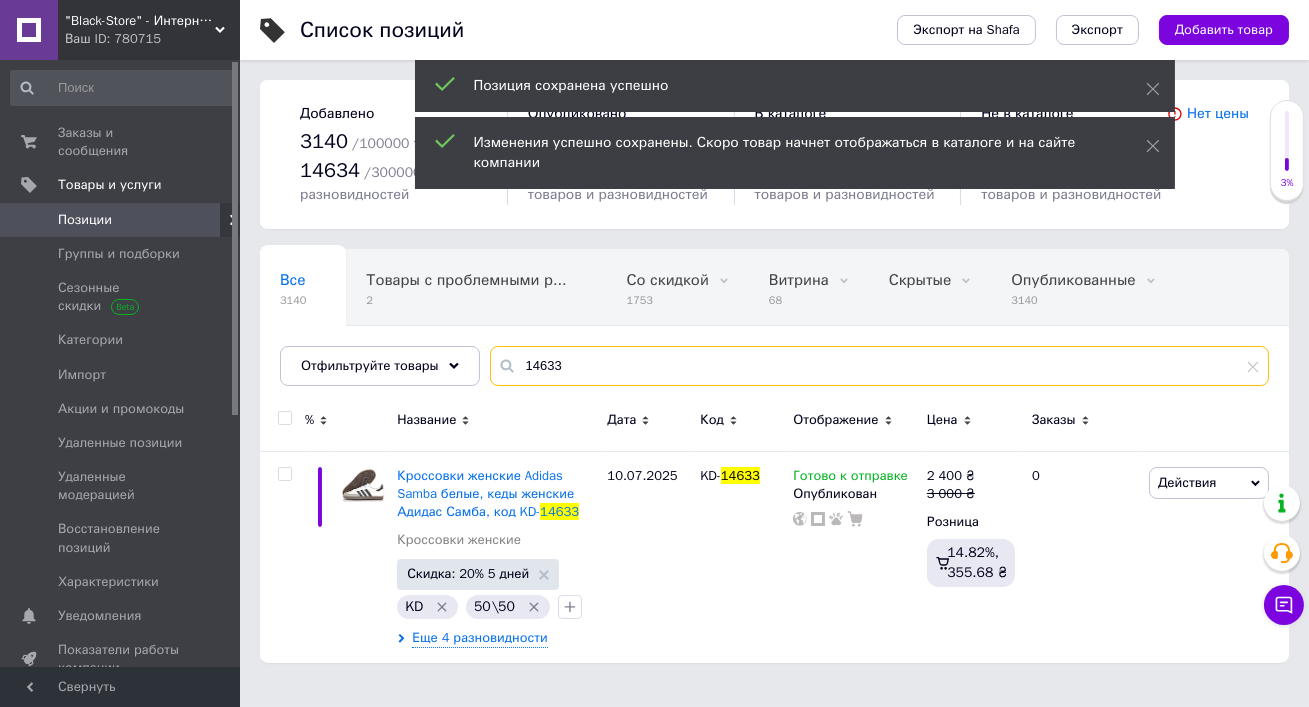 click on "14633" at bounding box center (879, 366) 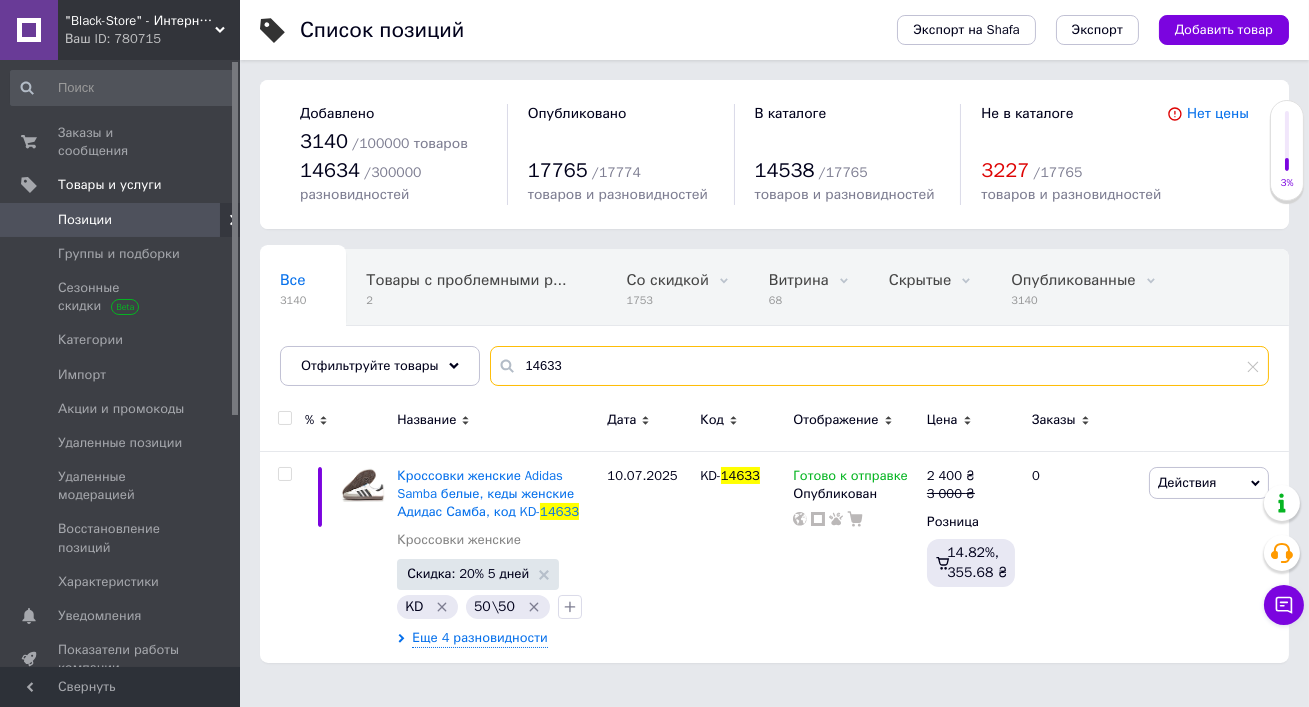 click on "14633" at bounding box center [879, 366] 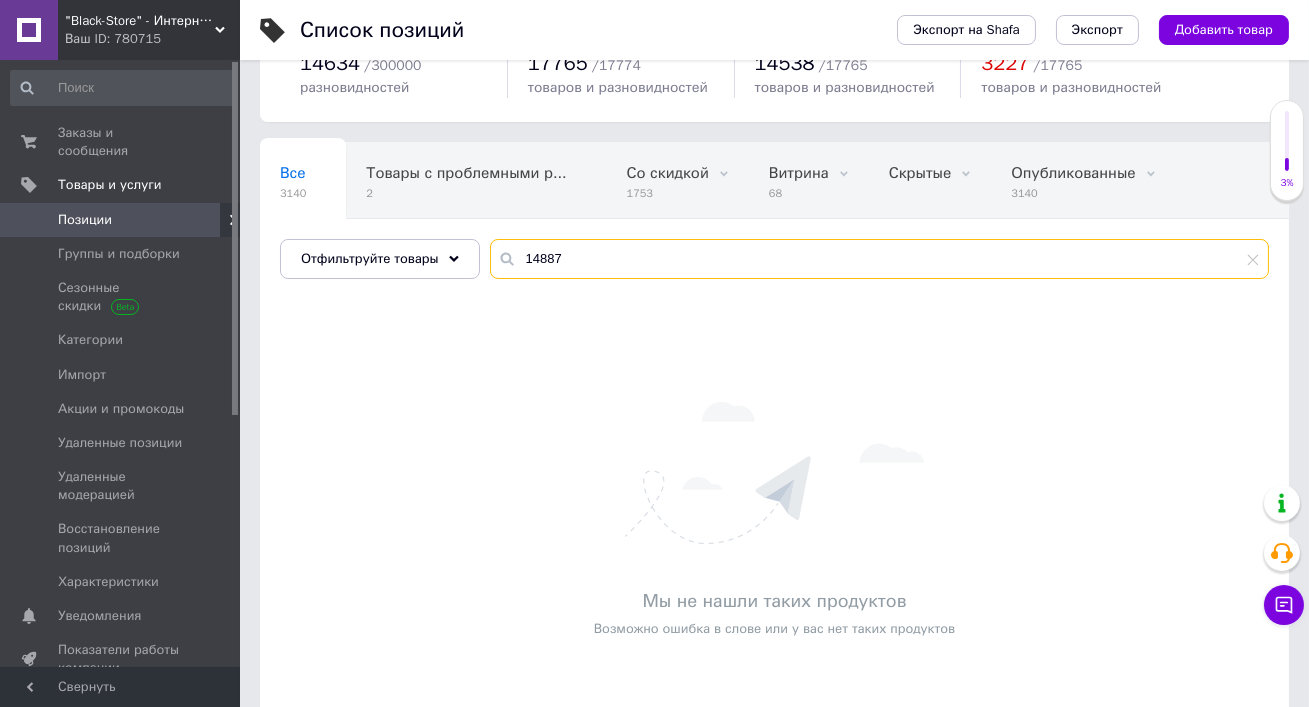 scroll, scrollTop: 111, scrollLeft: 0, axis: vertical 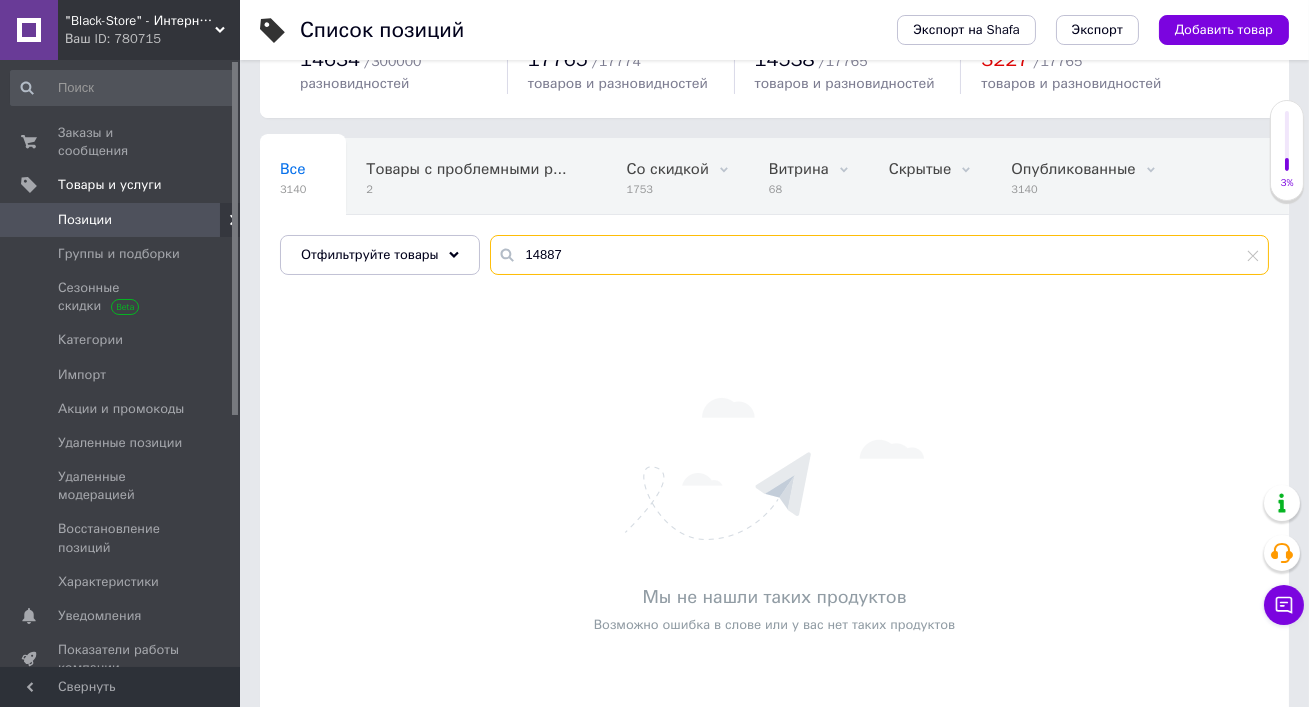 click on "14887" at bounding box center [879, 255] 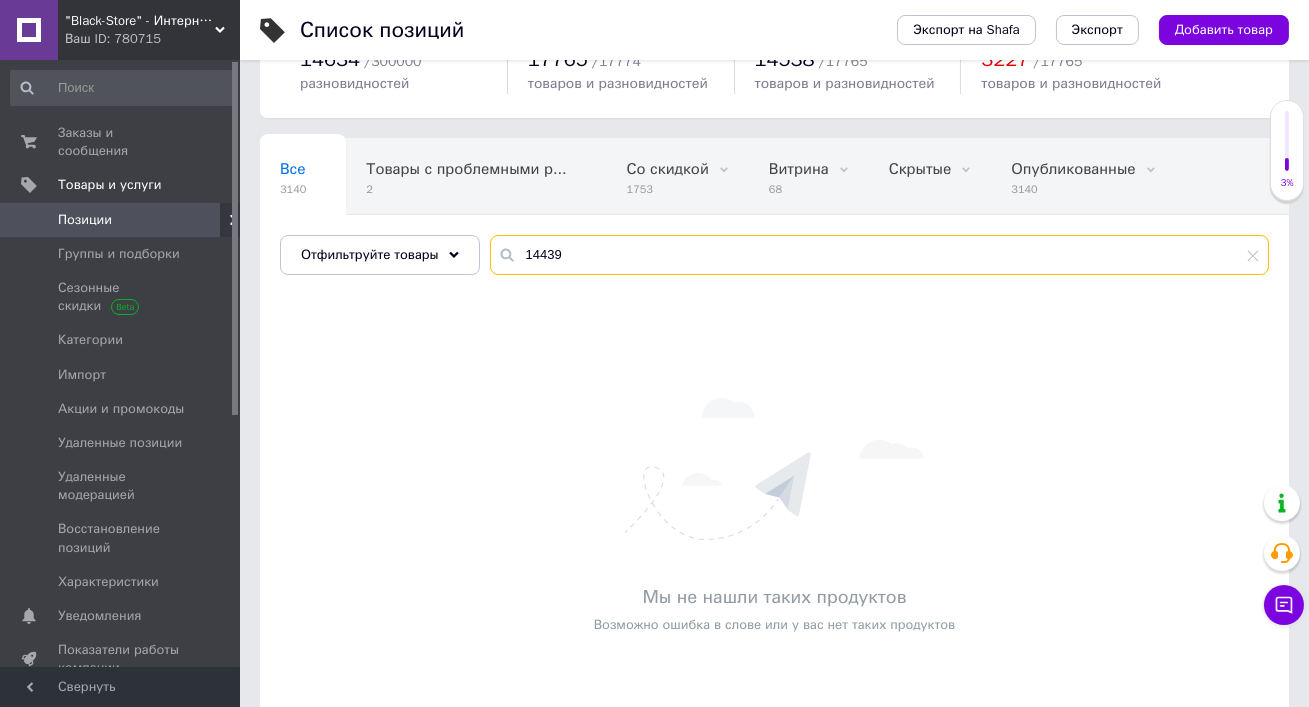 type on "14439" 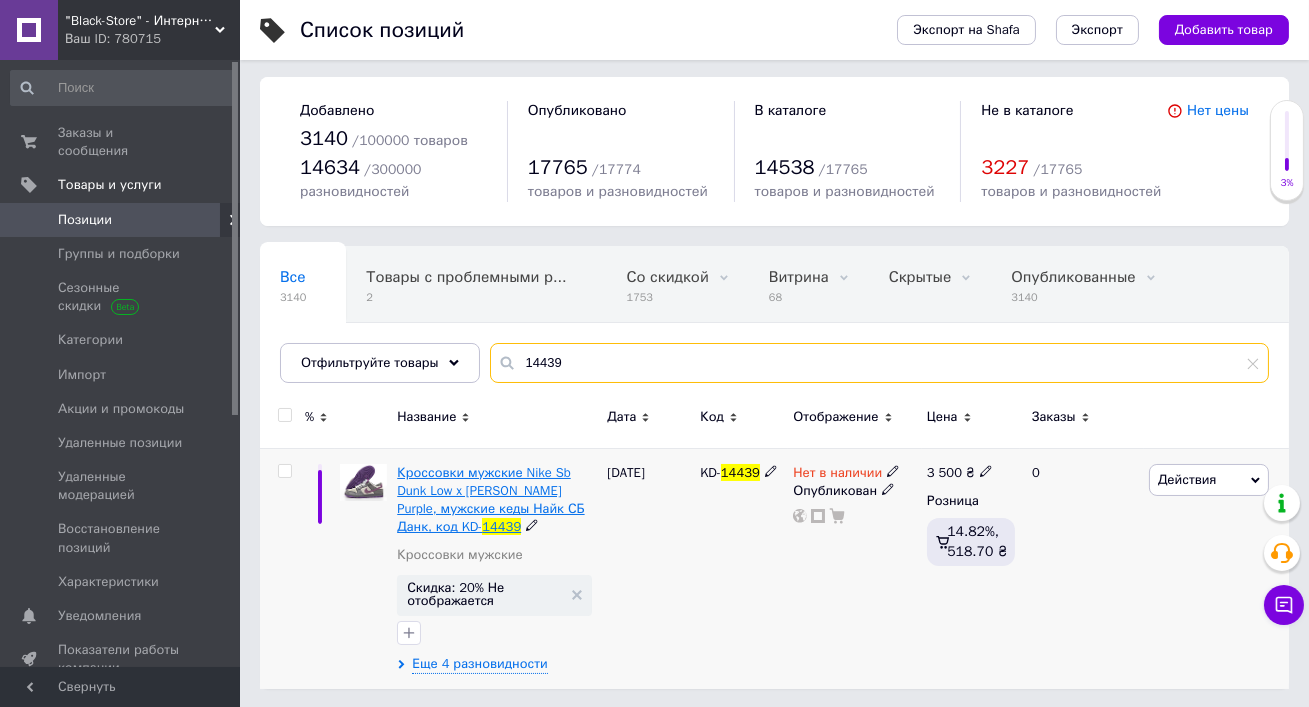 scroll, scrollTop: 21, scrollLeft: 0, axis: vertical 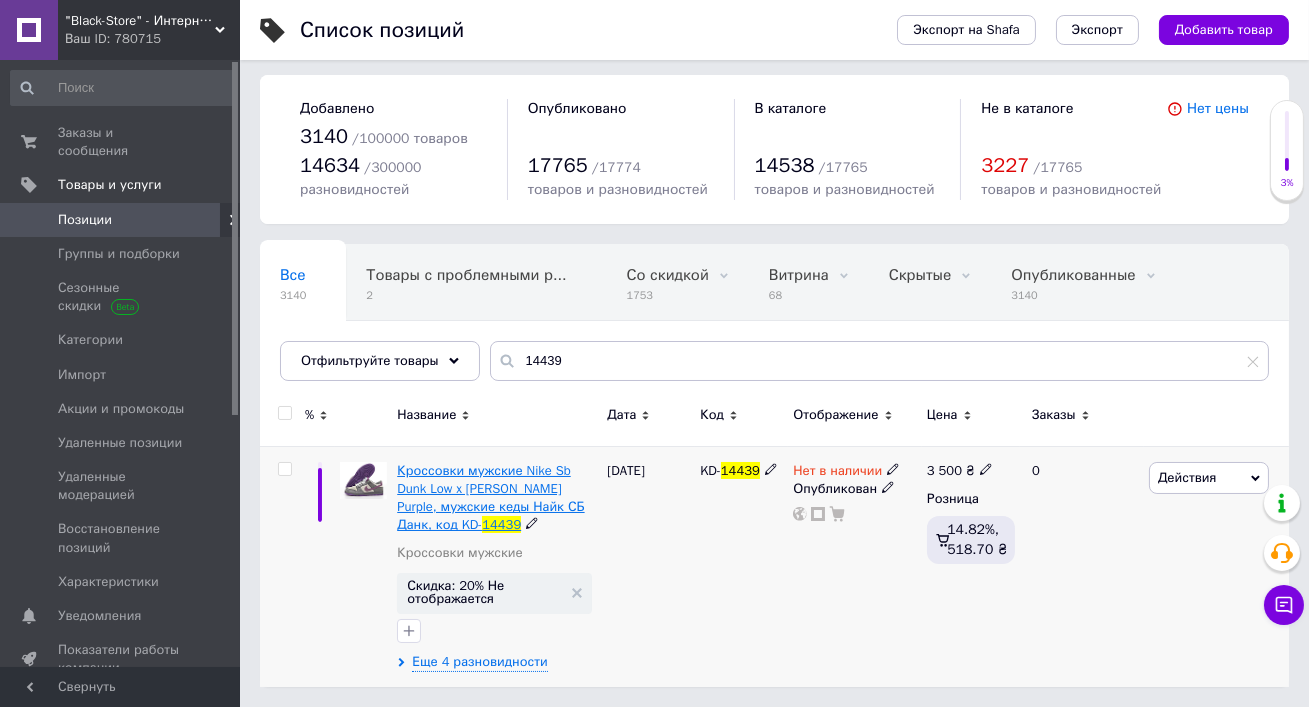 click on "Кроссовки мужские Nike Sb Dunk Low x Otomo Katsuhiro Grey Purple, мужские кеды Найк СБ Данк, код KD-" at bounding box center (490, 498) 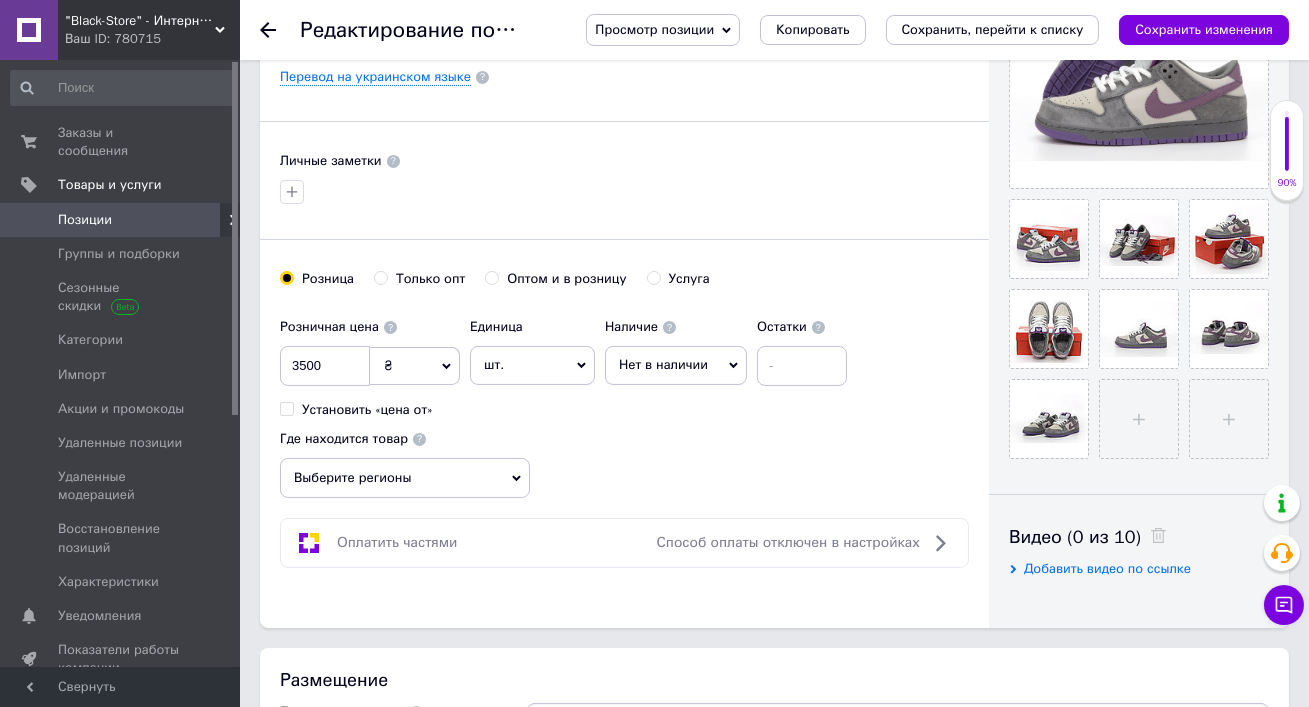 scroll, scrollTop: 629, scrollLeft: 0, axis: vertical 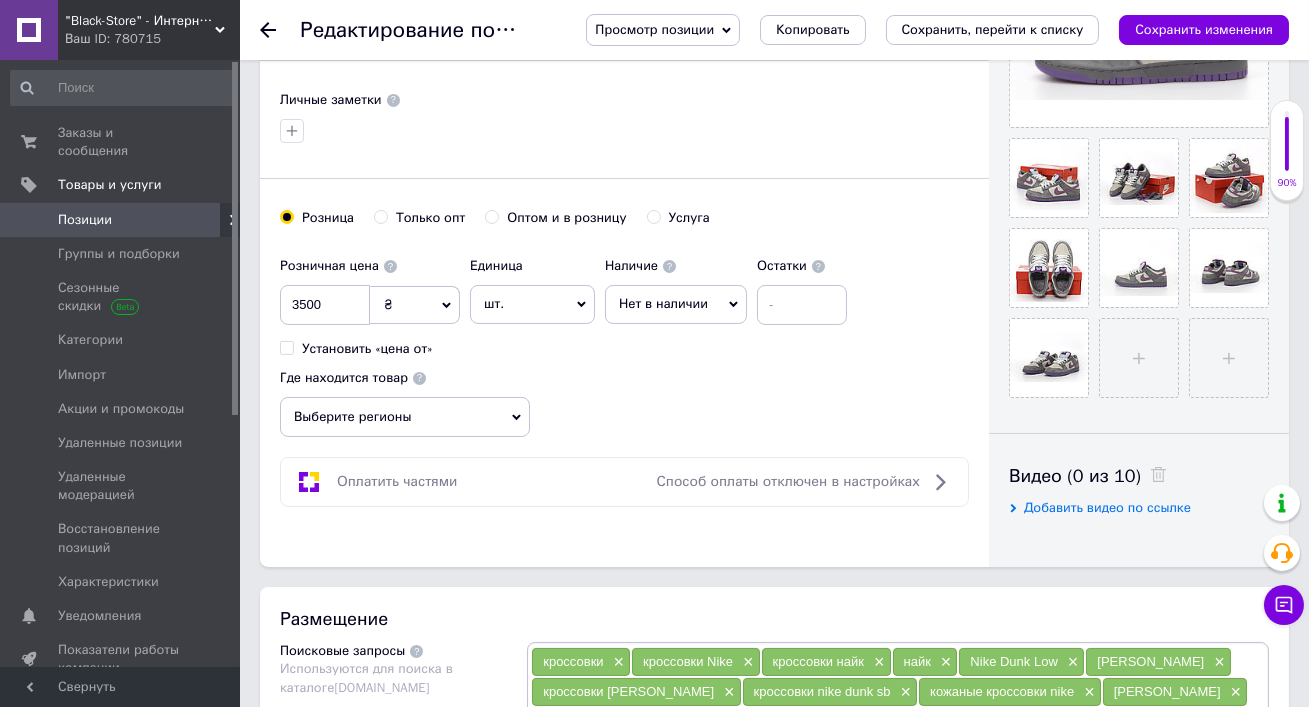 click on "Нет в наличии" at bounding box center (676, 304) 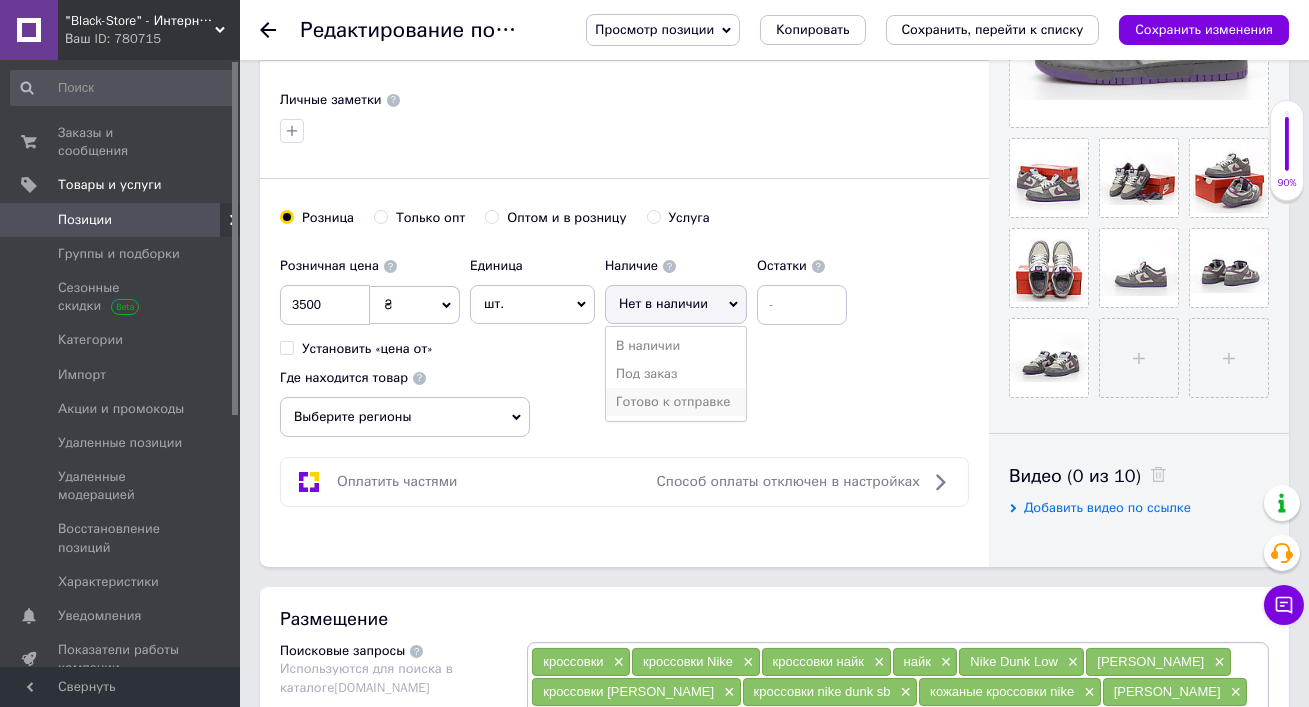 click on "Готово к отправке" at bounding box center (676, 402) 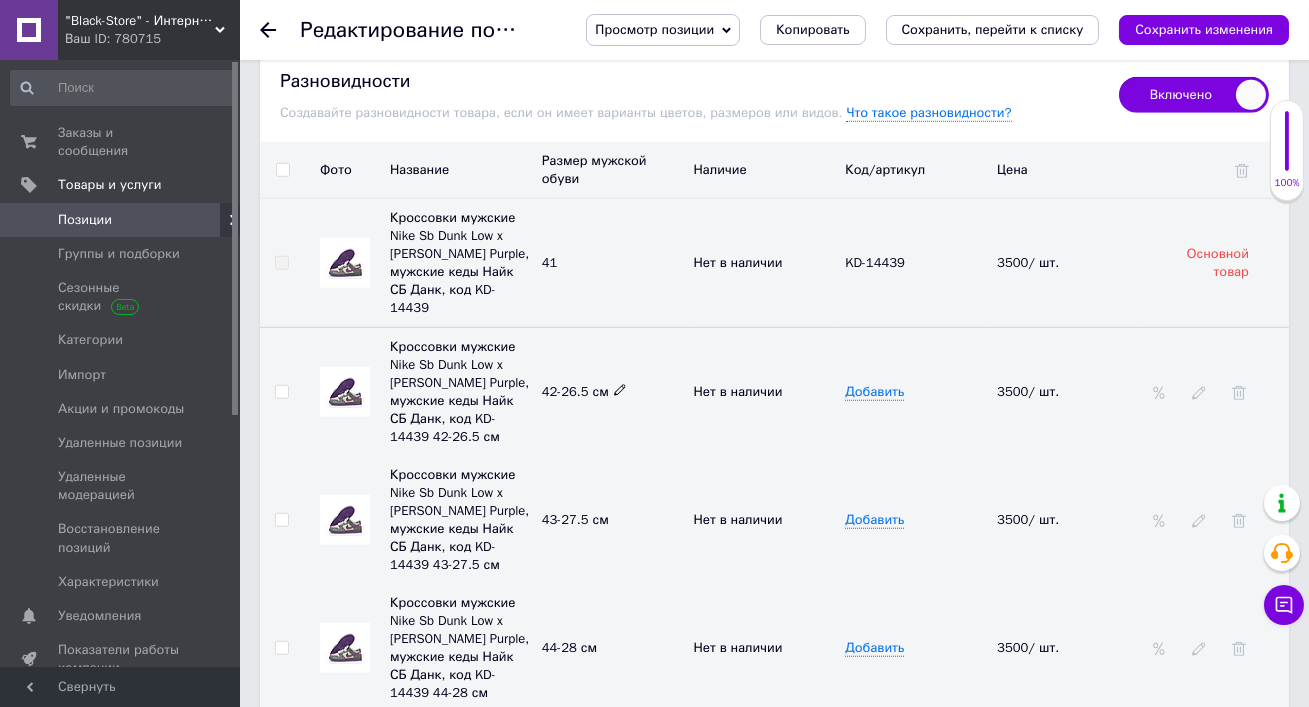 scroll, scrollTop: 3140, scrollLeft: 0, axis: vertical 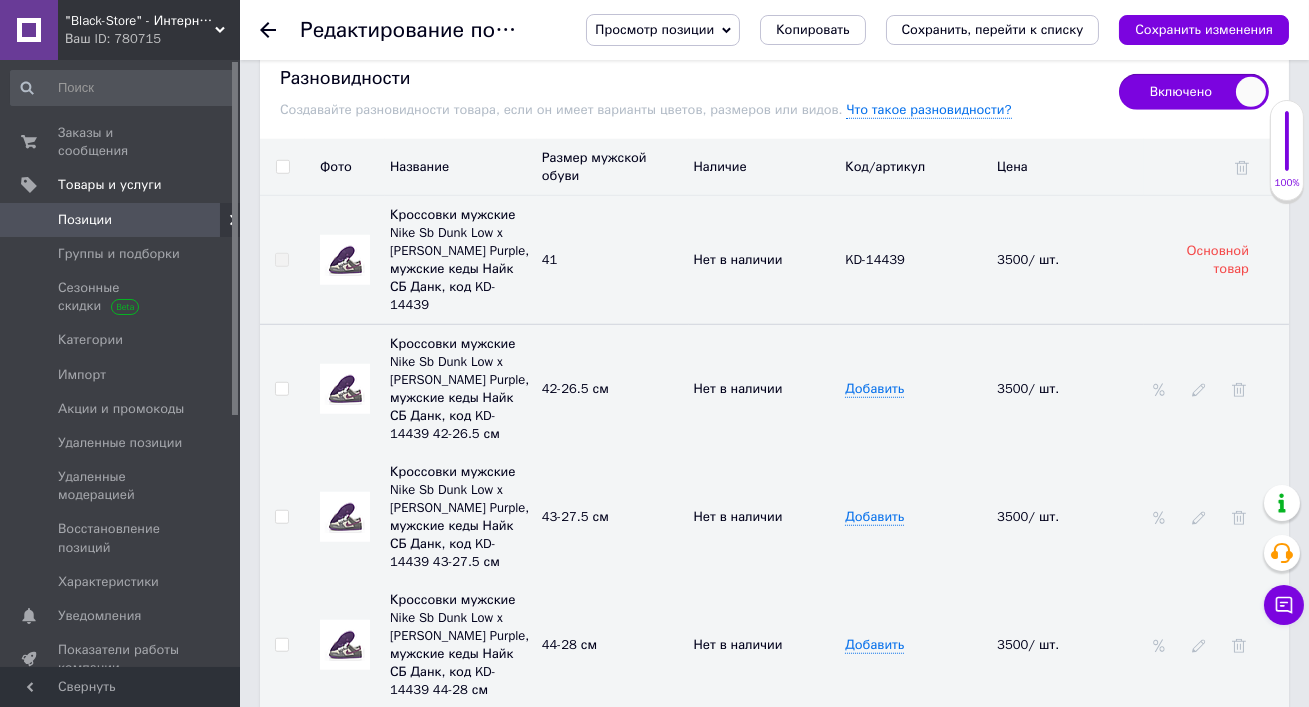 click at bounding box center [282, 167] 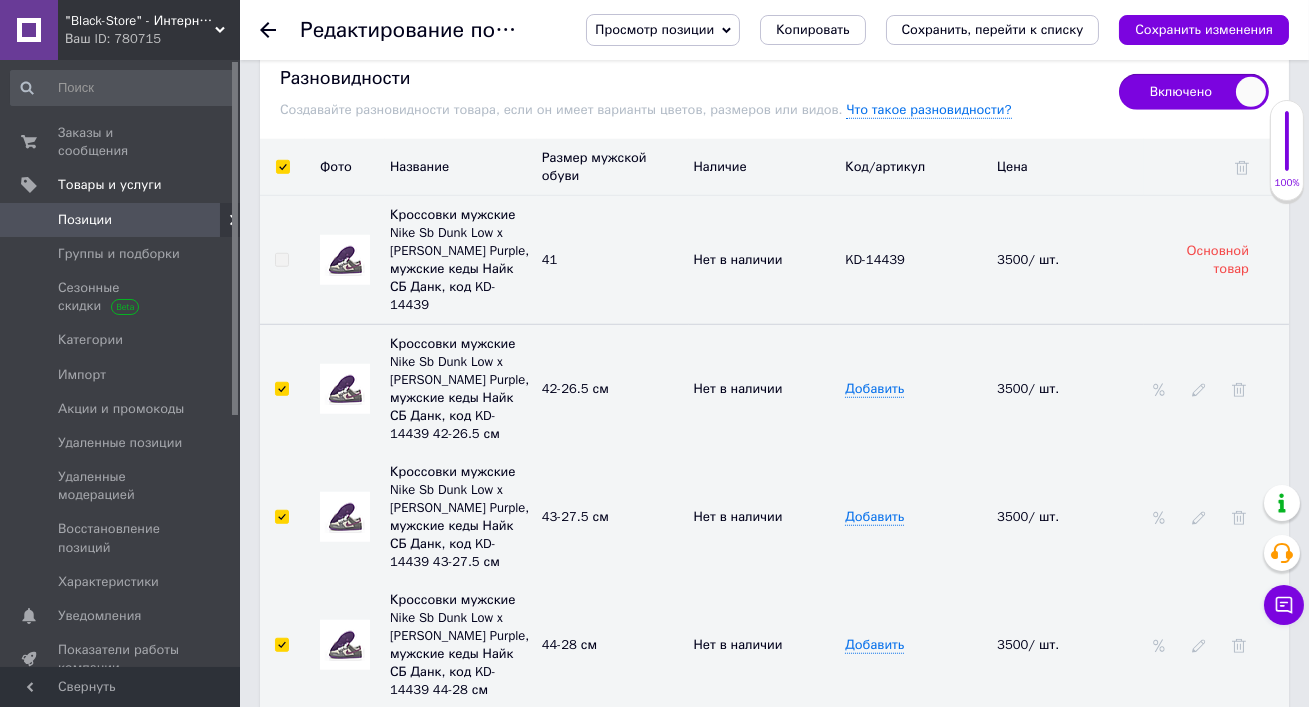 checkbox on "true" 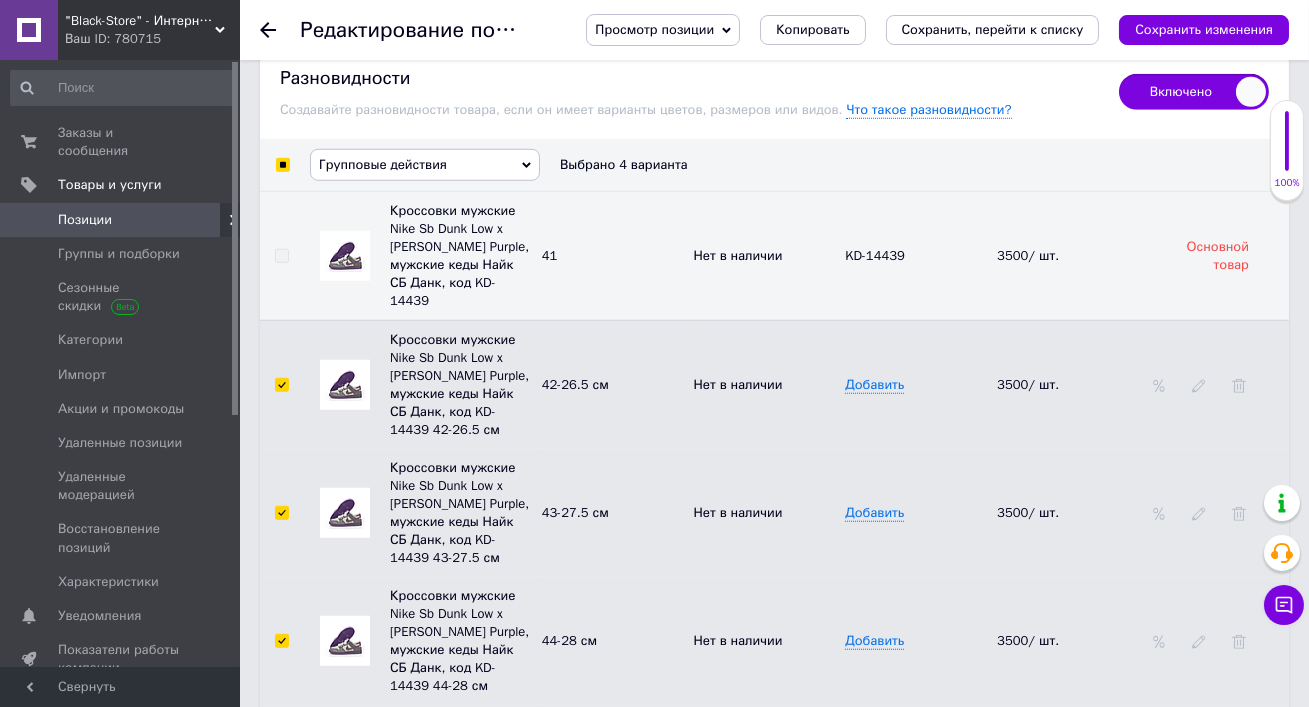 click on "Групповые действия Скрыть разновидности Удалить разновидности Изменить цену Обновить изображение Изменить наличие Выбрано 4 варианта" at bounding box center (797, 165) 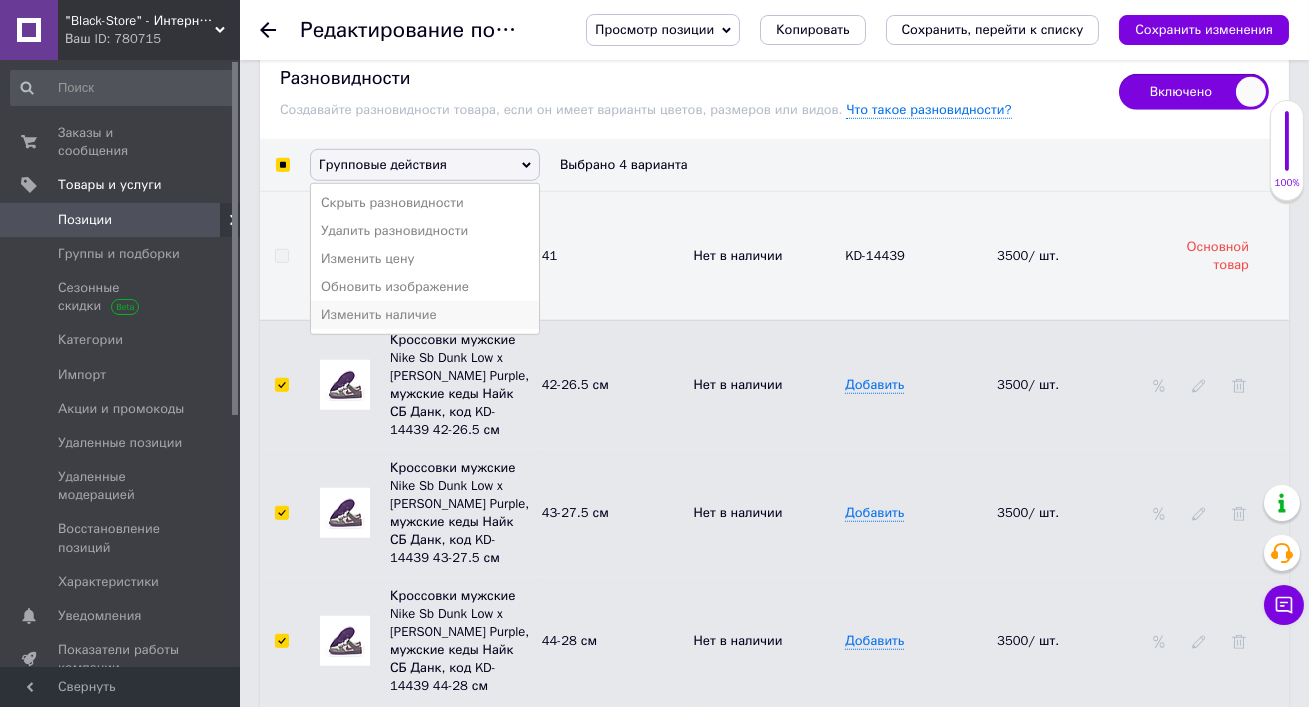 click on "Изменить наличие" at bounding box center [425, 315] 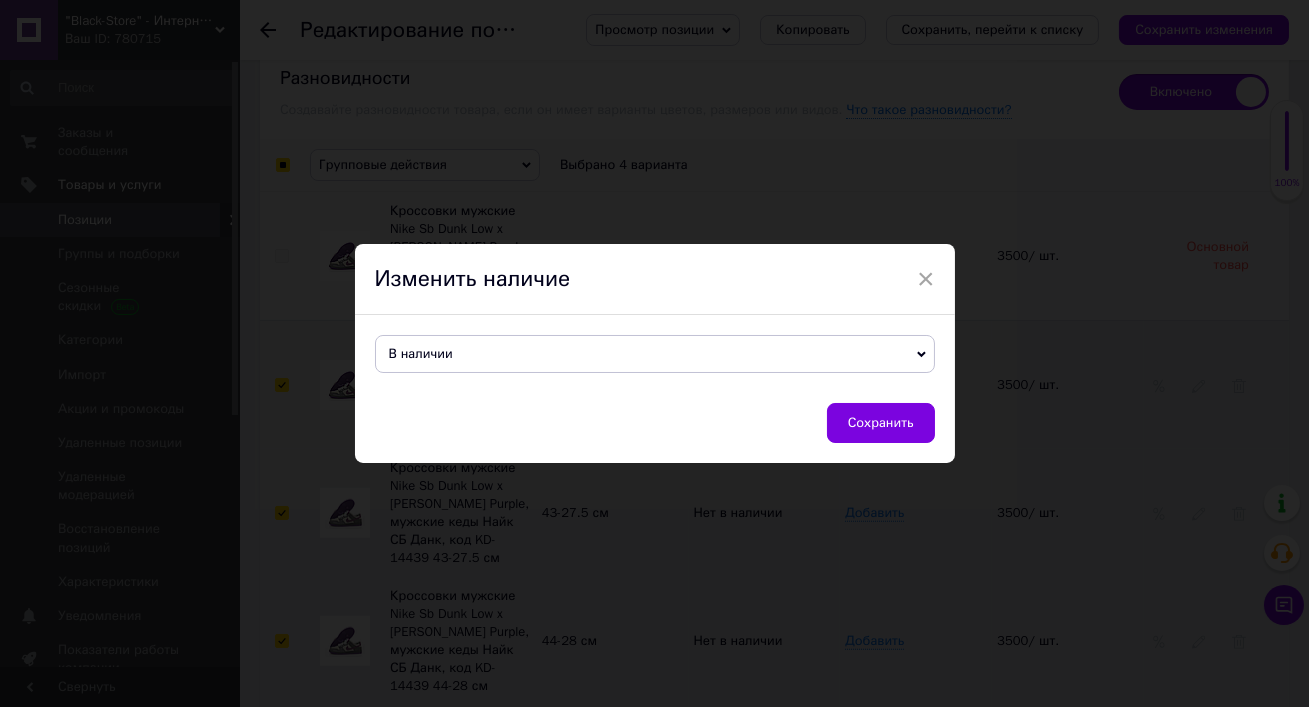 click on "В наличии" at bounding box center (655, 354) 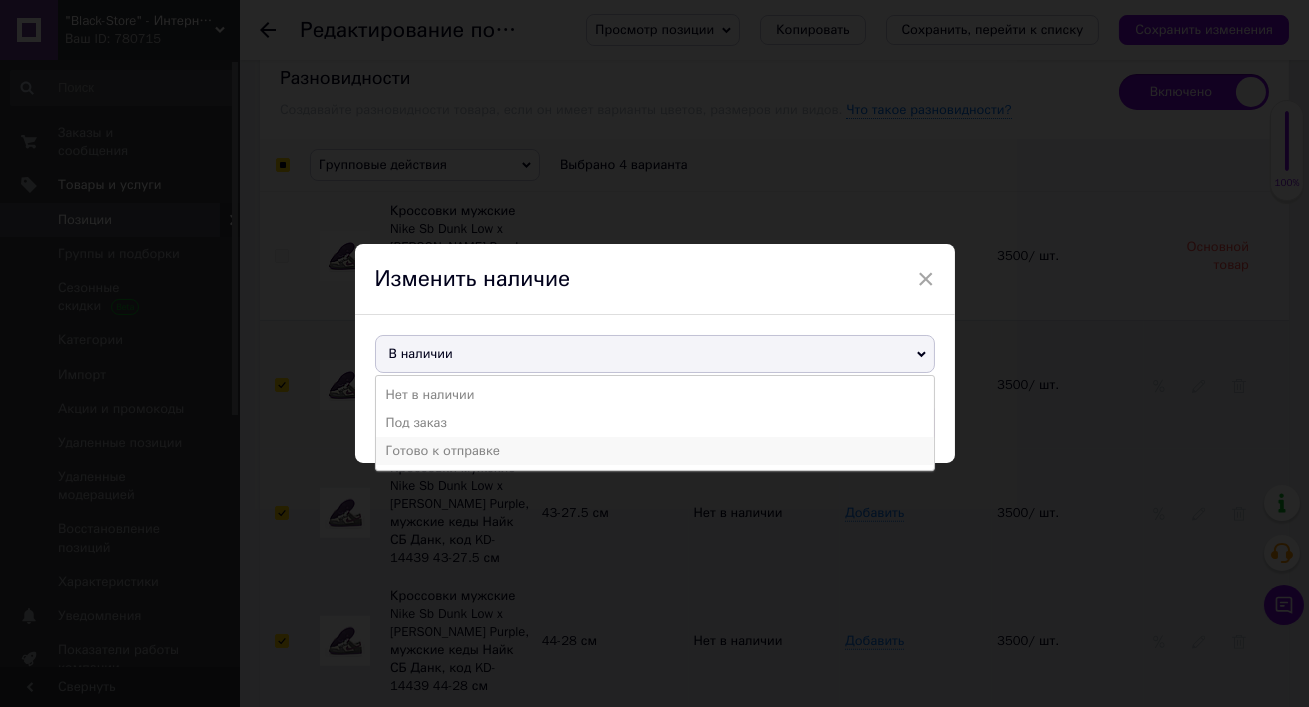 click on "Готово к отправке" at bounding box center (655, 451) 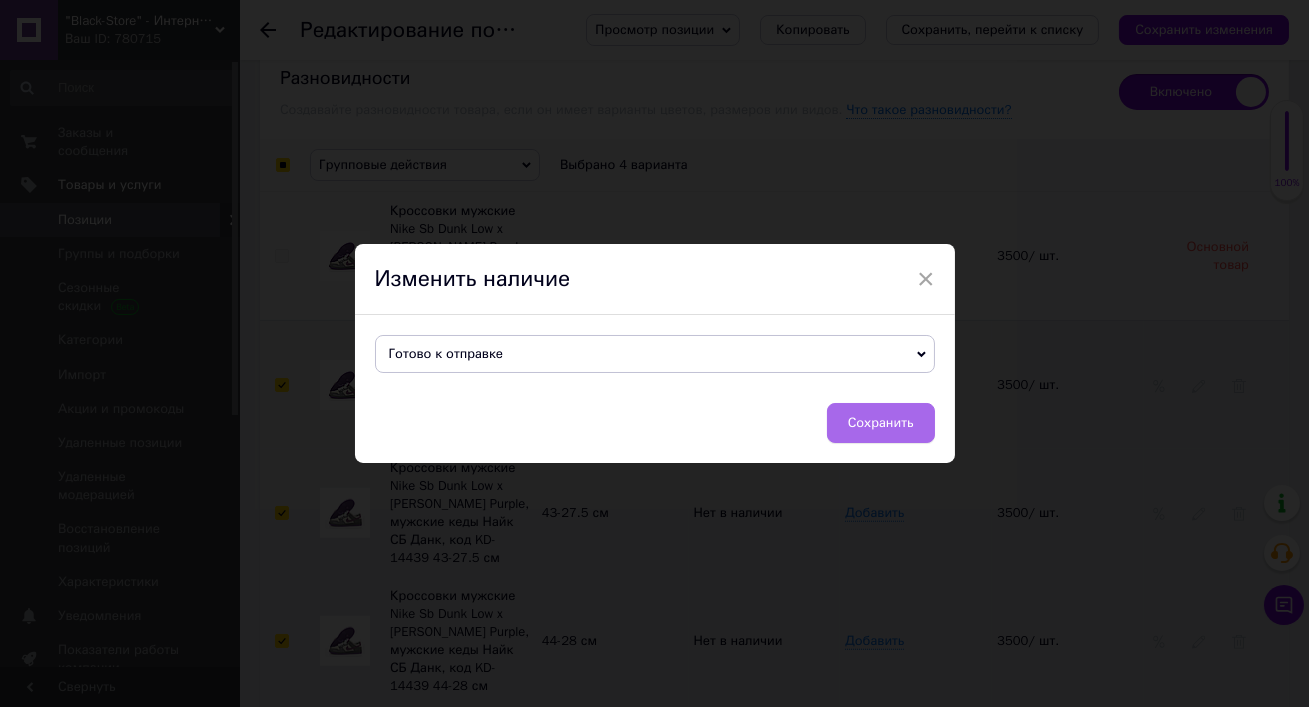 click on "Сохранить" at bounding box center (881, 423) 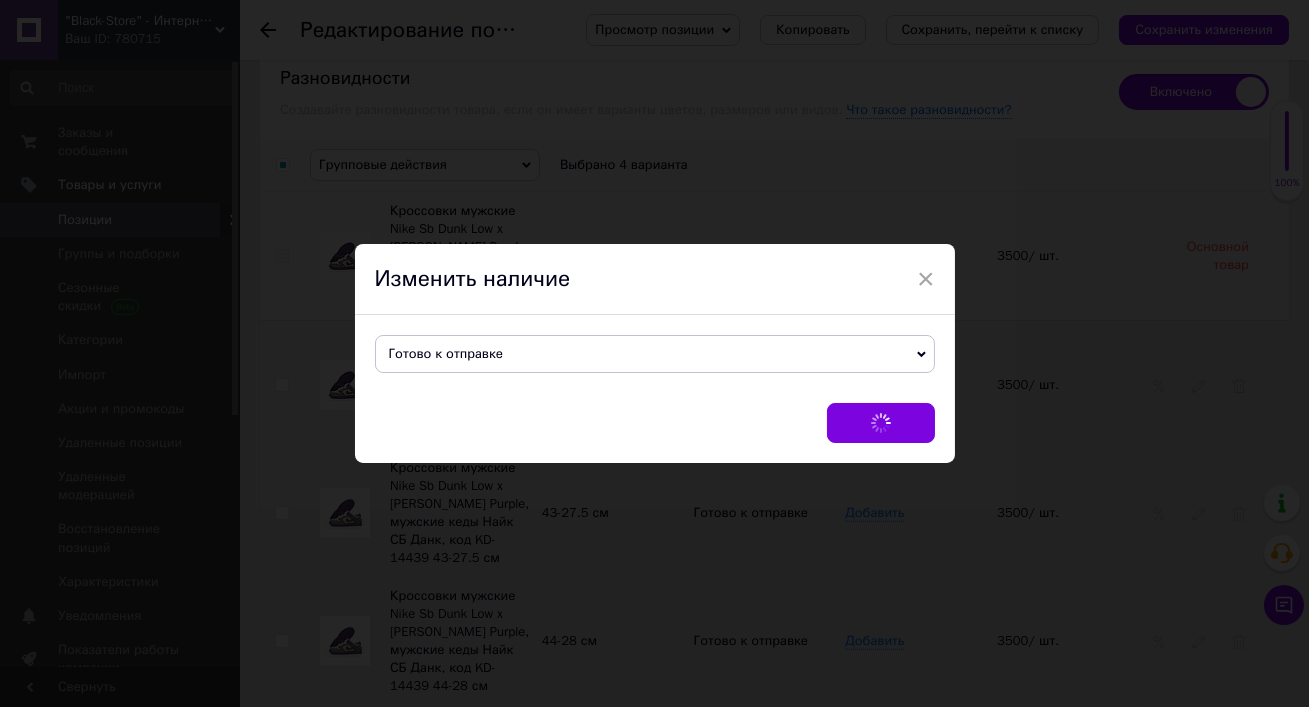 checkbox on "false" 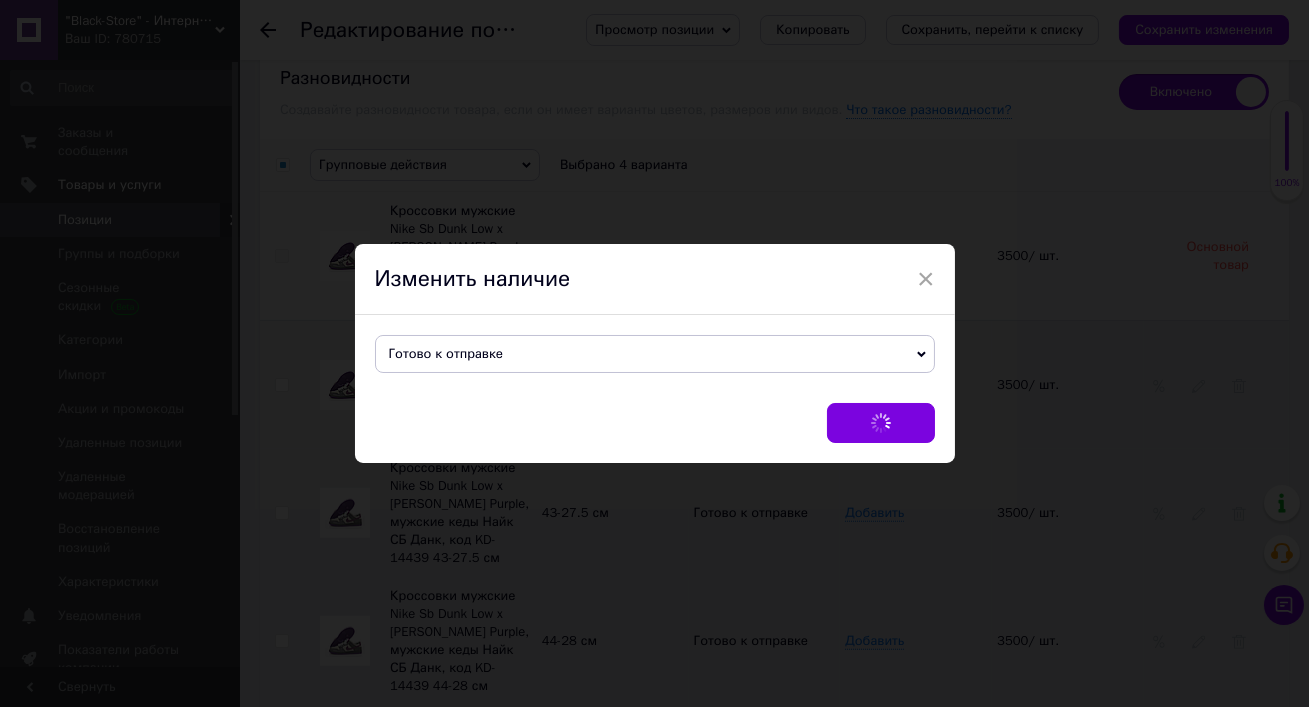 checkbox on "false" 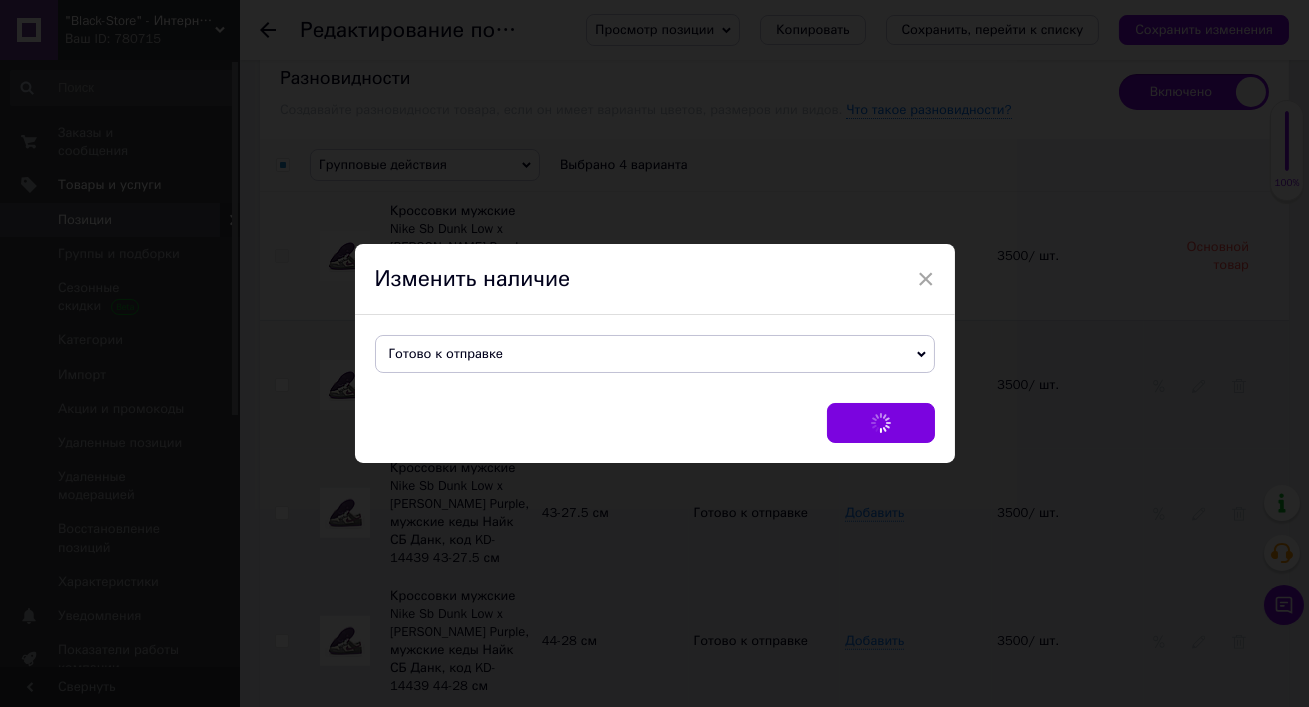 checkbox on "false" 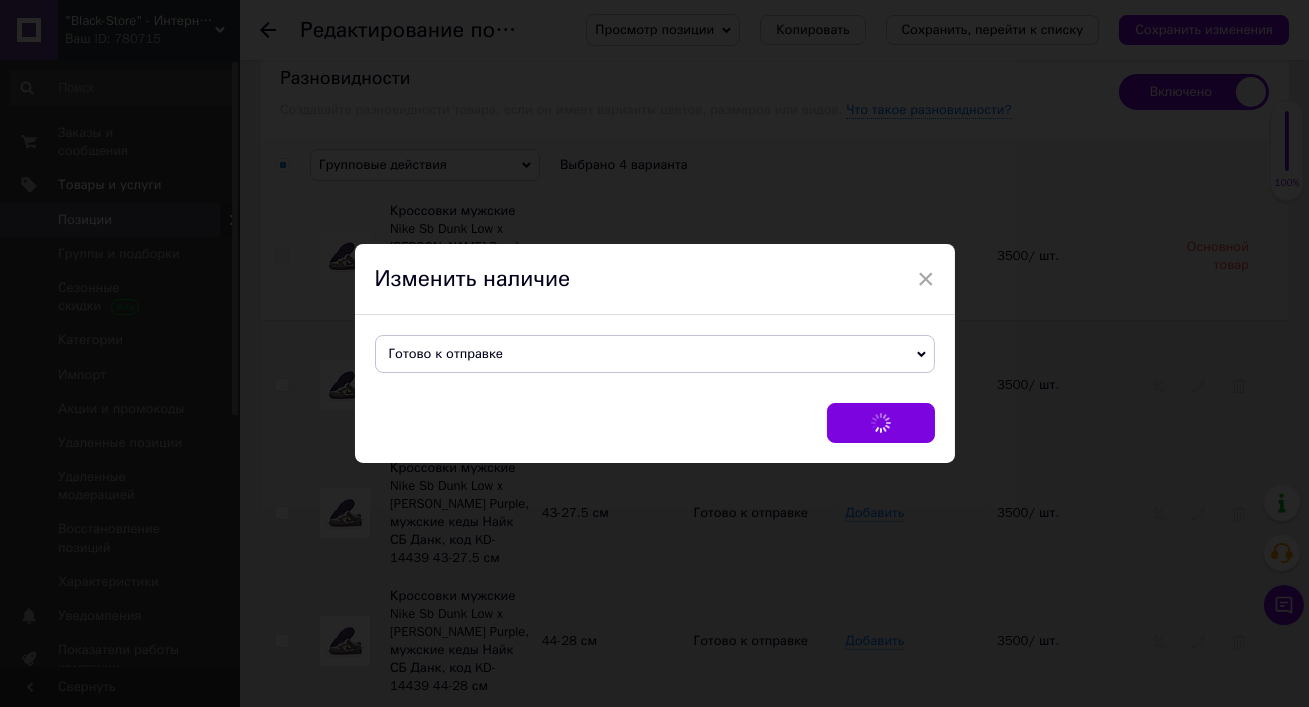 checkbox on "false" 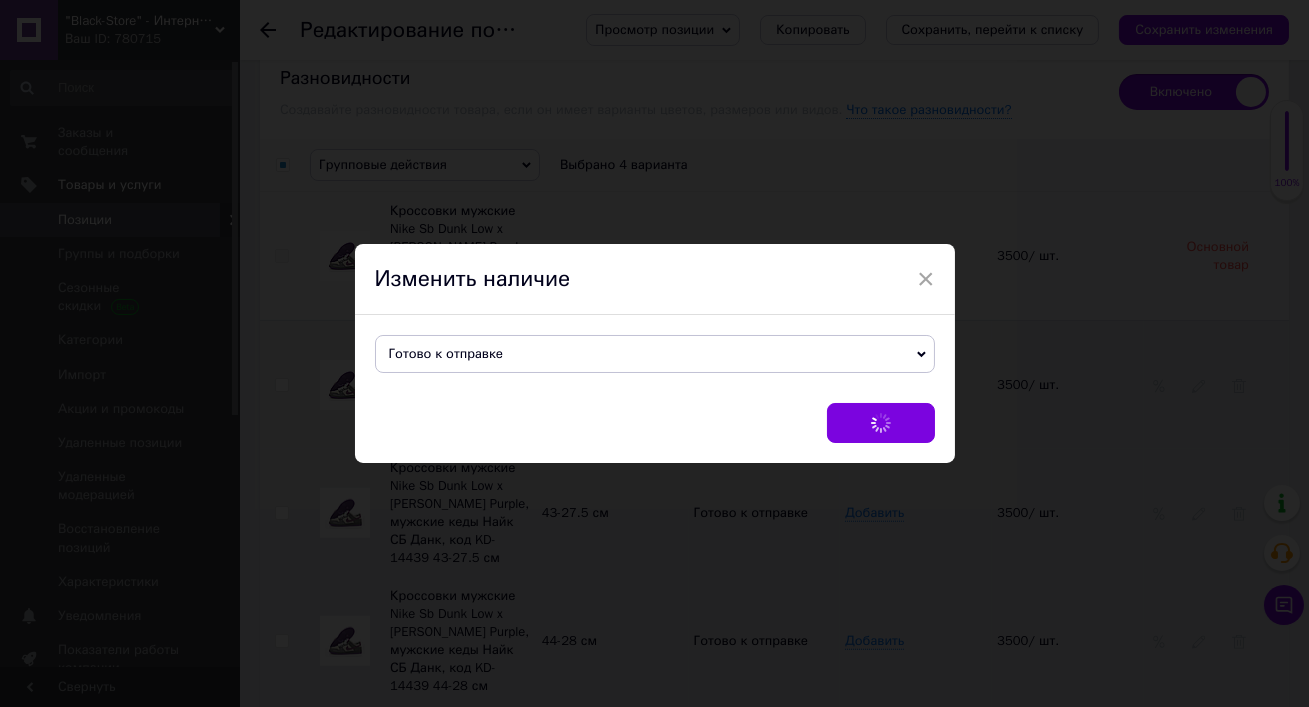 checkbox on "false" 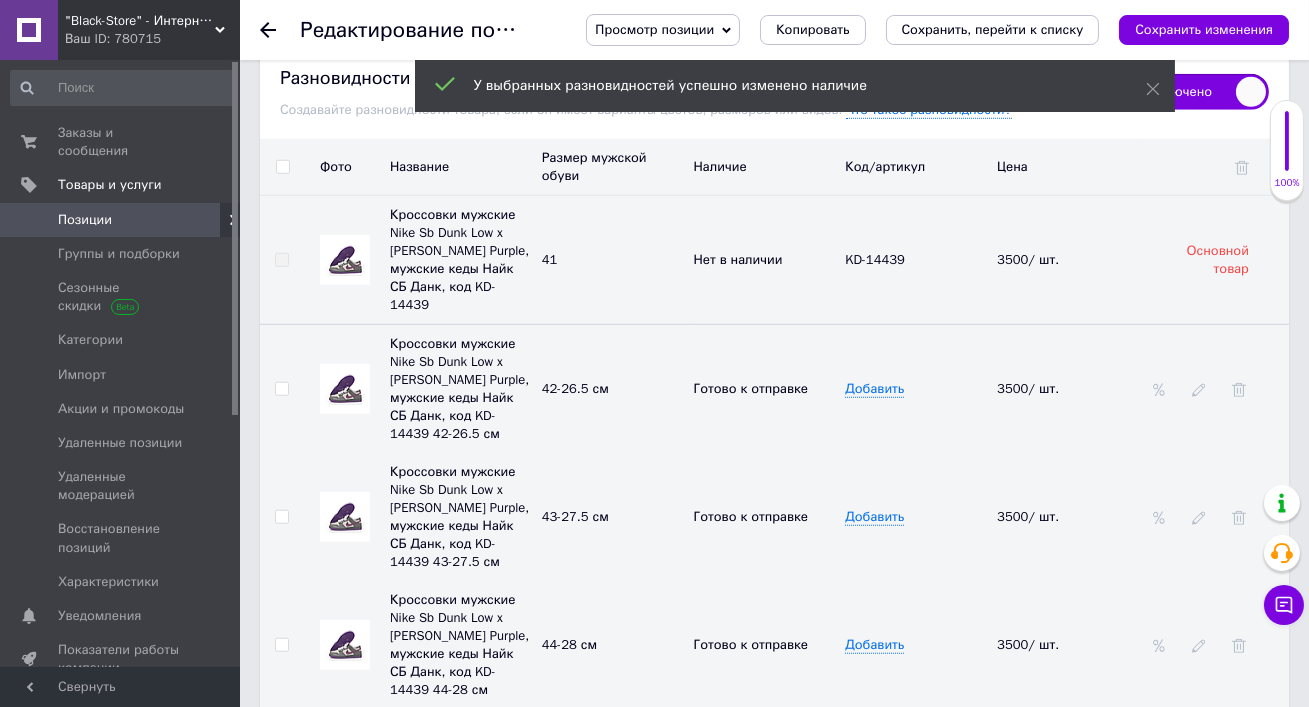 click on "Сохранить, перейти к списку" at bounding box center (993, 29) 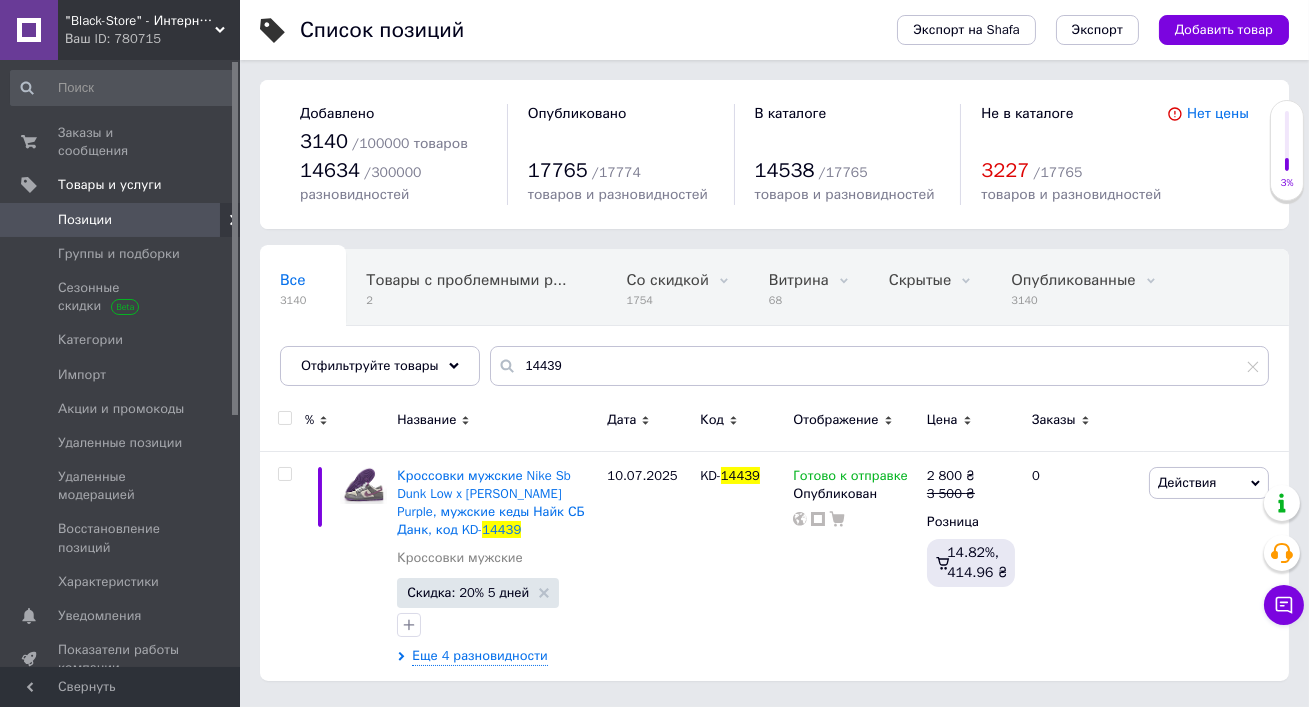 scroll, scrollTop: 0, scrollLeft: 0, axis: both 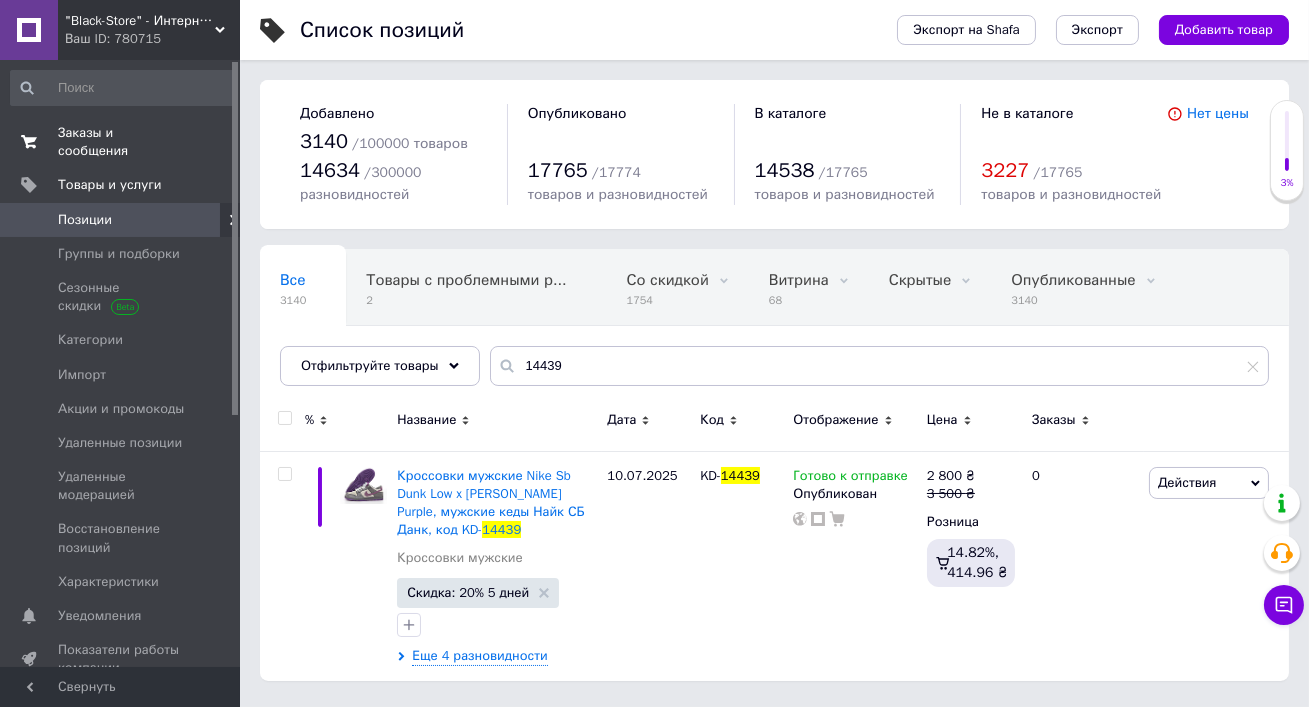 click on "Заказы и сообщения" at bounding box center (121, 142) 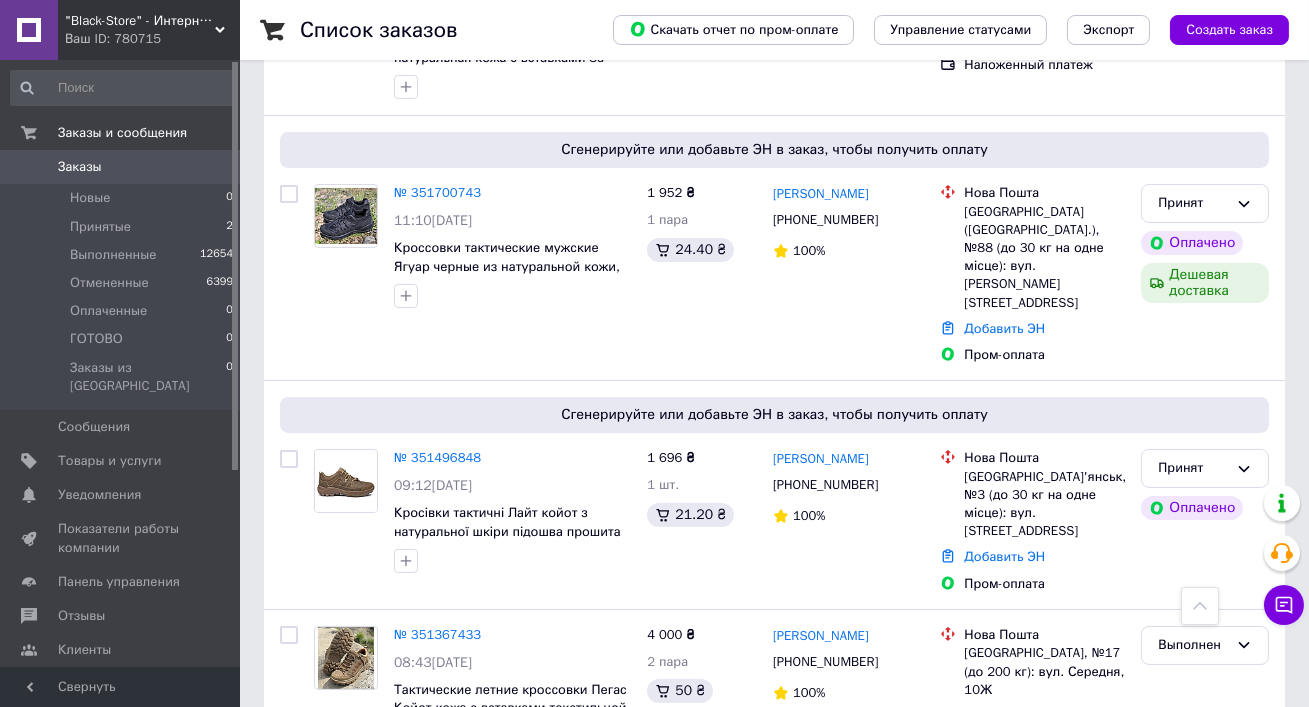 scroll, scrollTop: 0, scrollLeft: 0, axis: both 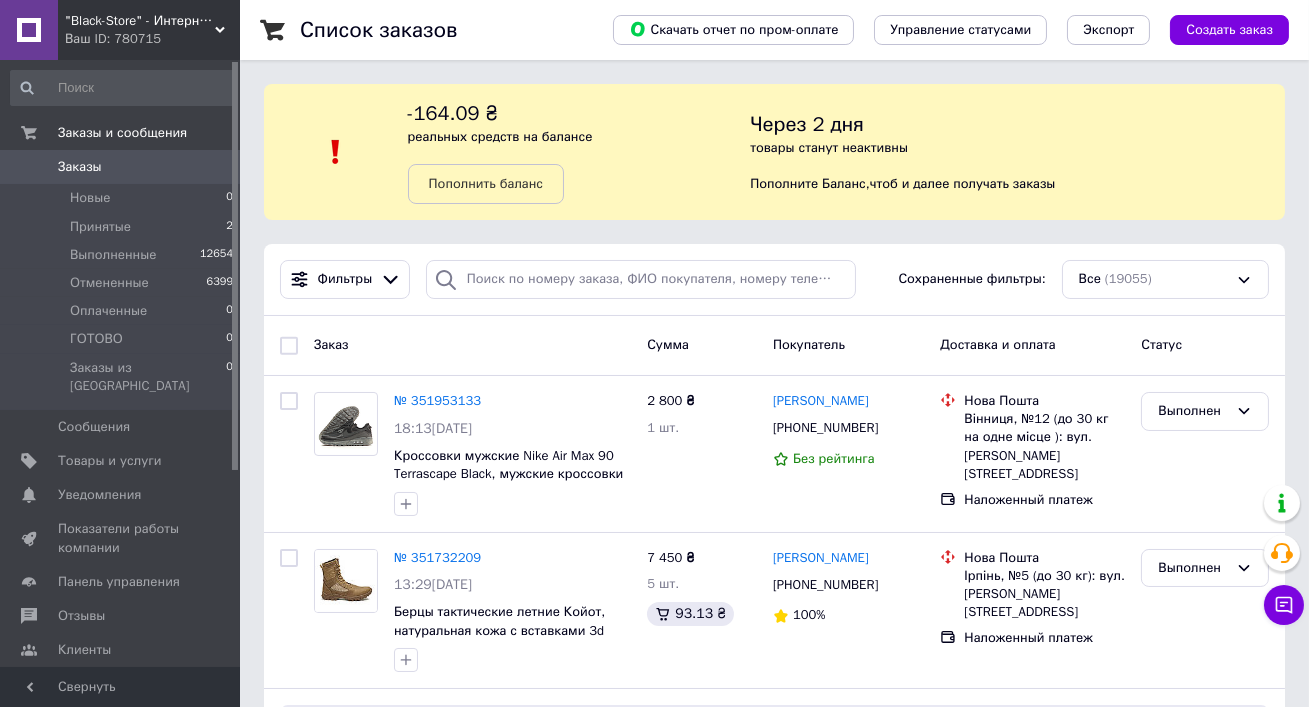 click on "Ваш ID: 780715" at bounding box center (152, 39) 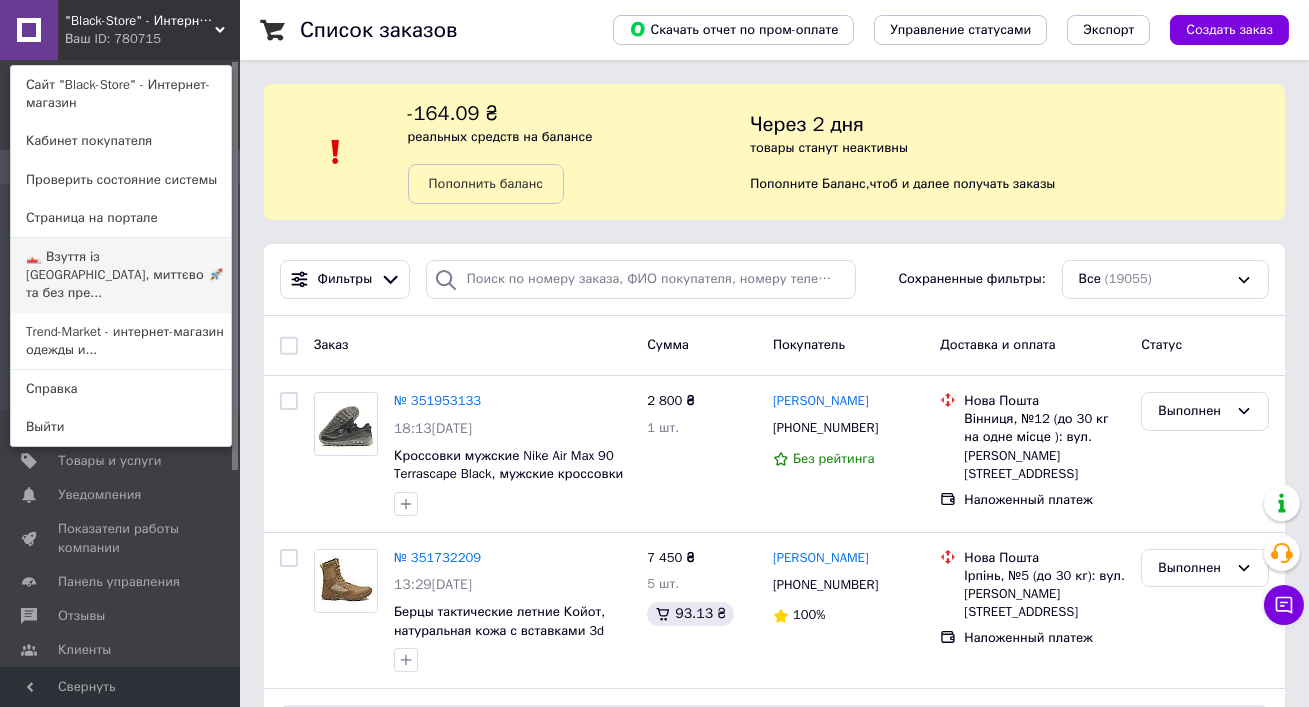 click on "👟 Взуття із [GEOGRAPHIC_DATA], миттєво 🚀 та без пре..." at bounding box center [121, 275] 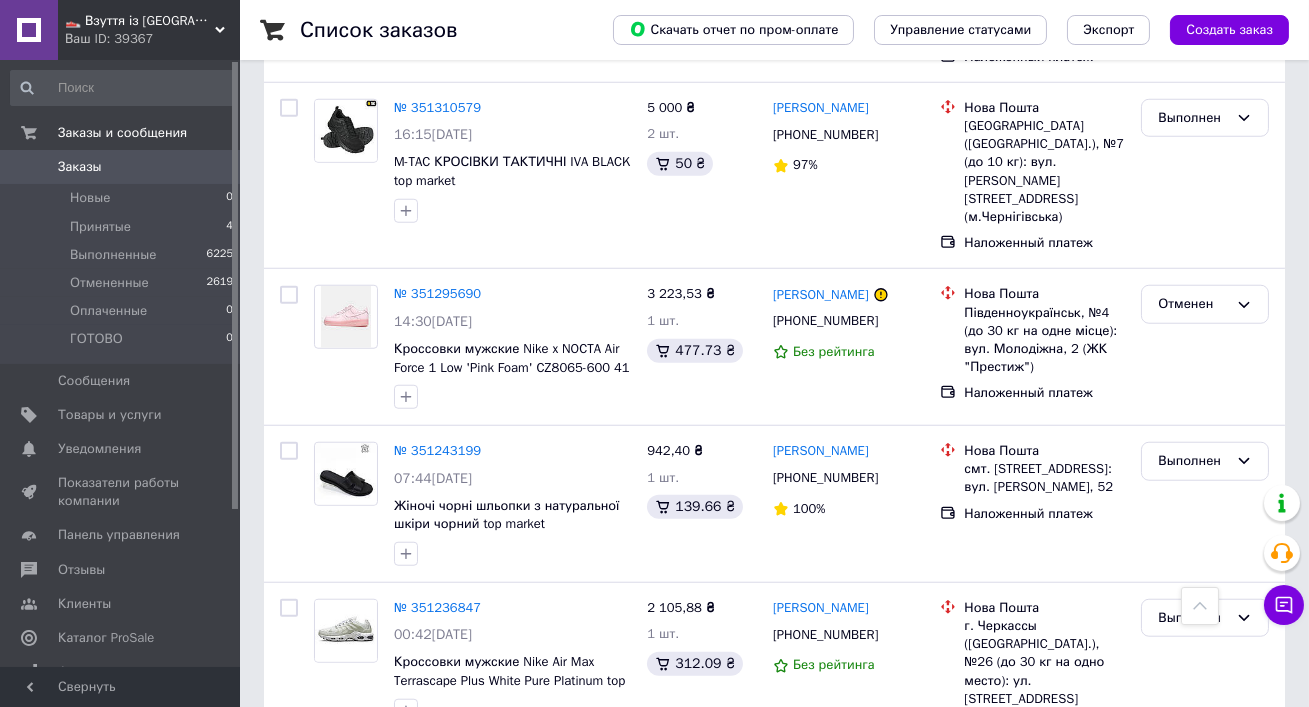 scroll, scrollTop: 3458, scrollLeft: 0, axis: vertical 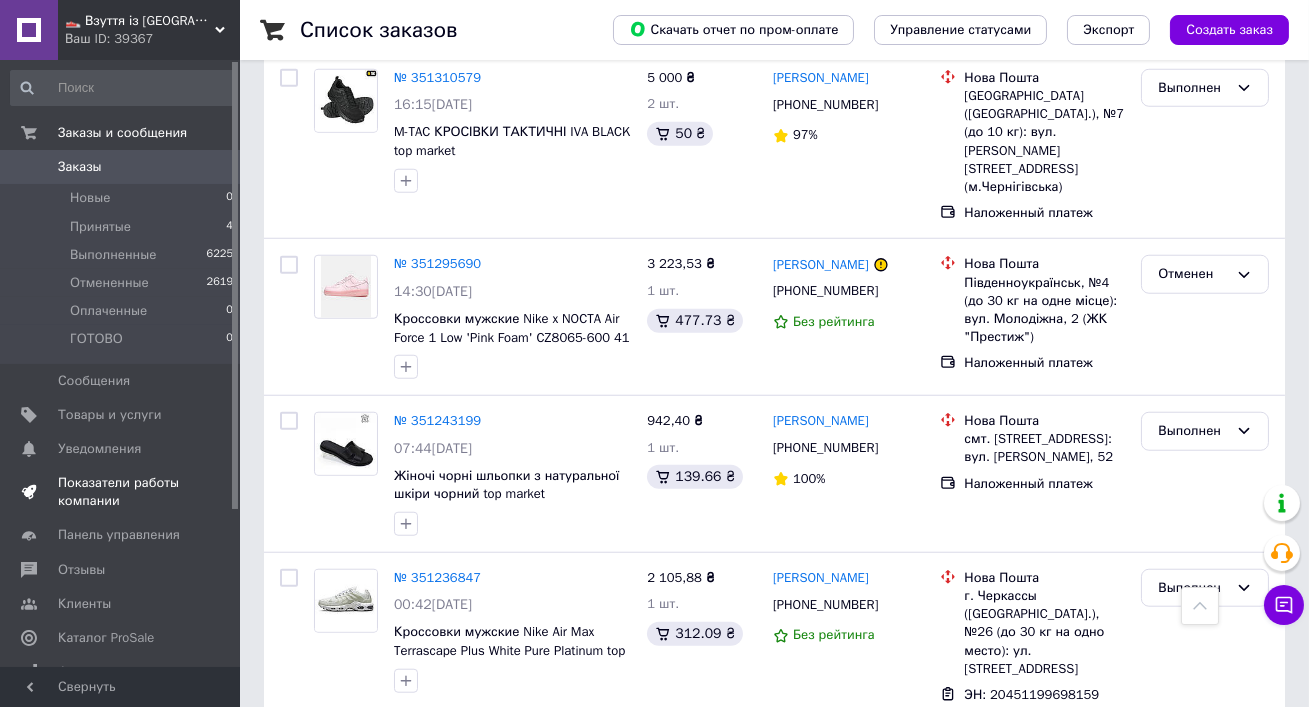 click on "Показатели работы компании" at bounding box center [121, 492] 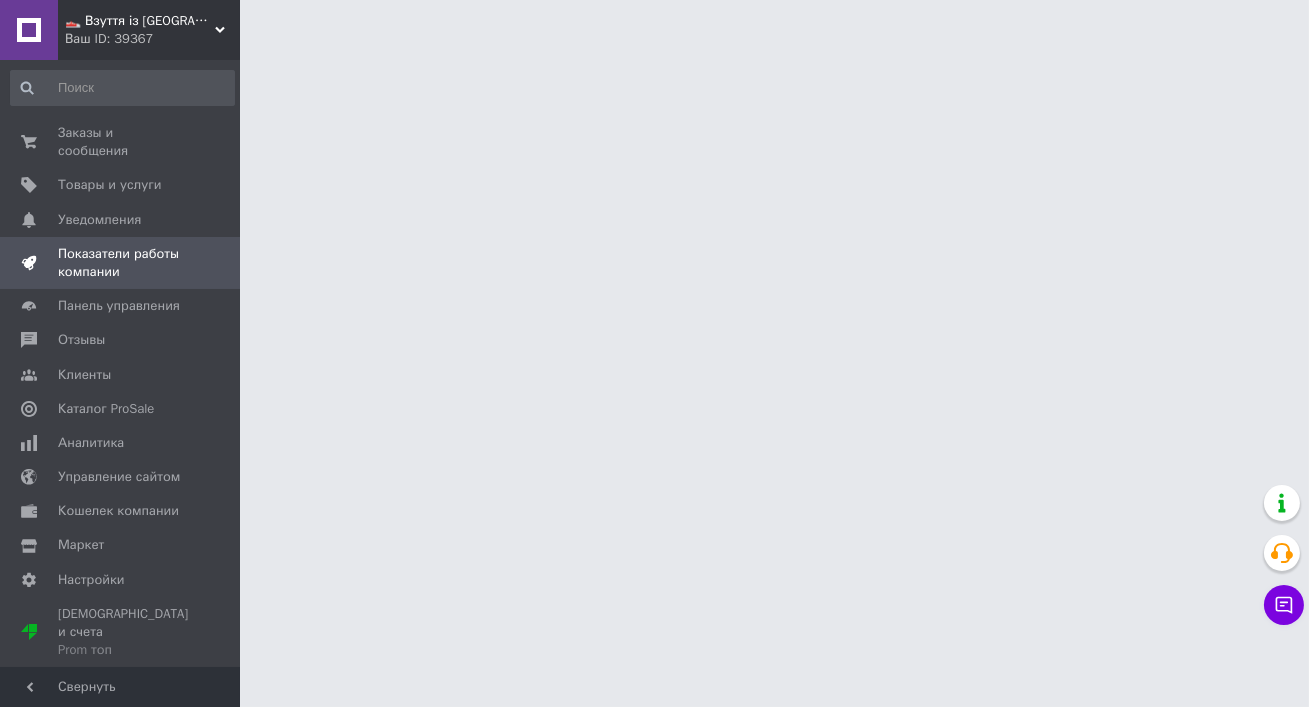 scroll, scrollTop: 0, scrollLeft: 0, axis: both 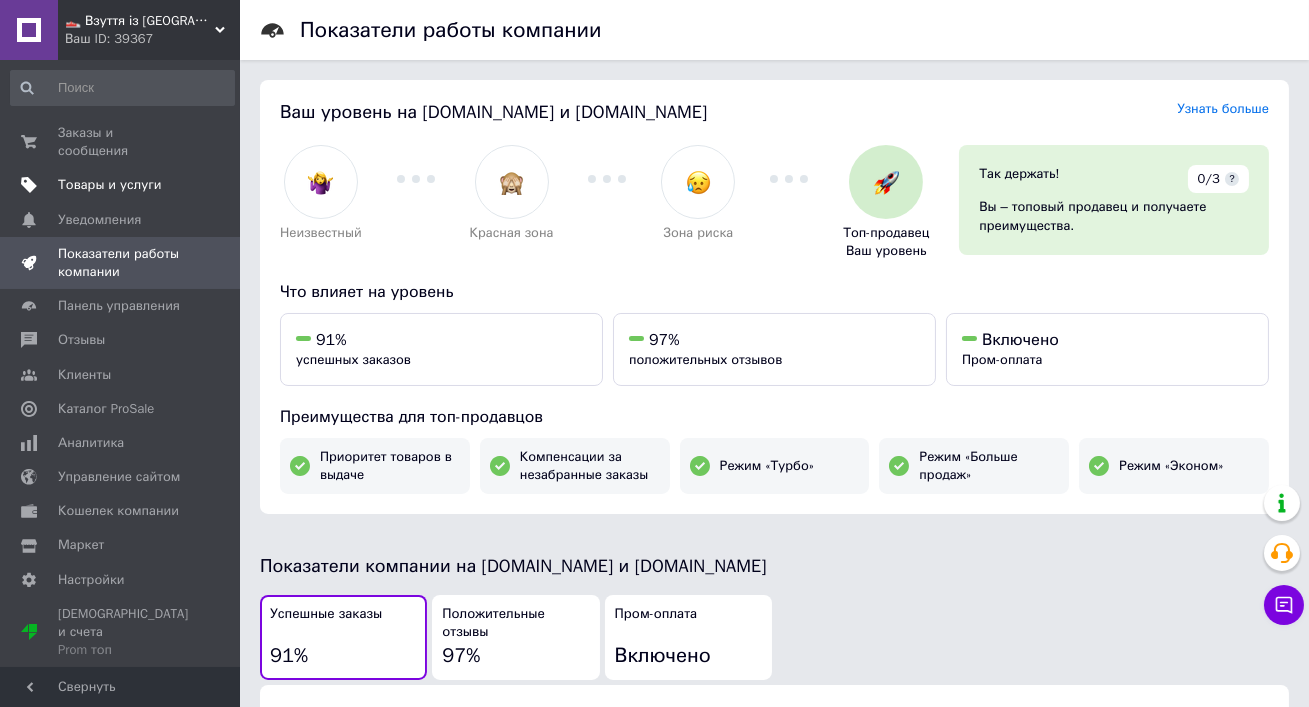 click on "Товары и услуги" at bounding box center (122, 185) 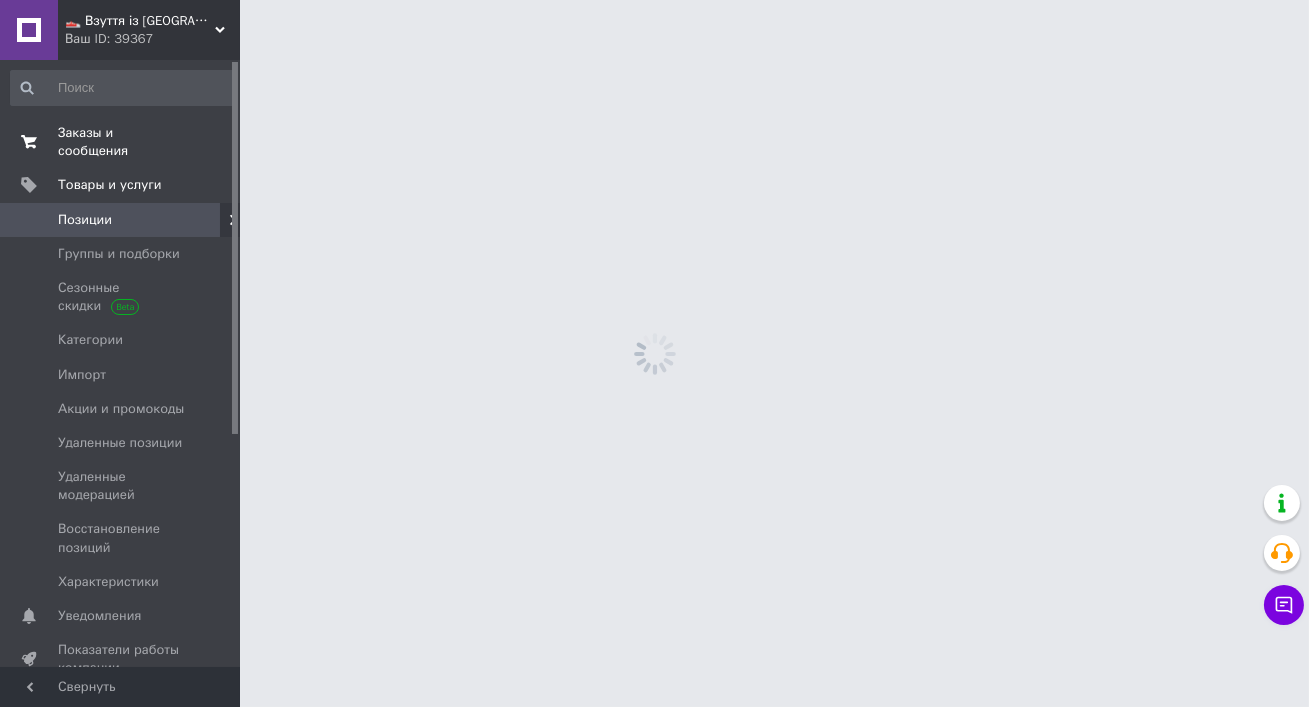 click on "Заказы и сообщения" at bounding box center [121, 142] 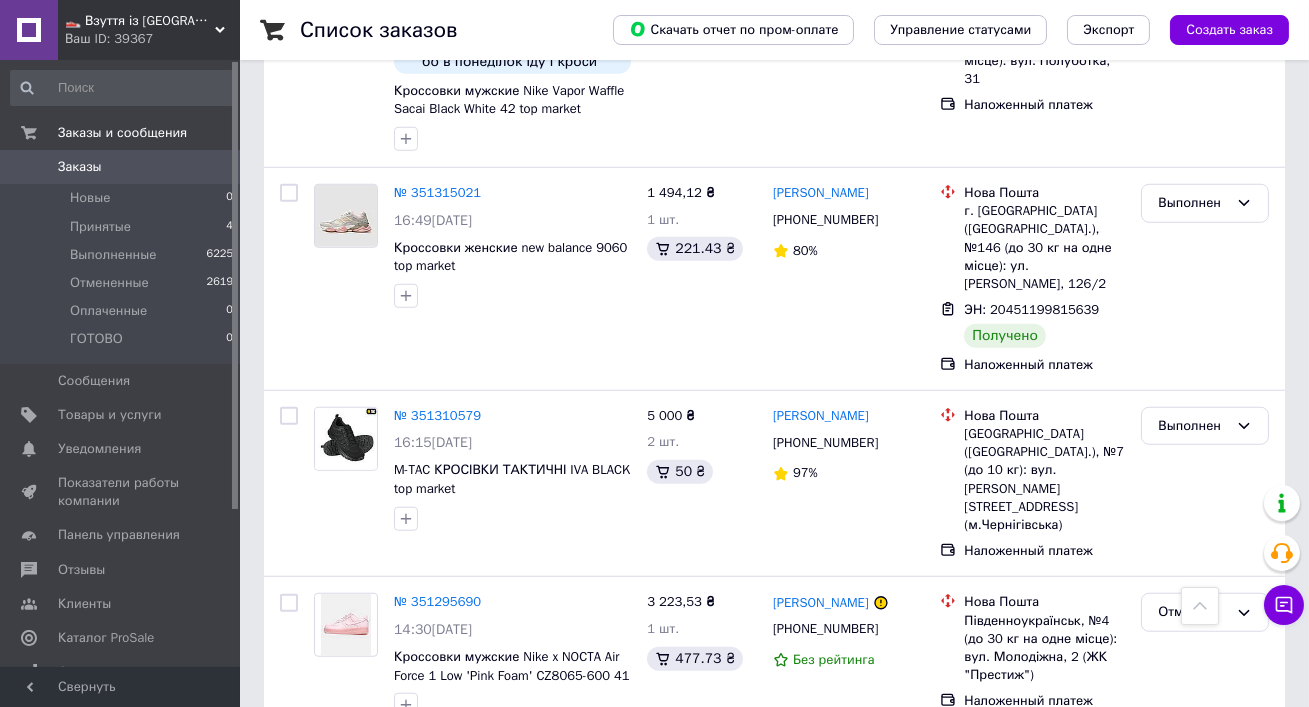 scroll, scrollTop: 3458, scrollLeft: 0, axis: vertical 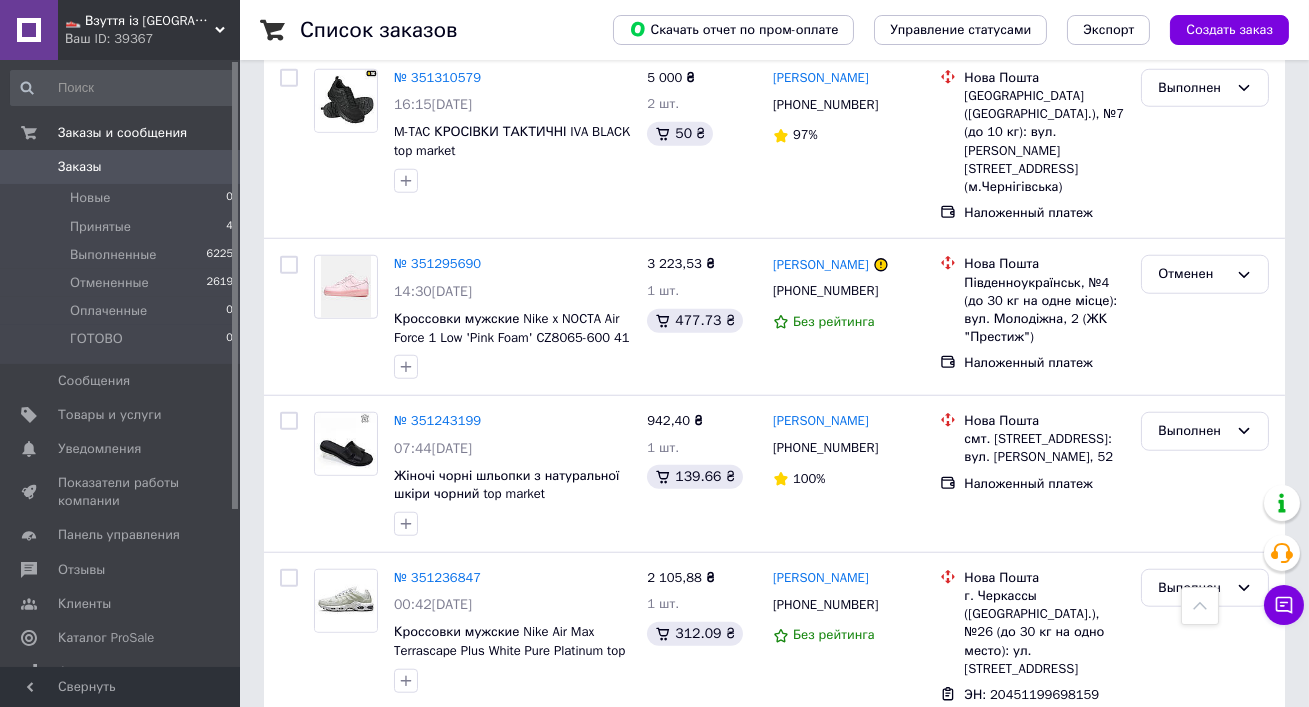 click on "Список заказов   Скачать отчет по пром-оплате Управление статусами Экспорт Создать заказ -959.34 ₴ реальных средств на балансе Пополнить баланс Через 4 дня товары станут неактивны Пополните Баланс ,  чтоб и далее получать заказы Фильтры Сохраненные фильтры: Все (8848) Заказ Сумма Покупатель Доставка и оплата Статус № 351927324 15:42, 09.07.2025 Кроссовки мужские Nike Air Max Terrascape Plus 'White' 44 top market 2 517,65 ₴ 1 шт. 373.12 ₴ Сніжана Сердюк +380953620035 100% Нова Пошта г. Шахтарское (Днепропетровская обл., Синельниковский р-н.), №2 (до 30 кг): ул. Независимости, д. 4В ЭН: 20451202467956 На пути к получателю 60%" at bounding box center [774, -1299] 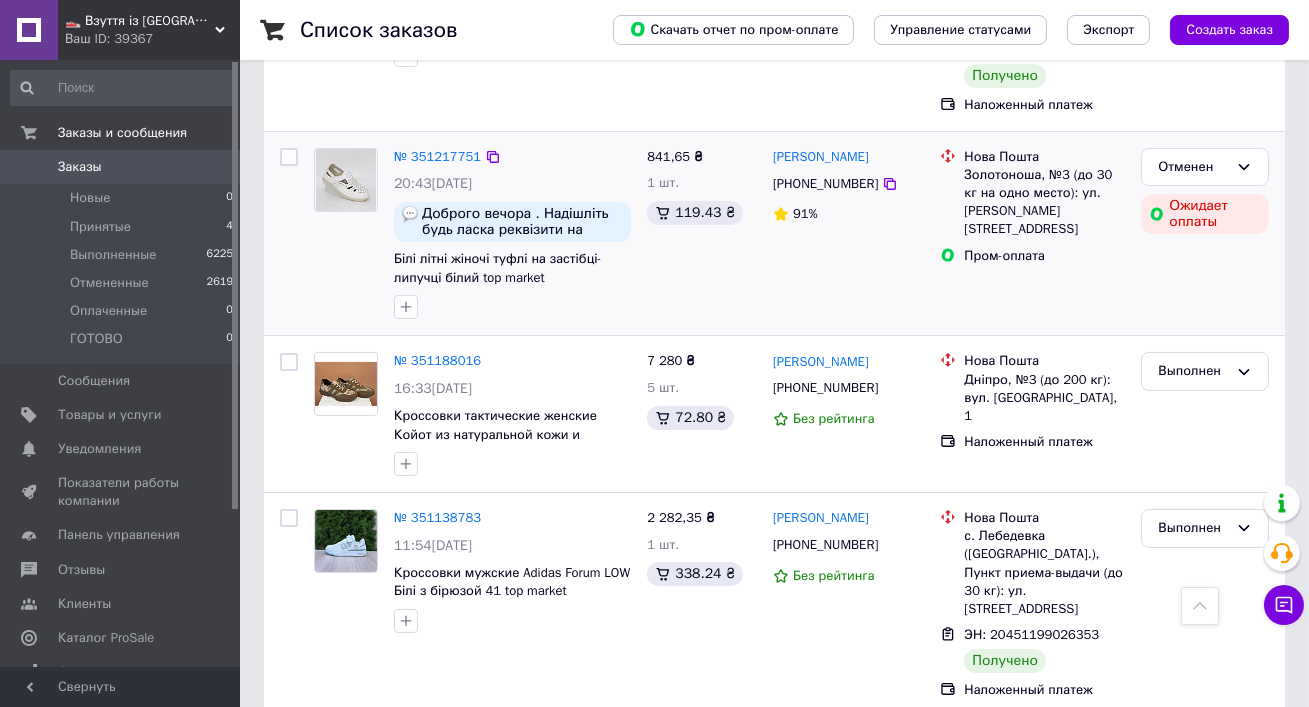 scroll, scrollTop: 0, scrollLeft: 0, axis: both 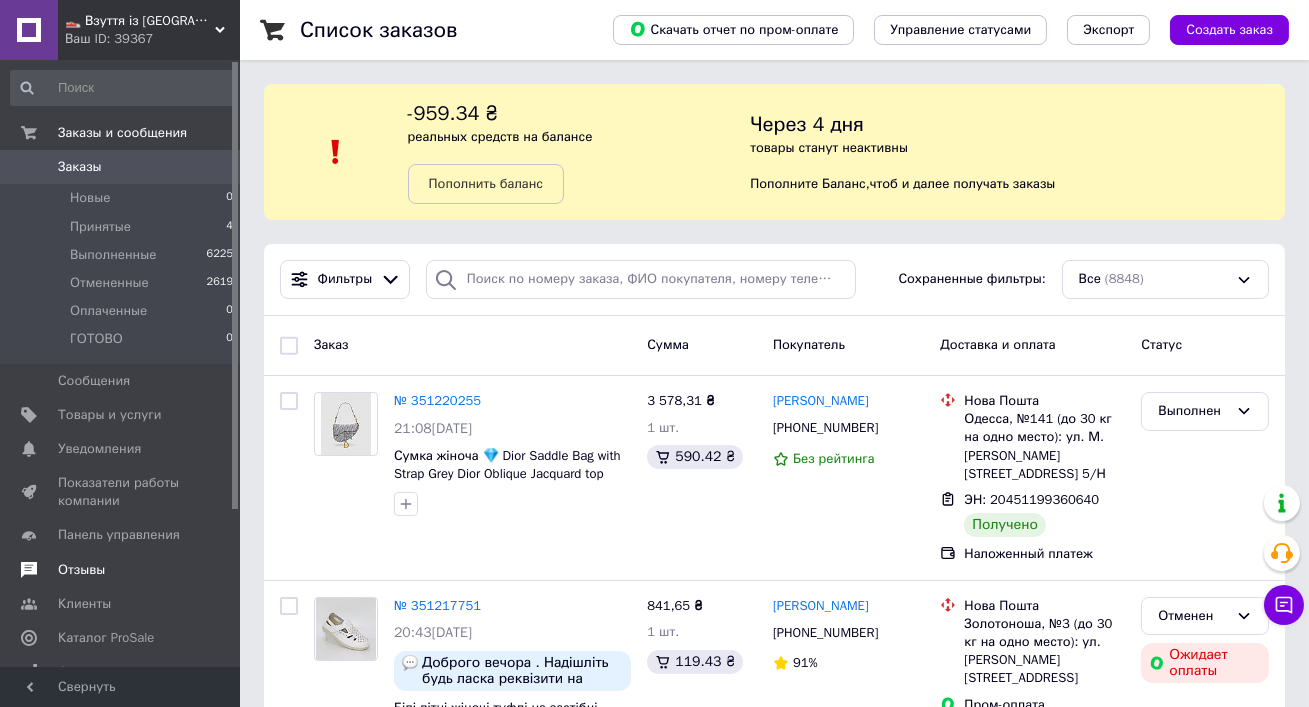 click on "Отзывы" at bounding box center [81, 570] 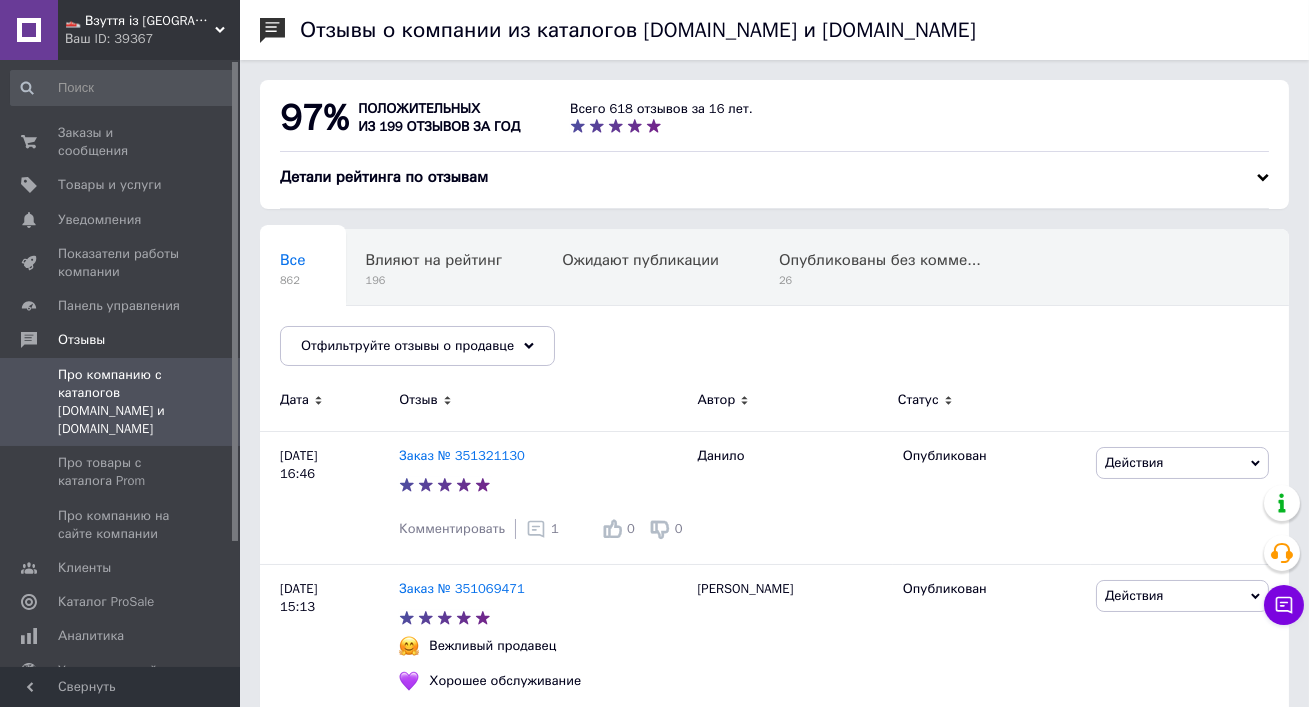 click on "Про компанию с каталогов [DOMAIN_NAME] и [DOMAIN_NAME]" at bounding box center [122, 402] 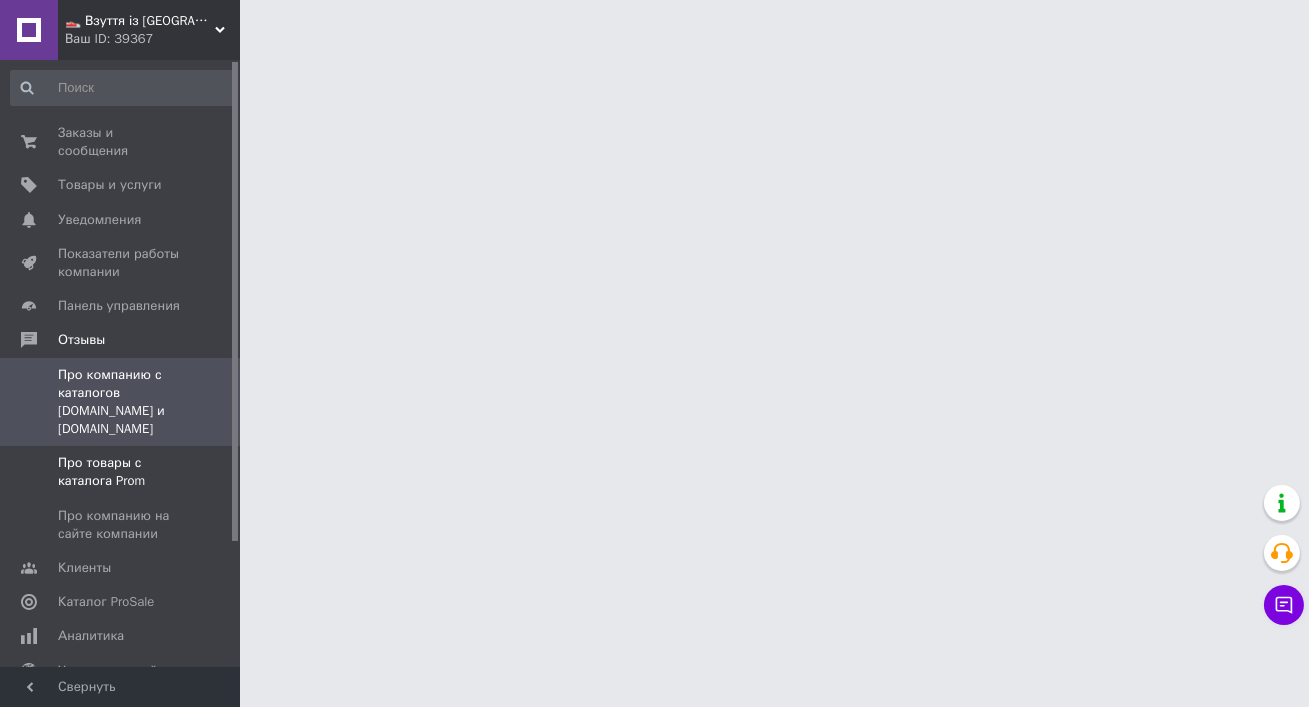 click on "Про товары с каталога Prom" at bounding box center (121, 472) 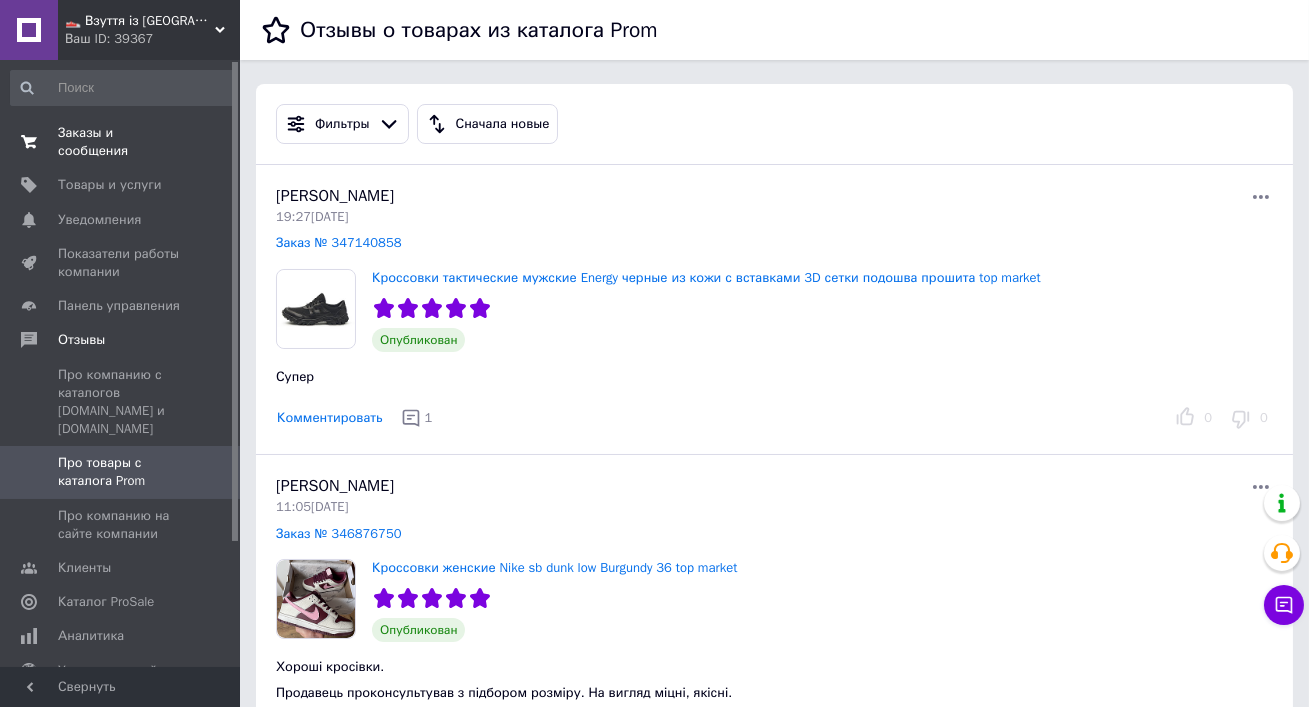 click on "Заказы и сообщения 0 0" at bounding box center [122, 142] 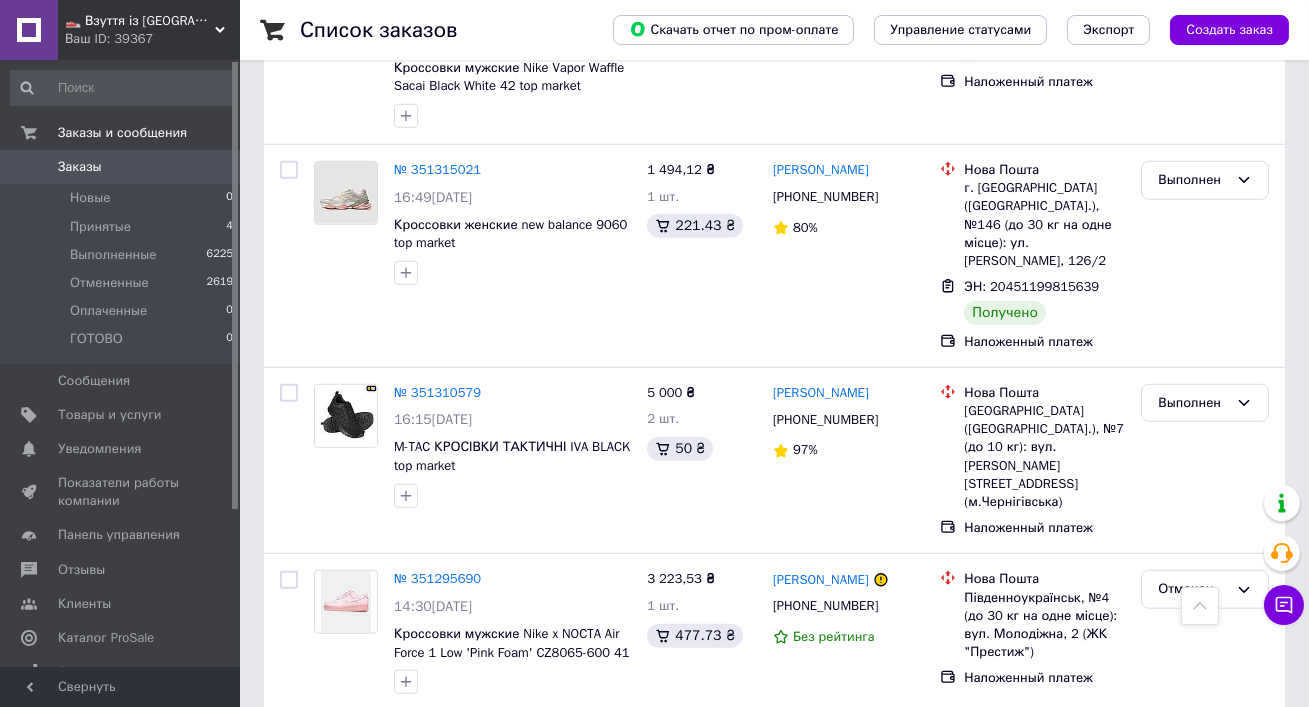 scroll, scrollTop: 3458, scrollLeft: 0, axis: vertical 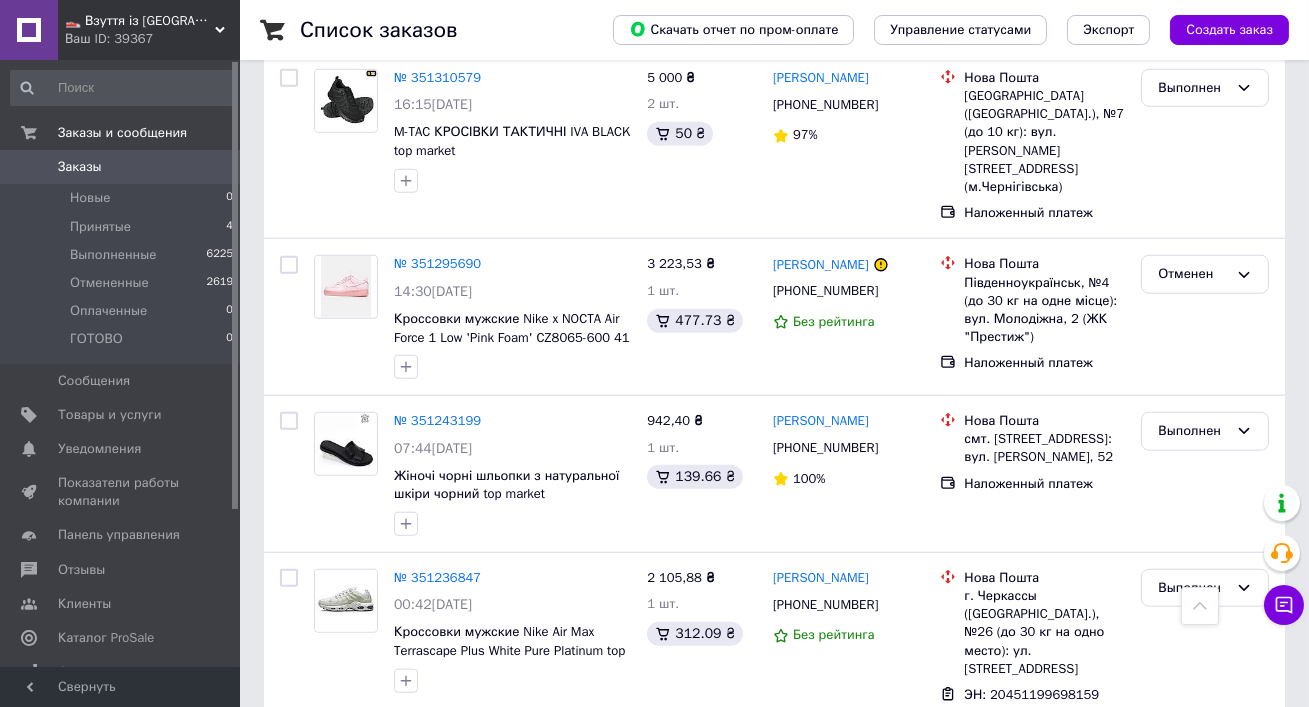 click on "2" at bounding box center [327, 820] 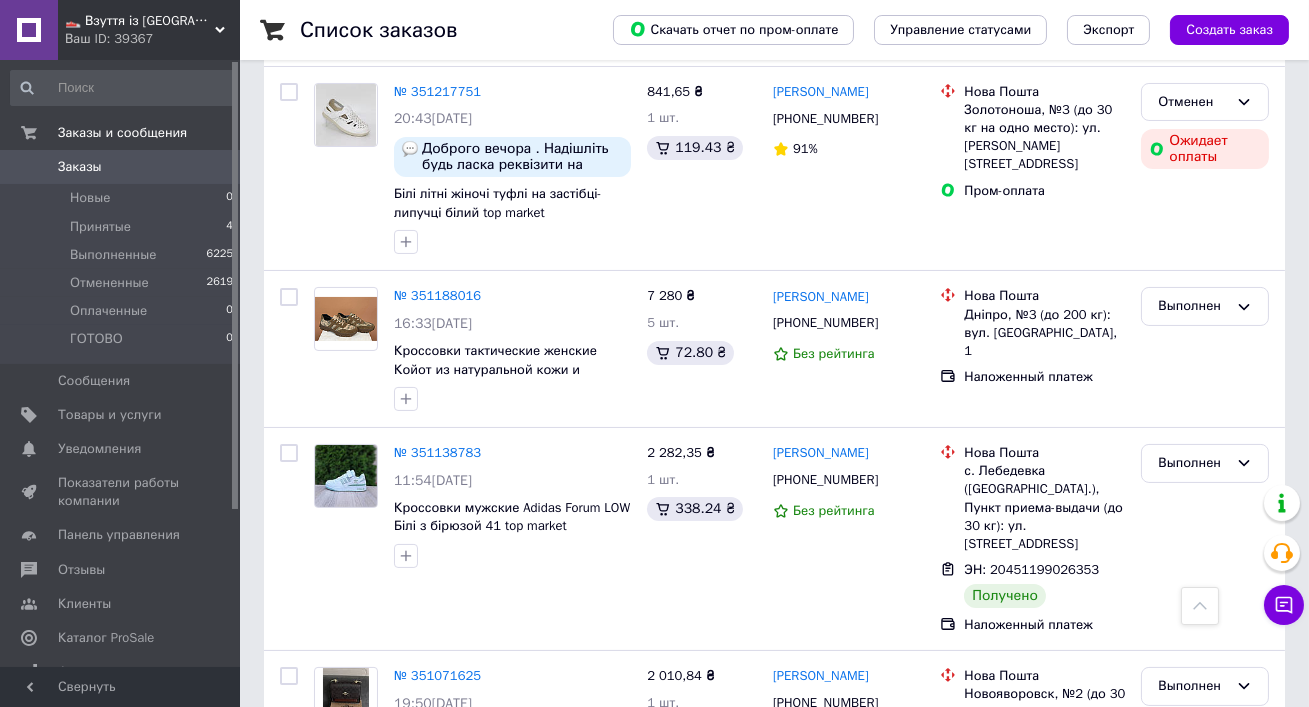 scroll, scrollTop: 1206, scrollLeft: 0, axis: vertical 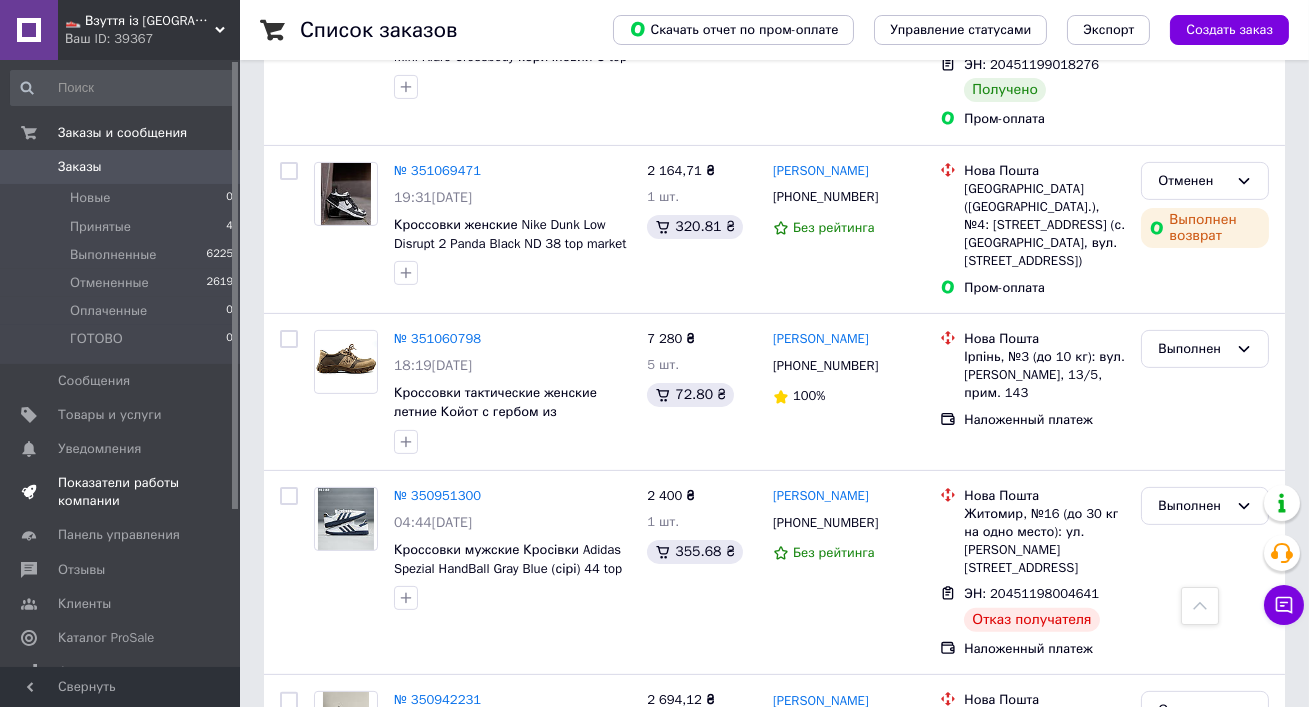 click on "Показатели работы компании" at bounding box center [121, 492] 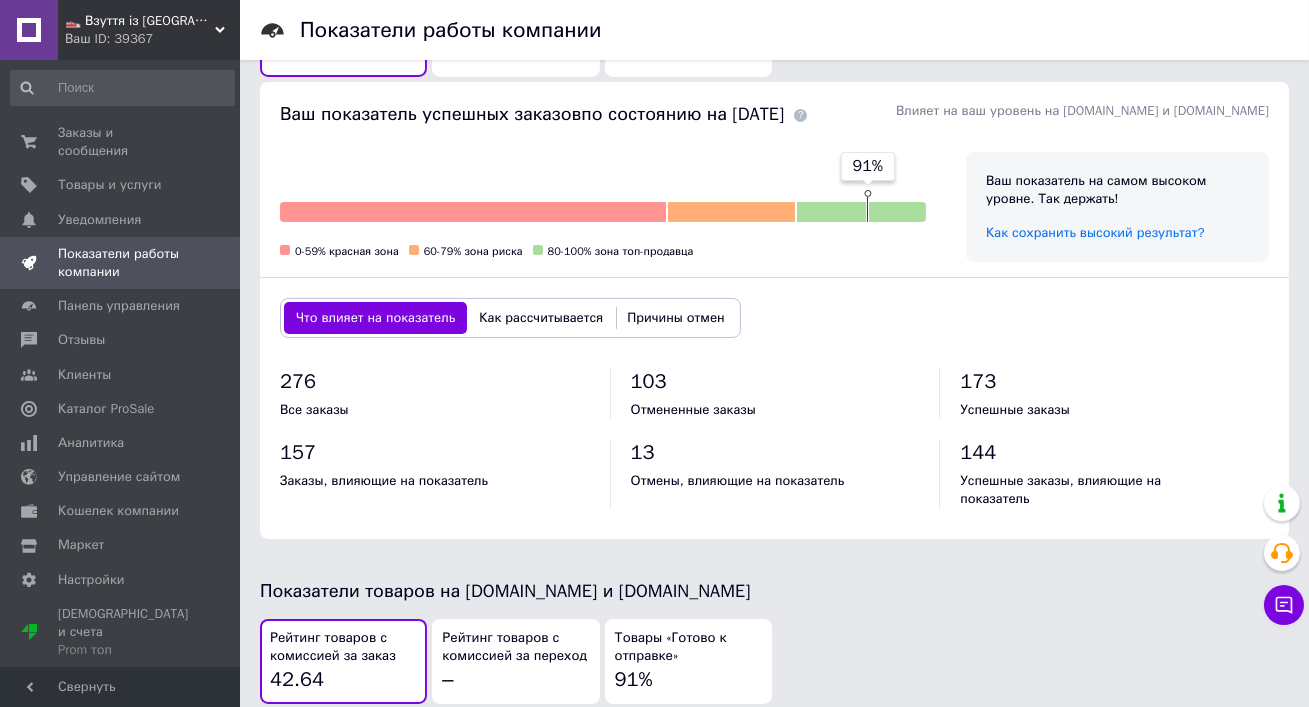 scroll, scrollTop: 918, scrollLeft: 0, axis: vertical 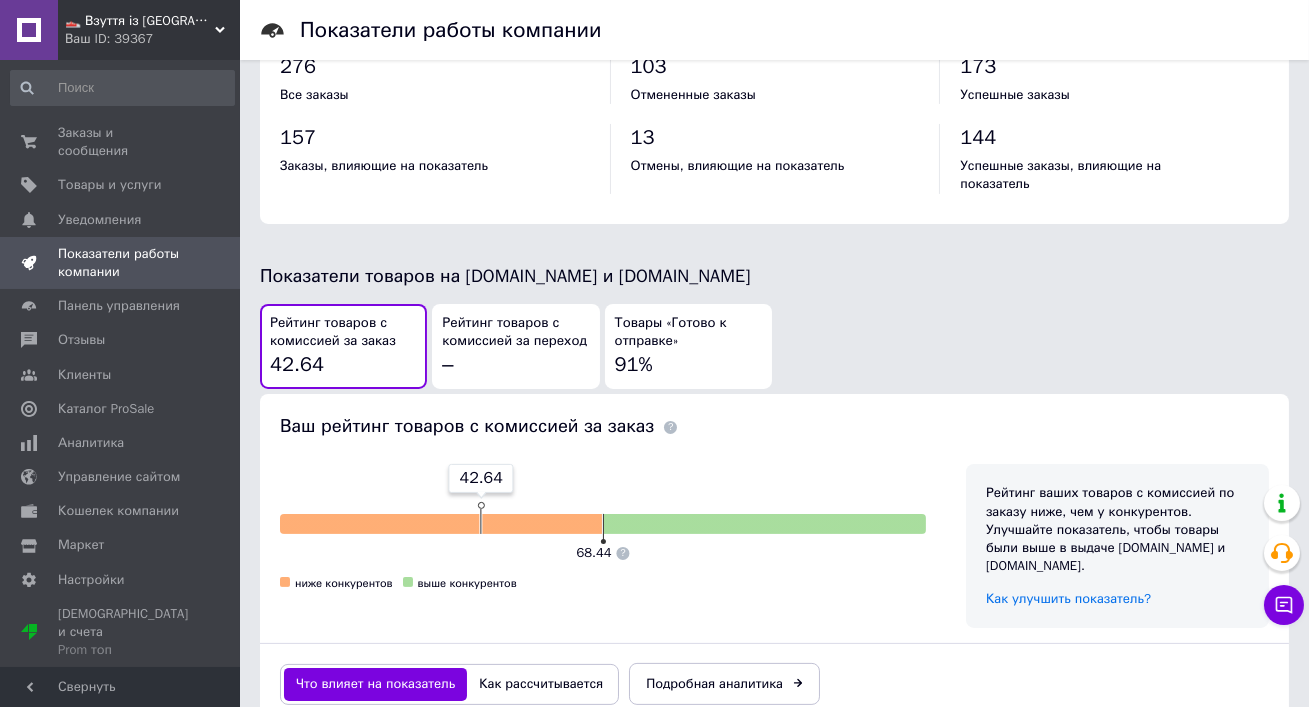 click on "👟 Взуття із Польщі, миттєво 🚀 та без предоплат" at bounding box center (140, 21) 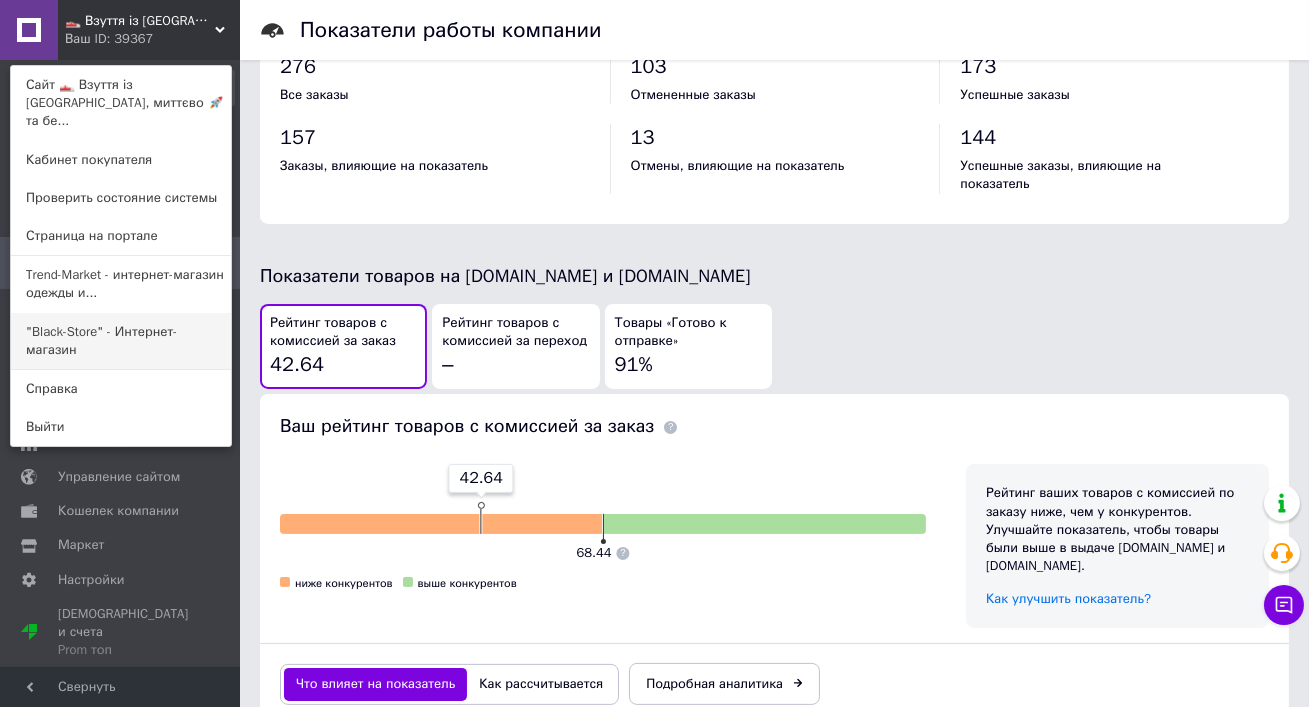 click on ""Black-Store" - Интернет-магазин" at bounding box center (121, 341) 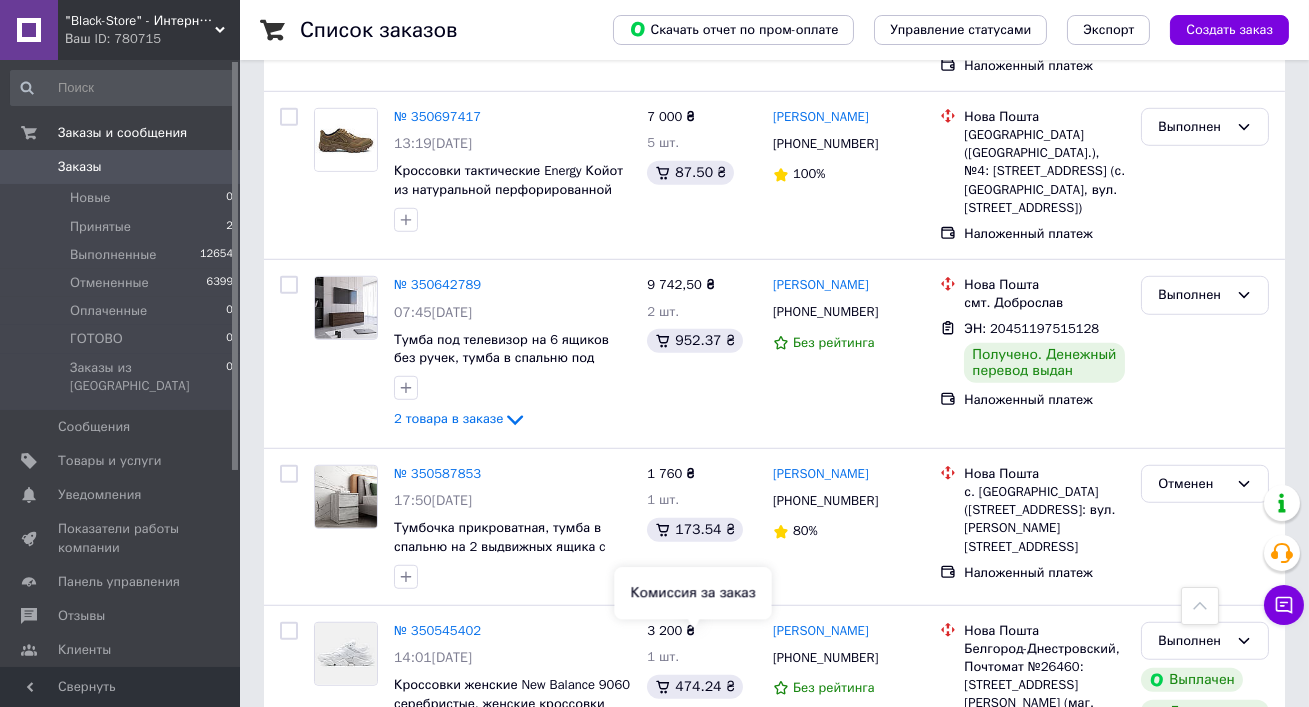 scroll, scrollTop: 2693, scrollLeft: 0, axis: vertical 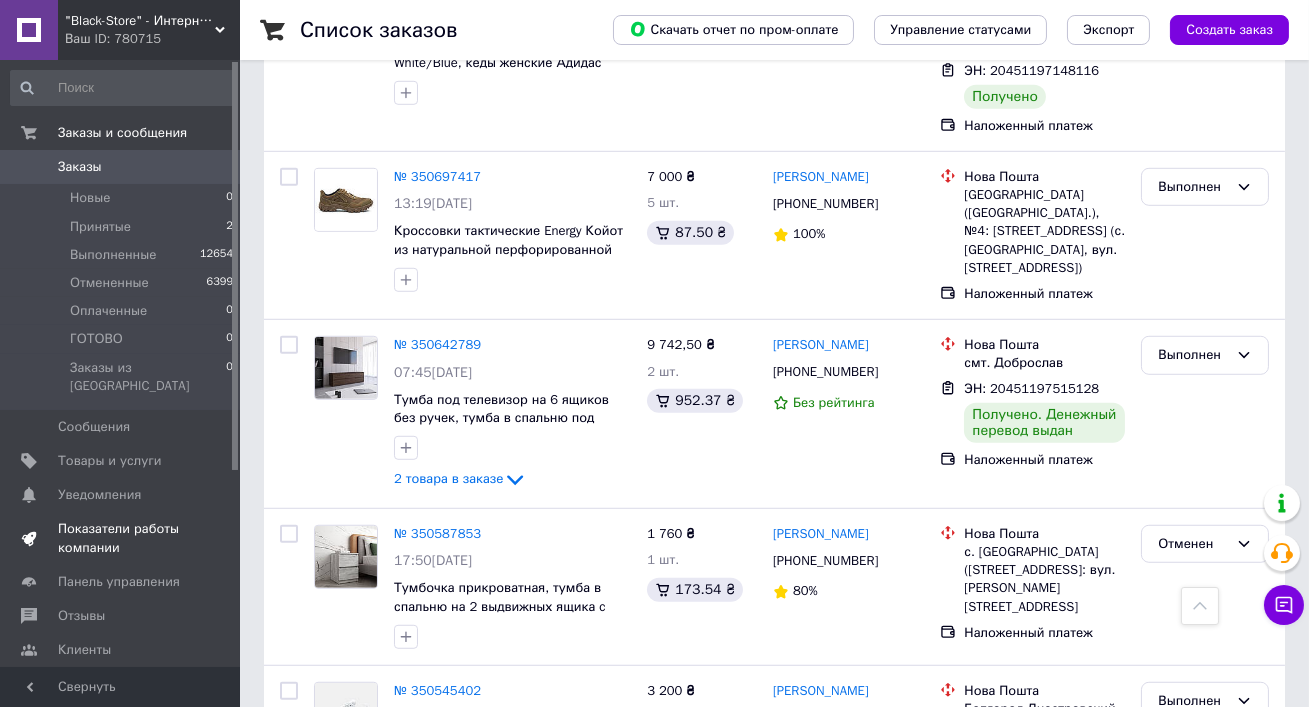 click on "Показатели работы компании" at bounding box center (121, 538) 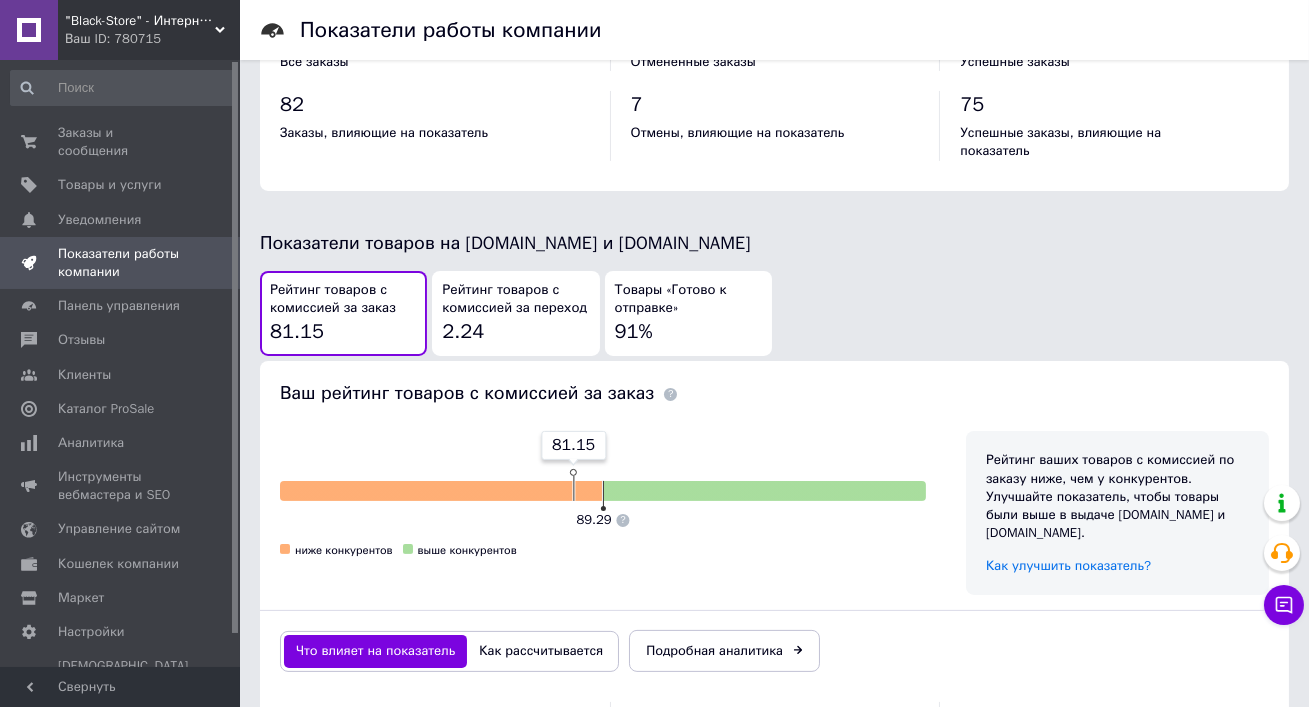 scroll, scrollTop: 1118, scrollLeft: 0, axis: vertical 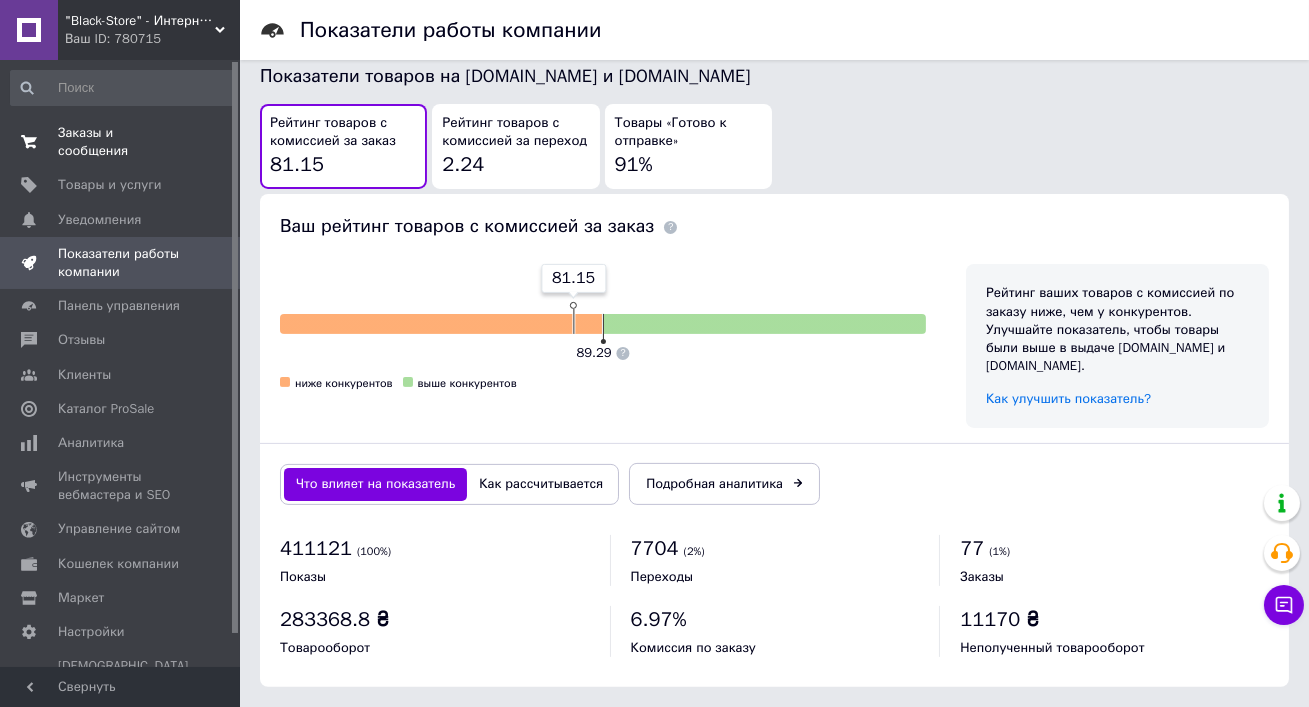 click on "Заказы и сообщения" at bounding box center (121, 142) 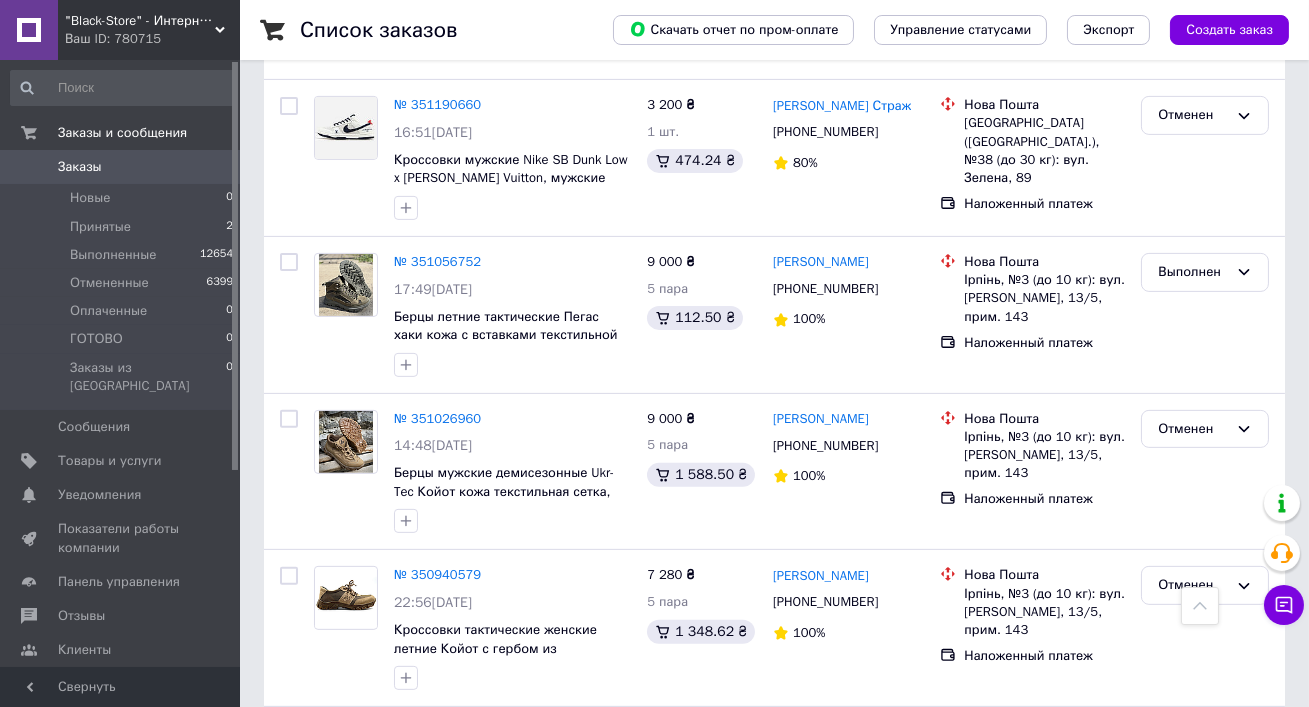 scroll, scrollTop: 1756, scrollLeft: 0, axis: vertical 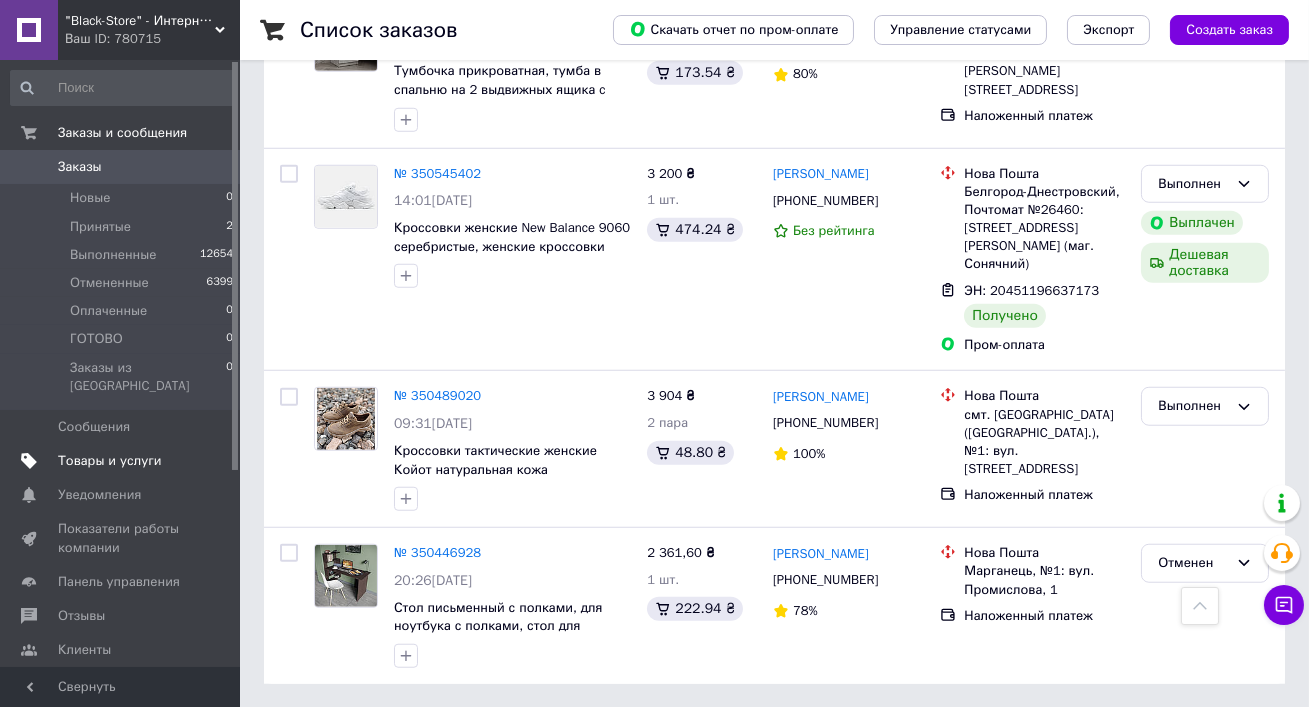 click on "Товары и услуги" at bounding box center [110, 461] 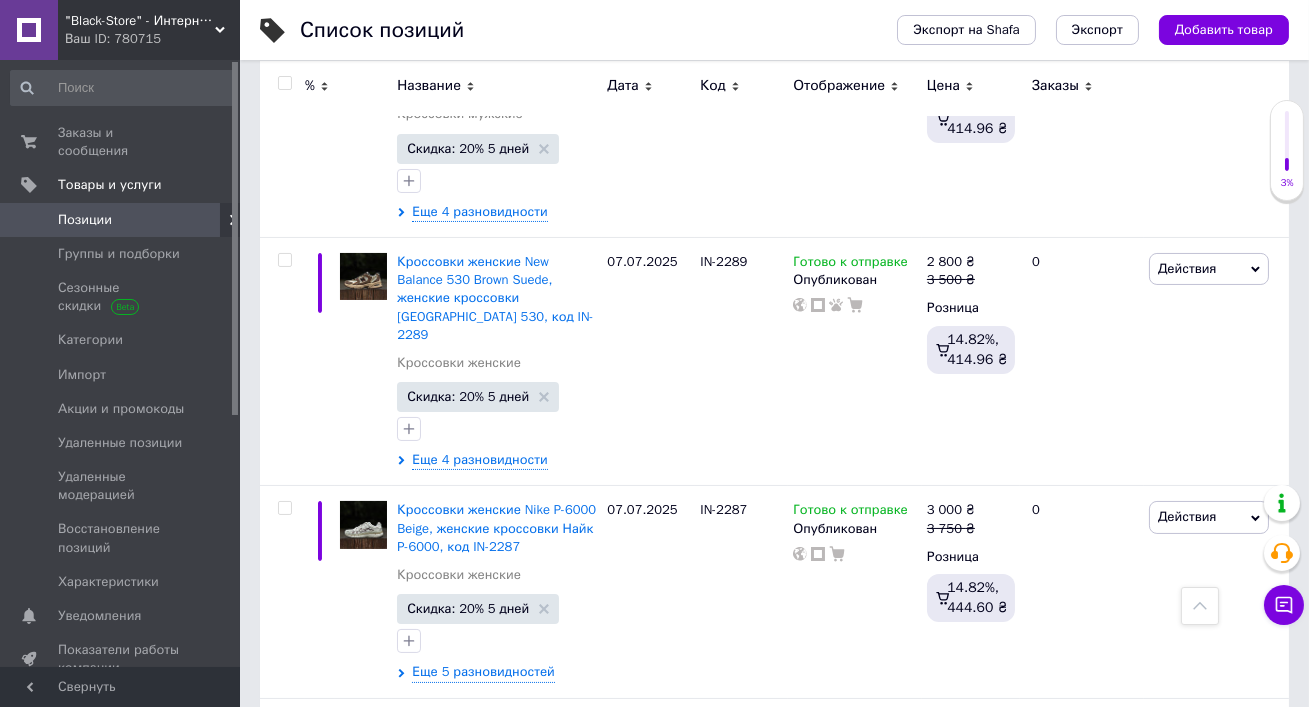 scroll, scrollTop: 2944, scrollLeft: 0, axis: vertical 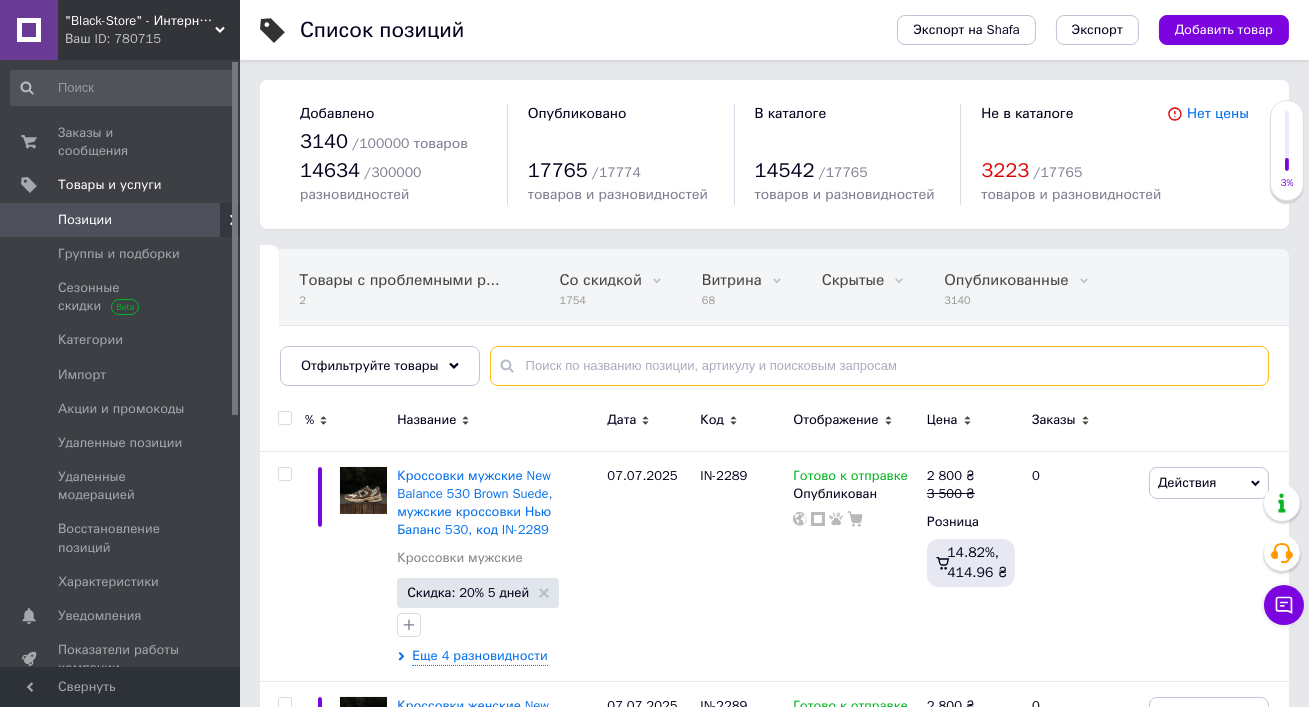 click at bounding box center (879, 366) 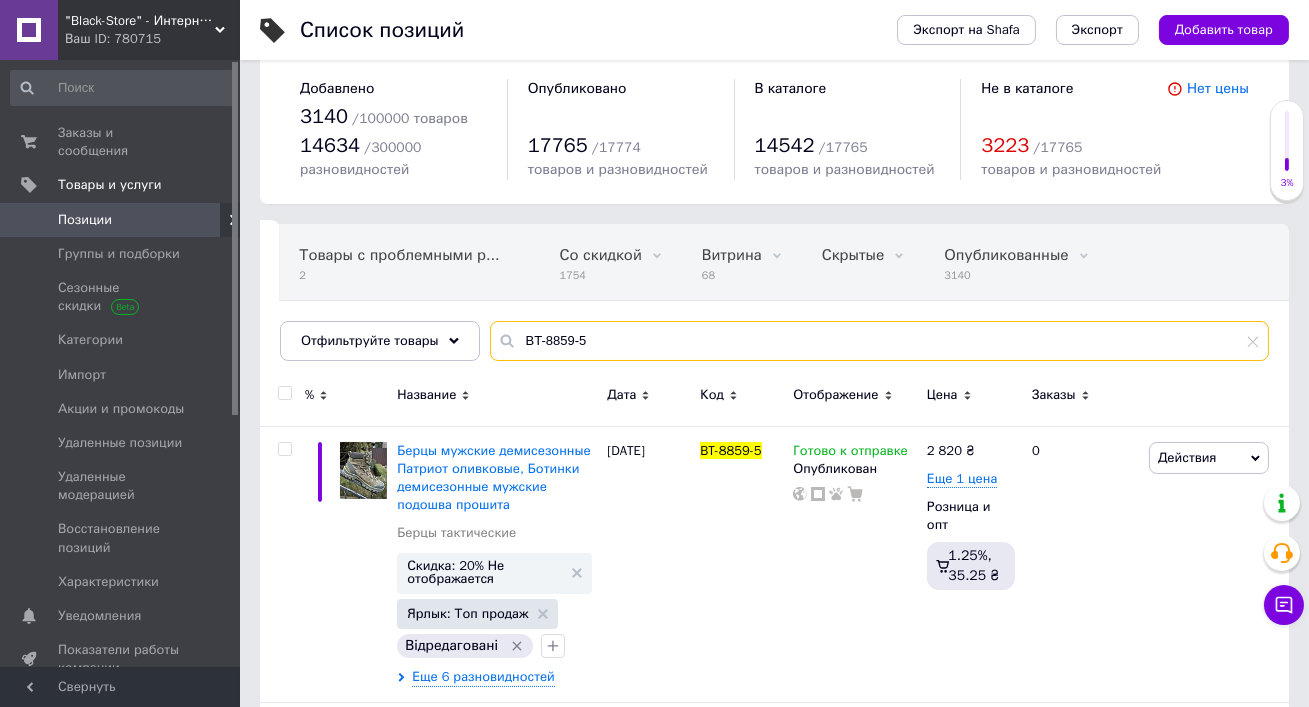 scroll, scrollTop: 28, scrollLeft: 0, axis: vertical 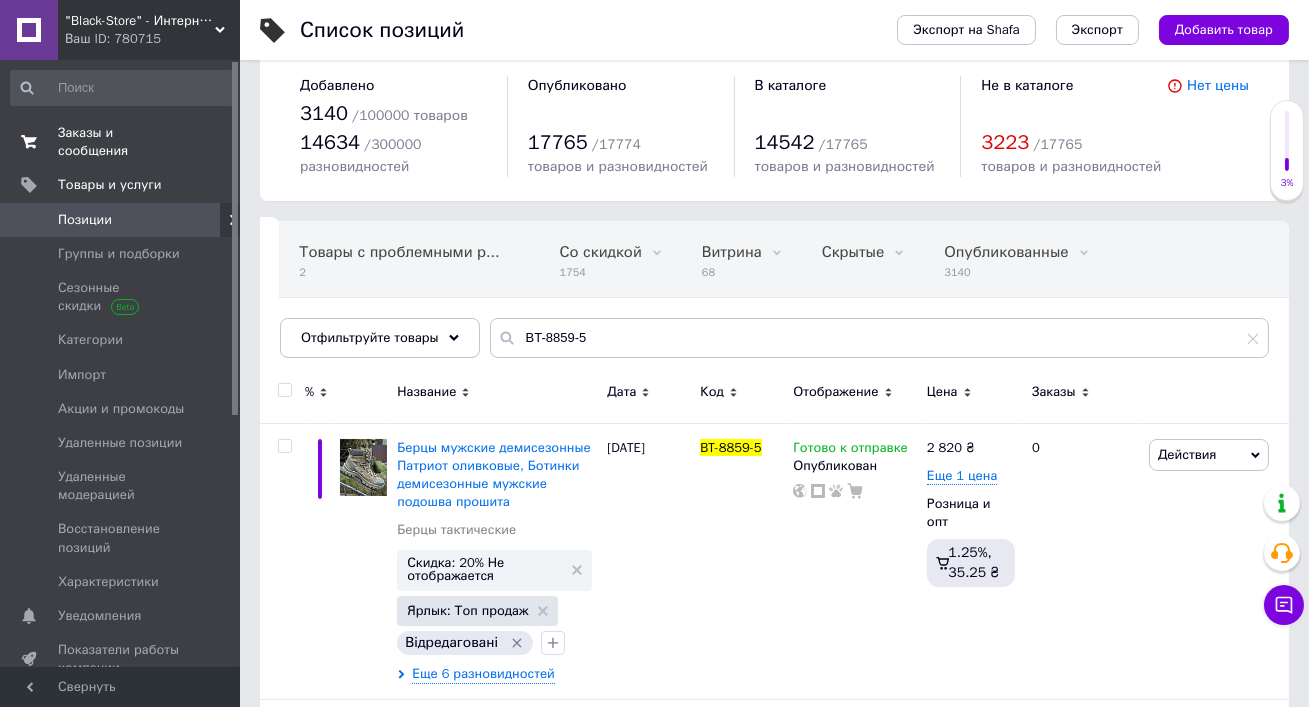 click on "Заказы и сообщения" at bounding box center [121, 142] 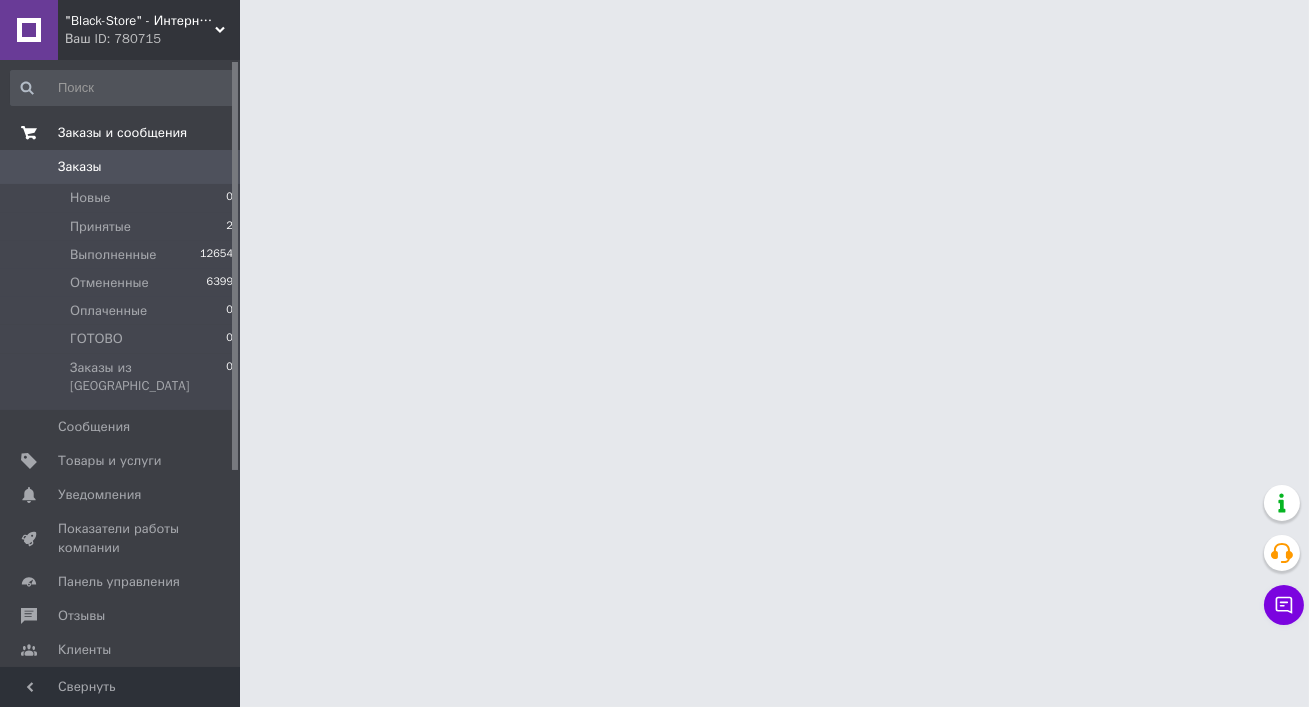 scroll, scrollTop: 0, scrollLeft: 0, axis: both 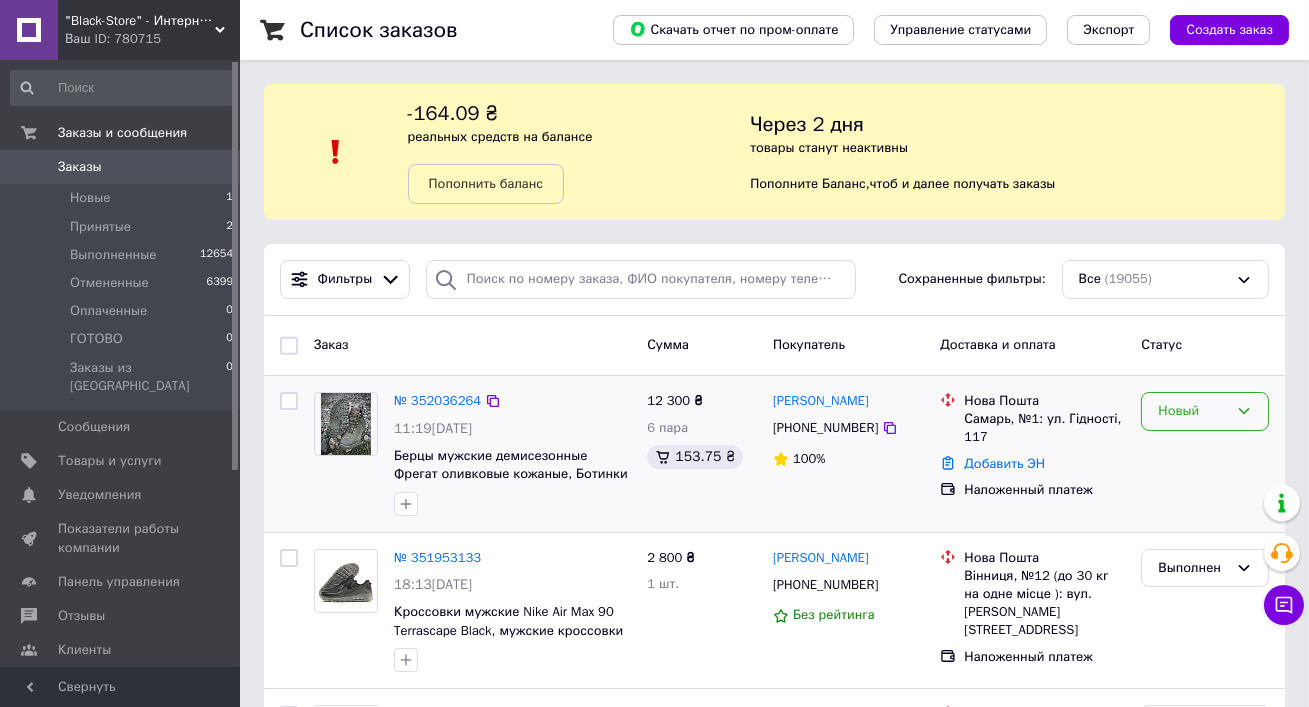 click on "Новый" at bounding box center (1193, 411) 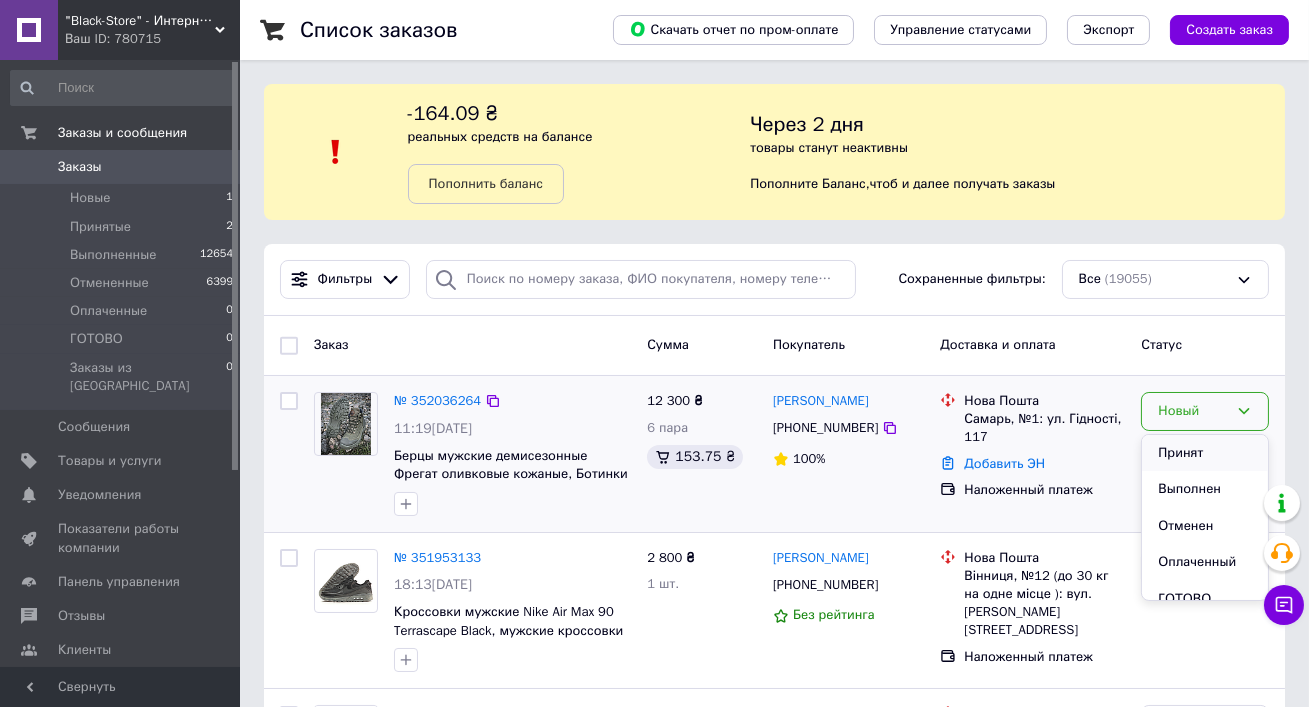 click on "Принят" at bounding box center [1205, 453] 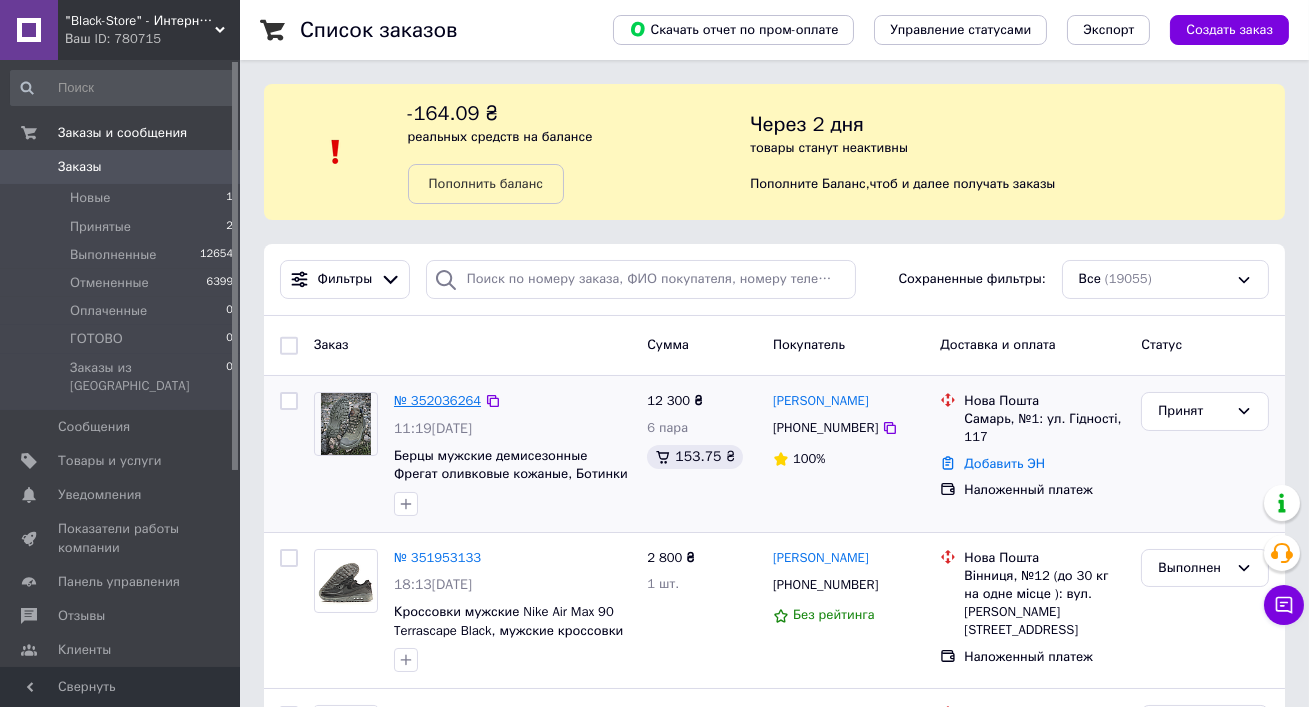click on "№ 352036264" at bounding box center [437, 400] 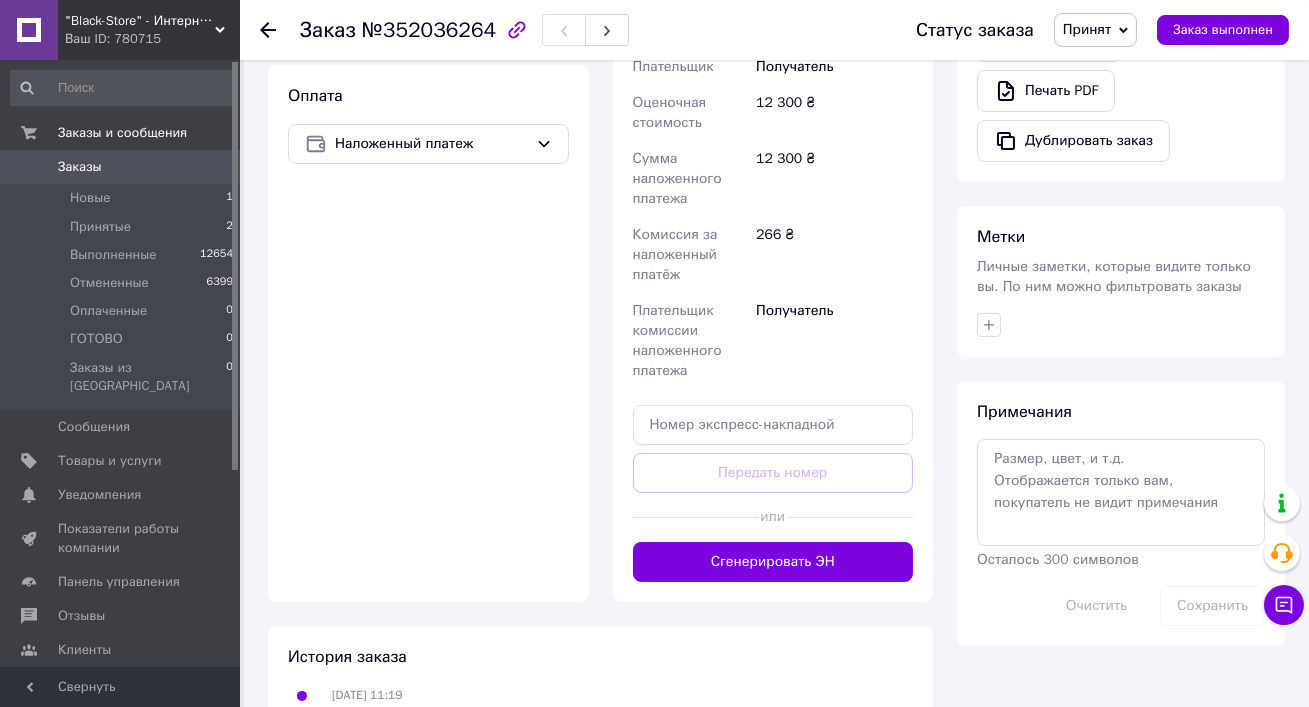 scroll, scrollTop: 825, scrollLeft: 0, axis: vertical 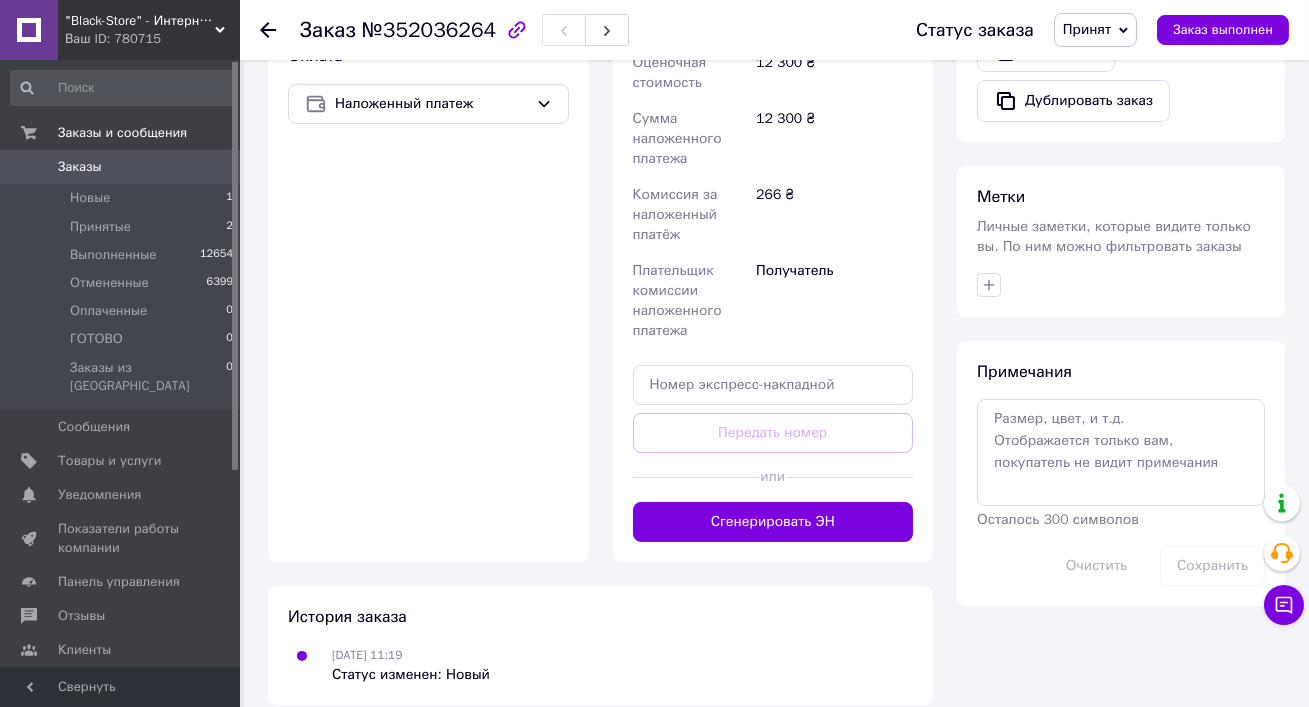 click on "Заказы" at bounding box center [121, 167] 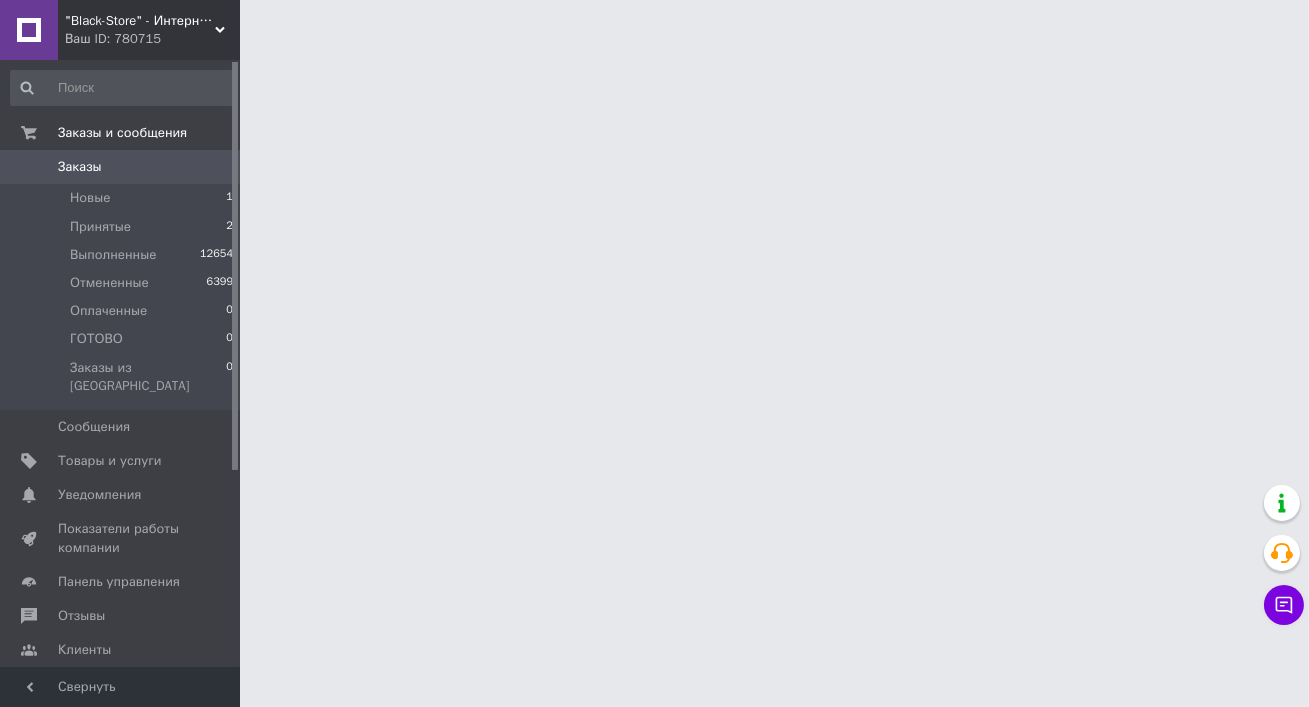 scroll, scrollTop: 0, scrollLeft: 0, axis: both 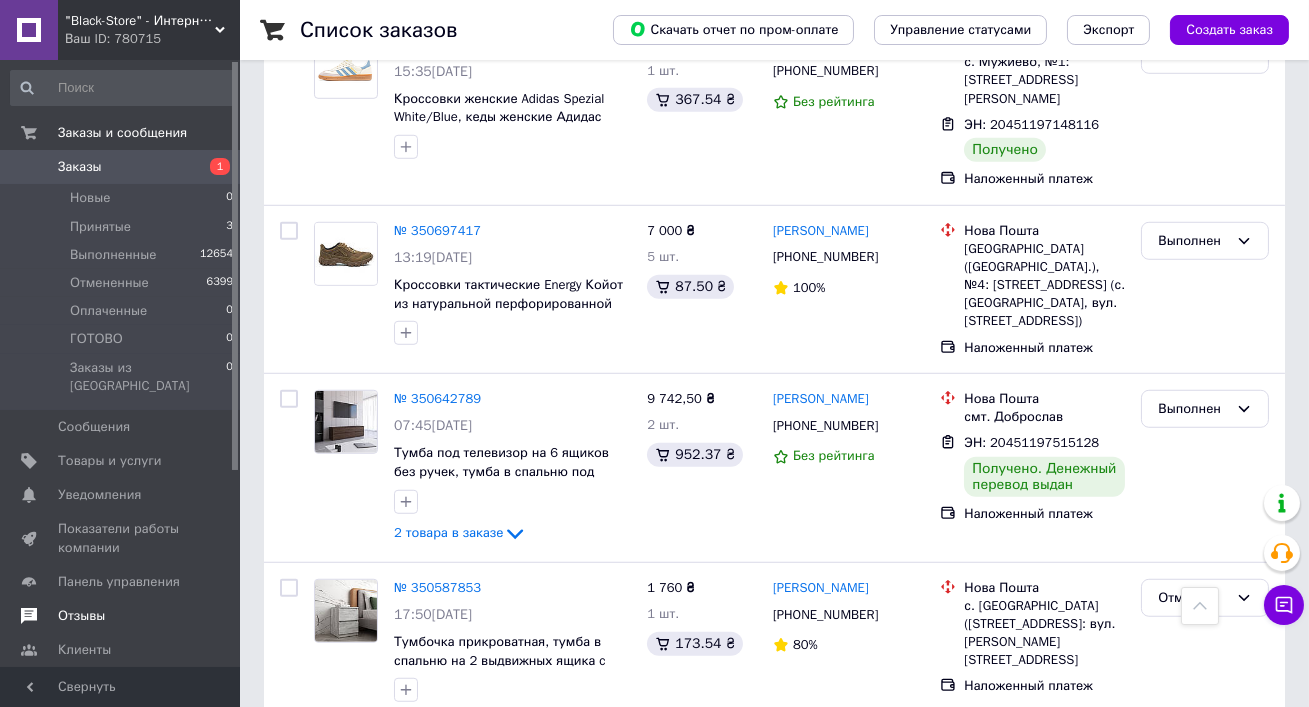 click on "Отзывы" at bounding box center (122, 616) 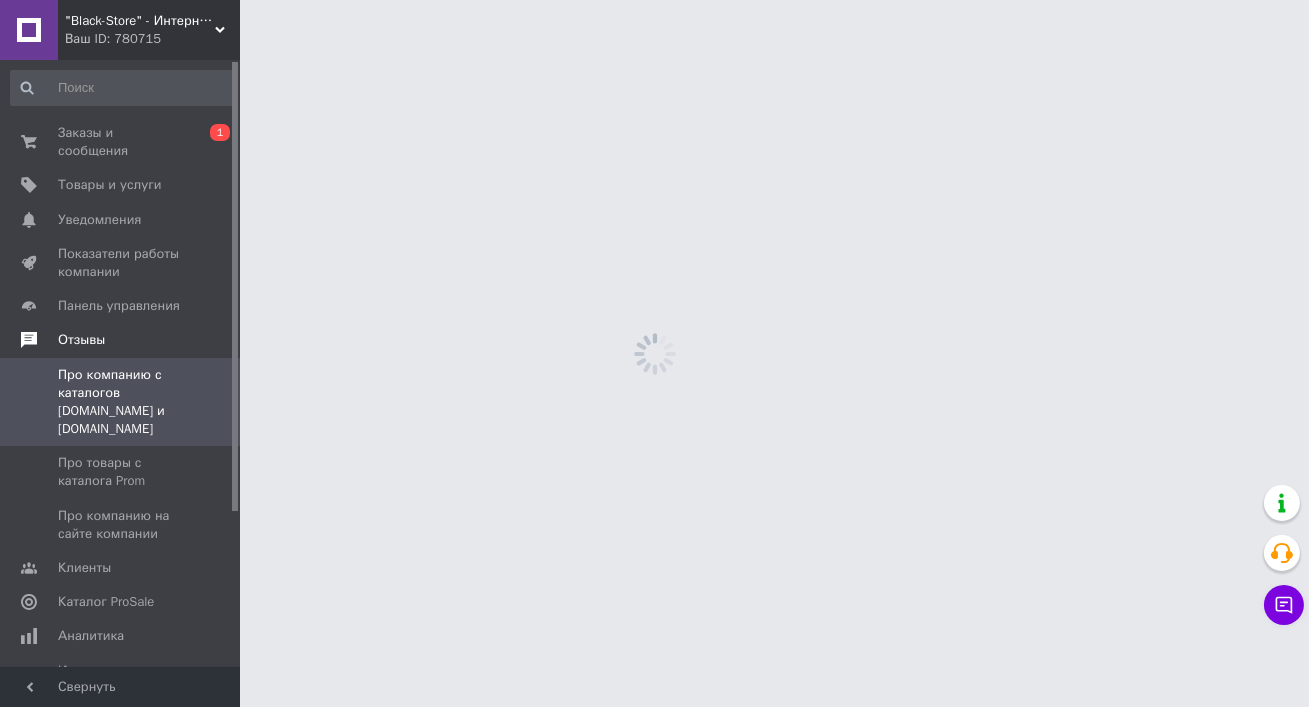 scroll, scrollTop: 0, scrollLeft: 0, axis: both 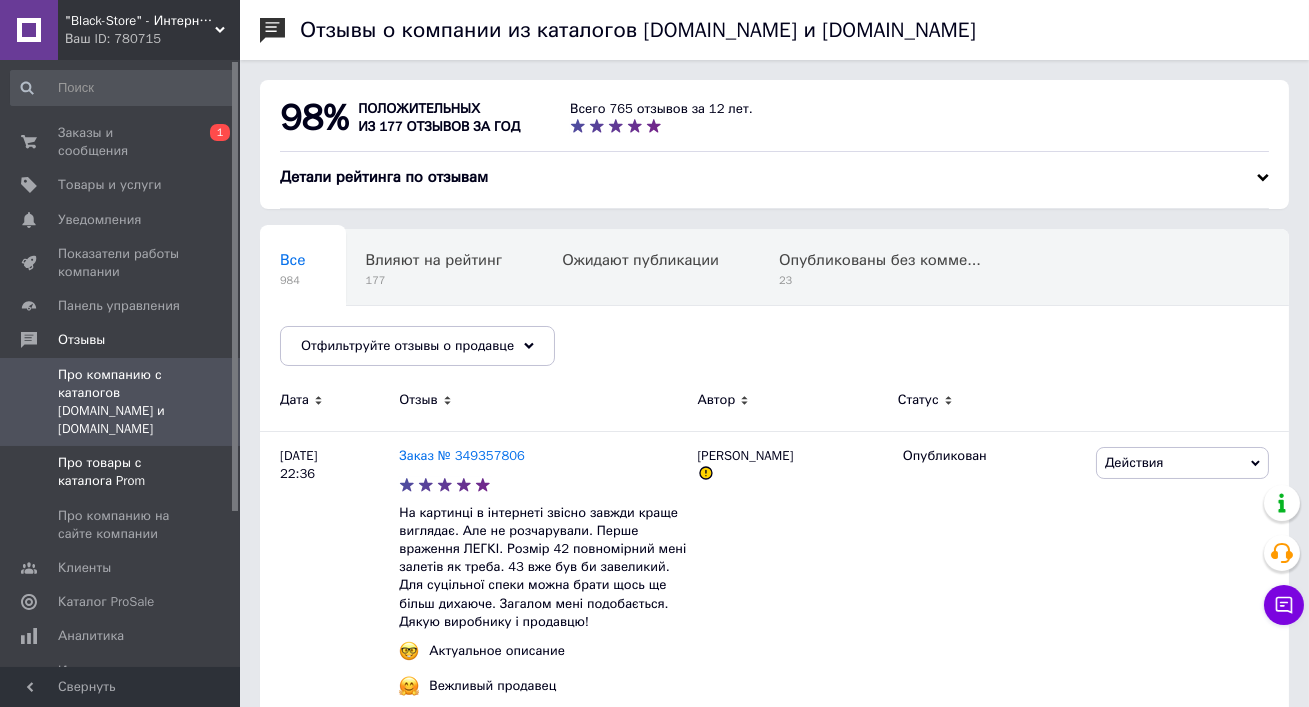 click on "Про товары с каталога Prom" at bounding box center [121, 472] 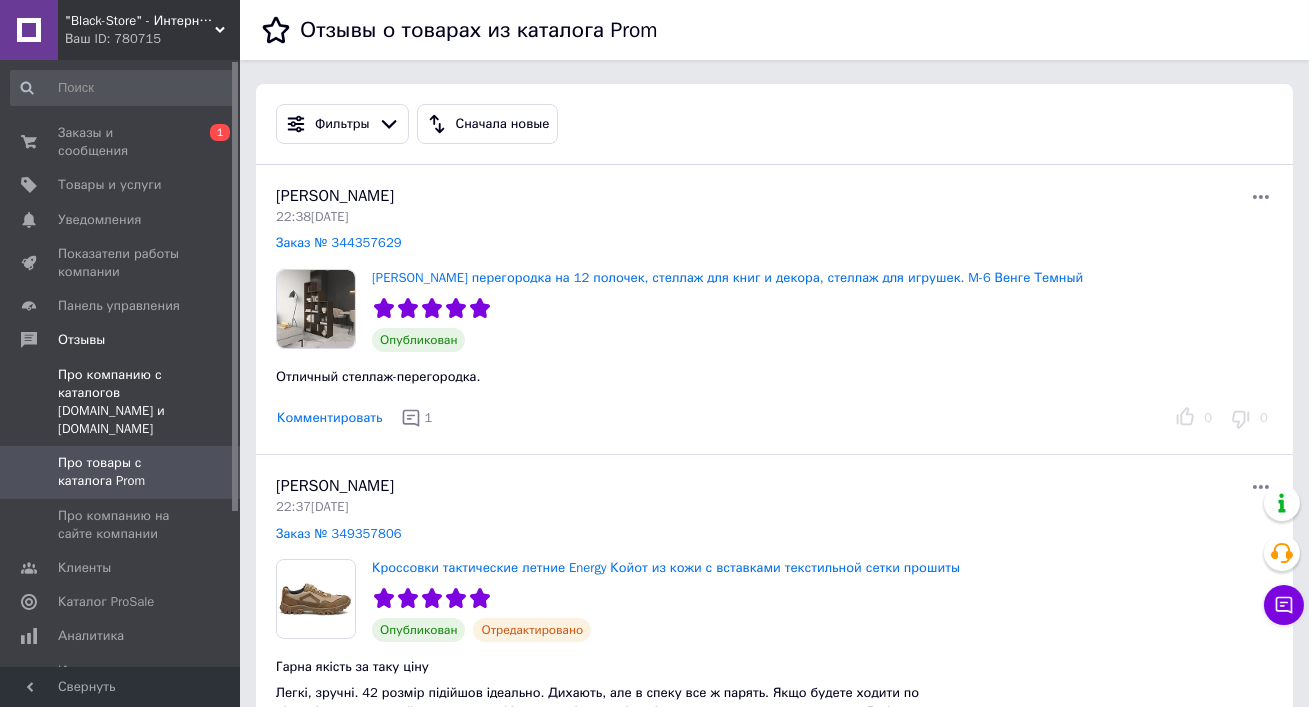 click on "Про компанию с каталогов Prom.ua и Bigl.ua" at bounding box center (121, 402) 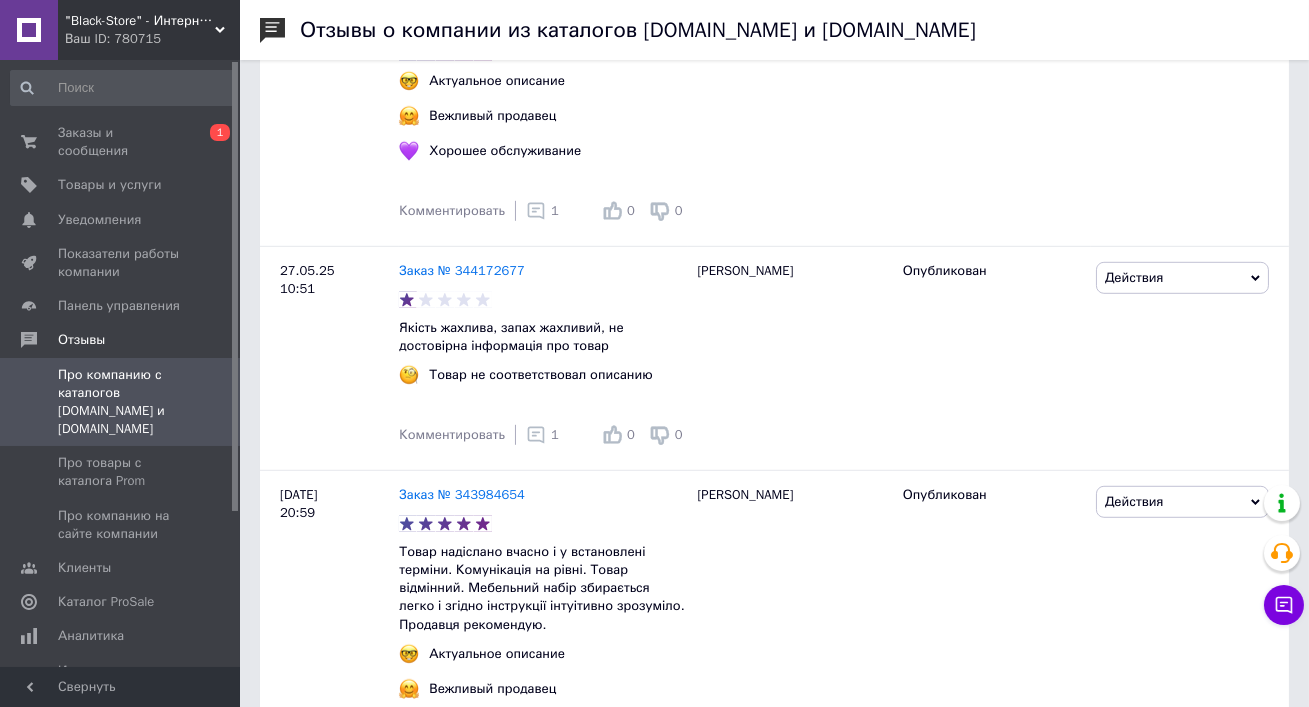 scroll, scrollTop: 2582, scrollLeft: 0, axis: vertical 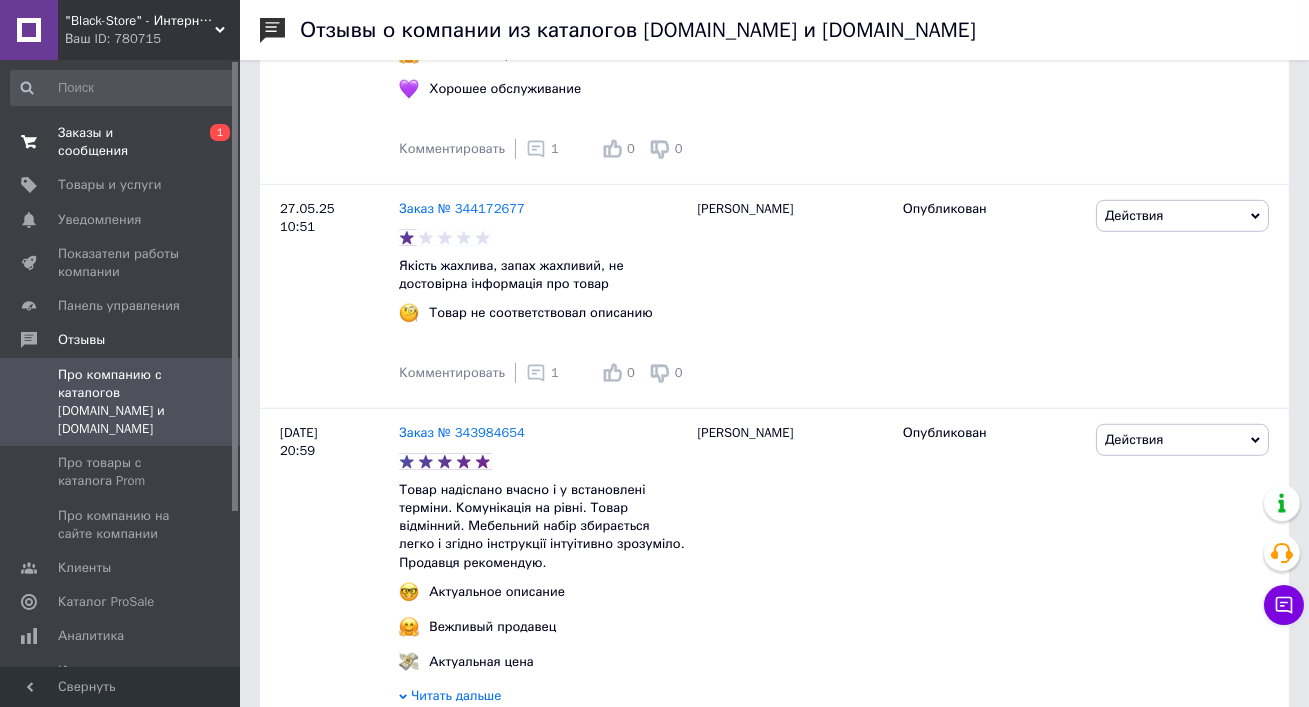click on "Заказы и сообщения" at bounding box center (121, 142) 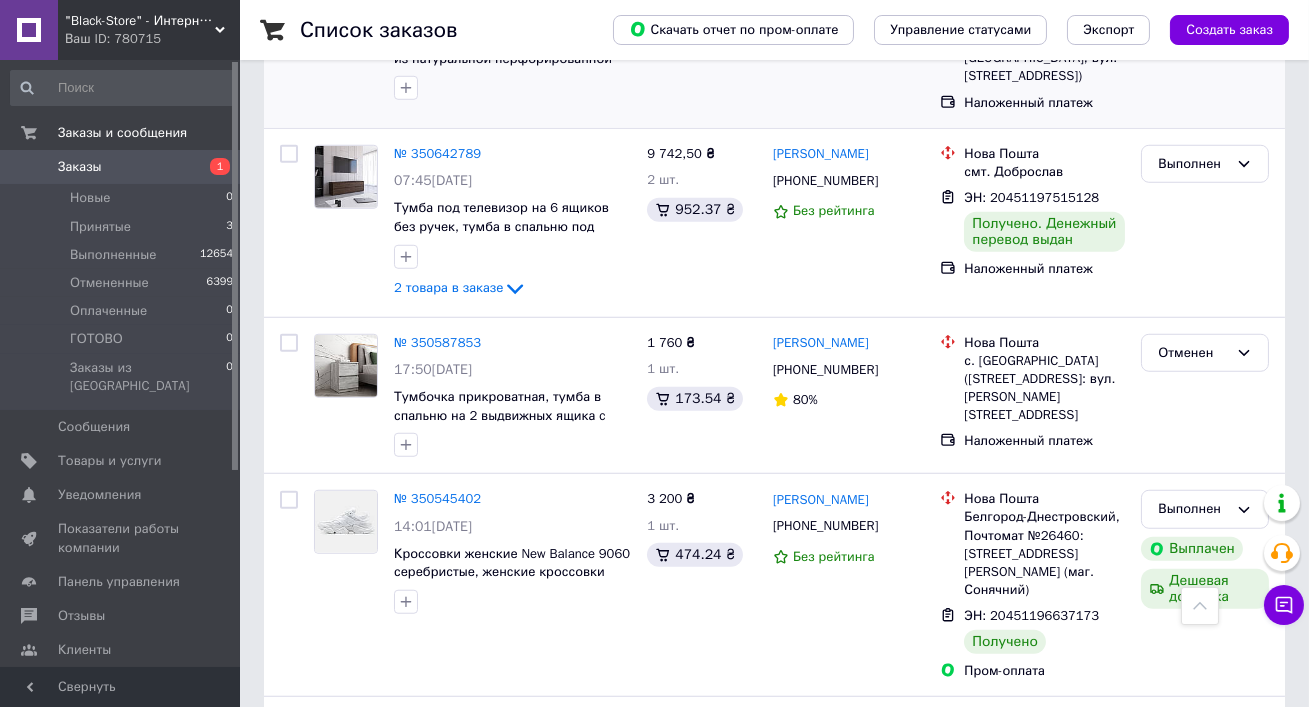 scroll, scrollTop: 3210, scrollLeft: 0, axis: vertical 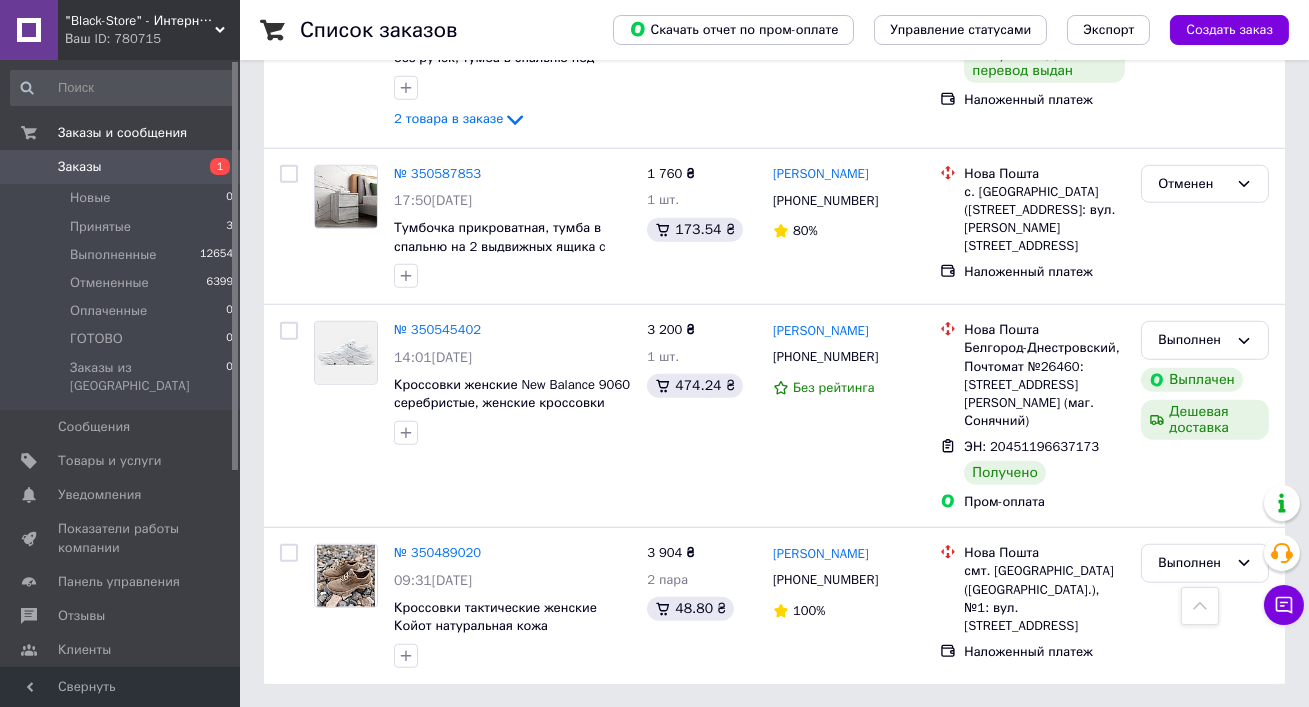 click on "2" at bounding box center [327, 729] 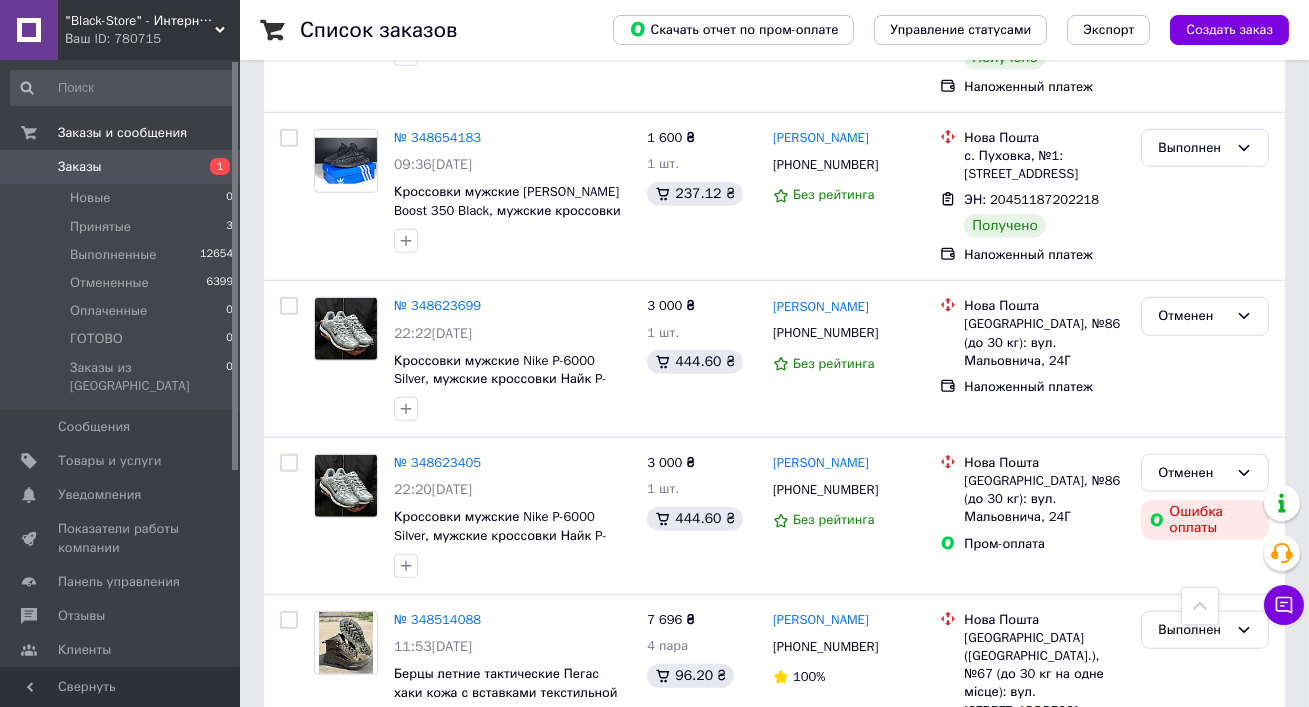 scroll, scrollTop: 3352, scrollLeft: 0, axis: vertical 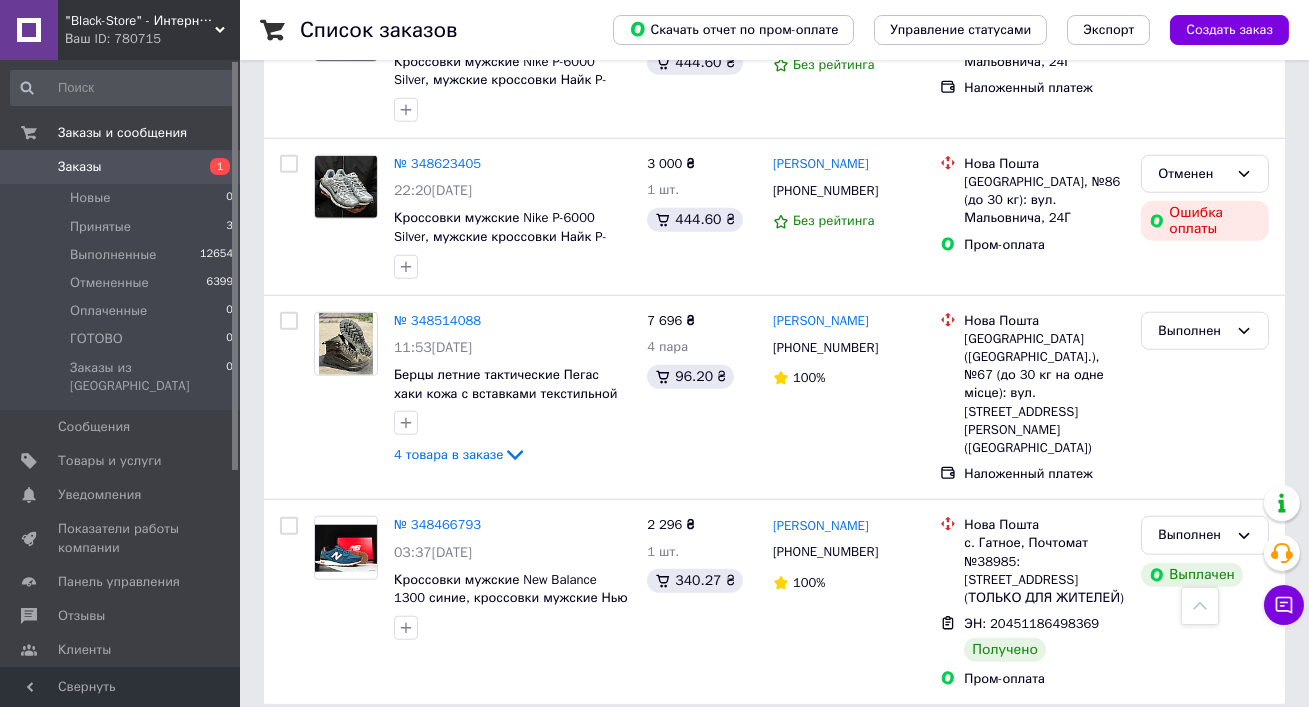 click on "Заказы 1" at bounding box center (122, 167) 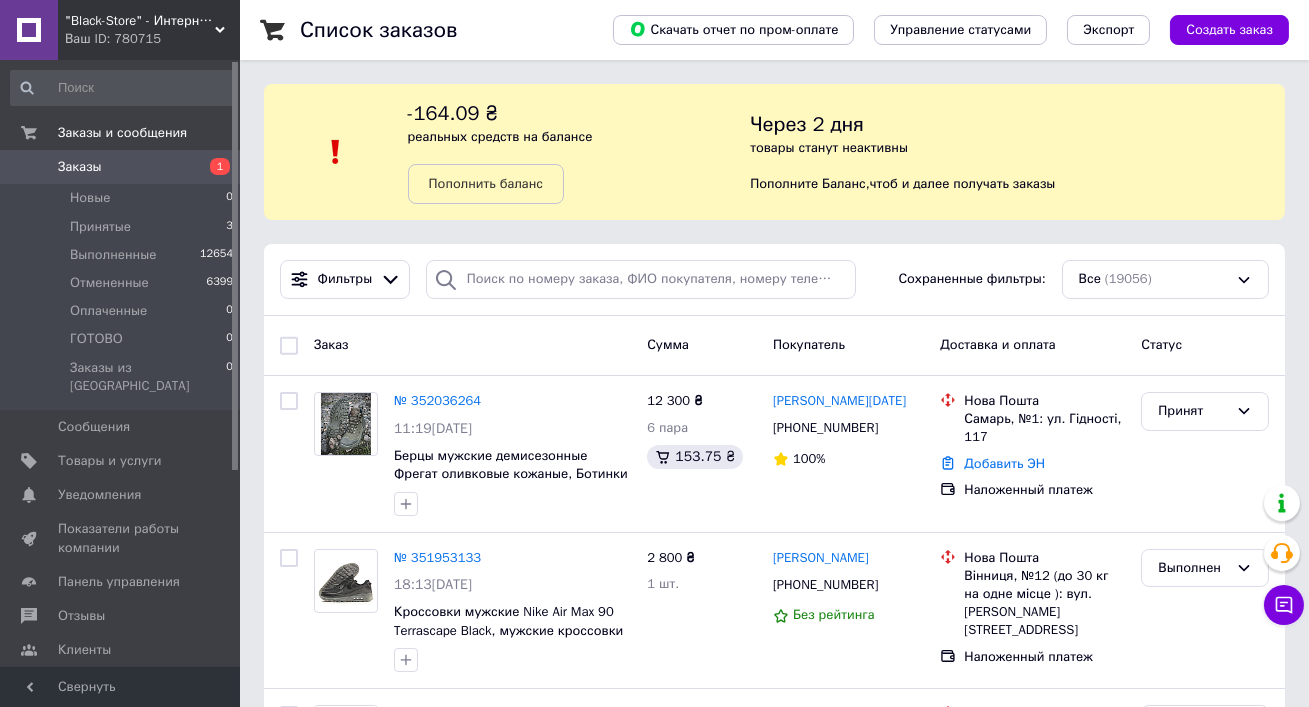 click on ""Black-Store" - Интернет-магазин Ваш ID: 780715" at bounding box center [149, 30] 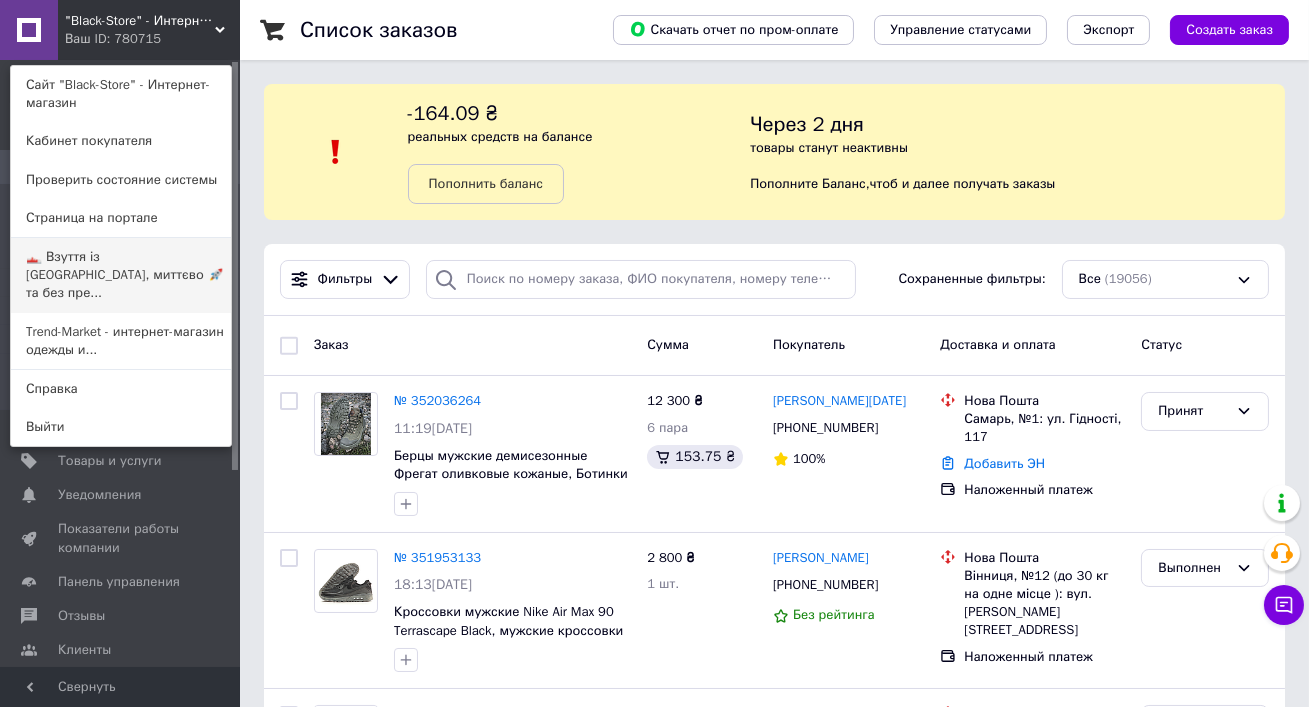 click on "👟 Взуття із Польщі, миттєво 🚀 та без пре..." at bounding box center (121, 275) 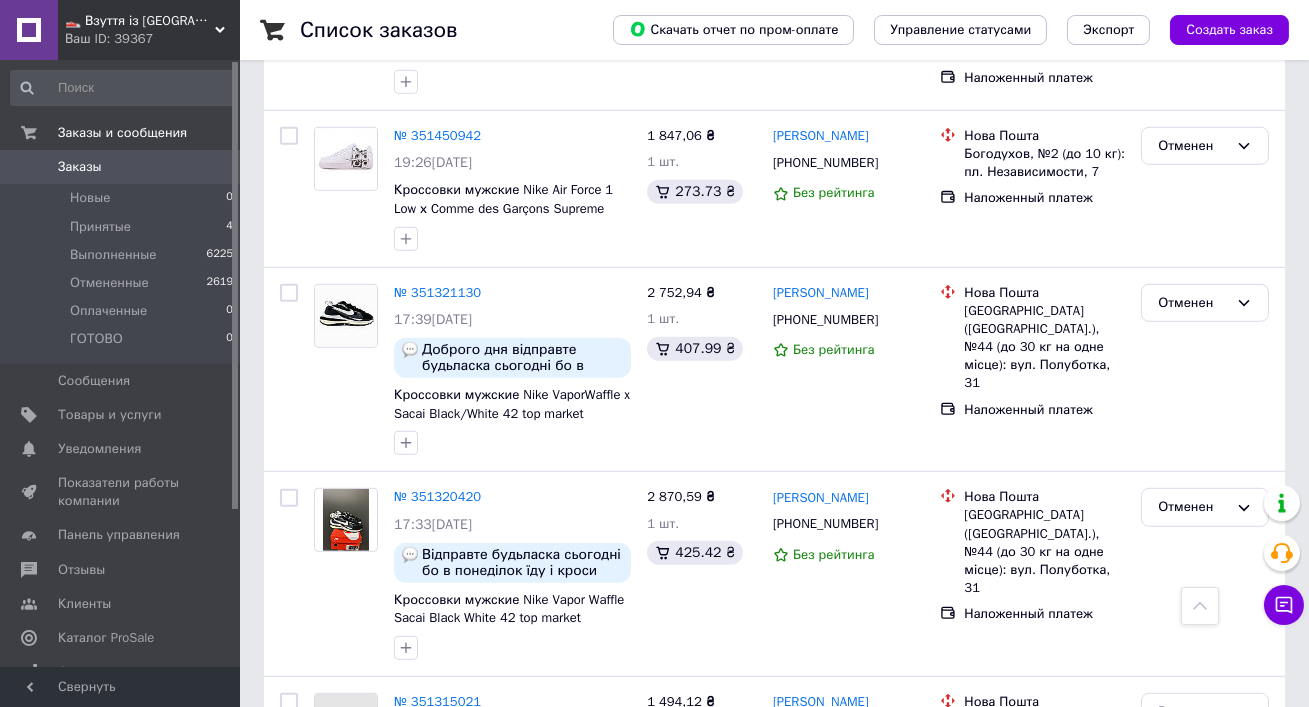 scroll, scrollTop: 3458, scrollLeft: 0, axis: vertical 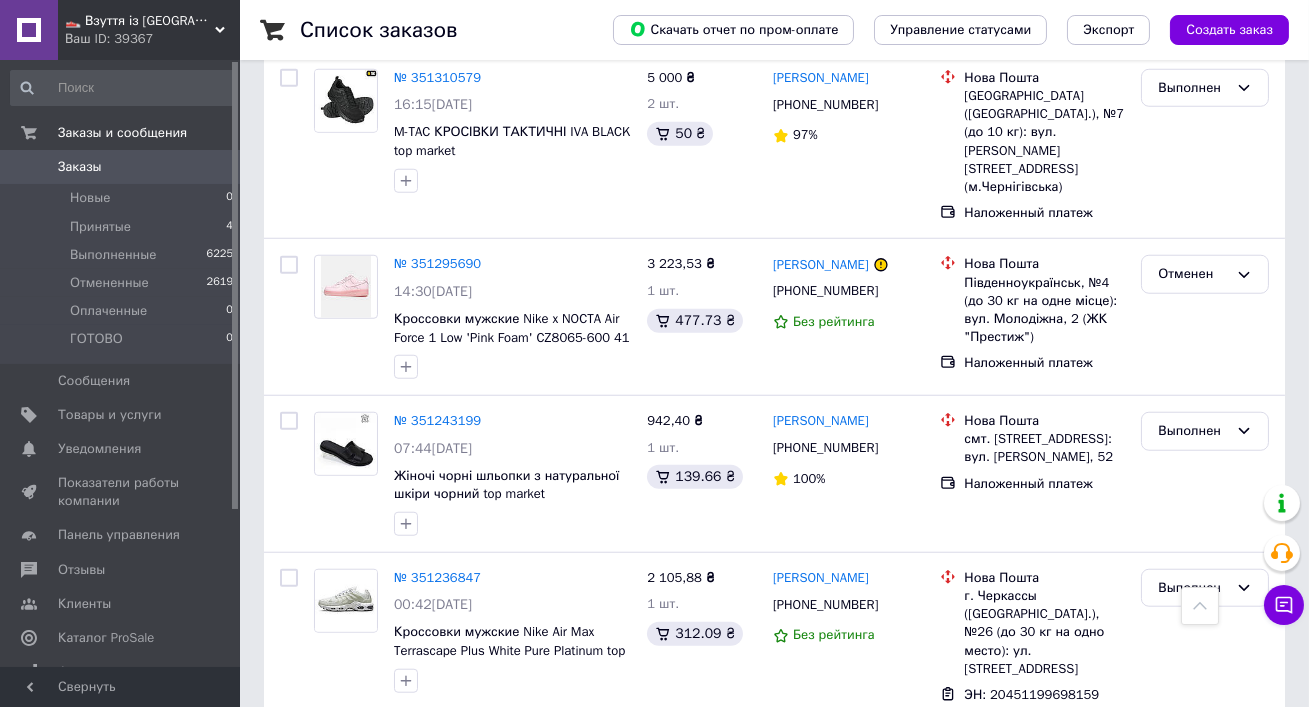 click on "2" at bounding box center (327, 820) 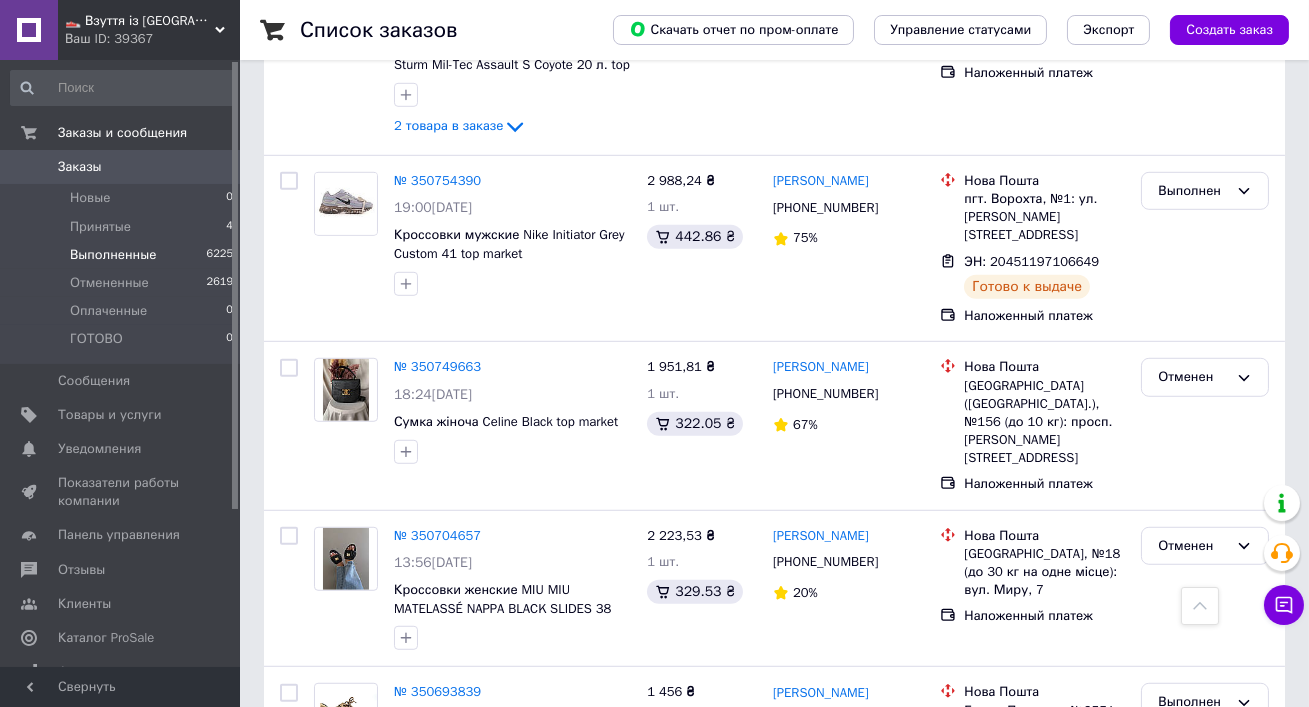 scroll, scrollTop: 2560, scrollLeft: 0, axis: vertical 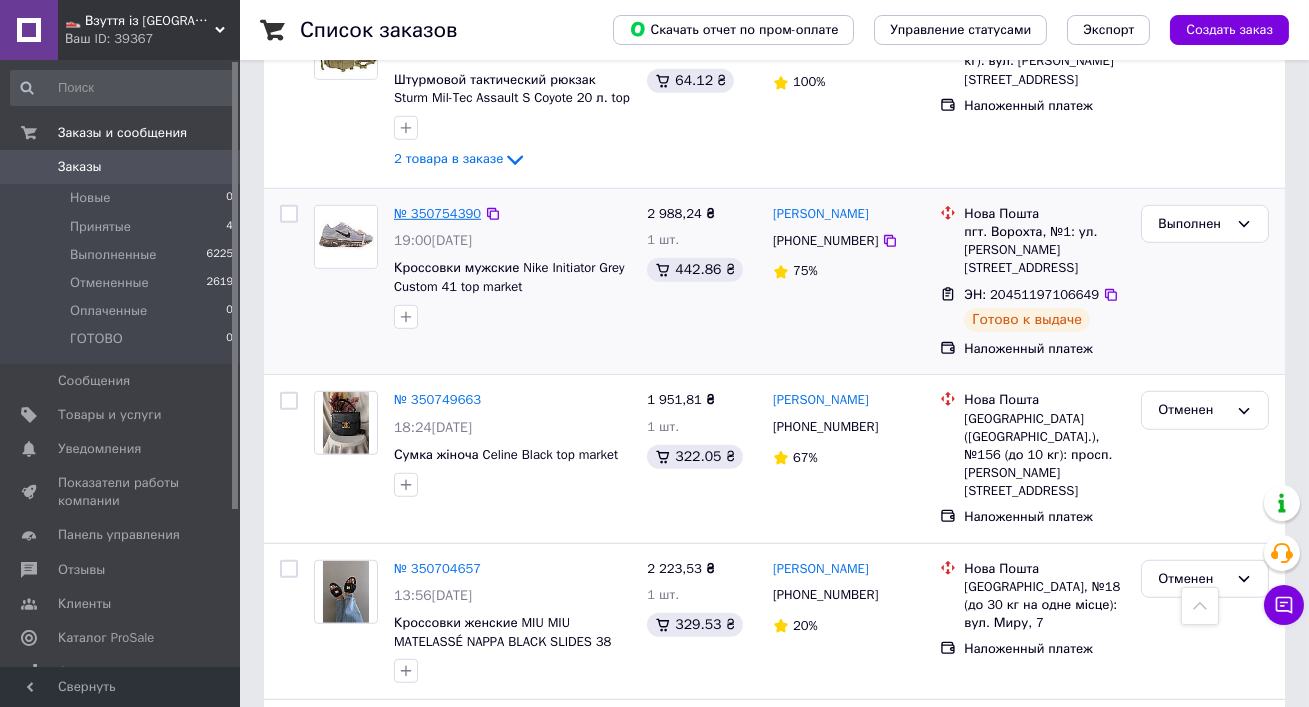 click on "№ 350754390" at bounding box center [437, 213] 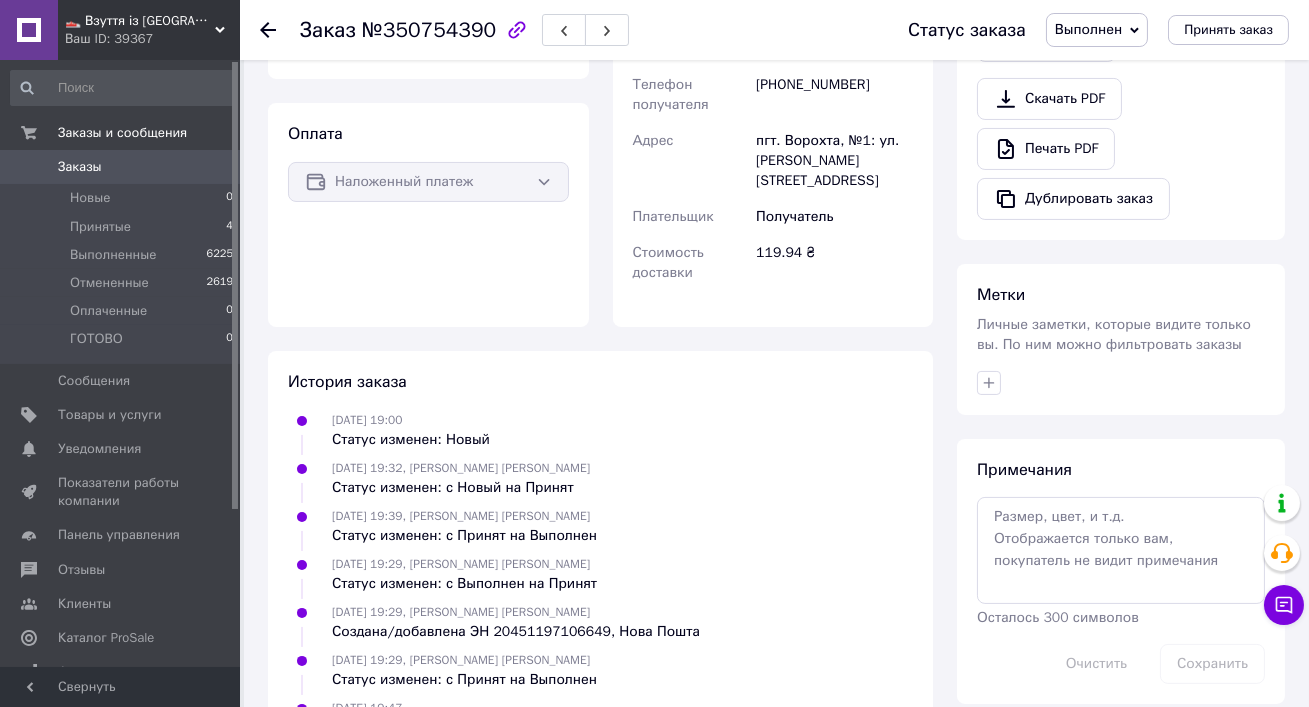 scroll, scrollTop: 343, scrollLeft: 0, axis: vertical 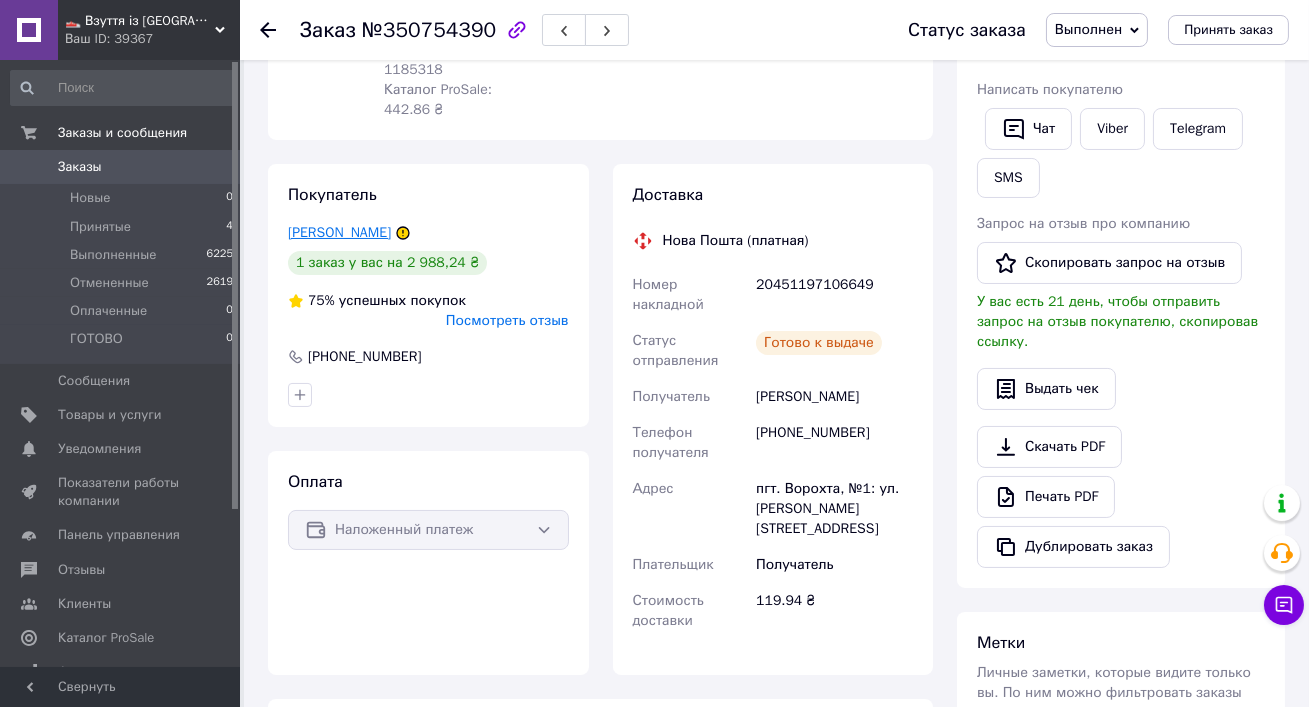 click on "[PERSON_NAME]" at bounding box center [339, 232] 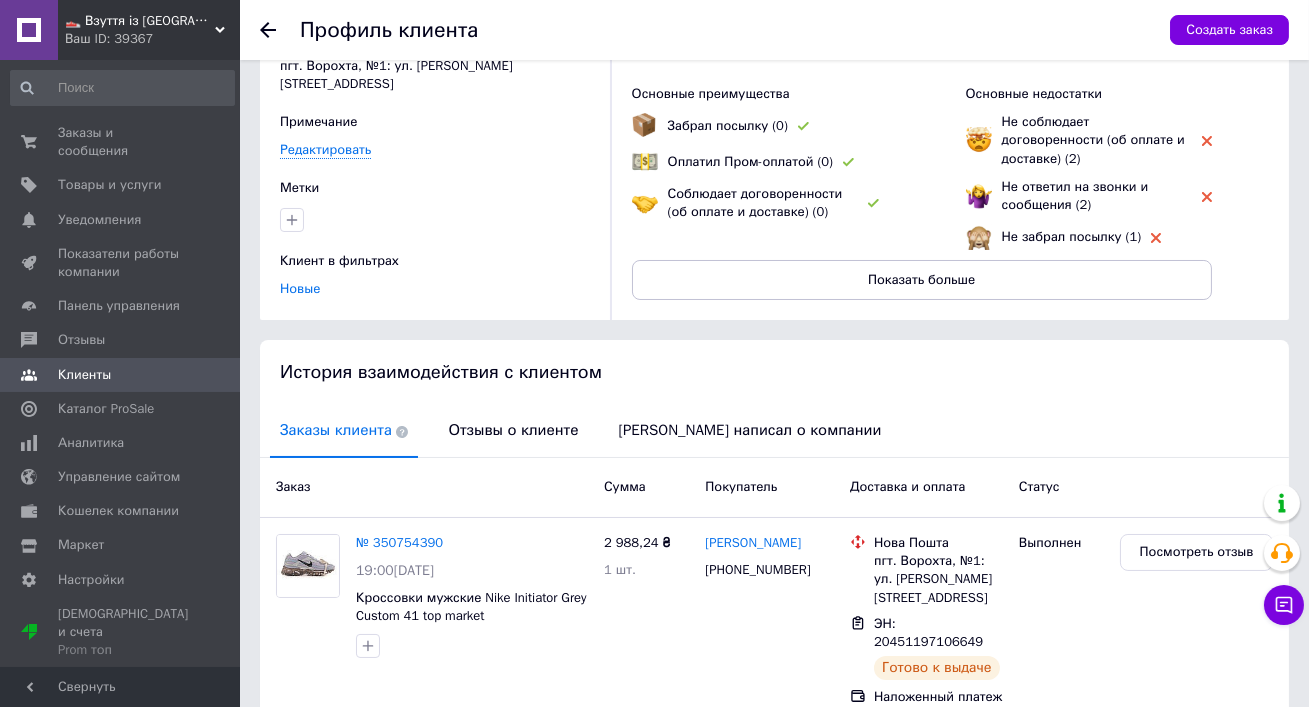 scroll, scrollTop: 192, scrollLeft: 0, axis: vertical 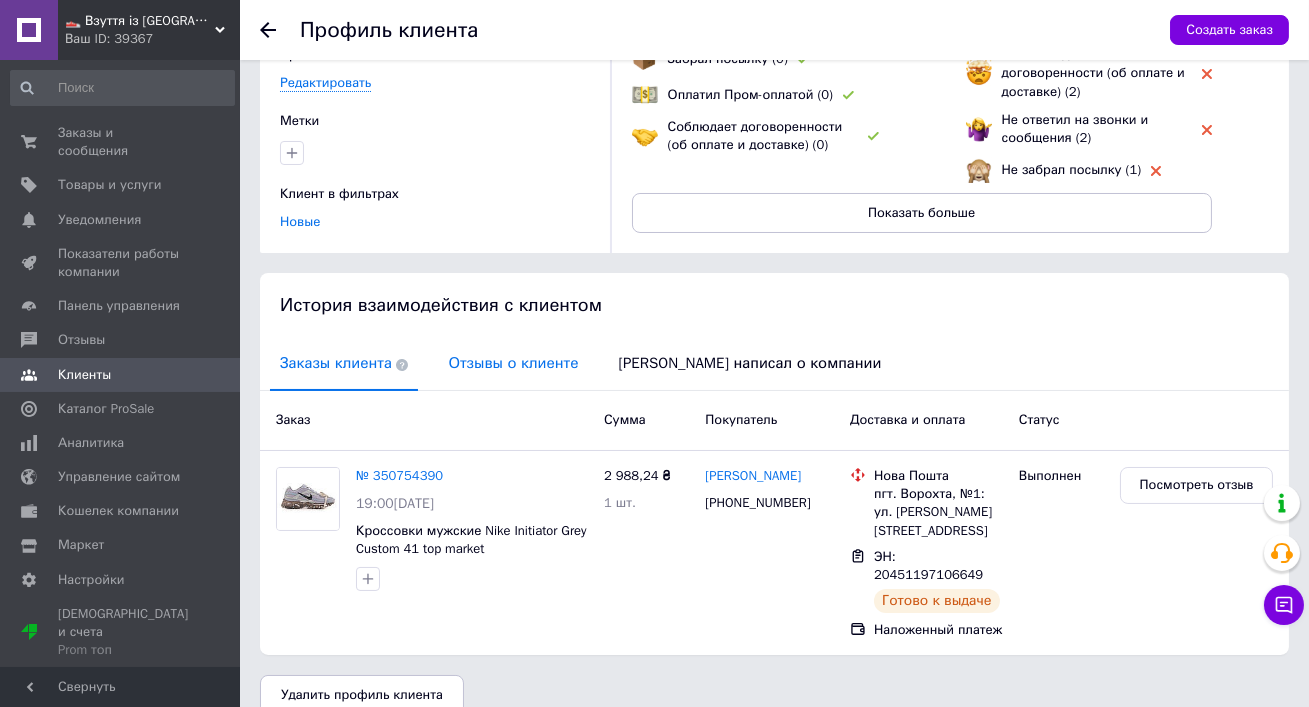 click on "Отзывы о клиенте" at bounding box center [513, 363] 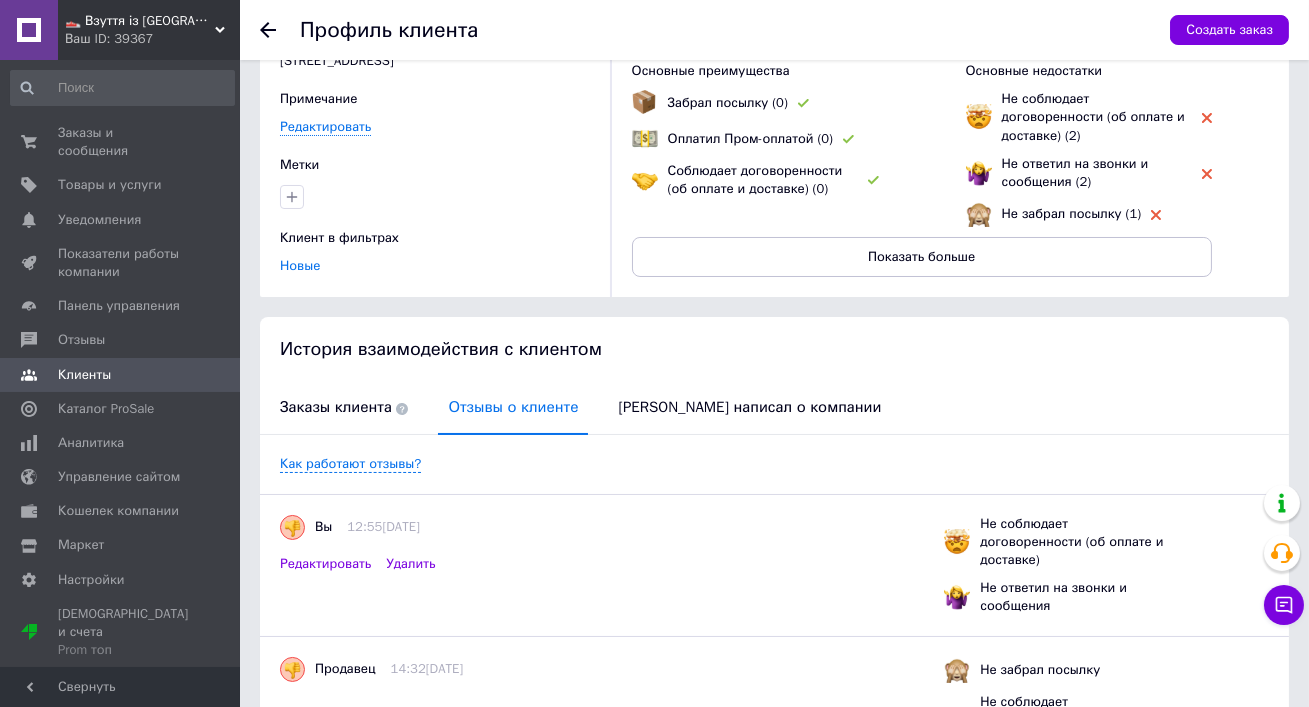 scroll, scrollTop: 0, scrollLeft: 0, axis: both 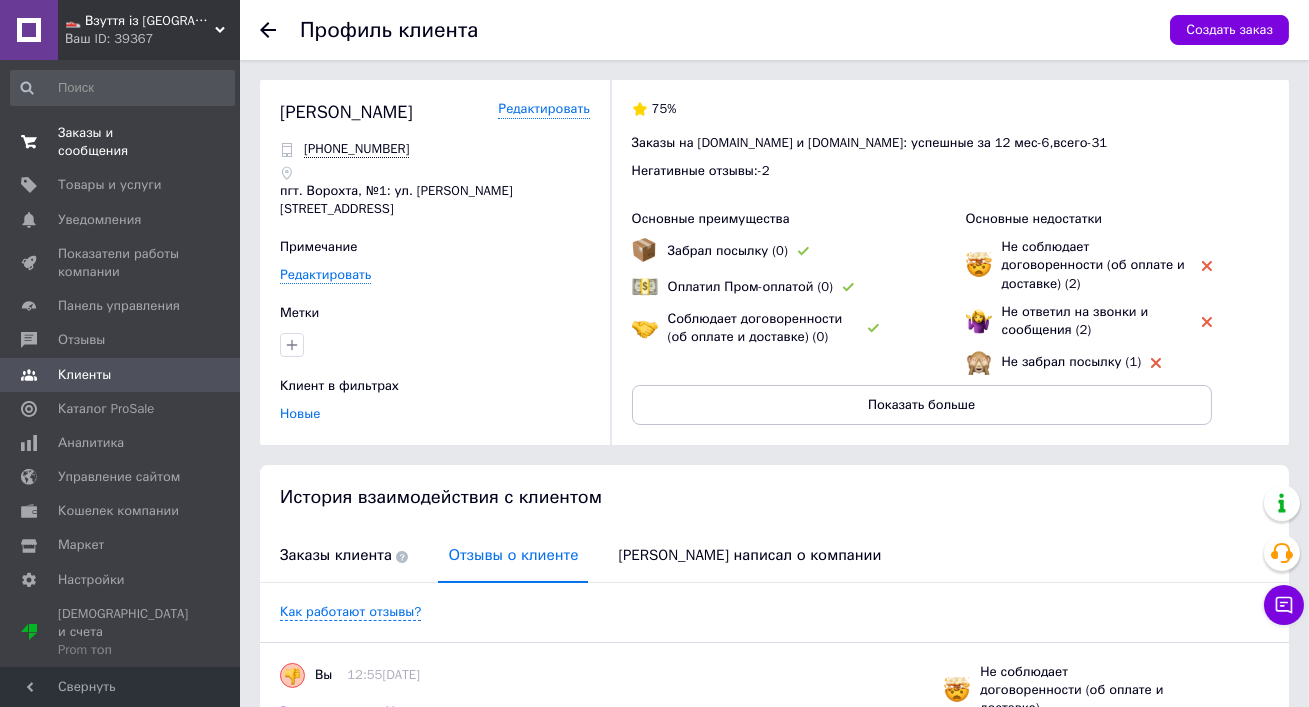 click at bounding box center [29, 142] 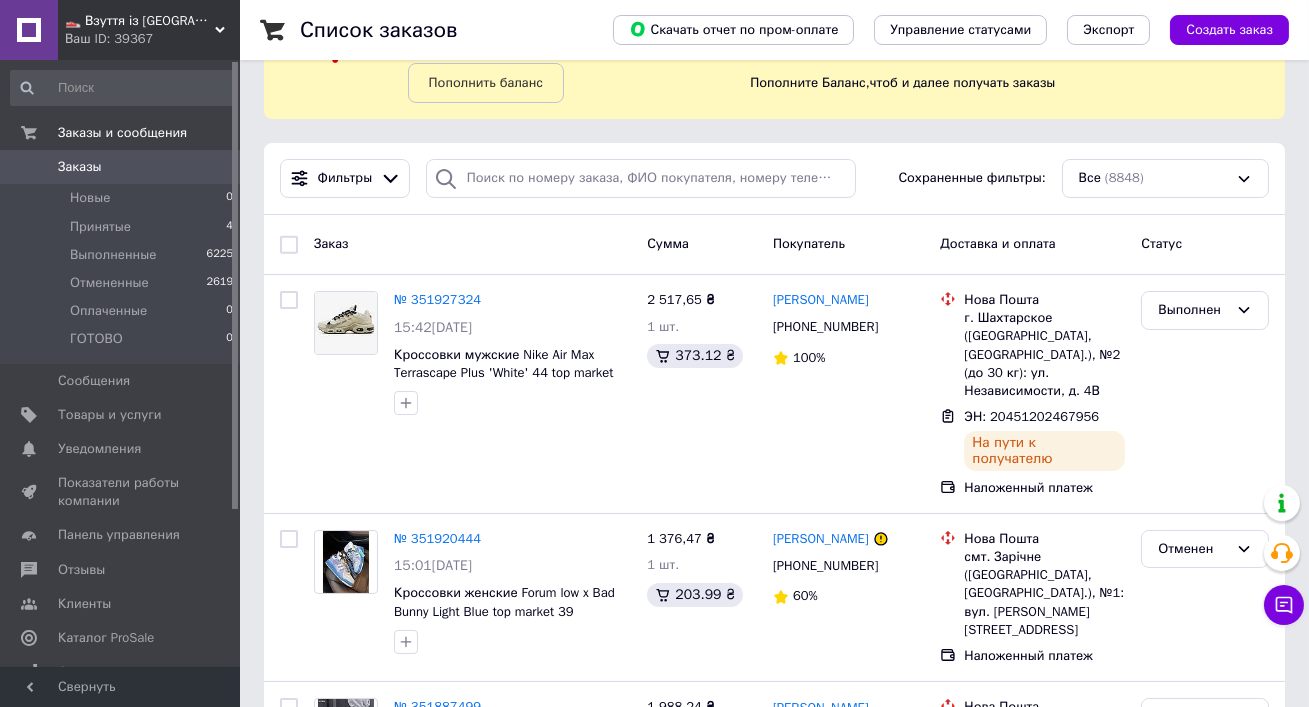 scroll, scrollTop: 100, scrollLeft: 0, axis: vertical 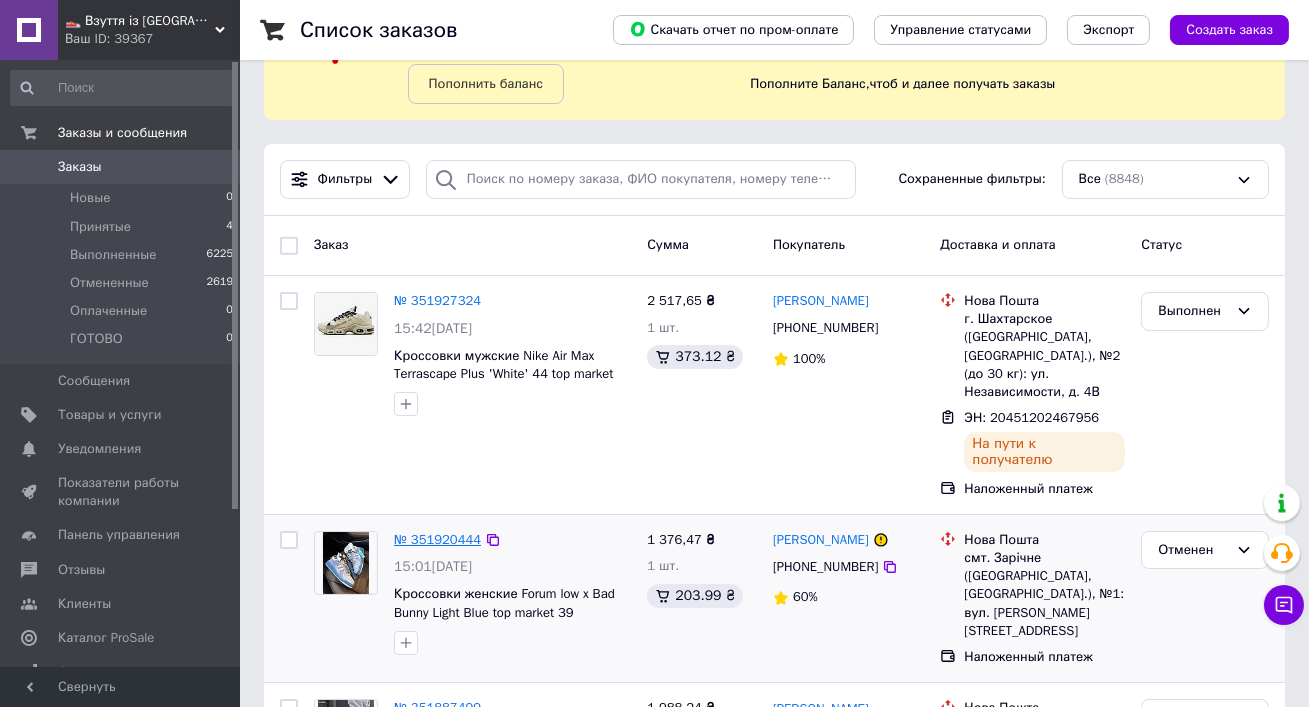 click on "№ 351920444" at bounding box center (437, 539) 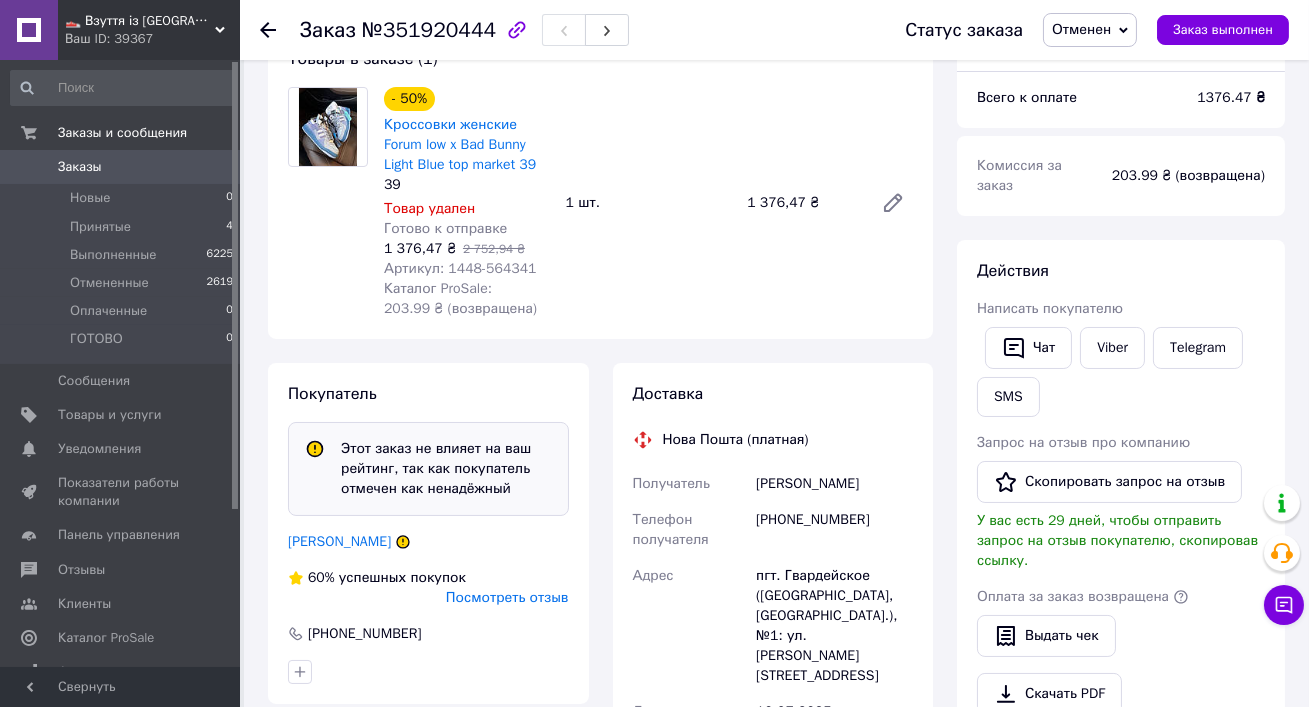 scroll, scrollTop: 189, scrollLeft: 0, axis: vertical 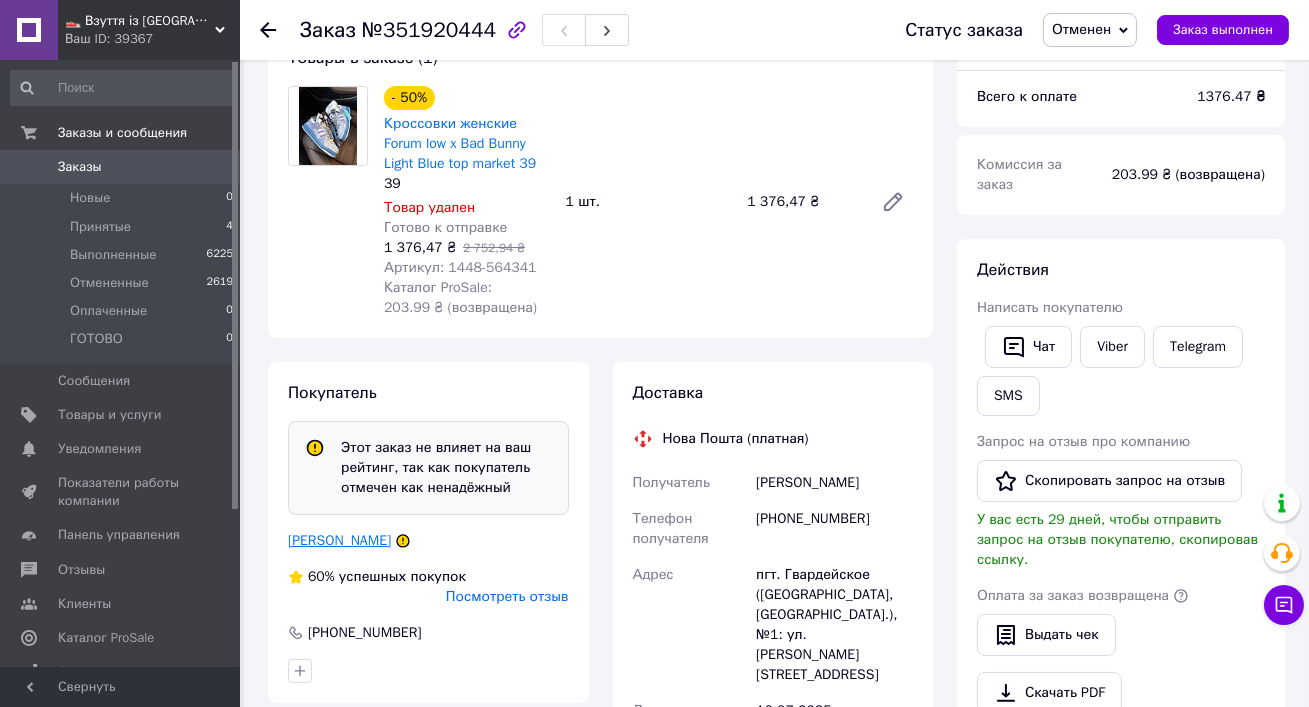 click on "[PERSON_NAME]" at bounding box center [339, 540] 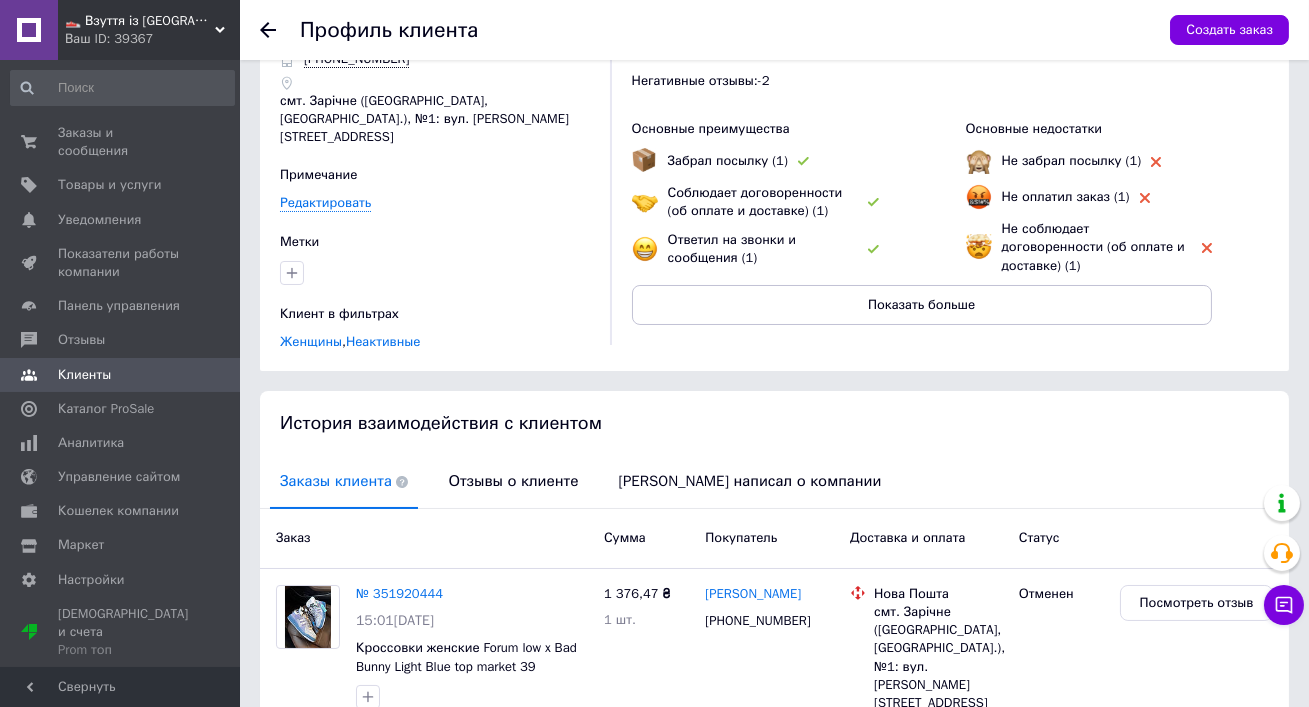 scroll, scrollTop: 92, scrollLeft: 0, axis: vertical 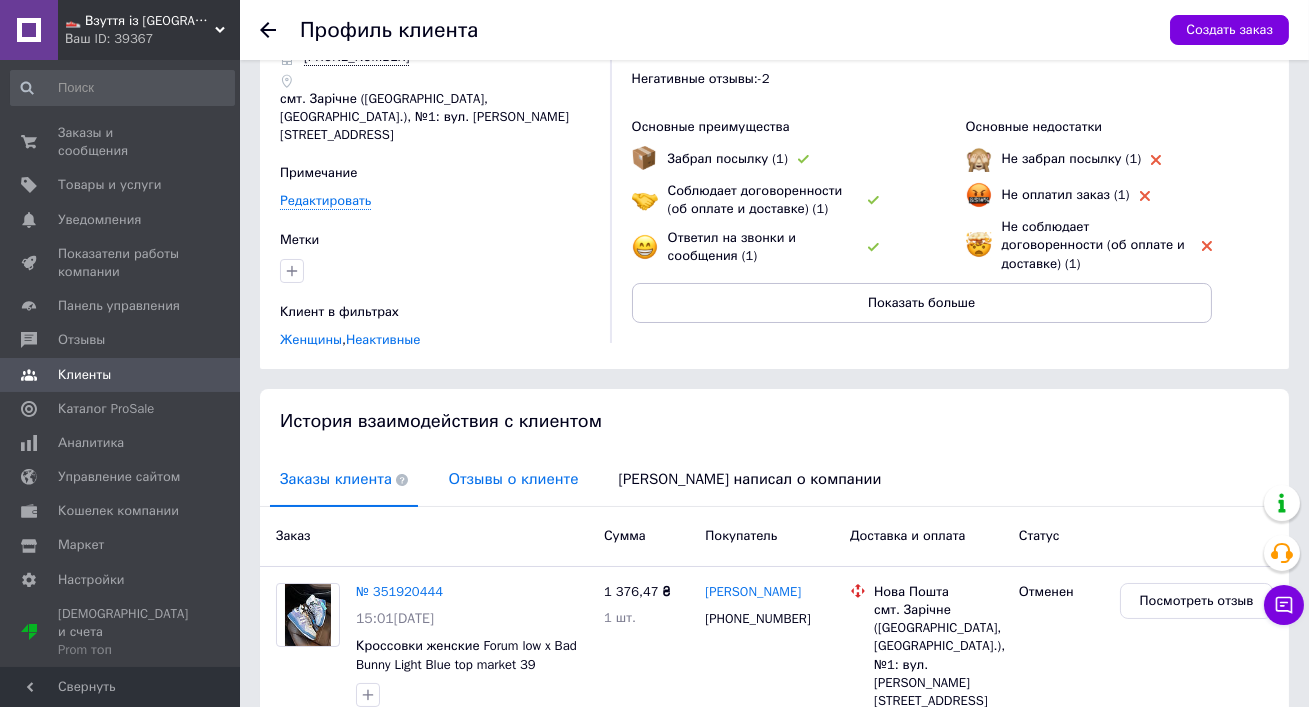 click on "Отзывы о клиенте" at bounding box center [513, 479] 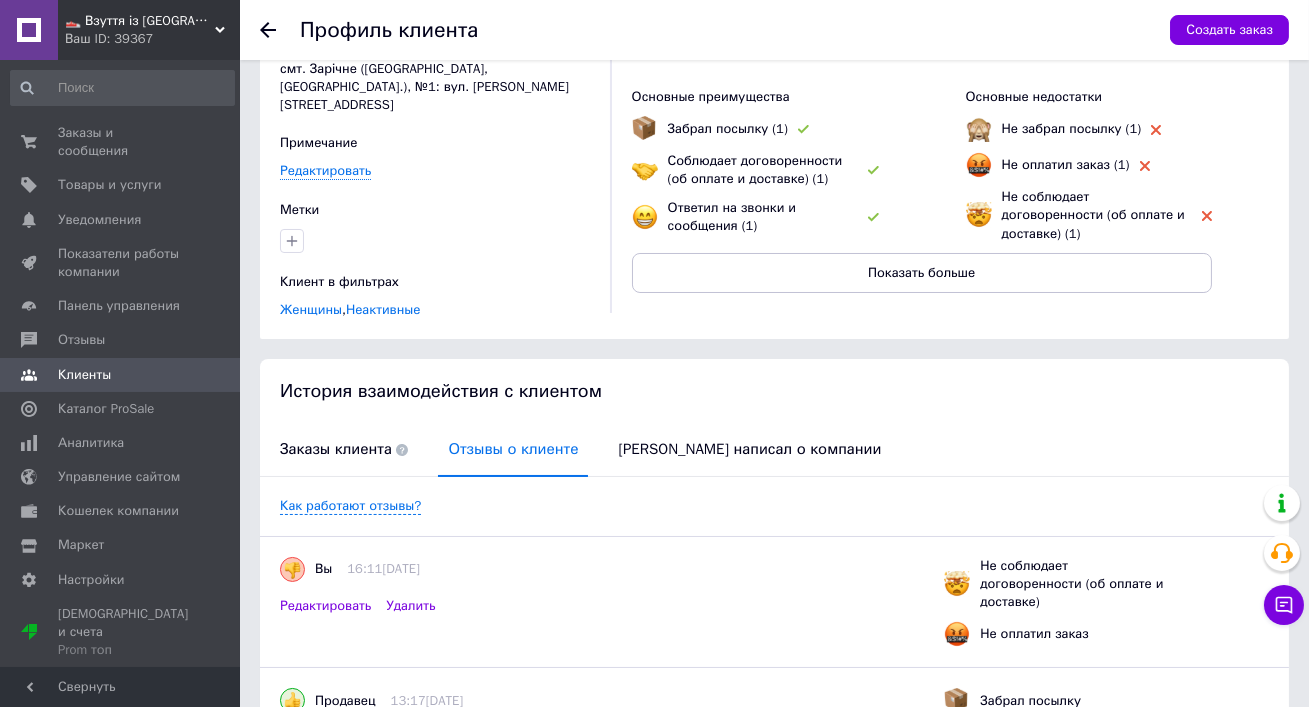 scroll, scrollTop: 0, scrollLeft: 0, axis: both 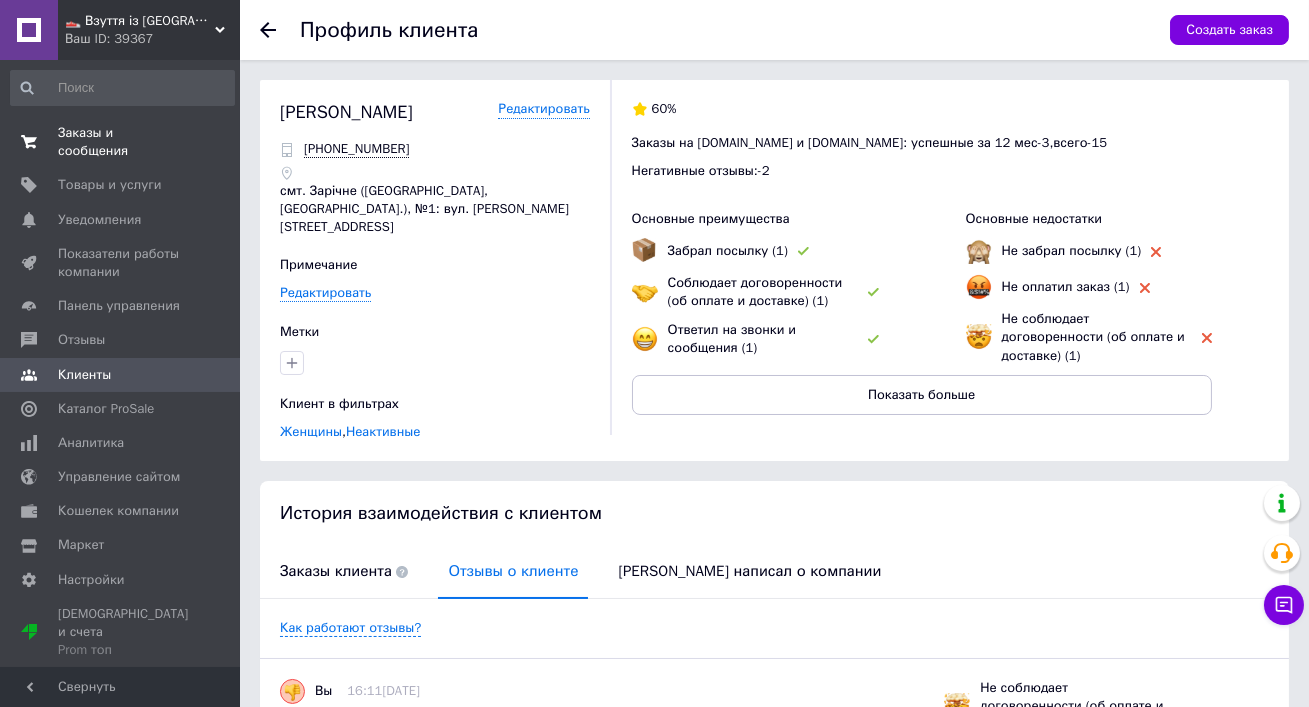 click on "Заказы и сообщения" at bounding box center (121, 142) 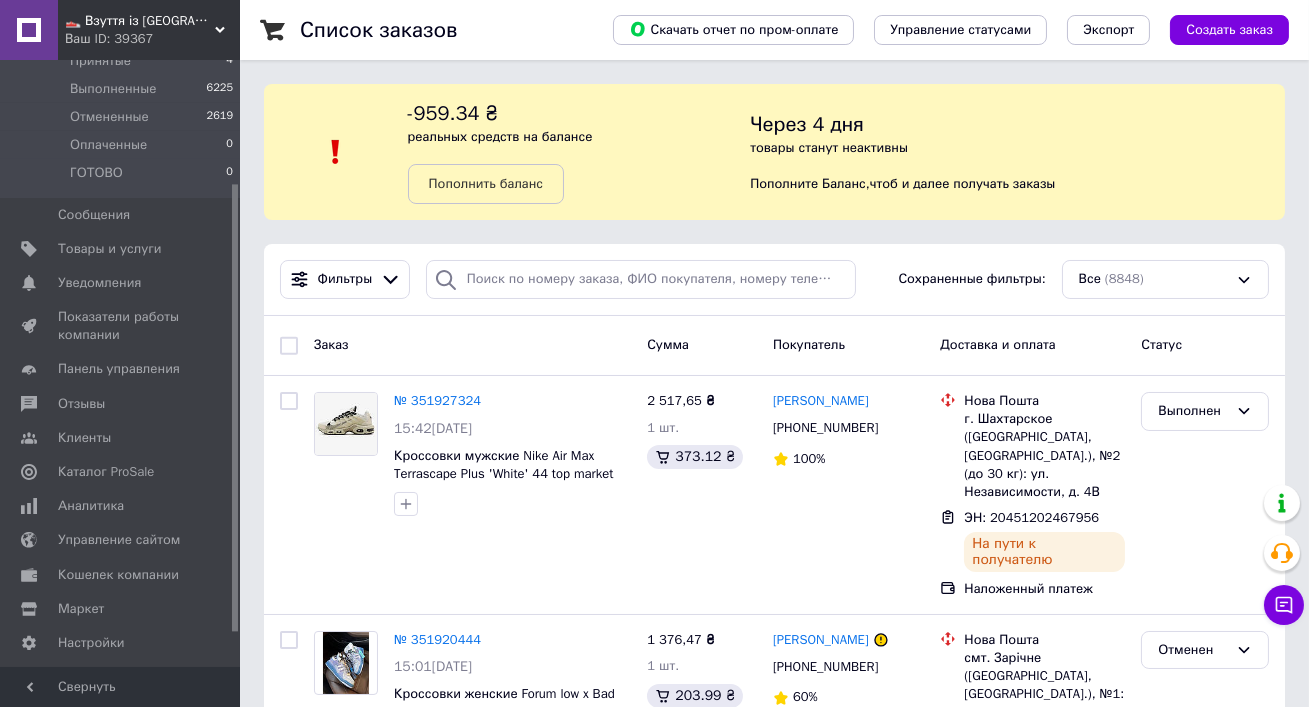 scroll, scrollTop: 191, scrollLeft: 0, axis: vertical 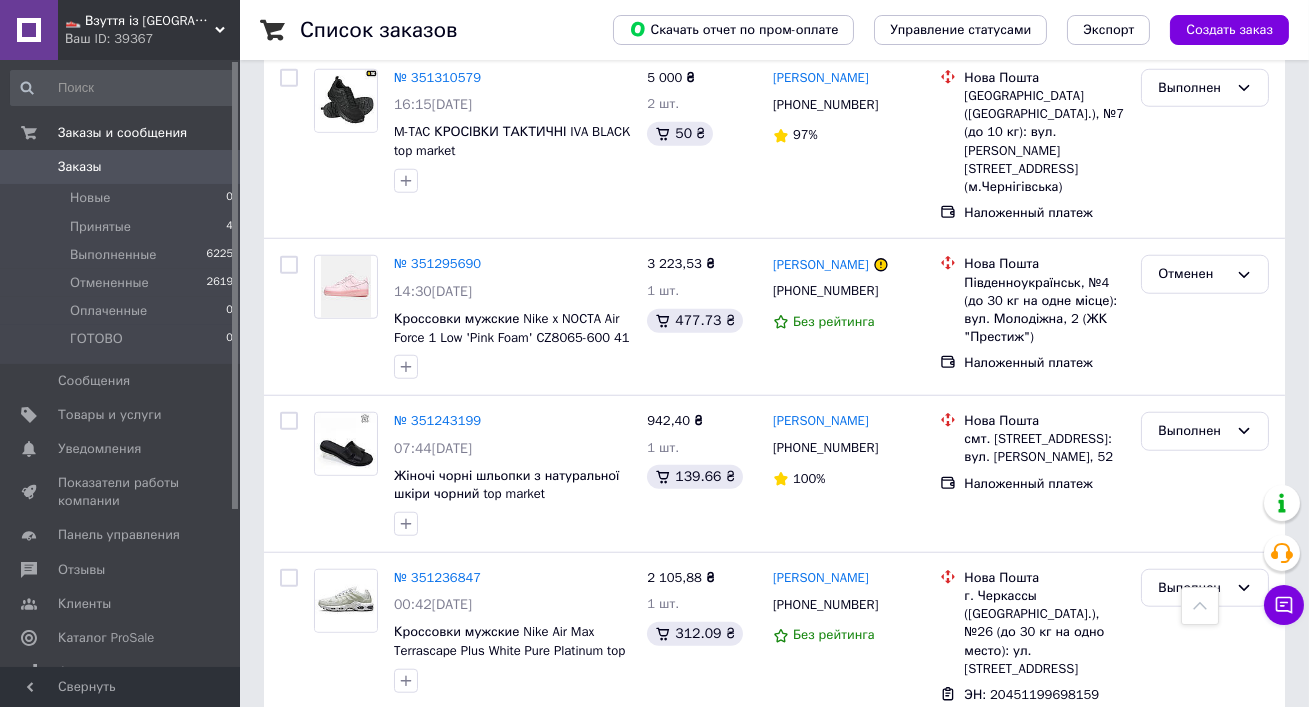 click on "2" at bounding box center (327, 820) 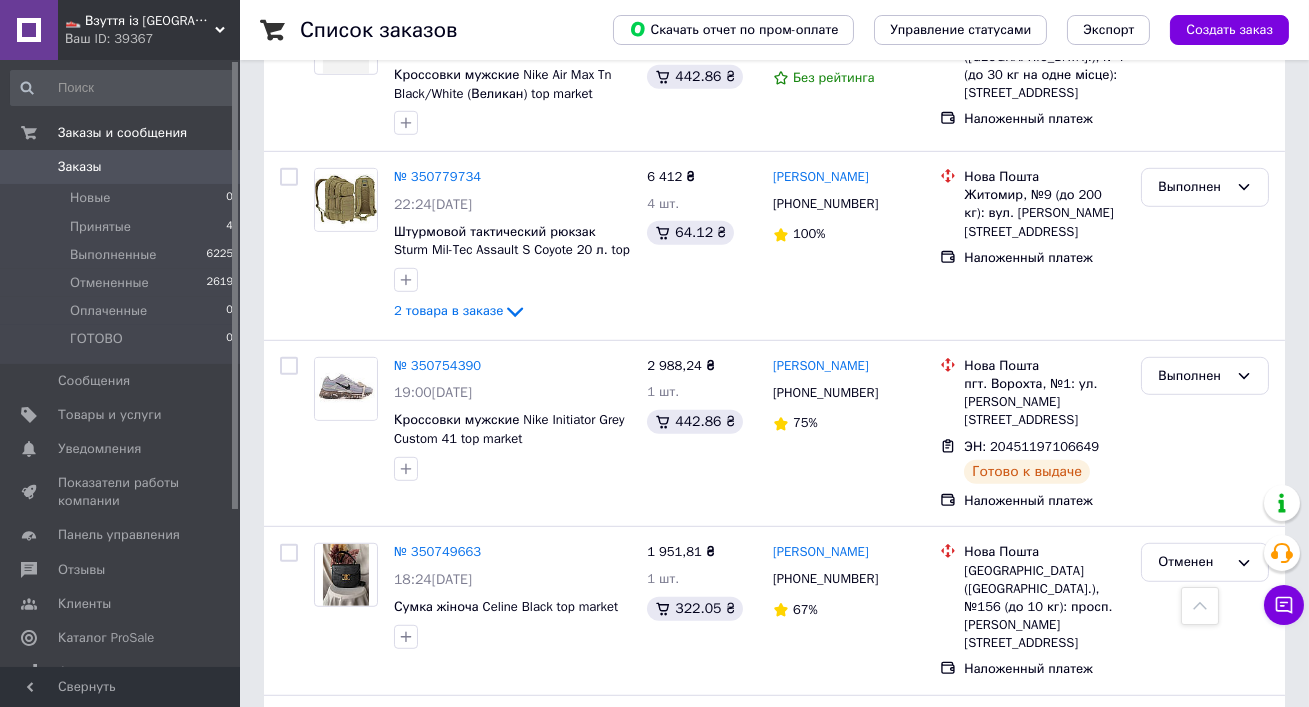 scroll, scrollTop: 2415, scrollLeft: 0, axis: vertical 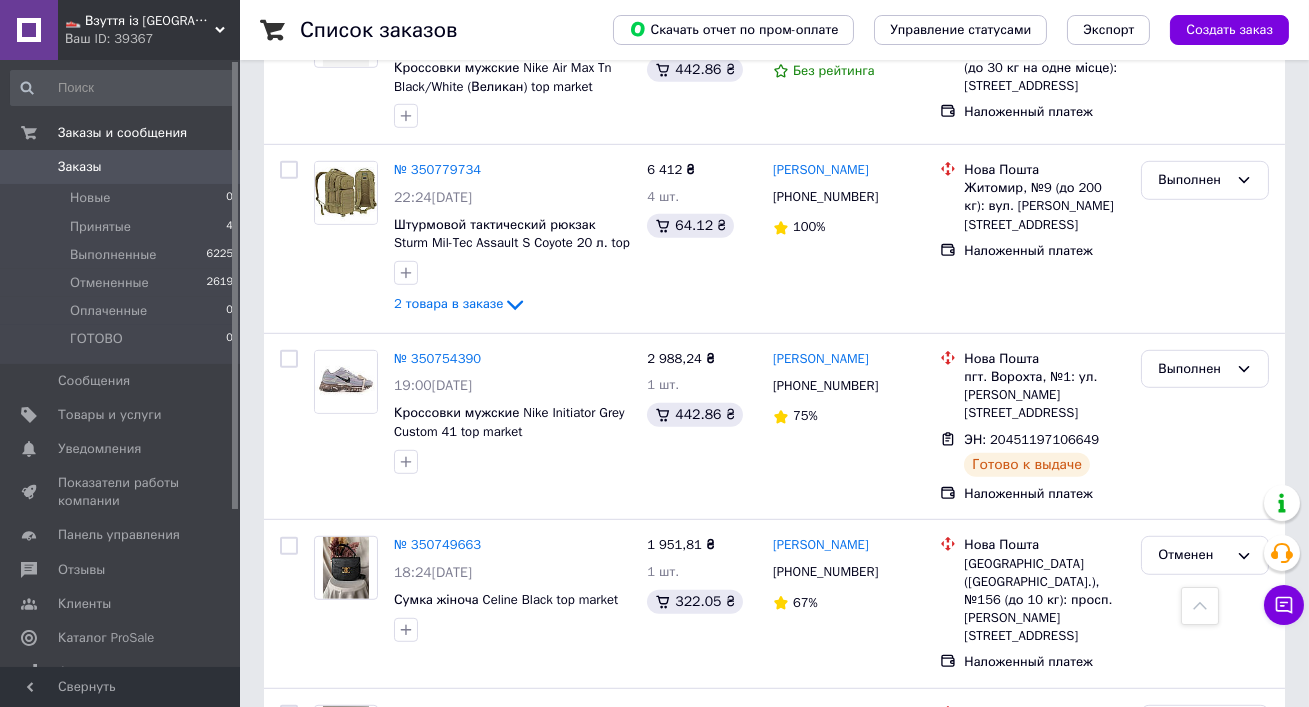 click on "Заказы 0" at bounding box center (122, 167) 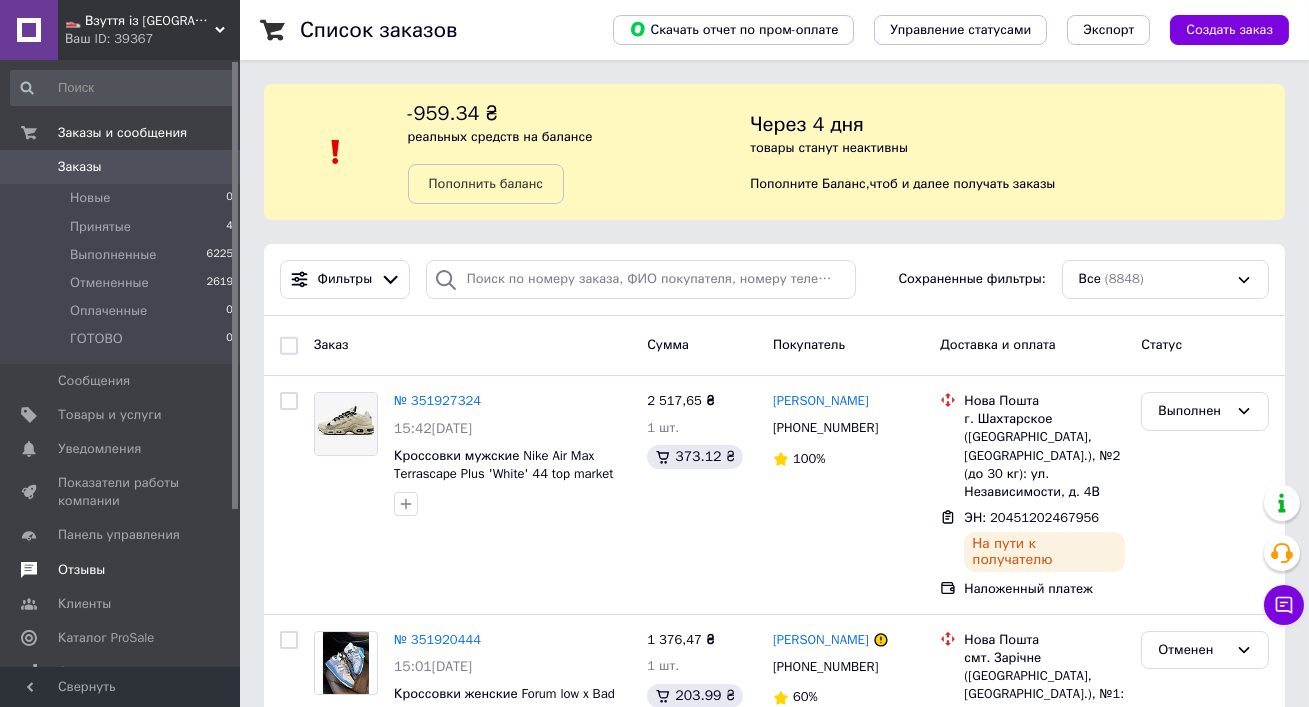 click on "Отзывы" at bounding box center (81, 570) 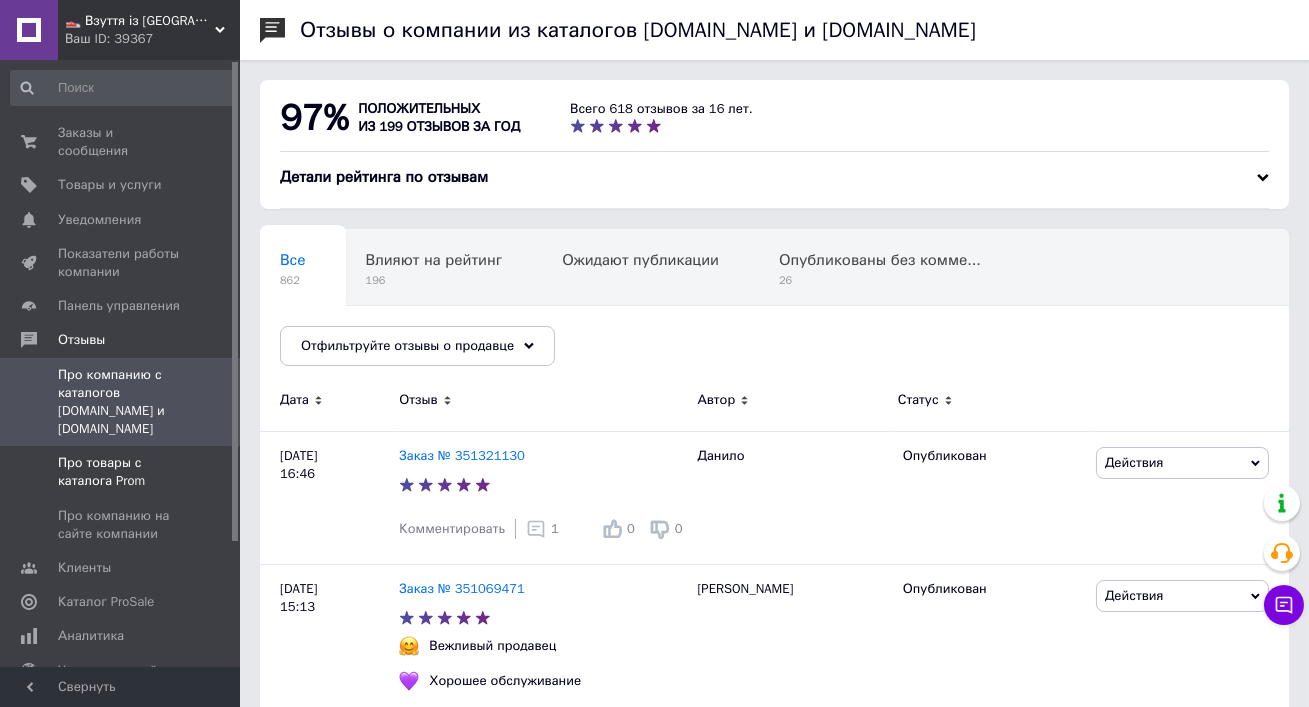 click on "Про товары с каталога Prom" at bounding box center [121, 472] 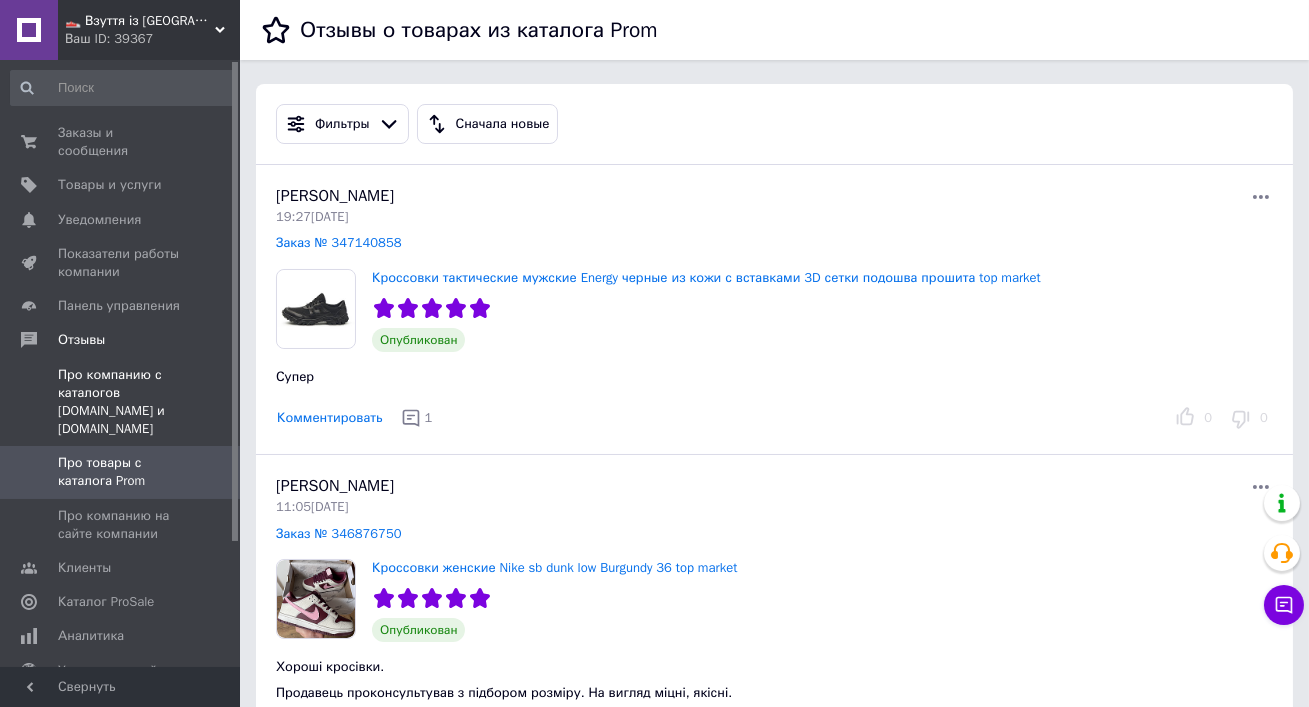 click on "Про компанию с каталогов Prom.ua и Bigl.ua" at bounding box center (121, 402) 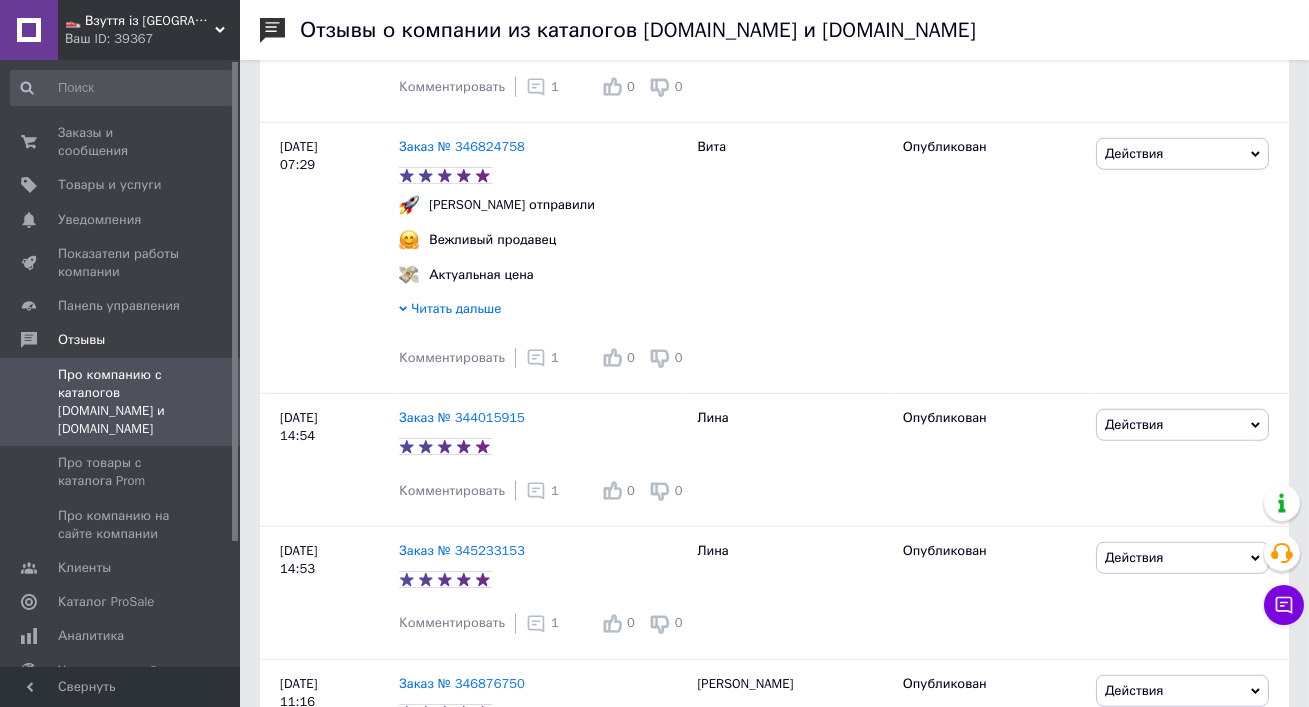 scroll, scrollTop: 2811, scrollLeft: 0, axis: vertical 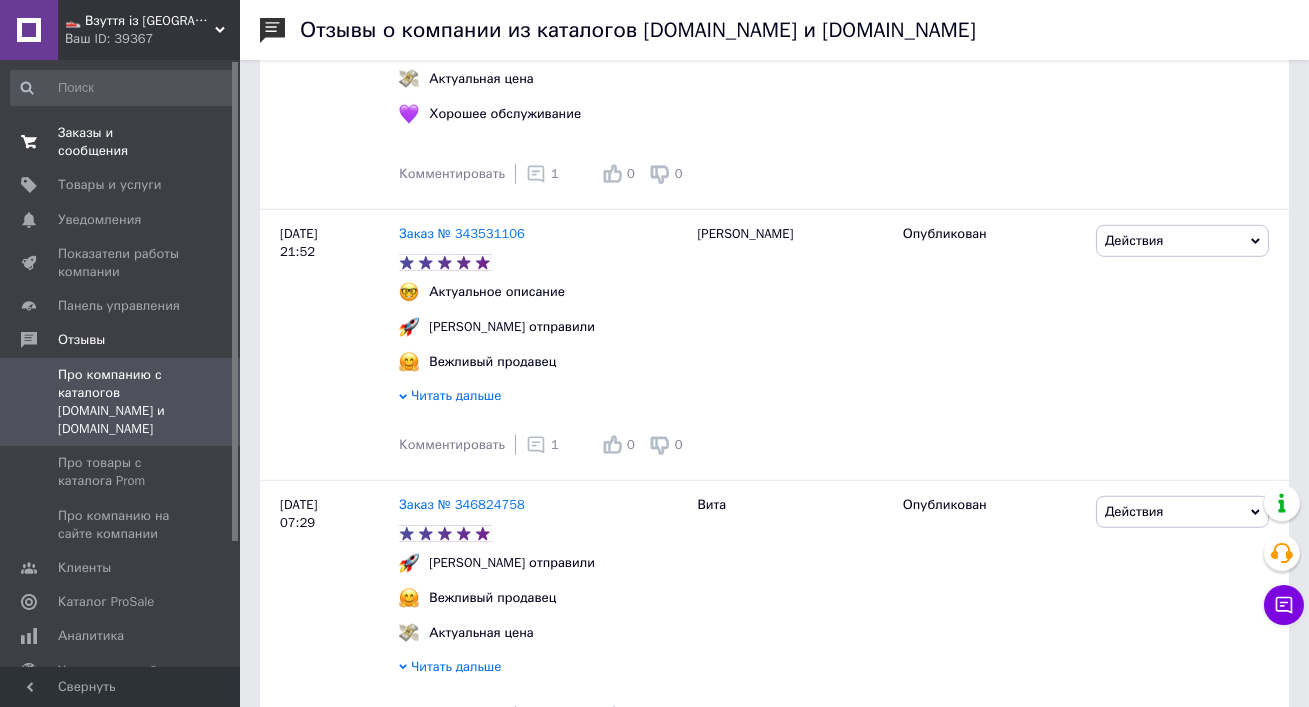 click on "Заказы и сообщения" at bounding box center [121, 142] 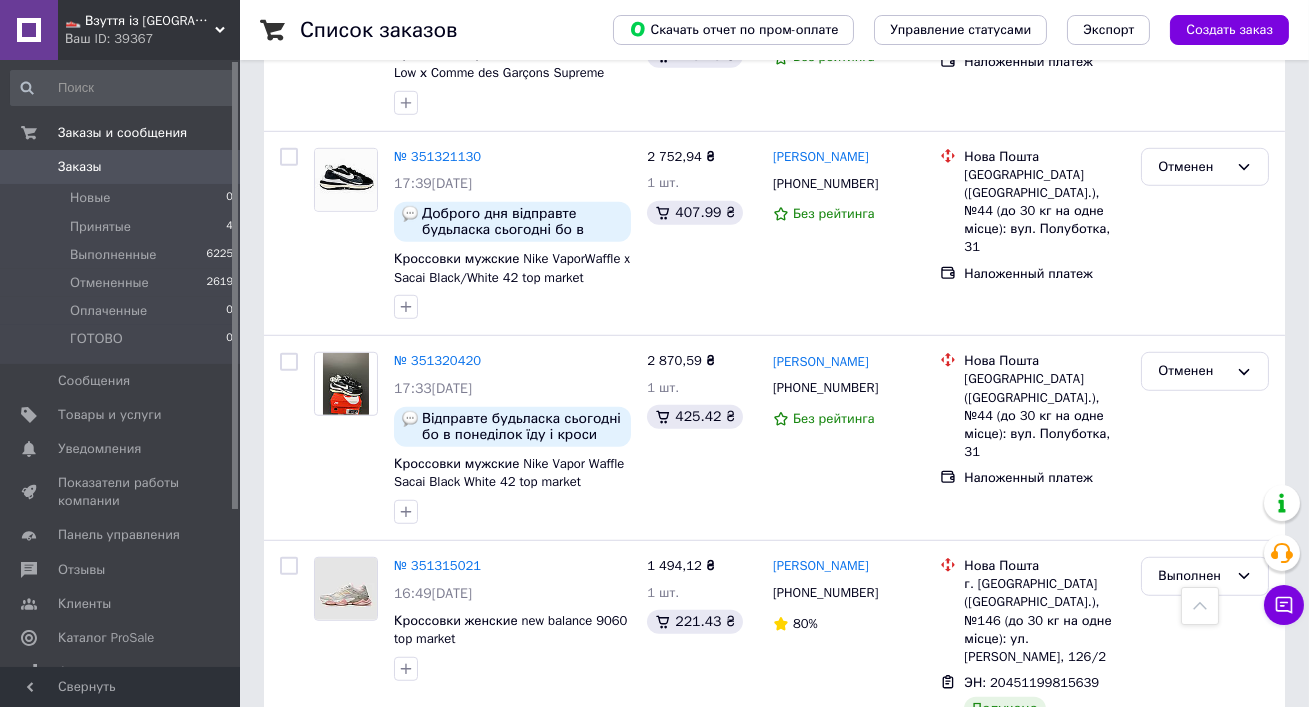 scroll, scrollTop: 2788, scrollLeft: 0, axis: vertical 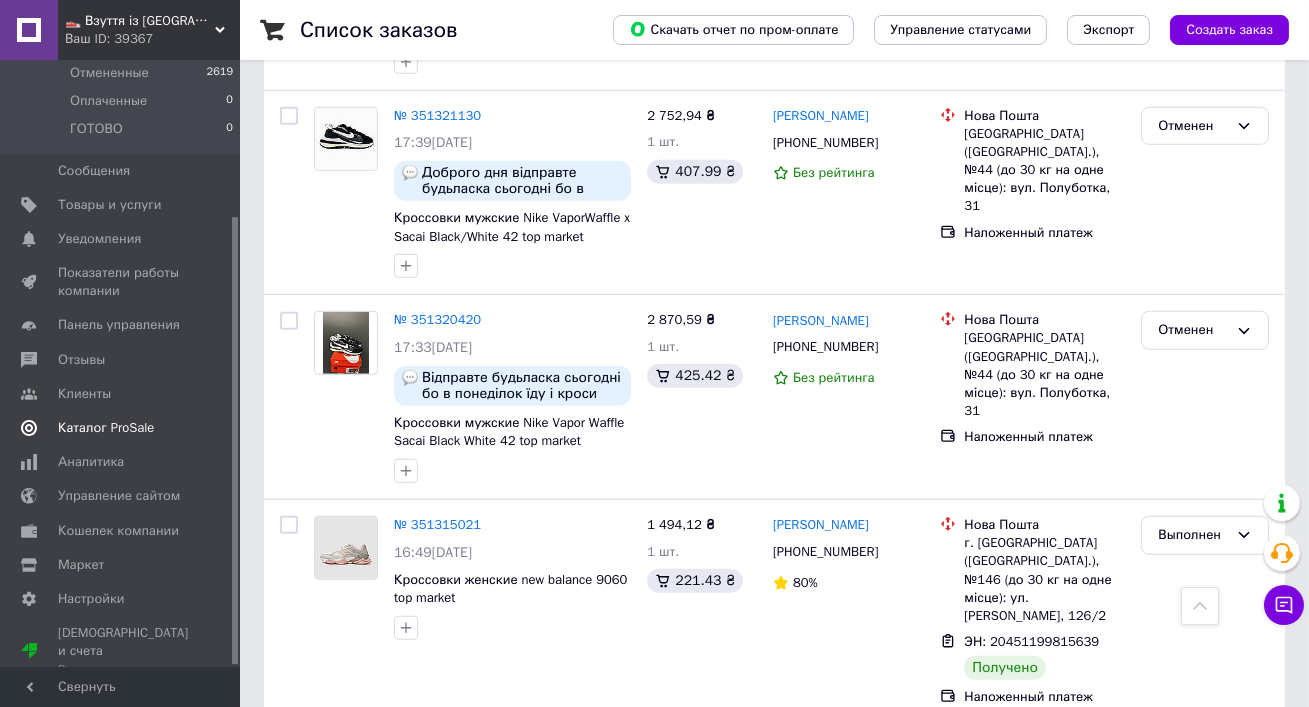 click on "Каталог ProSale" at bounding box center (106, 428) 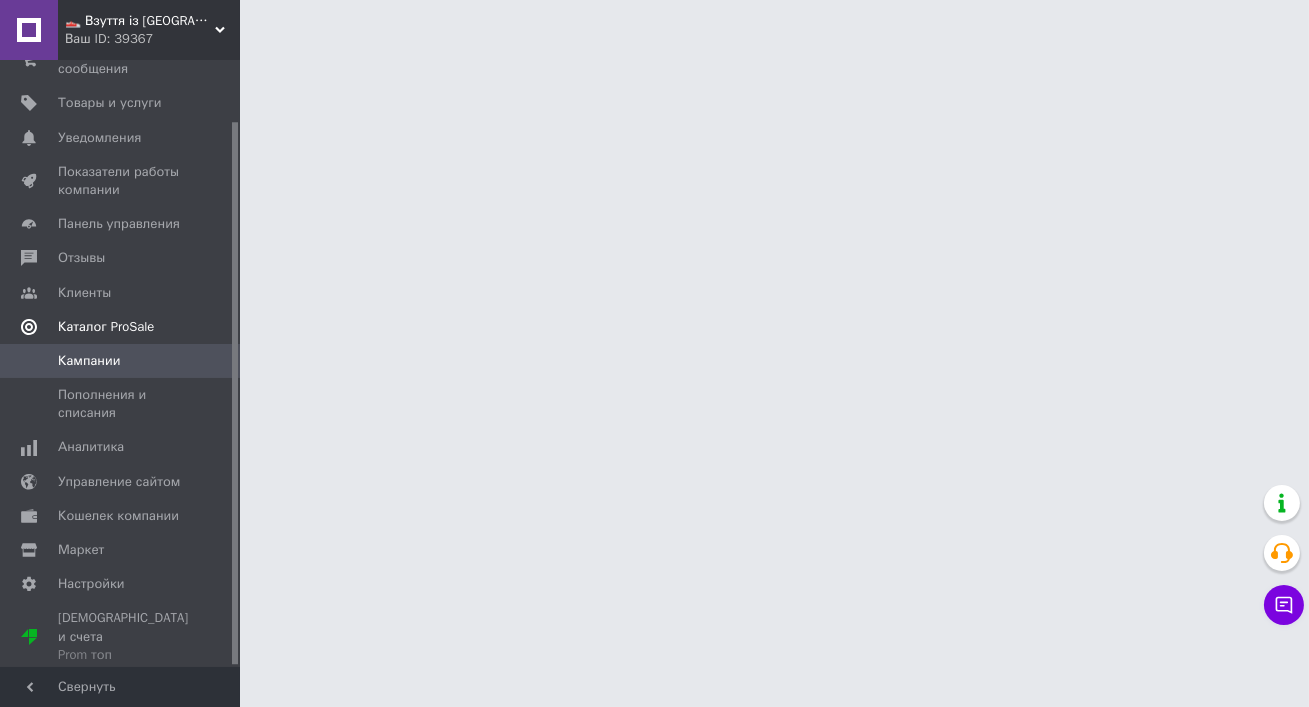 scroll, scrollTop: 68, scrollLeft: 0, axis: vertical 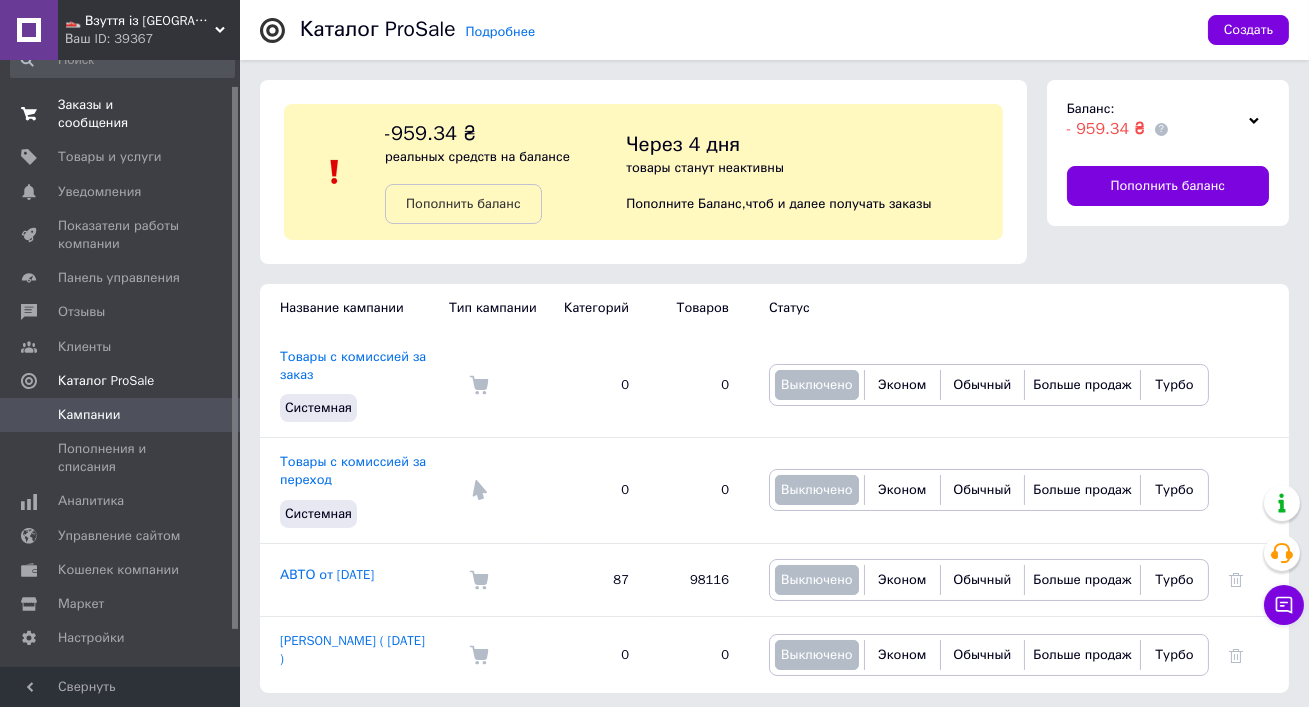 click on "Заказы и сообщения 0 0" at bounding box center (122, 114) 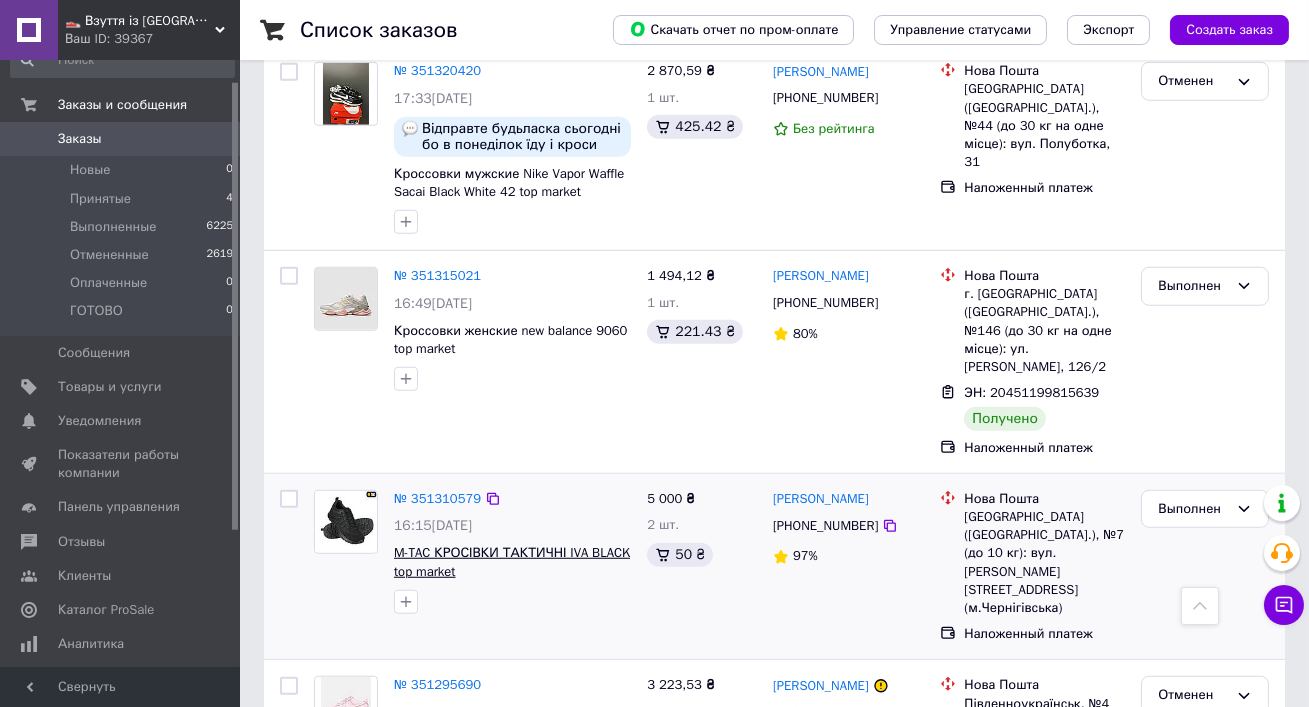 scroll, scrollTop: 3458, scrollLeft: 0, axis: vertical 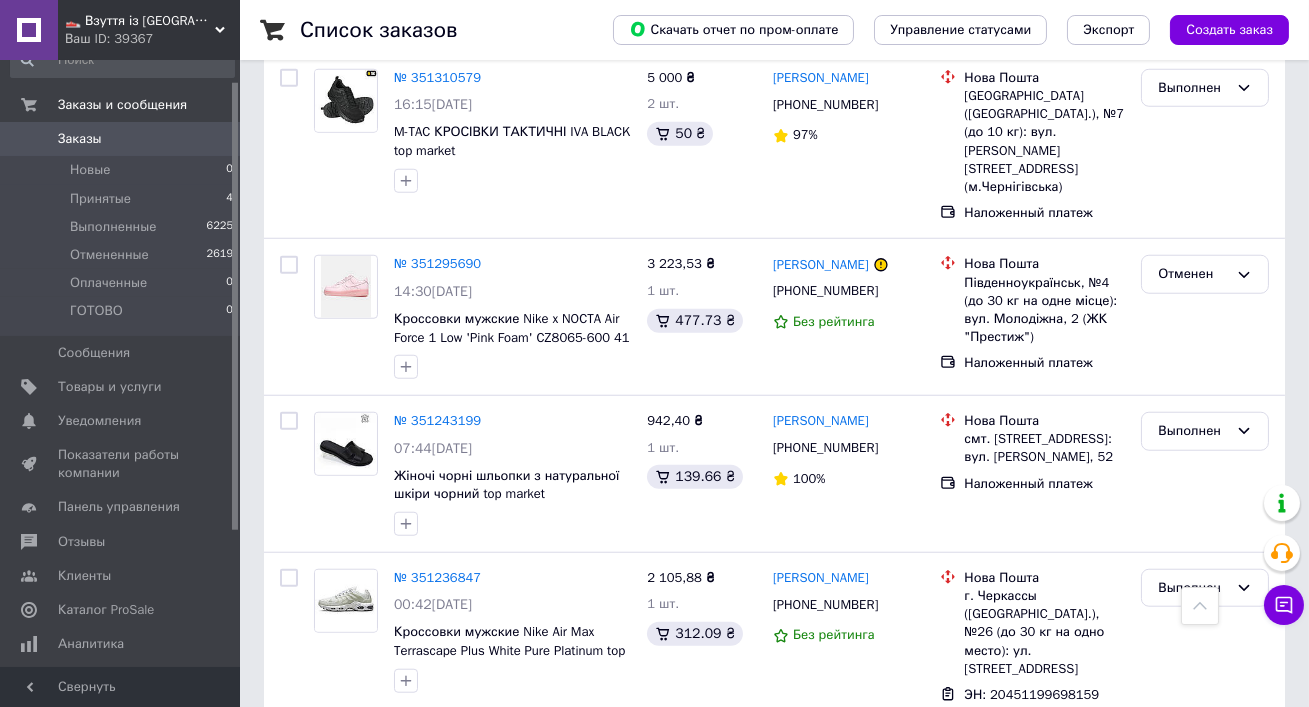 click on "2" at bounding box center (327, 820) 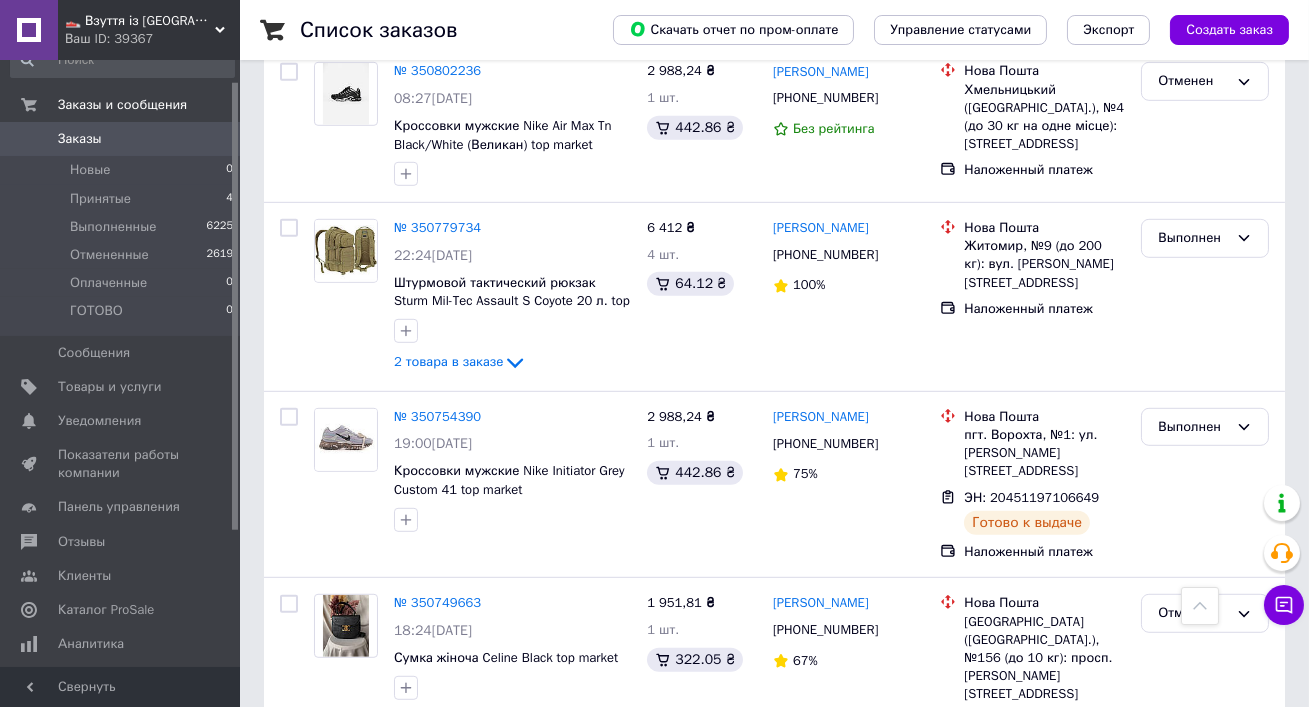 scroll, scrollTop: 2354, scrollLeft: 0, axis: vertical 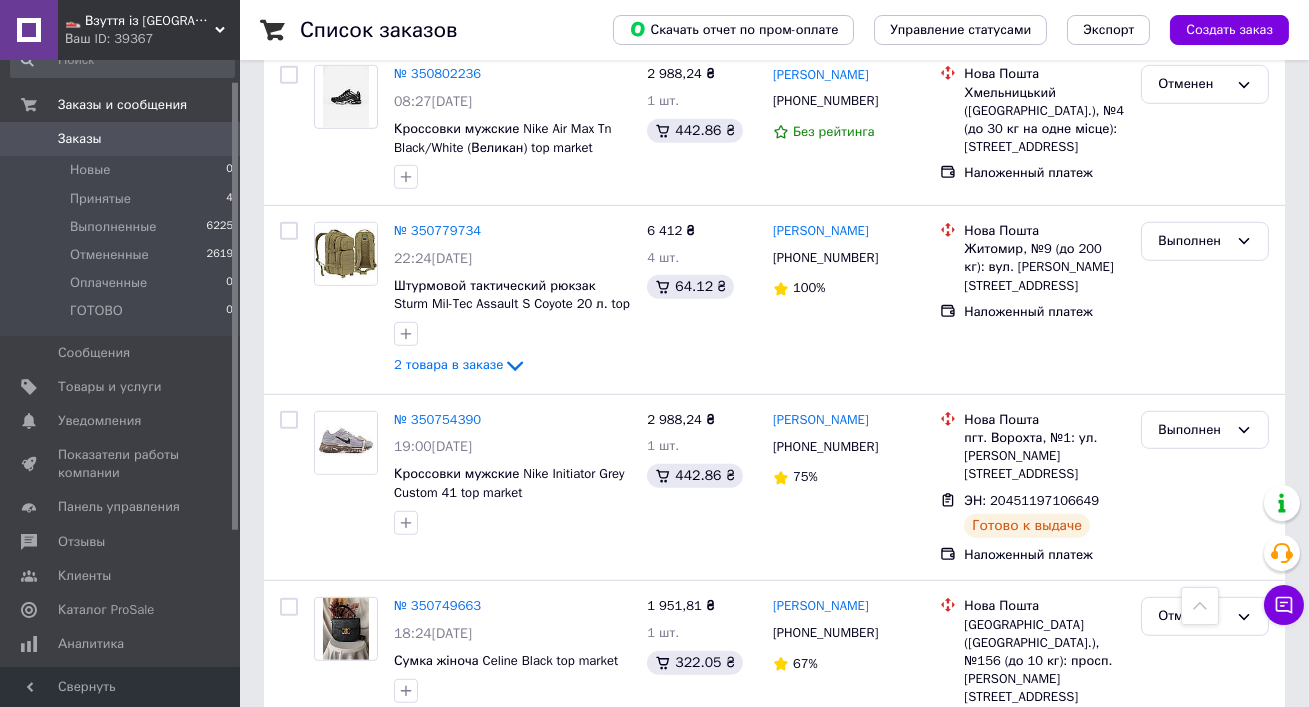 click on "👟 Взуття із Польщі, миттєво 🚀 та без предоплат" at bounding box center (140, 21) 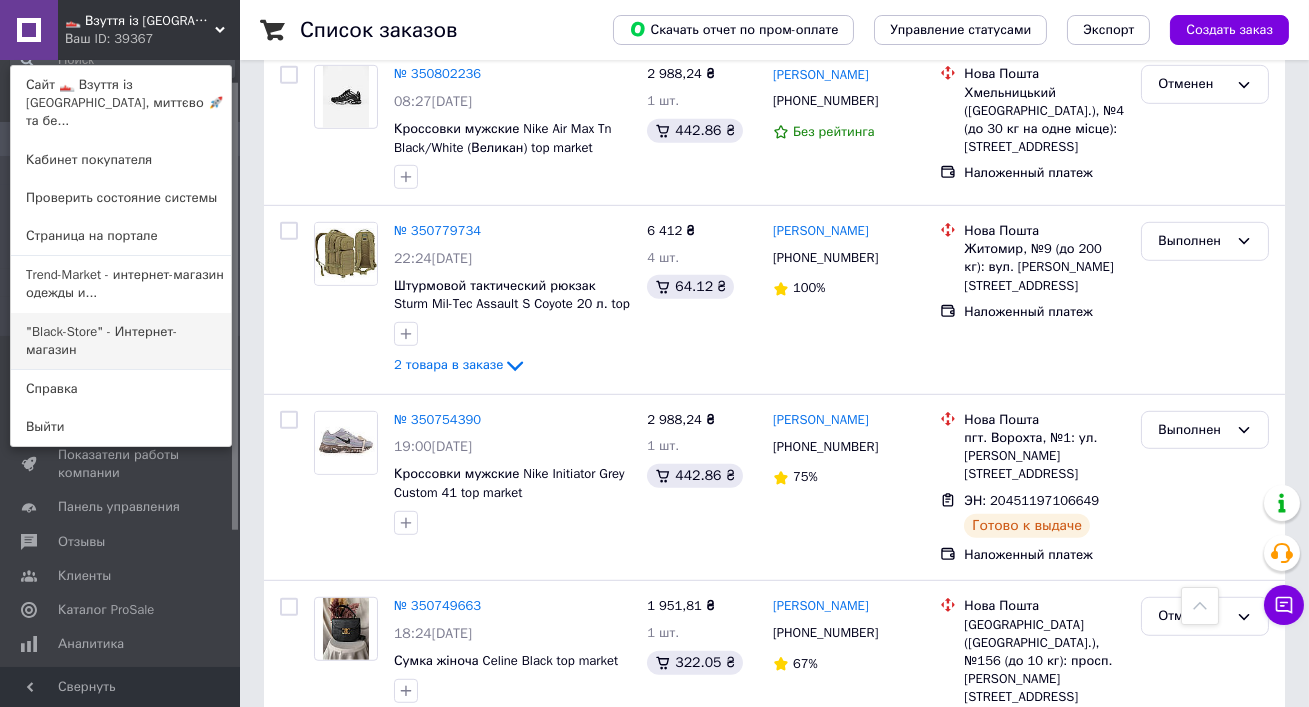 click on ""Black-Store" - Интернет-магазин" at bounding box center [121, 341] 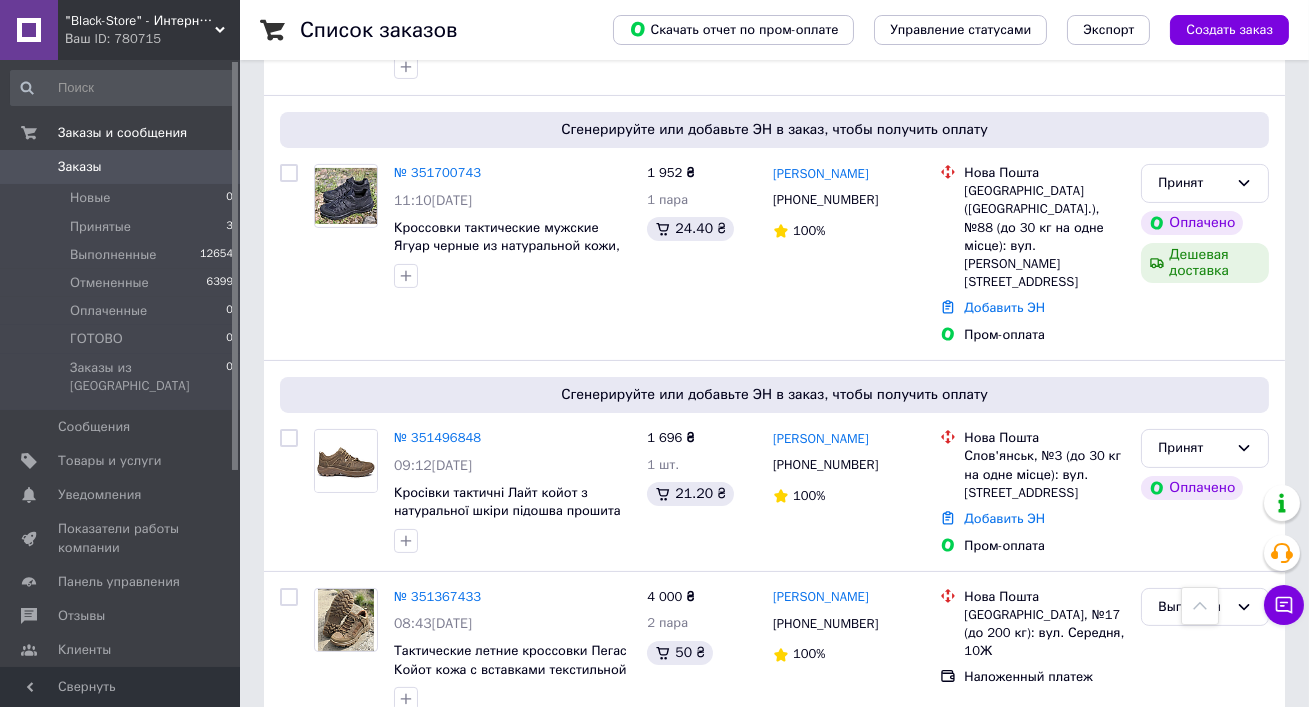 scroll, scrollTop: 935, scrollLeft: 0, axis: vertical 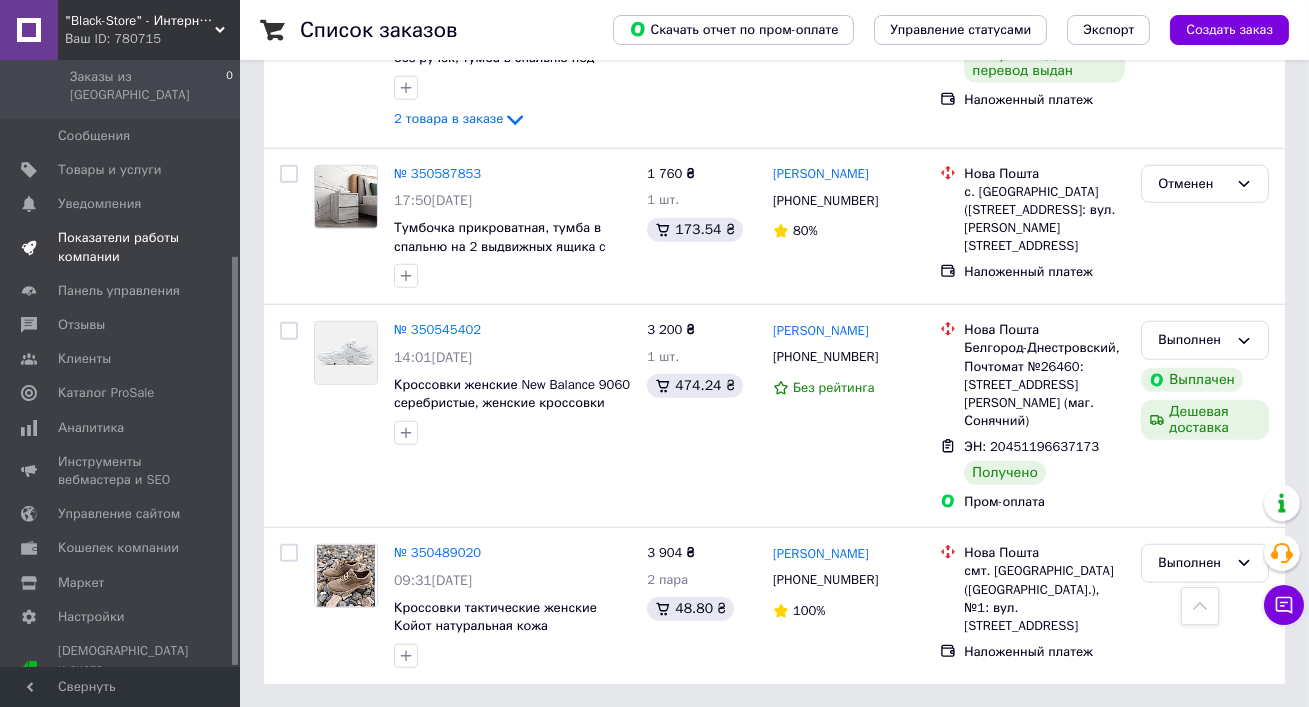 click on "Показатели работы компании" at bounding box center (121, 247) 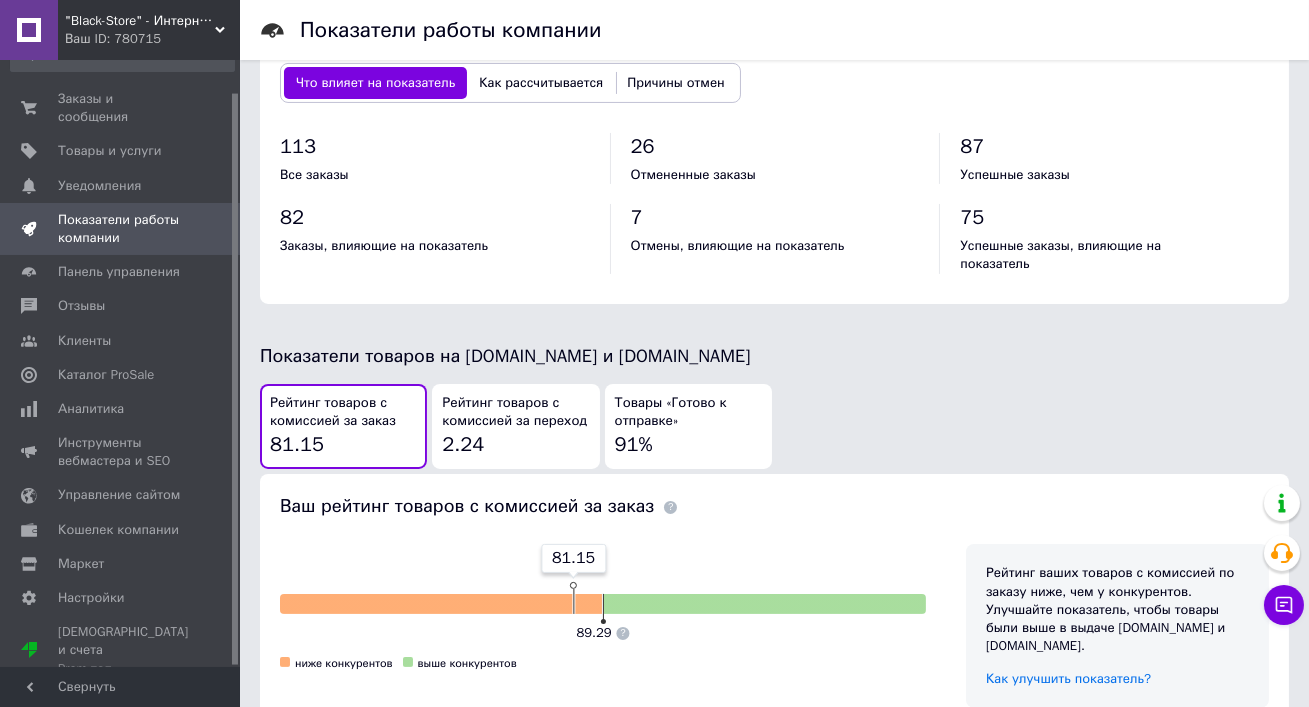 scroll, scrollTop: 1118, scrollLeft: 0, axis: vertical 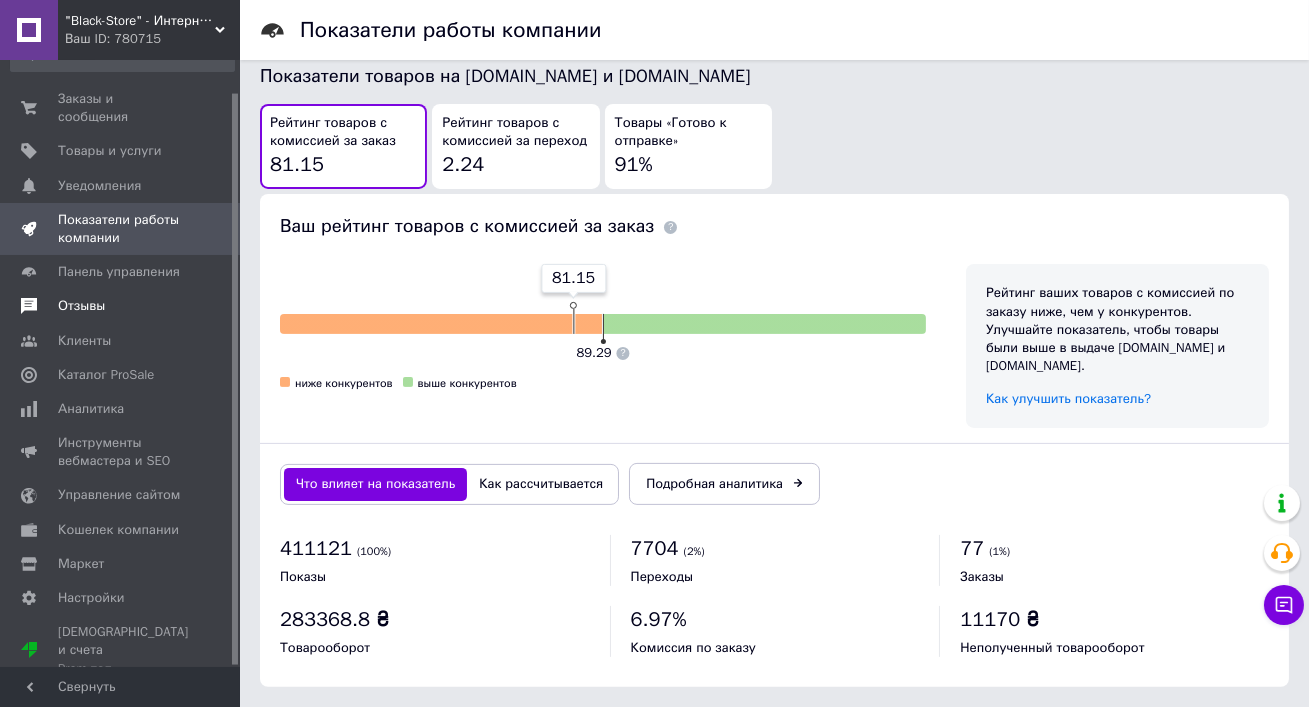 click on "Отзывы" at bounding box center (121, 306) 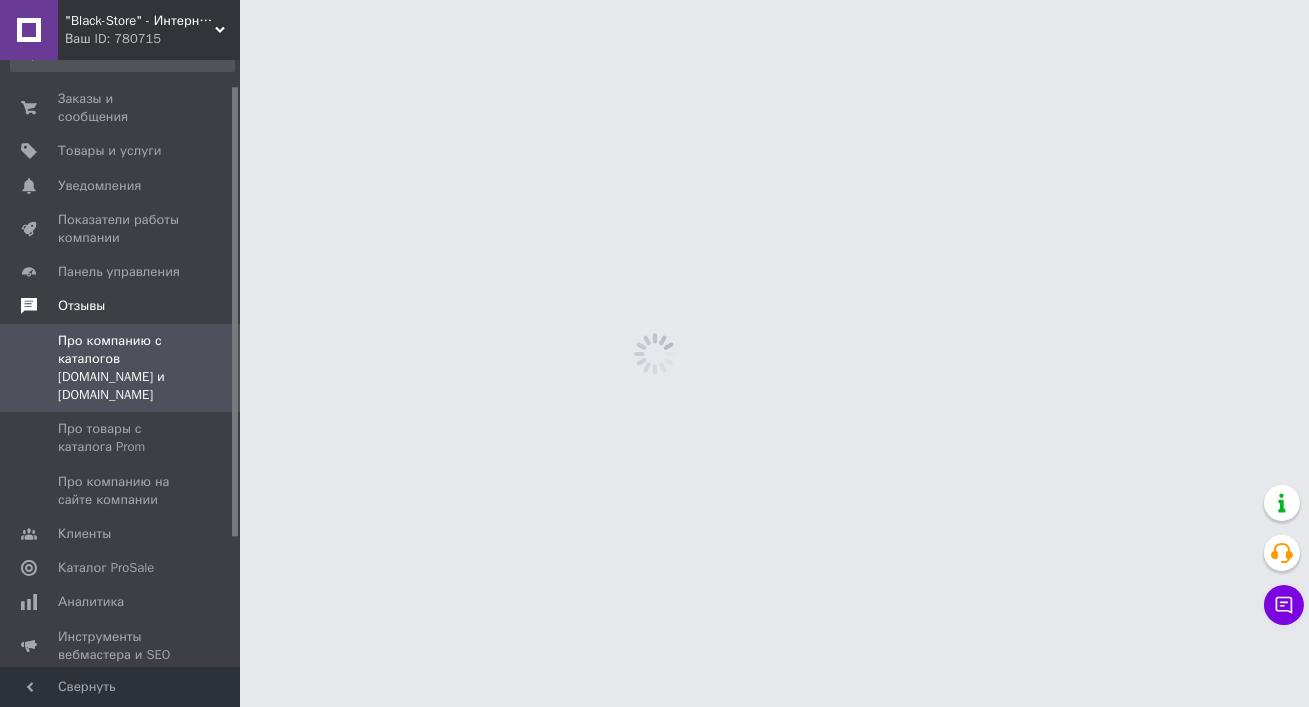 scroll, scrollTop: 0, scrollLeft: 0, axis: both 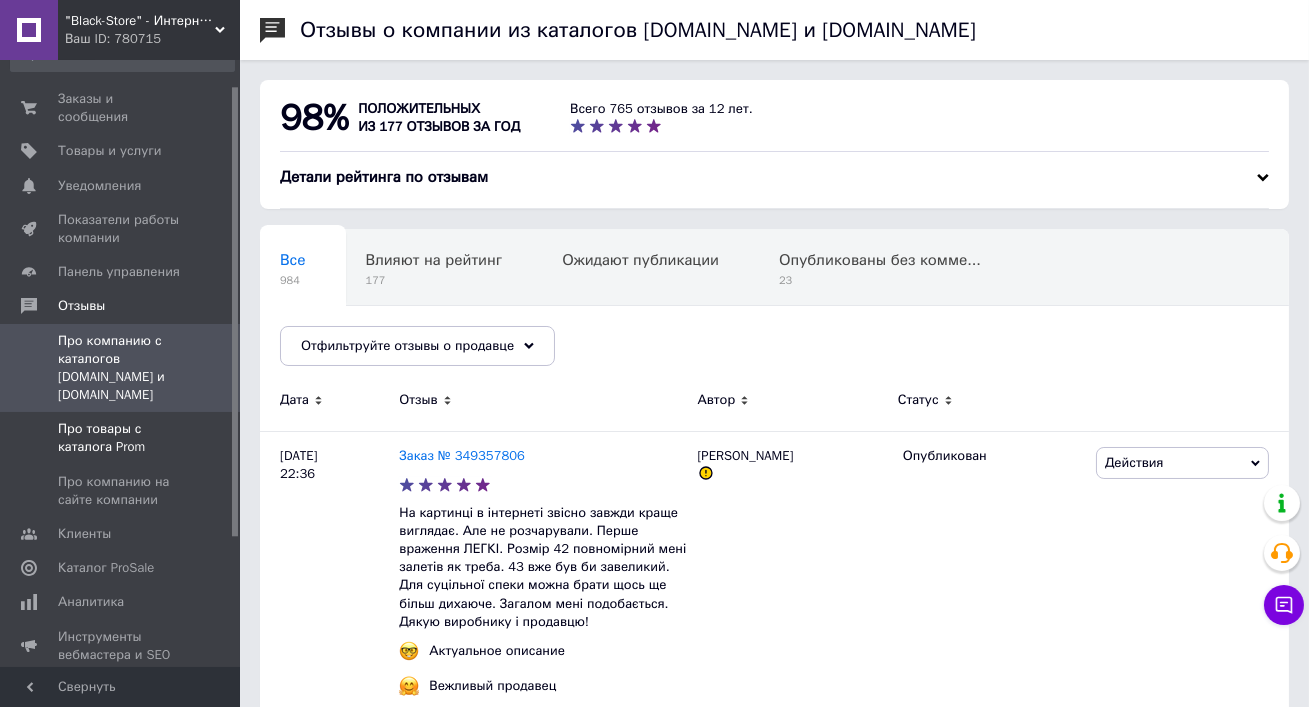 click on "Про товары с каталога Prom" at bounding box center [121, 438] 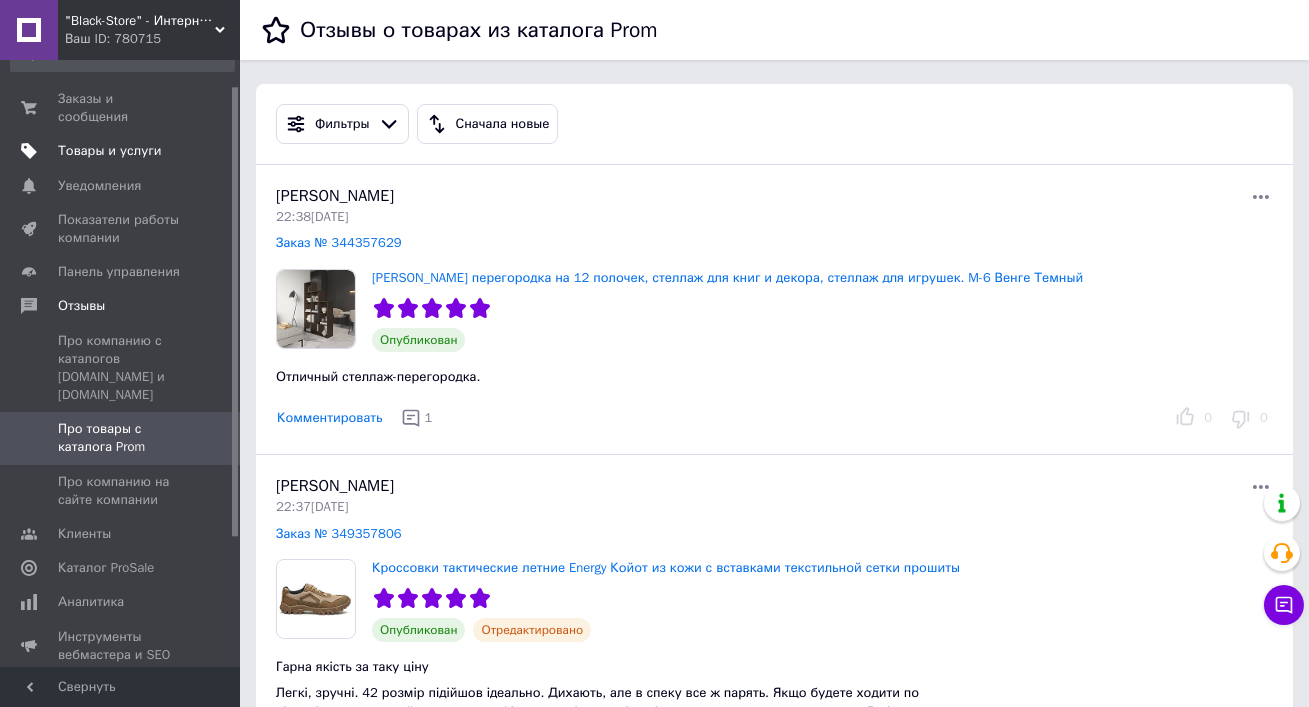click on "Товары и услуги" at bounding box center (110, 151) 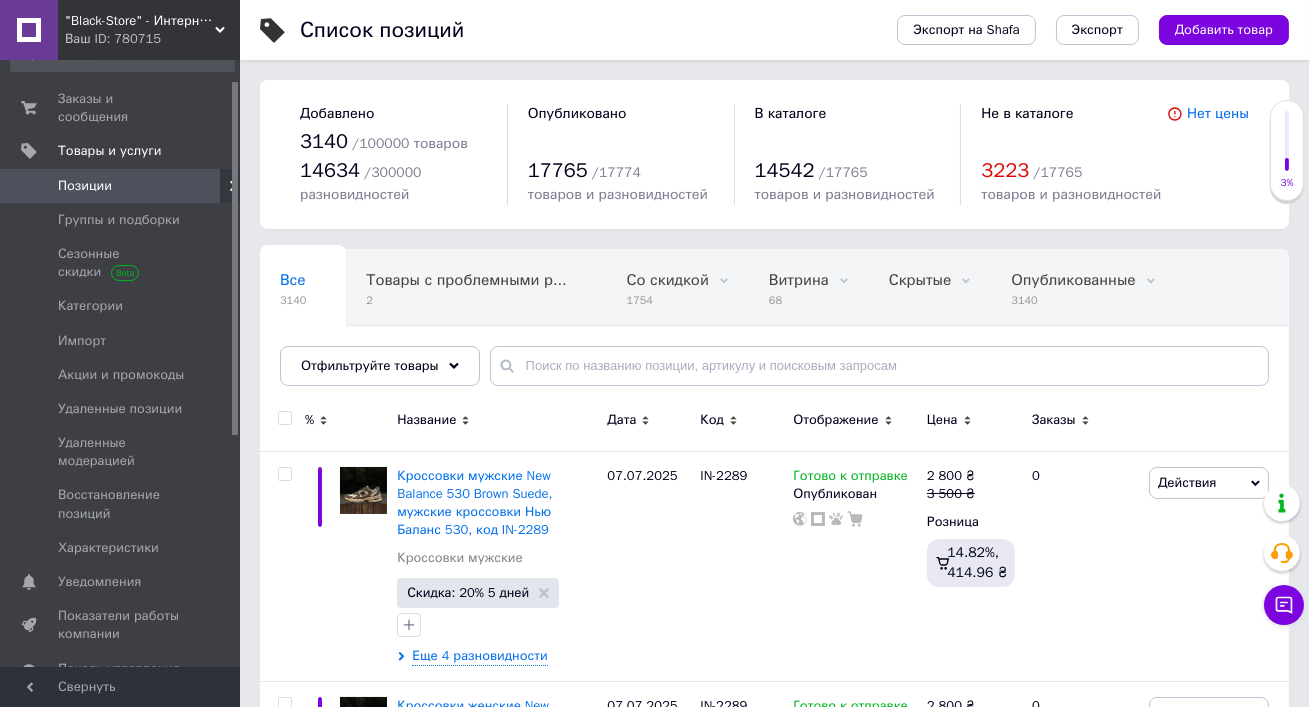 click on "Заказы и сообщения 0 0 Товары и услуги Позиции Группы и подборки Сезонные скидки Категории Импорт Акции и промокоды Удаленные позиции Удаленные модерацией Восстановление позиций Характеристики Уведомления 0 0 Показатели работы компании Панель управления Отзывы Клиенты Каталог ProSale Аналитика Инструменты вебмастера и SEO Управление сайтом Кошелек компании Маркет Настройки Тарифы и счета Prom топ" at bounding box center (122, 366) 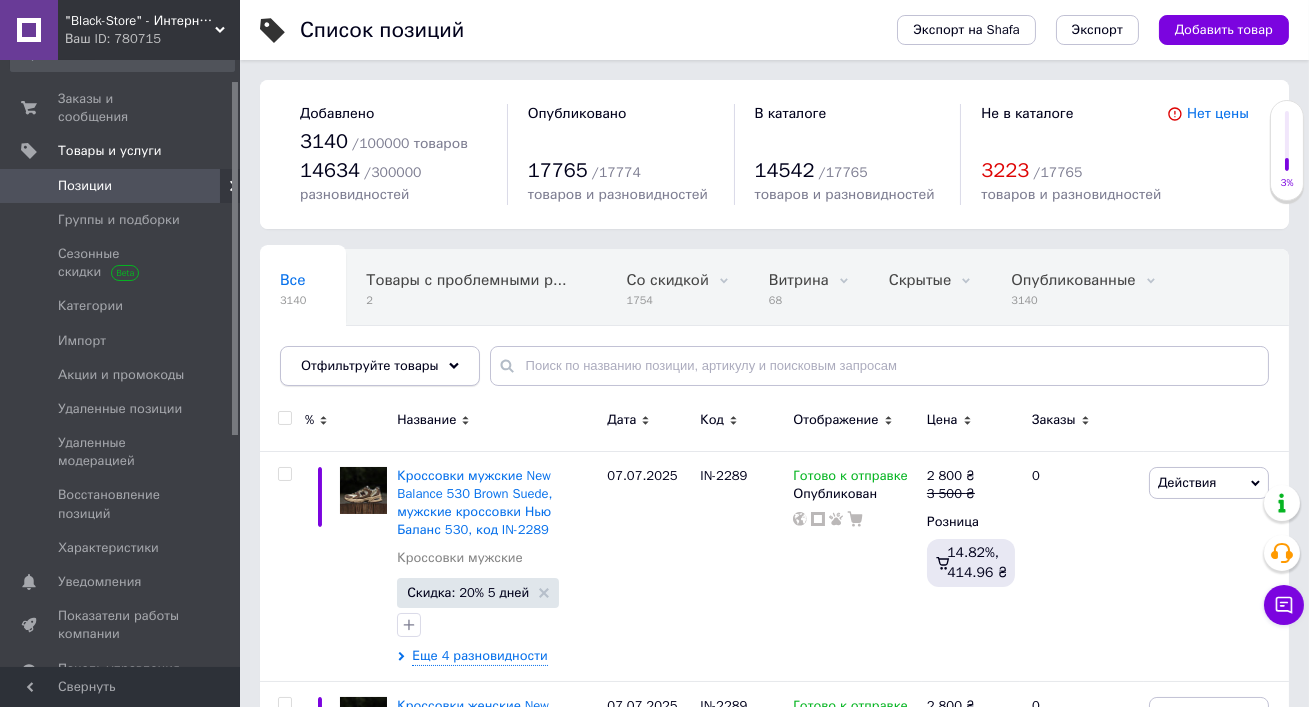 click on "Отфильтруйте товары" at bounding box center (380, 366) 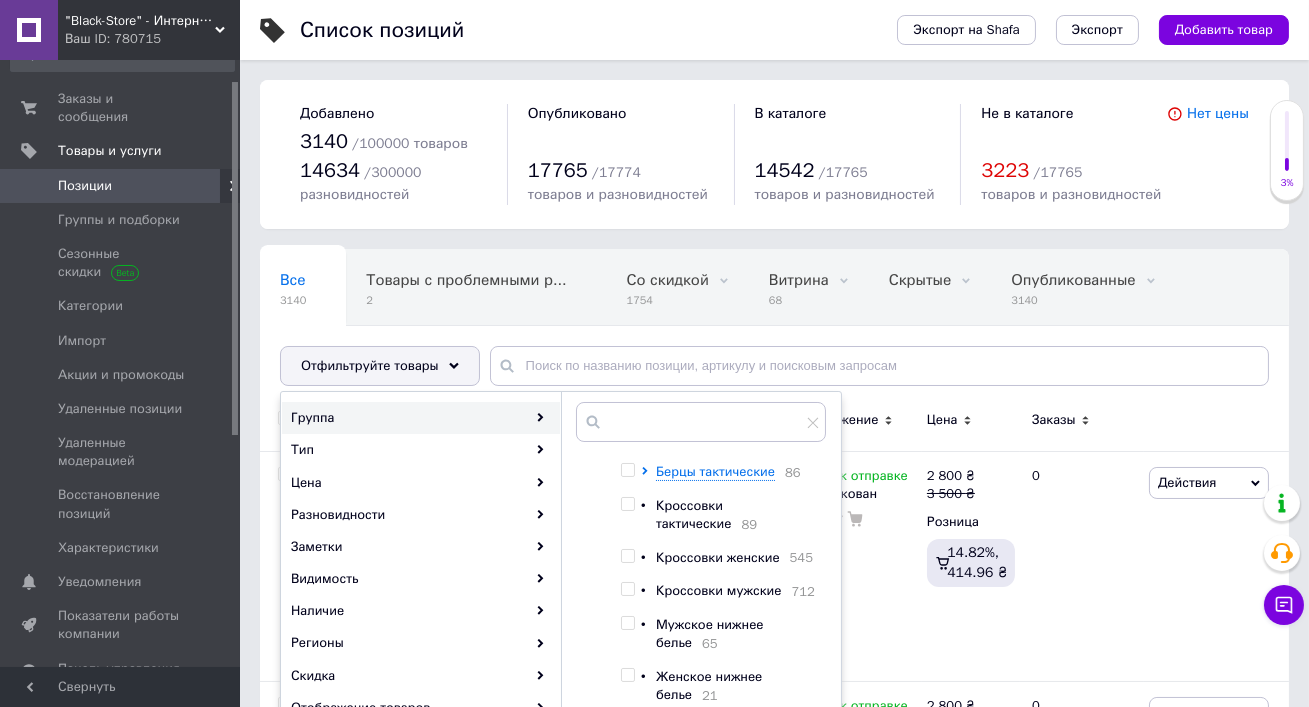 scroll, scrollTop: 19, scrollLeft: 0, axis: vertical 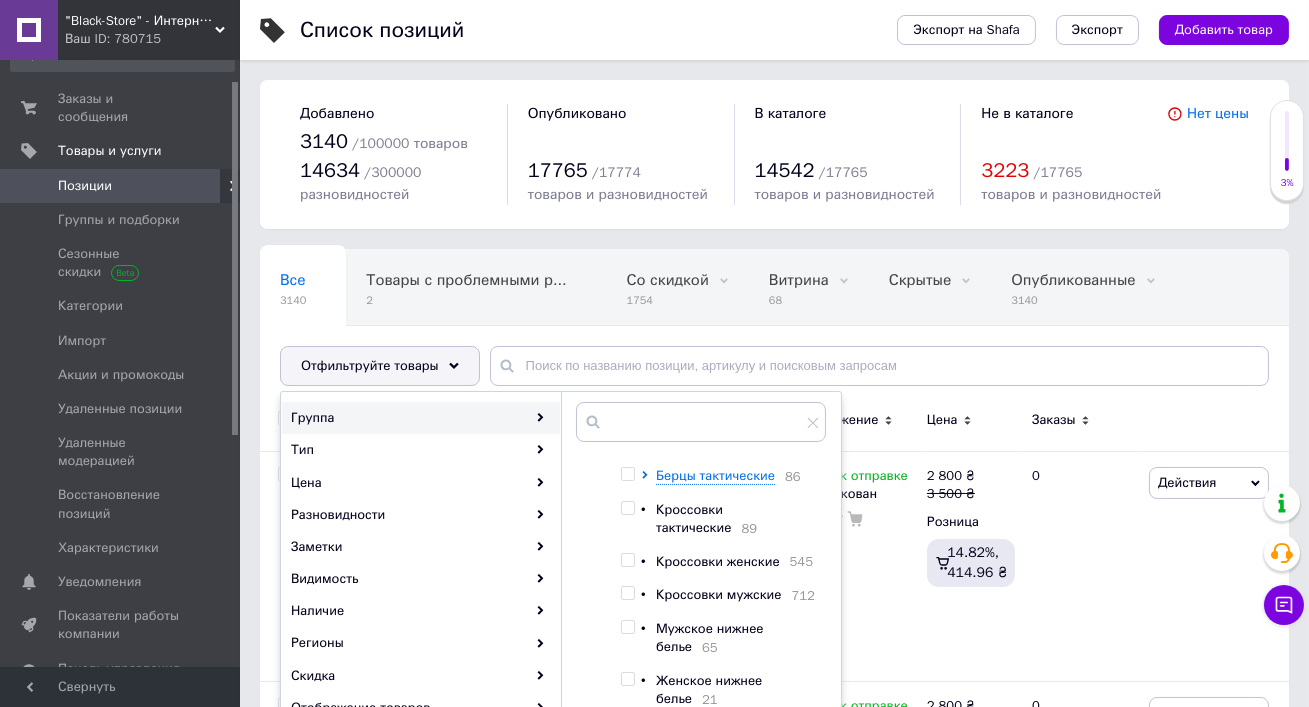 click on "Кроссовки тактические" at bounding box center [693, 518] 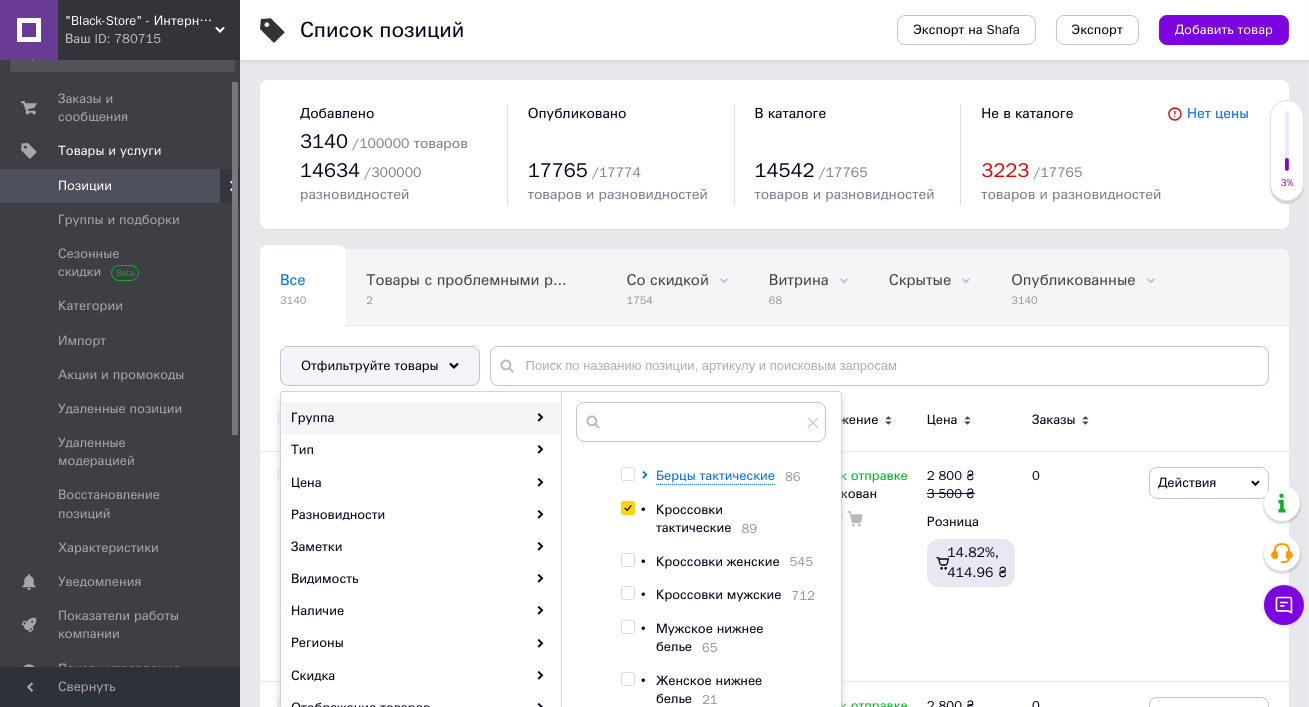 checkbox on "true" 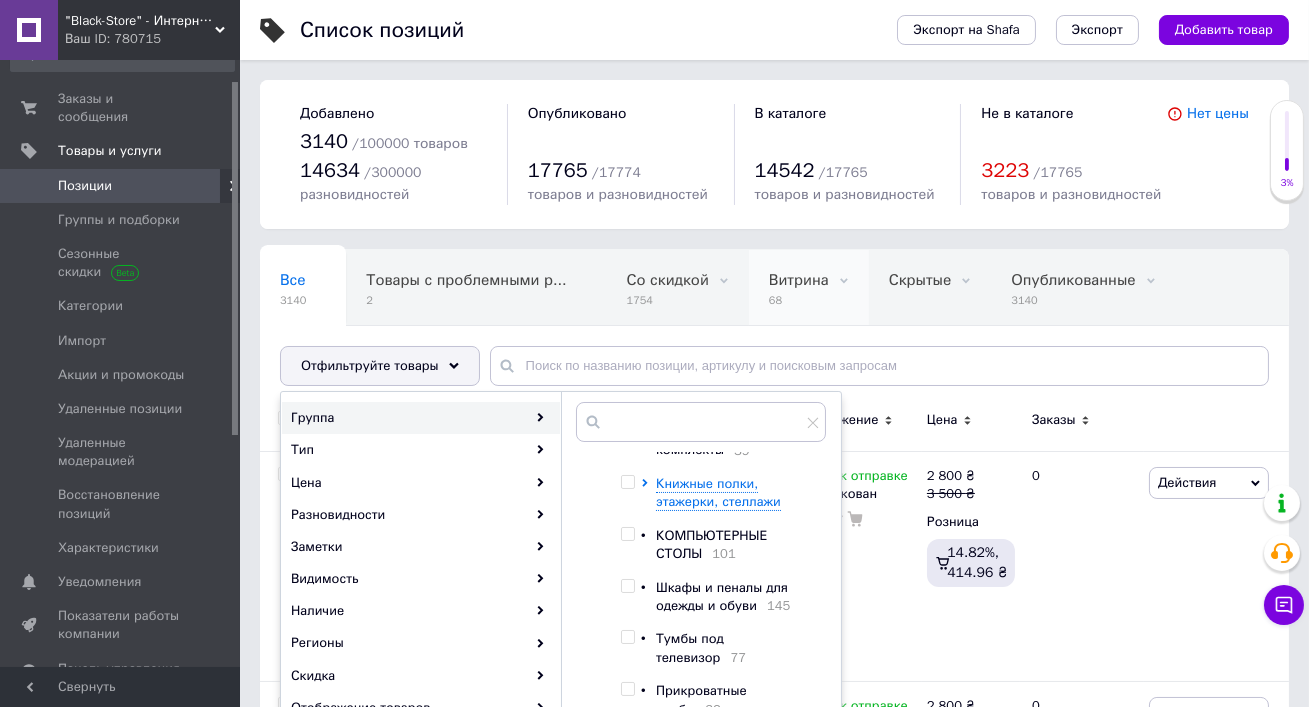 scroll, scrollTop: 344, scrollLeft: 0, axis: vertical 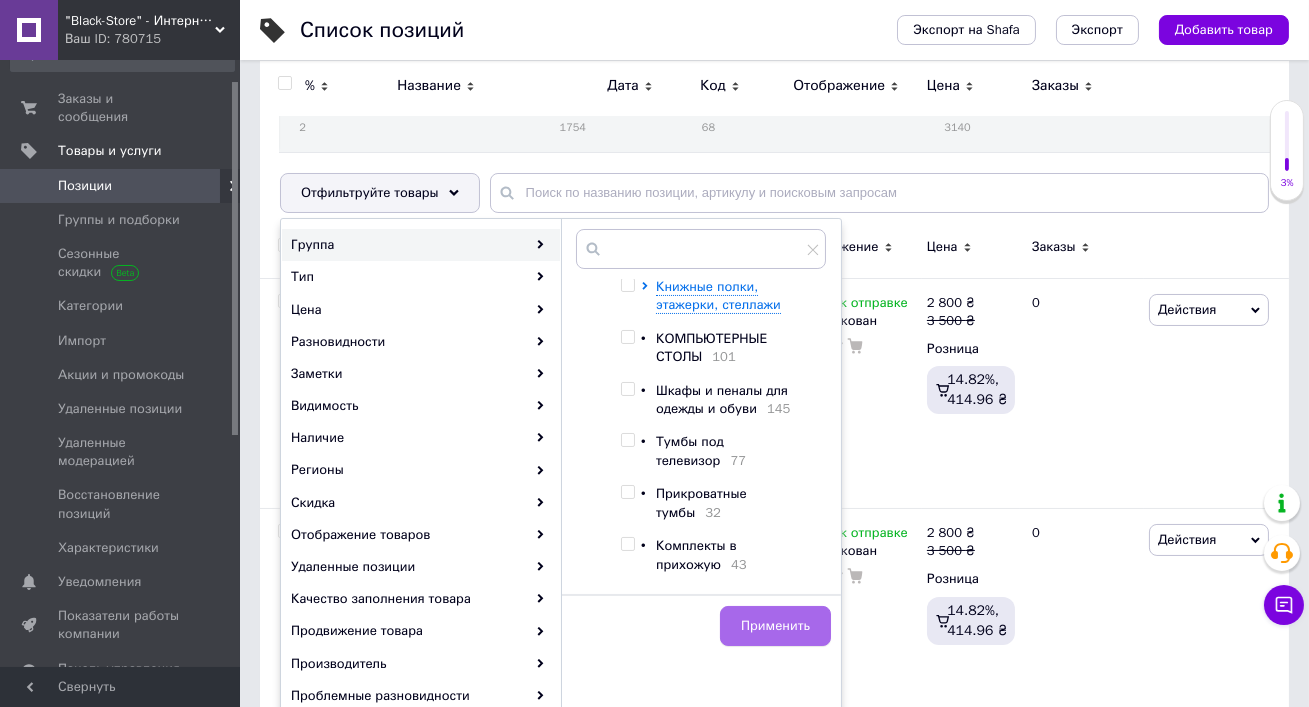 click on "Применить" at bounding box center (775, 626) 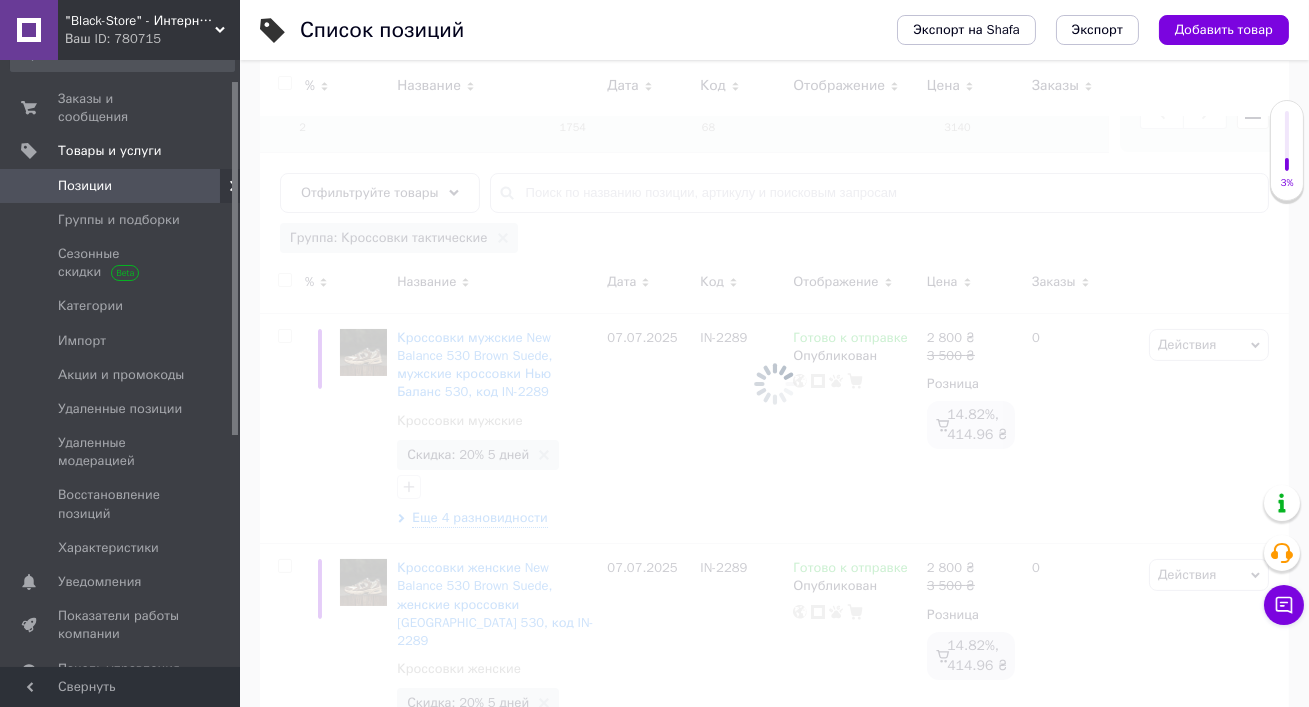 scroll, scrollTop: 0, scrollLeft: 351, axis: horizontal 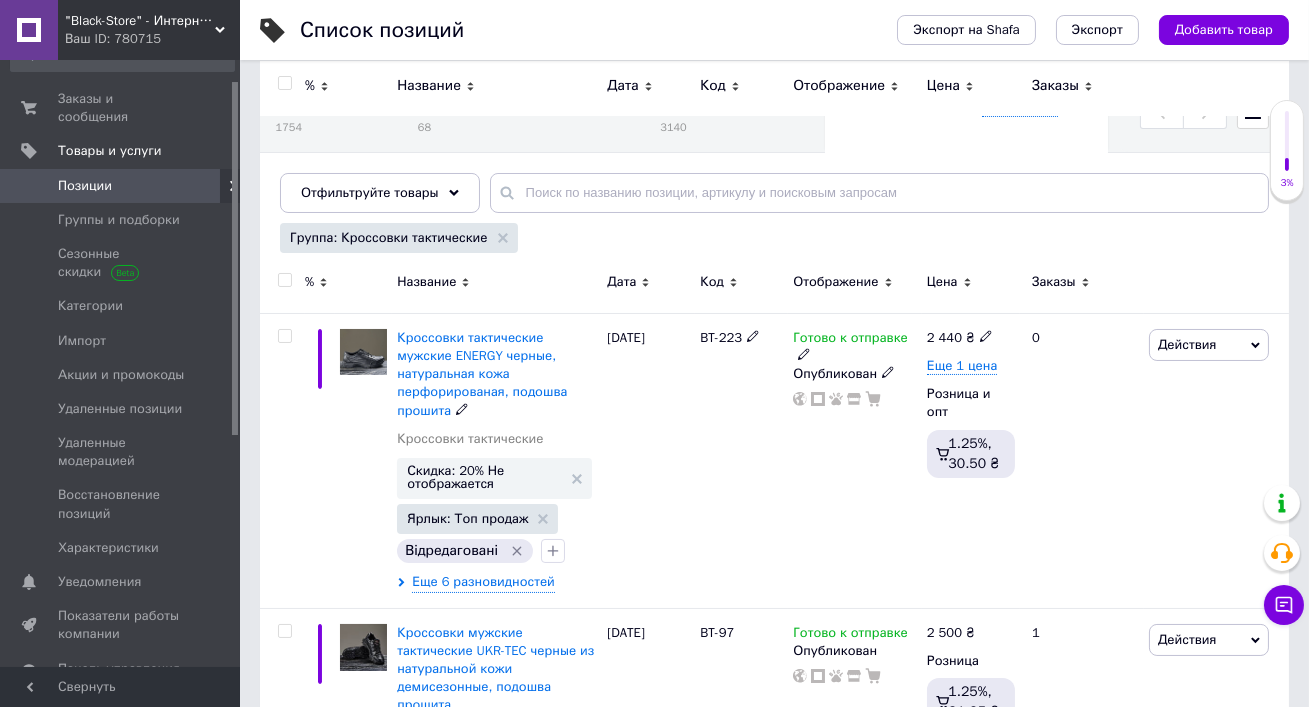 click on "Действия" at bounding box center (1187, 344) 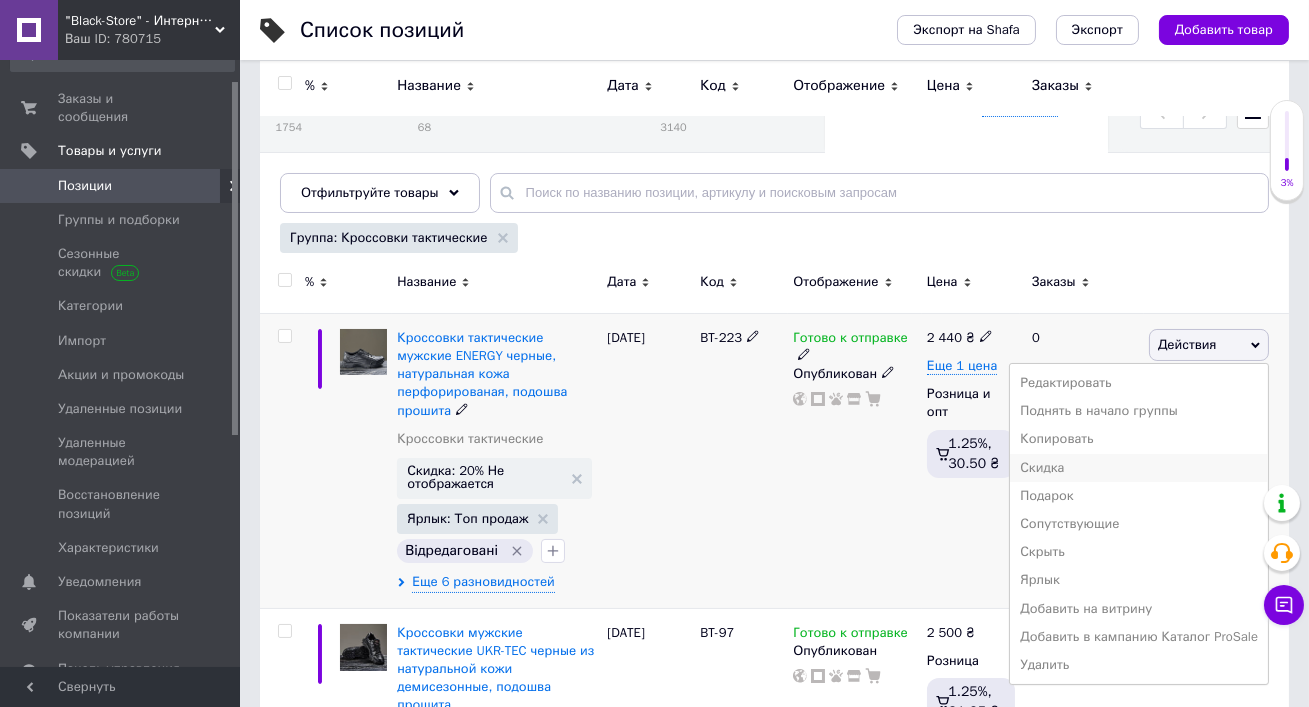 click on "Скидка" at bounding box center (1139, 468) 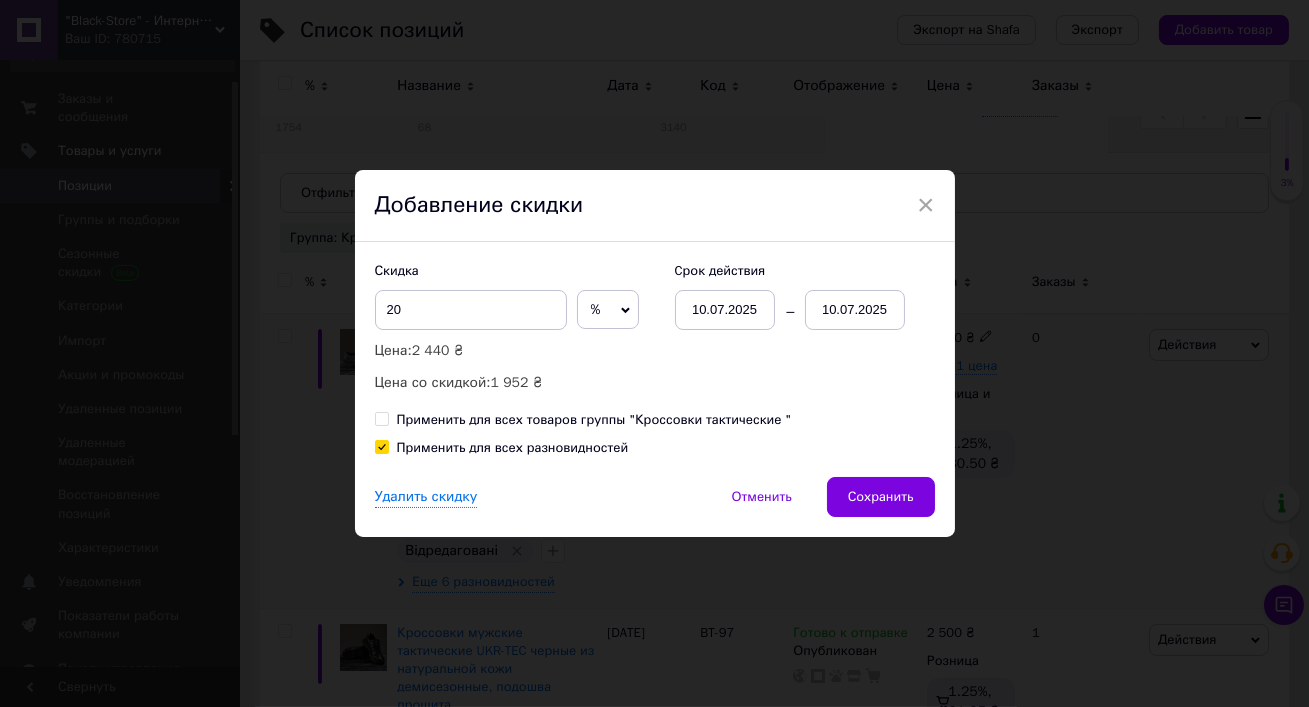 click on "10.07.2025" at bounding box center (855, 310) 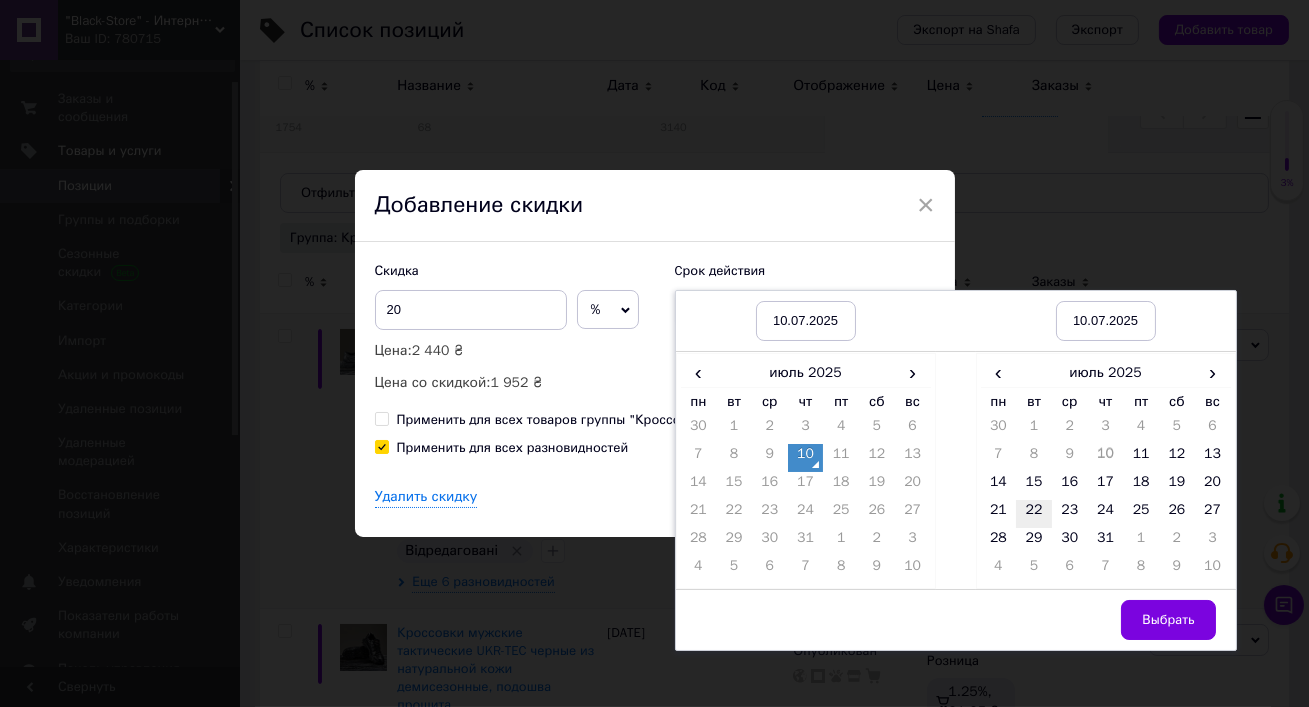 click on "22" at bounding box center (1034, 514) 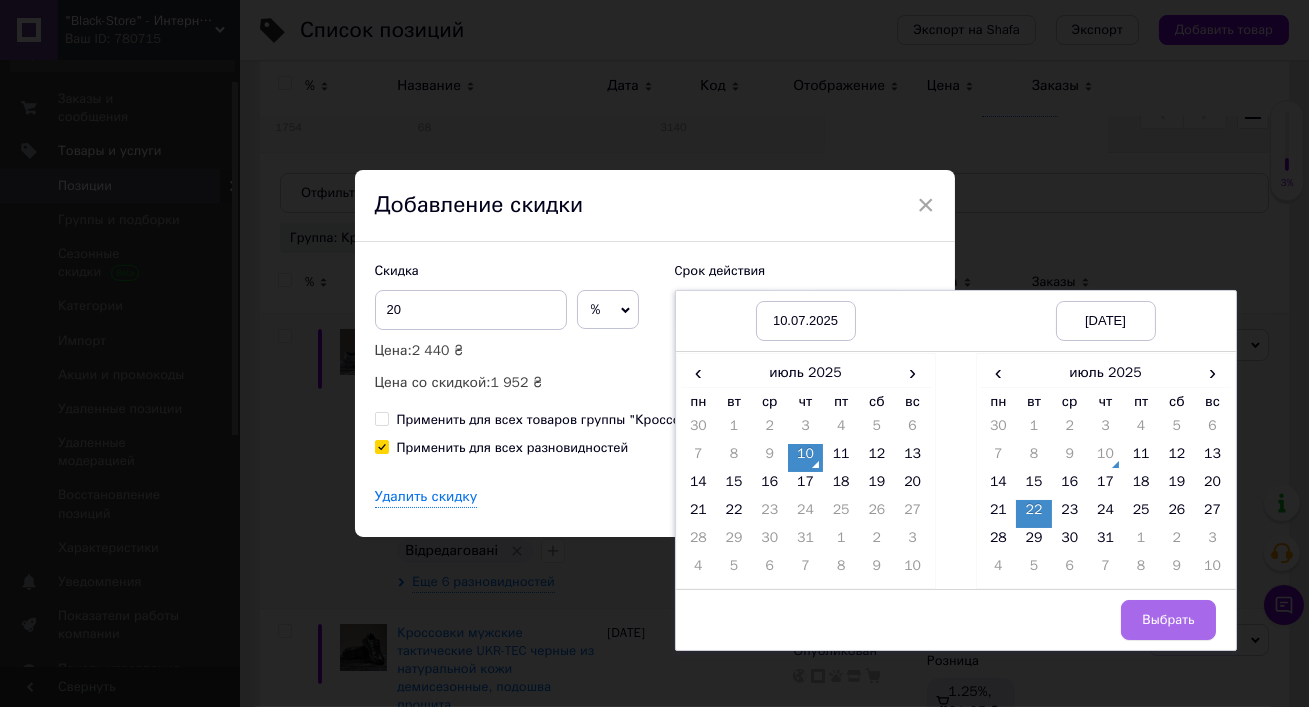 click on "Выбрать" at bounding box center (1168, 620) 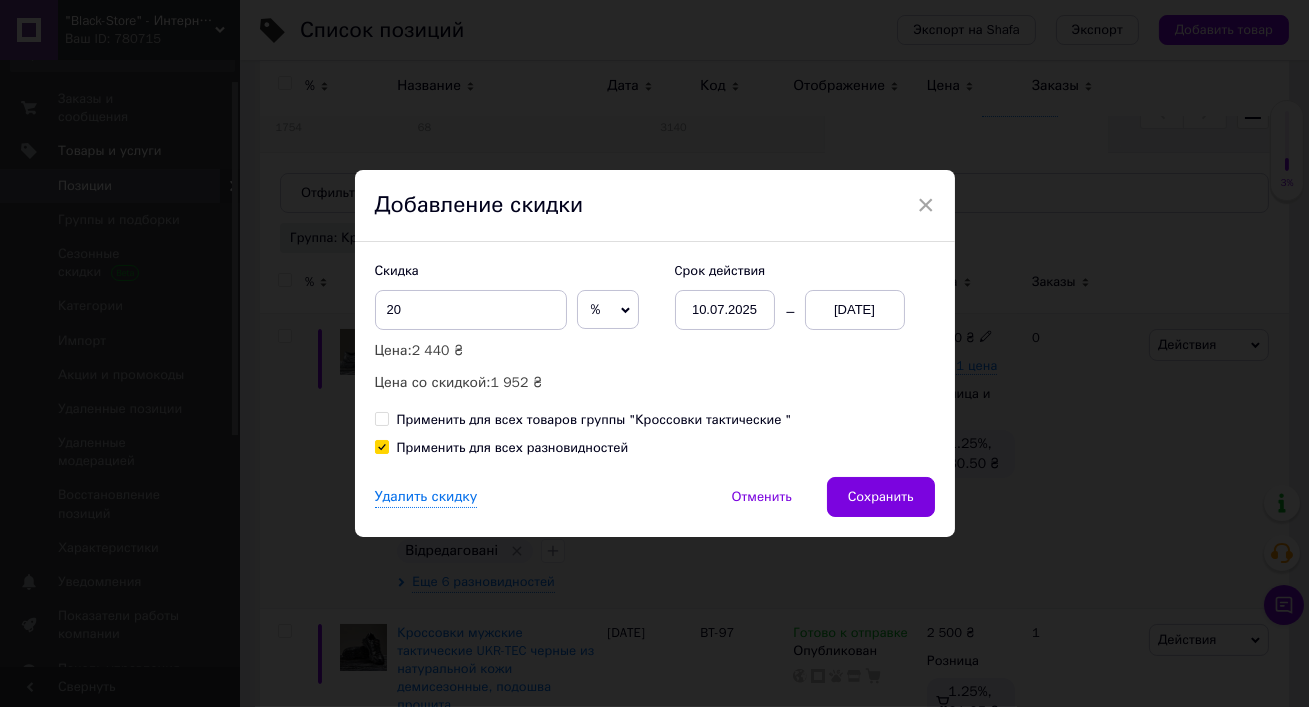click on "Применить для всех товаров группы "Кроссовки тактические "" at bounding box center (594, 420) 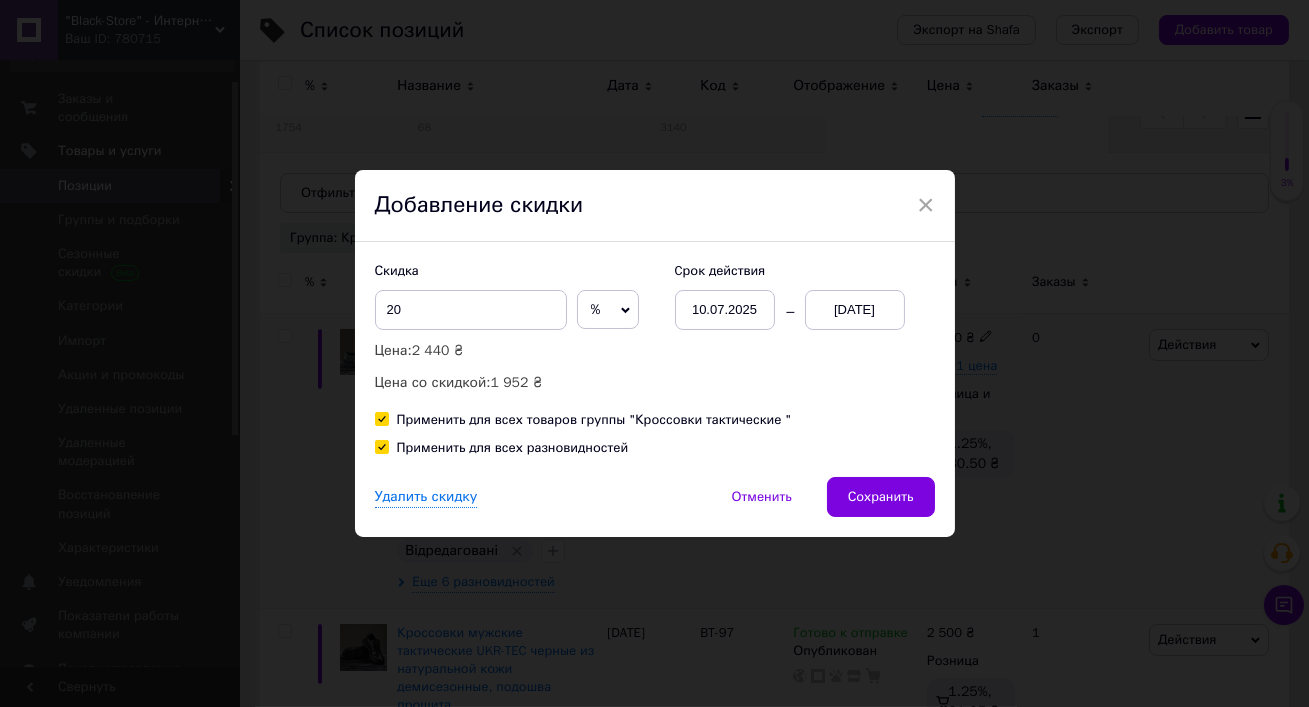checkbox on "true" 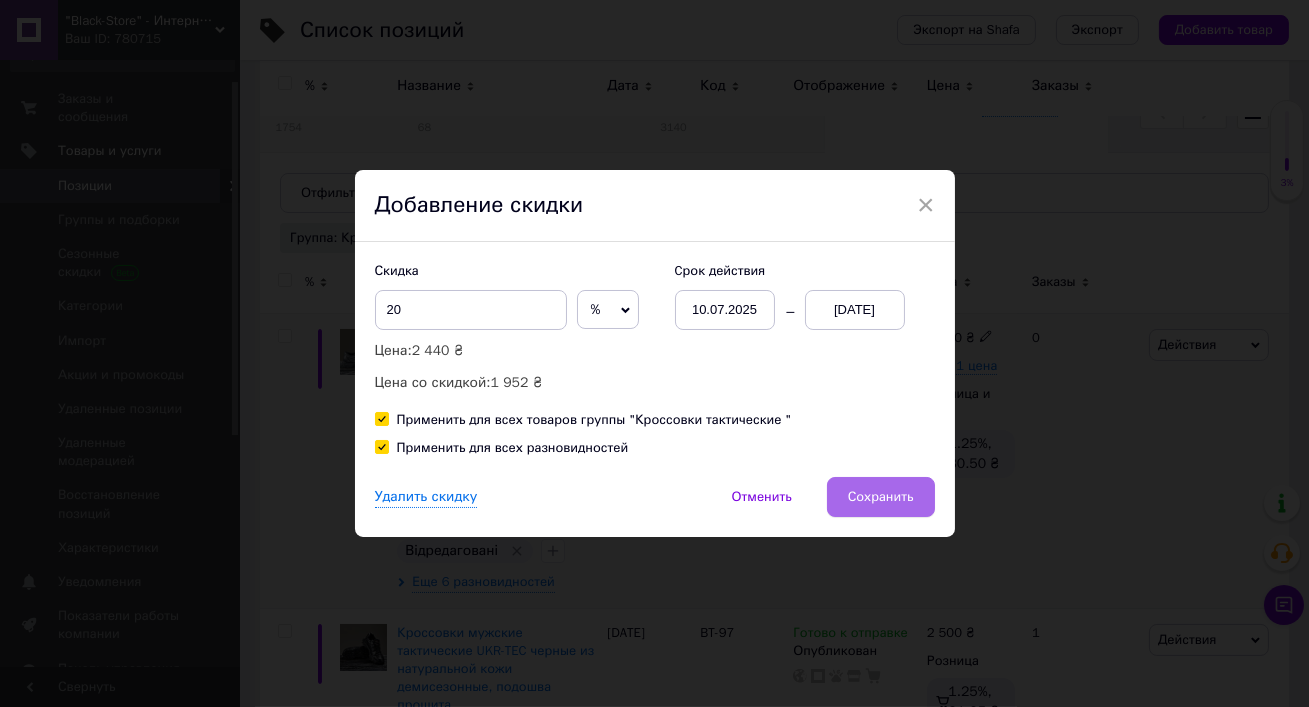 click on "Сохранить" at bounding box center [881, 497] 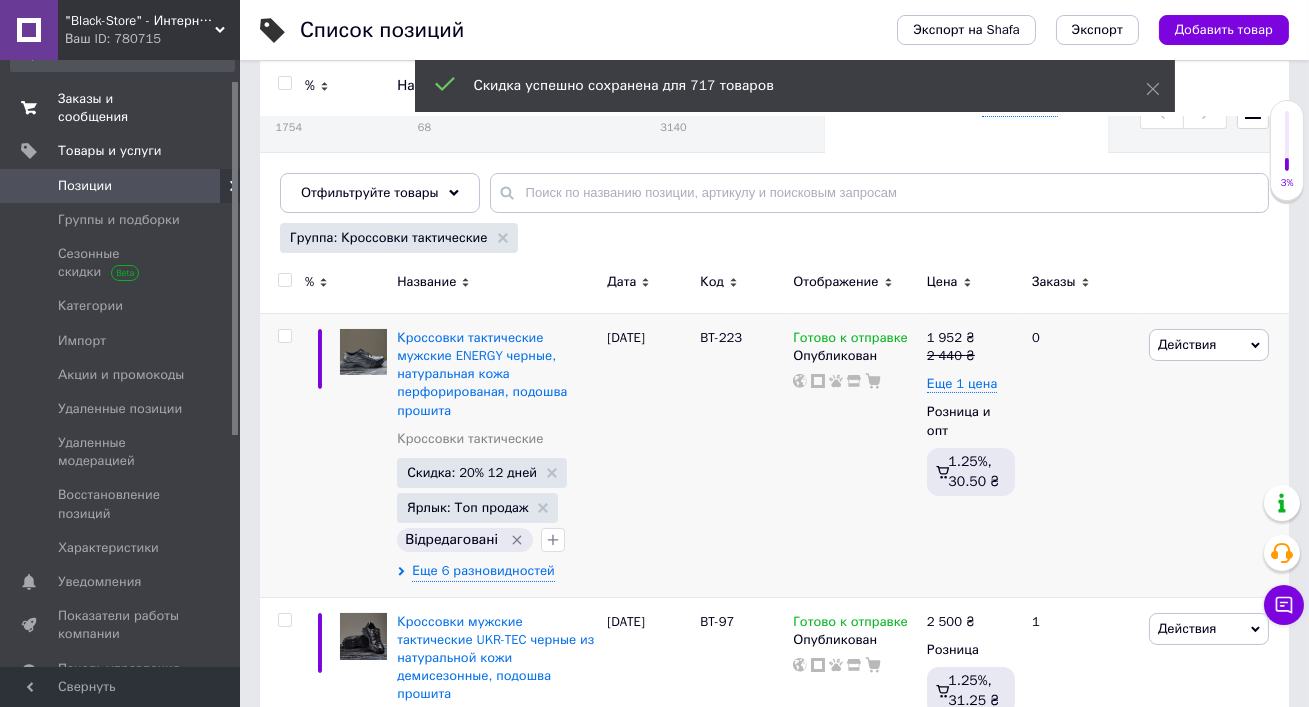 click on "Заказы и сообщения" at bounding box center [121, 108] 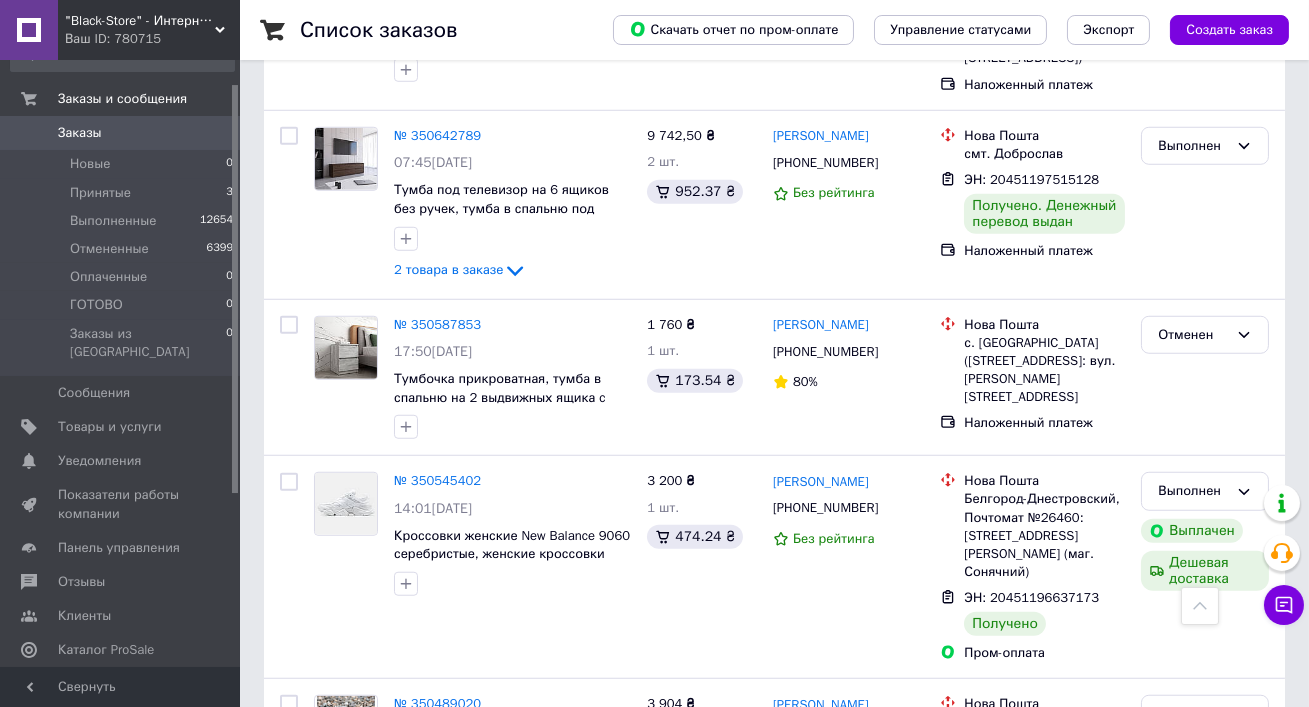 scroll, scrollTop: 3210, scrollLeft: 0, axis: vertical 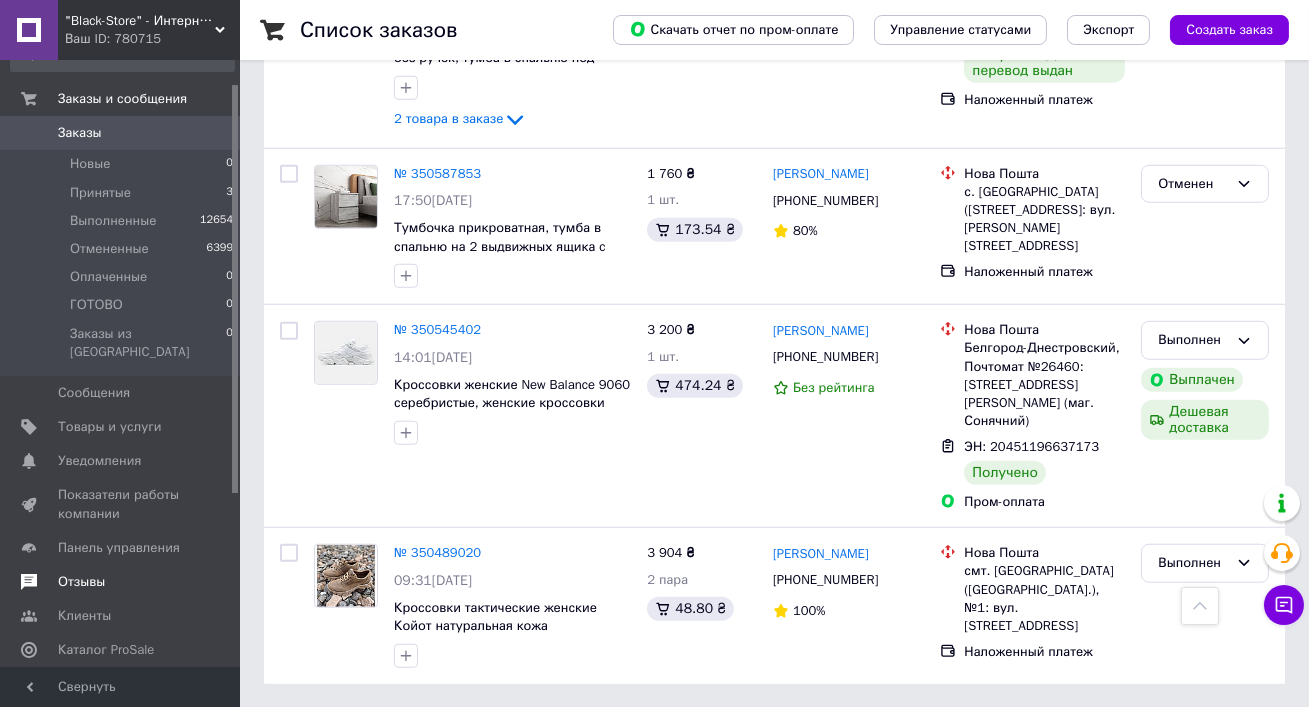 click on "Отзывы" at bounding box center (122, 582) 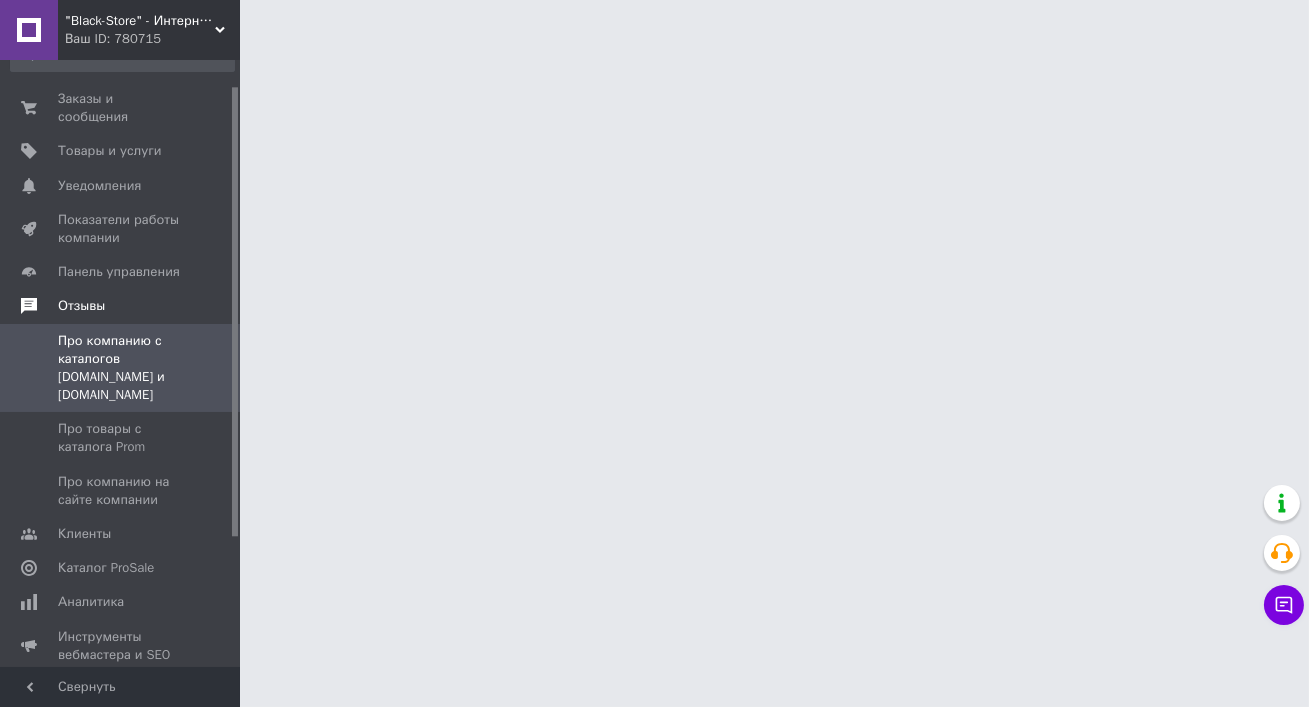 scroll, scrollTop: 0, scrollLeft: 0, axis: both 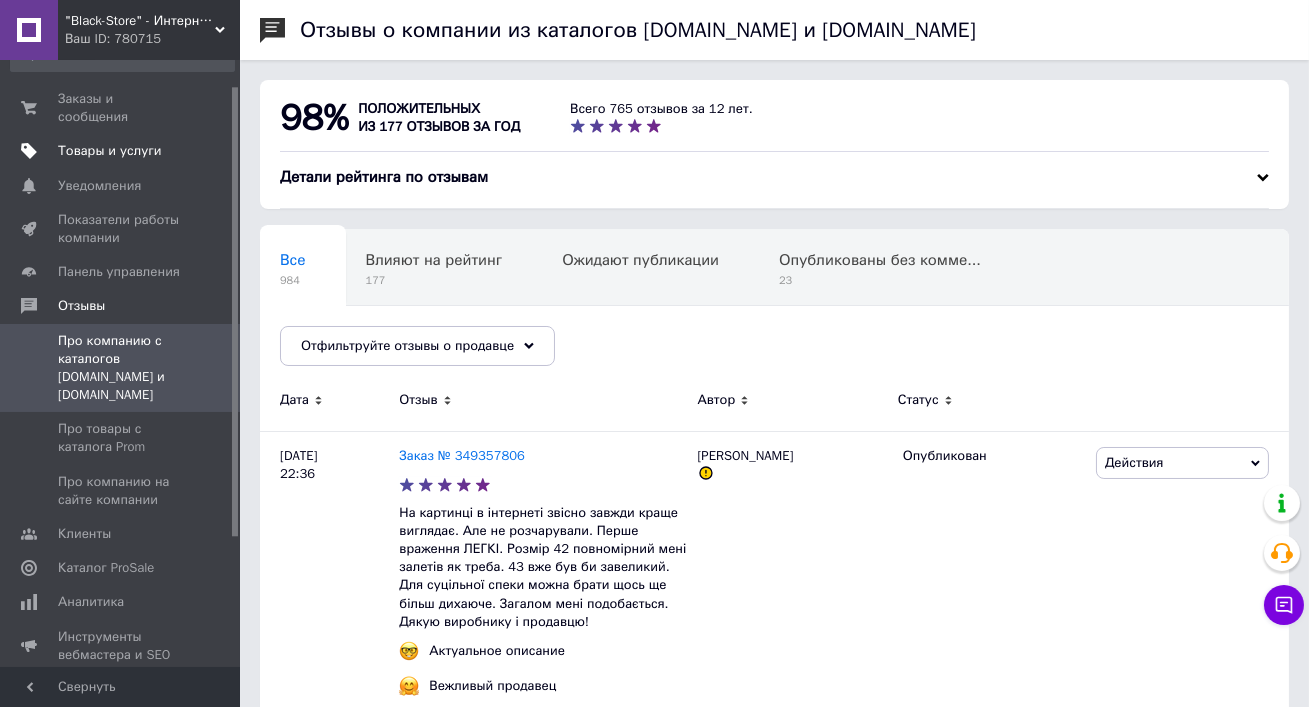 click on "Товары и услуги" at bounding box center (122, 151) 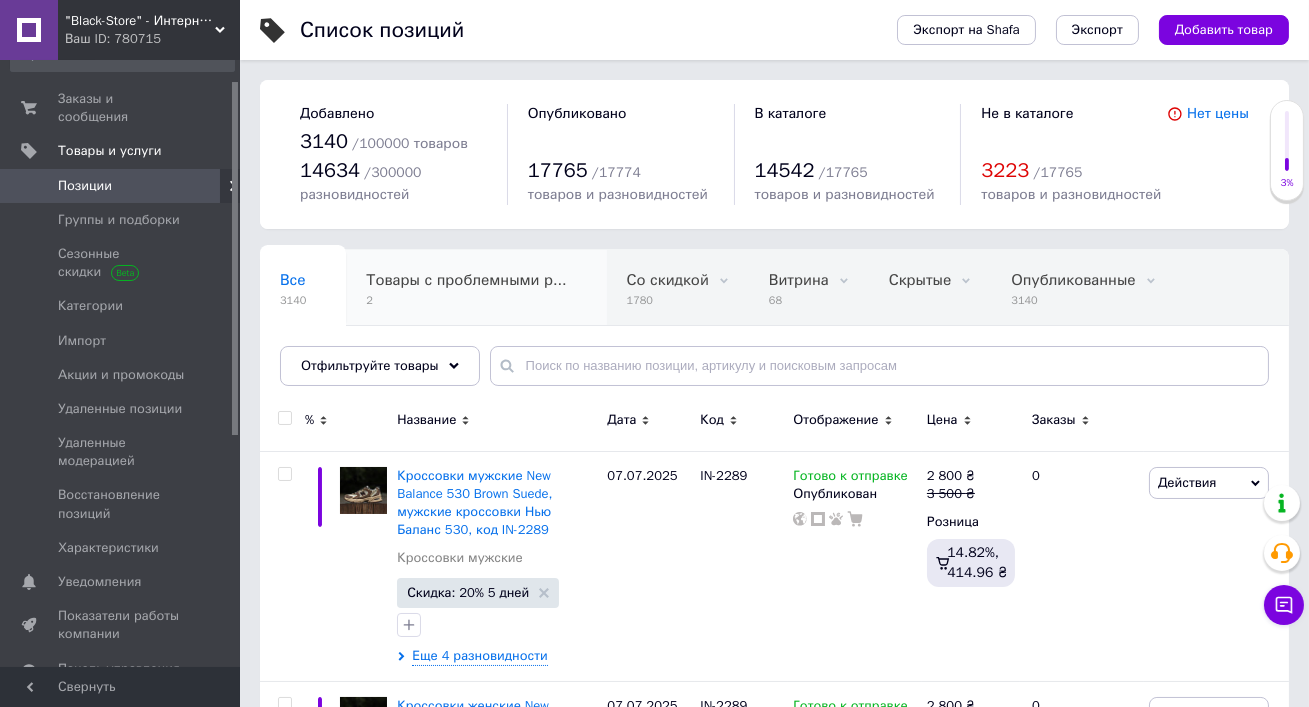 scroll, scrollTop: 0, scrollLeft: 67, axis: horizontal 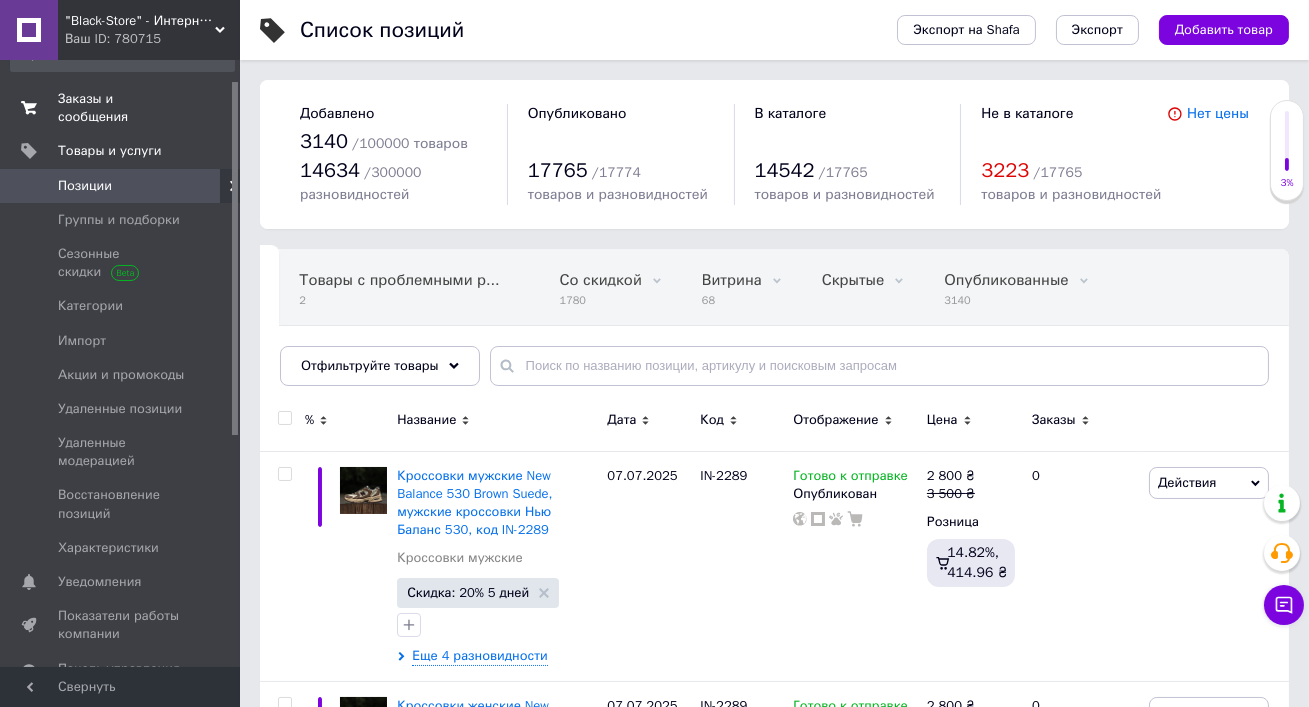 click on "Заказы и сообщения" at bounding box center (121, 108) 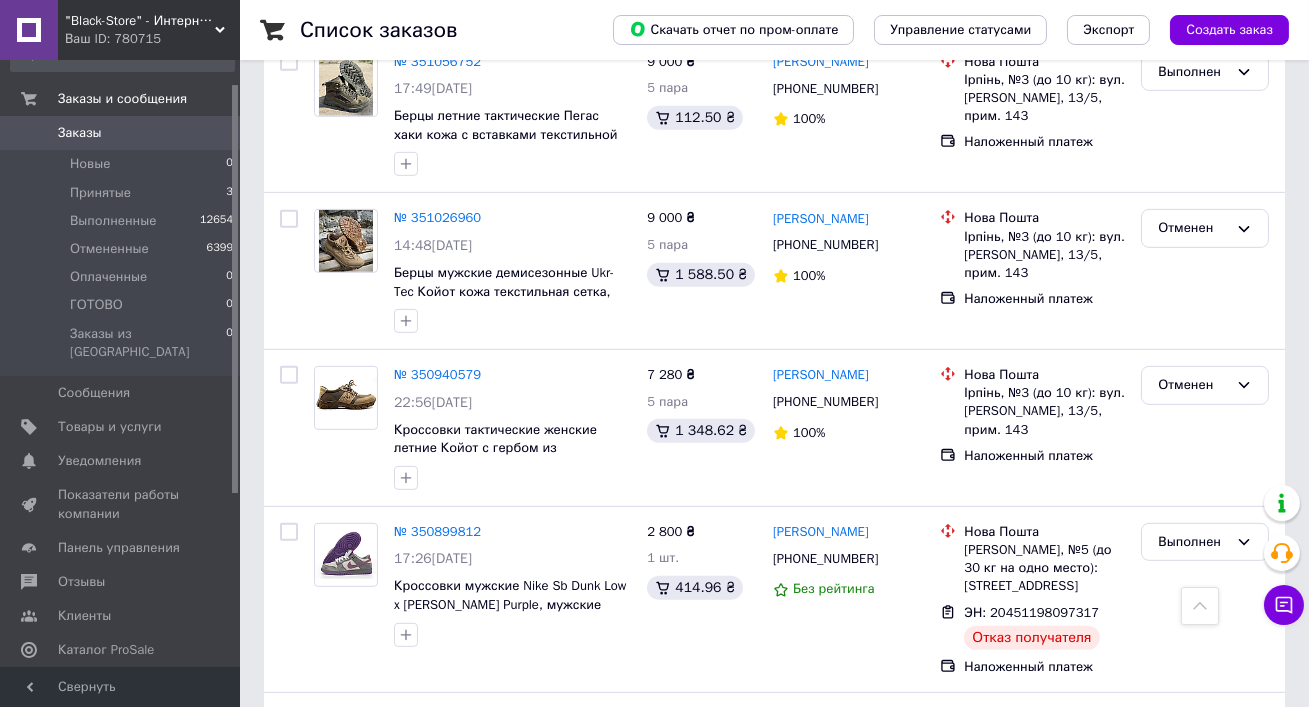 scroll, scrollTop: 2439, scrollLeft: 0, axis: vertical 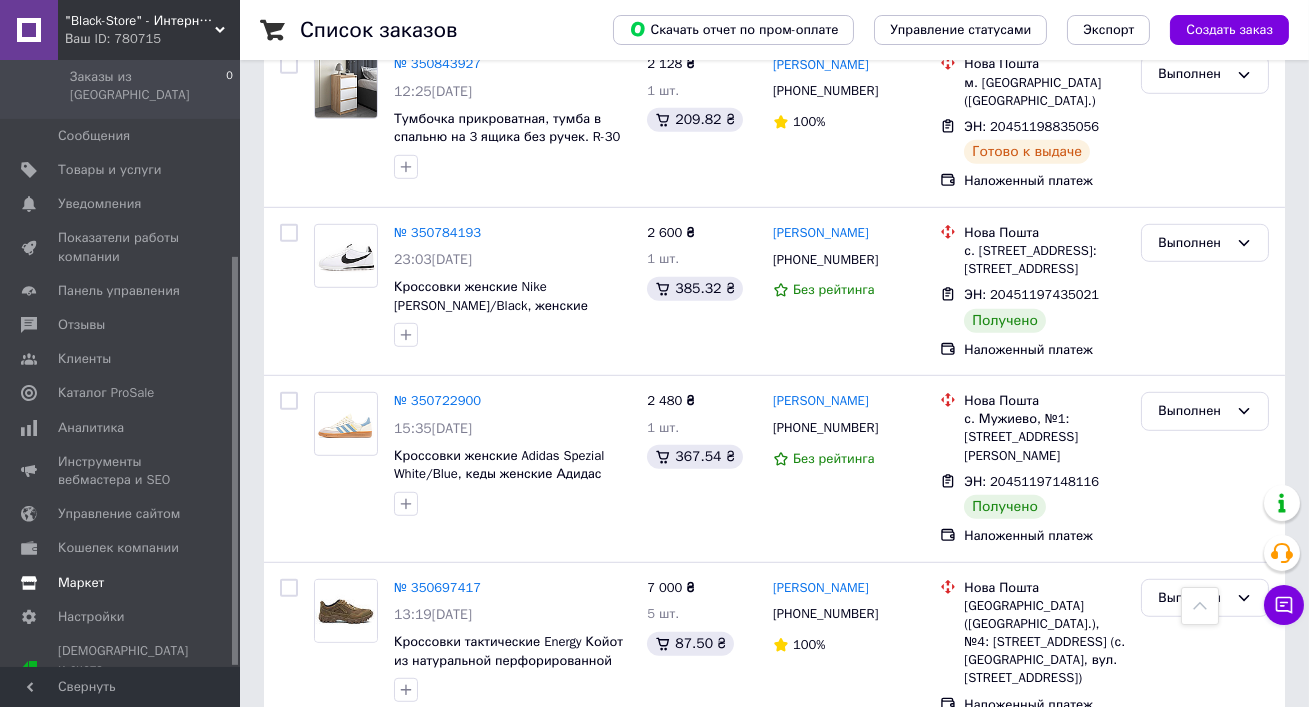 click on "Маркет" at bounding box center (81, 583) 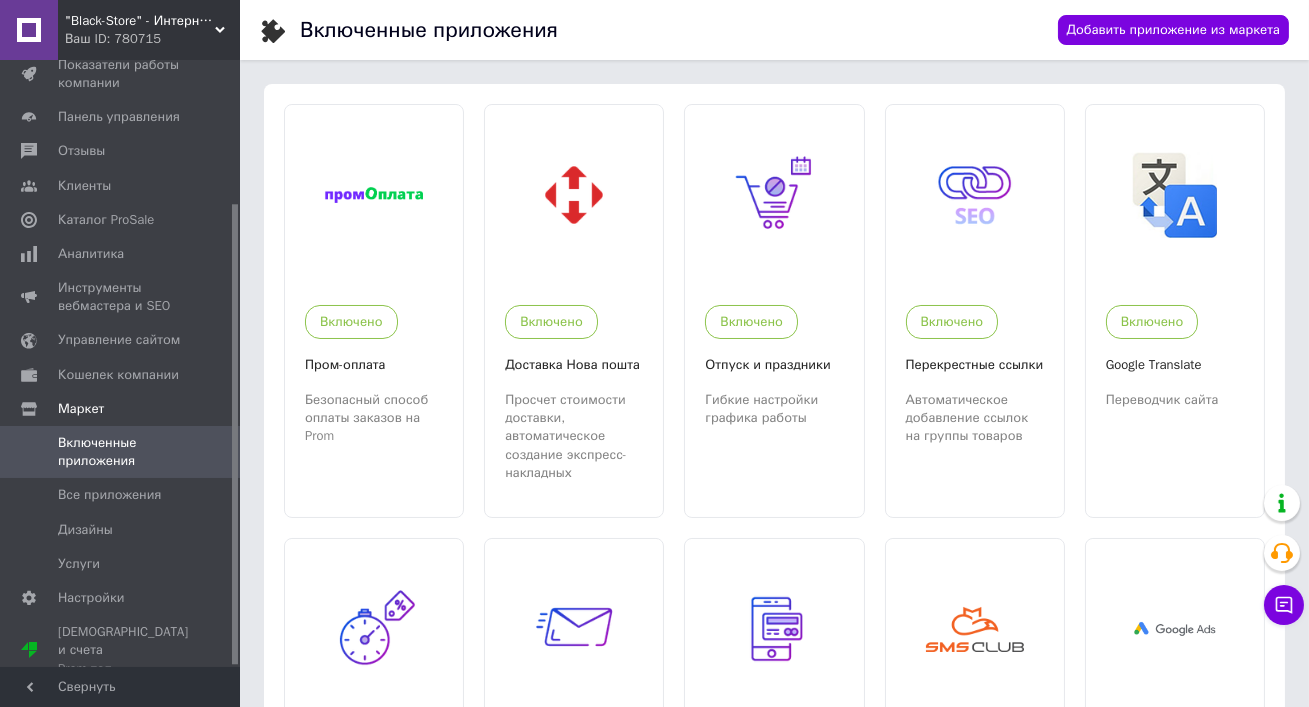 scroll, scrollTop: 239, scrollLeft: 0, axis: vertical 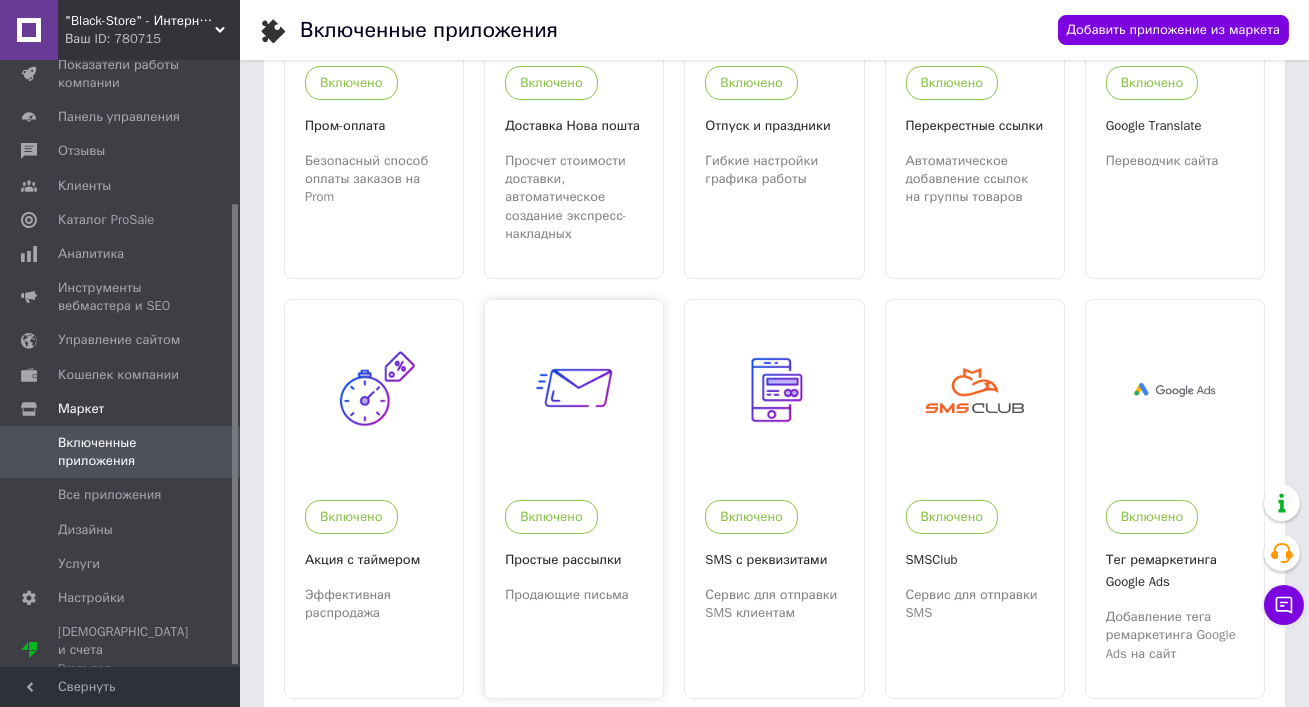 click at bounding box center [574, 390] 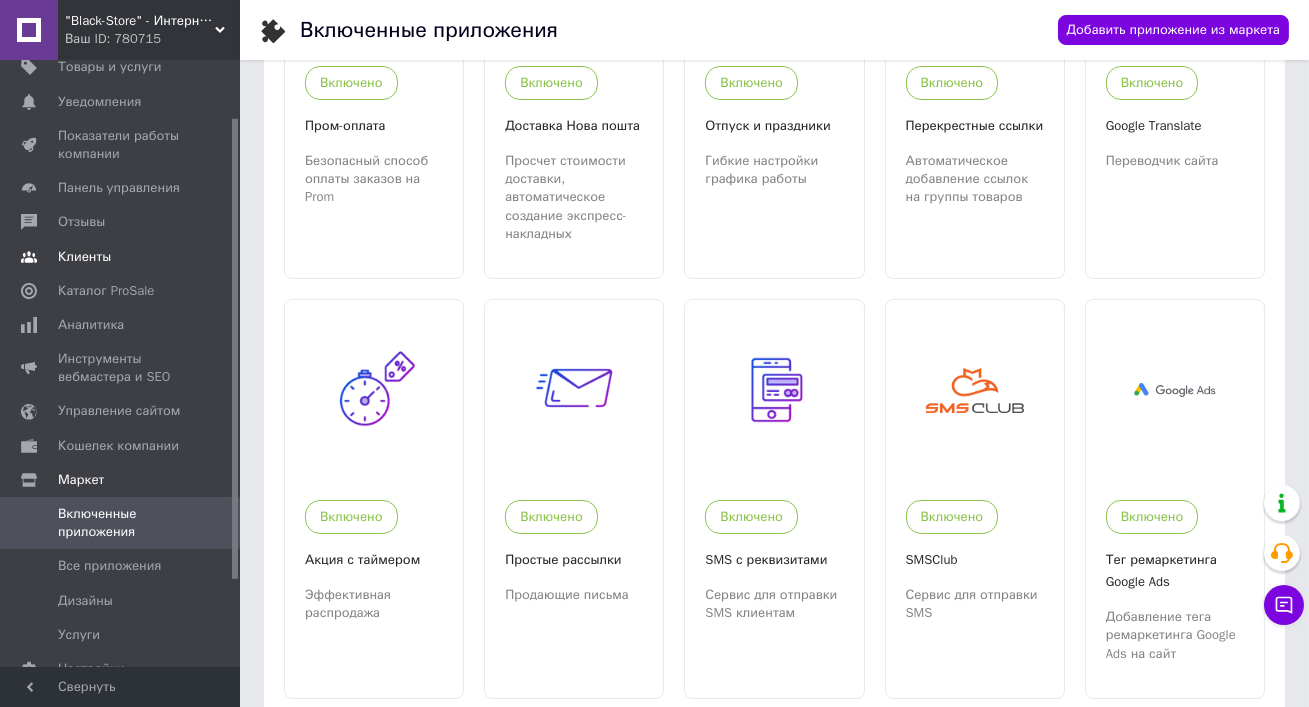 scroll, scrollTop: 0, scrollLeft: 0, axis: both 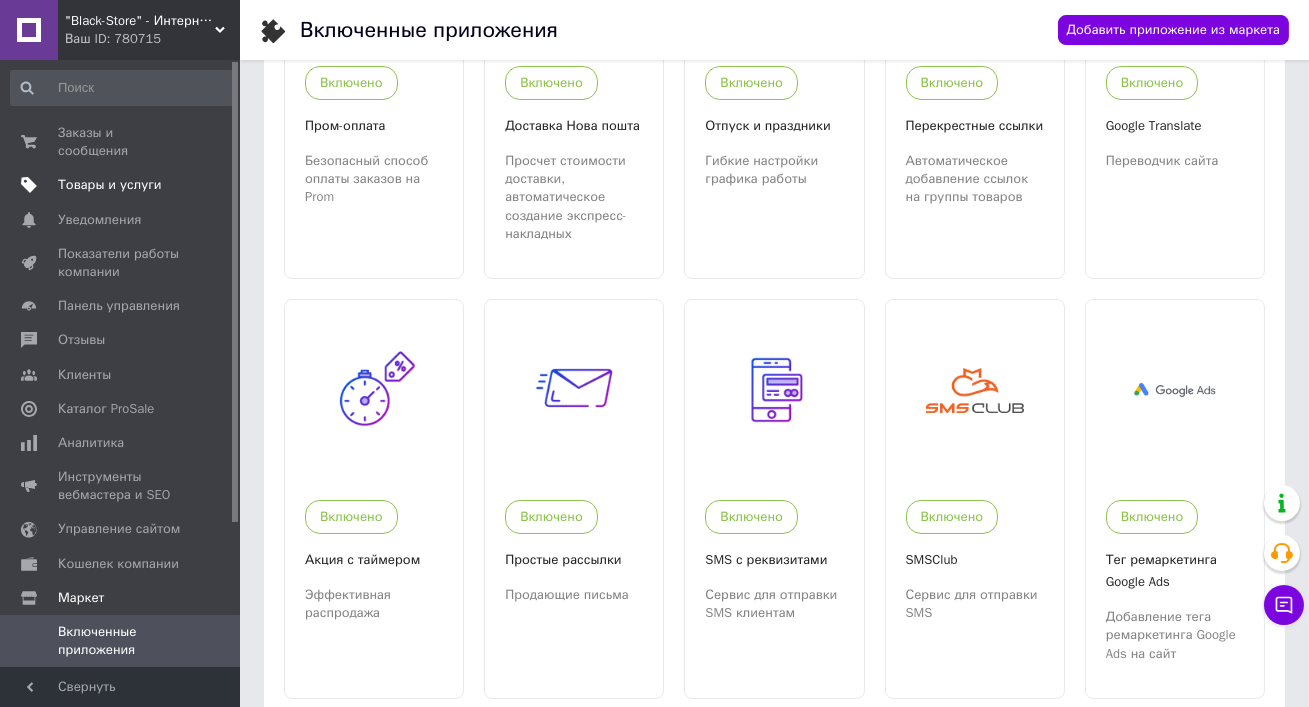 click on "Товары и услуги" at bounding box center [110, 185] 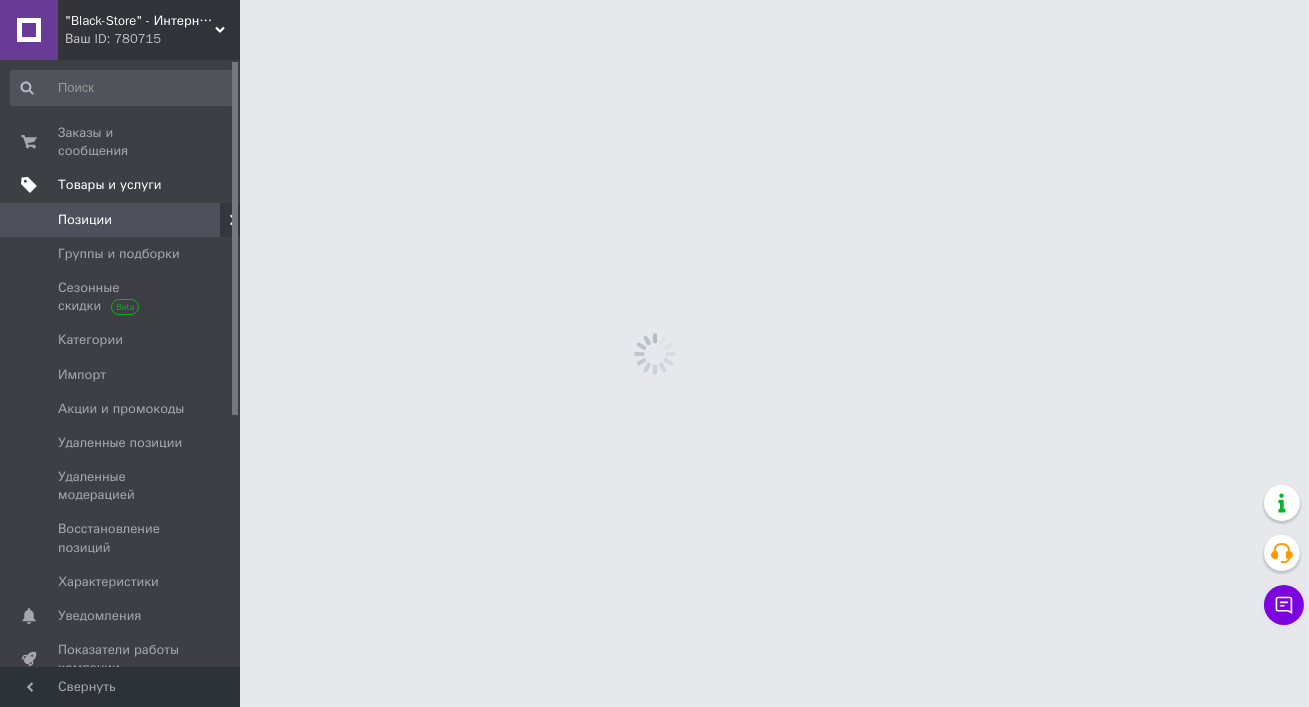scroll, scrollTop: 0, scrollLeft: 0, axis: both 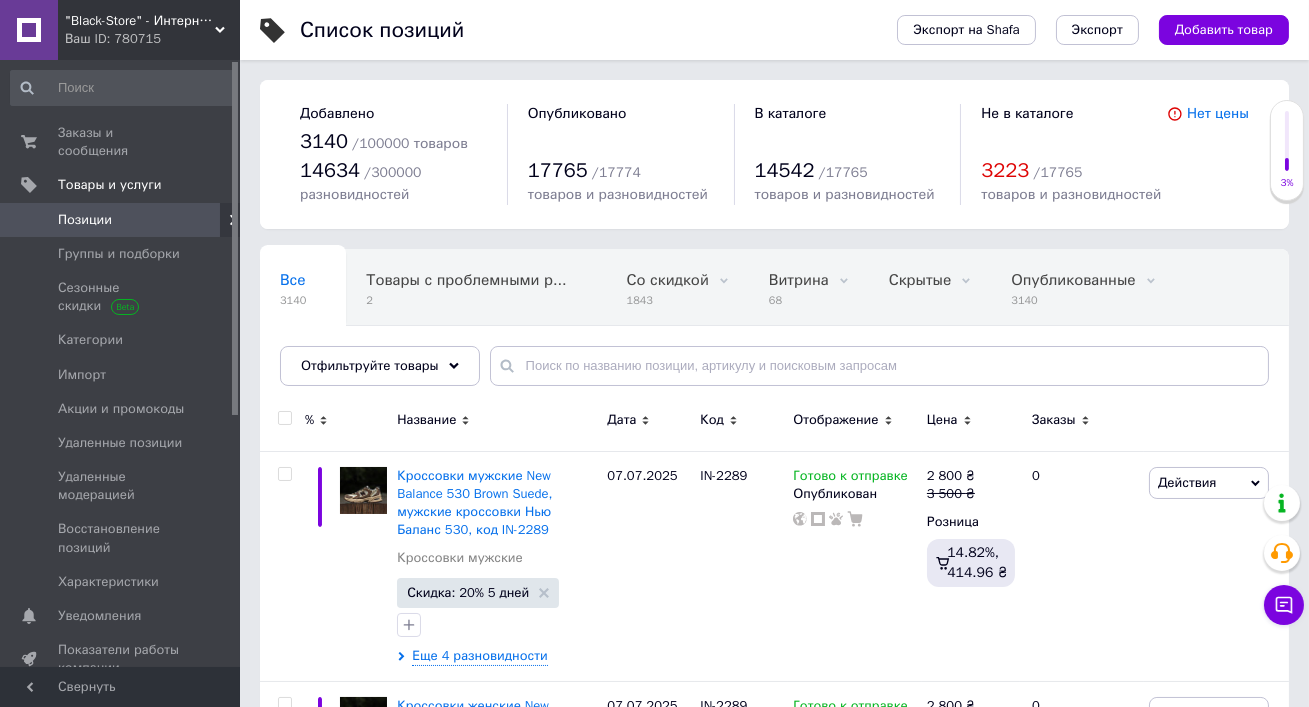 click on ""Black-Store" - Интернет-магазин" at bounding box center [140, 21] 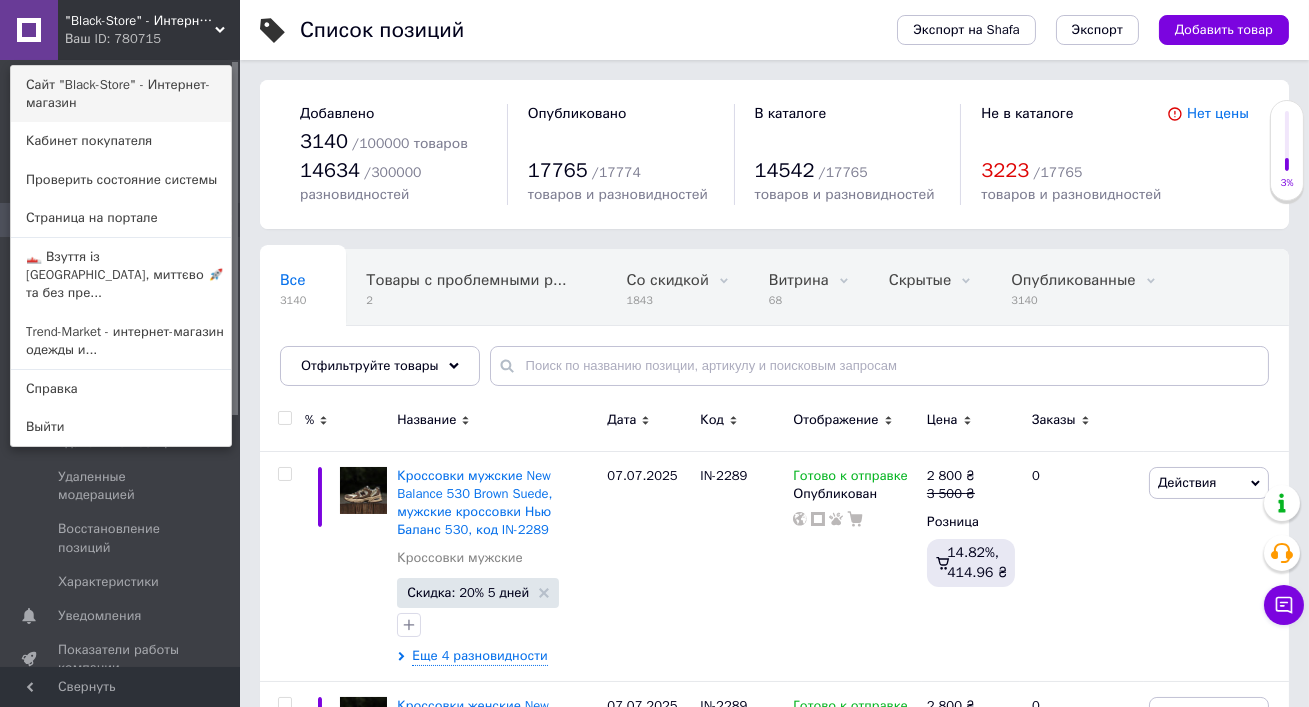 click on "Сайт "Black-Store" - Интернет-магазин" at bounding box center (121, 94) 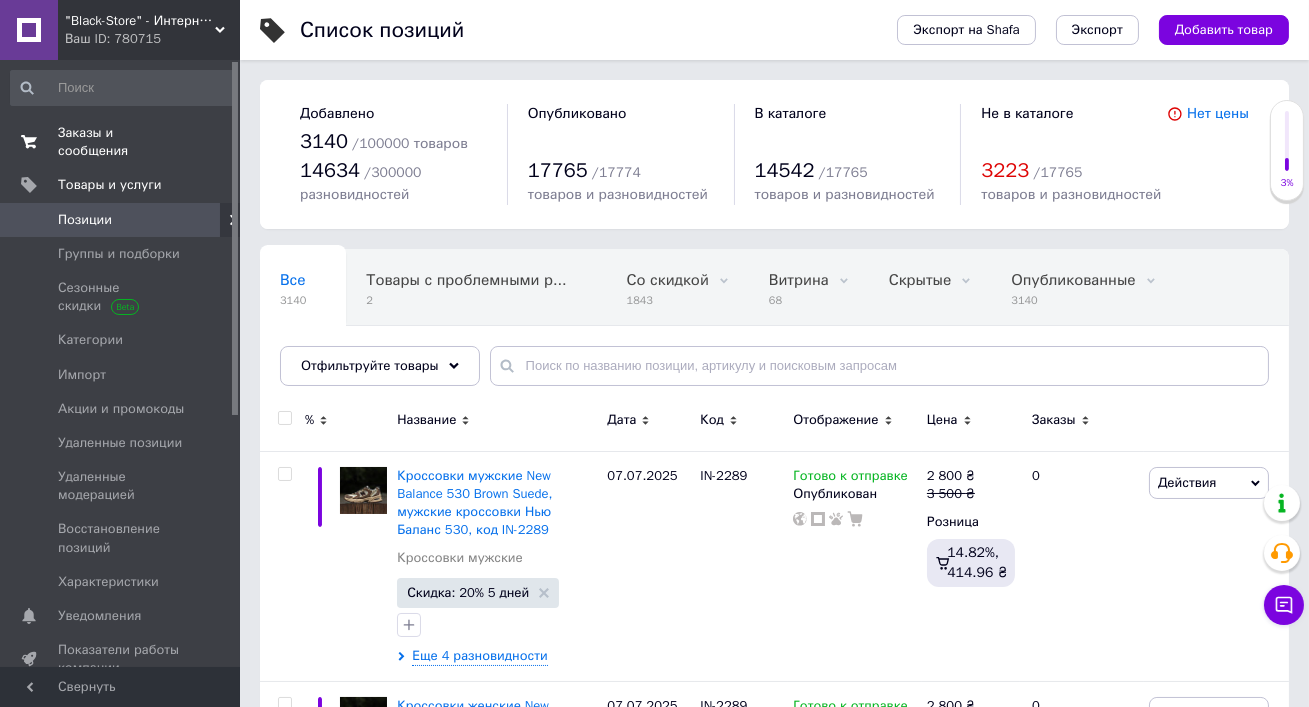 click on "Заказы и сообщения" at bounding box center (121, 142) 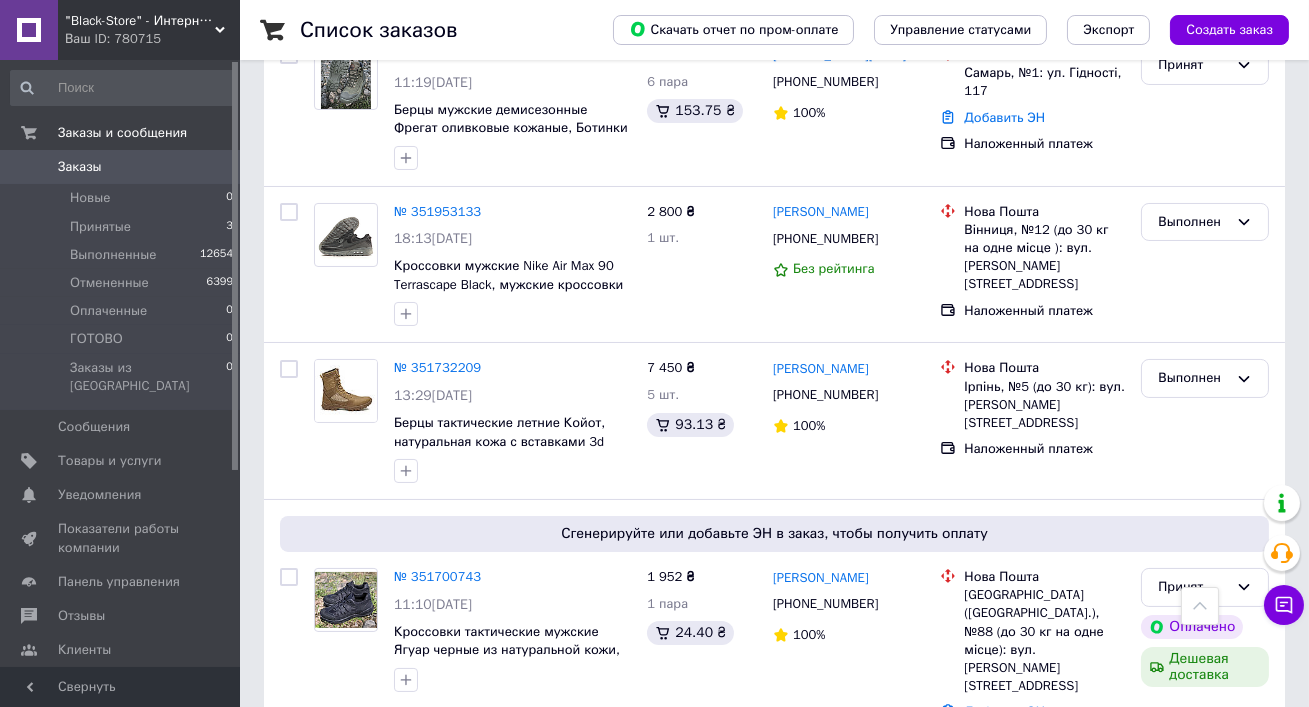scroll, scrollTop: 13, scrollLeft: 0, axis: vertical 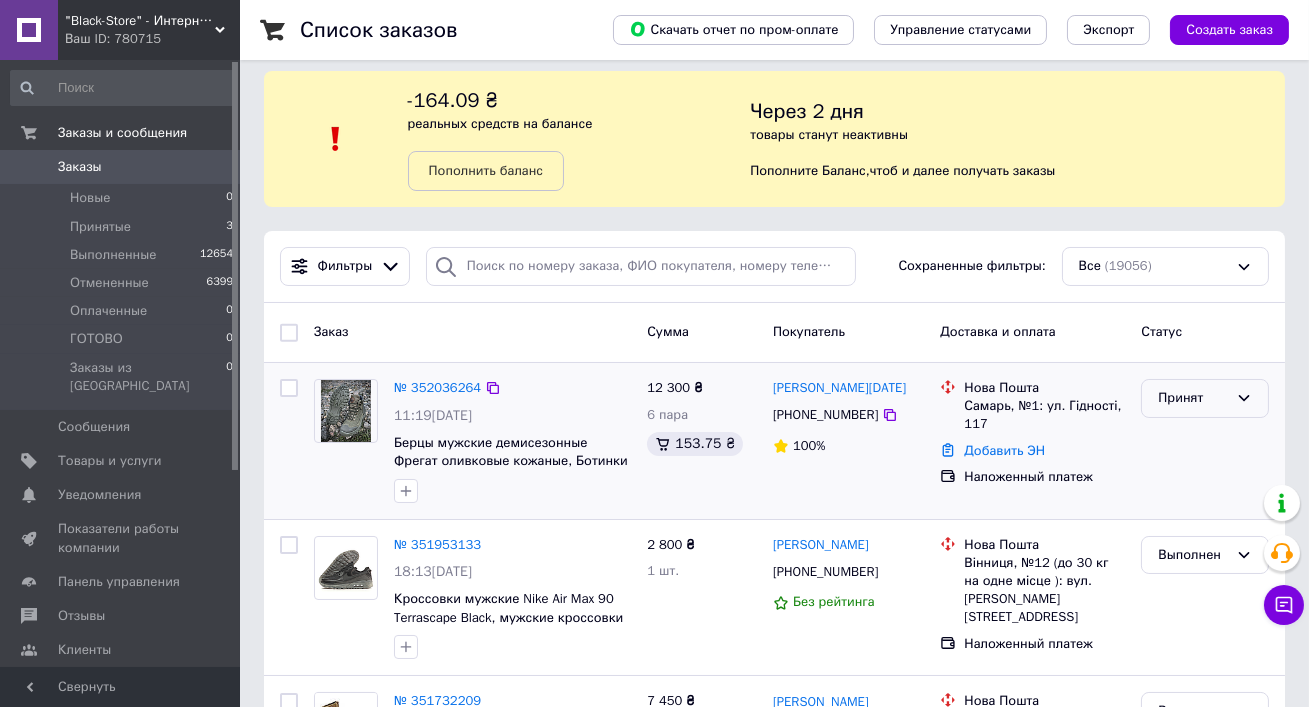 click on "Принят" at bounding box center (1205, 398) 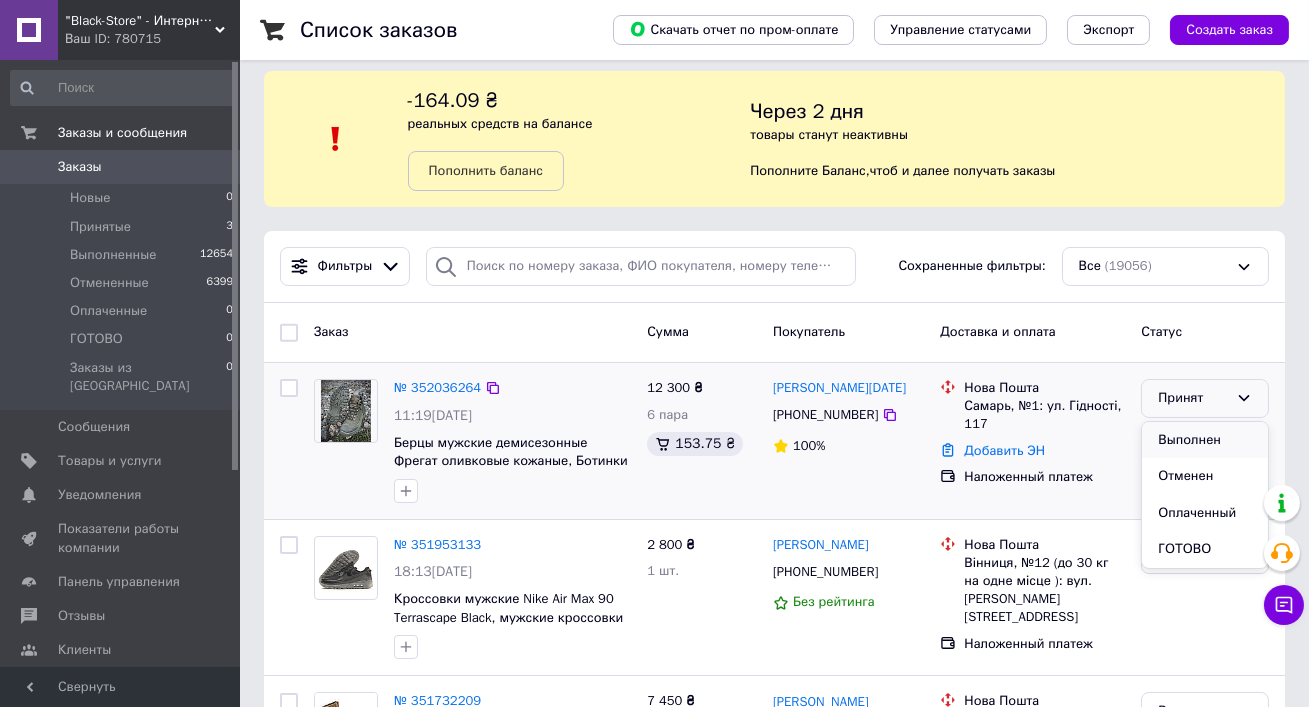 click on "Выполнен" at bounding box center (1205, 440) 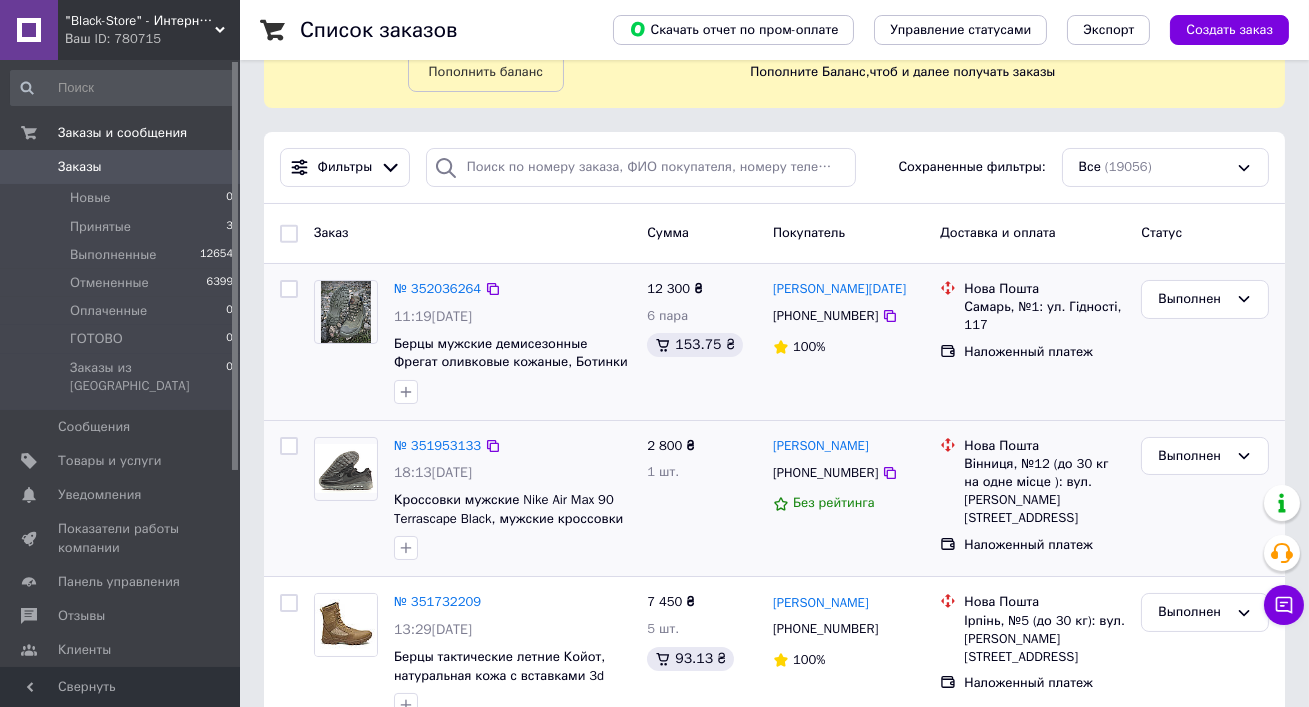 scroll, scrollTop: 0, scrollLeft: 0, axis: both 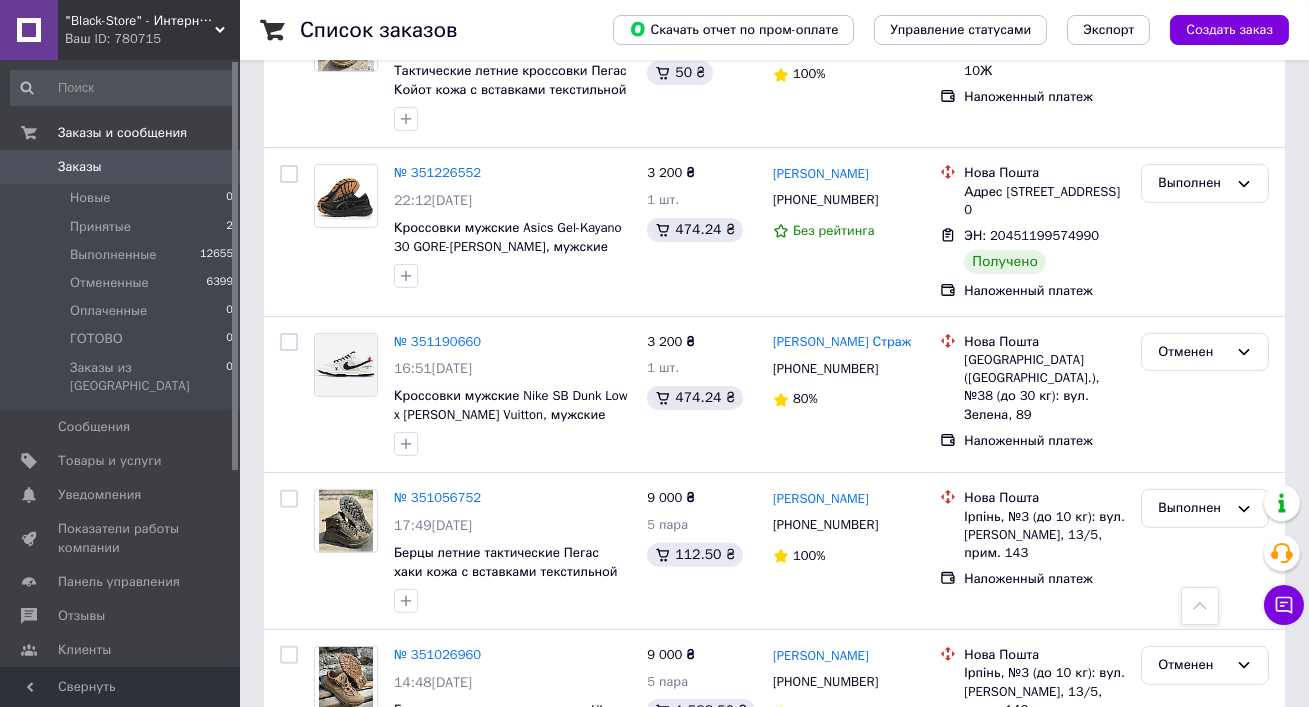 click on "Заказы" at bounding box center [121, 167] 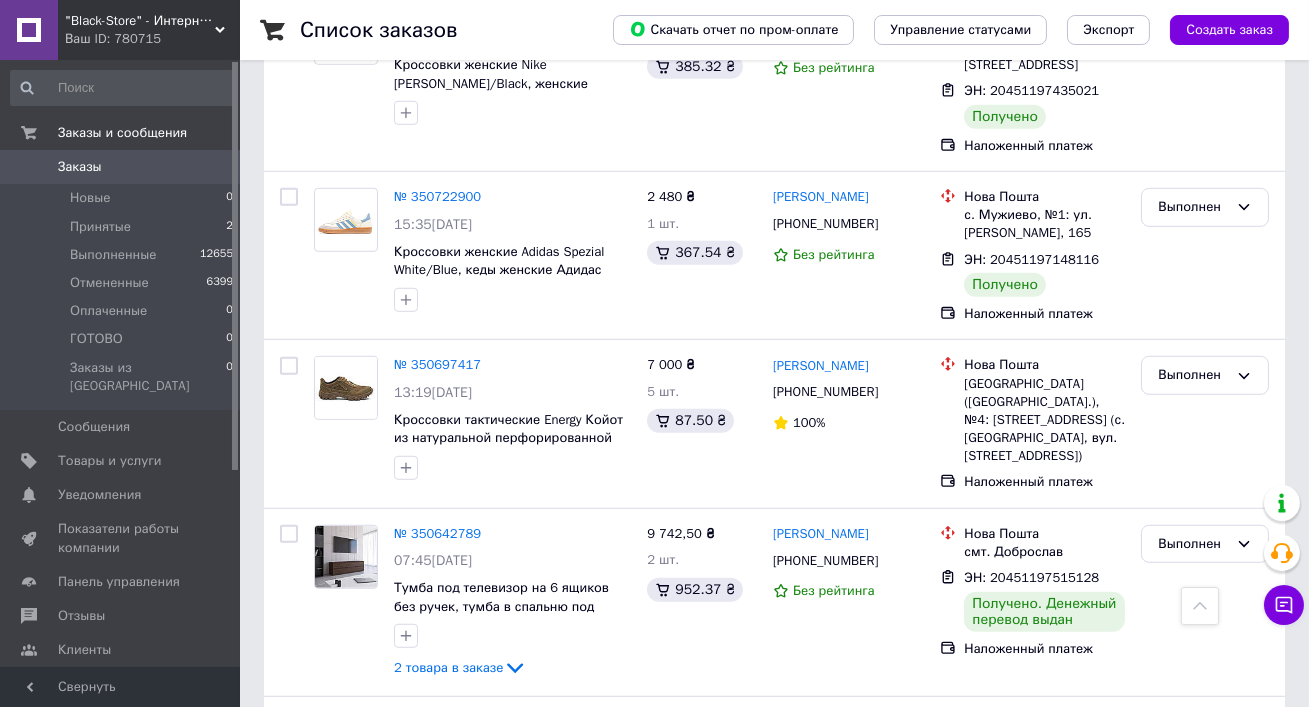 scroll, scrollTop: 3050, scrollLeft: 0, axis: vertical 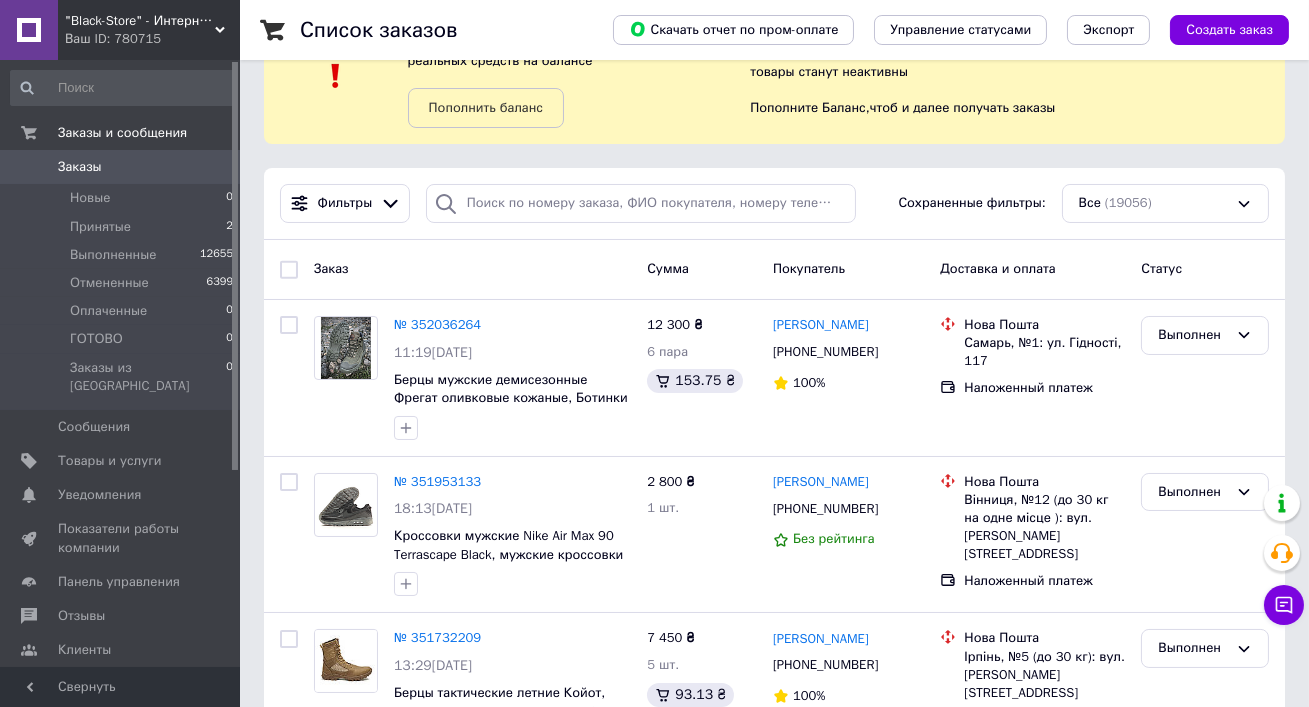 click on ""Black-Store" - Интернет-магазин Ваш ID: 780715" at bounding box center [149, 30] 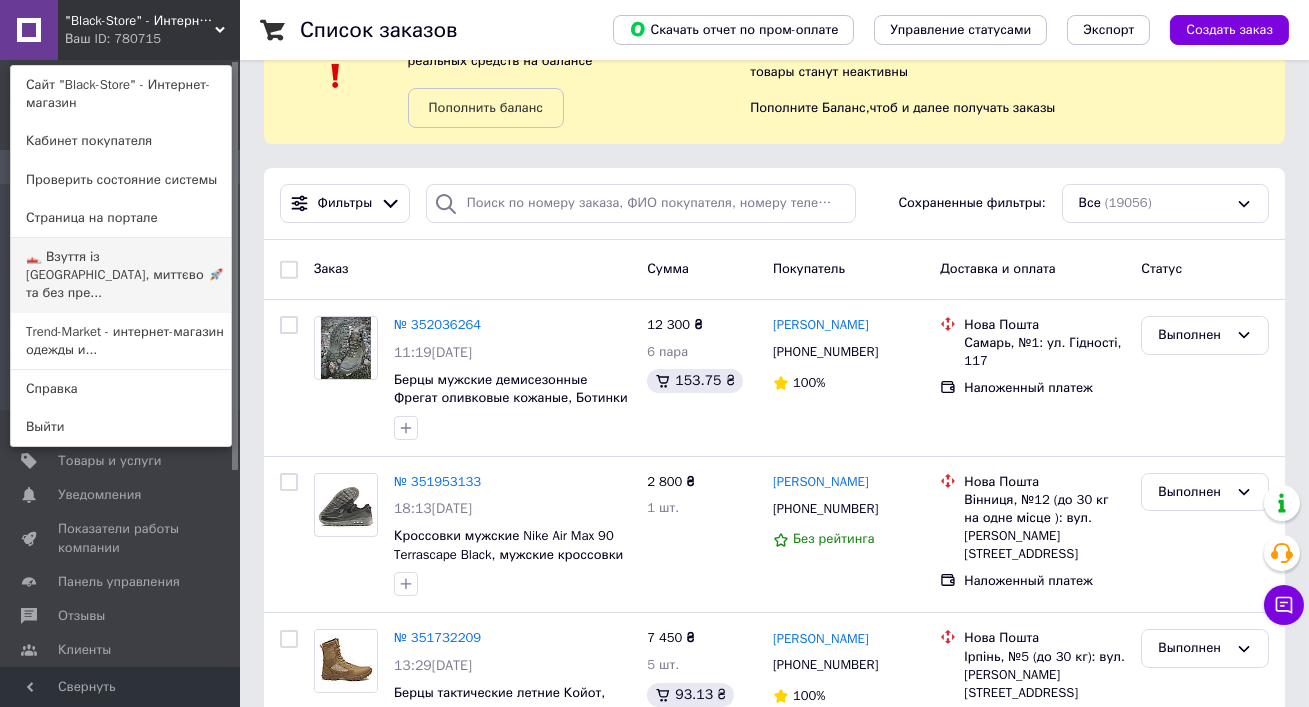 click on "👟 Взуття із [GEOGRAPHIC_DATA], миттєво 🚀 та без пре..." at bounding box center (121, 275) 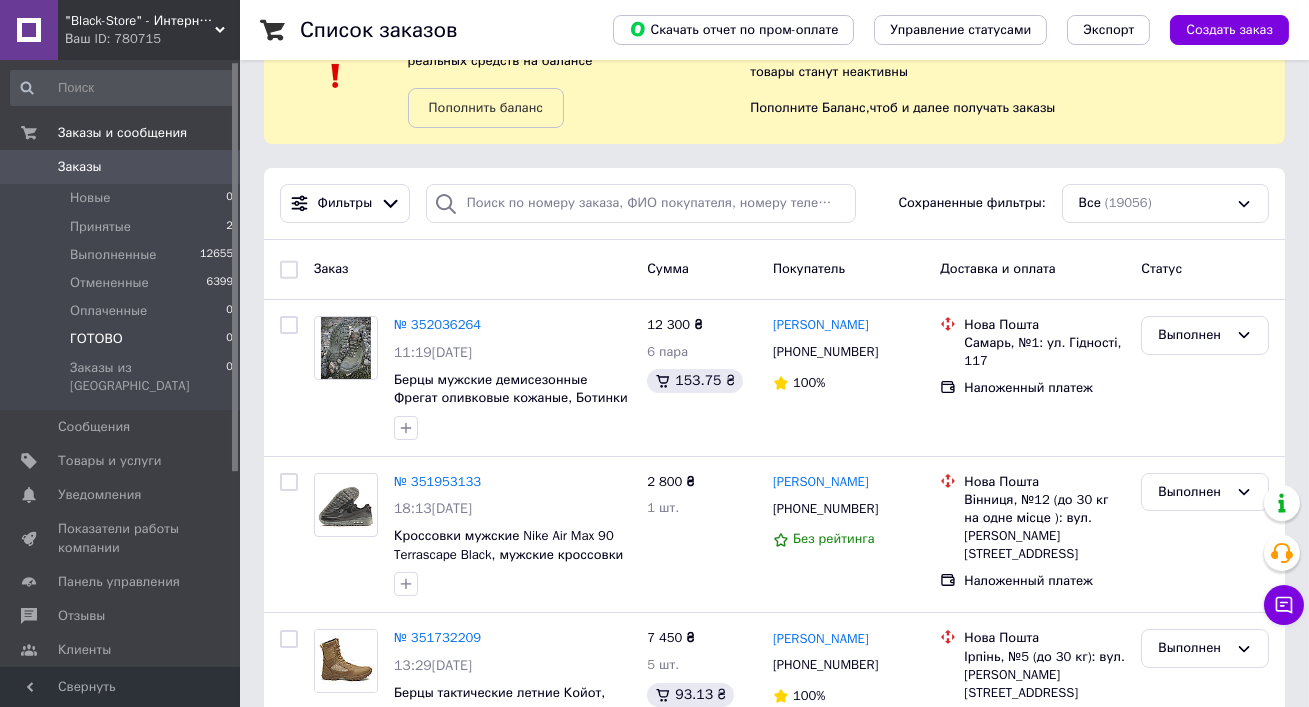 scroll, scrollTop: 27, scrollLeft: 0, axis: vertical 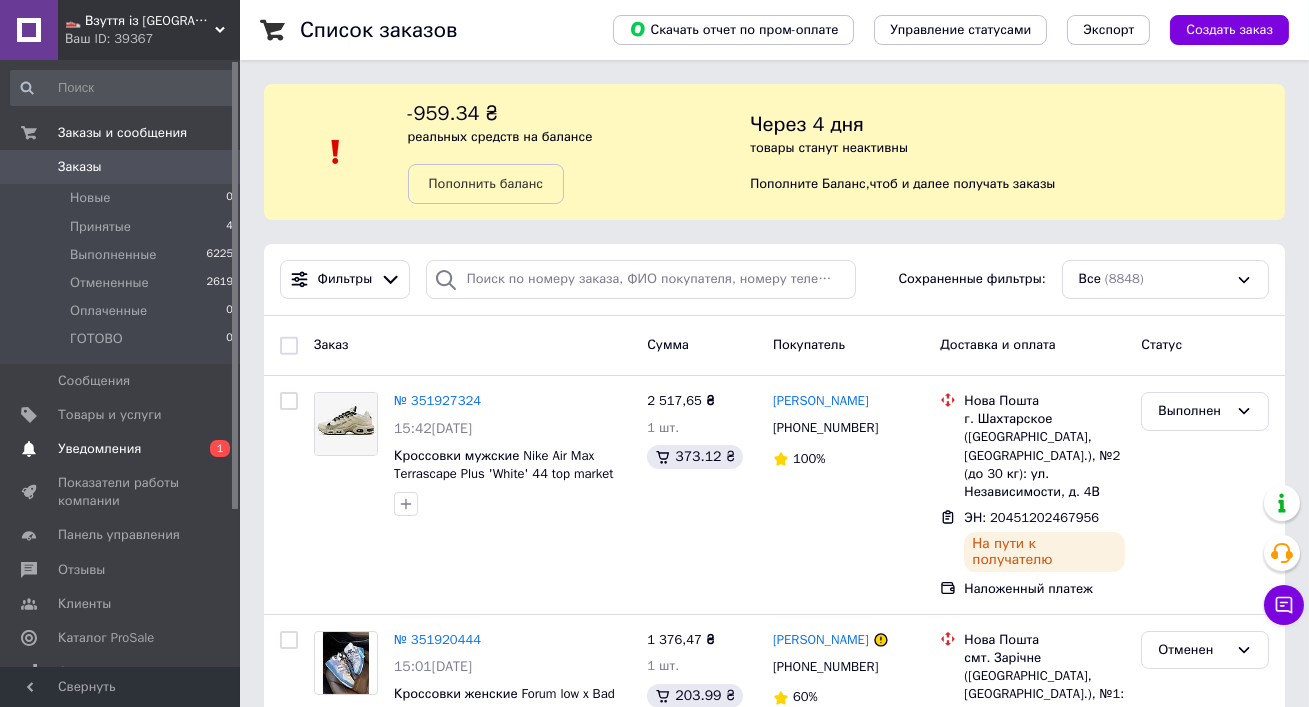 click on "0 1" at bounding box center [212, 449] 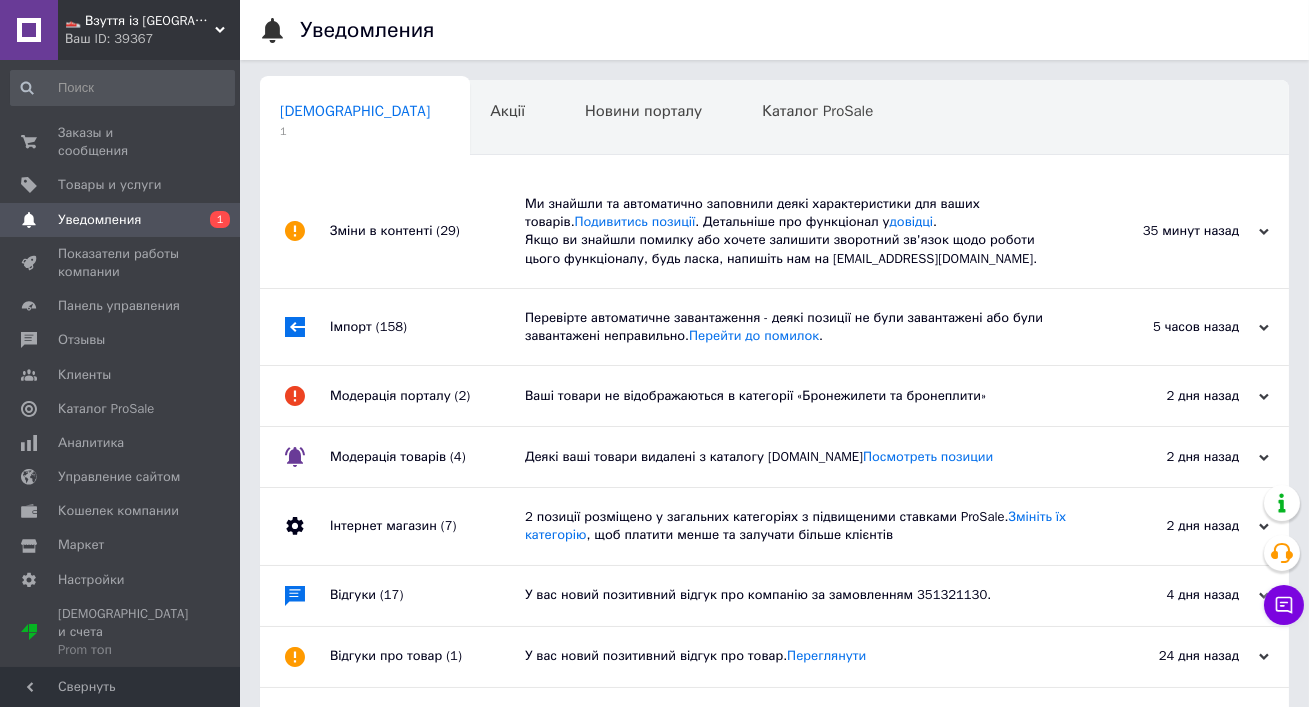 click on "Ми знайшли та автоматично заповнили деякі характеристики для ваших товарів.  Подивитись позиції . Детальніше про функціонал у  довідці . Якщо ви знайшли помилку або хочете залишити зворотний зв'язок щодо роботи цього функціоналу, будь ласка, напишіть нам на moderation@prom.ua." at bounding box center (797, 231) 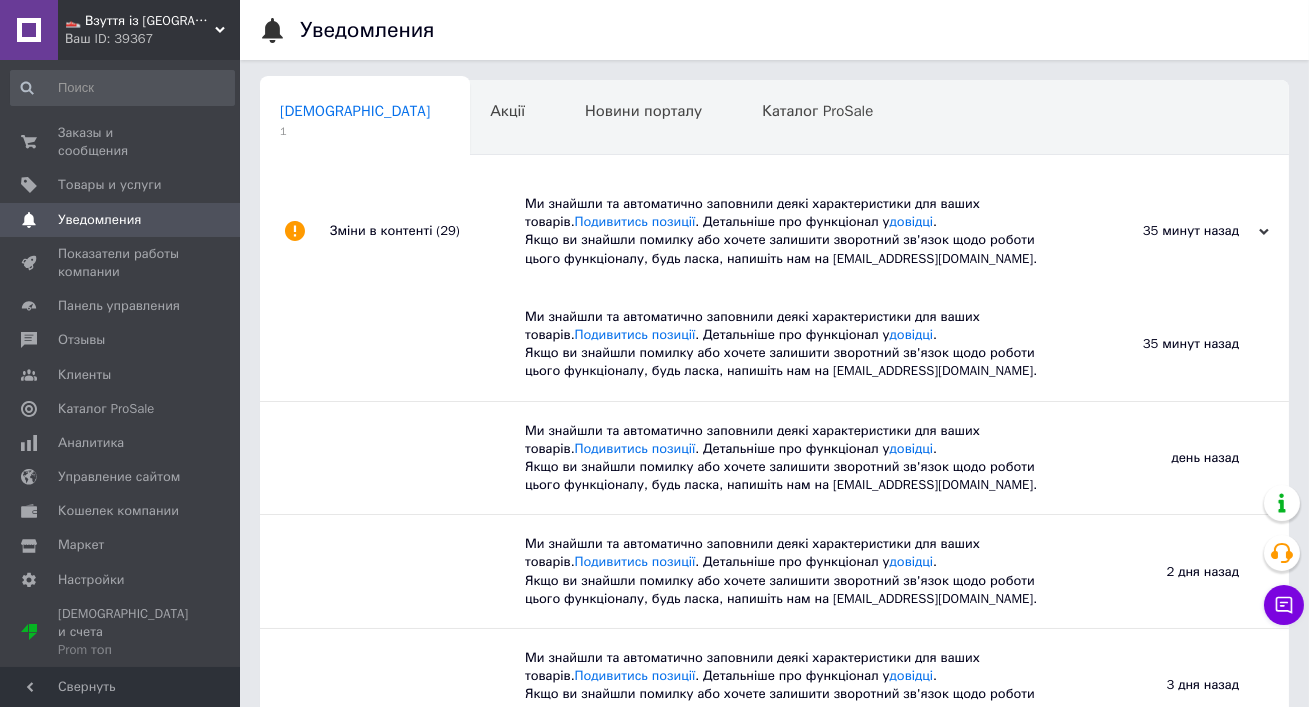 click on "Ми знайшли та автоматично заповнили деякі характеристики для ваших товарів.  Подивитись позиції . Детальніше про функціонал у  довідці . Якщо ви знайшли помилку або хочете залишити зворотний зв'язок щодо роботи цього функціоналу, будь ласка, напишіть нам на moderation@prom.ua." at bounding box center [797, 231] 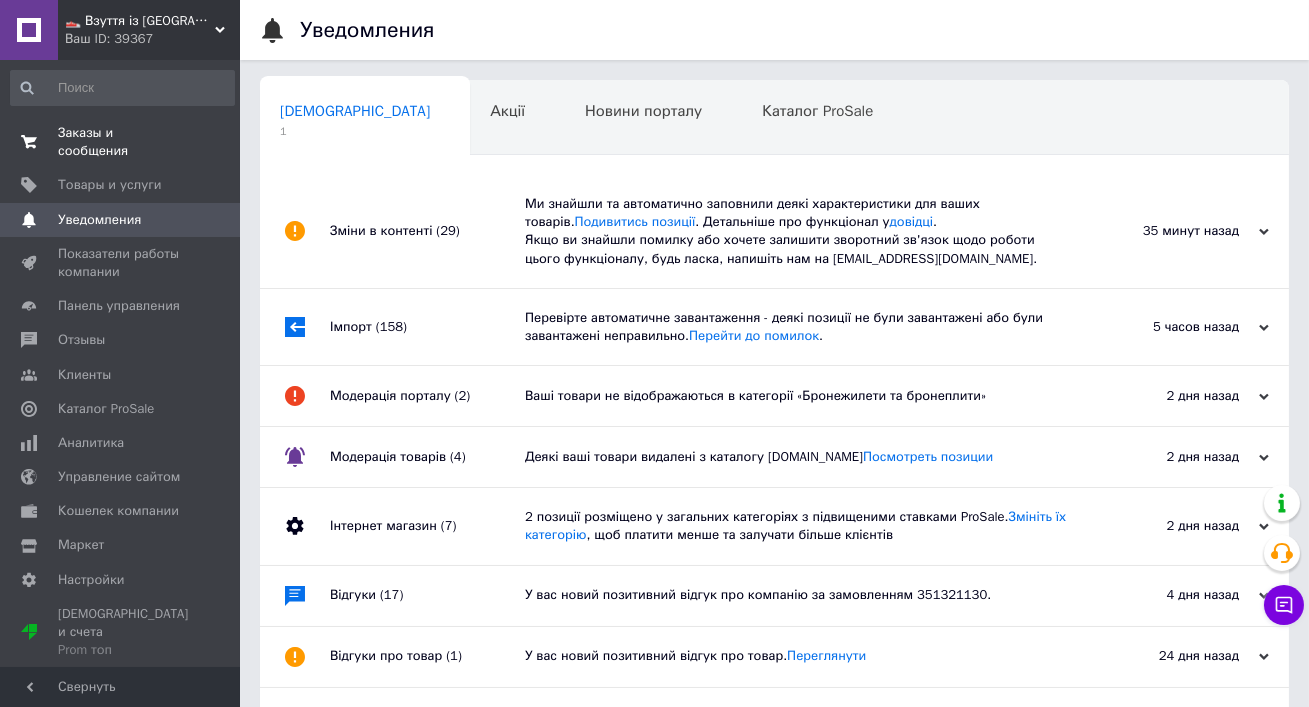 click on "Заказы и сообщения" at bounding box center [121, 142] 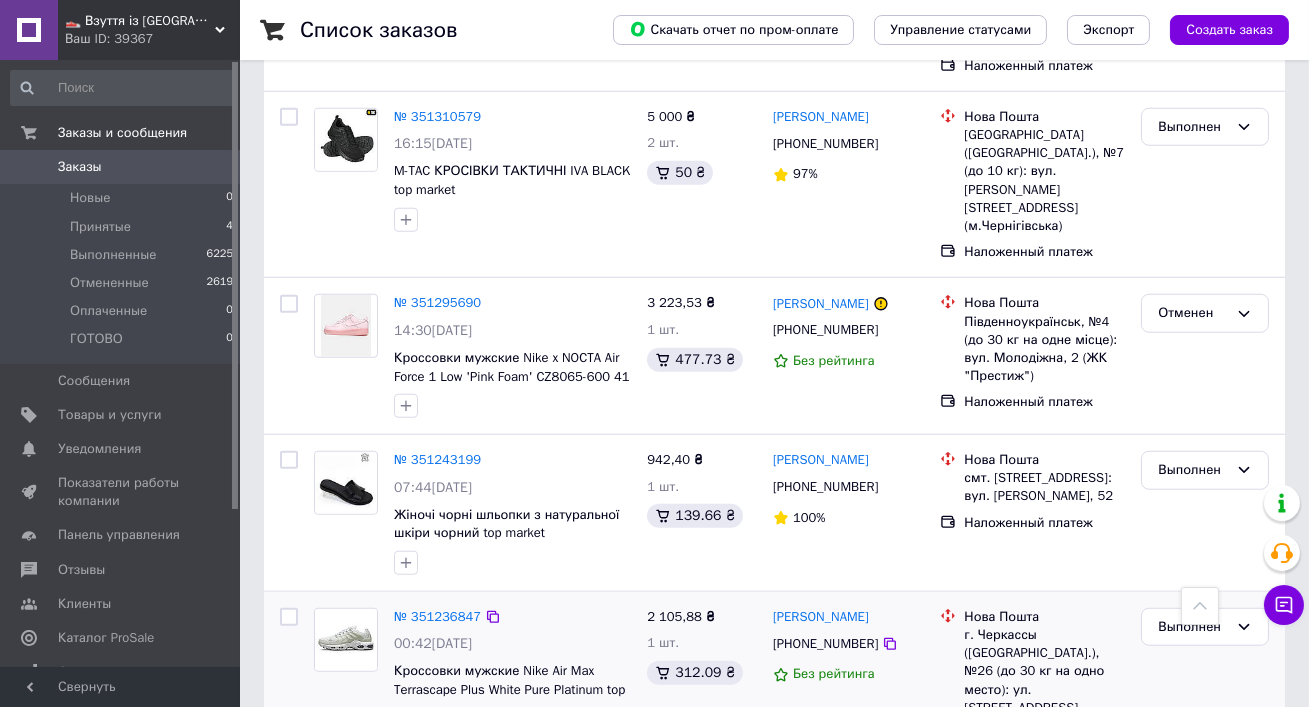 scroll, scrollTop: 3458, scrollLeft: 0, axis: vertical 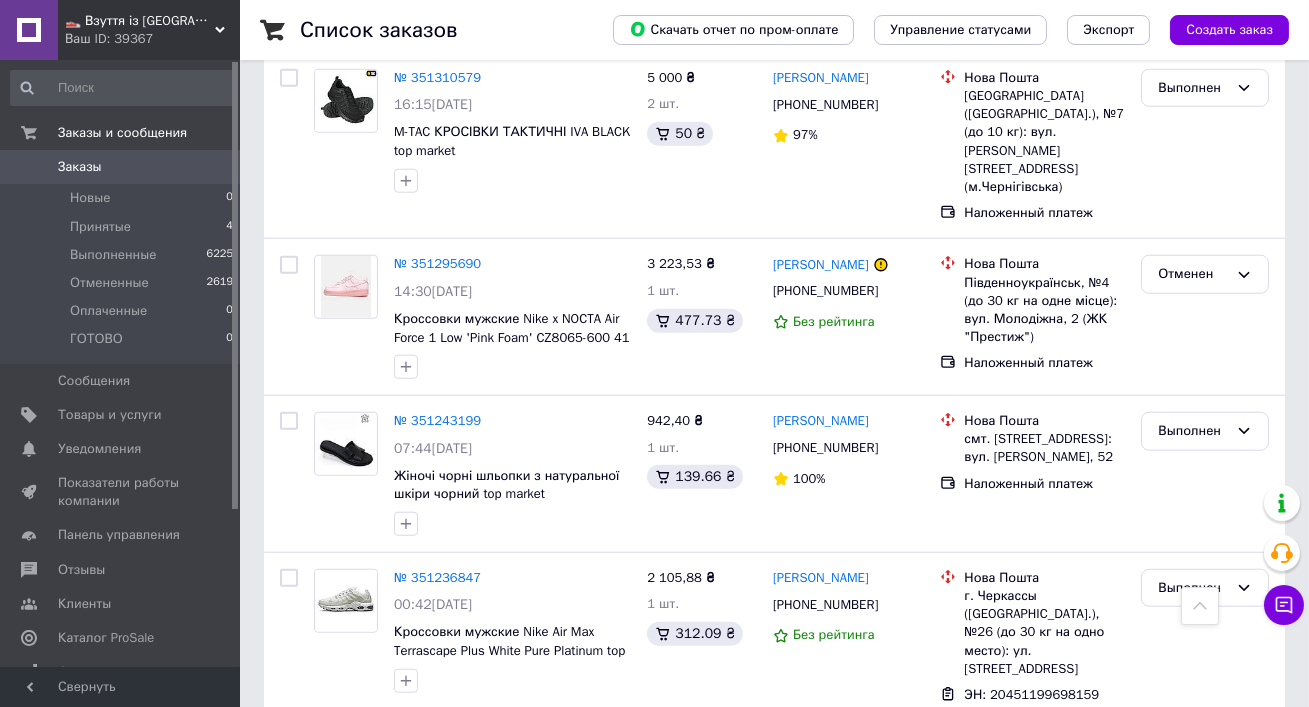 click on "2" at bounding box center (327, 820) 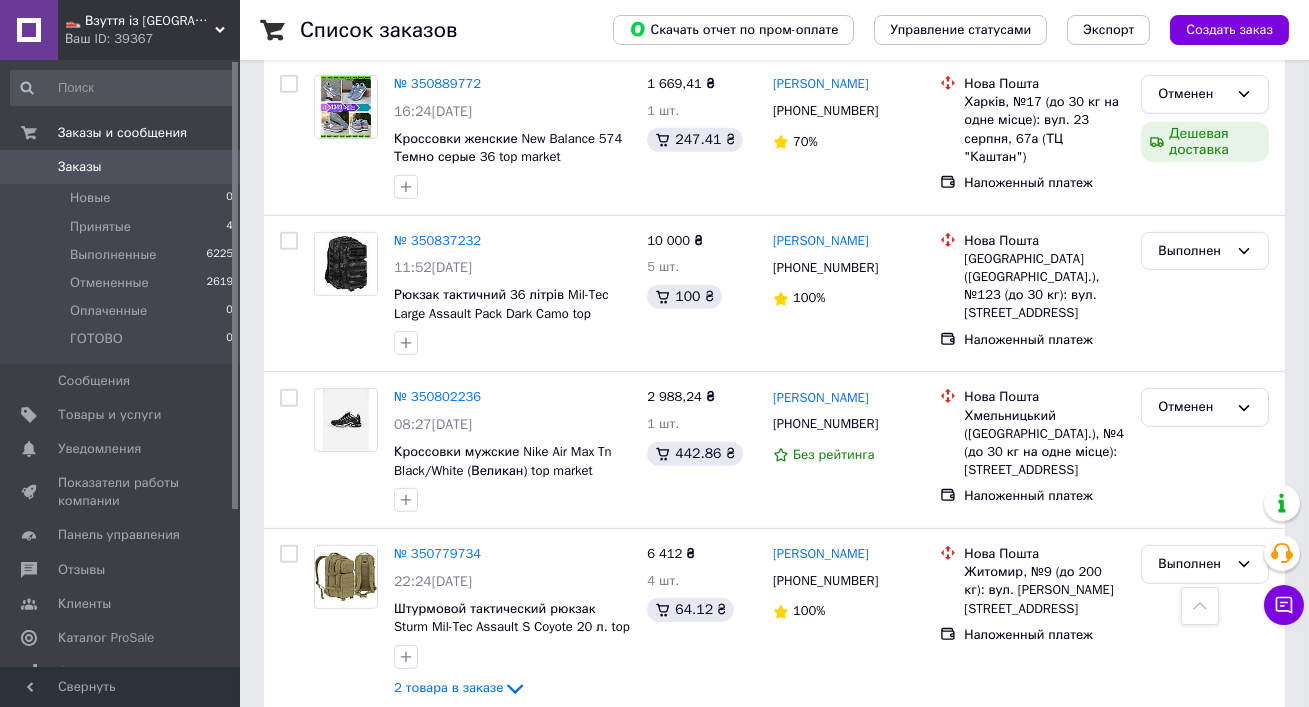 scroll, scrollTop: 2450, scrollLeft: 0, axis: vertical 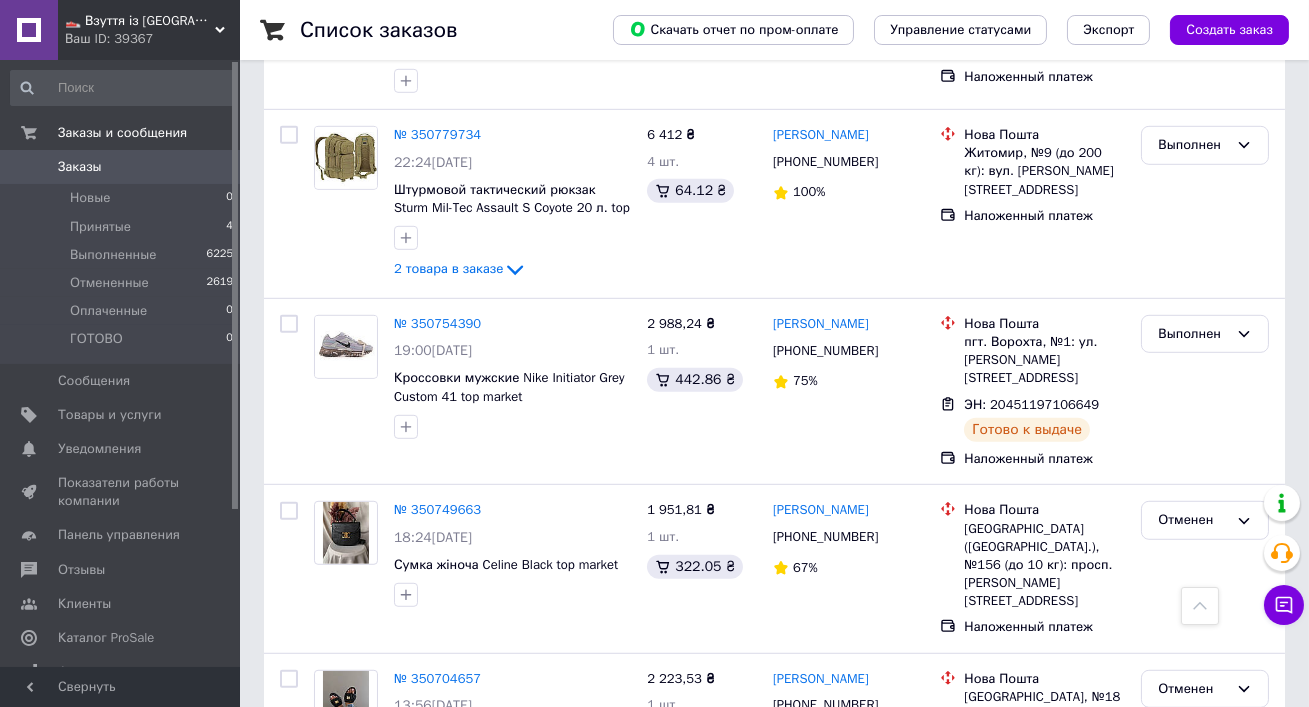 click on "Заказы 0" at bounding box center (122, 167) 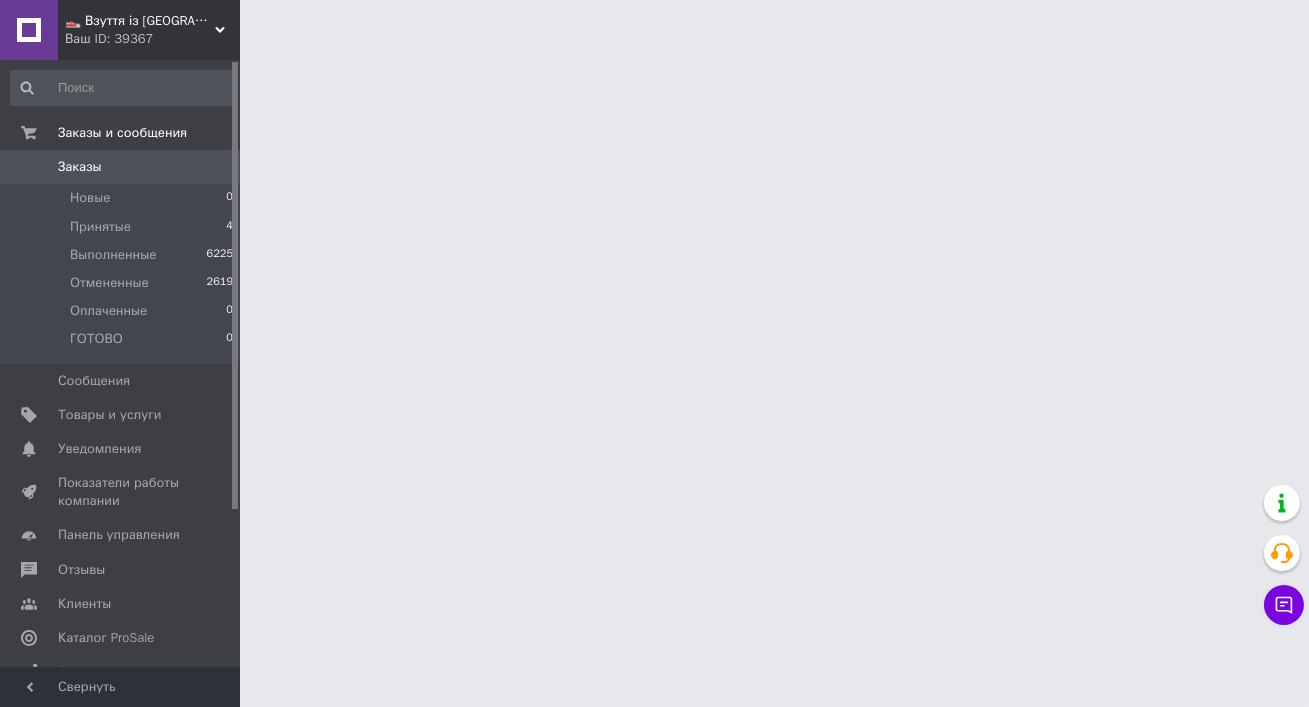 scroll, scrollTop: 0, scrollLeft: 0, axis: both 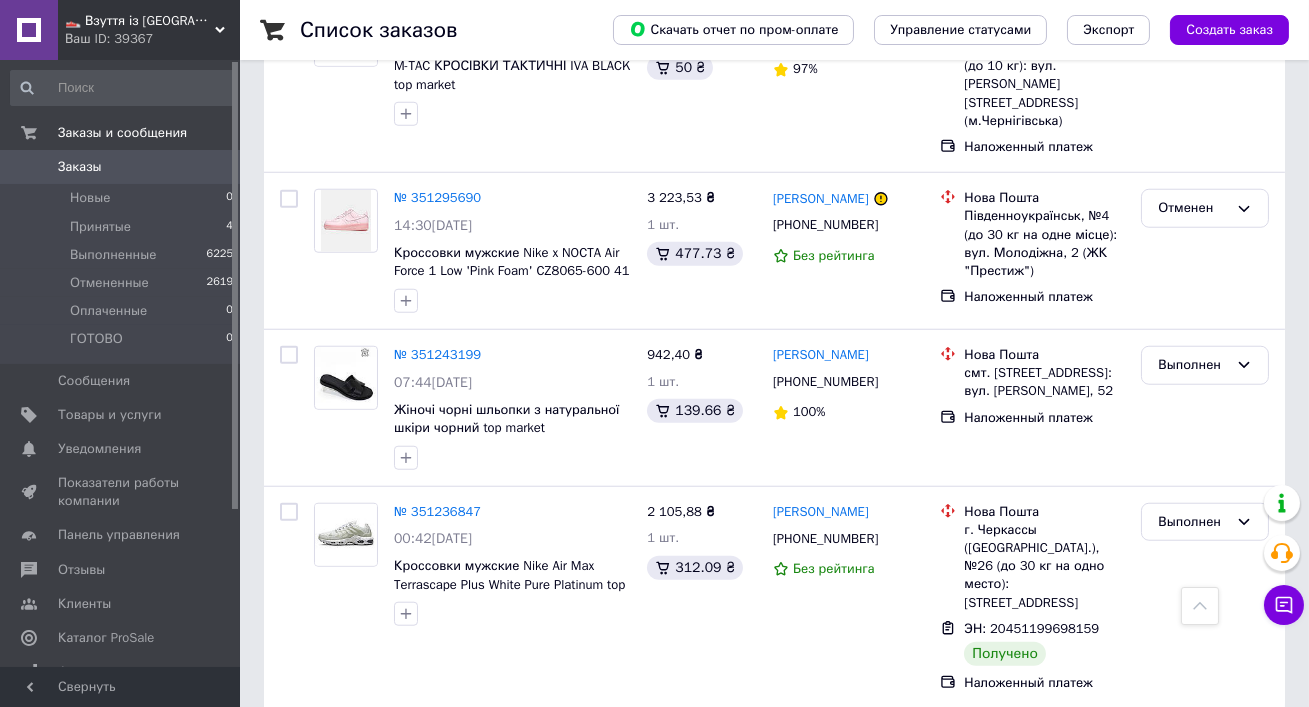 click on "2" at bounding box center [327, 754] 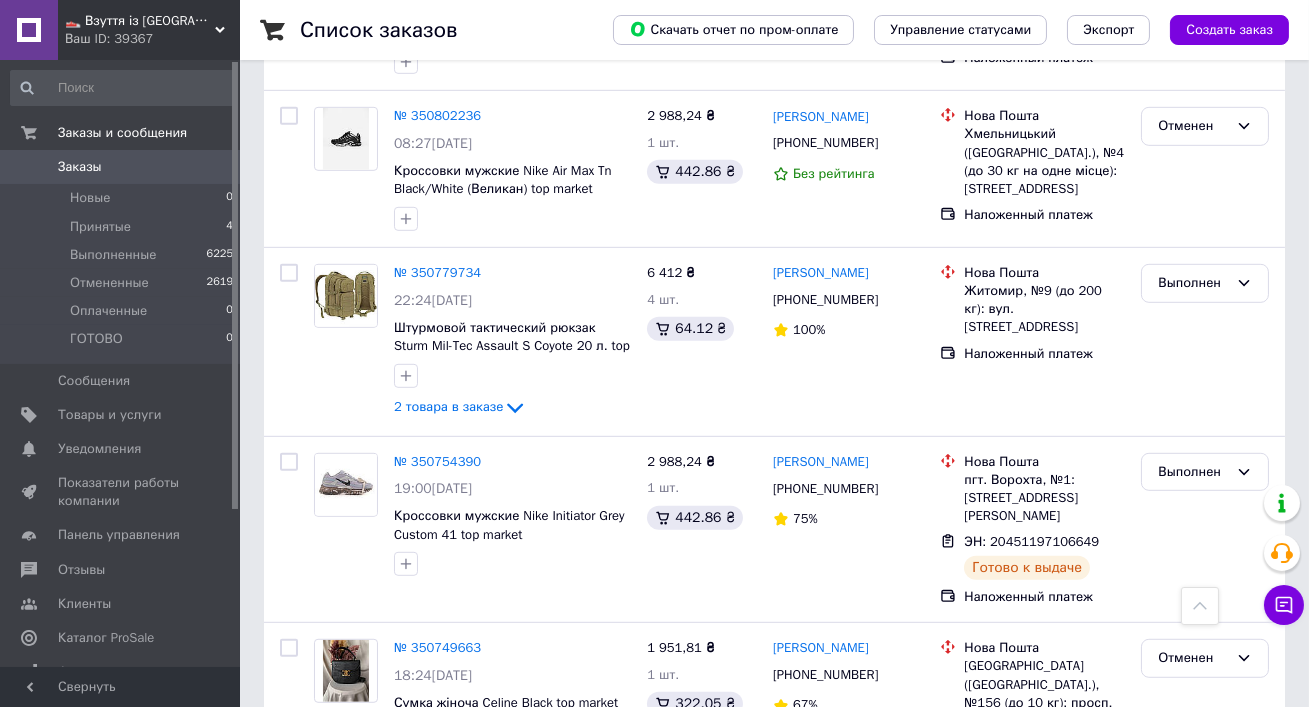 scroll, scrollTop: 2435, scrollLeft: 0, axis: vertical 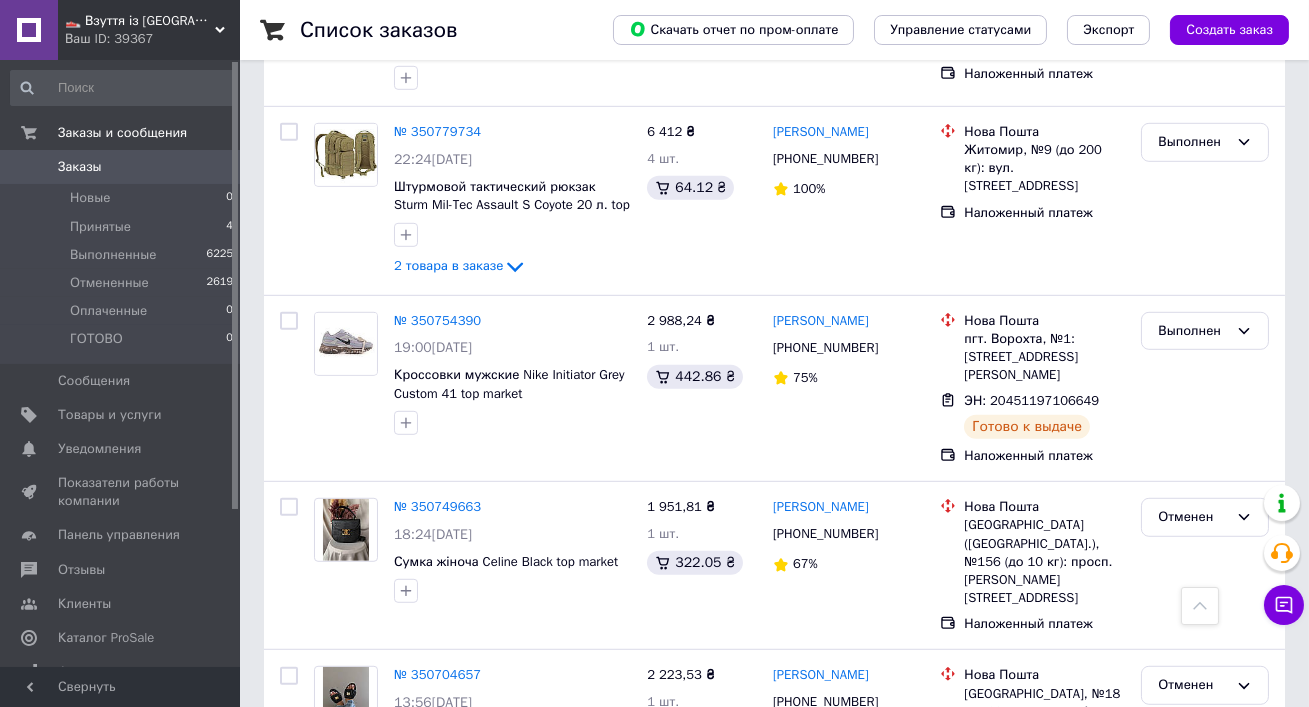 click on "Ваш ID: 39367" at bounding box center [152, 39] 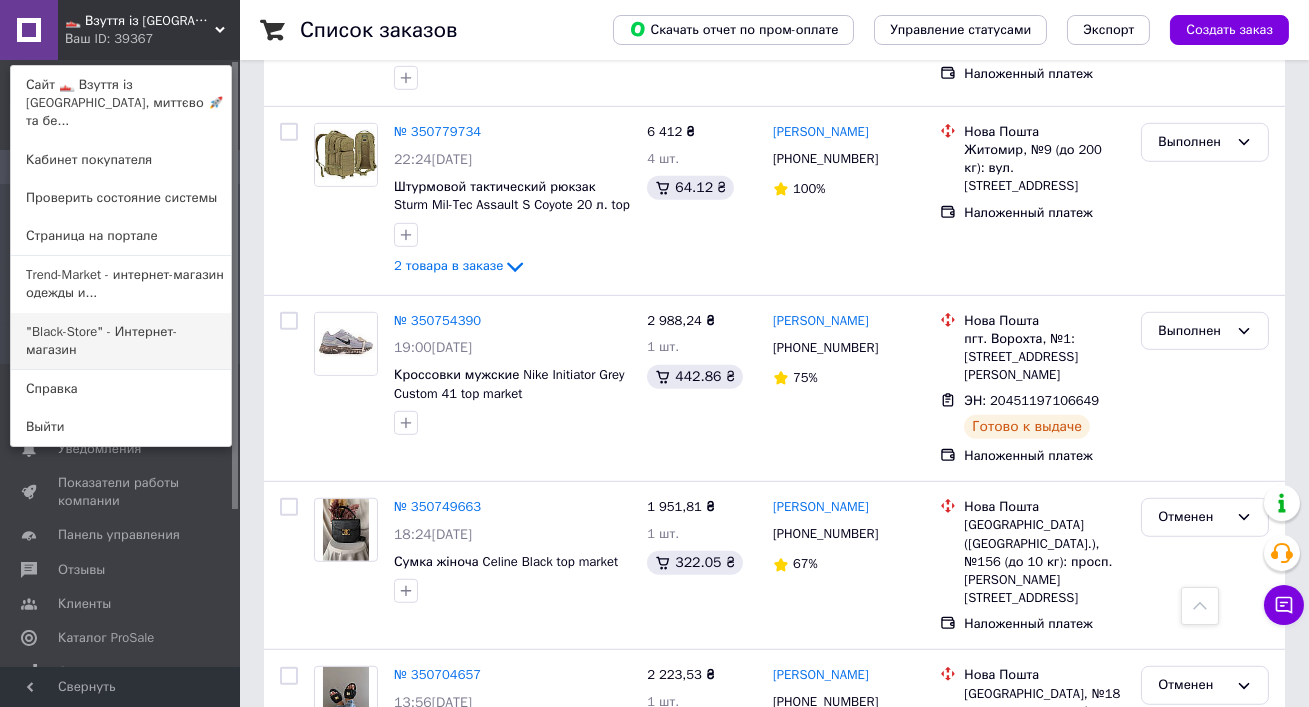 click on ""Black-Store" - Интернет-магазин" at bounding box center [121, 341] 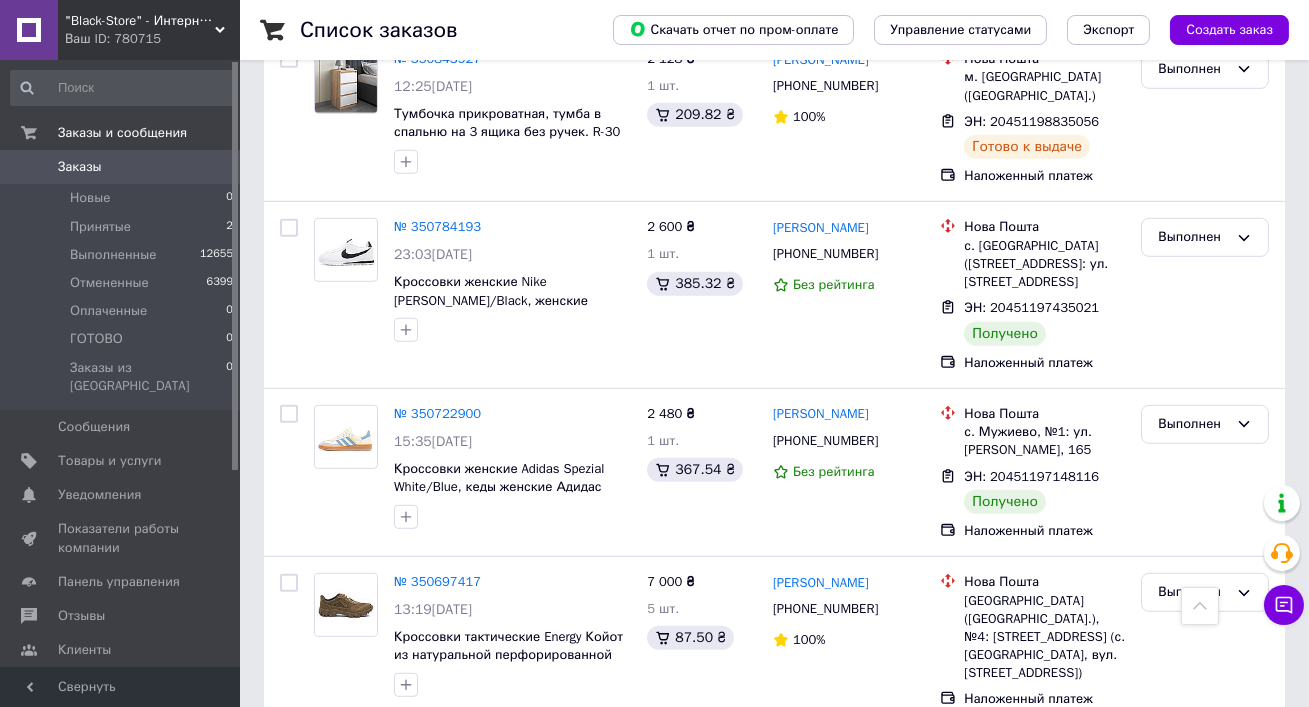 scroll, scrollTop: 2191, scrollLeft: 0, axis: vertical 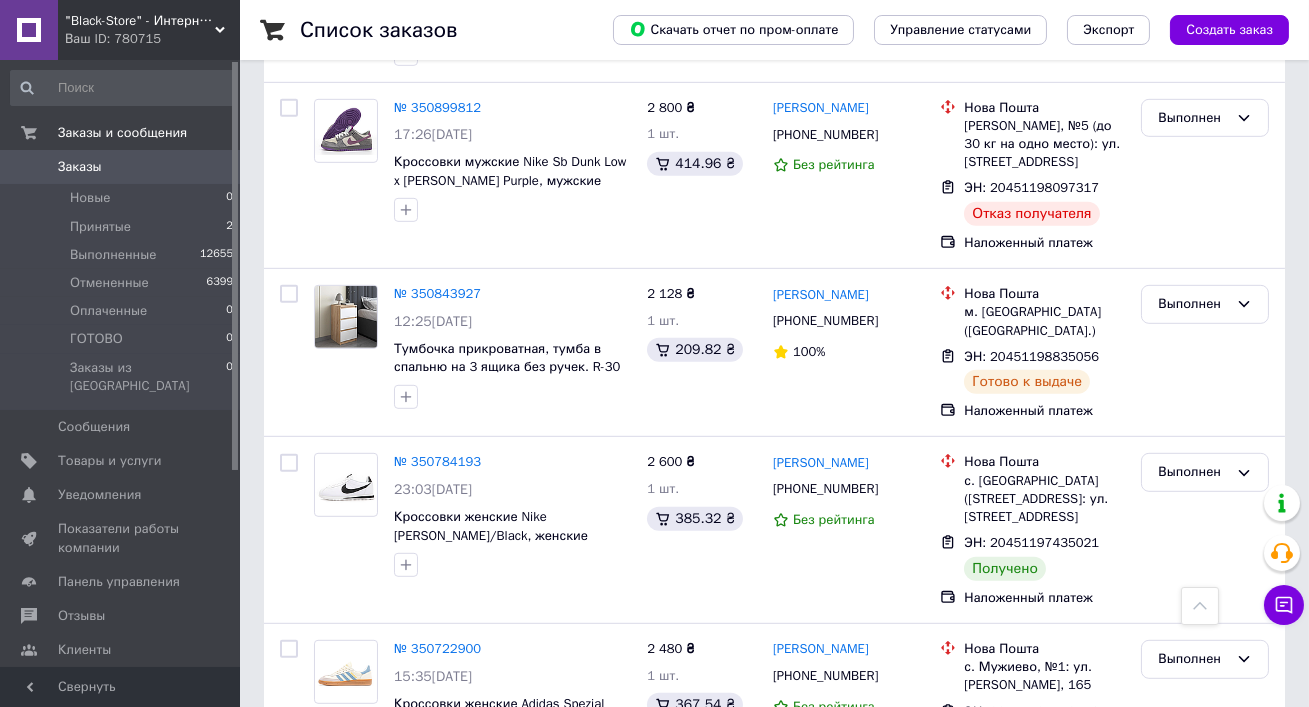click on ""Black-Store" - Интернет-магазин" at bounding box center [140, 21] 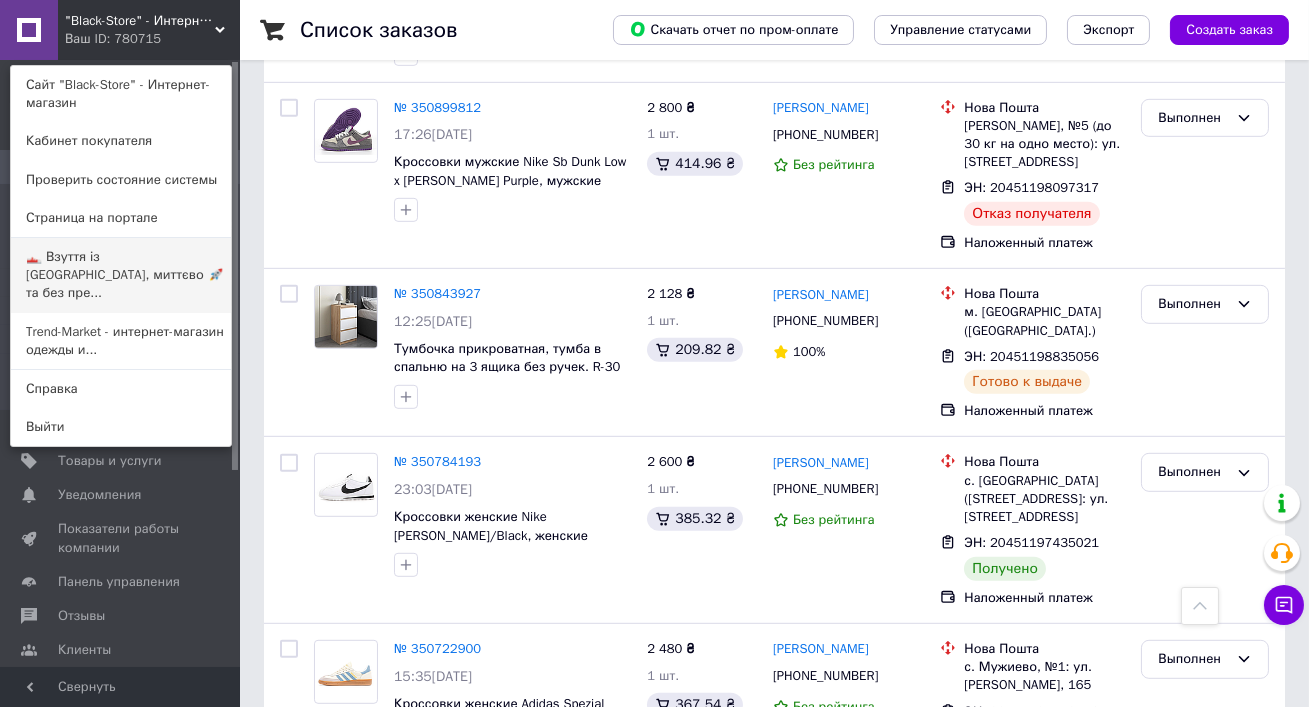 click on "👟 Взуття із Польщі, миттєво 🚀 та без пре..." at bounding box center [121, 275] 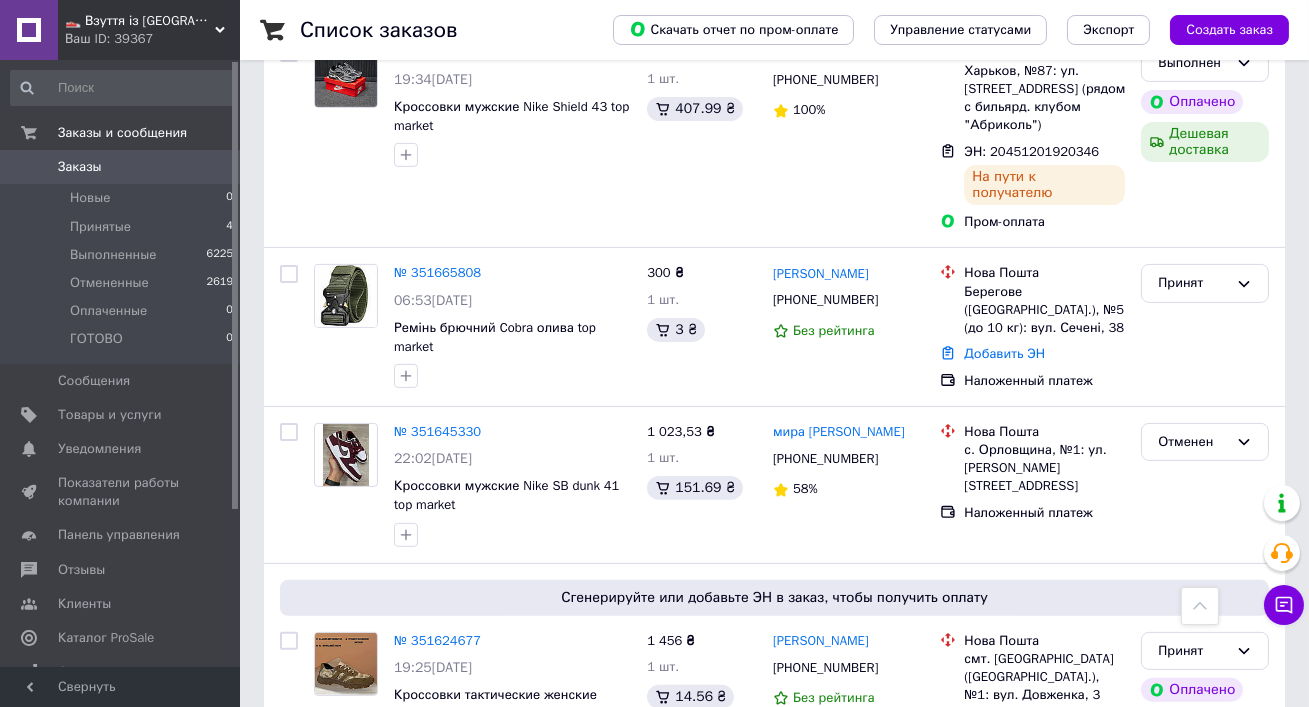 scroll, scrollTop: 0, scrollLeft: 0, axis: both 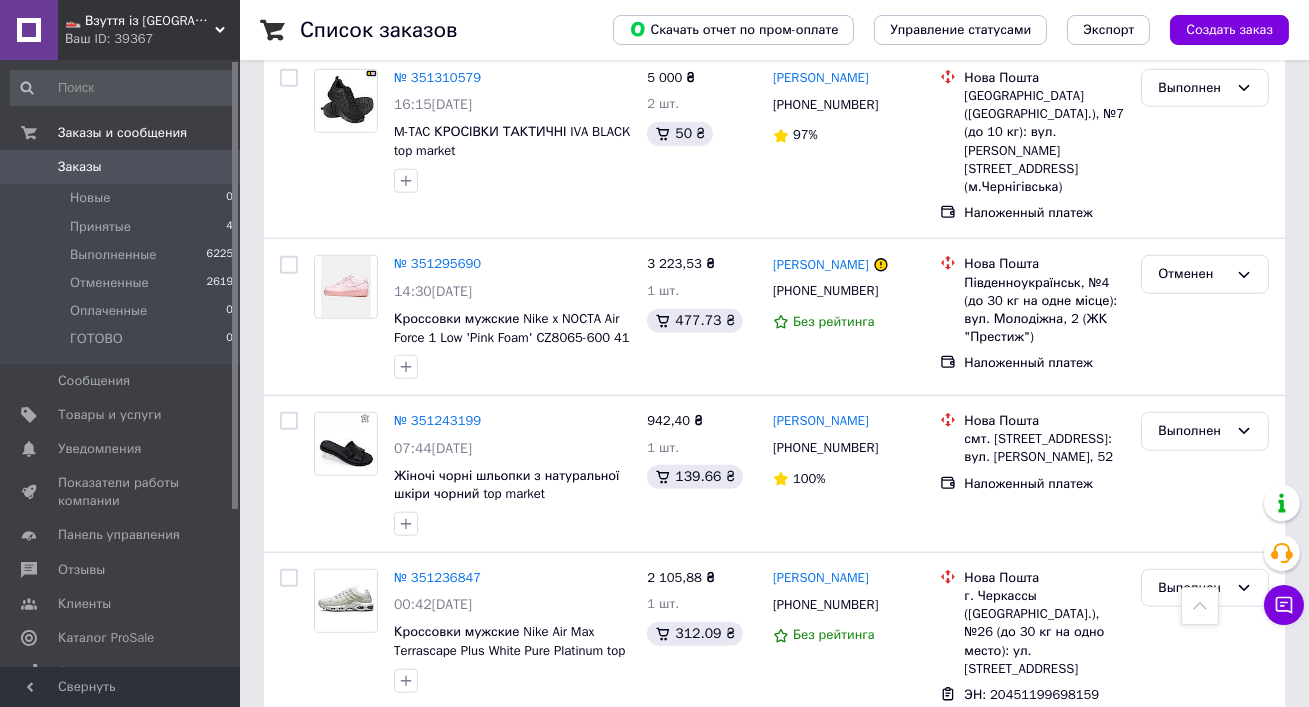 click on "2" at bounding box center [327, 820] 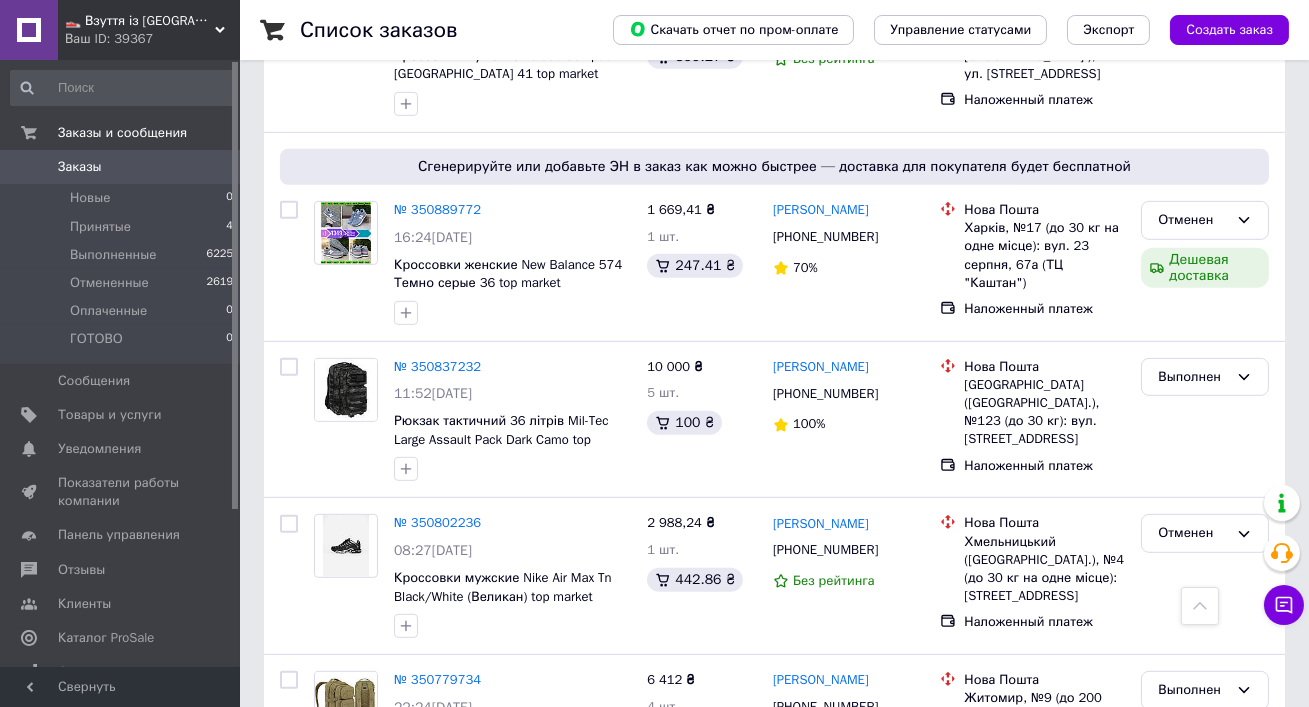 scroll, scrollTop: 2560, scrollLeft: 0, axis: vertical 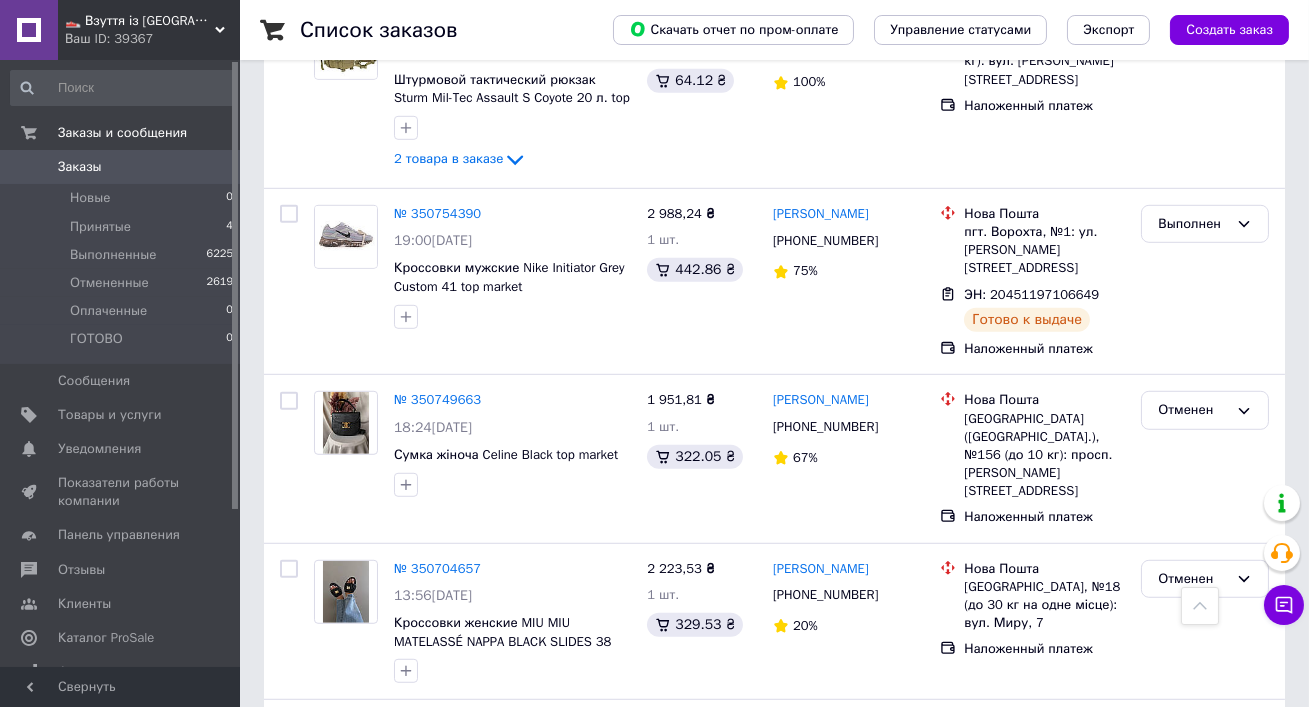 click on "👟 Взуття із Польщі, миттєво 🚀 та без предоплат" at bounding box center (140, 21) 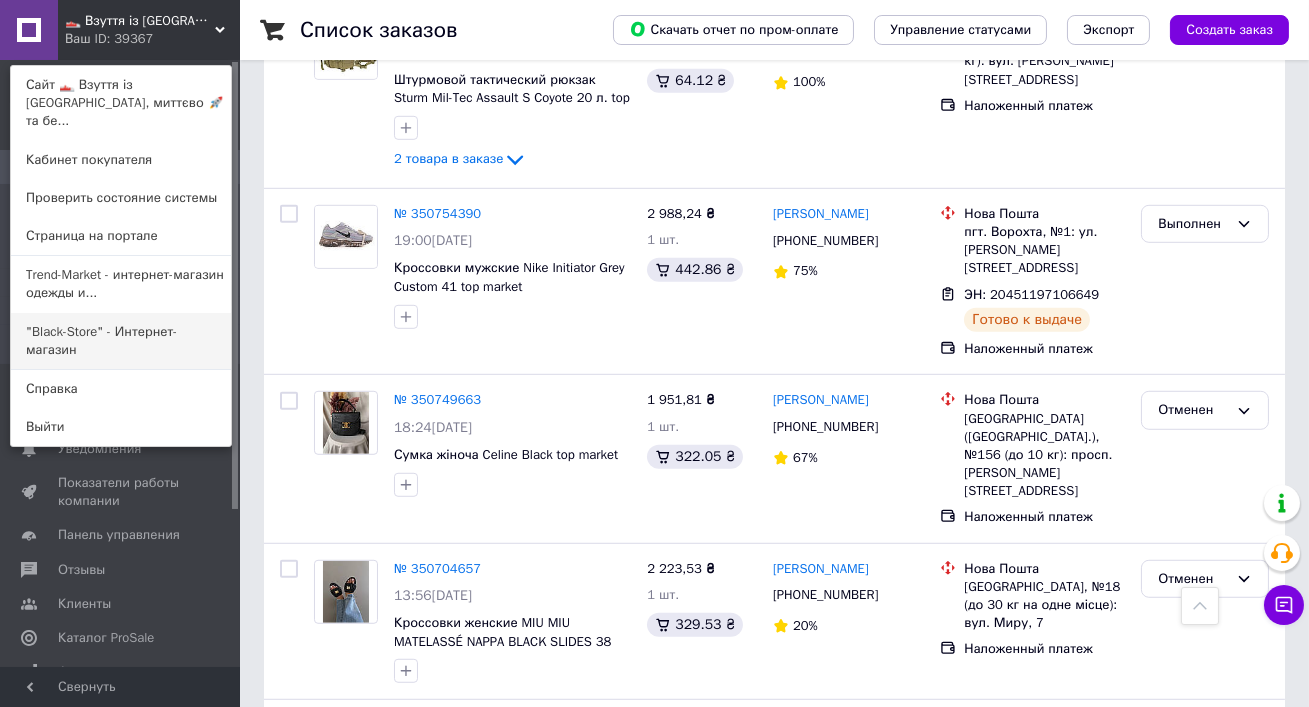 click on ""Black-Store" - Интернет-магазин" at bounding box center (121, 341) 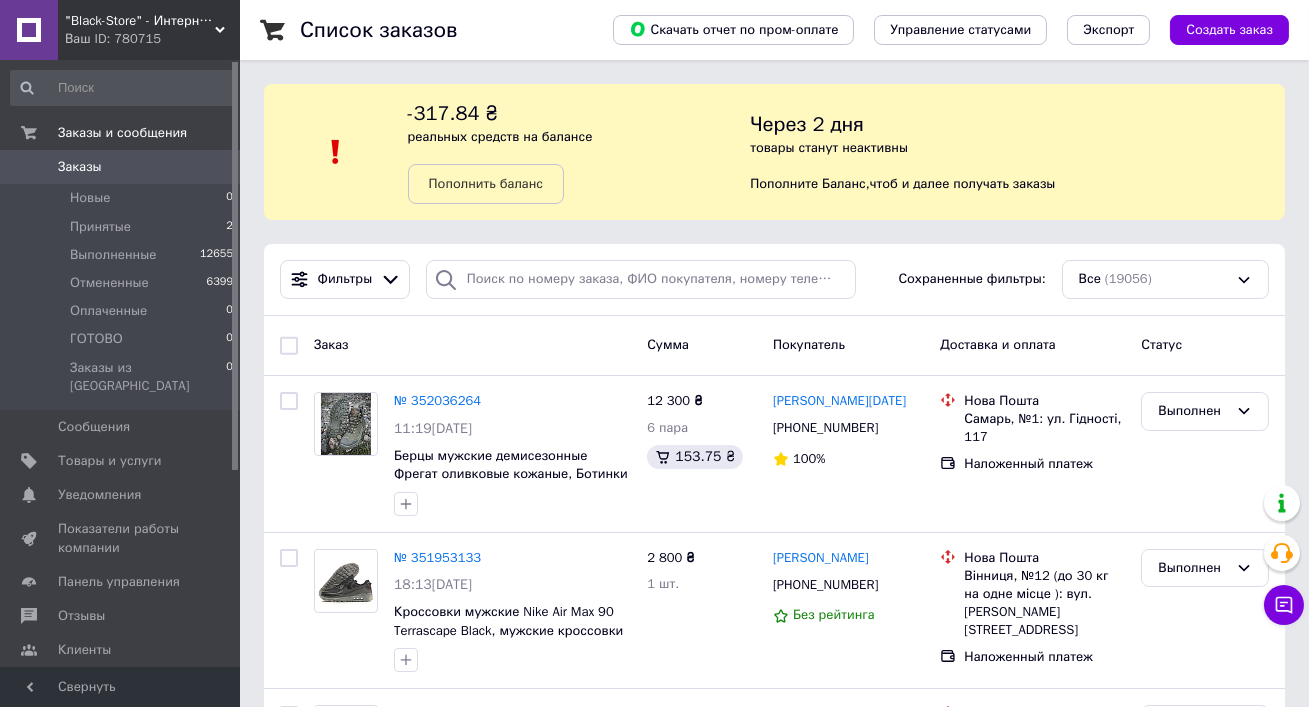 scroll, scrollTop: 100, scrollLeft: 0, axis: vertical 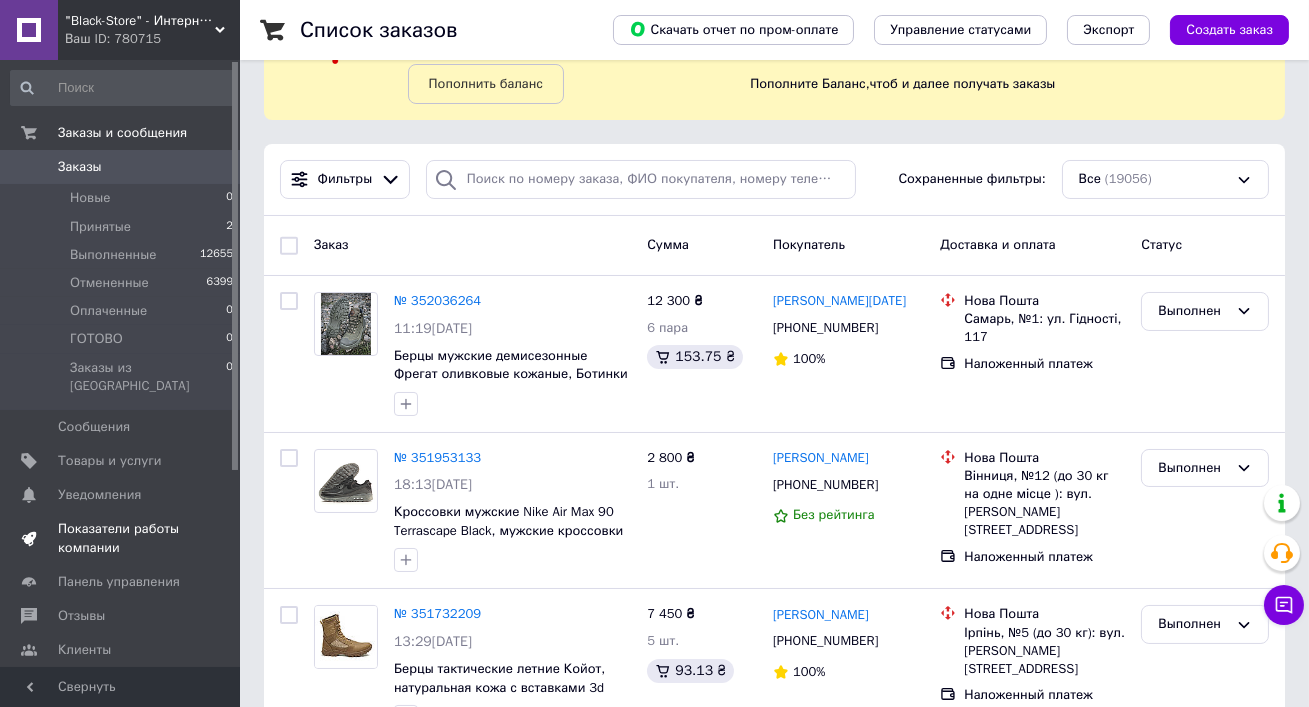 click on "Показатели работы компании" at bounding box center (121, 538) 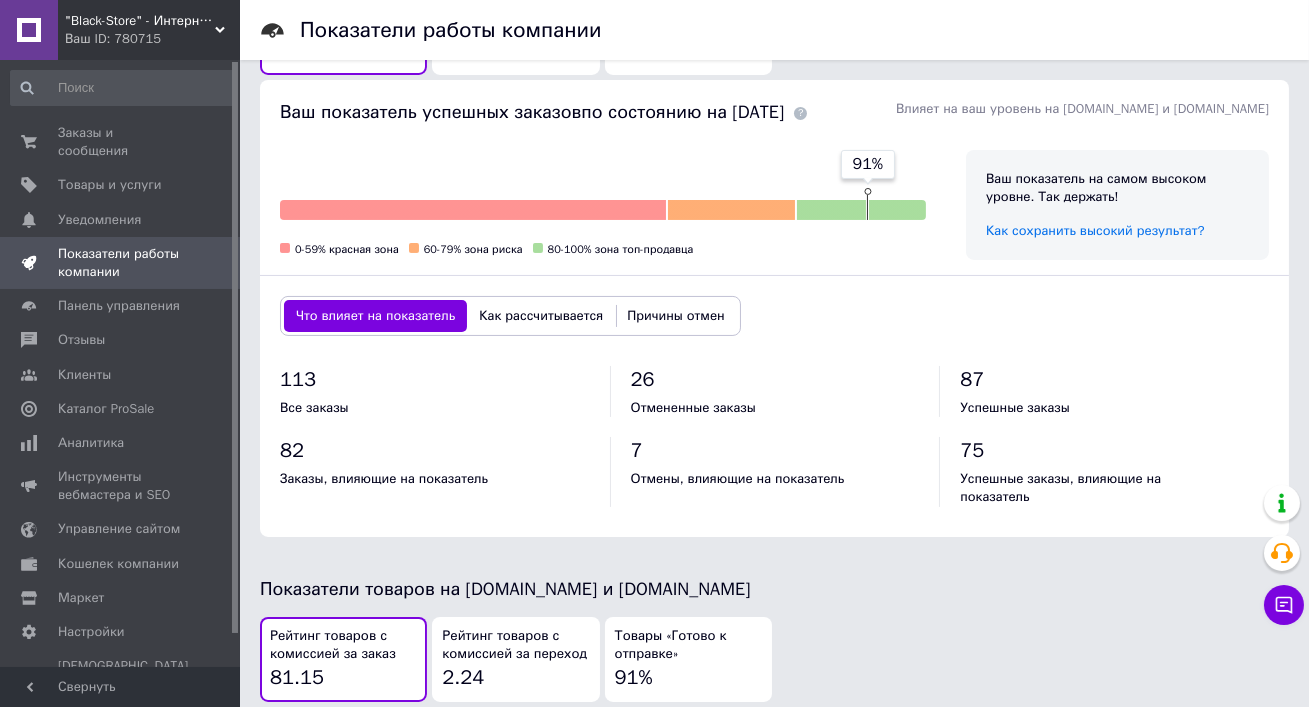 scroll, scrollTop: 1112, scrollLeft: 0, axis: vertical 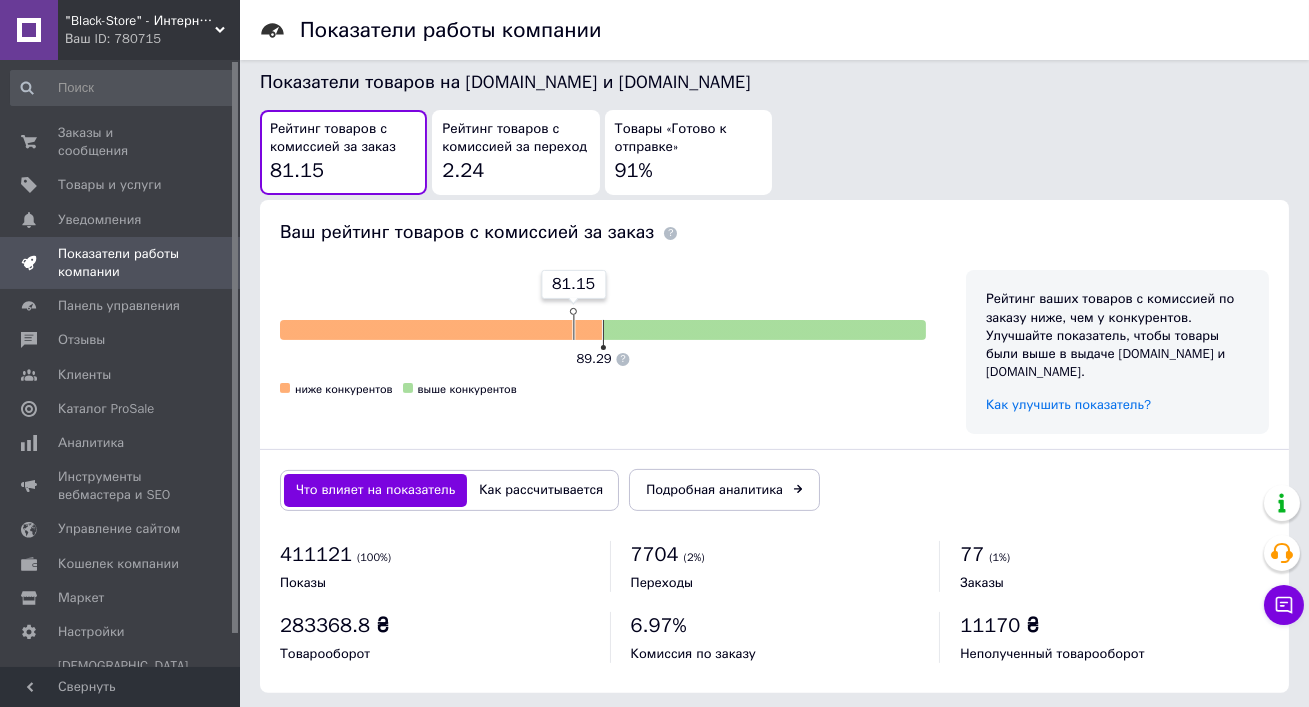click on ""Black-Store" - Интернет-магазин" at bounding box center [140, 21] 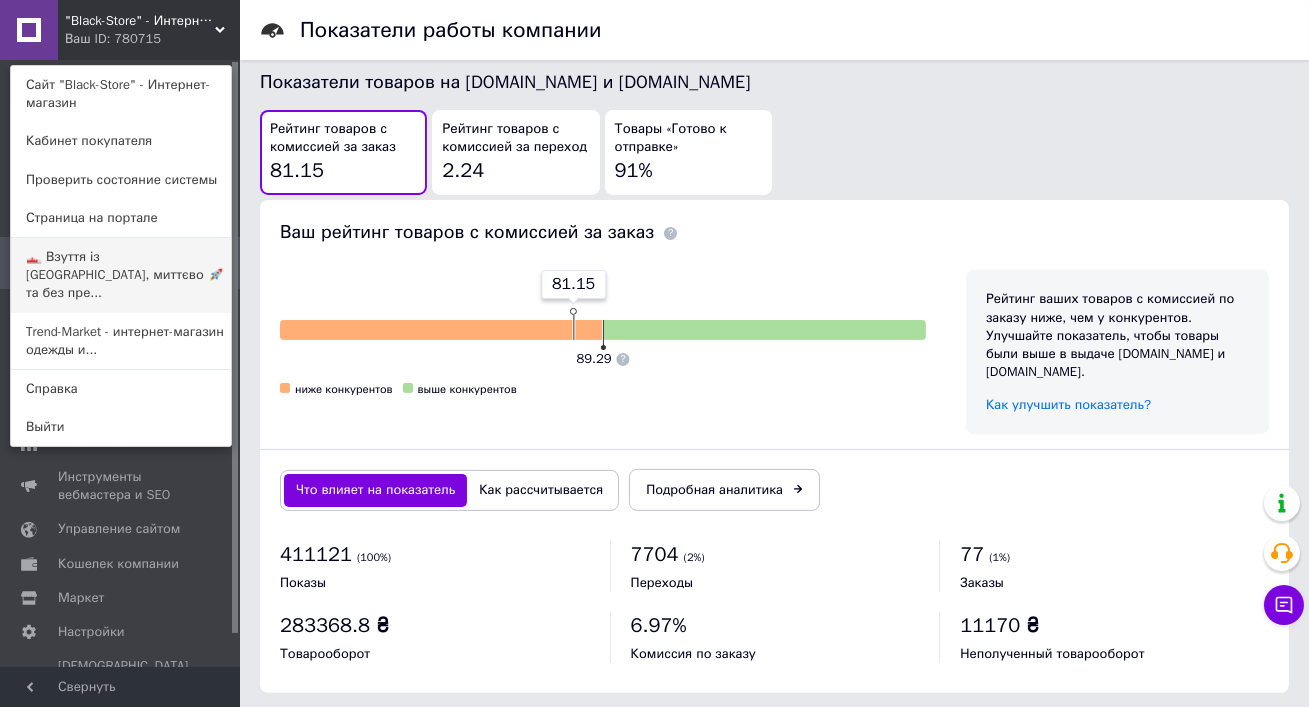 click on "👟 Взуття із [GEOGRAPHIC_DATA], миттєво 🚀 та без пре..." at bounding box center (121, 275) 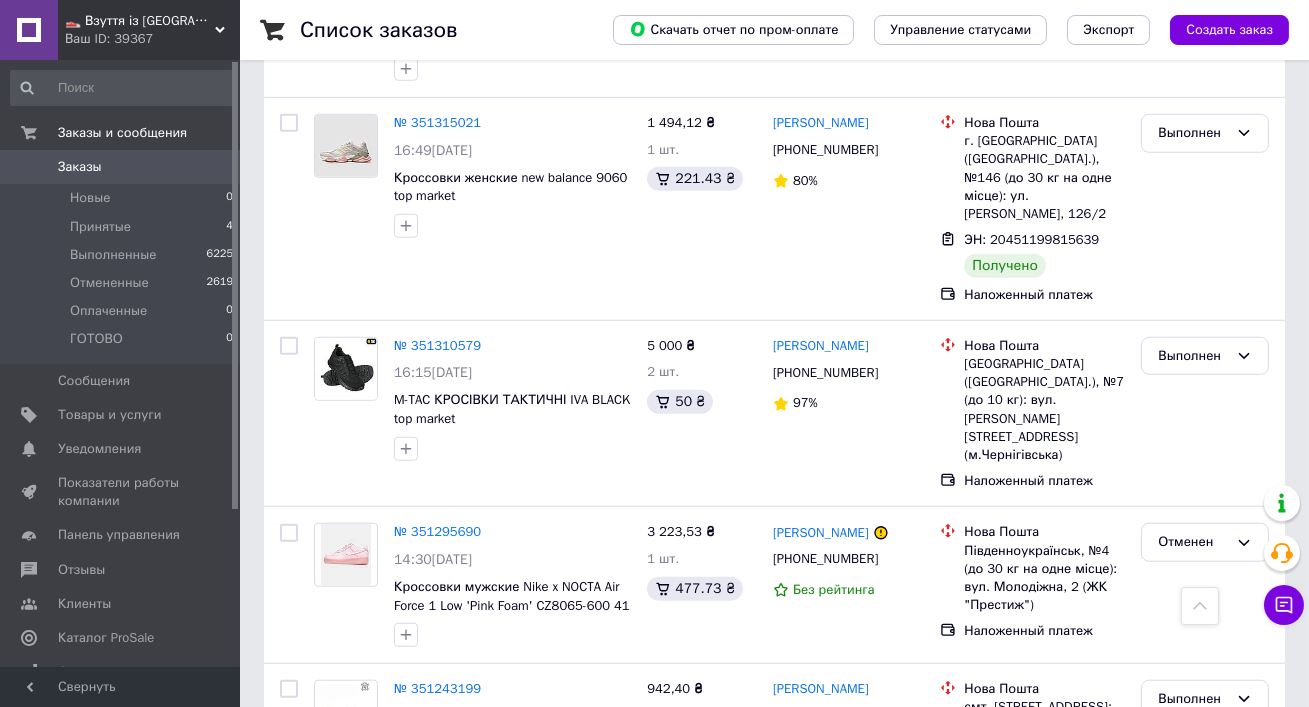 scroll, scrollTop: 3458, scrollLeft: 0, axis: vertical 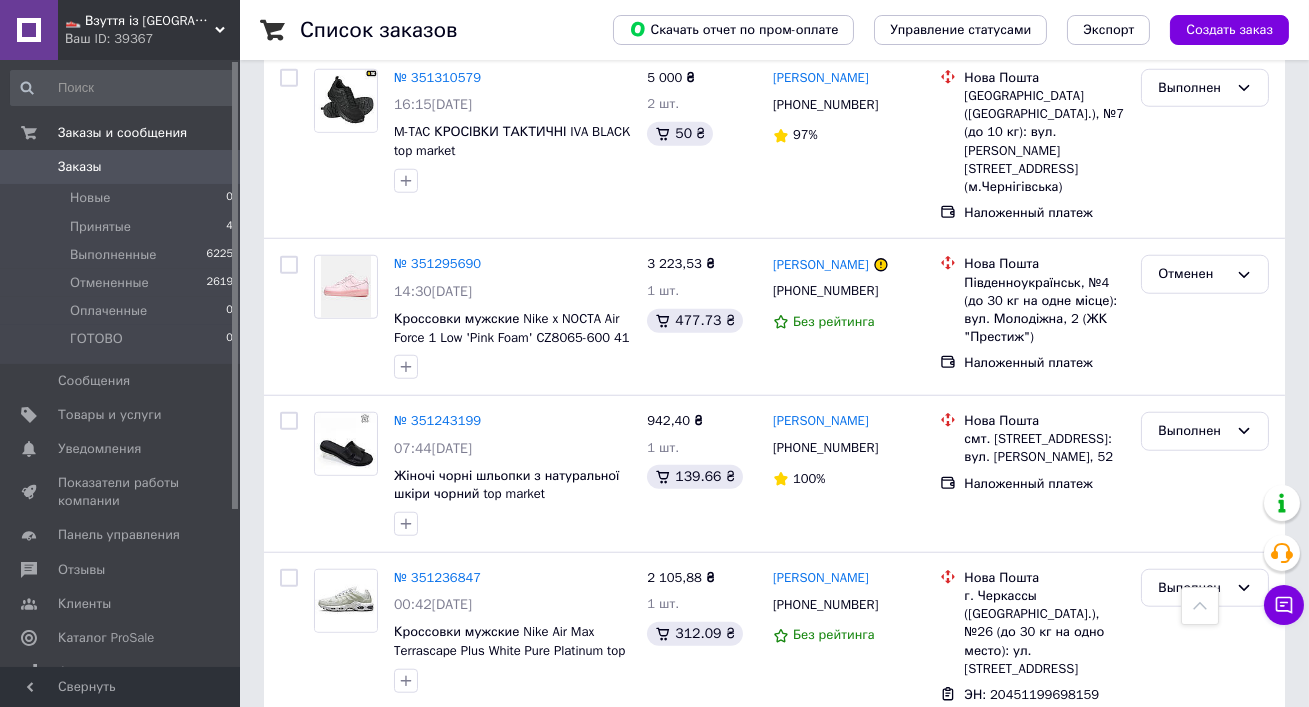click on "2" at bounding box center [327, 820] 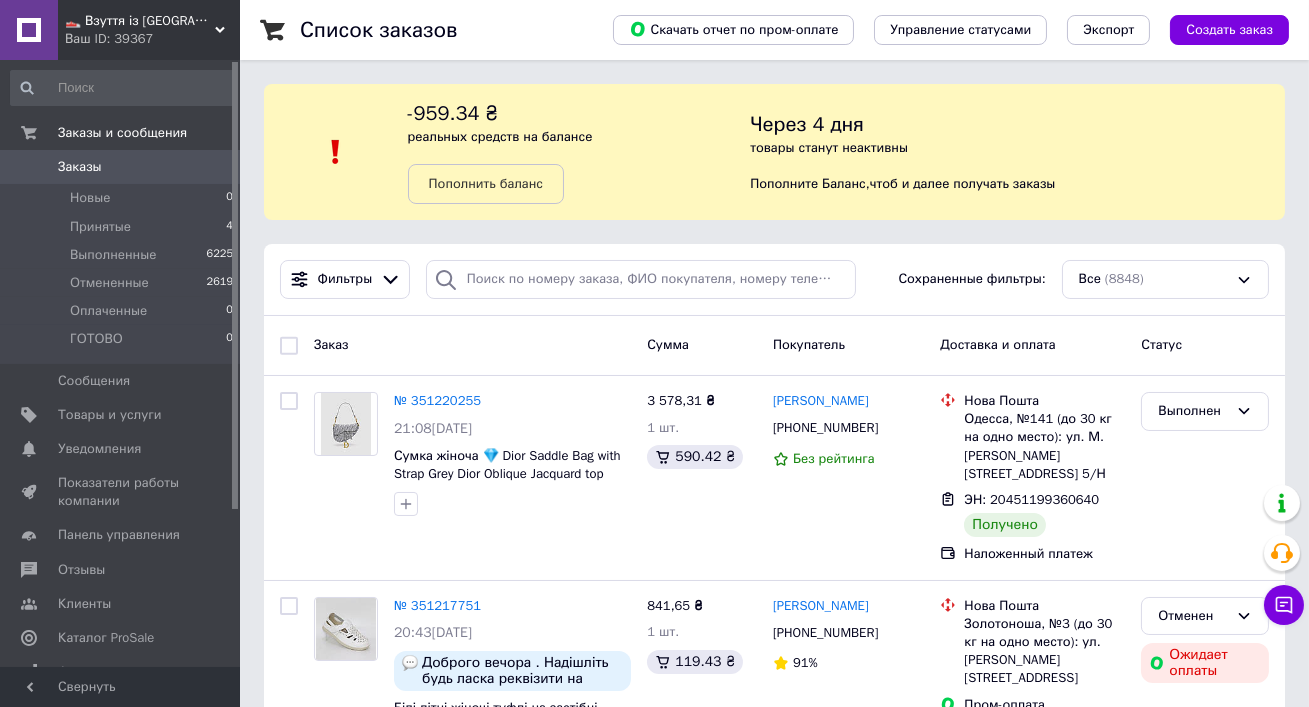 scroll, scrollTop: 0, scrollLeft: 0, axis: both 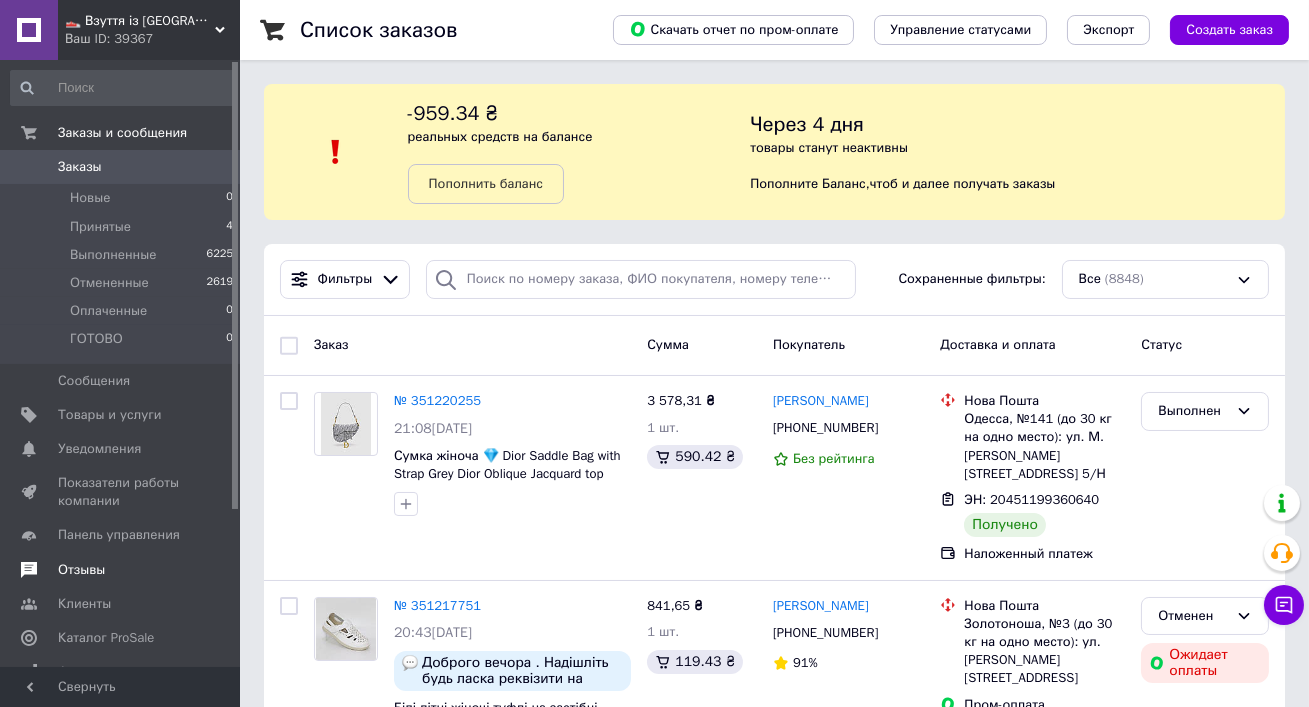 click on "Отзывы" at bounding box center (121, 570) 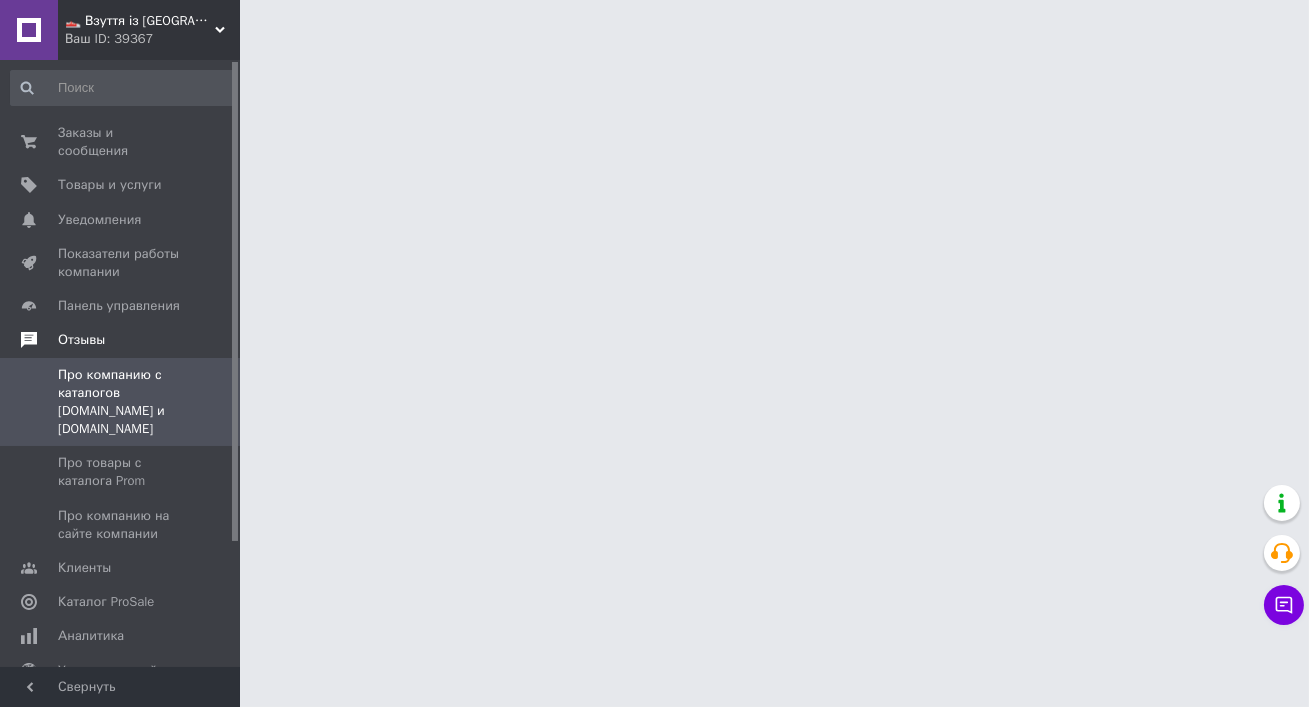 scroll, scrollTop: 0, scrollLeft: 0, axis: both 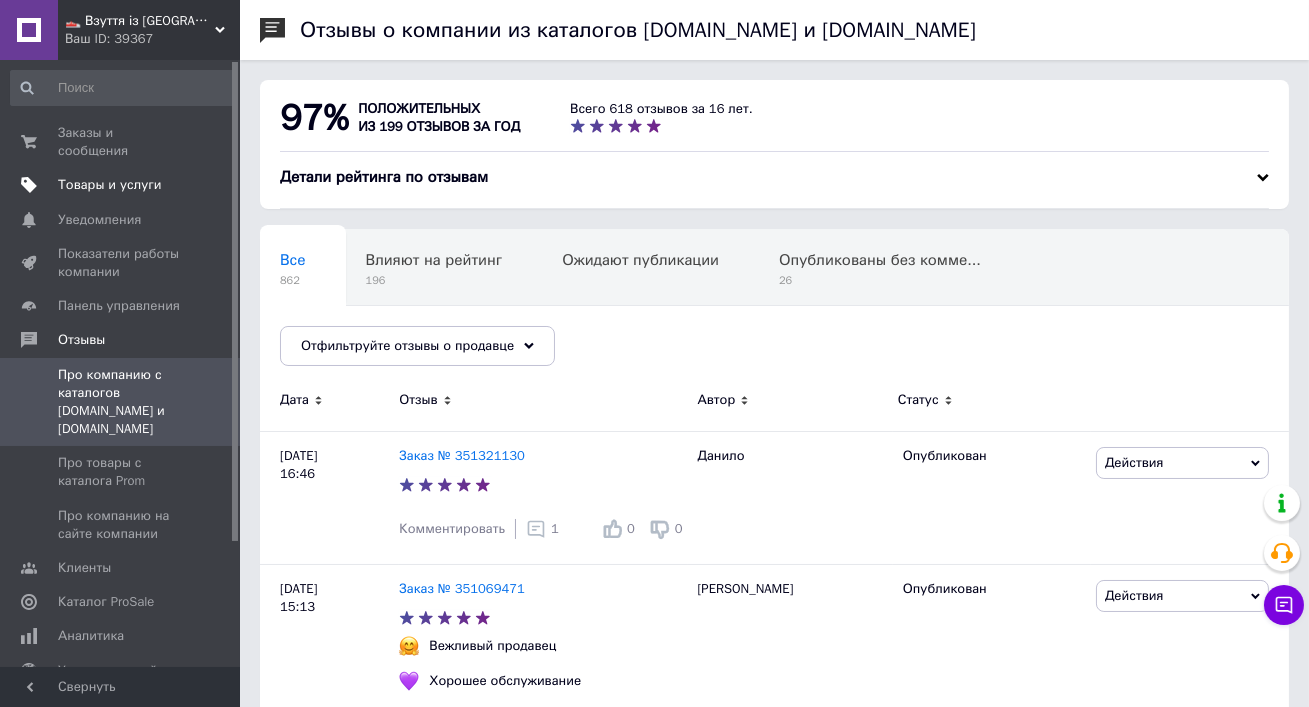 click on "Товары и услуги" at bounding box center [122, 185] 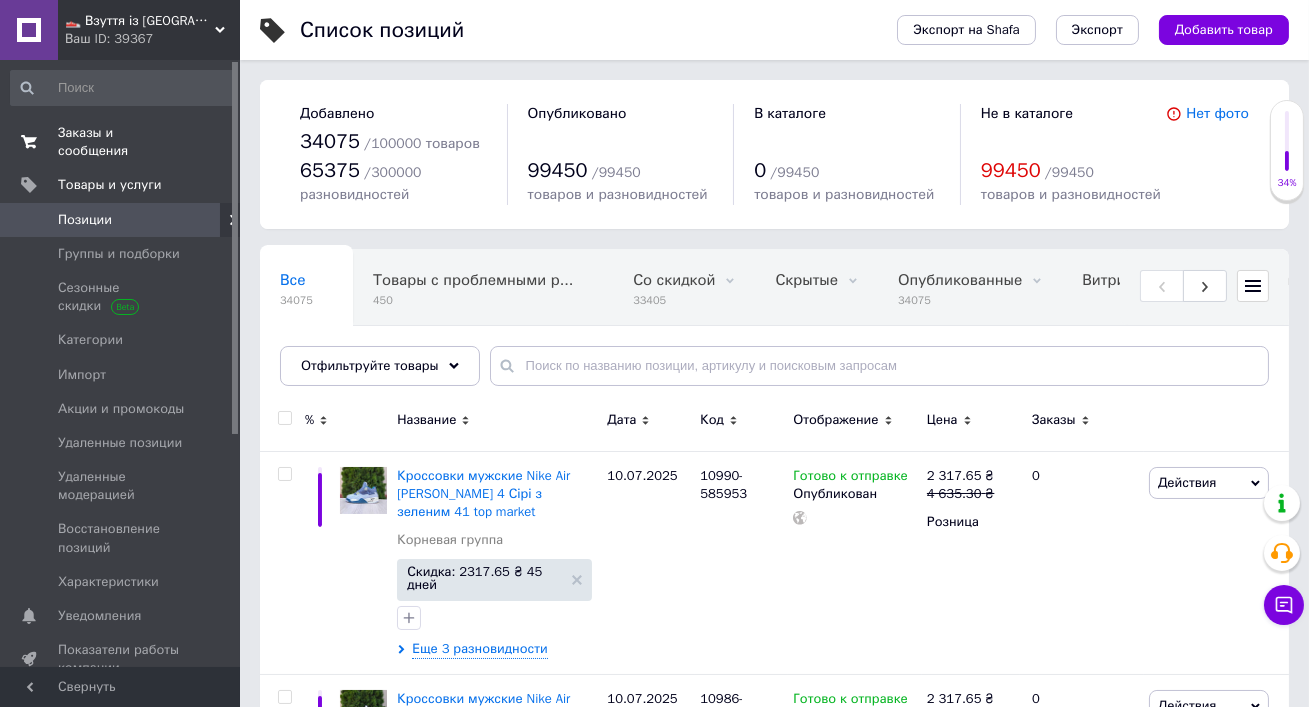 click on "Заказы и сообщения" at bounding box center [121, 142] 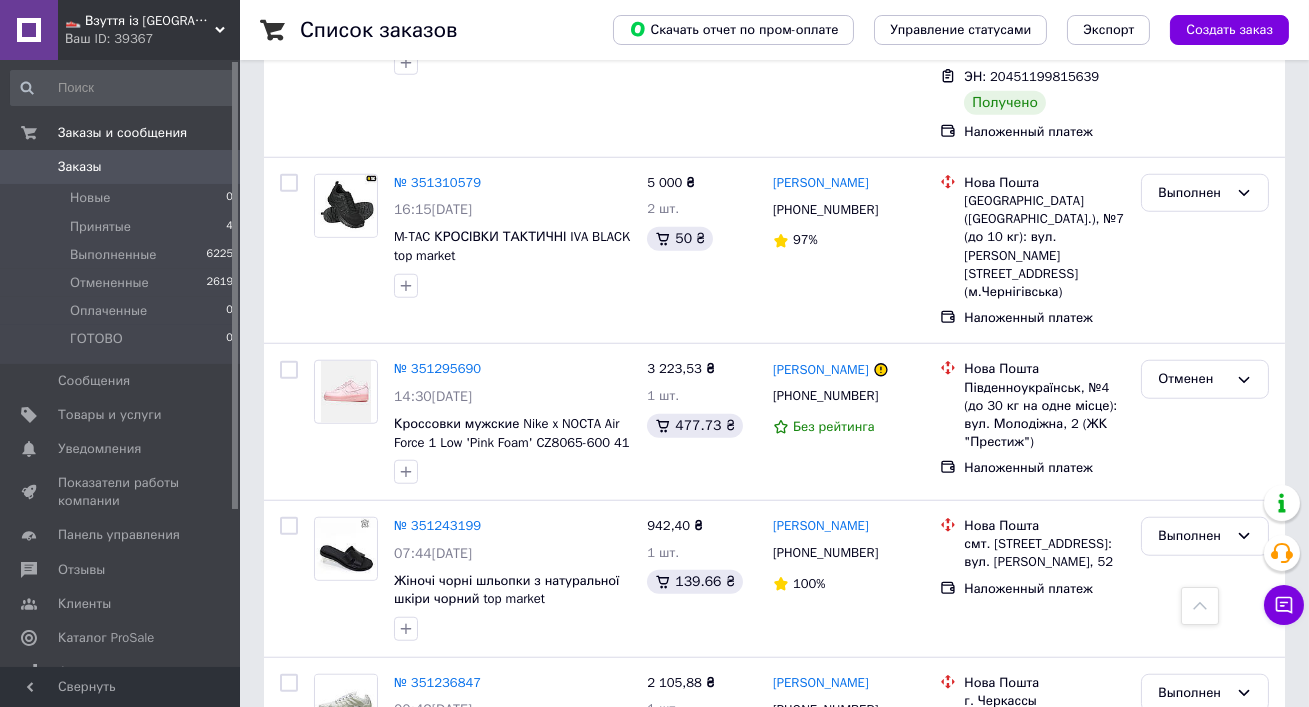 scroll, scrollTop: 3458, scrollLeft: 0, axis: vertical 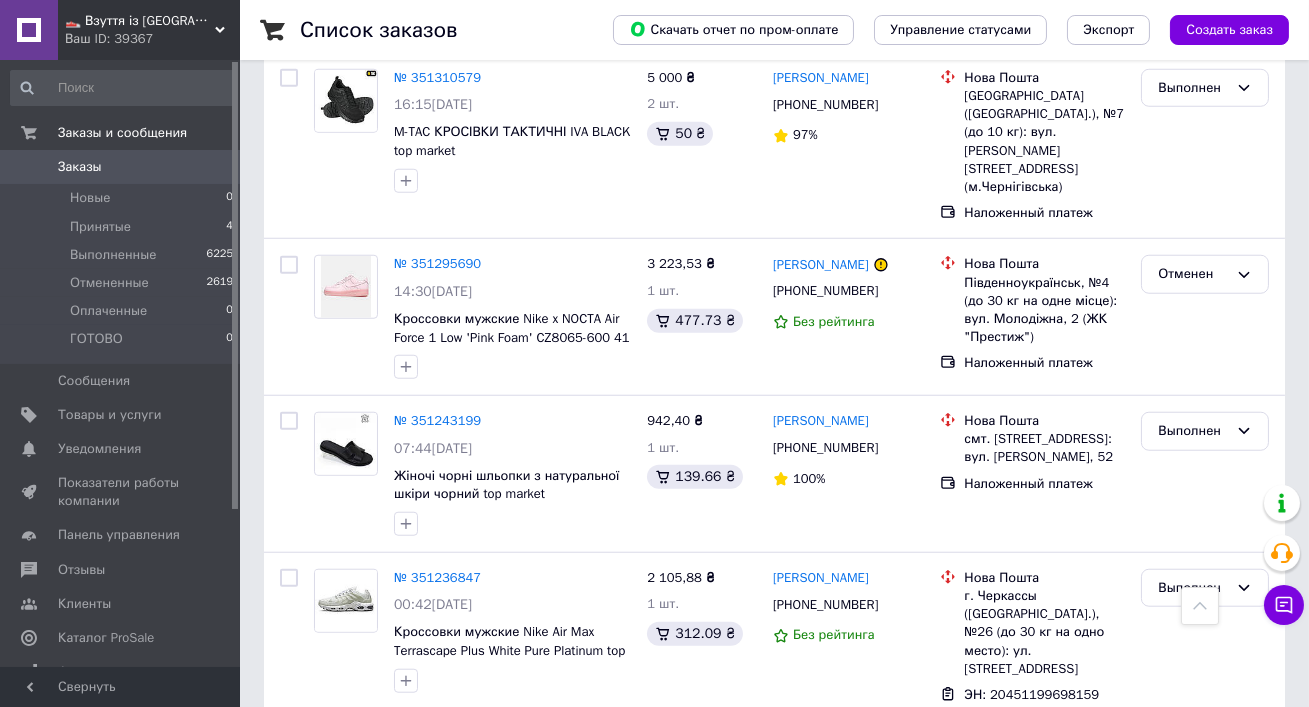 click on "2" at bounding box center (327, 820) 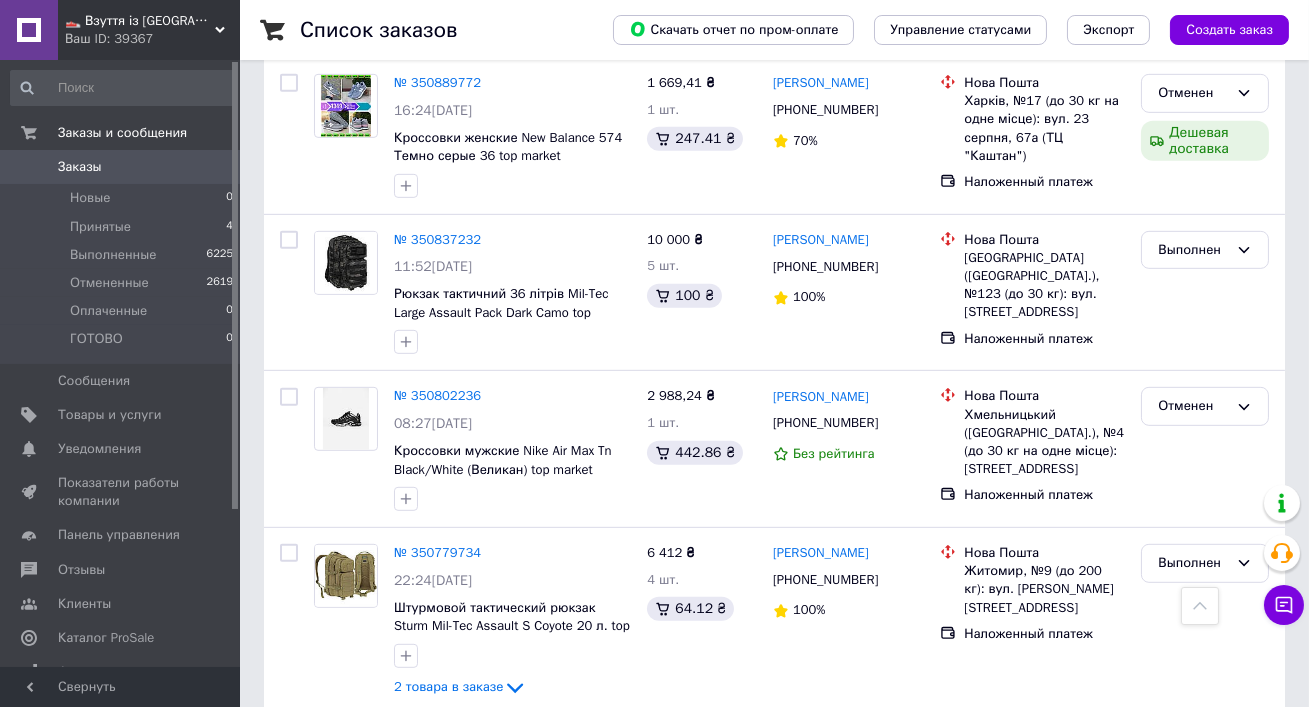 scroll, scrollTop: 2368, scrollLeft: 0, axis: vertical 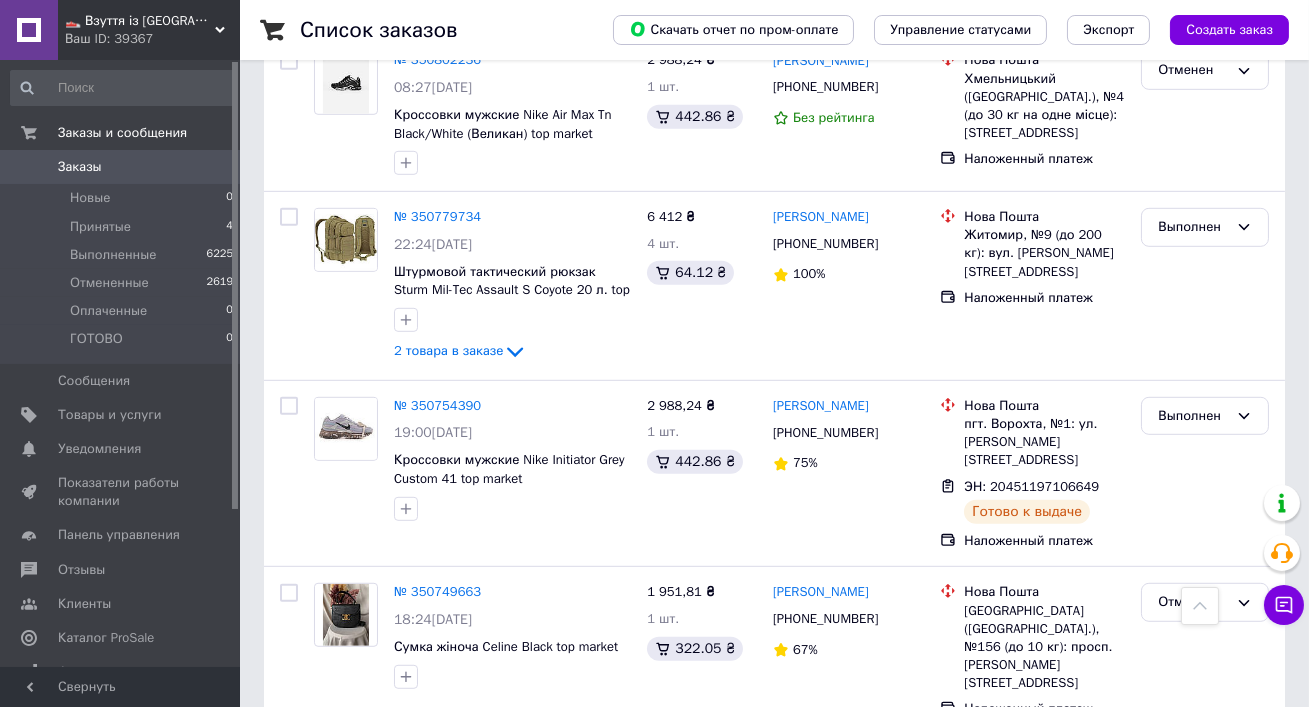 click on "👟 Взуття із Польщі, миттєво 🚀 та без предоплат Ваш ID: 39367" at bounding box center [149, 30] 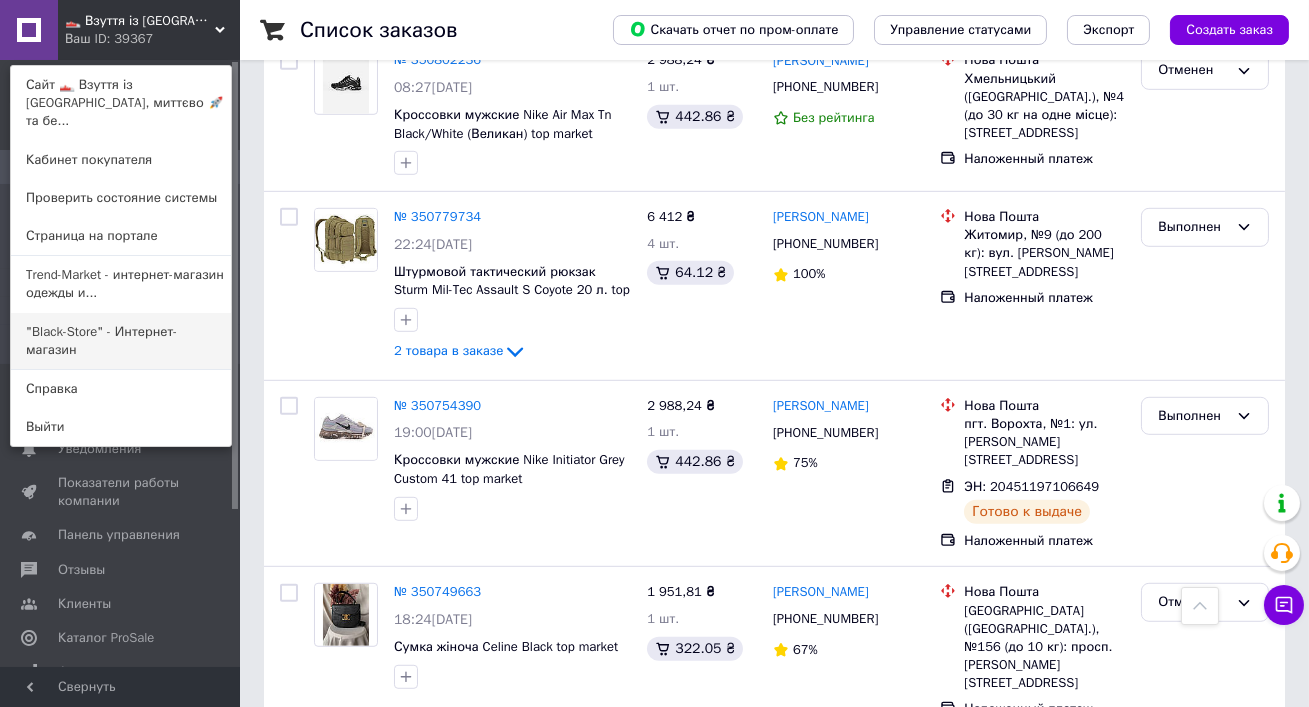 click on ""Black-Store" - Интернет-магазин" at bounding box center (121, 341) 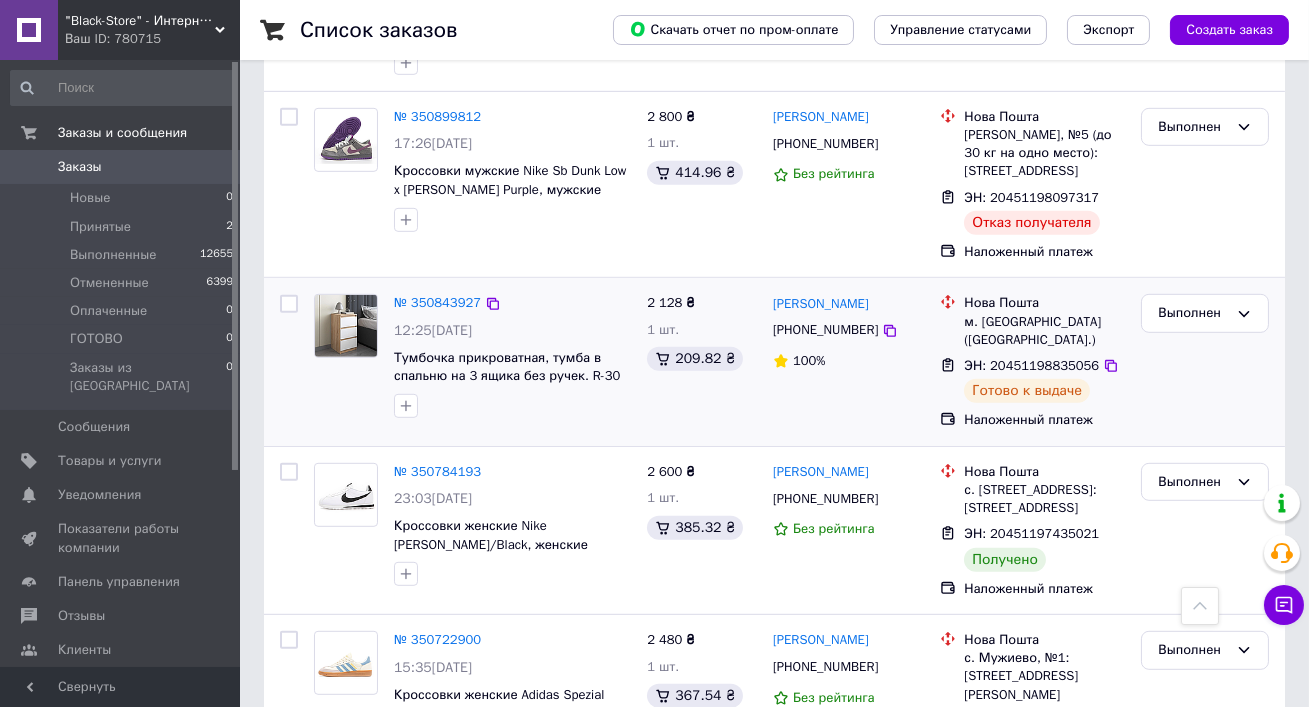 scroll, scrollTop: 2190, scrollLeft: 0, axis: vertical 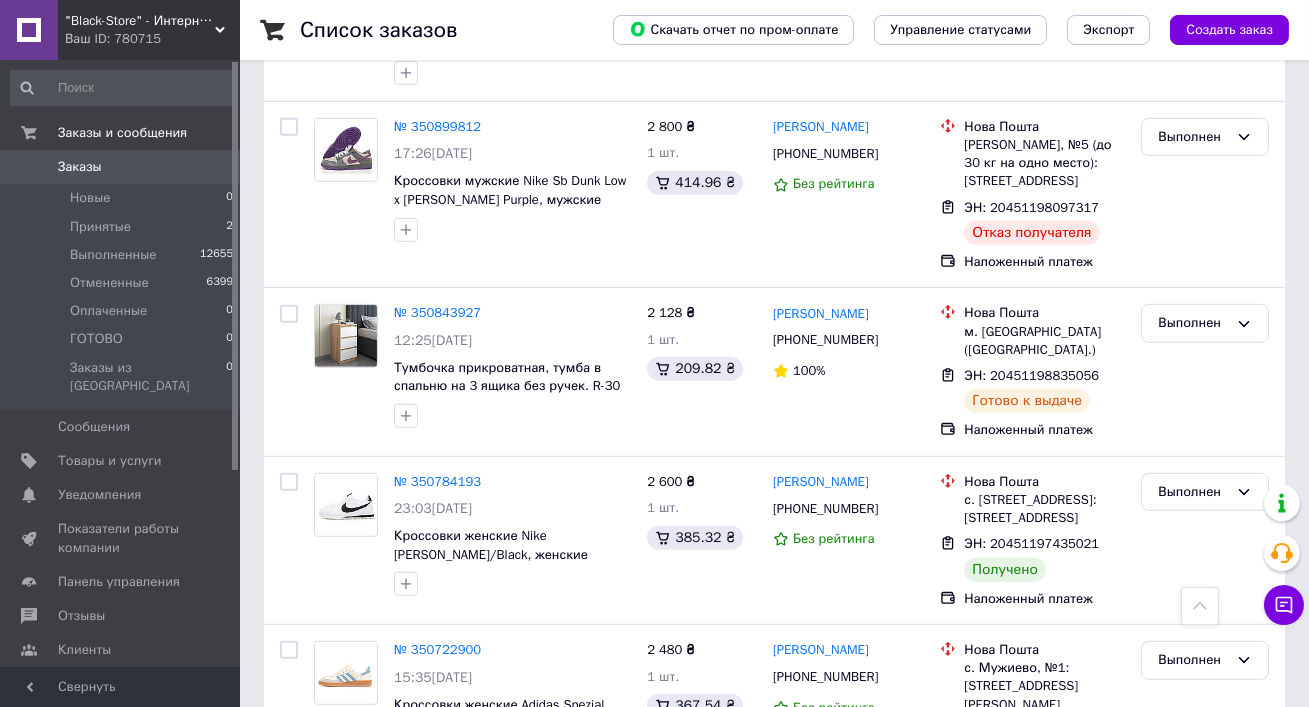 click on "Ваш ID: 780715" at bounding box center (152, 39) 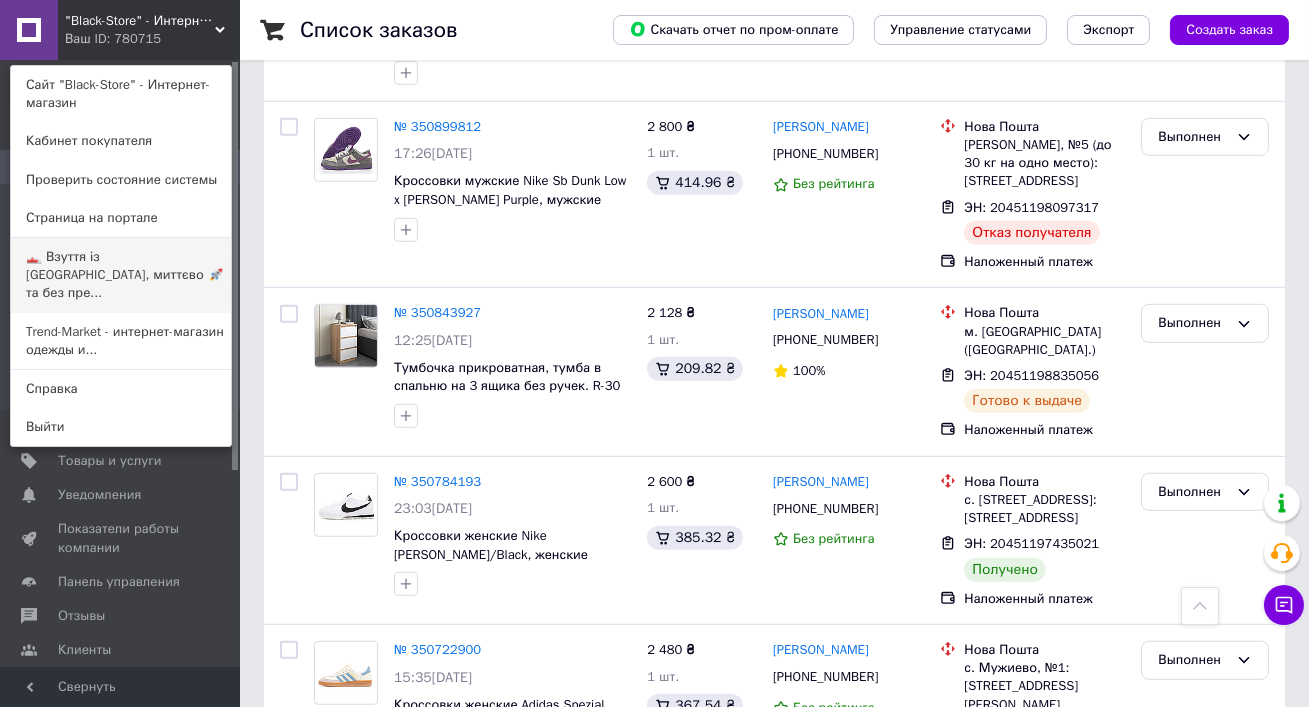 click on "👟 Взуття із Польщі, миттєво 🚀 та без пре..." at bounding box center (121, 275) 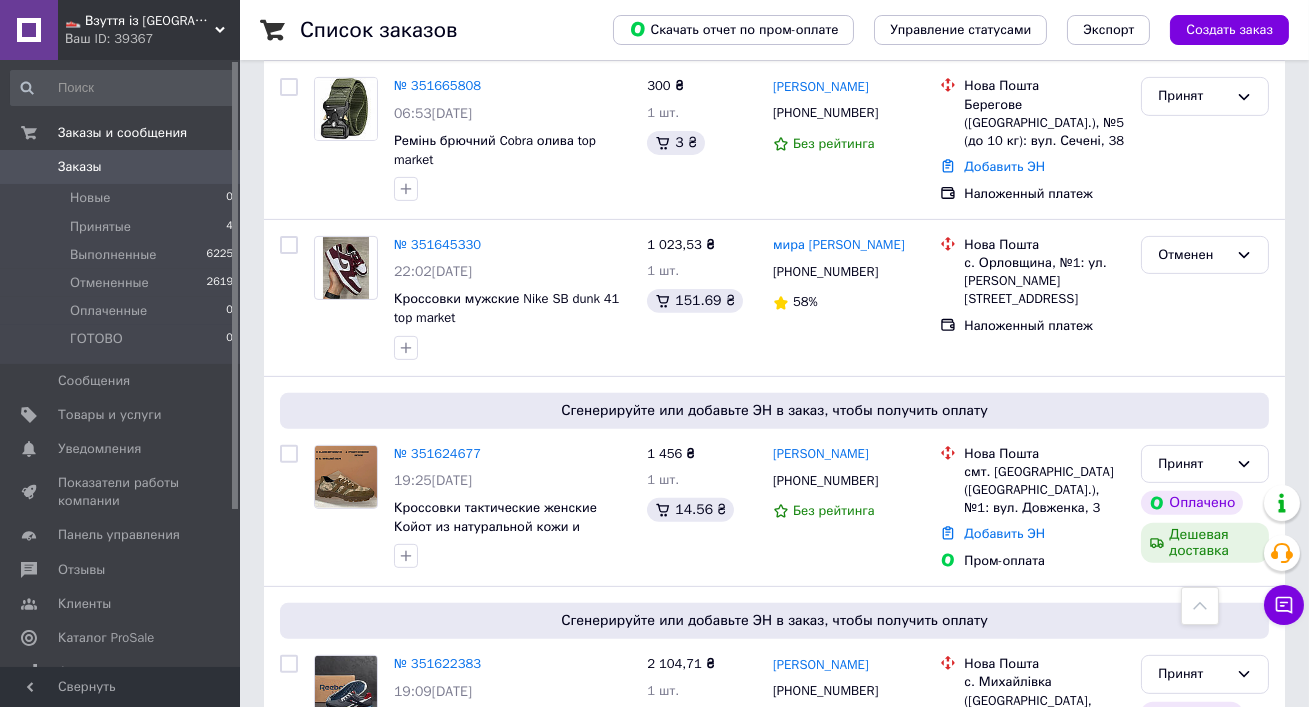scroll, scrollTop: 1670, scrollLeft: 0, axis: vertical 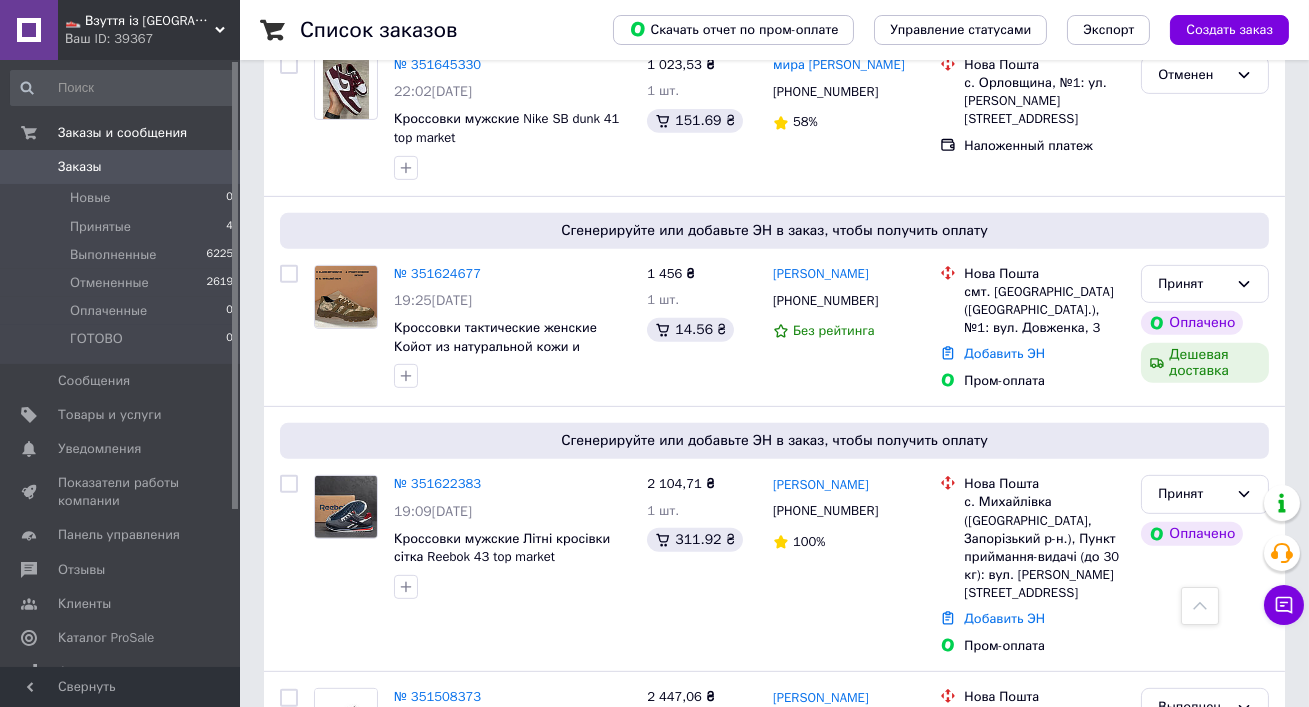click on "👟 Взуття із [GEOGRAPHIC_DATA], миттєво 🚀 та без предоплат" at bounding box center (140, 21) 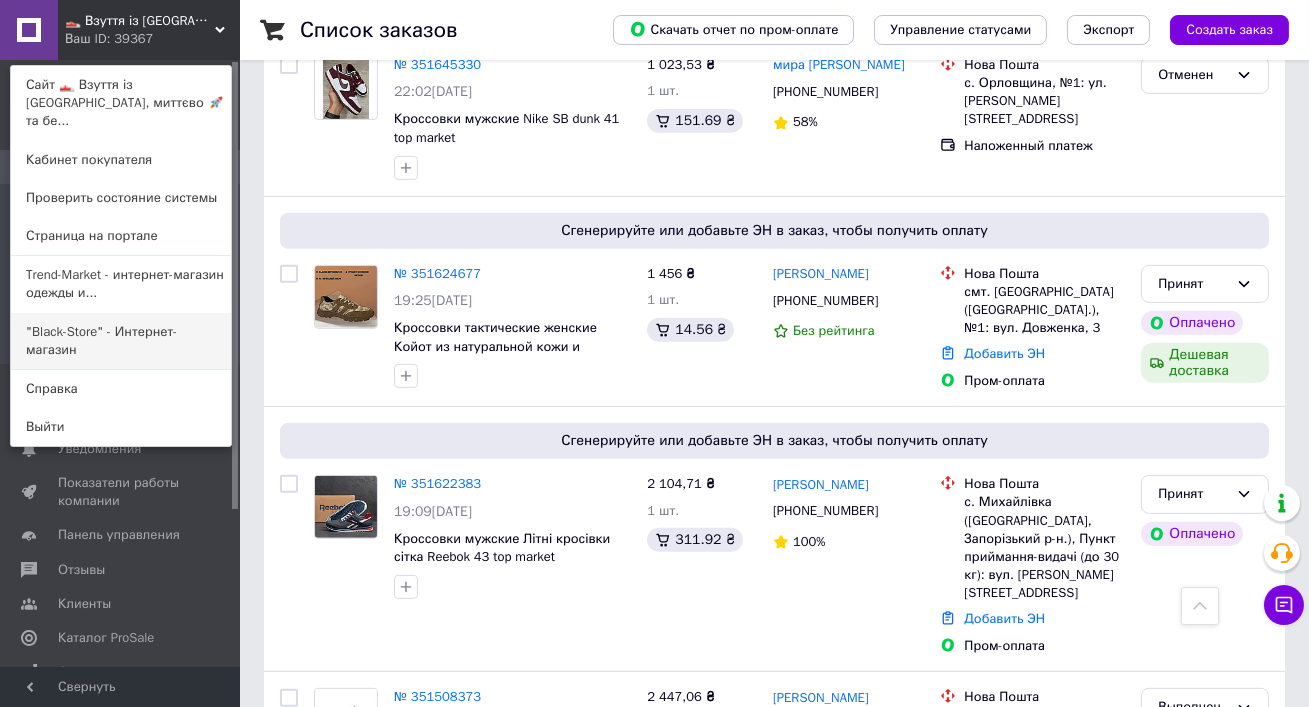 click on ""Black-Store" - Интернет-магазин" at bounding box center [121, 341] 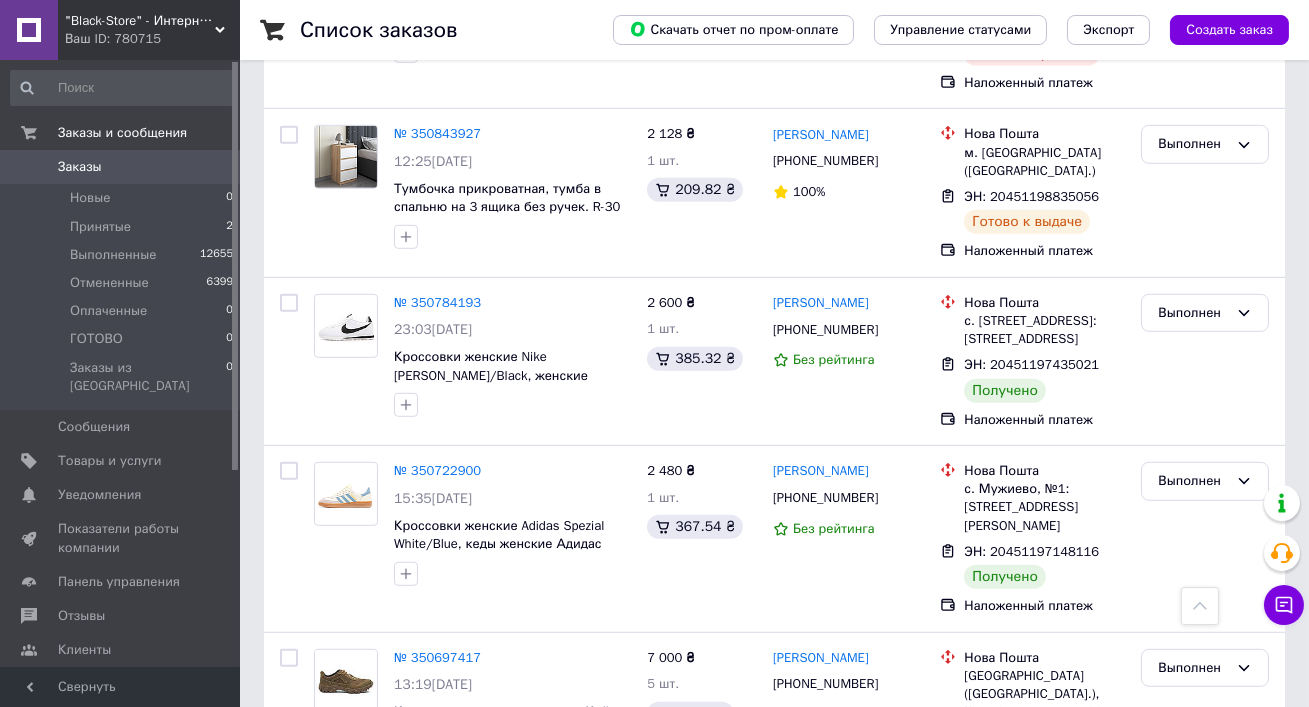scroll, scrollTop: 3210, scrollLeft: 0, axis: vertical 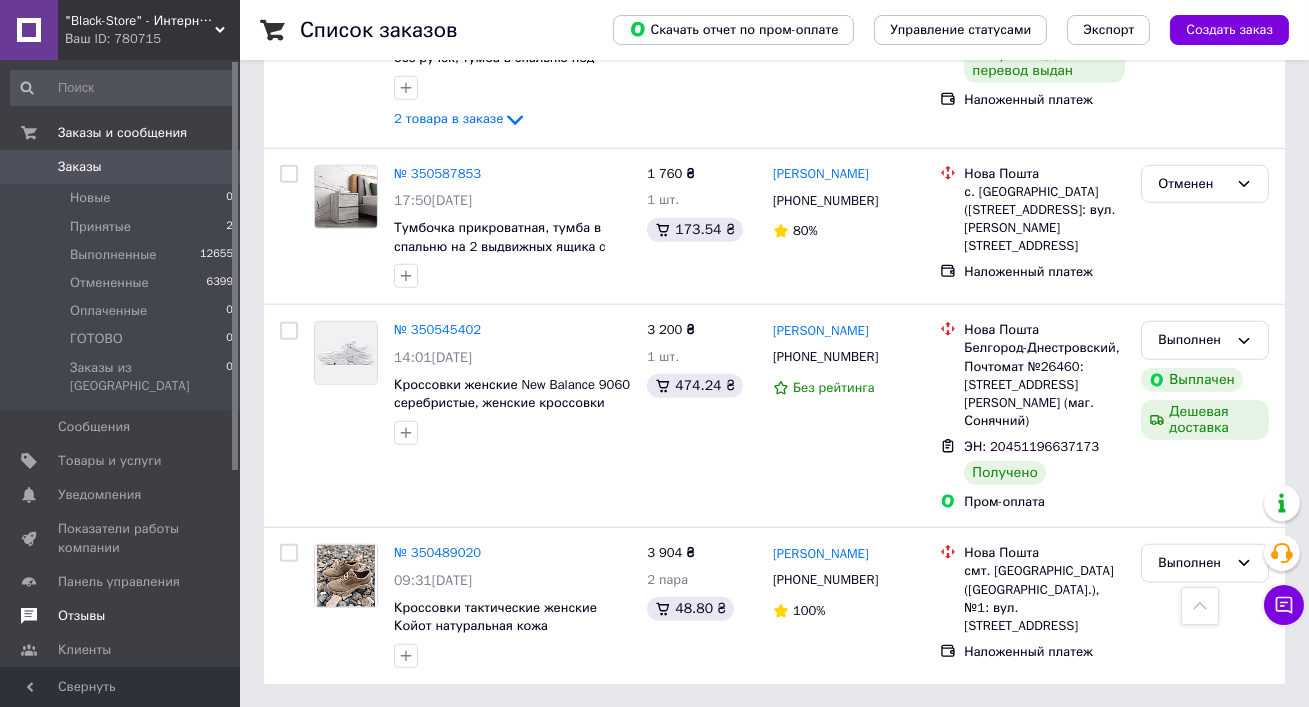 click on "Отзывы" at bounding box center (121, 616) 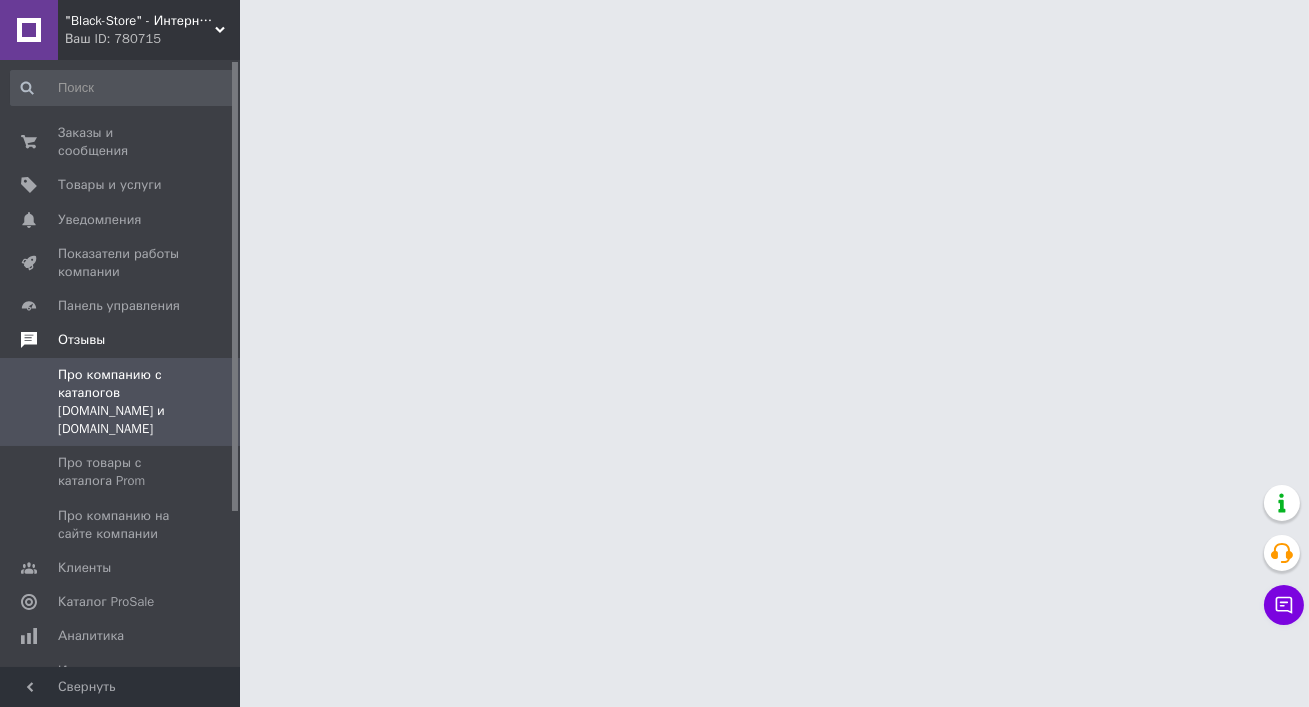 scroll, scrollTop: 0, scrollLeft: 0, axis: both 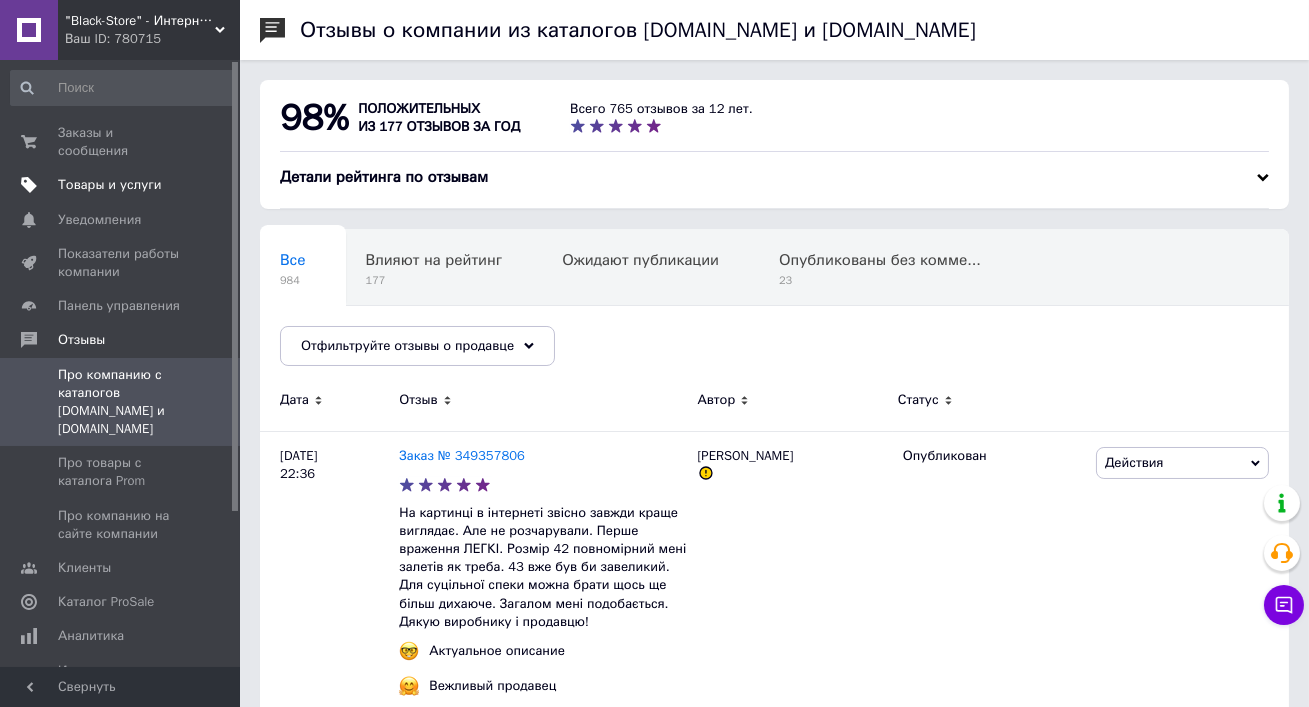 click on "Товары и услуги" at bounding box center (110, 185) 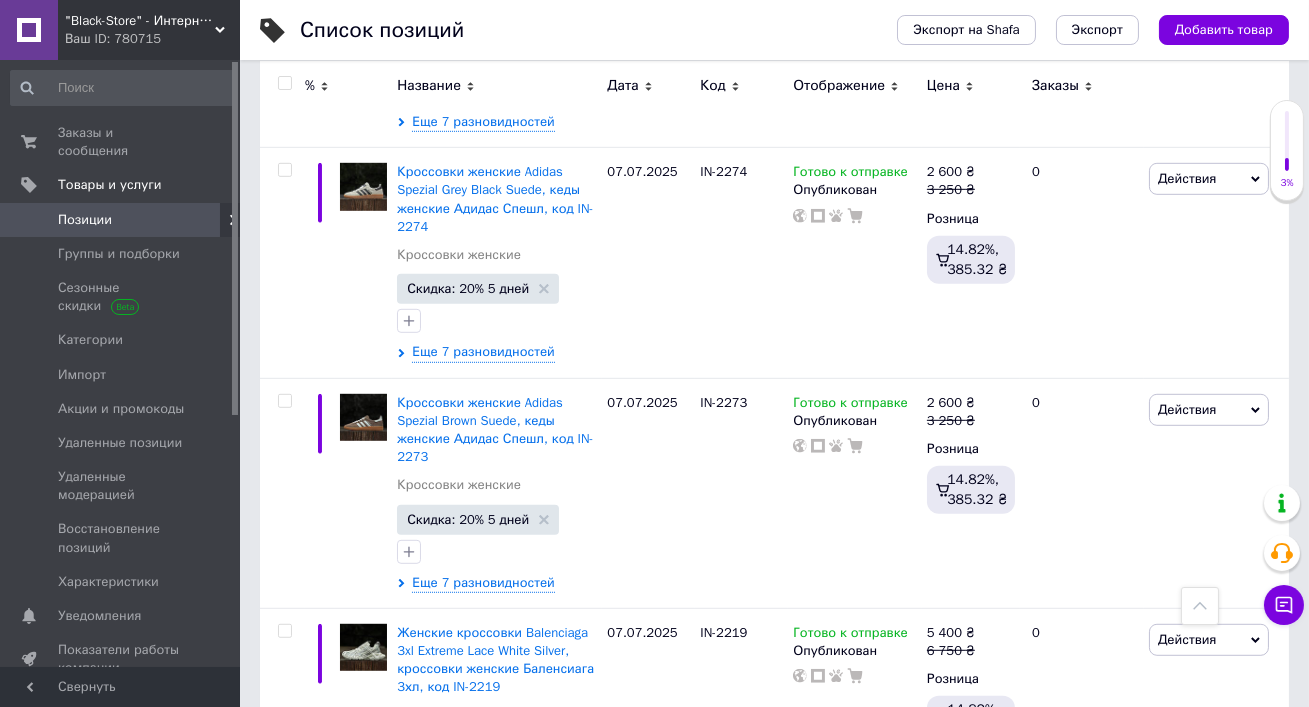 scroll, scrollTop: 2859, scrollLeft: 0, axis: vertical 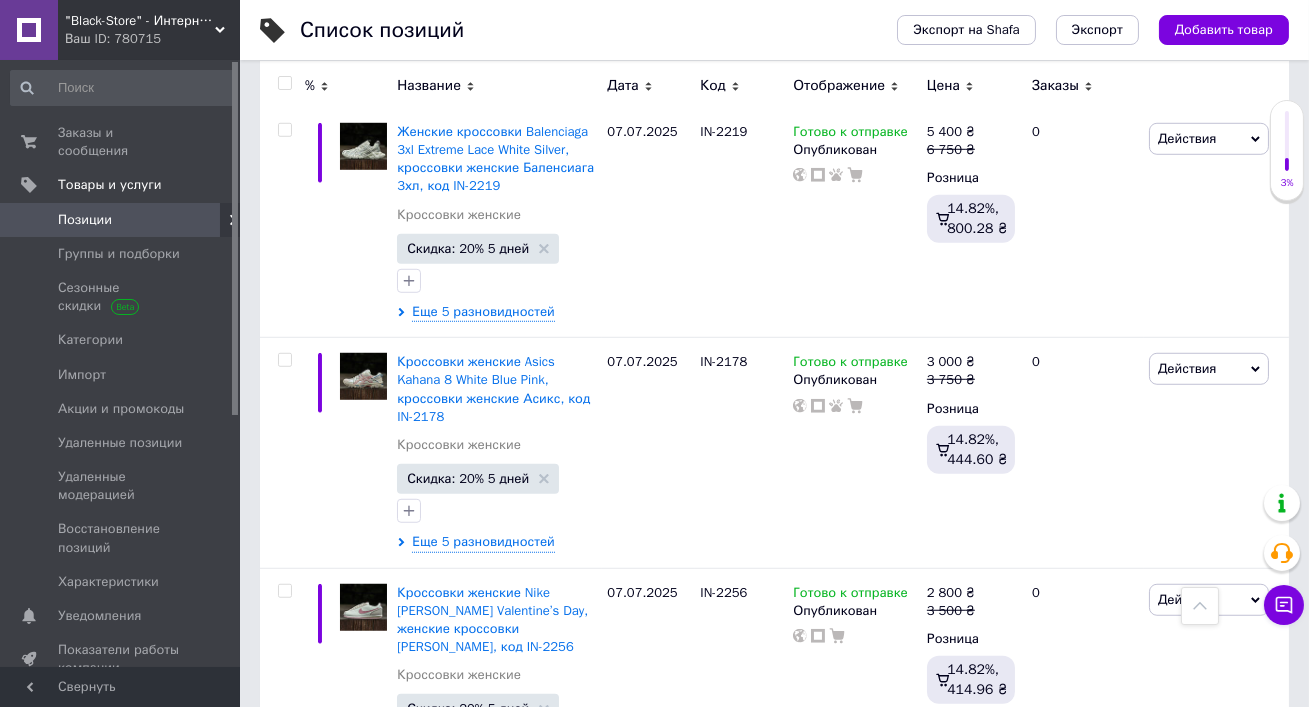 click on ""Black-Store" - Интернет-магазин" at bounding box center [140, 21] 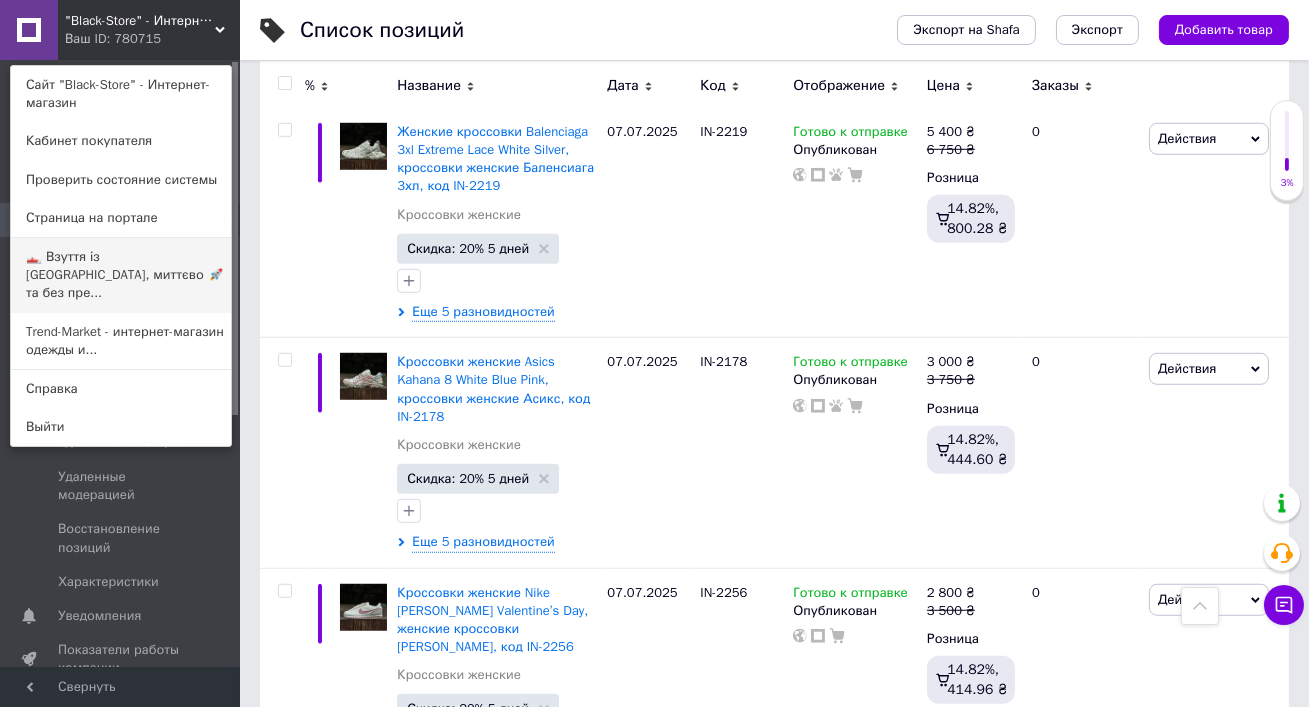 click on "👟 Взуття із [GEOGRAPHIC_DATA], миттєво 🚀 та без пре..." at bounding box center [121, 275] 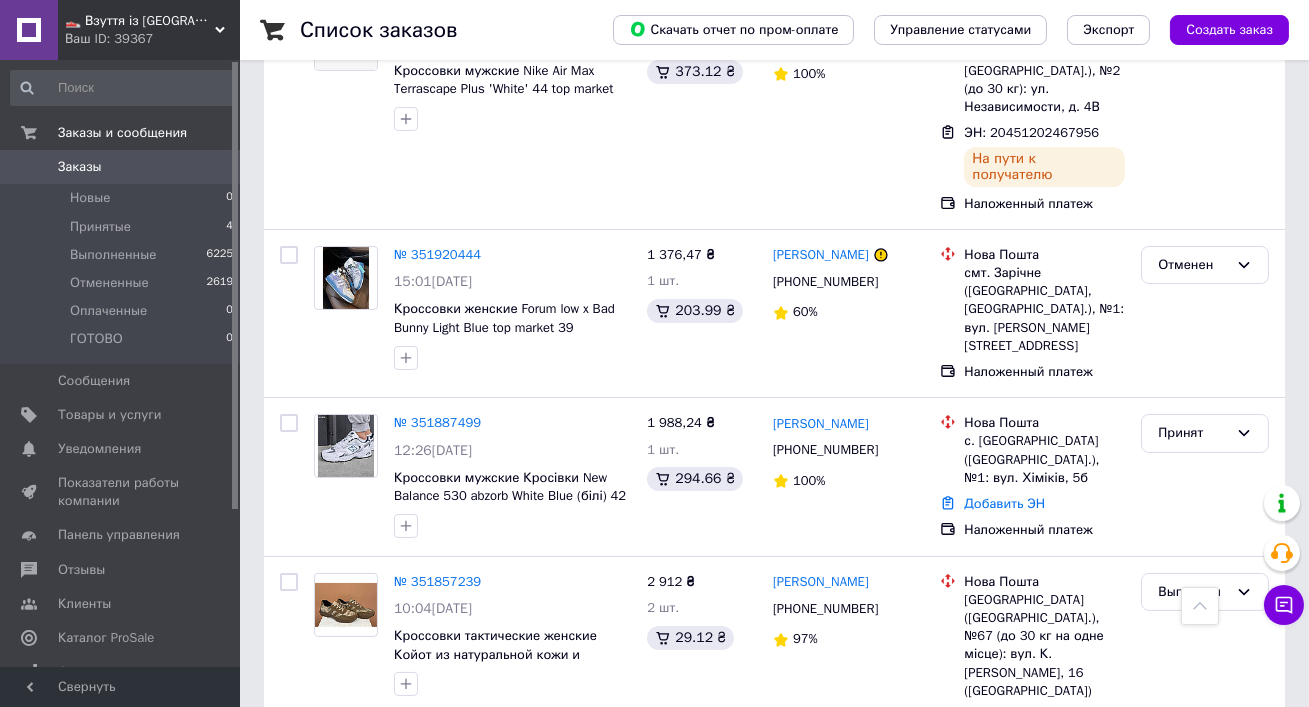 scroll, scrollTop: 0, scrollLeft: 0, axis: both 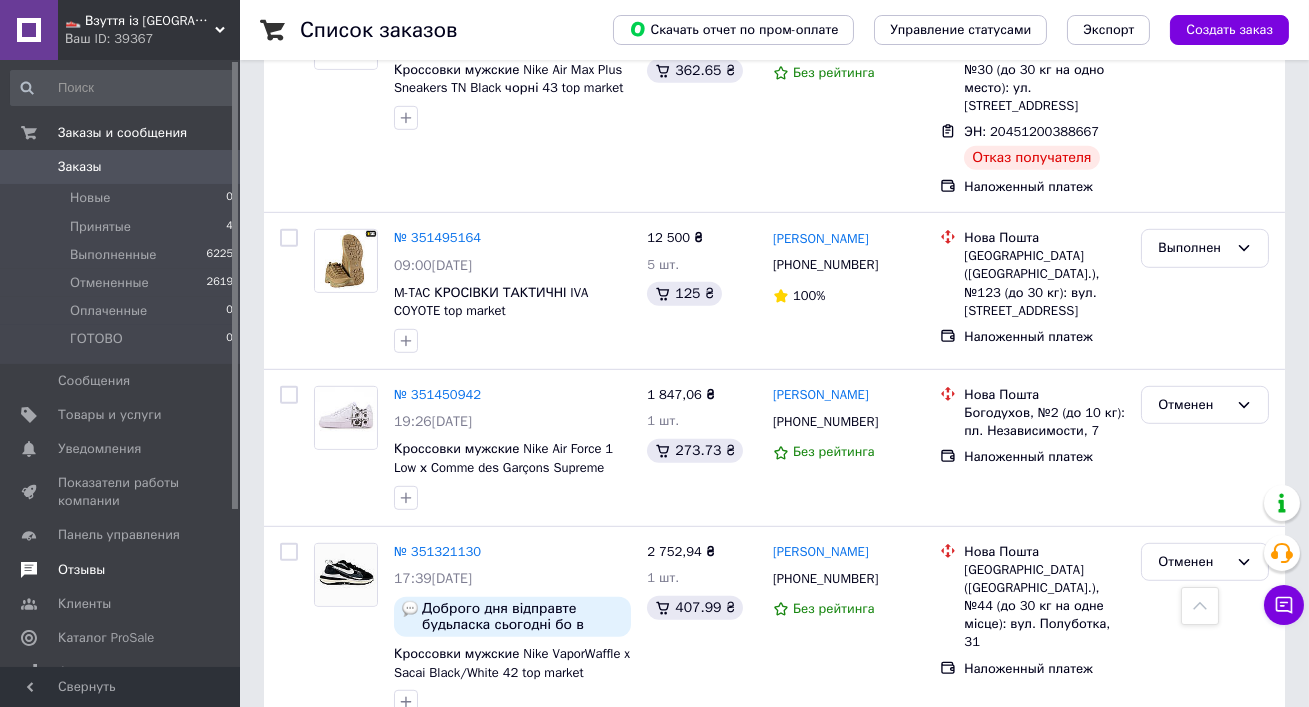 click on "Отзывы" at bounding box center (122, 570) 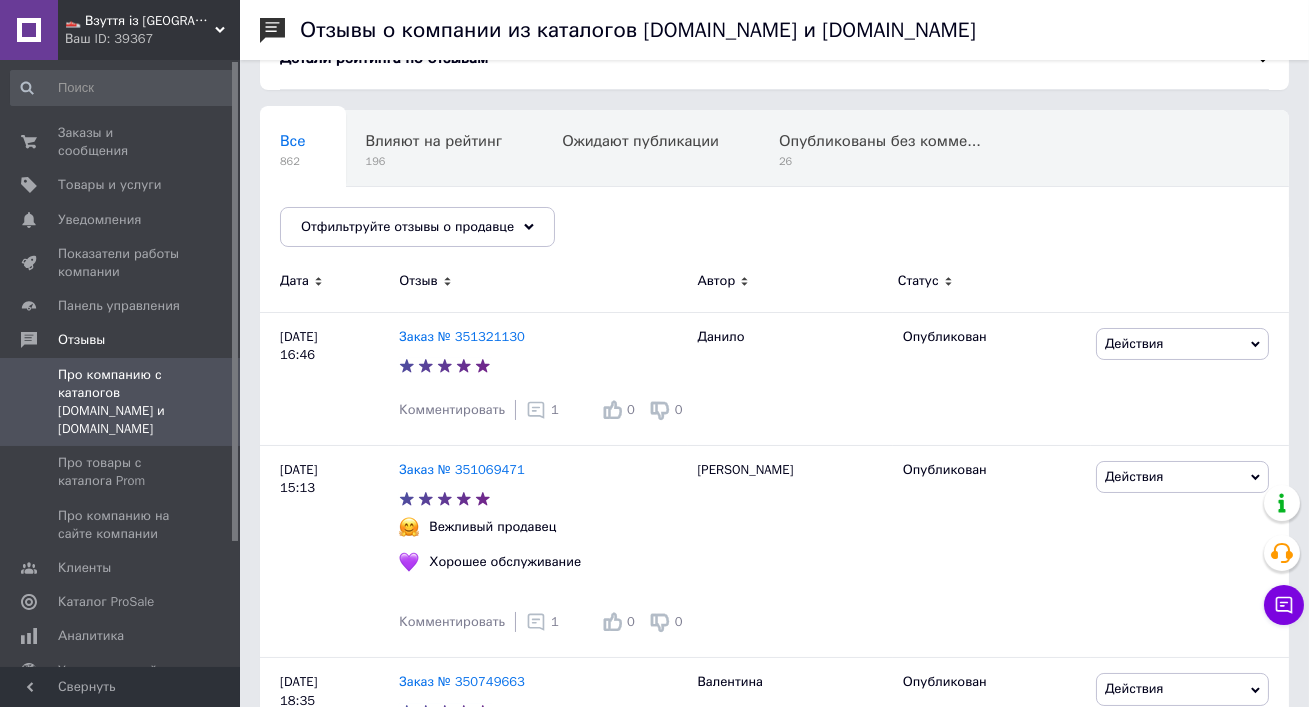scroll, scrollTop: 220, scrollLeft: 0, axis: vertical 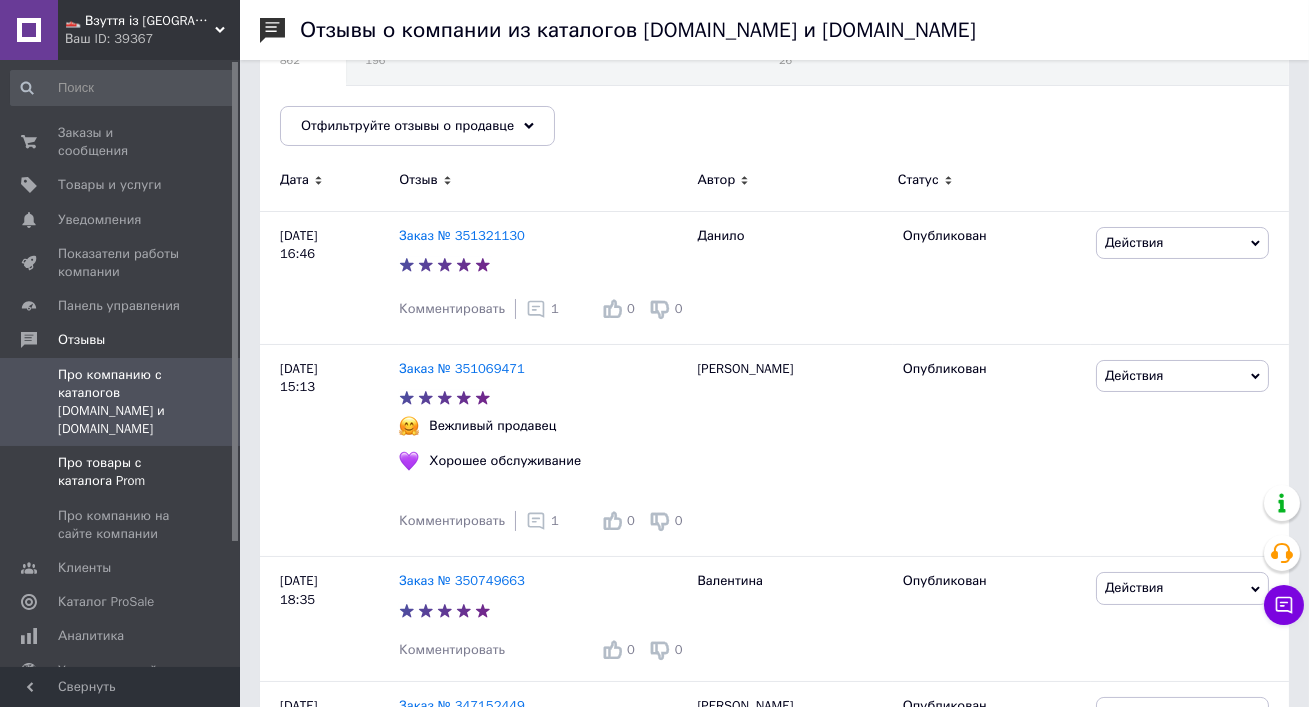 click on "Про товары с каталога Prom" at bounding box center (121, 472) 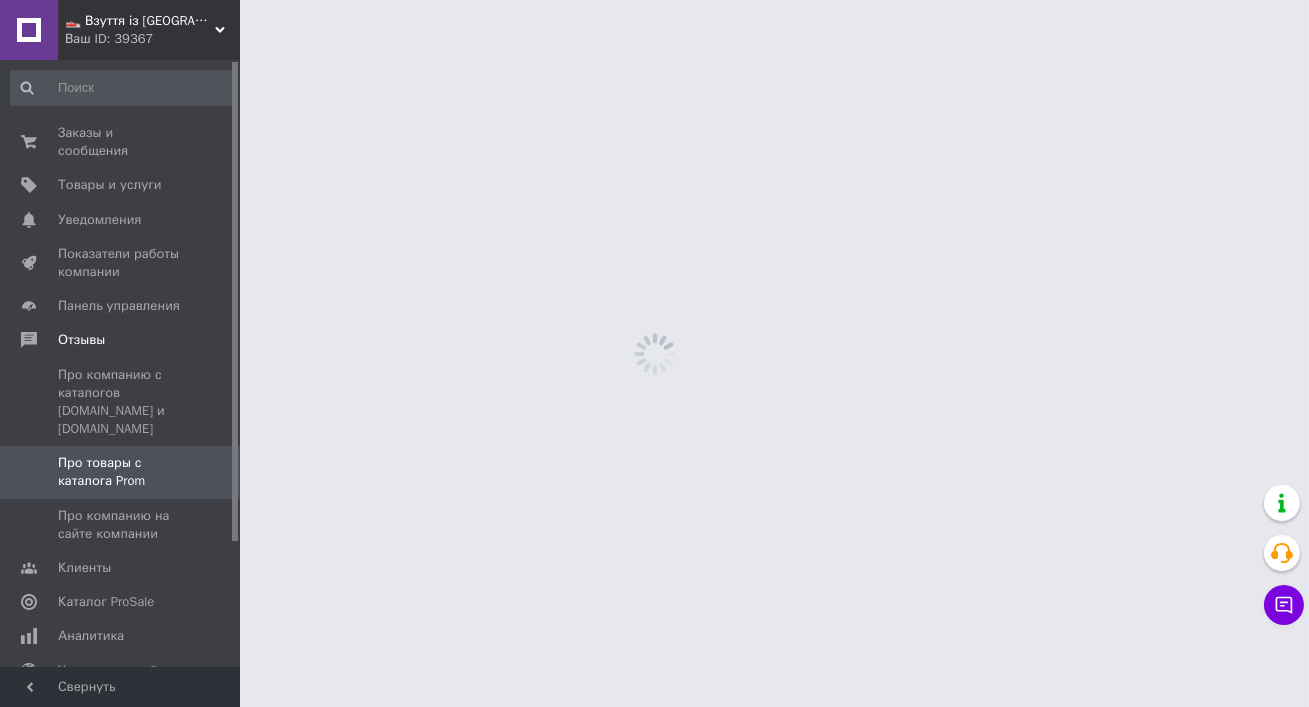 scroll, scrollTop: 0, scrollLeft: 0, axis: both 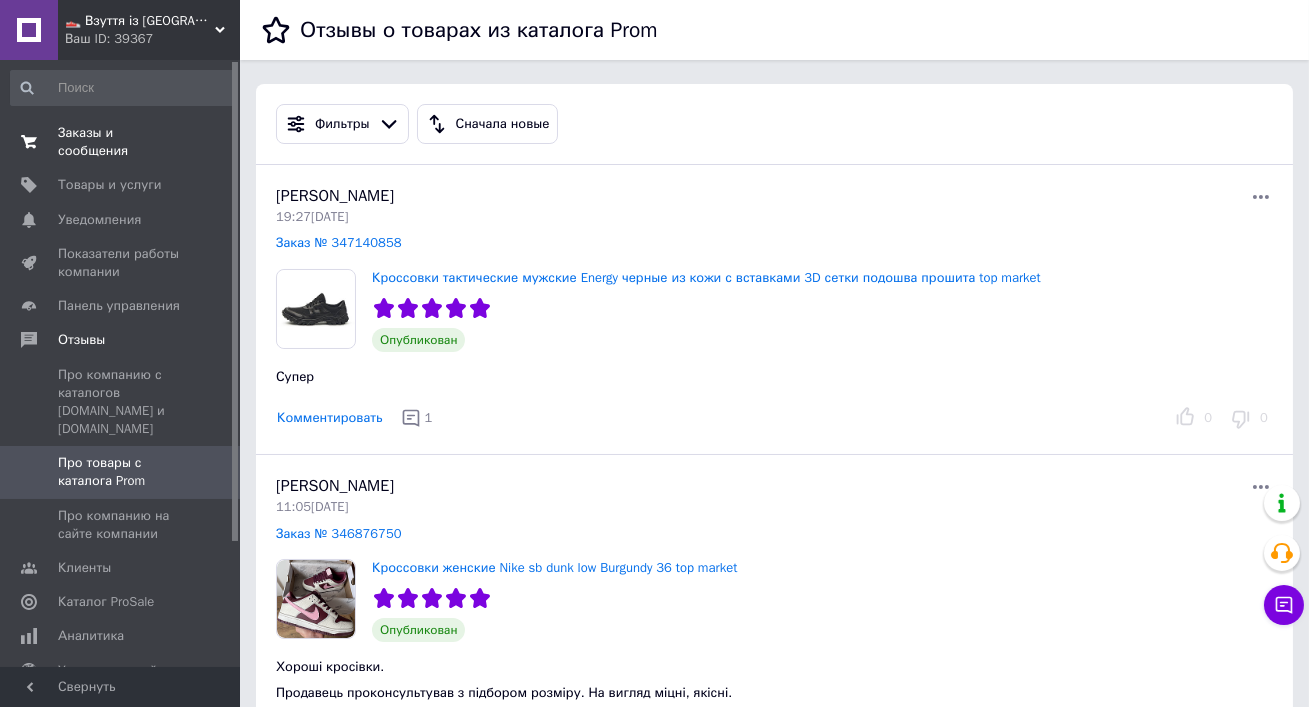 click on "Заказы и сообщения" at bounding box center (121, 142) 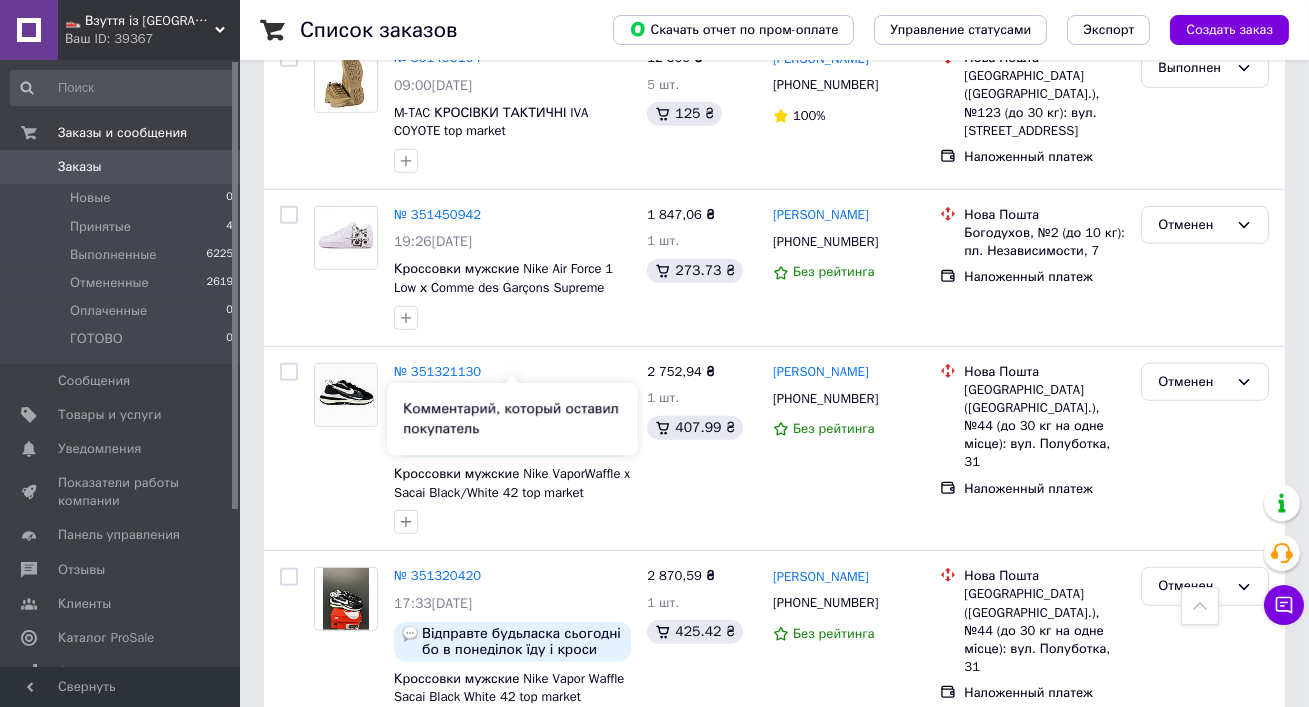 scroll, scrollTop: 3106, scrollLeft: 0, axis: vertical 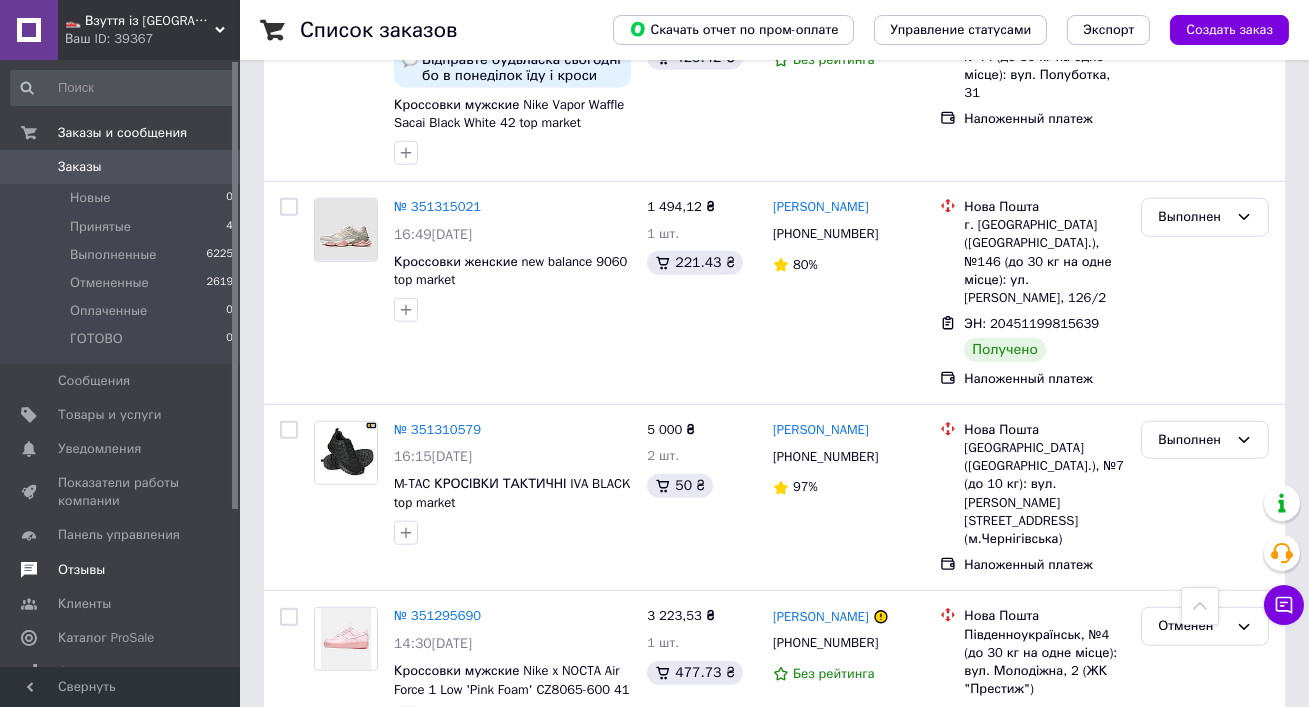 click on "Отзывы" at bounding box center (81, 570) 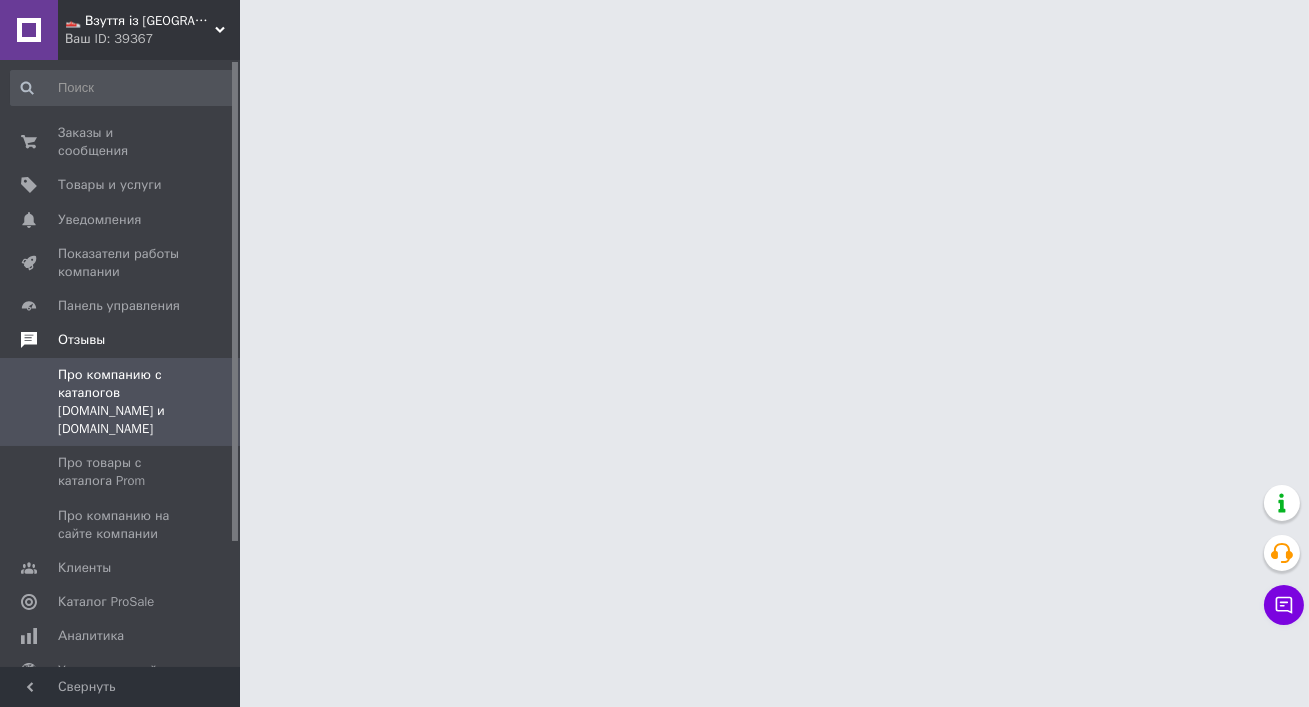 scroll, scrollTop: 0, scrollLeft: 0, axis: both 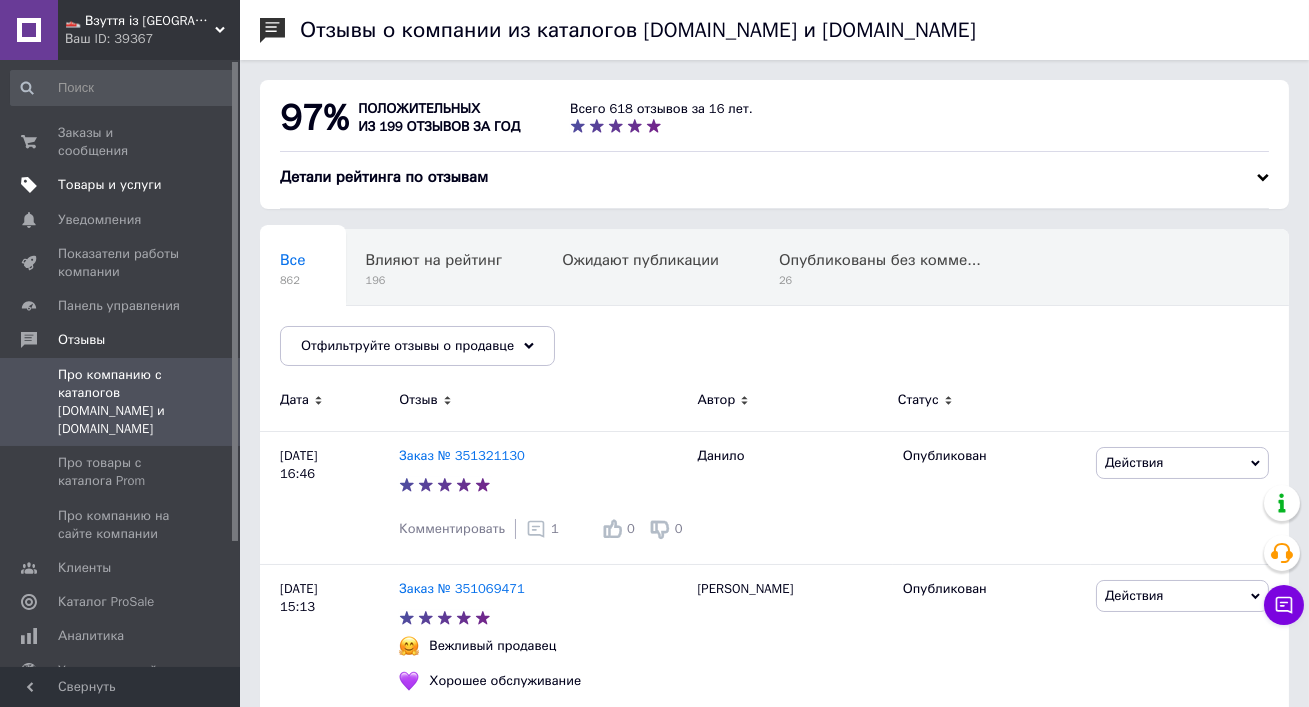 click on "Товары и услуги" at bounding box center (110, 185) 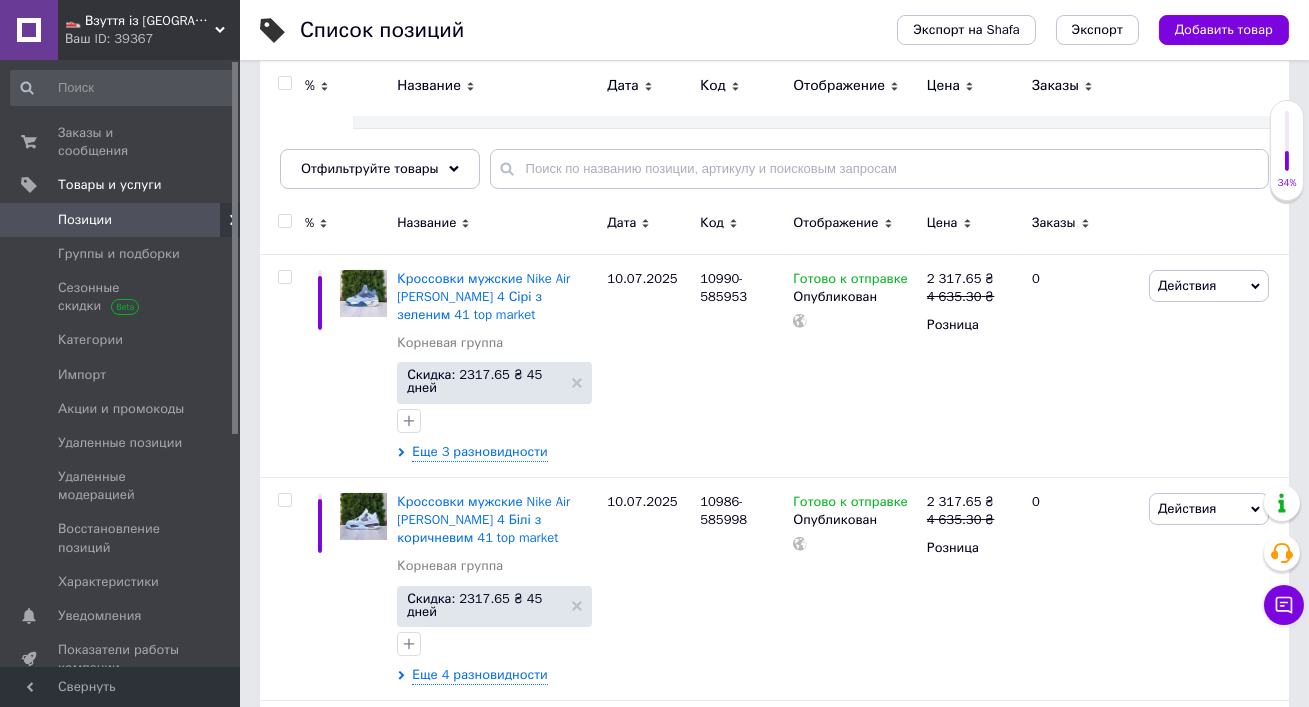scroll, scrollTop: 574, scrollLeft: 0, axis: vertical 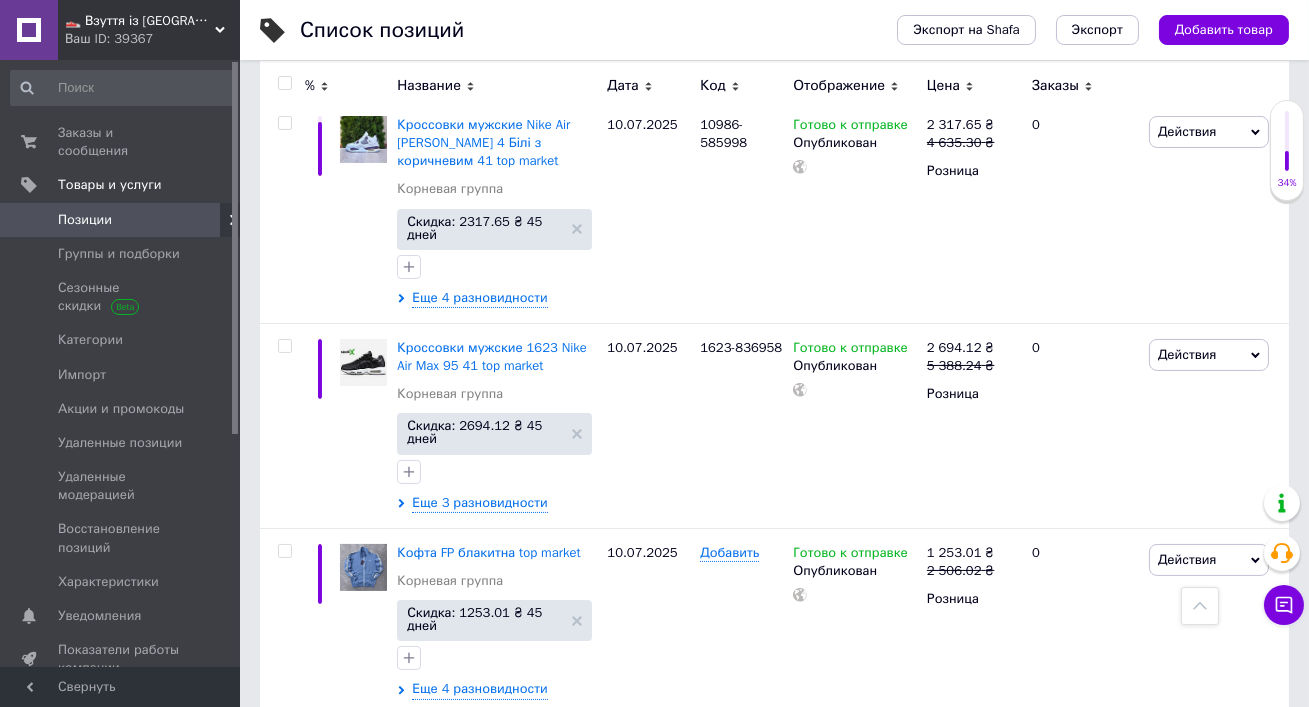 click on "Ваш ID: 39367" at bounding box center [152, 39] 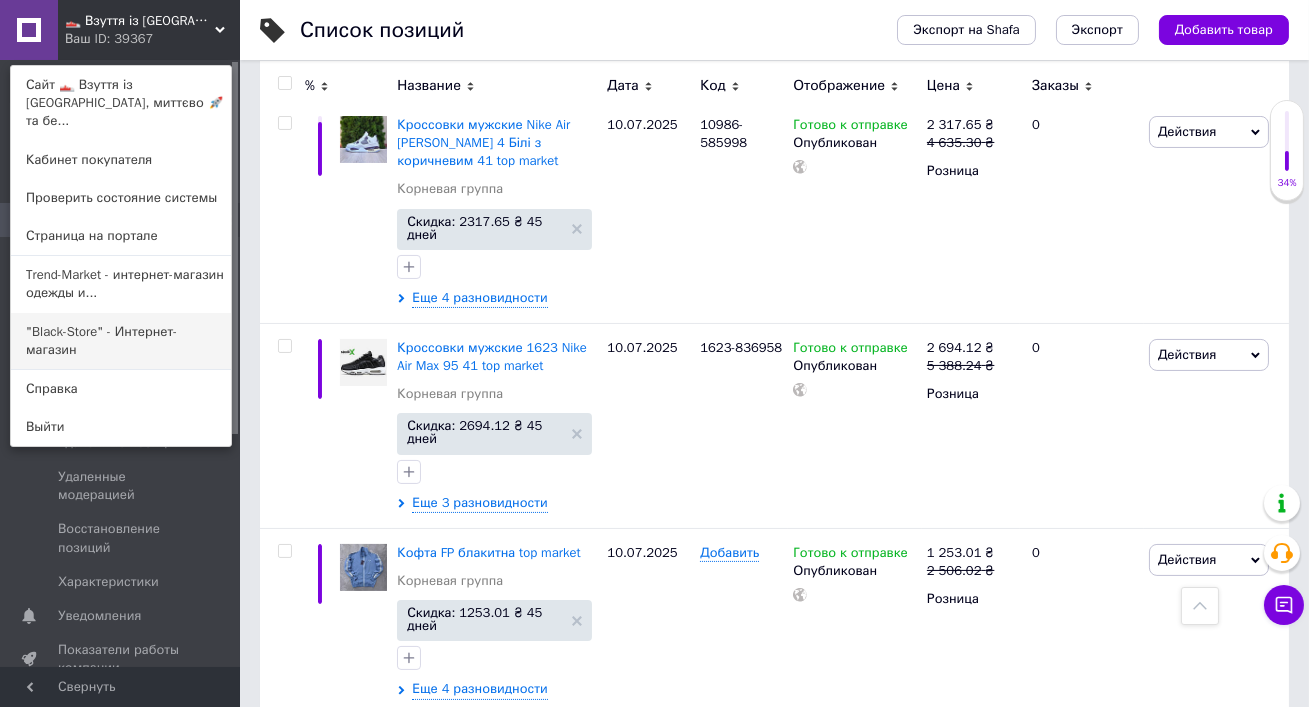 click on ""Black-Store" - Интернет-магазин" at bounding box center [121, 341] 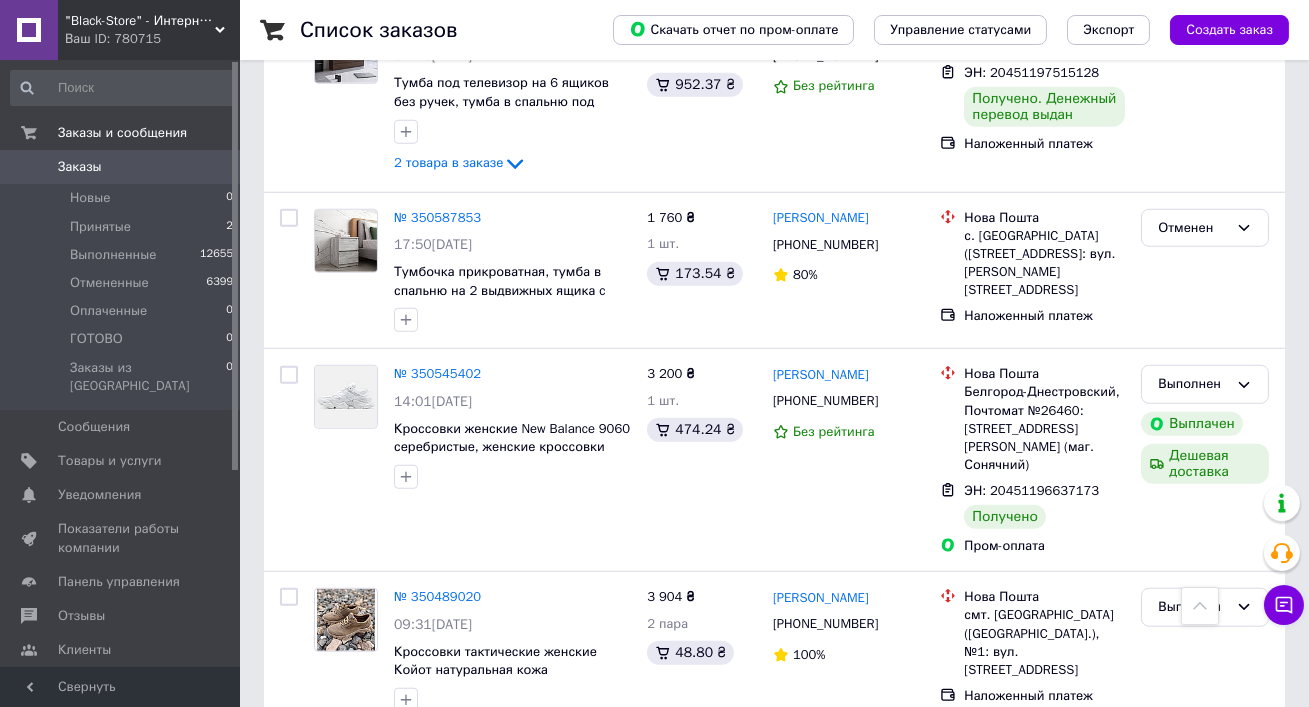 scroll, scrollTop: 3210, scrollLeft: 0, axis: vertical 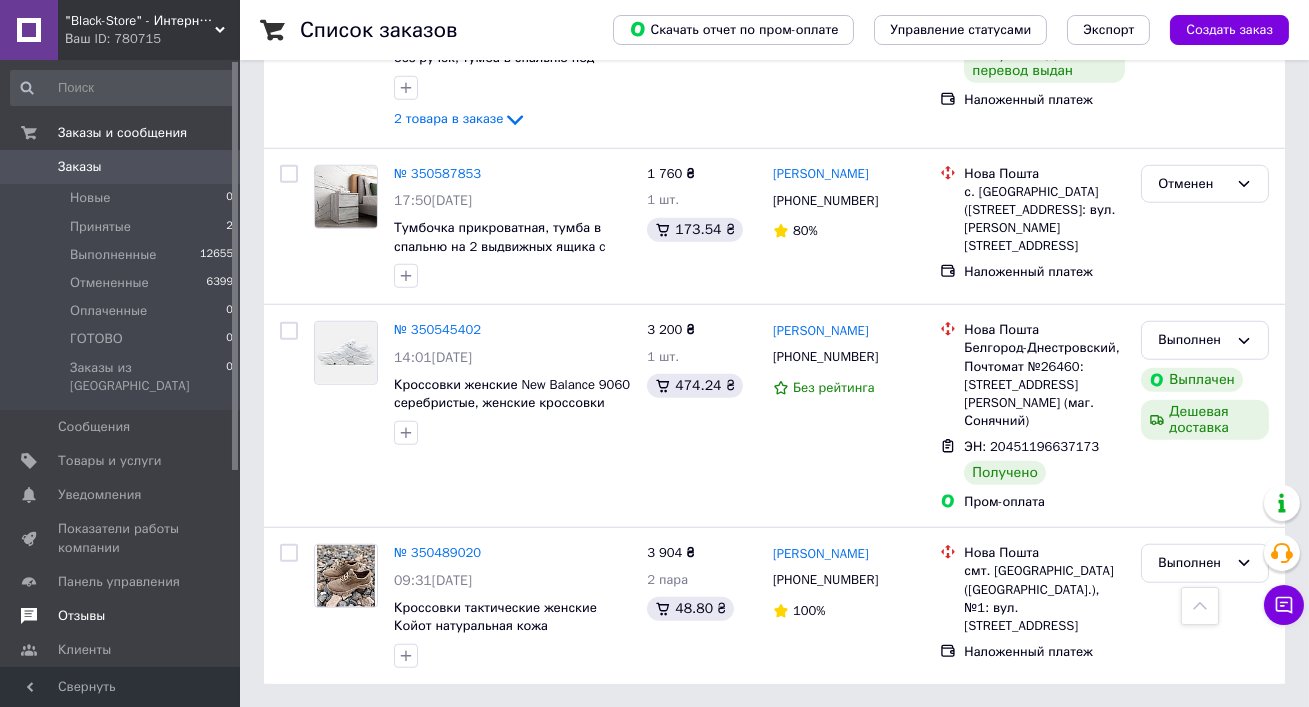 click on "Отзывы" at bounding box center [121, 616] 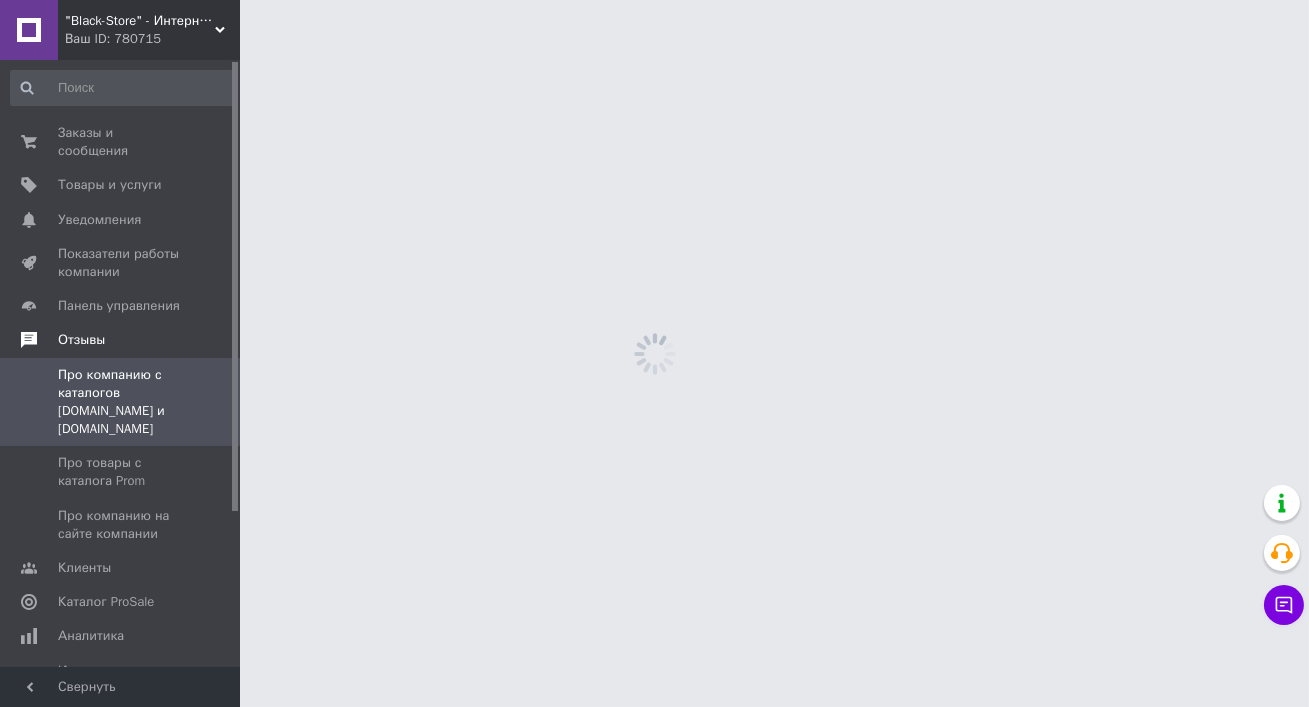 scroll, scrollTop: 0, scrollLeft: 0, axis: both 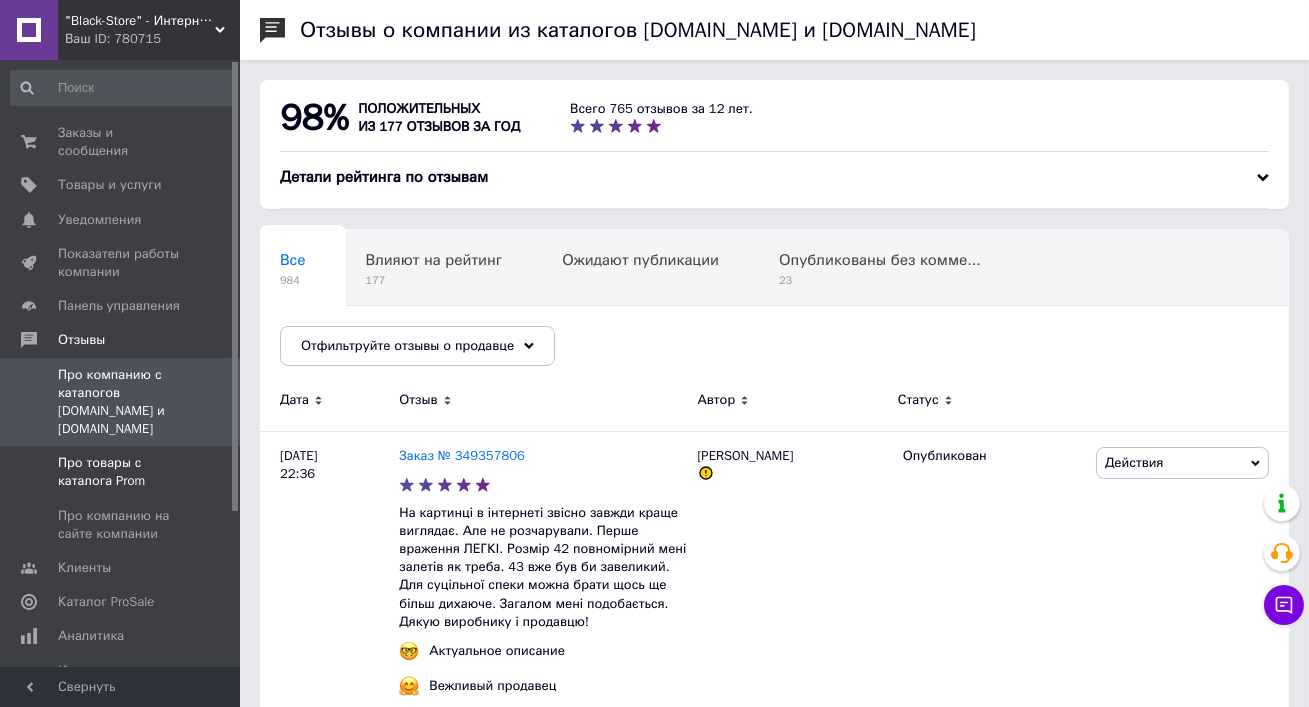 click on "Про товары с каталога Prom" at bounding box center (121, 472) 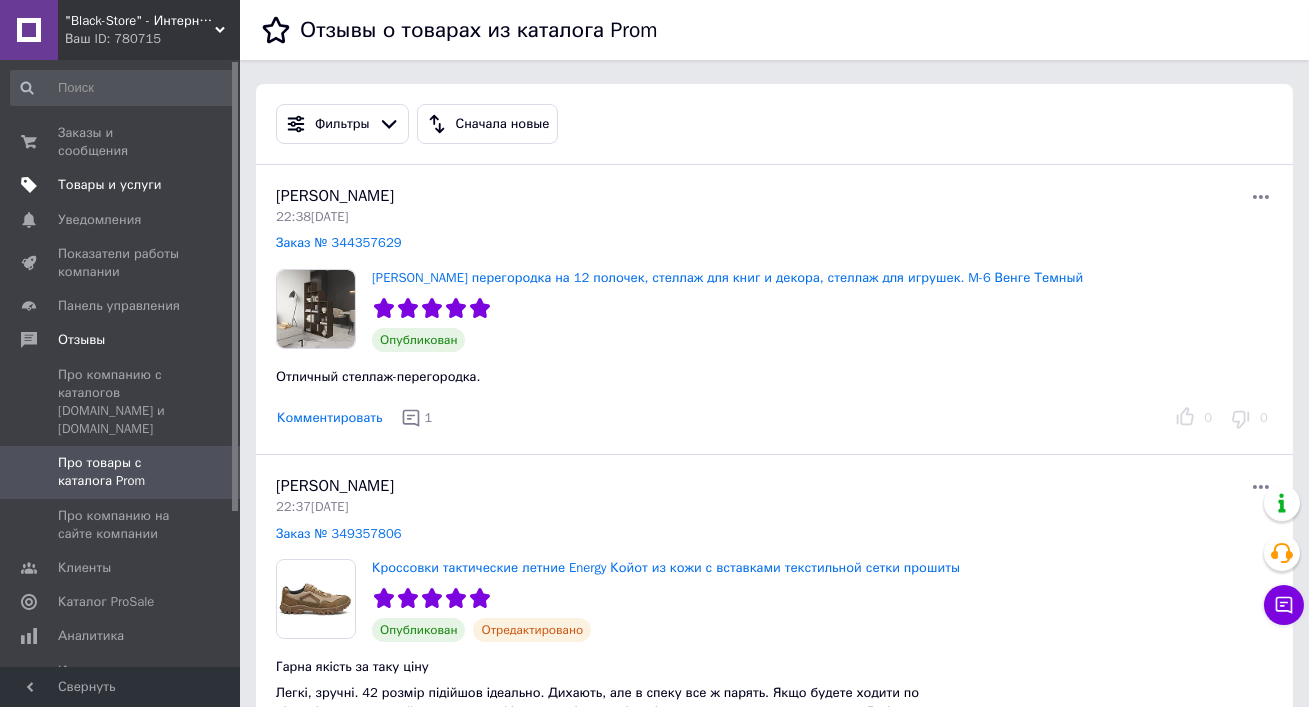 click on "Товары и услуги" at bounding box center (110, 185) 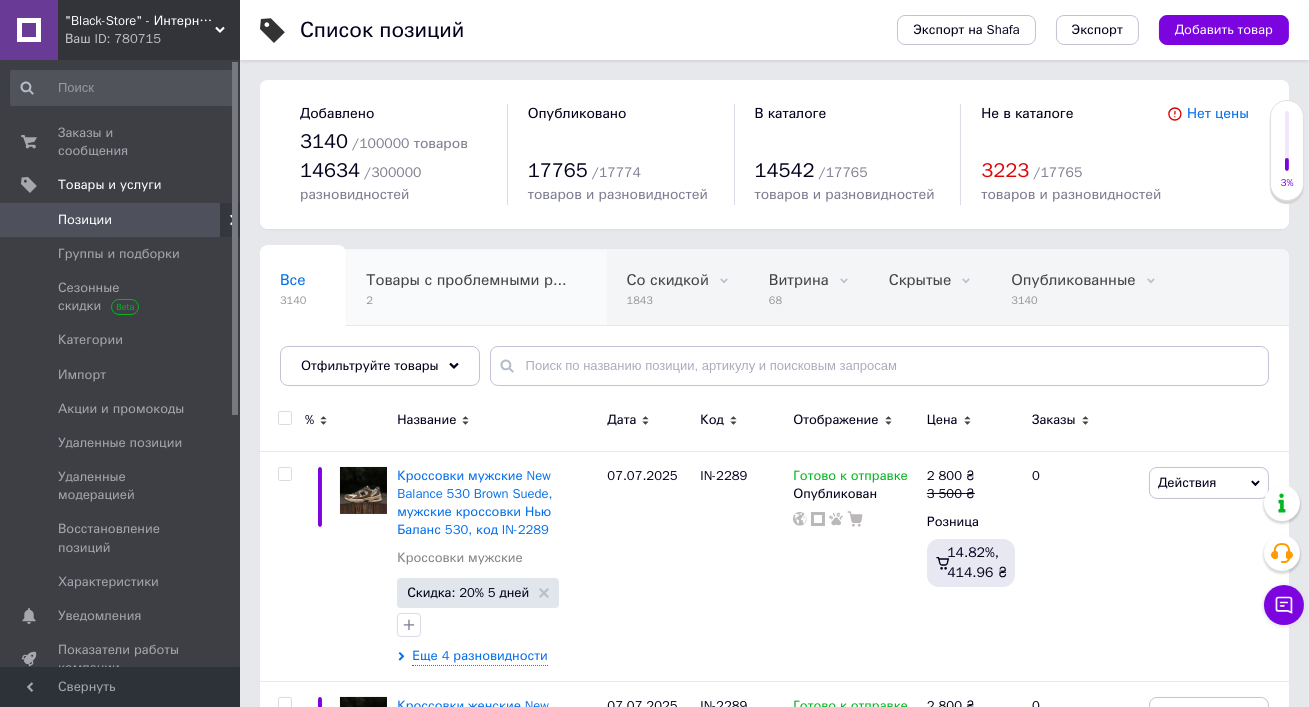 scroll, scrollTop: 186, scrollLeft: 0, axis: vertical 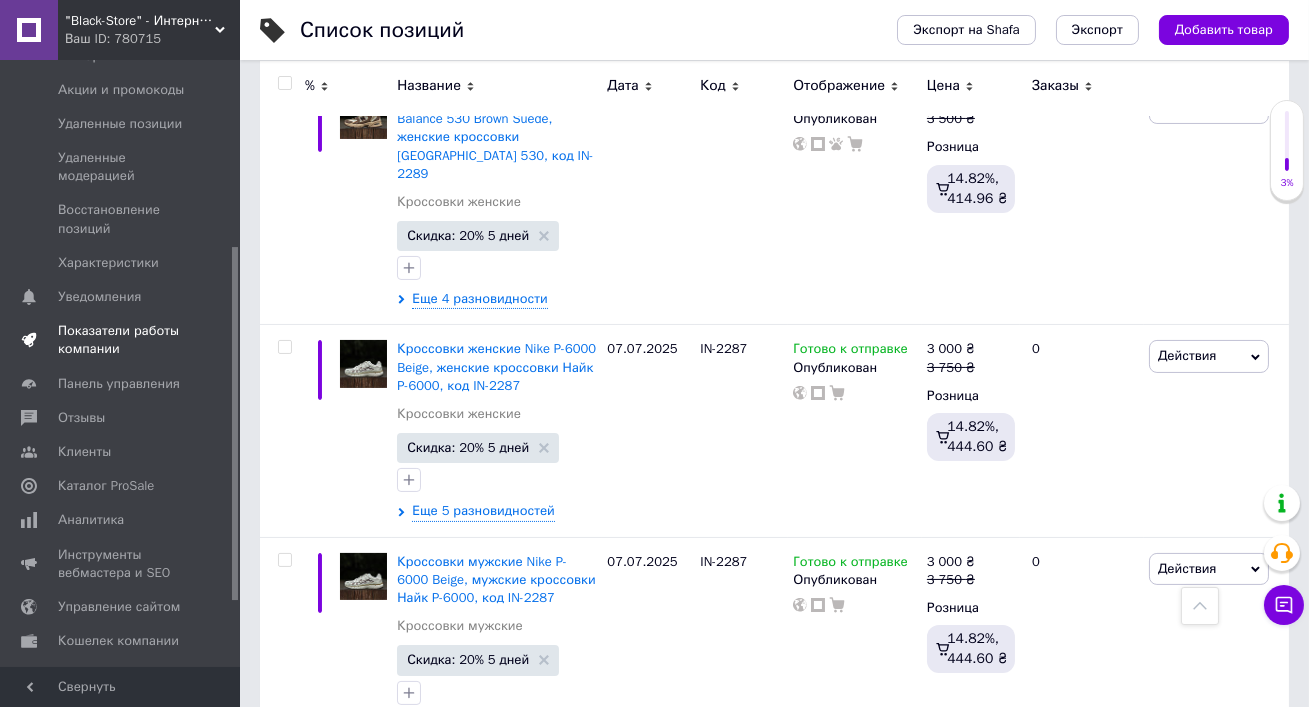 click on "Показатели работы компании" at bounding box center [121, 340] 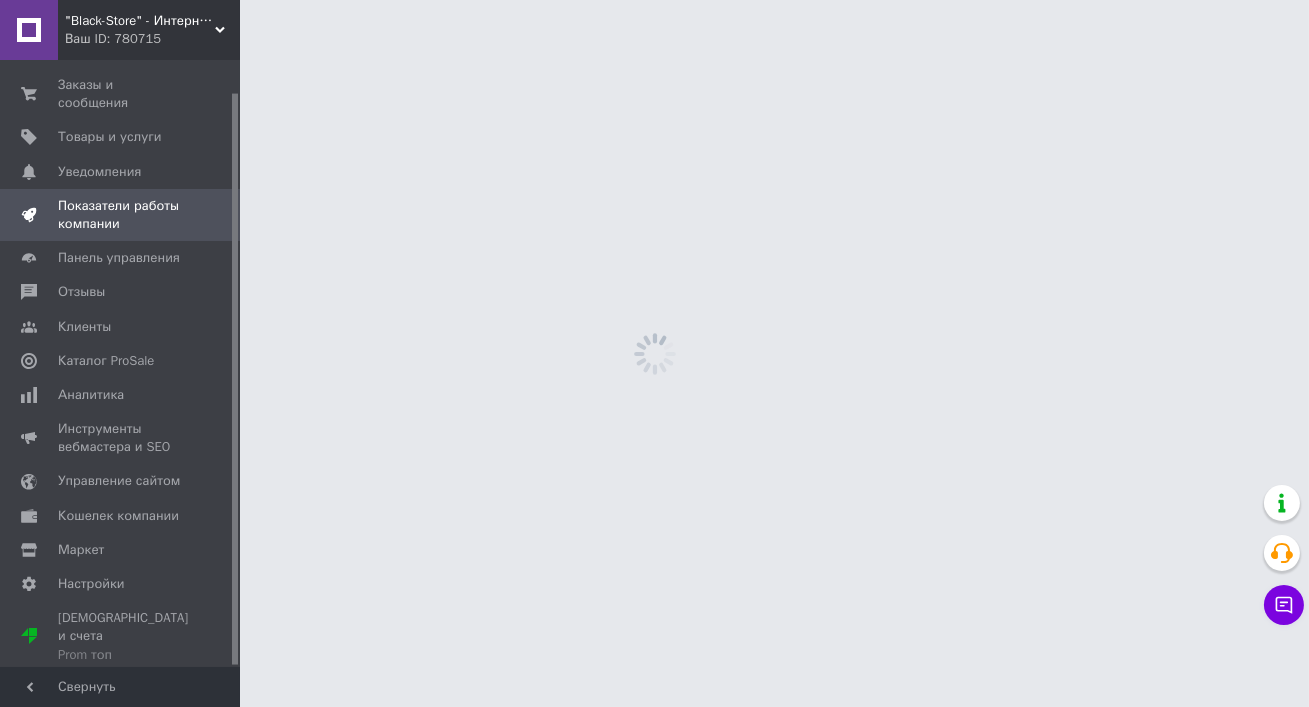 scroll, scrollTop: 0, scrollLeft: 0, axis: both 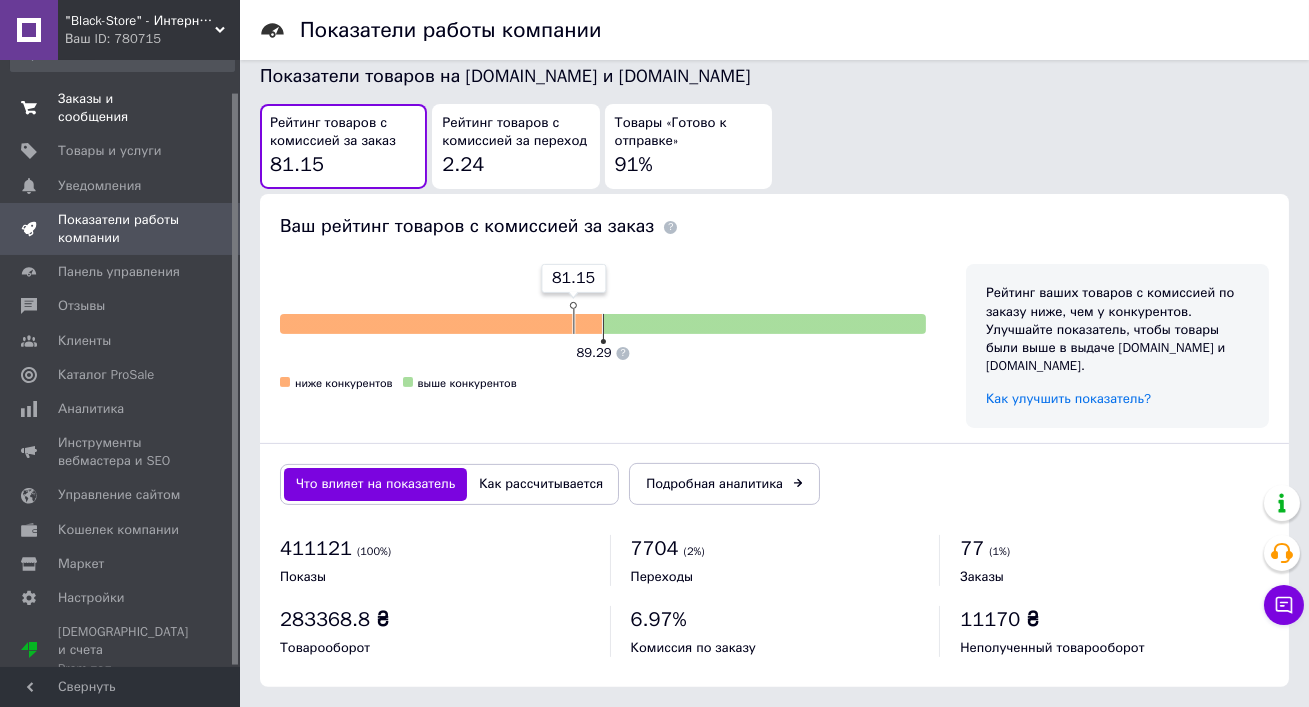 click on "Заказы и сообщения" at bounding box center (121, 108) 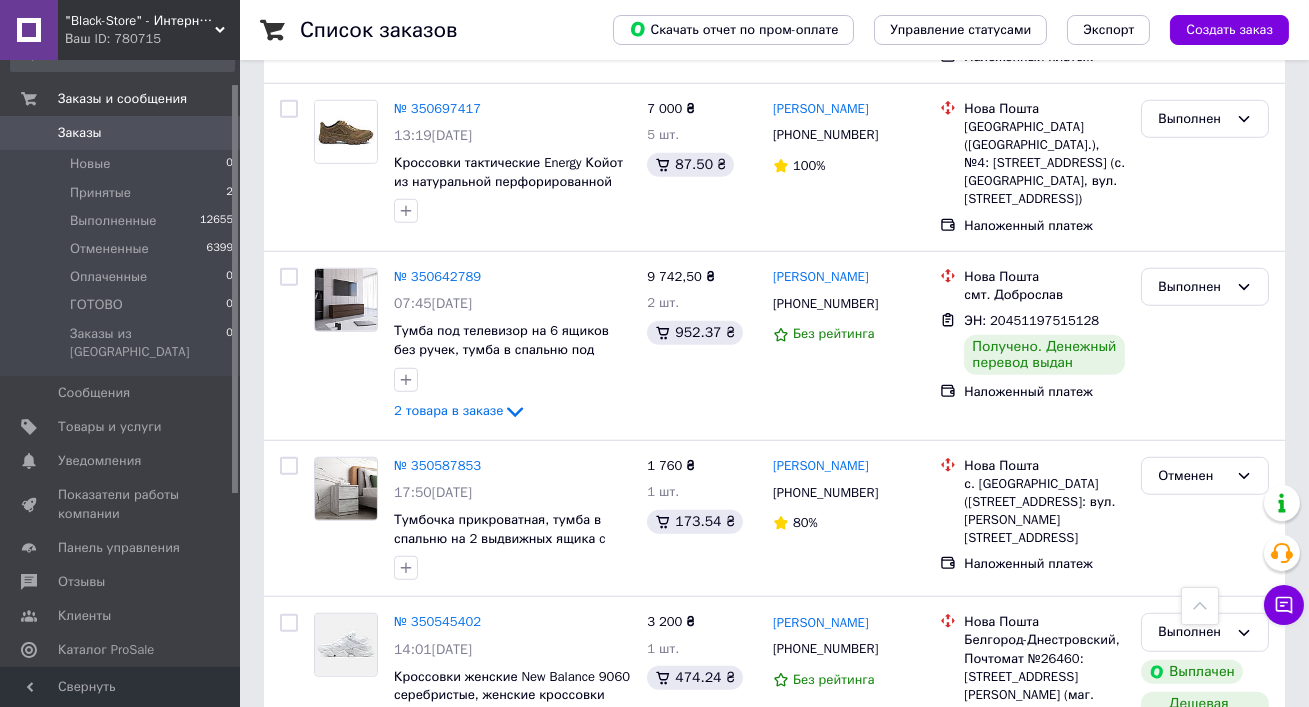 scroll, scrollTop: 3048, scrollLeft: 0, axis: vertical 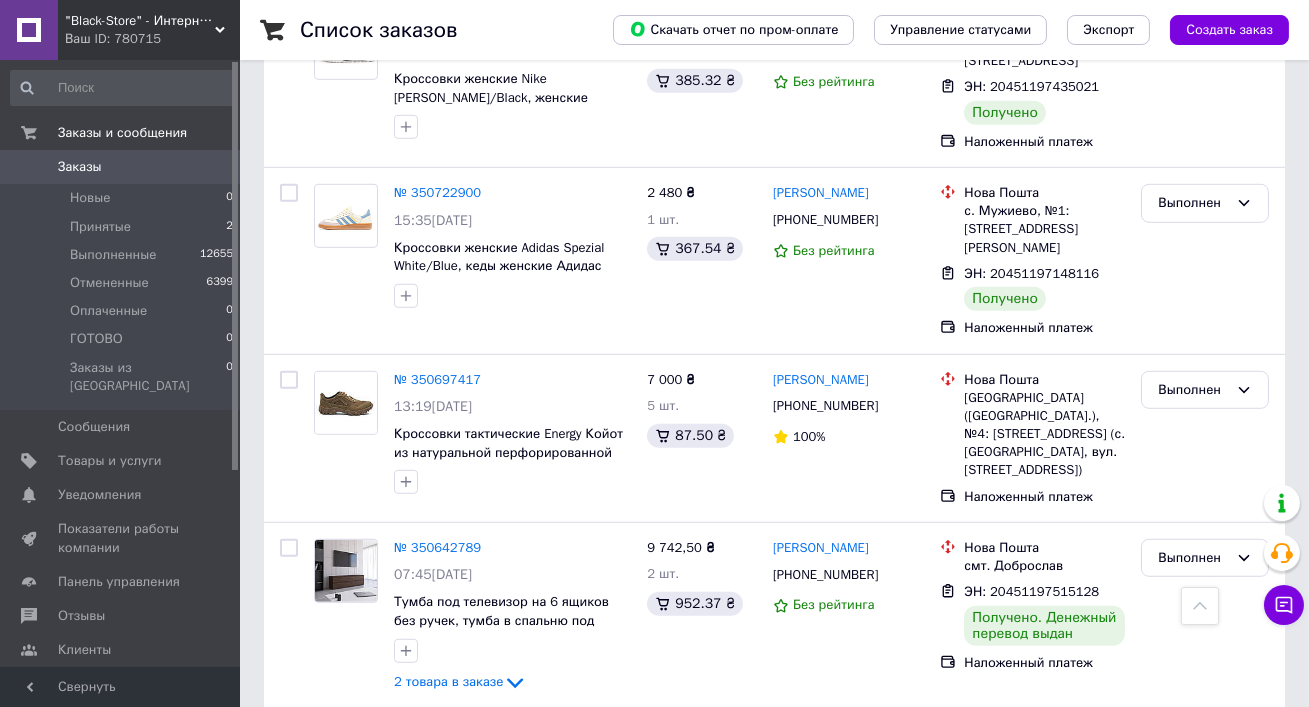 click on ""Black-Store" - Интернет-магазин" at bounding box center (140, 21) 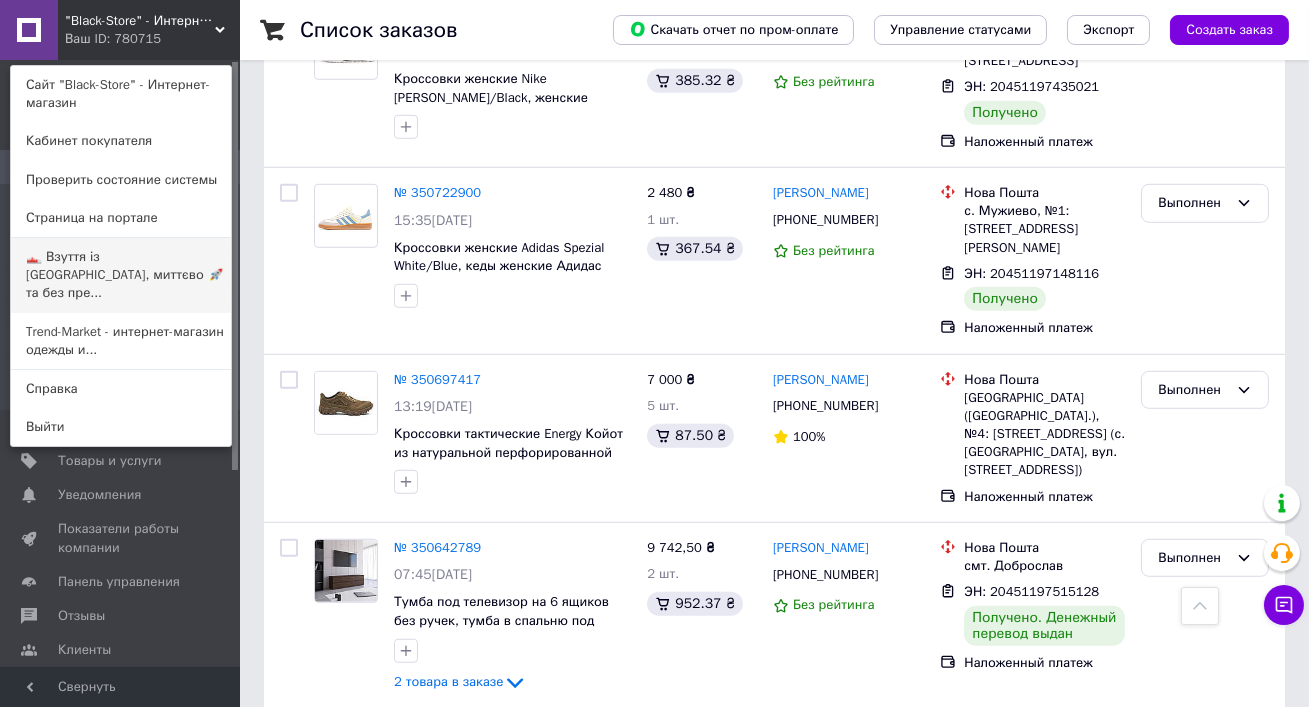 click on "👟 Взуття із [GEOGRAPHIC_DATA], миттєво 🚀 та без пре..." at bounding box center (121, 275) 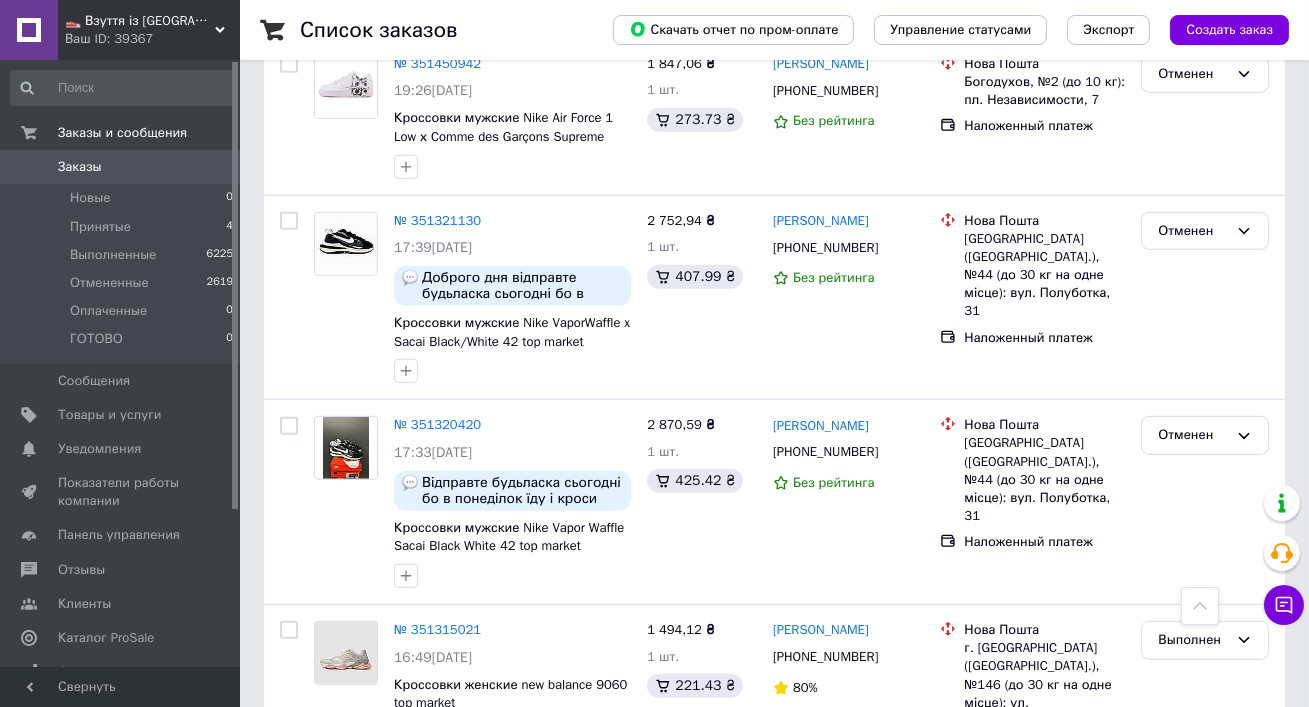 scroll, scrollTop: 3458, scrollLeft: 0, axis: vertical 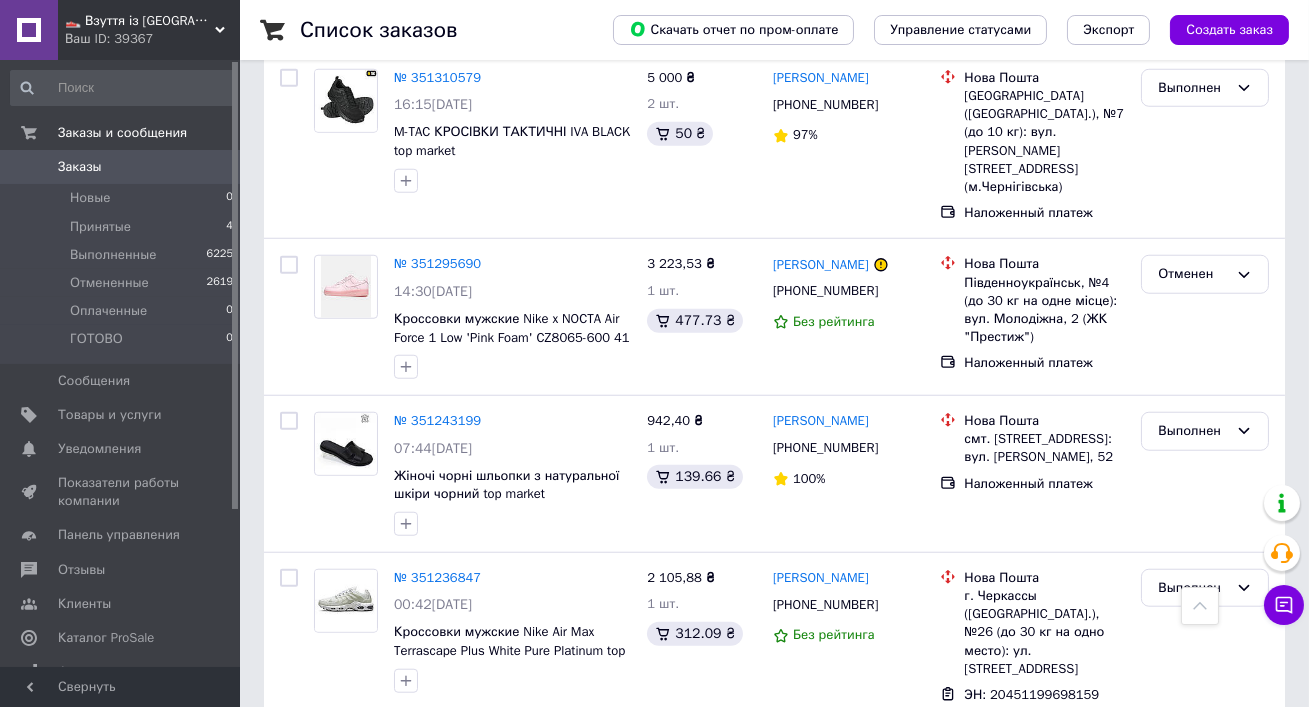 click on "2" at bounding box center [327, 820] 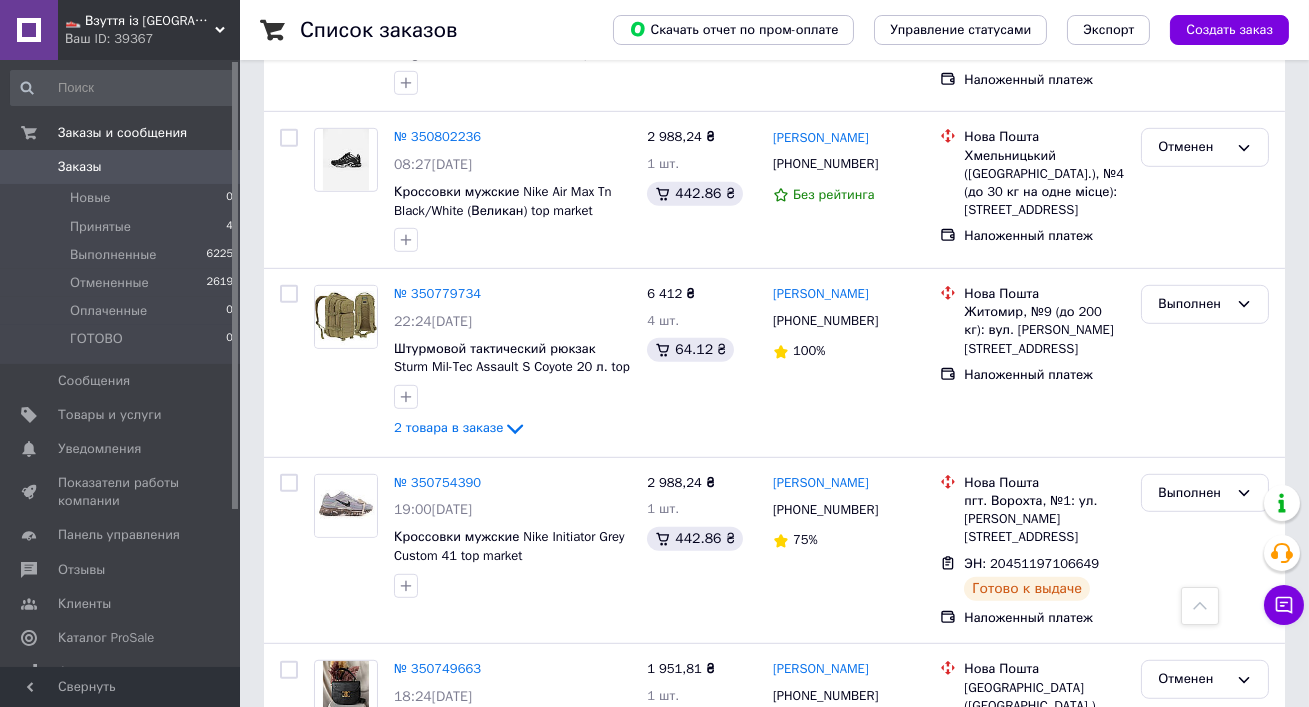 scroll, scrollTop: 2296, scrollLeft: 0, axis: vertical 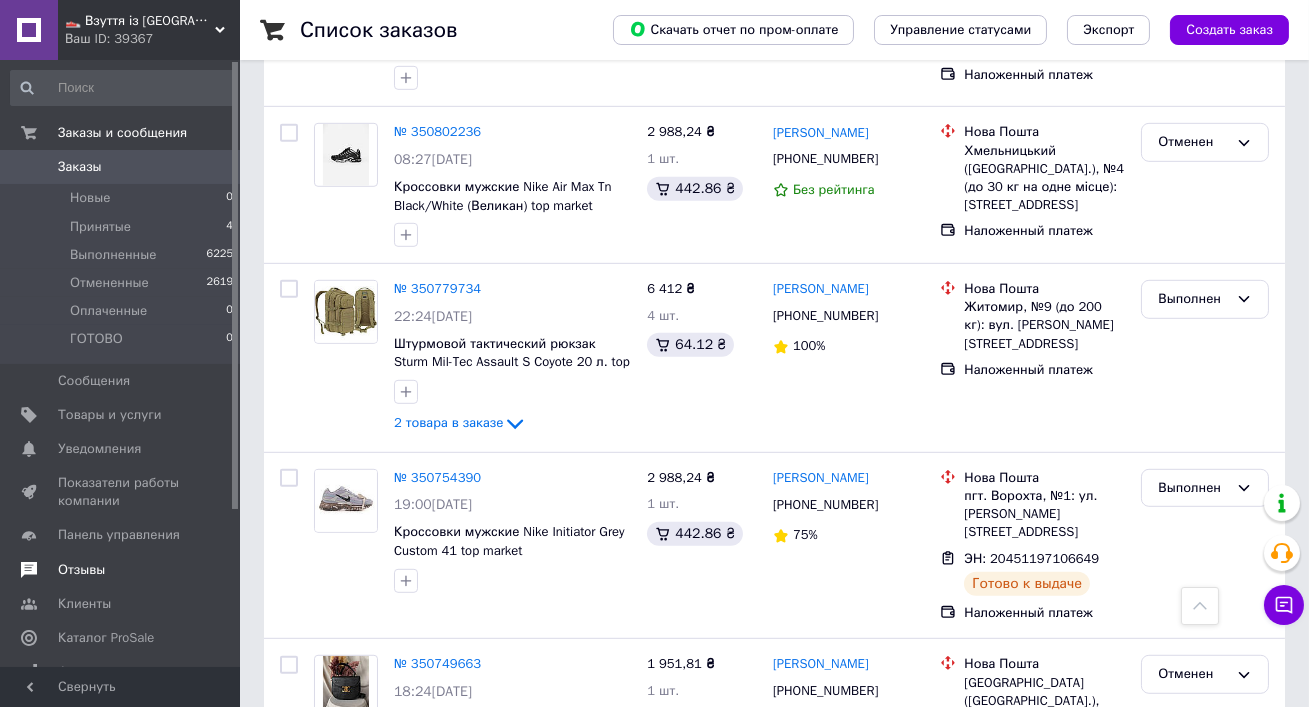 click on "Отзывы" at bounding box center (122, 570) 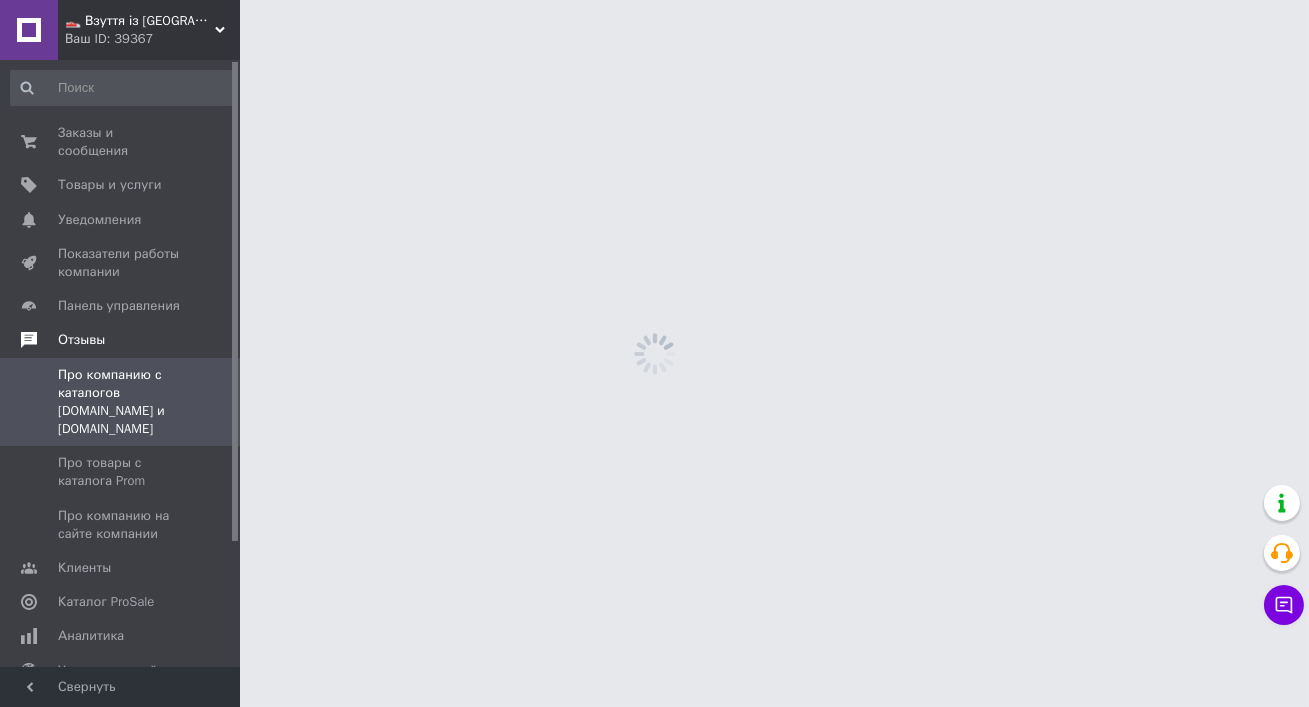 scroll, scrollTop: 0, scrollLeft: 0, axis: both 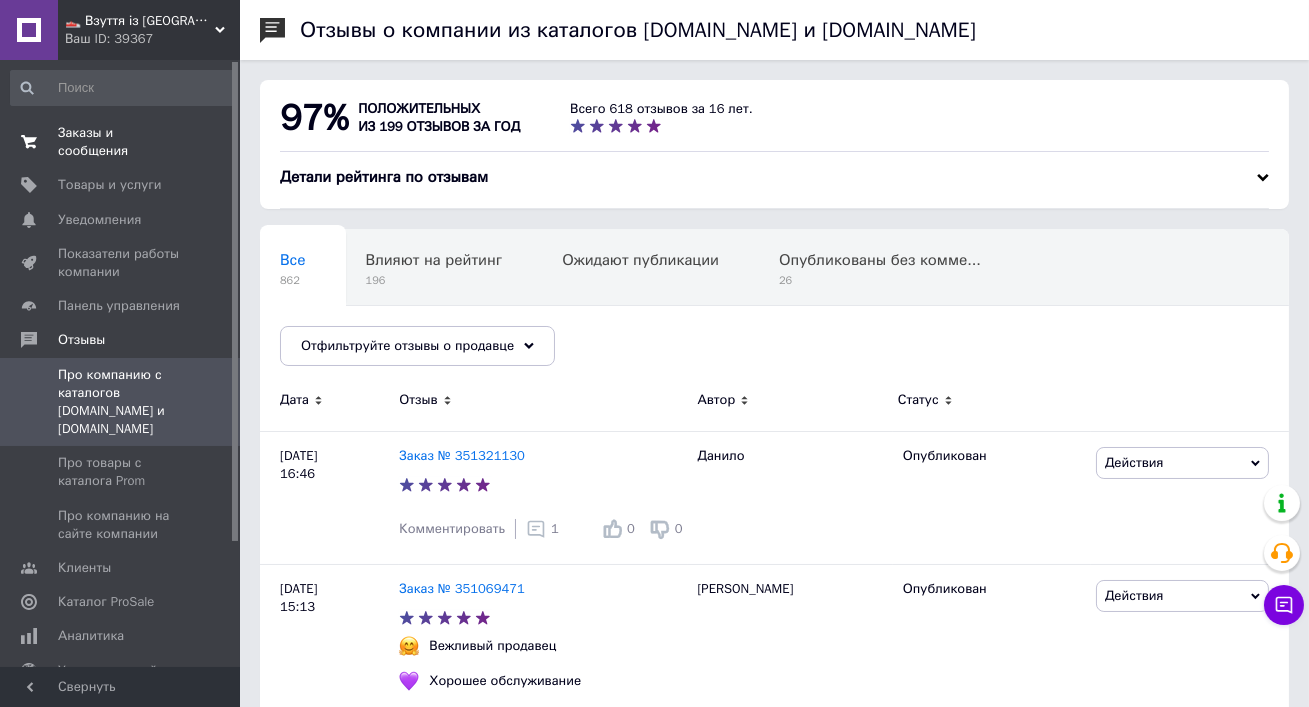 click on "Заказы и сообщения" at bounding box center [121, 142] 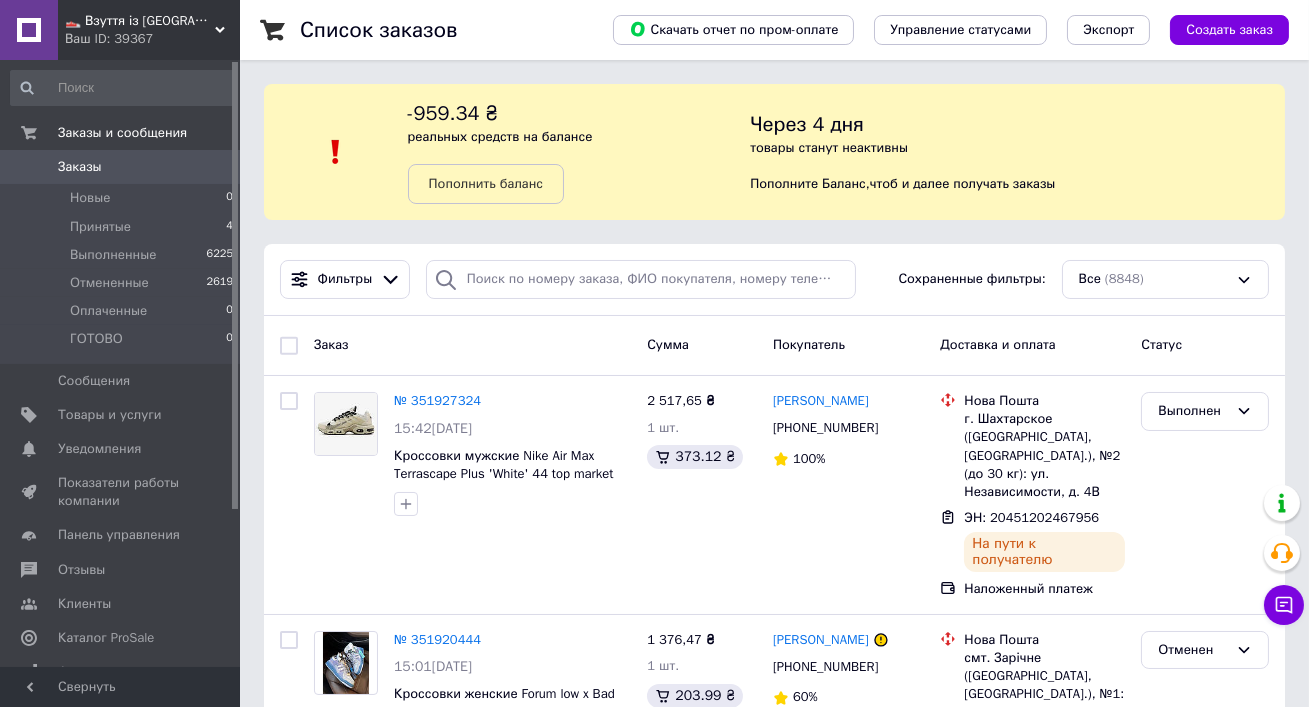 click on "👟 Взуття із Польщі, миттєво 🚀 та без предоплат" at bounding box center (140, 21) 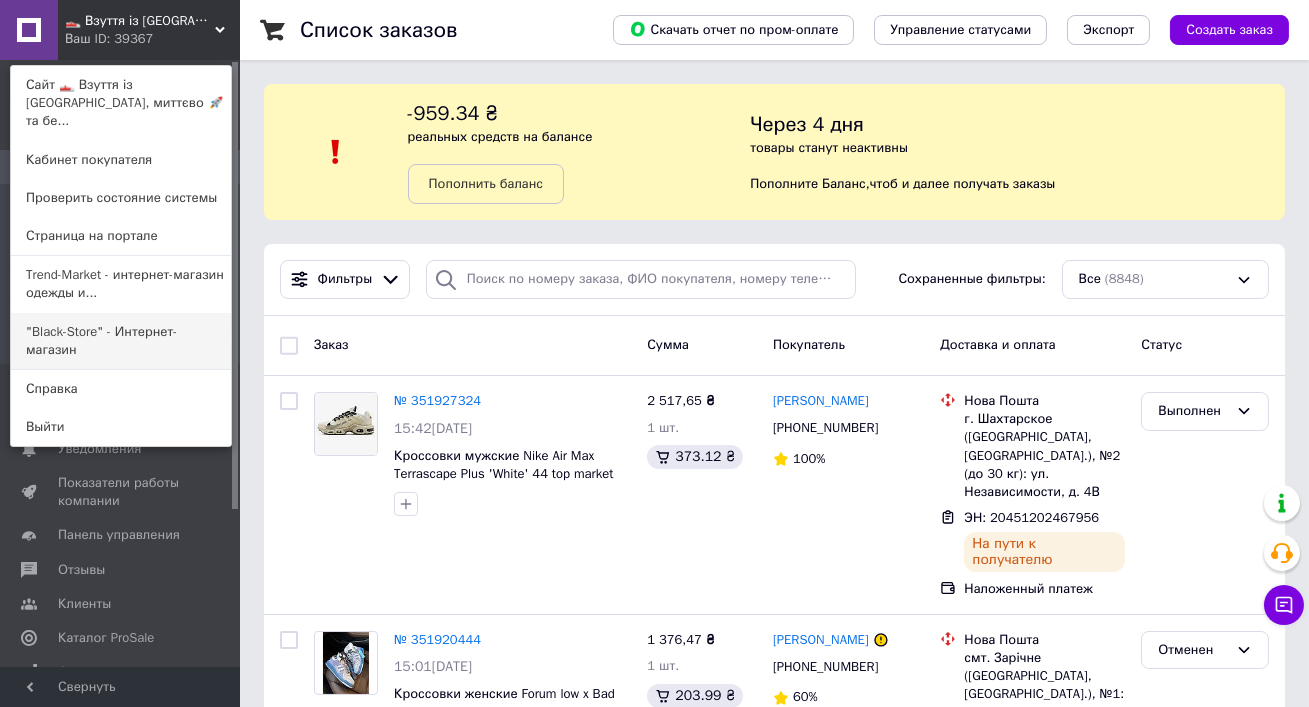 click on ""Black-Store" - Интернет-магазин" at bounding box center (121, 341) 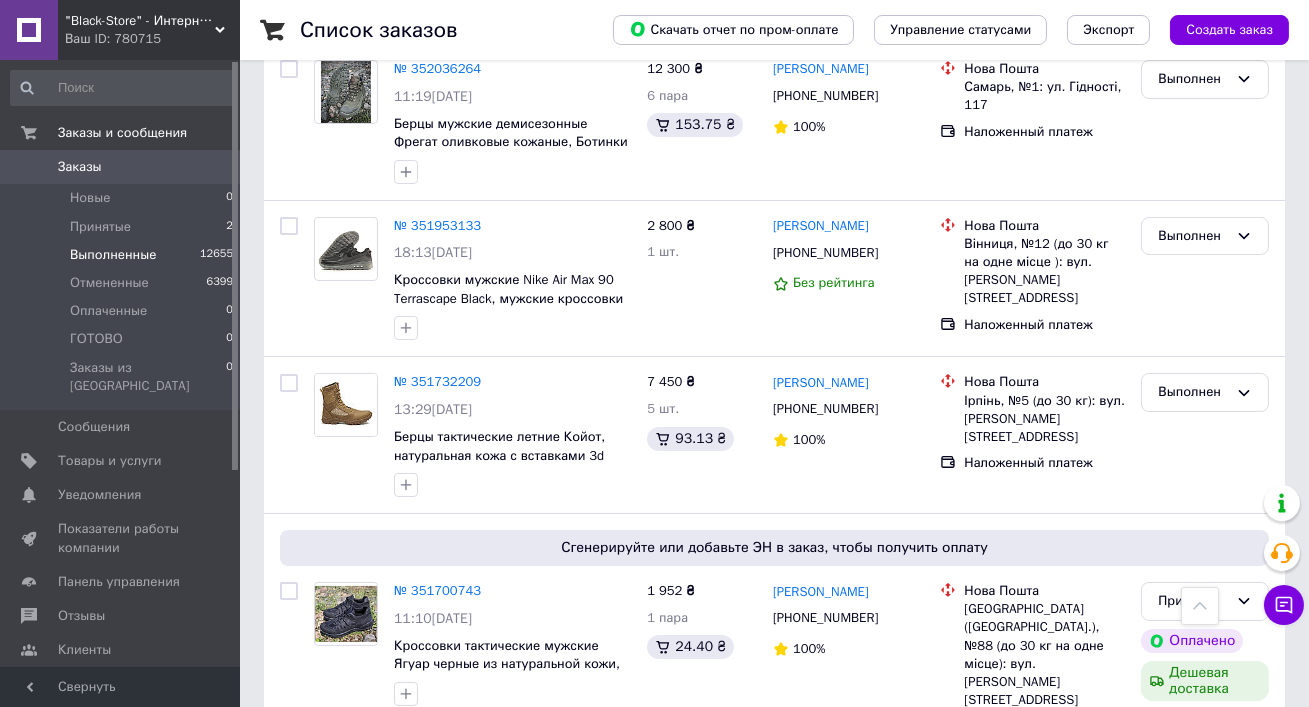 scroll, scrollTop: 0, scrollLeft: 0, axis: both 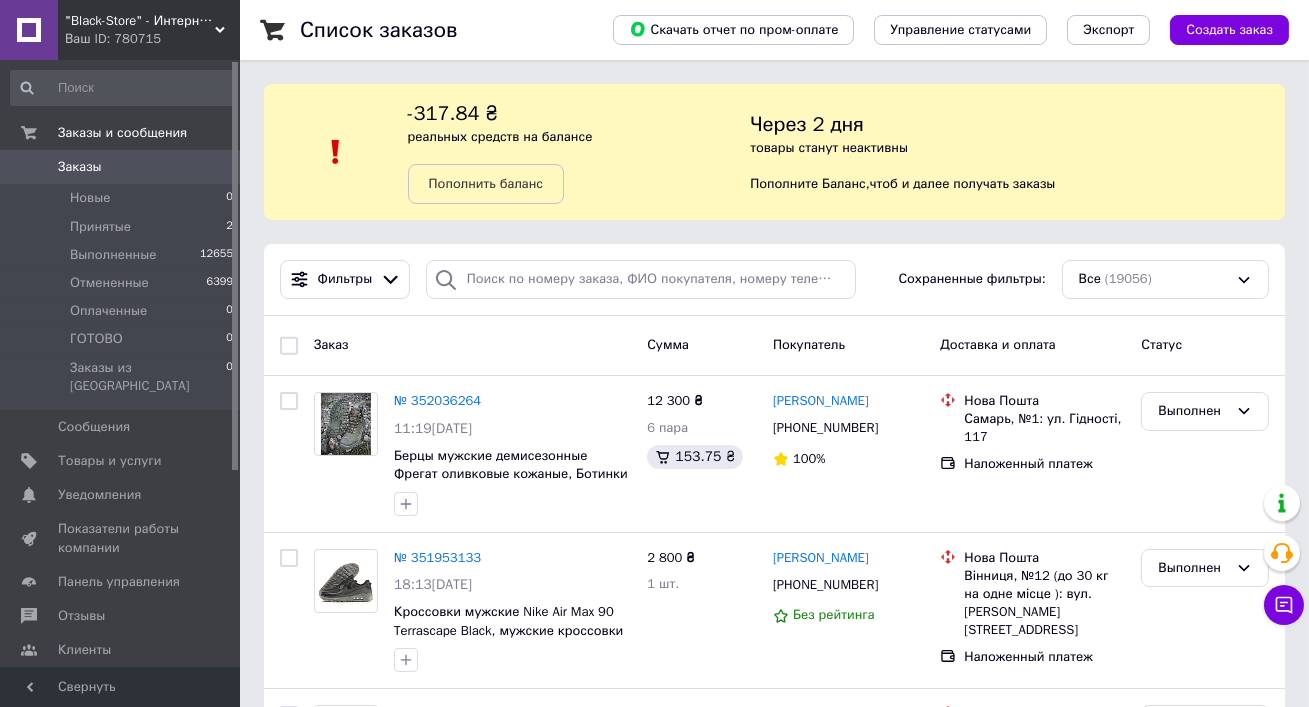 click on ""Black-Store" - Интернет-магазин" at bounding box center [140, 21] 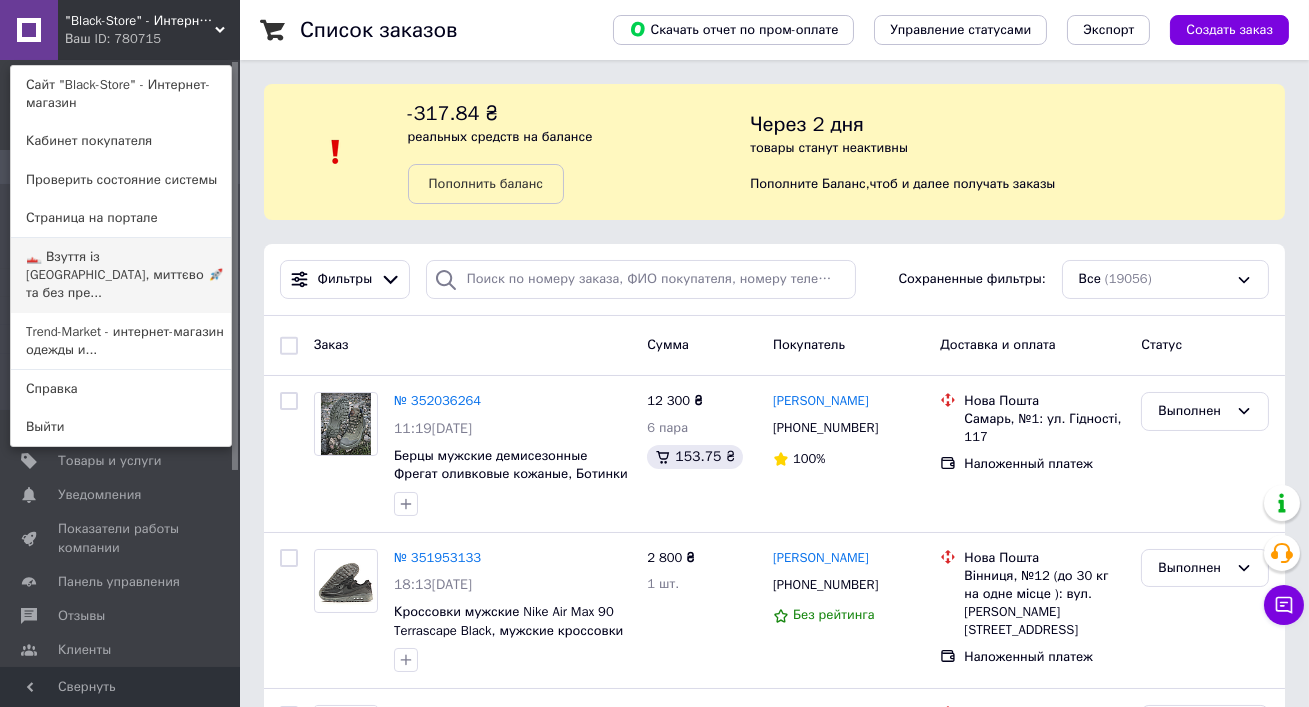 click on "👟 Взуття із [GEOGRAPHIC_DATA], миттєво 🚀 та без пре..." at bounding box center (121, 275) 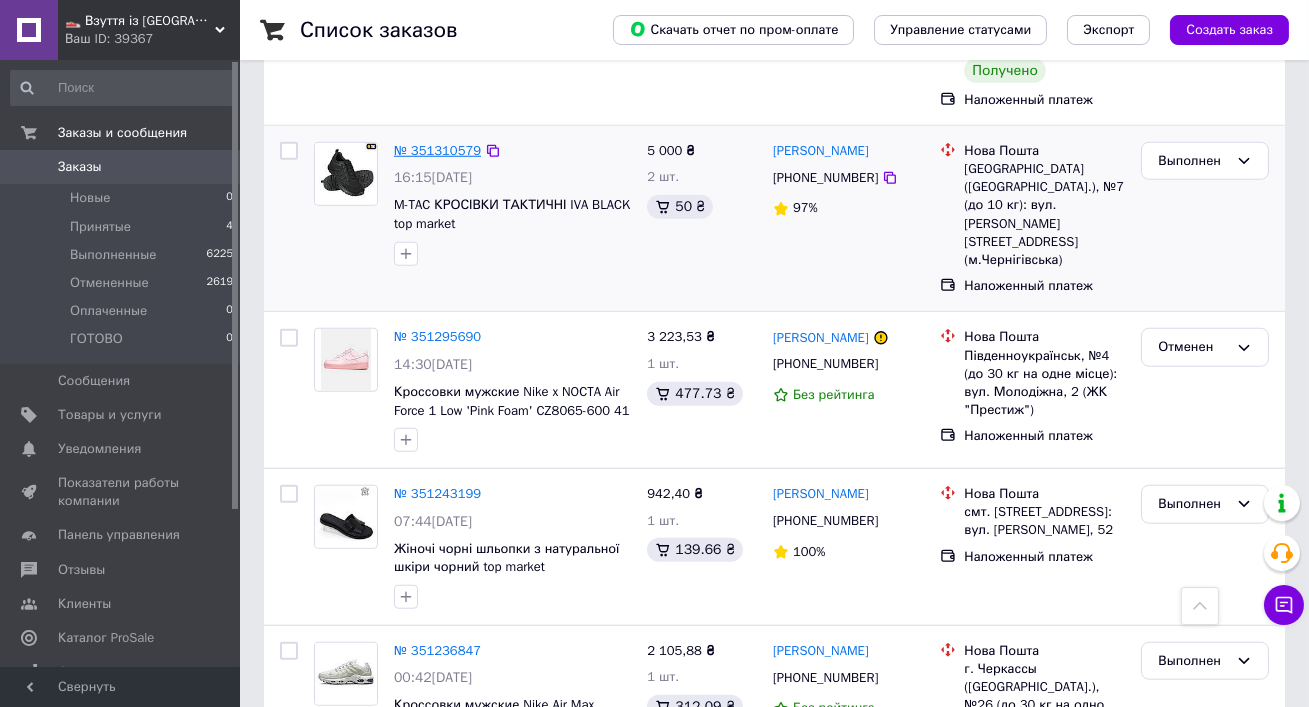 scroll, scrollTop: 3458, scrollLeft: 0, axis: vertical 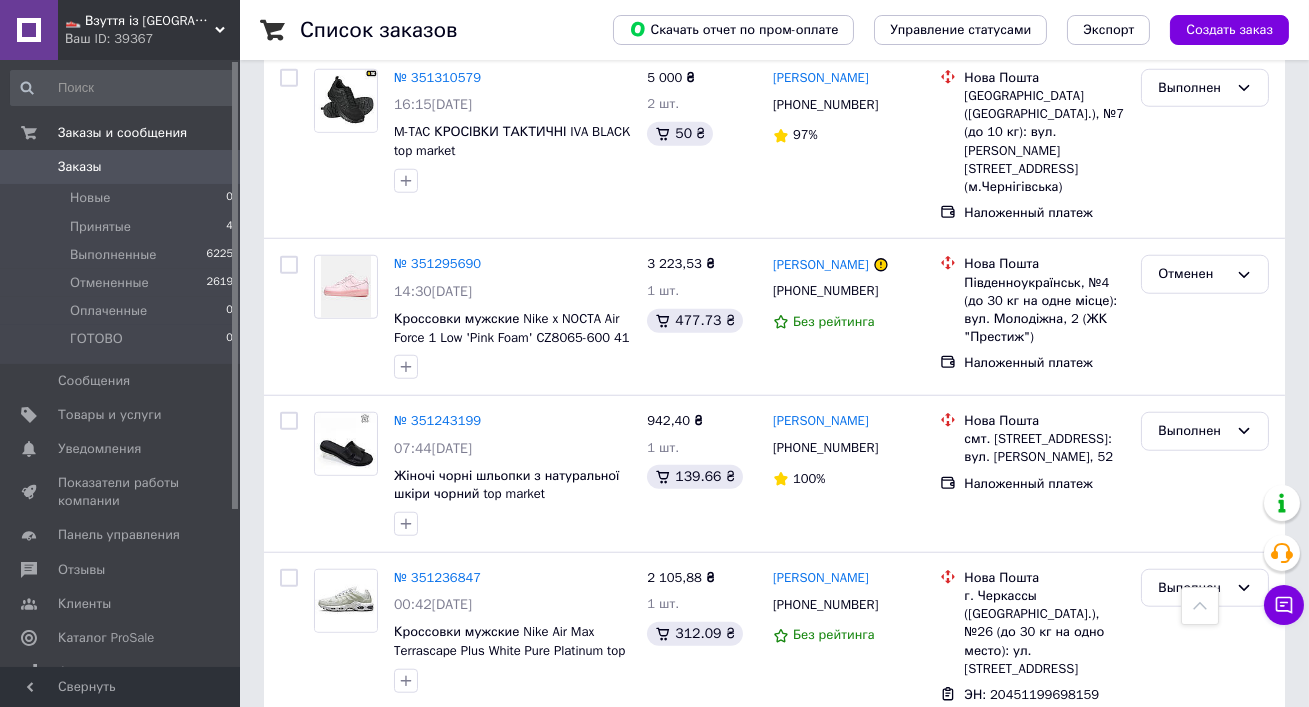 click on "2" at bounding box center [327, 820] 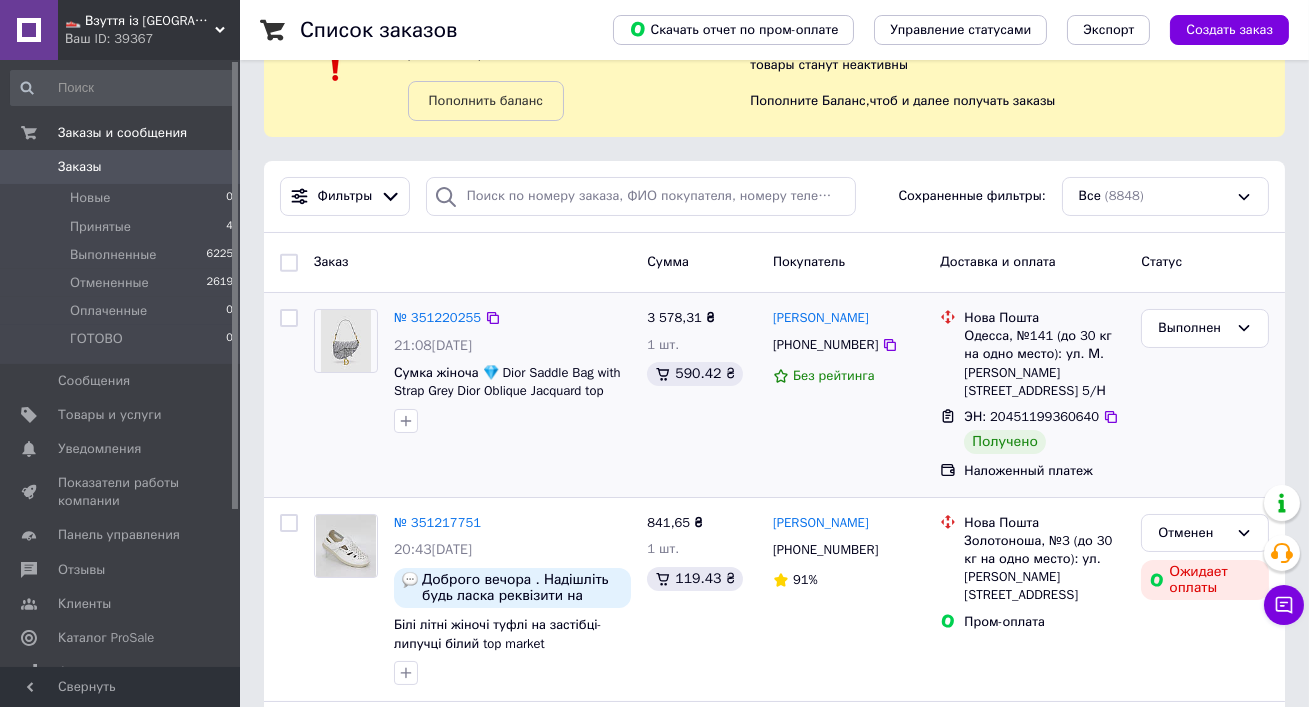 scroll, scrollTop: 0, scrollLeft: 0, axis: both 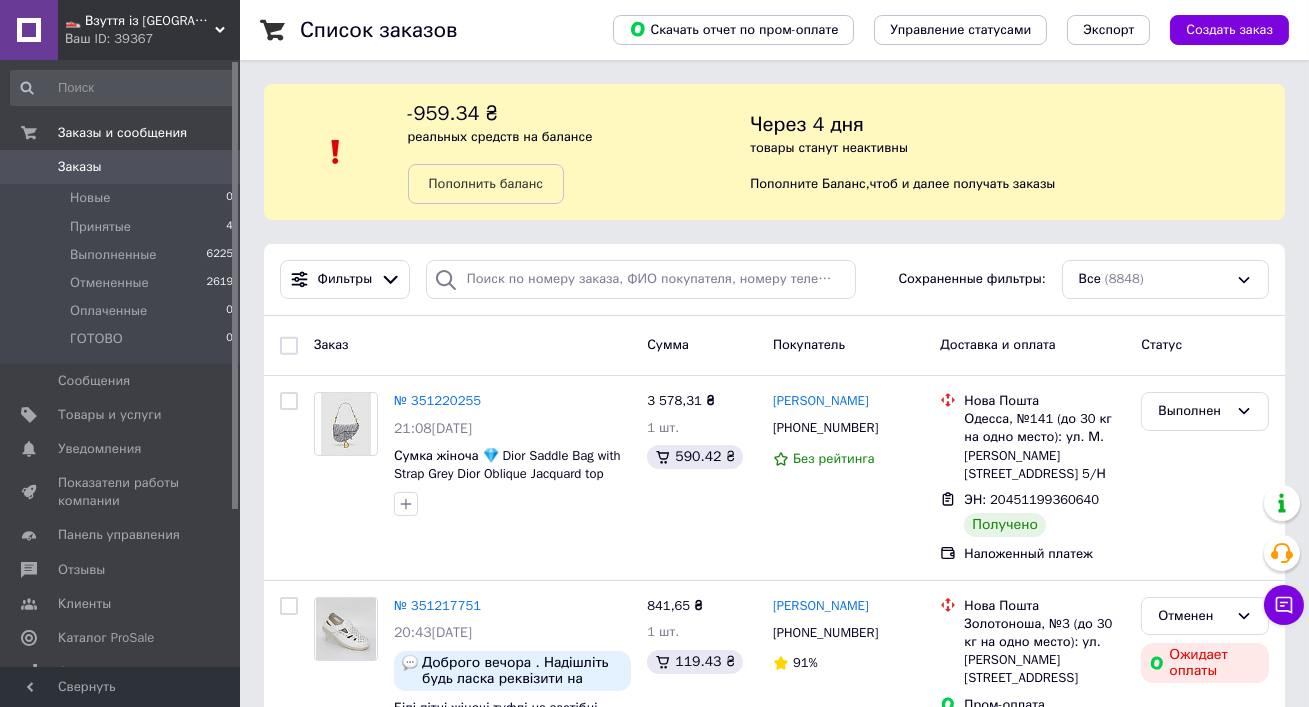 click on "Заказы" at bounding box center [121, 167] 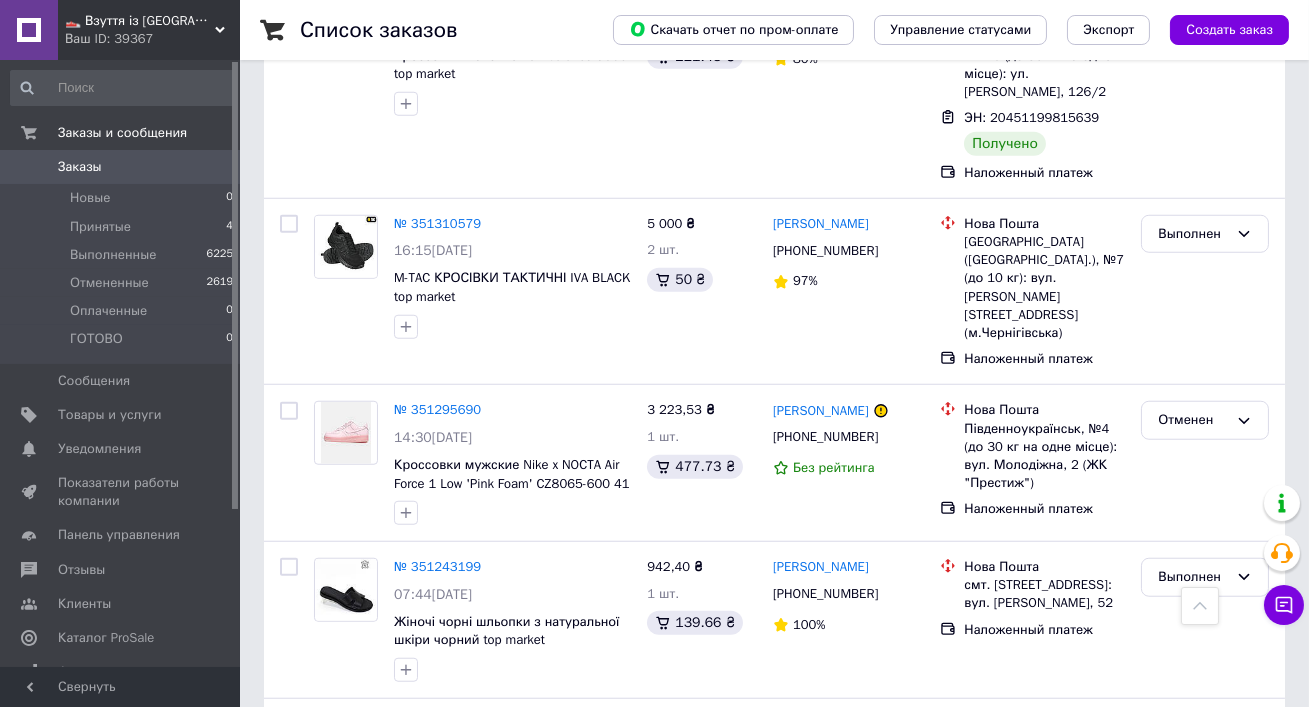 scroll, scrollTop: 3458, scrollLeft: 0, axis: vertical 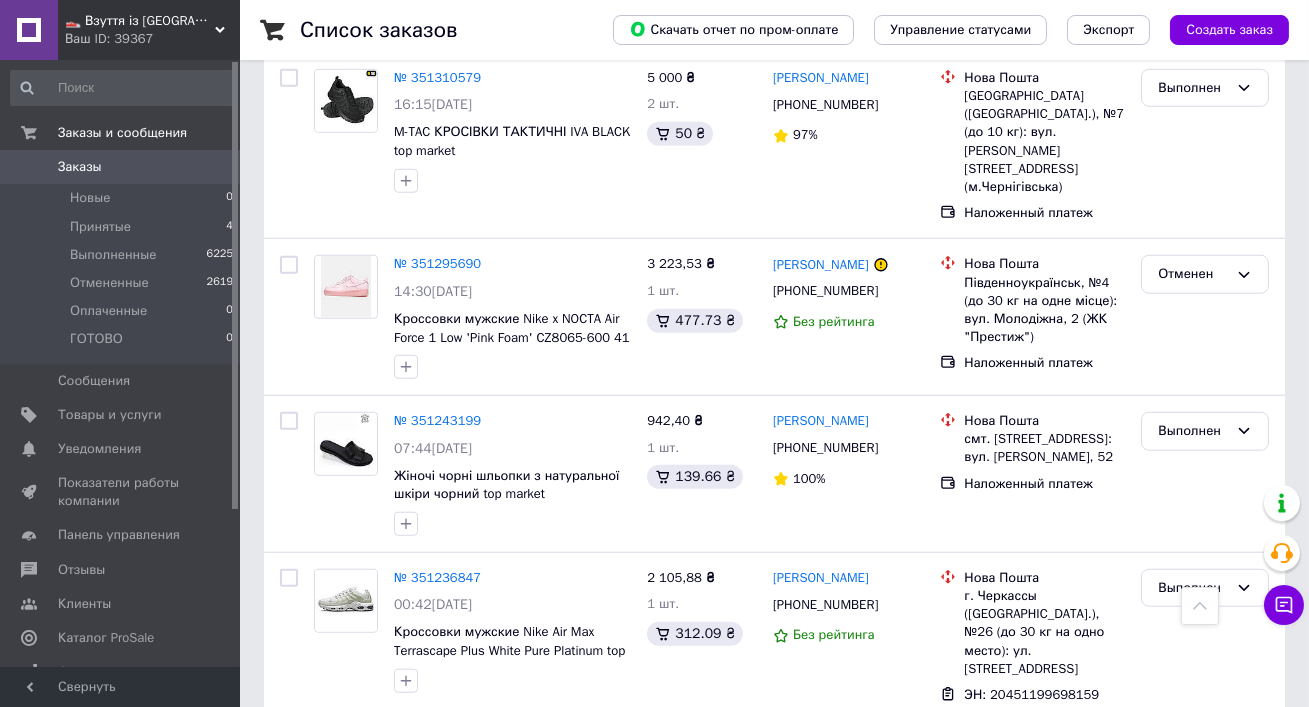 click on "3" at bounding box center [372, 820] 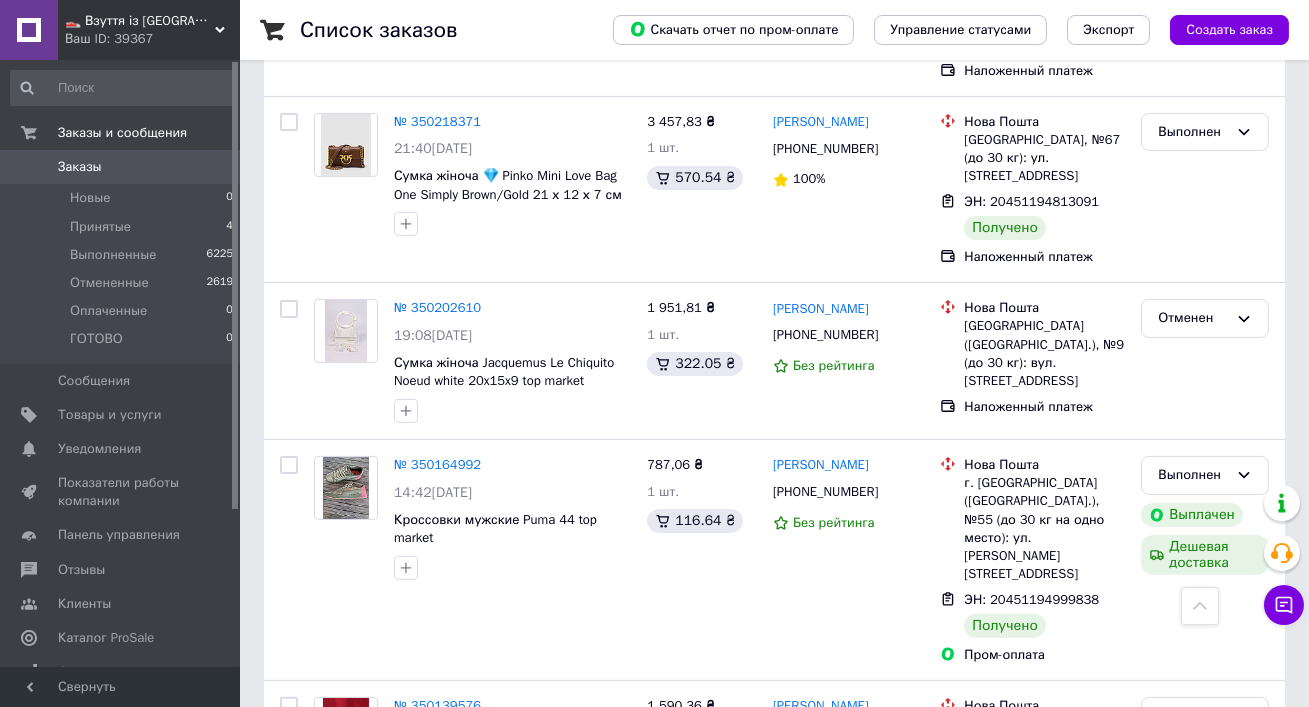 scroll, scrollTop: 1310, scrollLeft: 0, axis: vertical 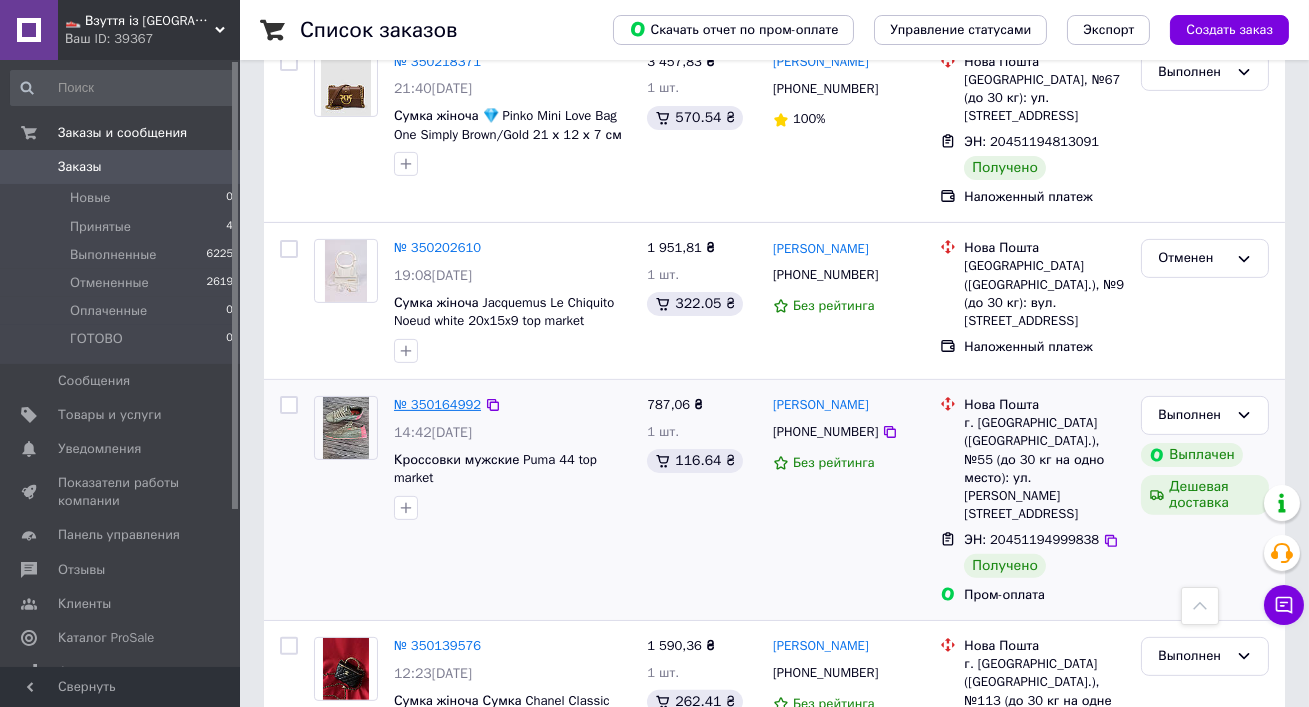 click on "№ 350164992" at bounding box center (437, 404) 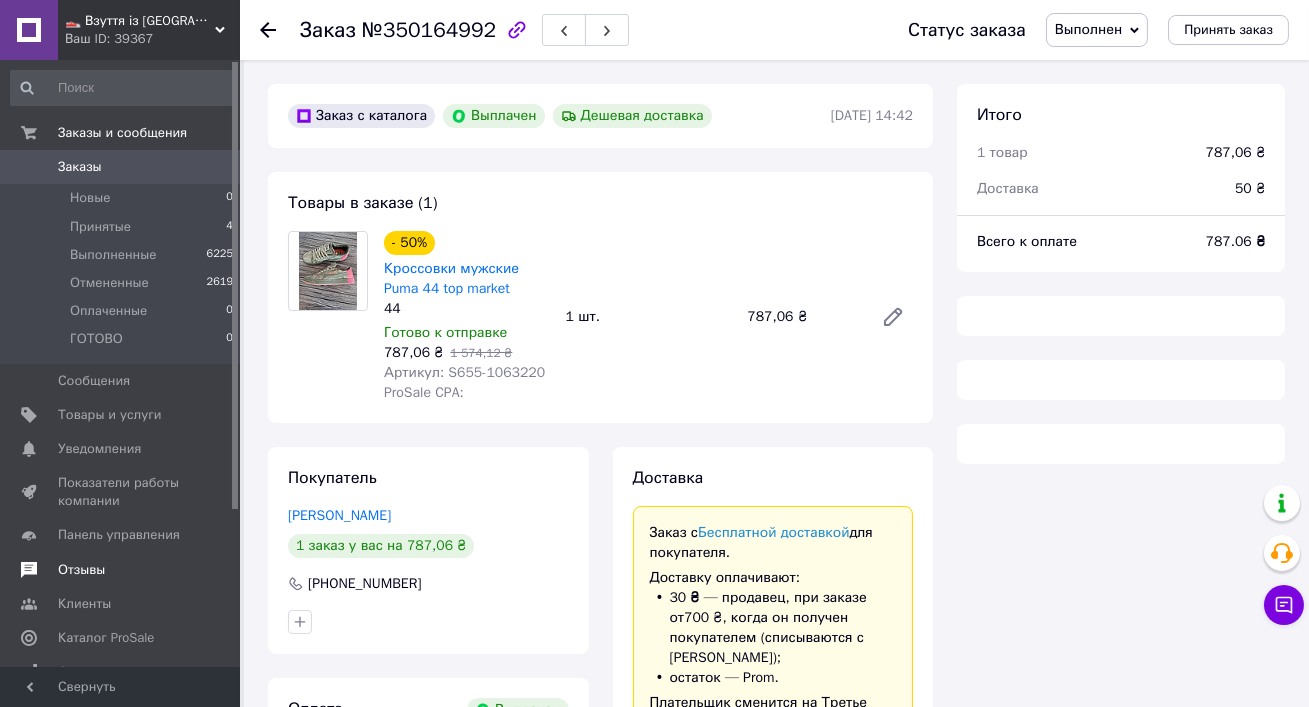 click on "Отзывы" at bounding box center (81, 570) 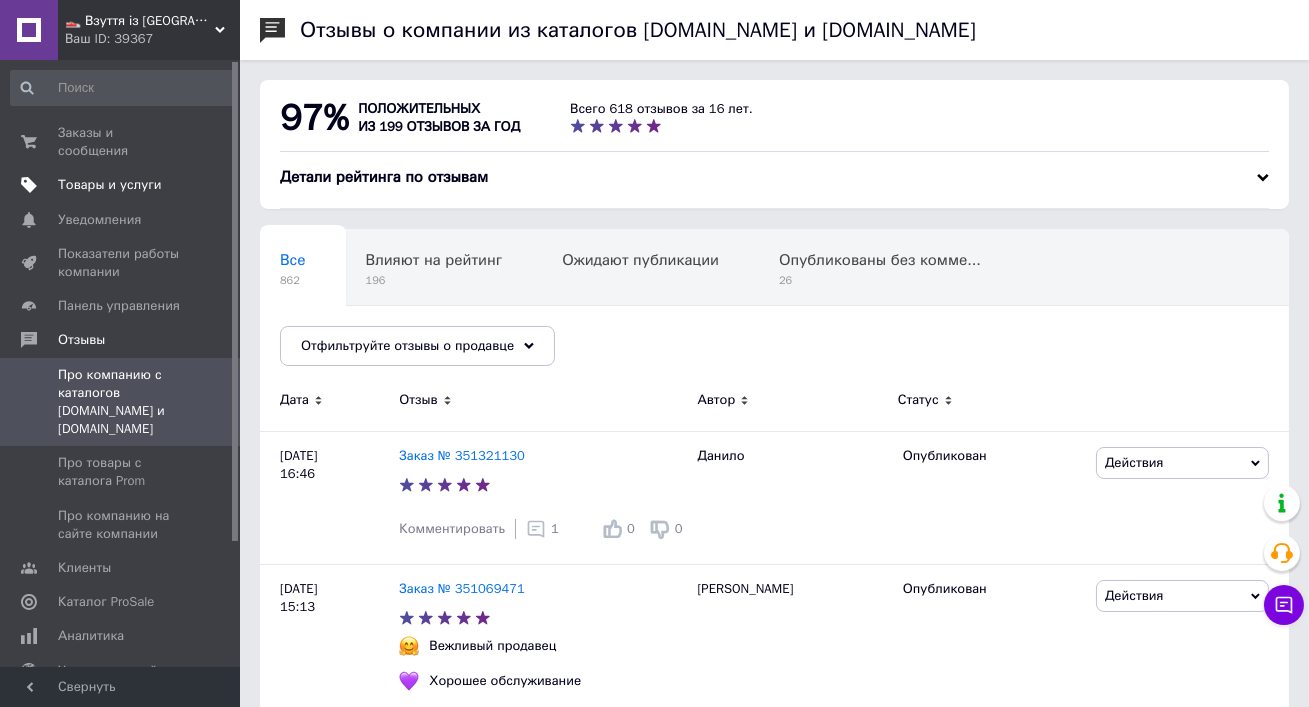 click on "Товары и услуги" at bounding box center (122, 185) 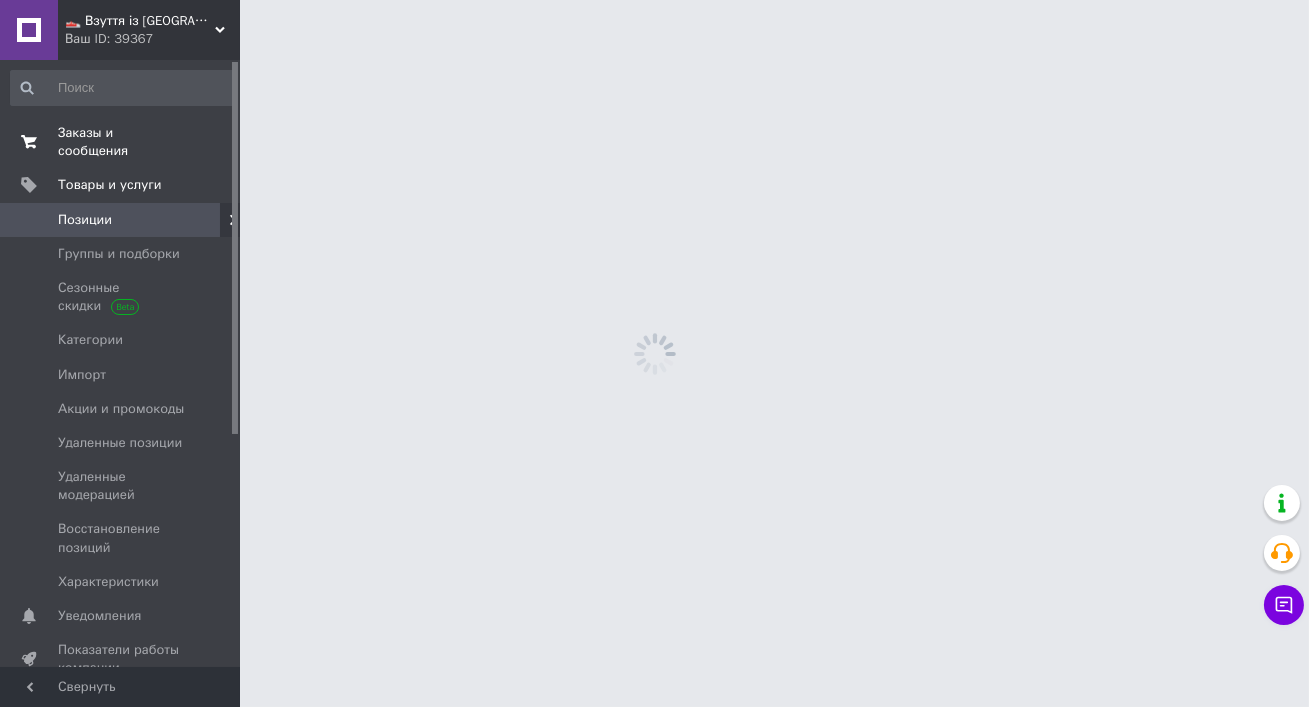 click on "Заказы и сообщения" at bounding box center [121, 142] 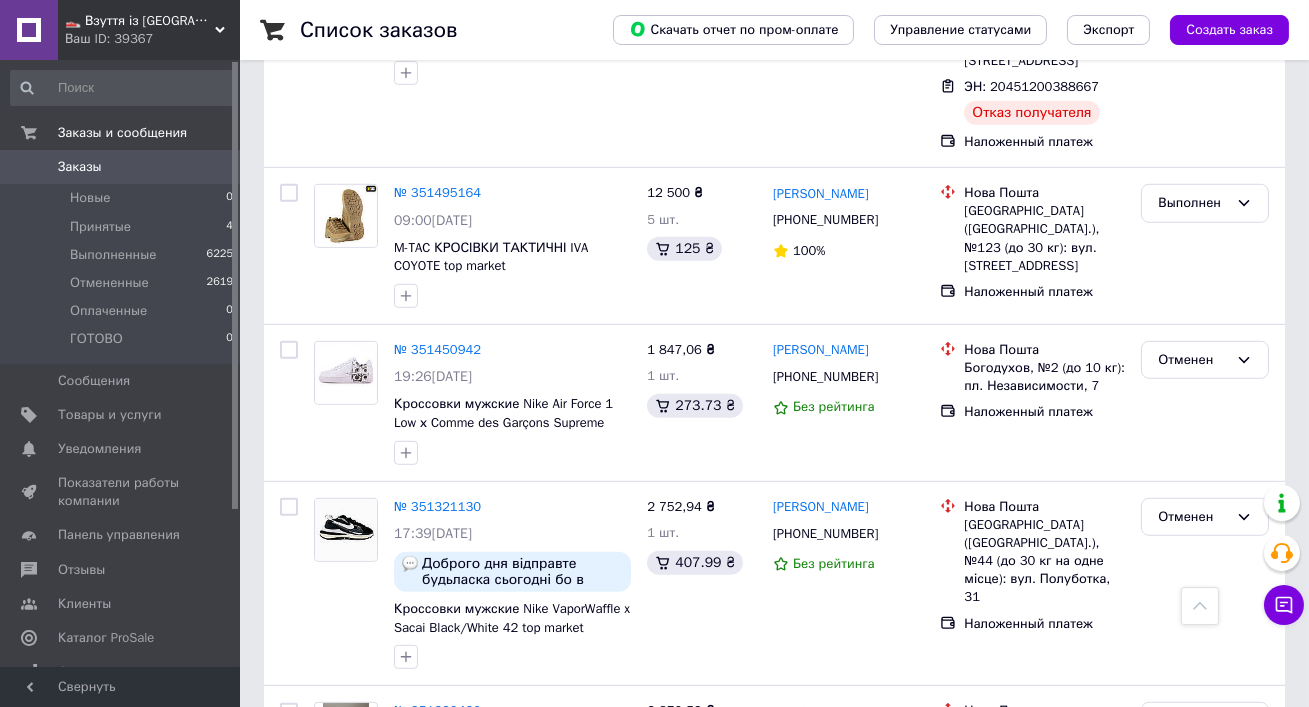 scroll, scrollTop: 2416, scrollLeft: 0, axis: vertical 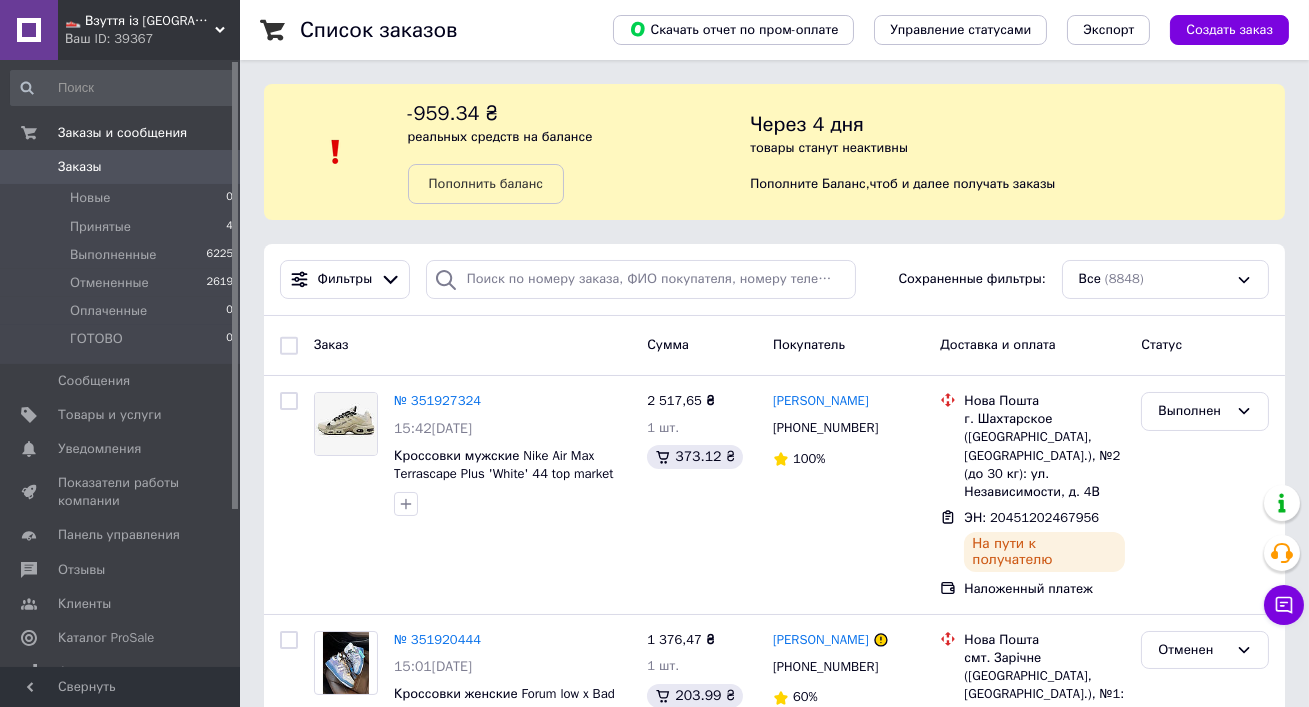 click on "👟 Взуття із Польщі, миттєво 🚀 та без предоплат" at bounding box center [140, 21] 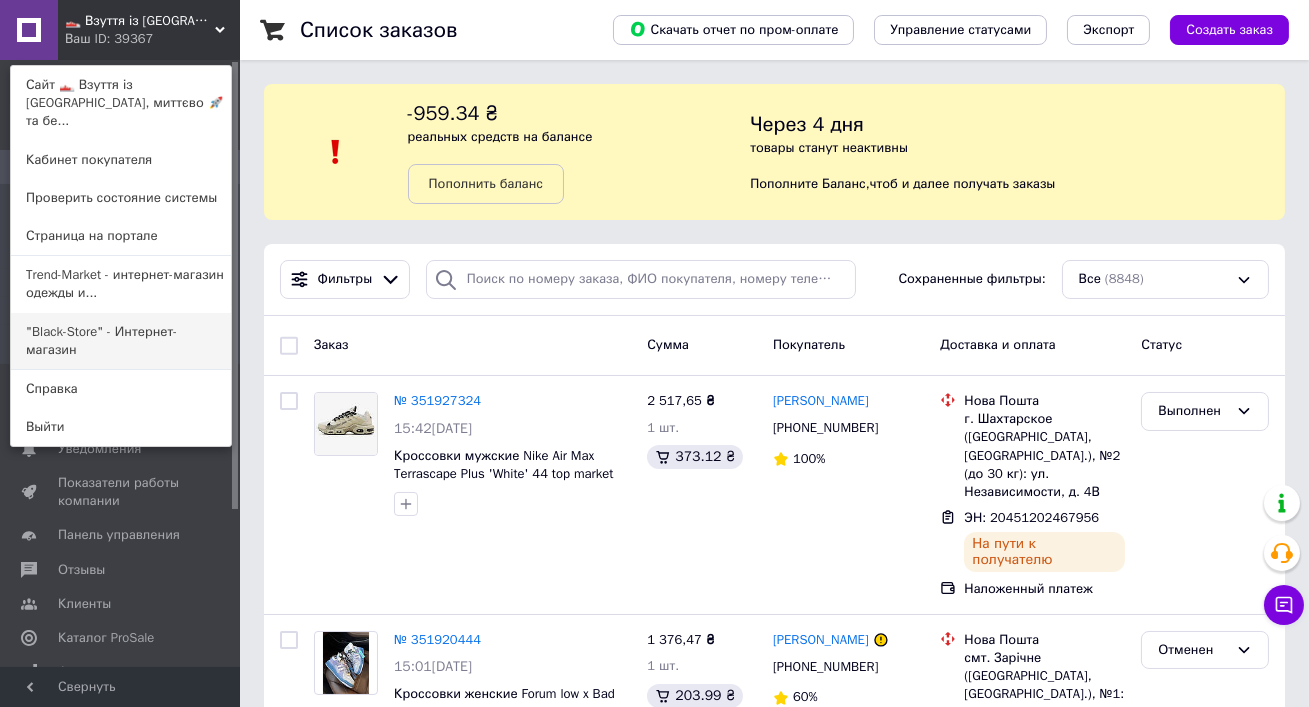 click on ""Black-Store" - Интернет-магазин" at bounding box center [121, 341] 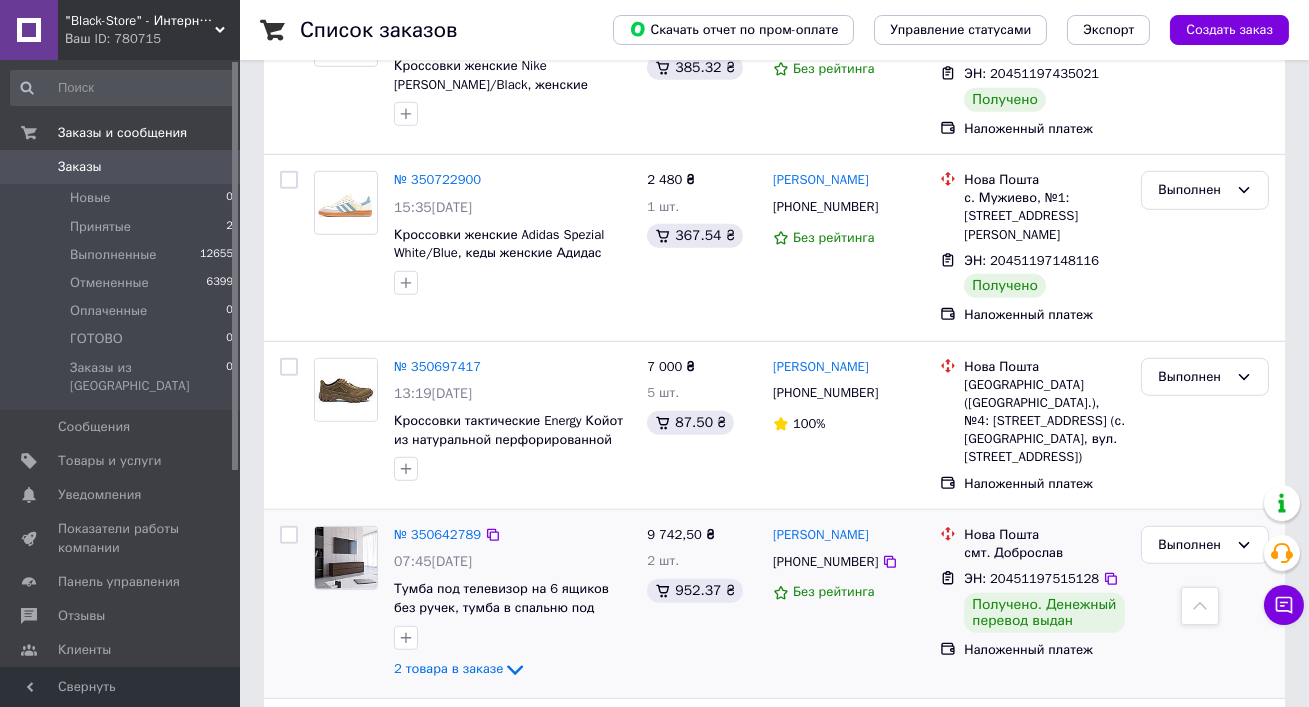 scroll, scrollTop: 2410, scrollLeft: 0, axis: vertical 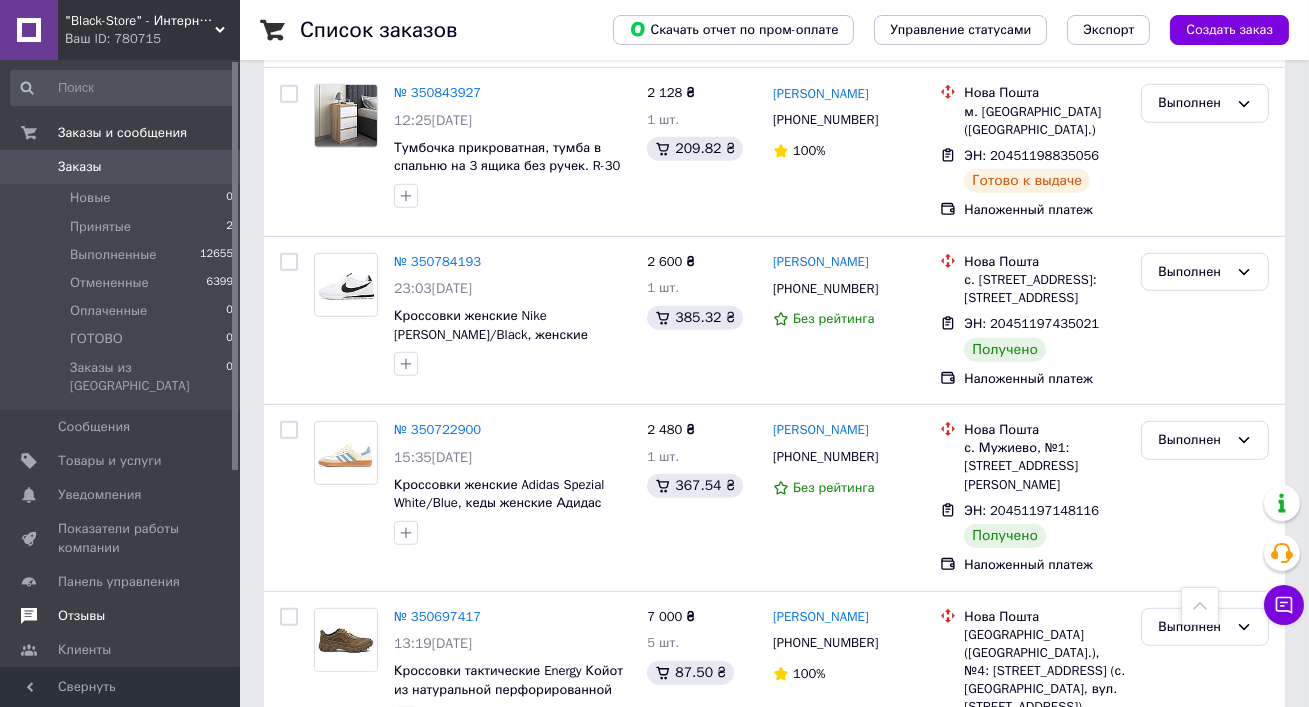 click on "Отзывы" at bounding box center (121, 616) 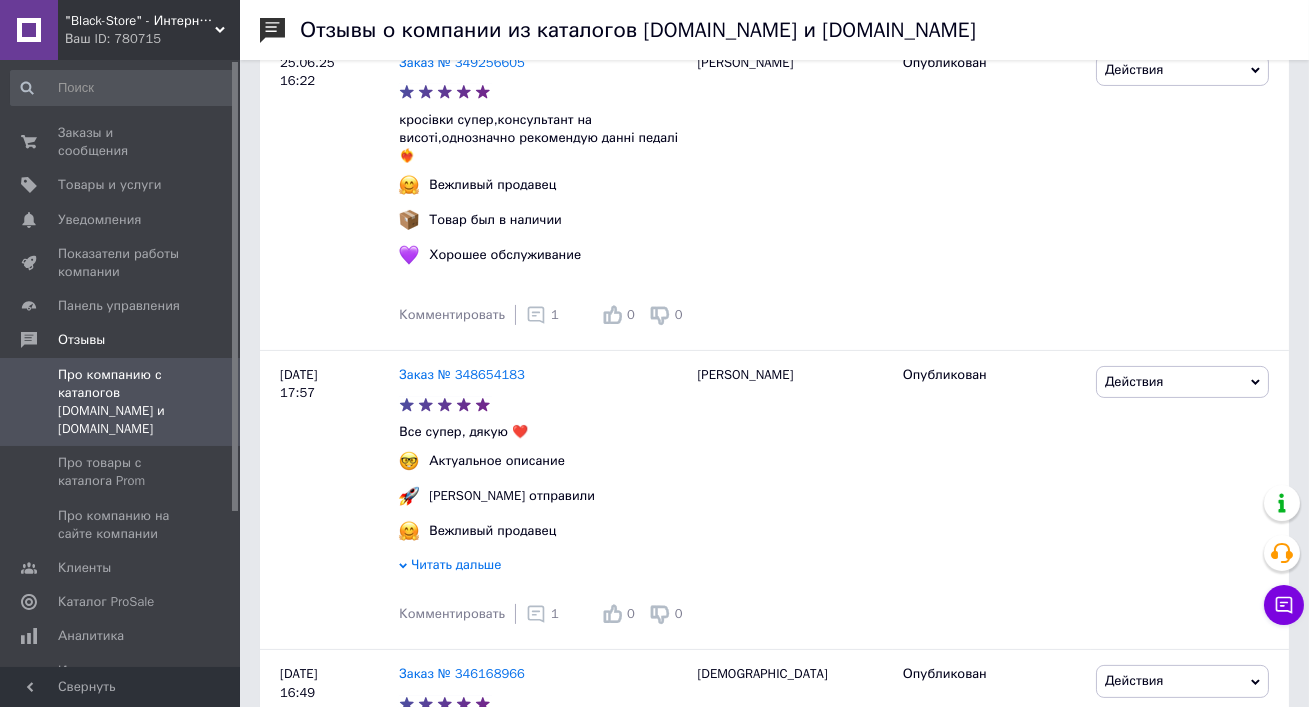 scroll, scrollTop: 1220, scrollLeft: 0, axis: vertical 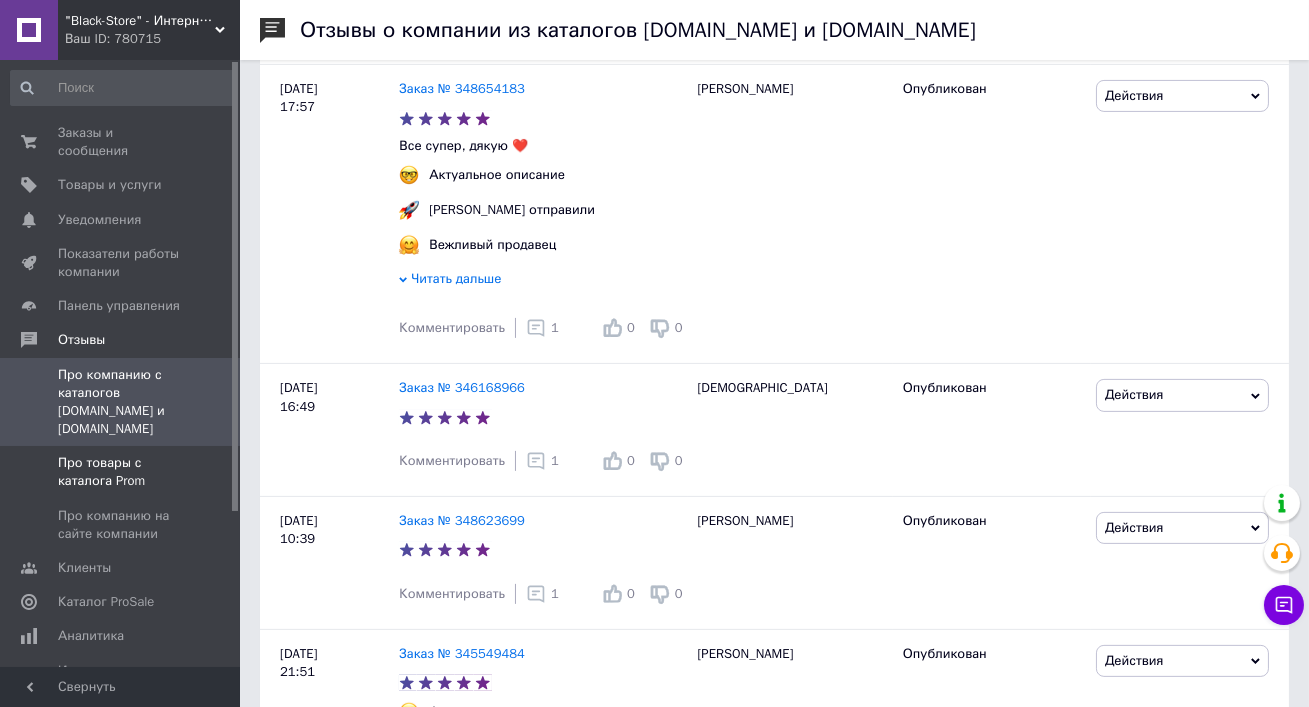 click on "Про товары с каталога Prom" at bounding box center [121, 472] 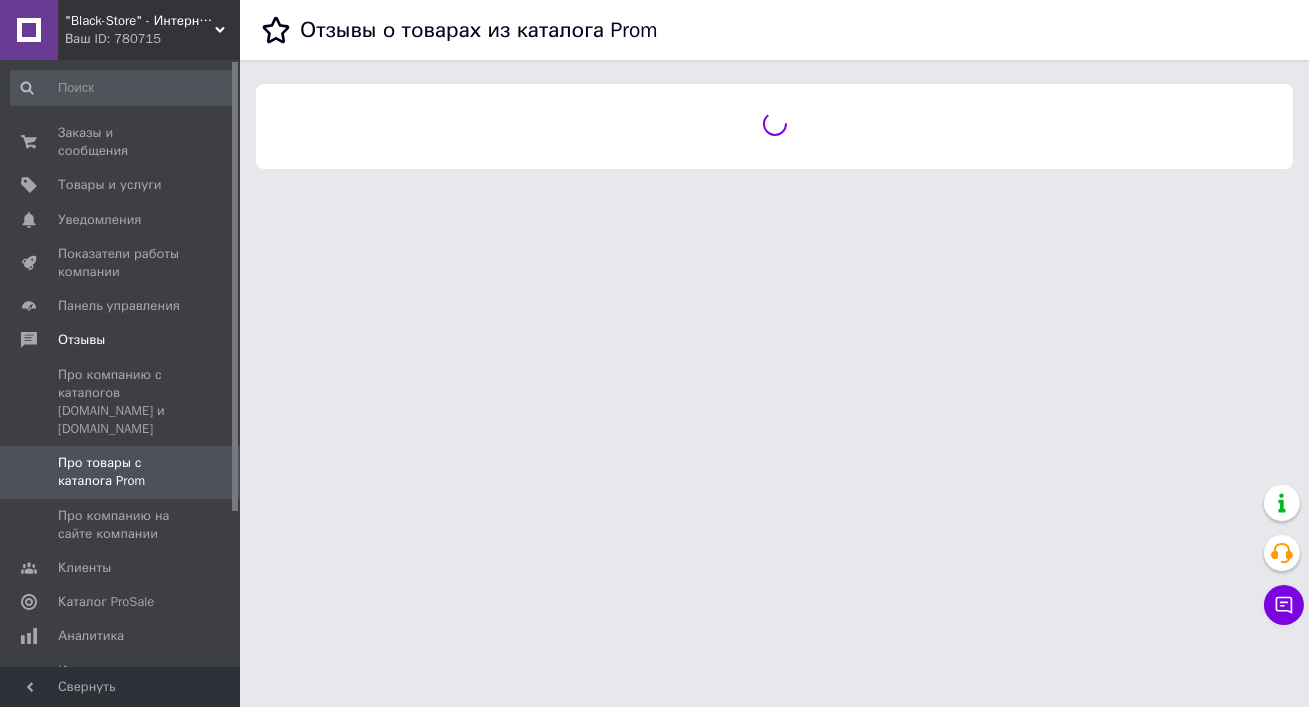 scroll, scrollTop: 0, scrollLeft: 0, axis: both 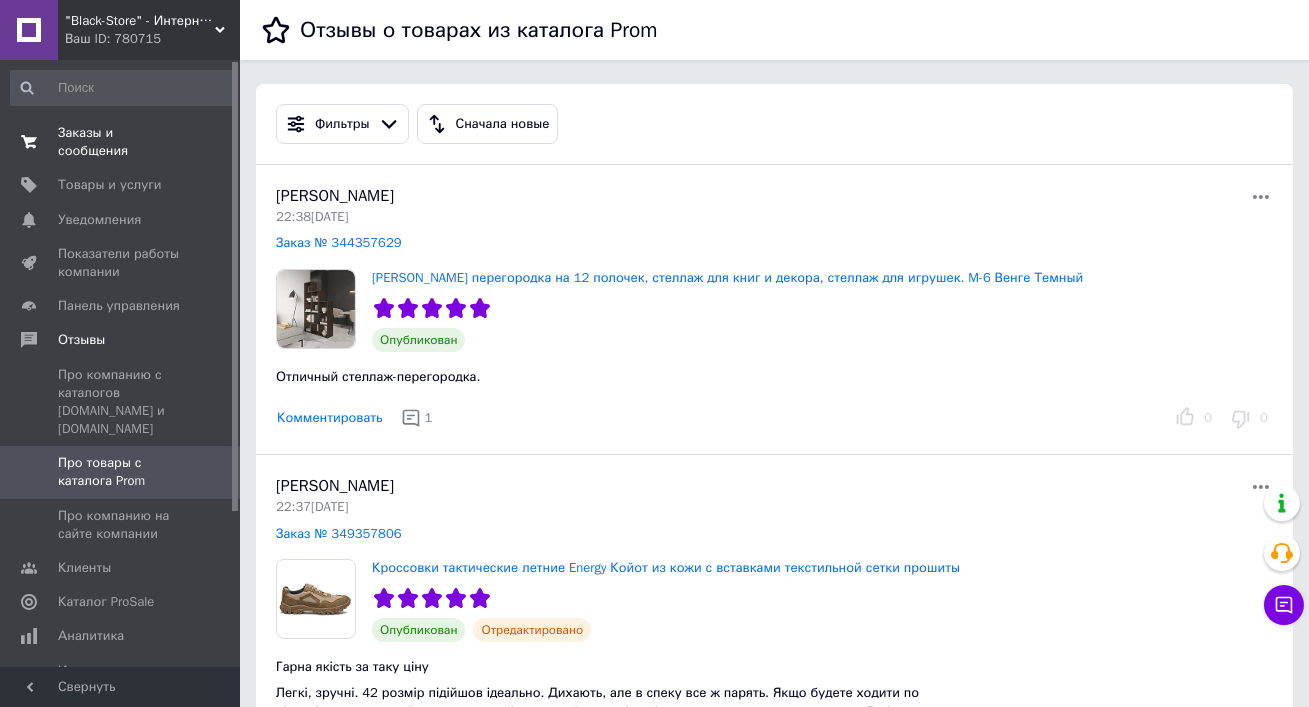 click on "Заказы и сообщения 0 0" at bounding box center (122, 142) 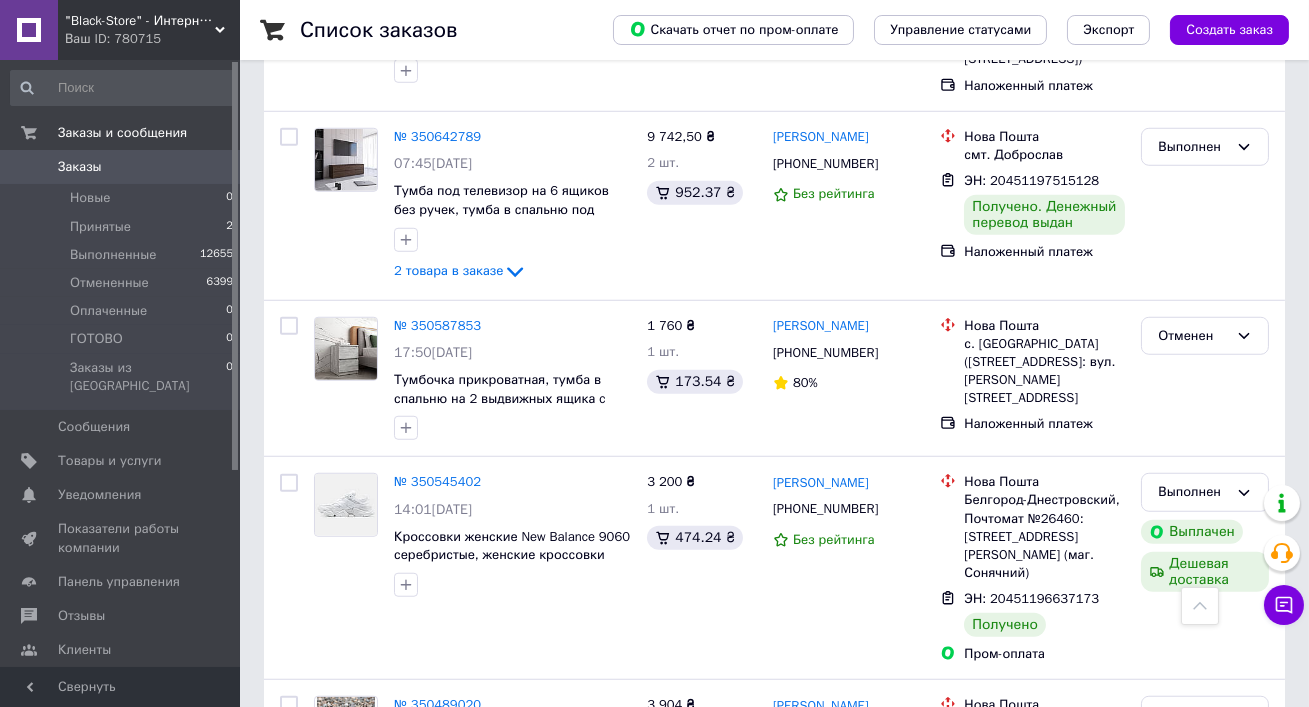 scroll, scrollTop: 3061, scrollLeft: 0, axis: vertical 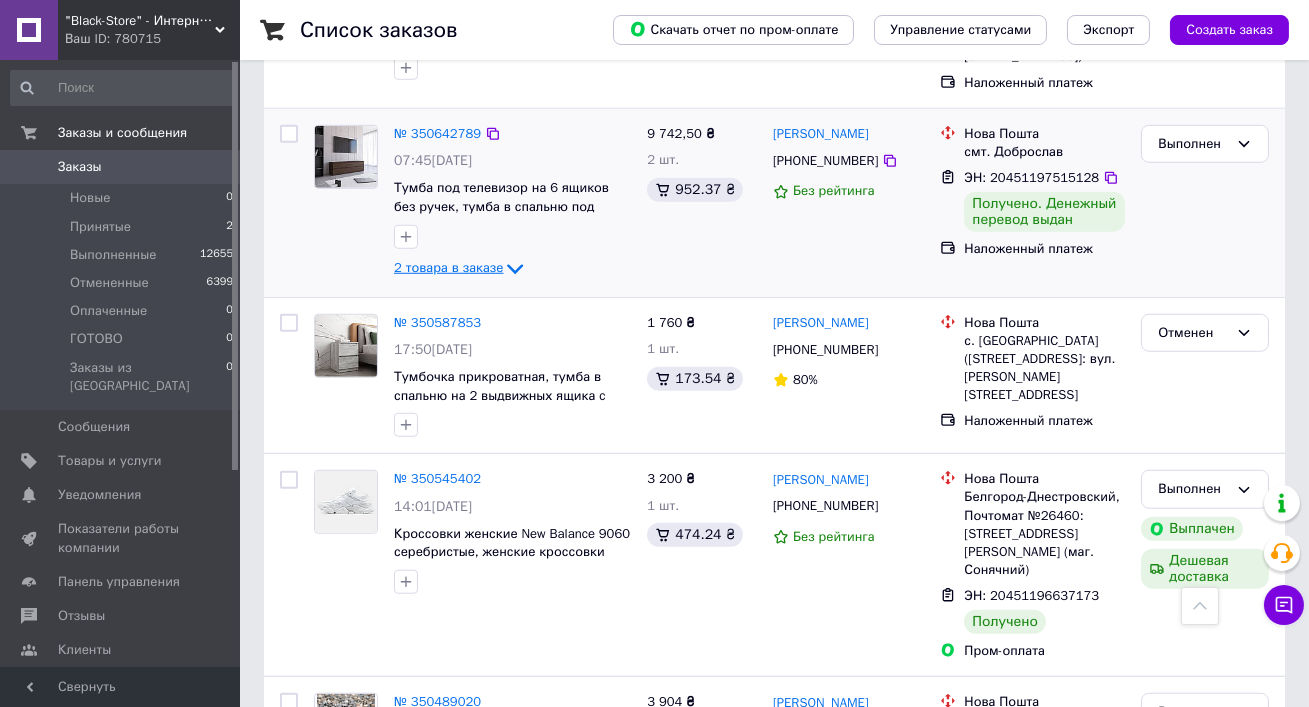 click on "2 товара в заказе" at bounding box center [460, 267] 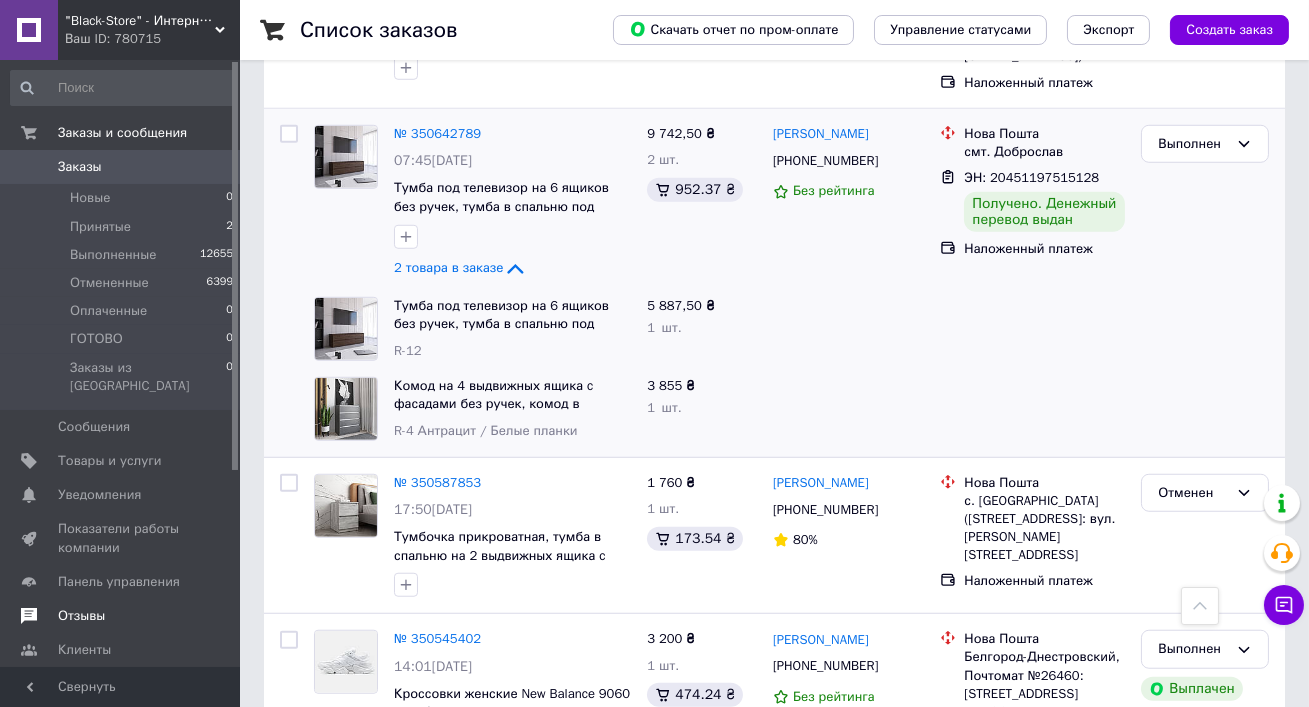 click on "Отзывы" at bounding box center (81, 616) 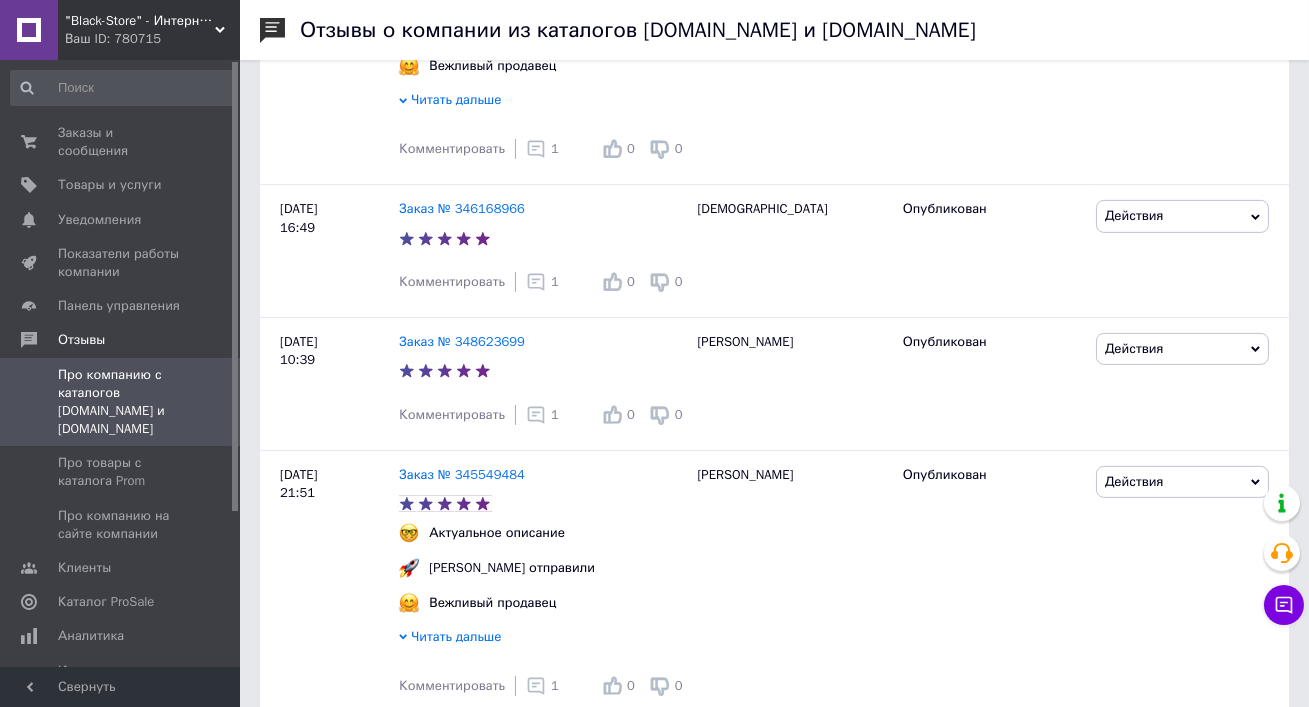 scroll, scrollTop: 1685, scrollLeft: 0, axis: vertical 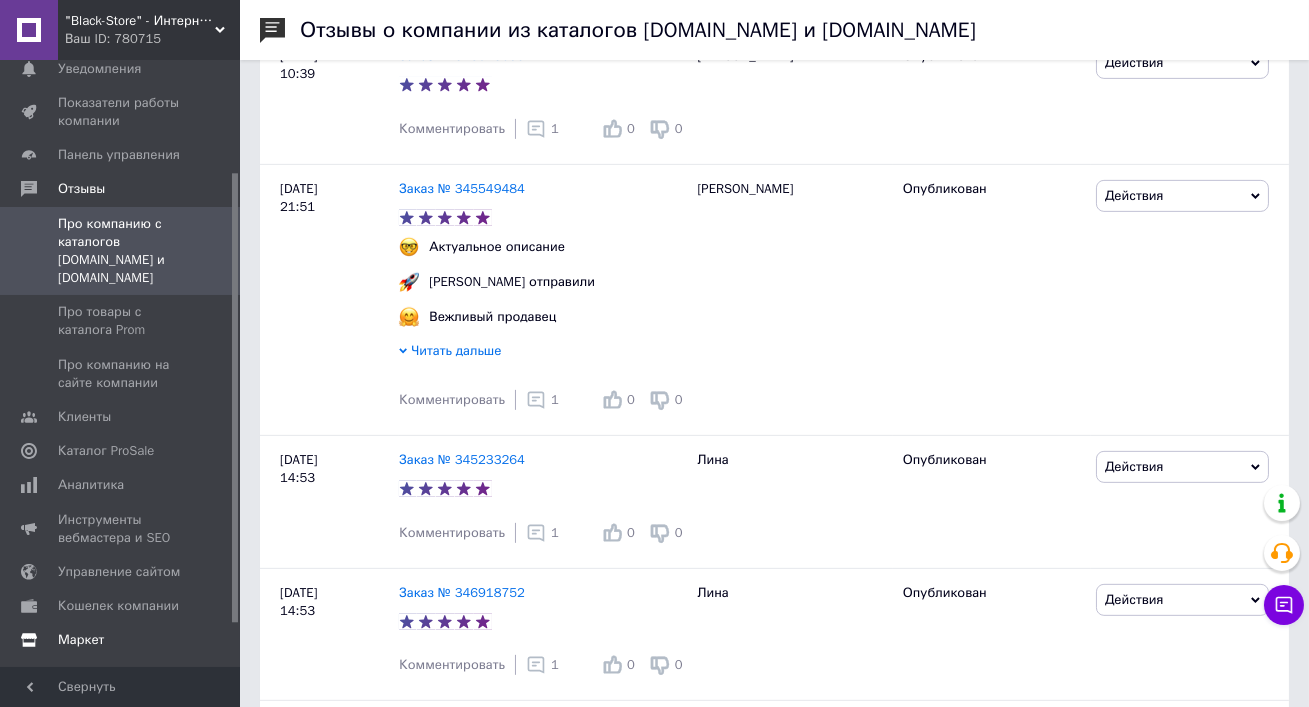 click on "Маркет" at bounding box center (81, 640) 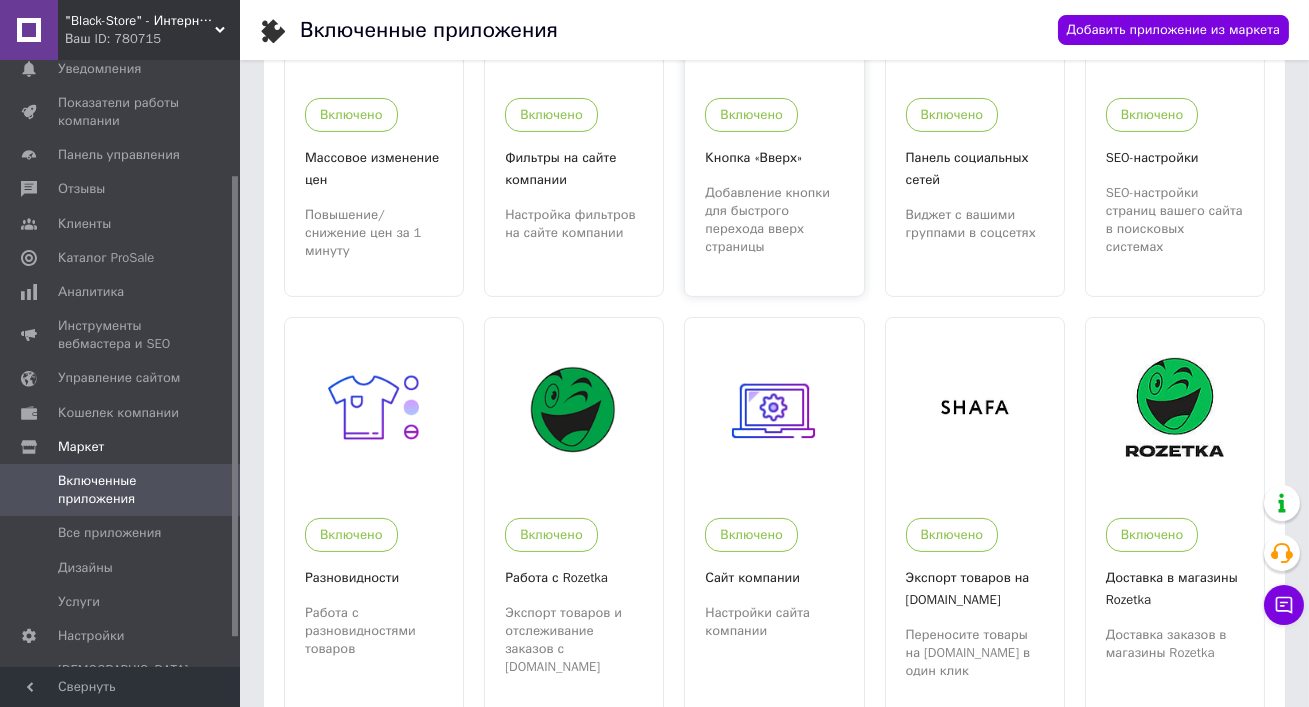 scroll, scrollTop: 1162, scrollLeft: 0, axis: vertical 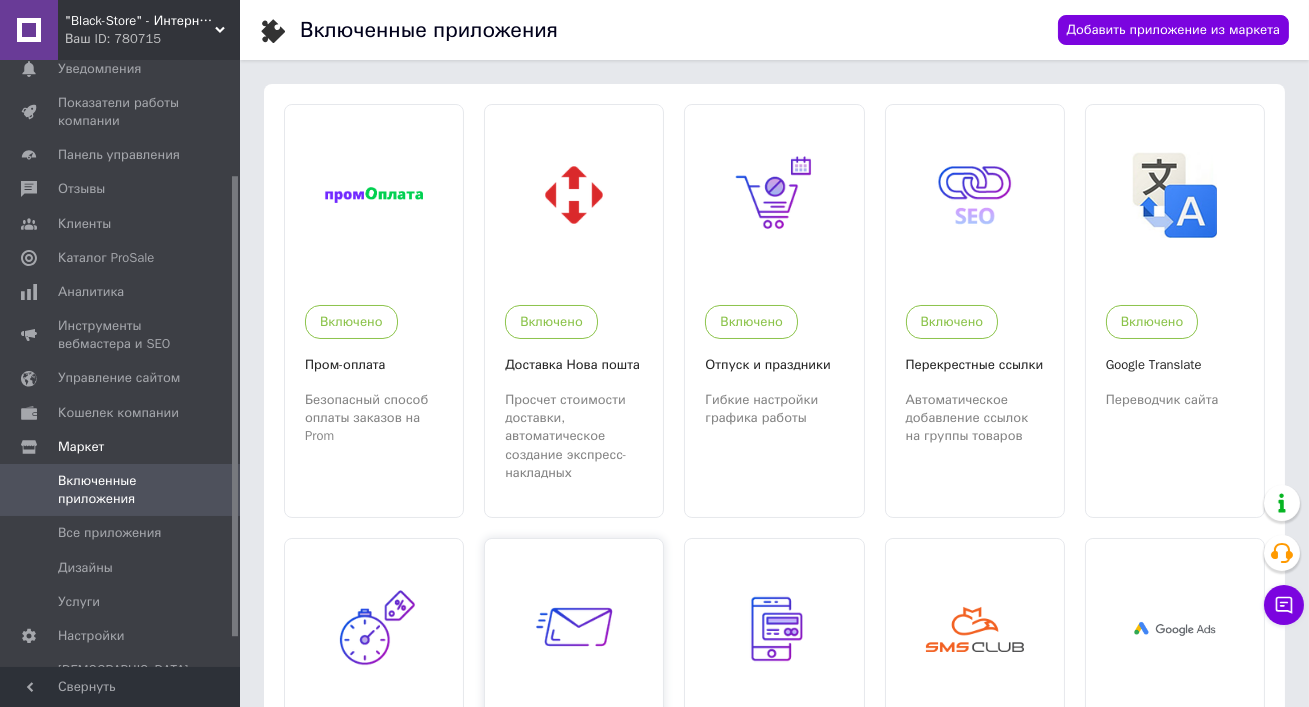 click at bounding box center (574, 629) 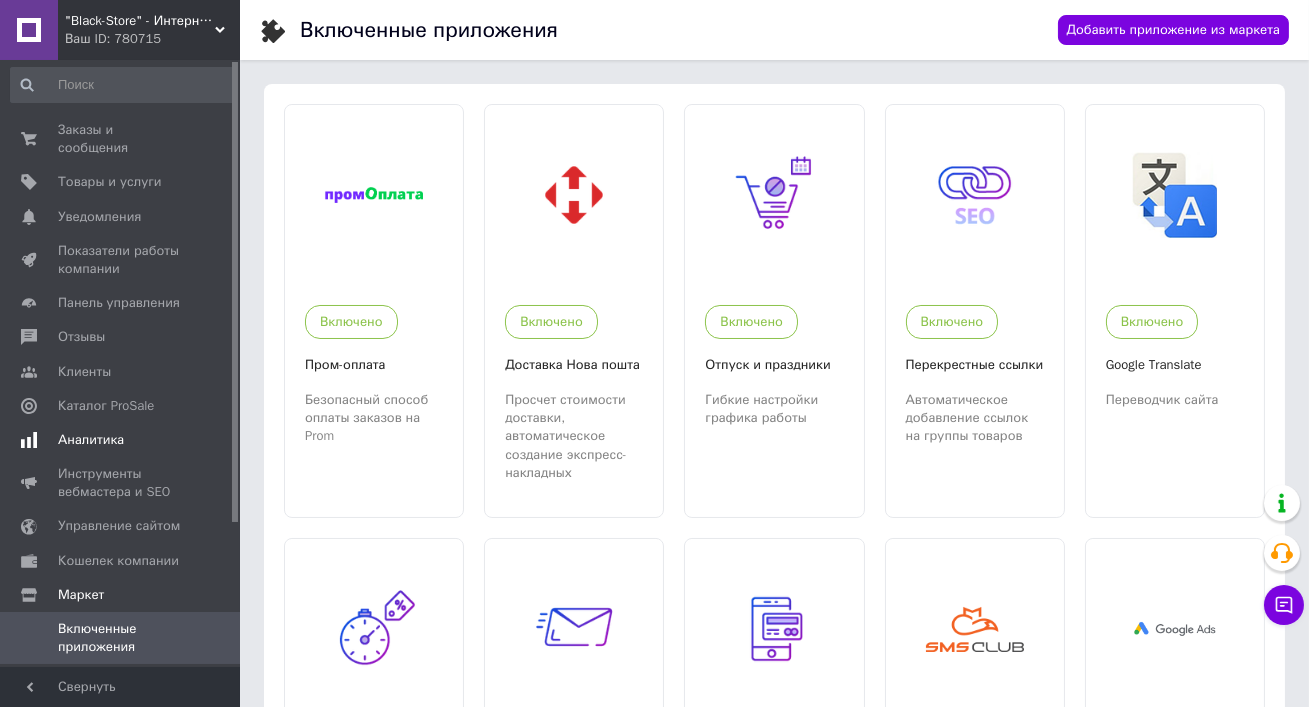 scroll, scrollTop: 0, scrollLeft: 0, axis: both 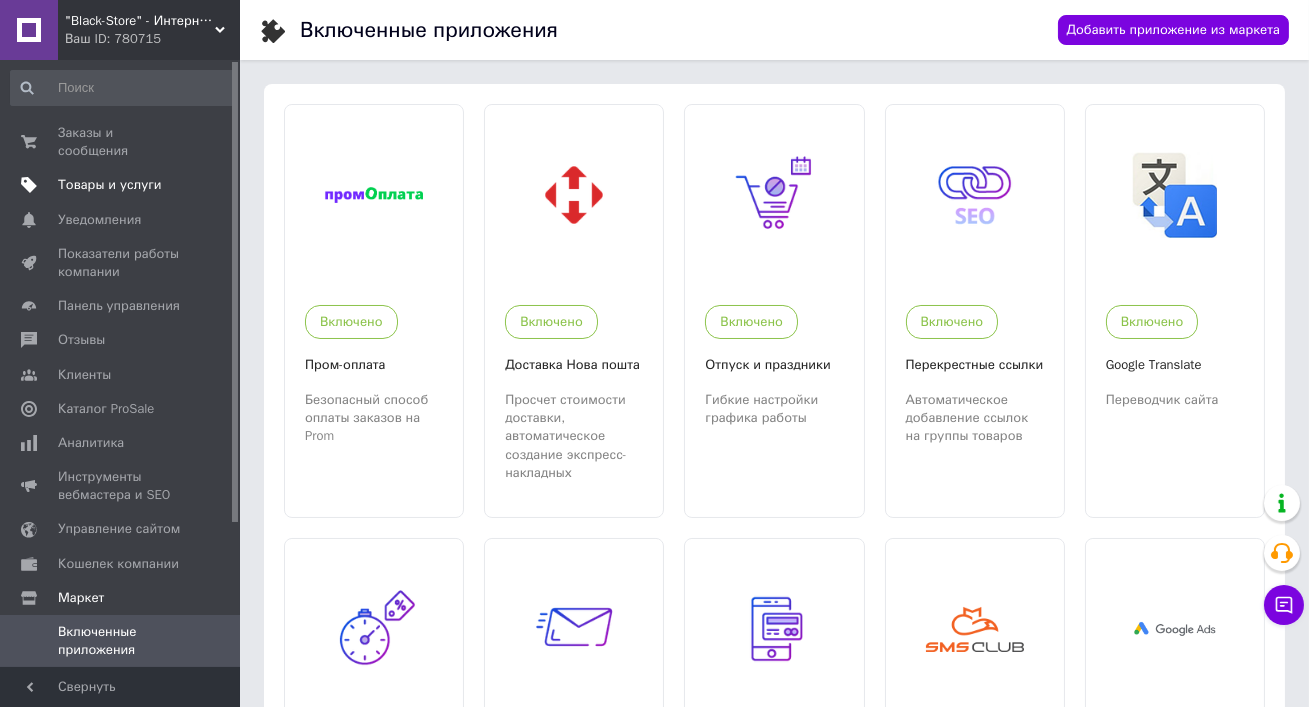 click on "Товары и услуги" at bounding box center [110, 185] 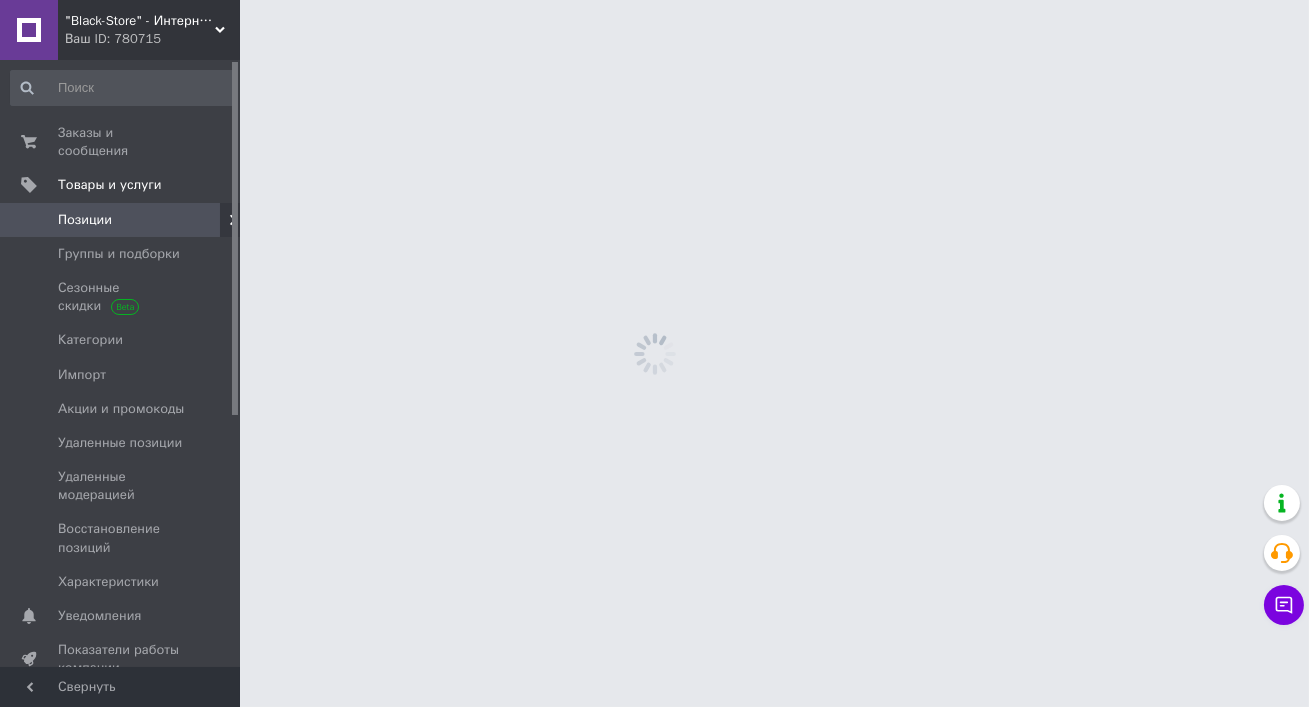 click on "Ваш ID: 780715" at bounding box center (152, 39) 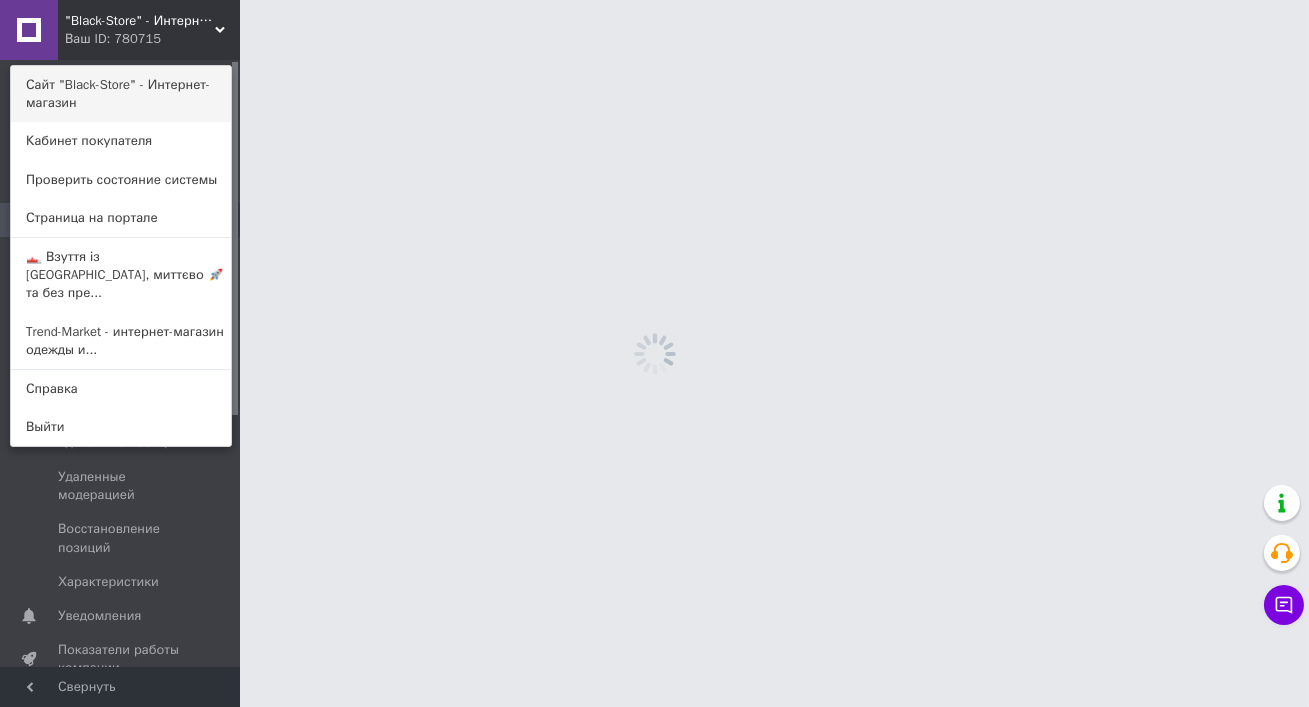 click on "Сайт "Black-Store" - Интернет-магазин" at bounding box center (121, 94) 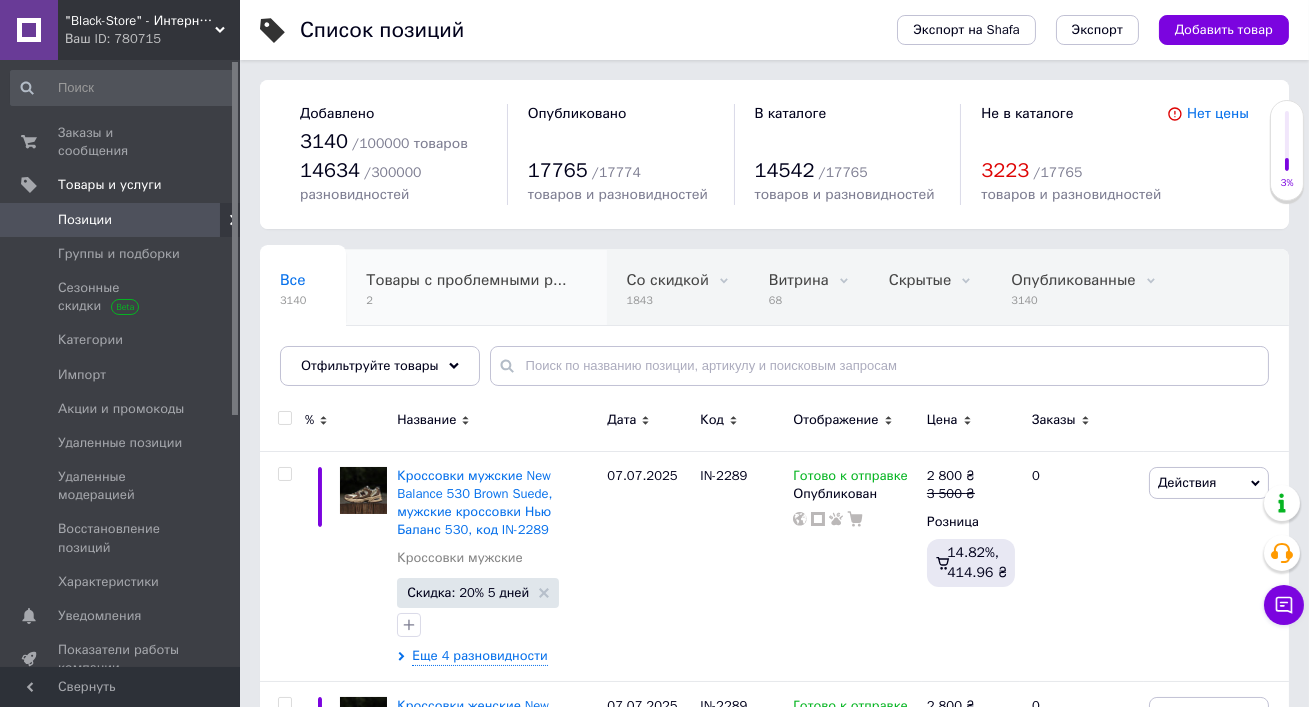 scroll, scrollTop: 0, scrollLeft: 67, axis: horizontal 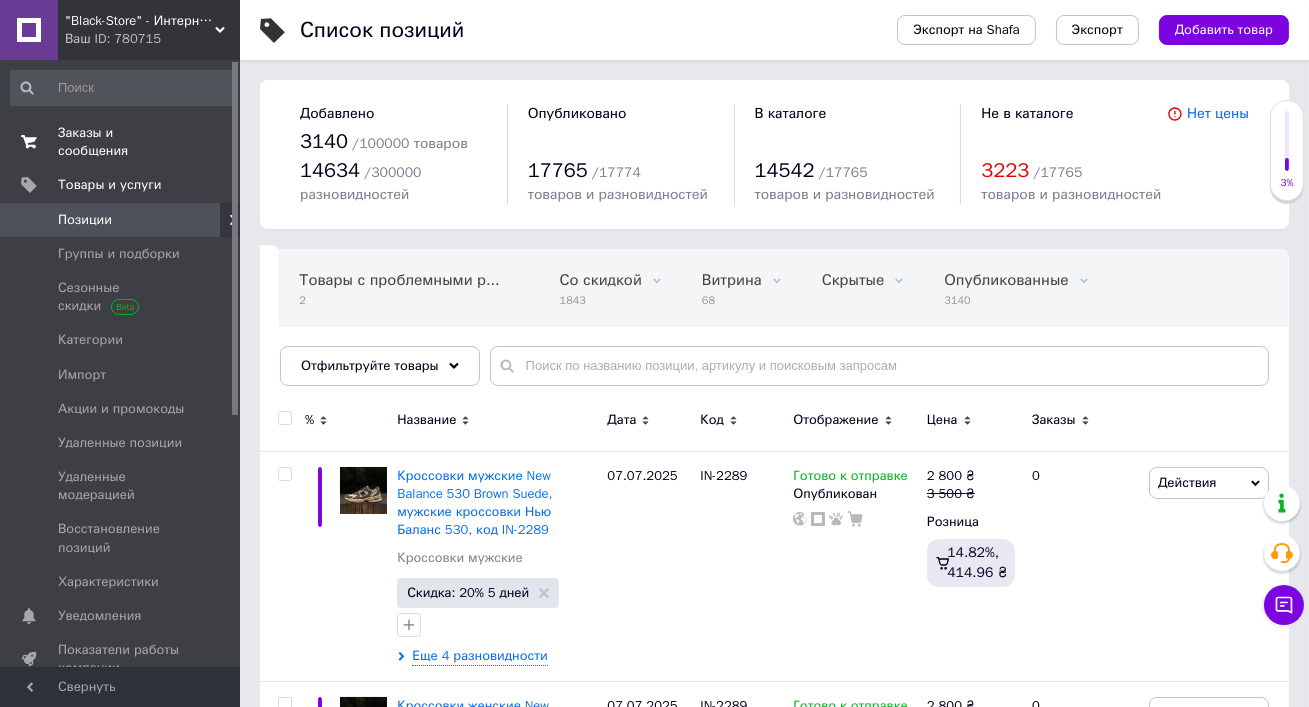 click on "Заказы и сообщения" at bounding box center [121, 142] 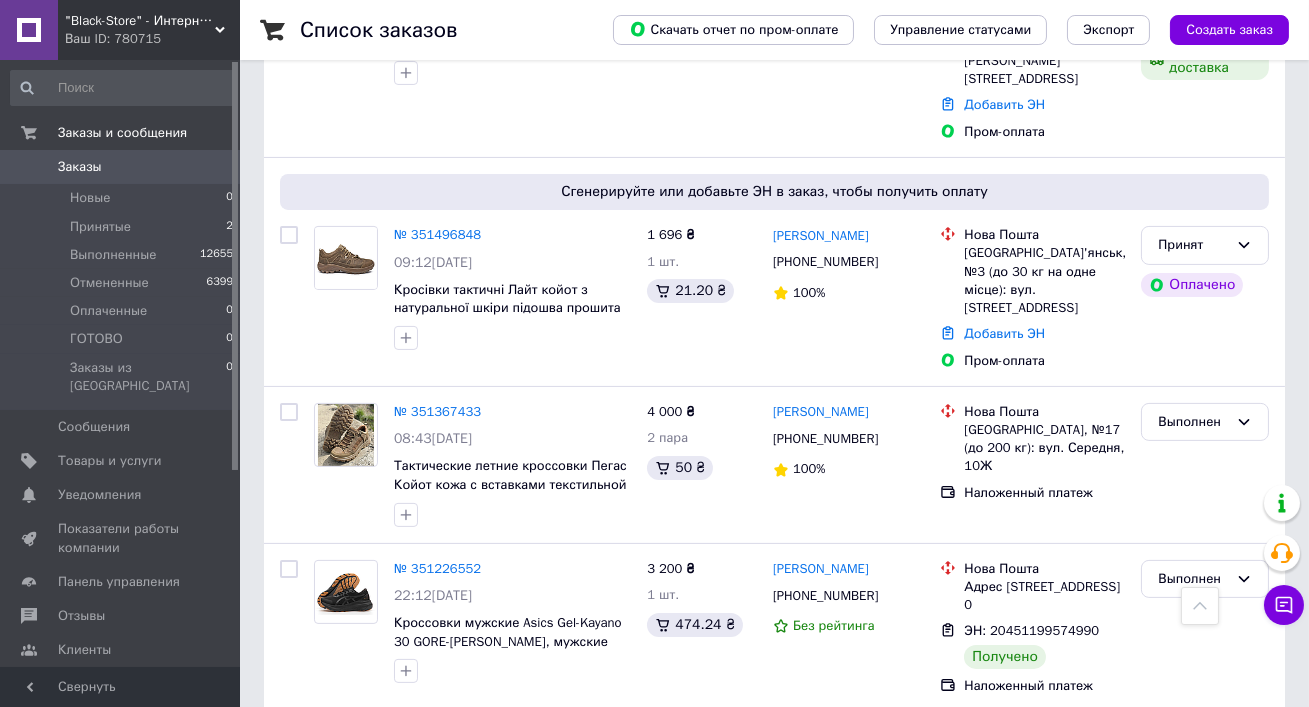 scroll, scrollTop: 898, scrollLeft: 0, axis: vertical 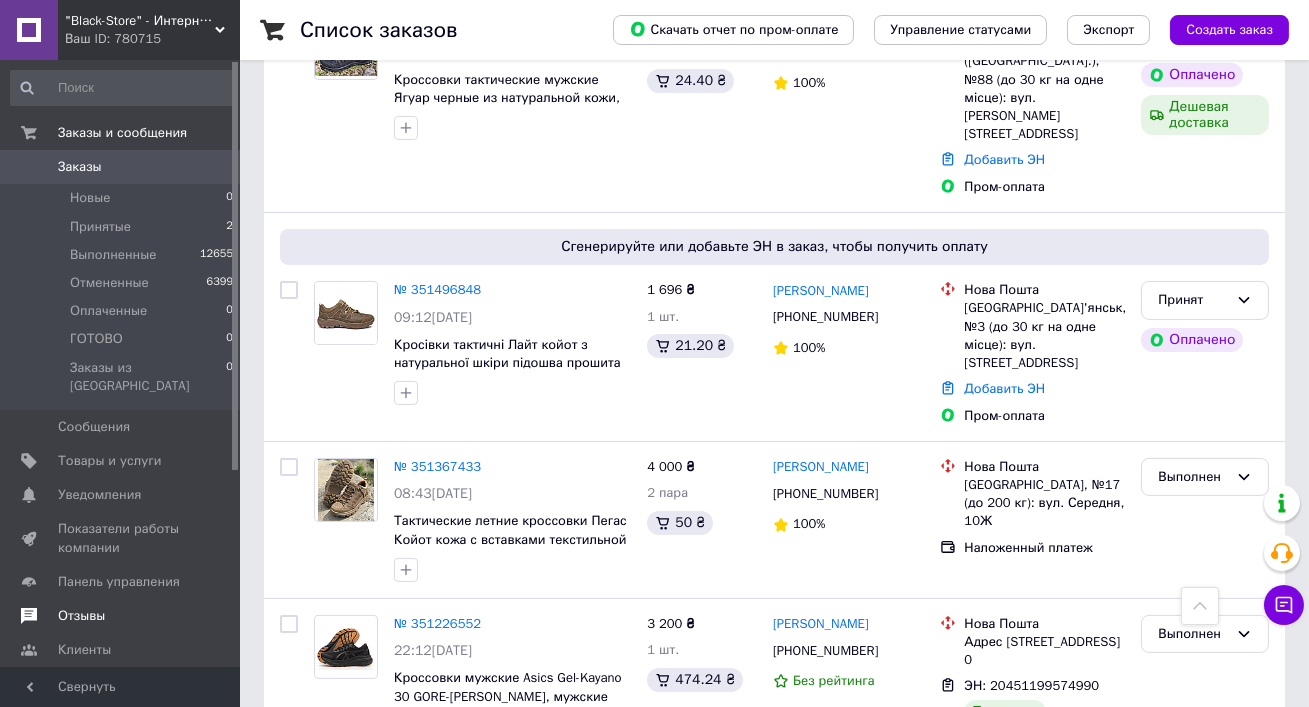 click on "Отзывы" at bounding box center [121, 616] 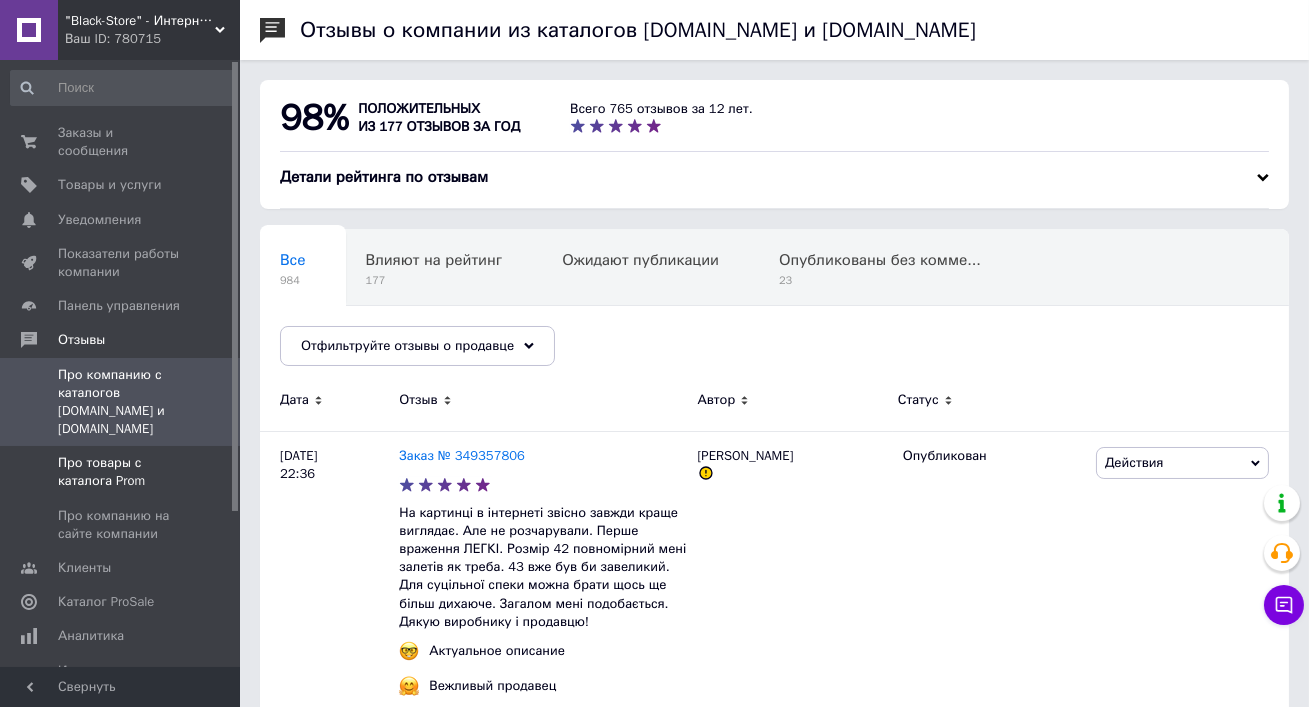 click on "Про товары с каталога Prom" at bounding box center (121, 472) 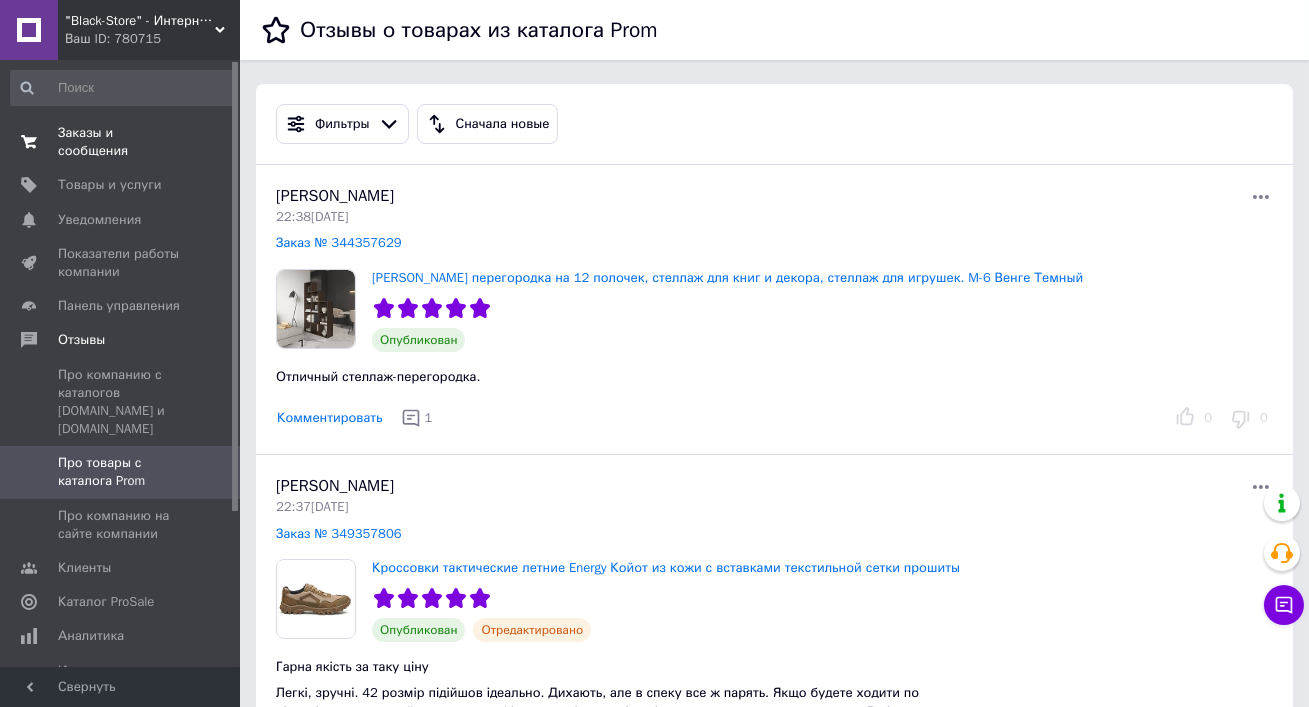 click on "Заказы и сообщения" at bounding box center [121, 142] 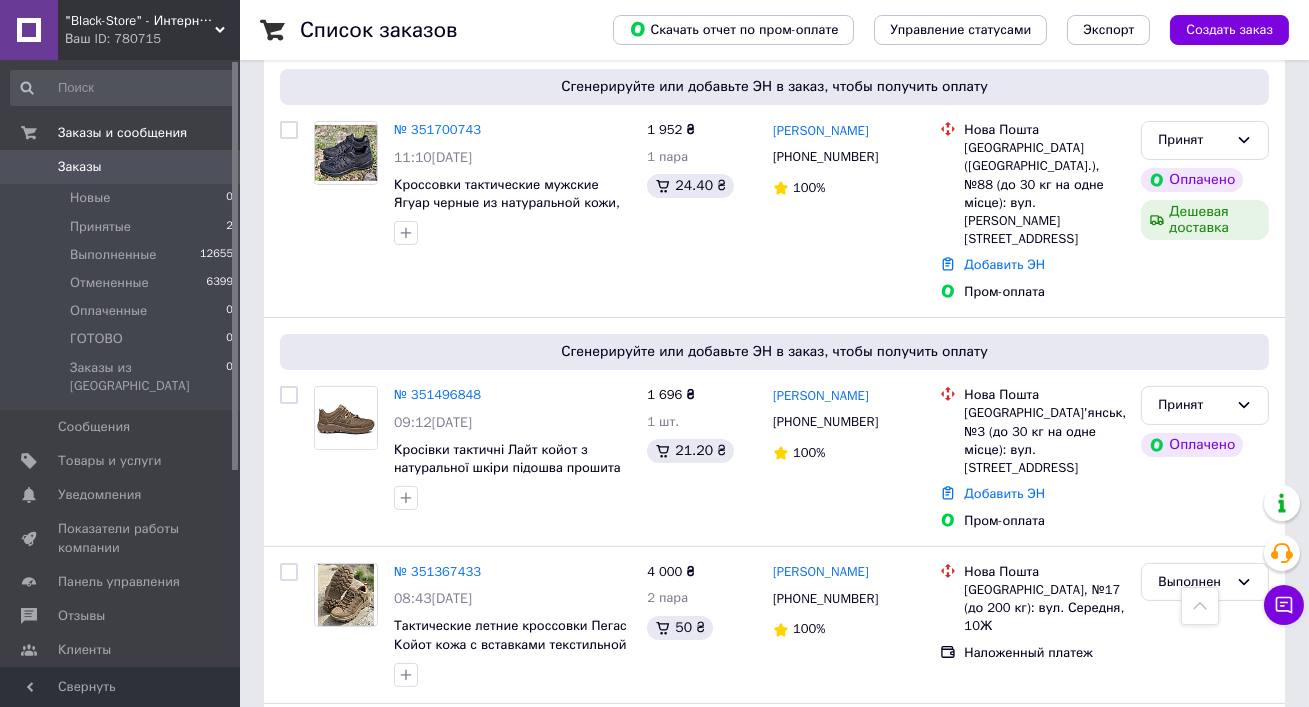 scroll, scrollTop: 543, scrollLeft: 0, axis: vertical 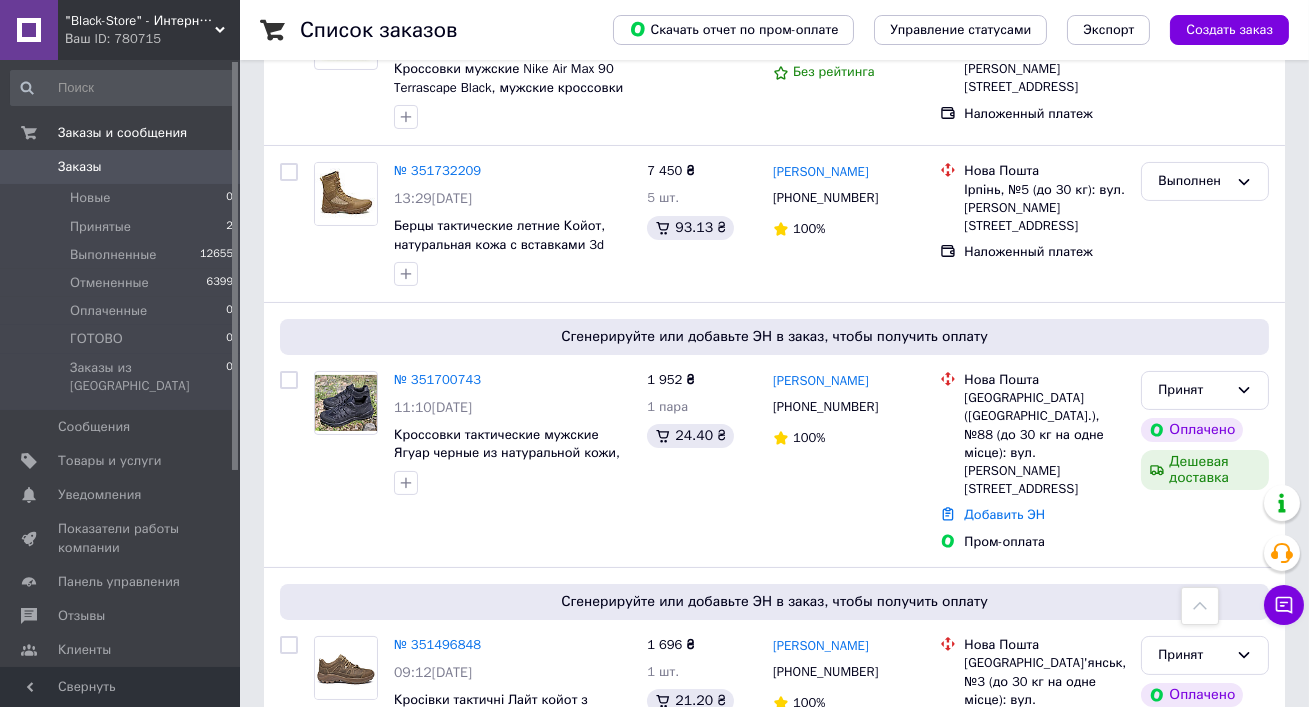 click on ""Black-Store" - Интернет-магазин" at bounding box center (140, 21) 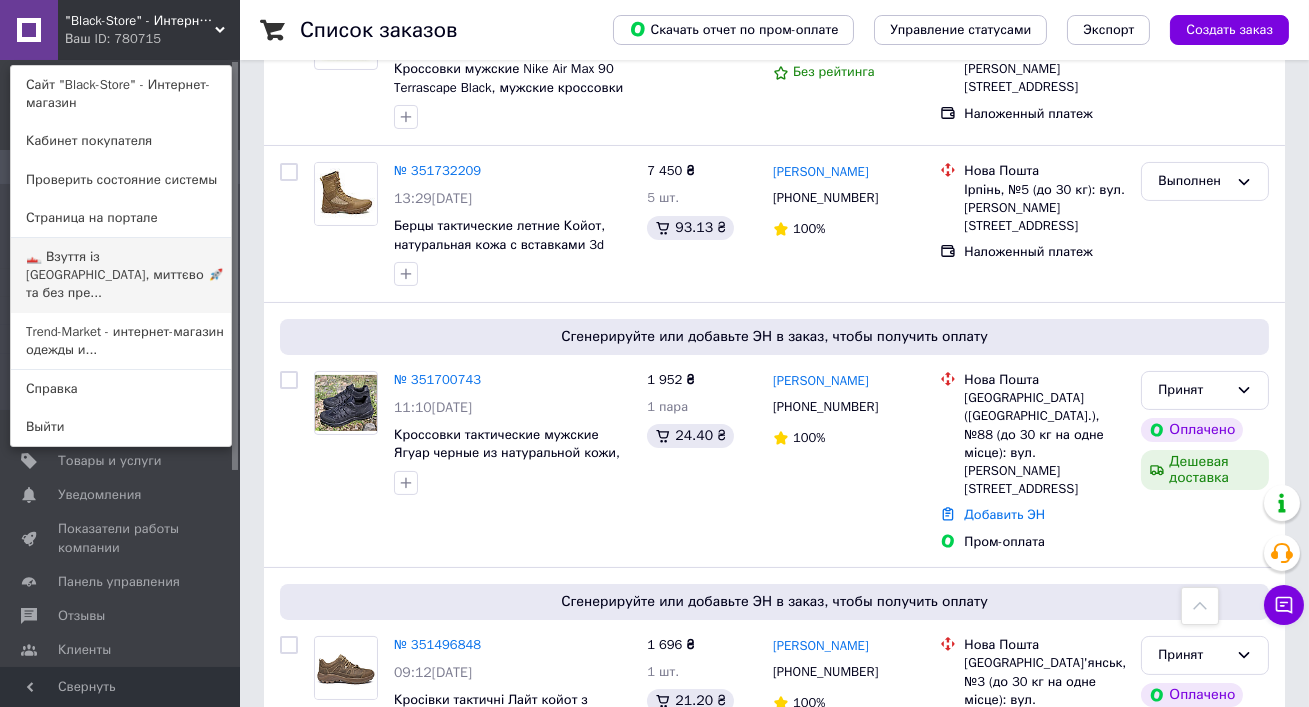 click on "👟 Взуття із Польщі, миттєво 🚀 та без пре..." at bounding box center [121, 275] 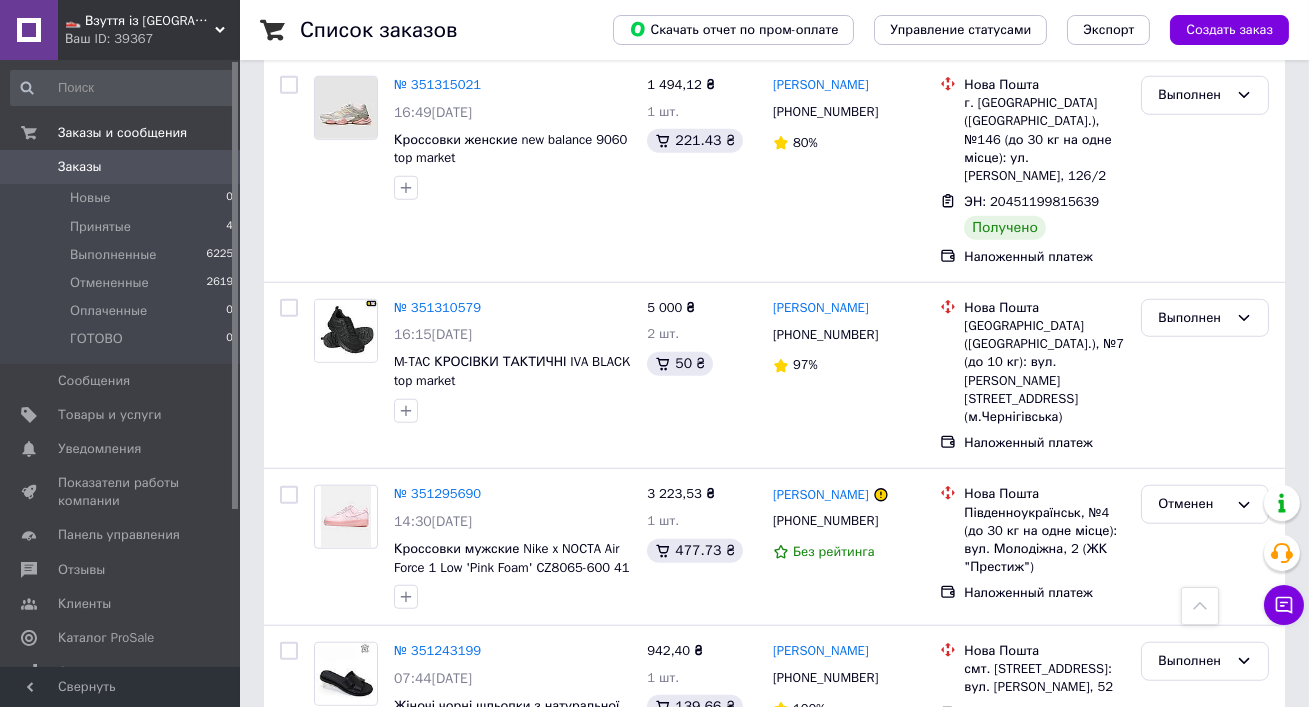 scroll, scrollTop: 3458, scrollLeft: 0, axis: vertical 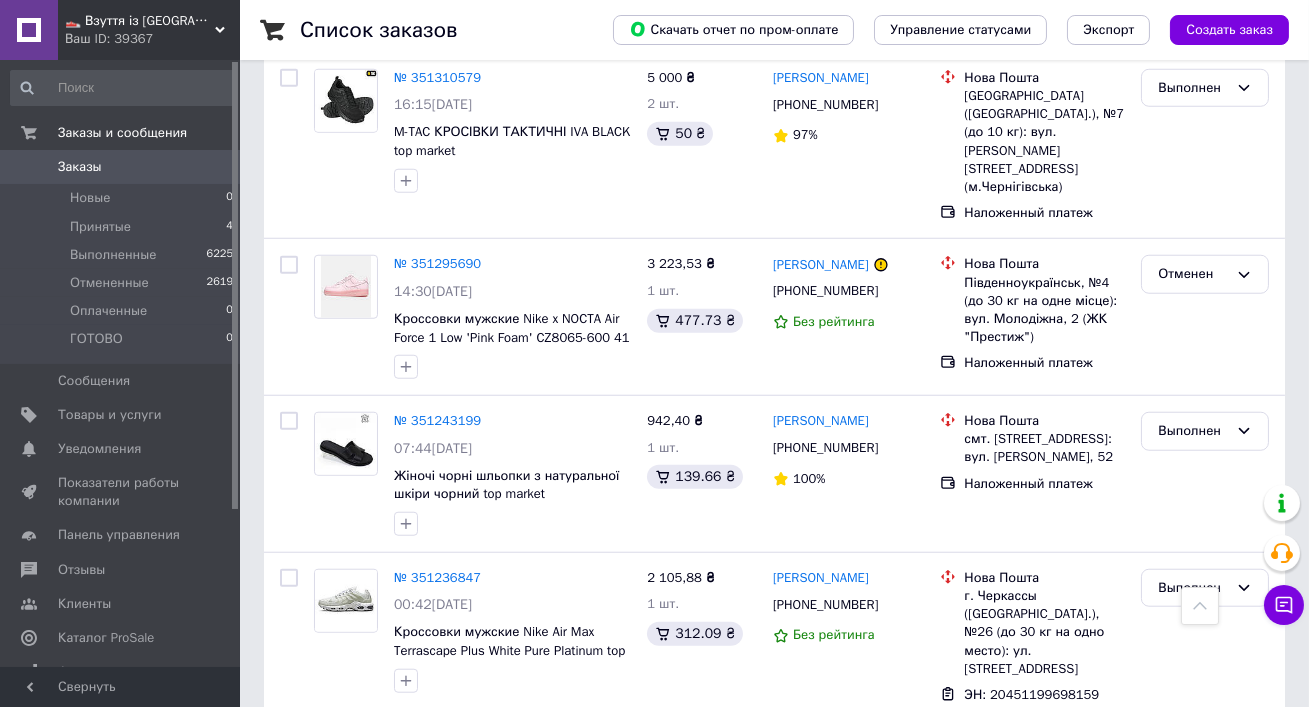 click on "2" at bounding box center [327, 820] 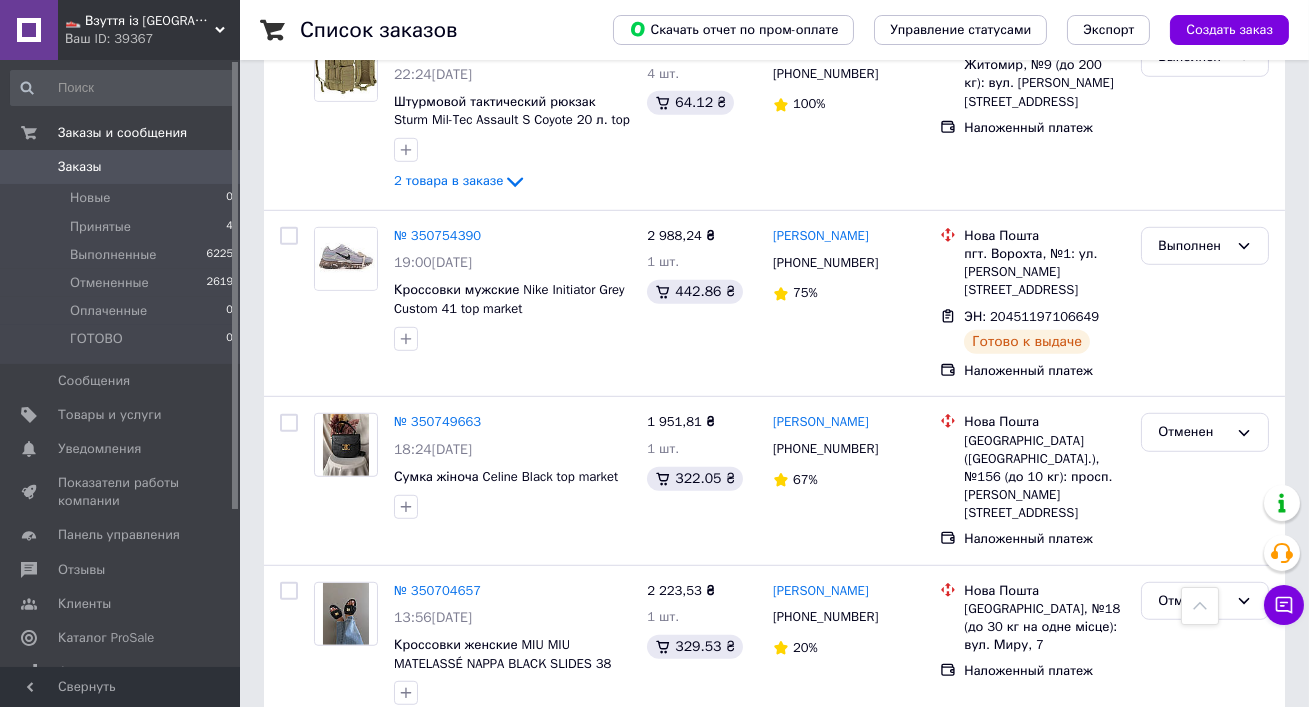 scroll, scrollTop: 2539, scrollLeft: 0, axis: vertical 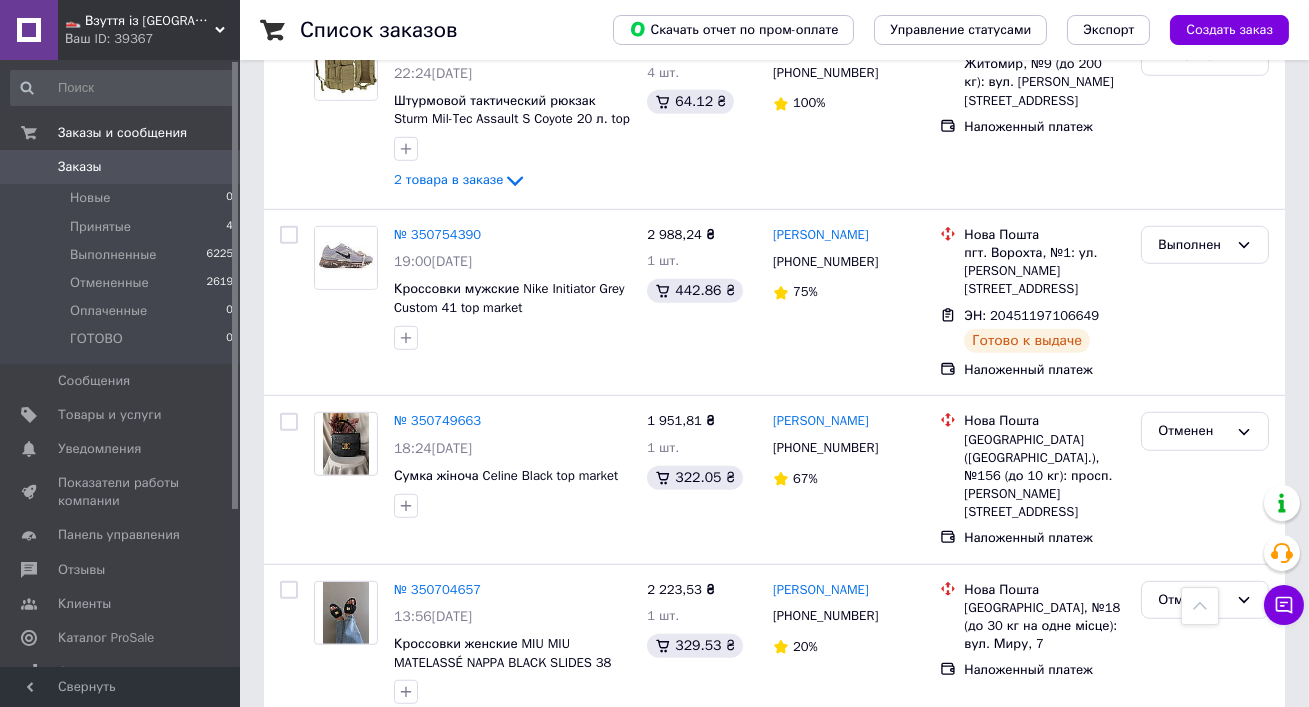 click on "👟 Взуття із [GEOGRAPHIC_DATA], миттєво 🚀 та без предоплат" at bounding box center (140, 21) 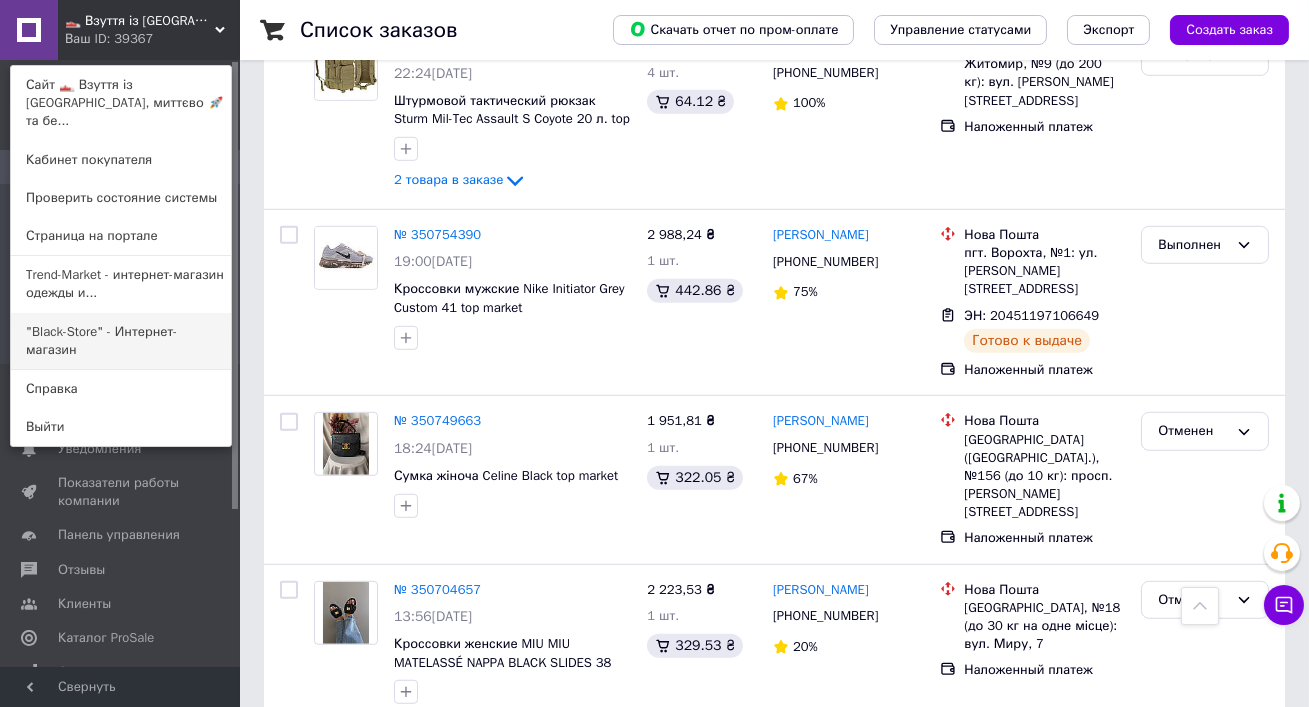 click on ""Black-Store" - Интернет-магазин" at bounding box center (121, 341) 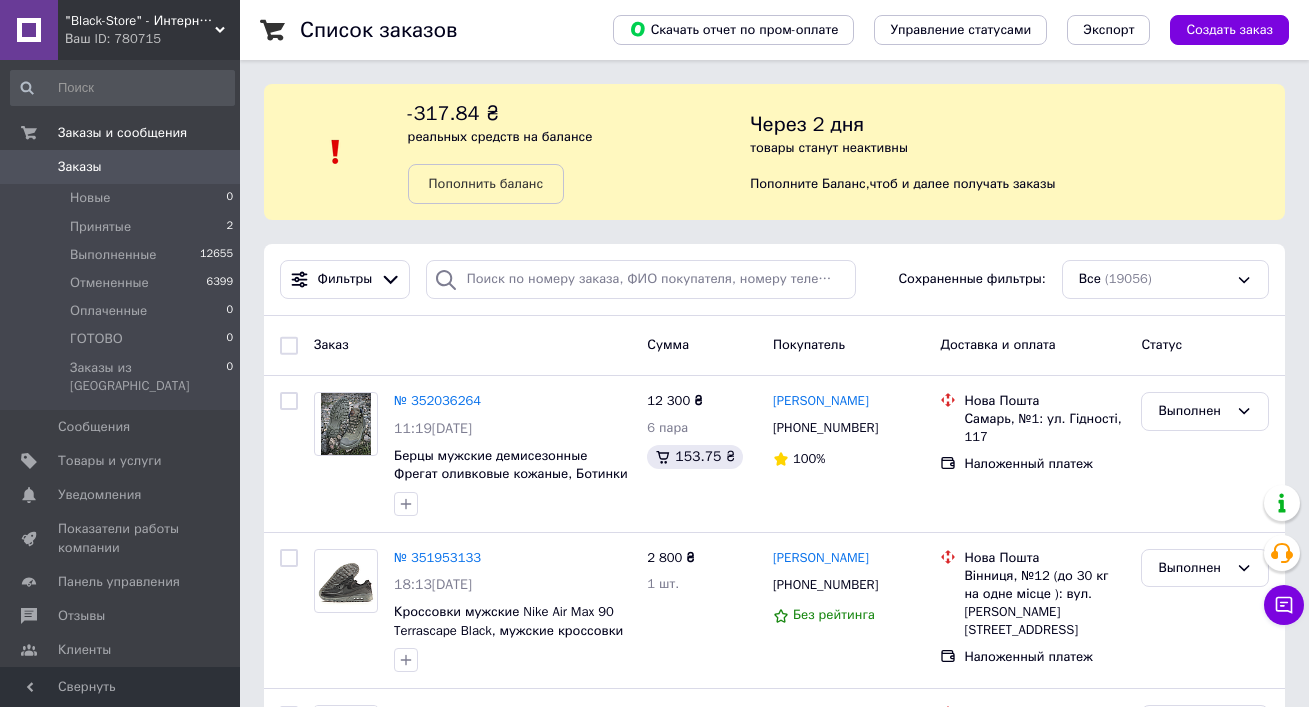 scroll, scrollTop: 0, scrollLeft: 0, axis: both 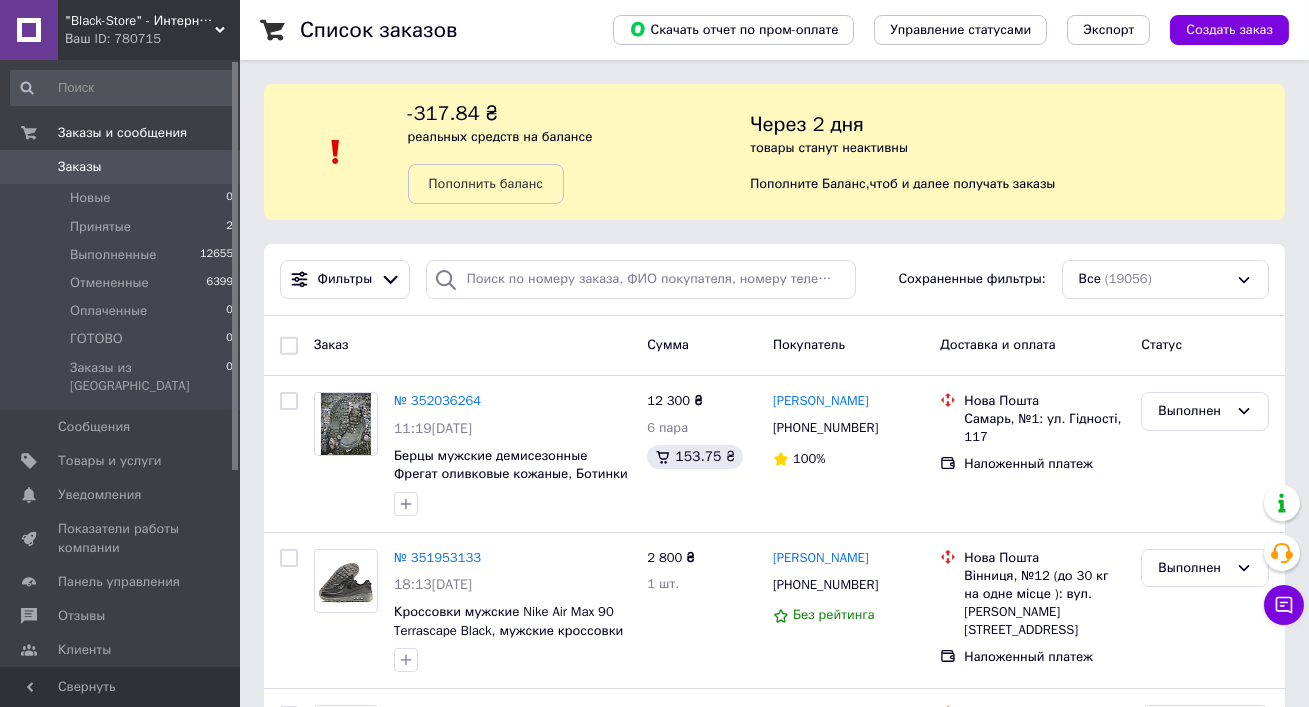 click on ""Black-Store" - Интернет-магазин" at bounding box center (140, 21) 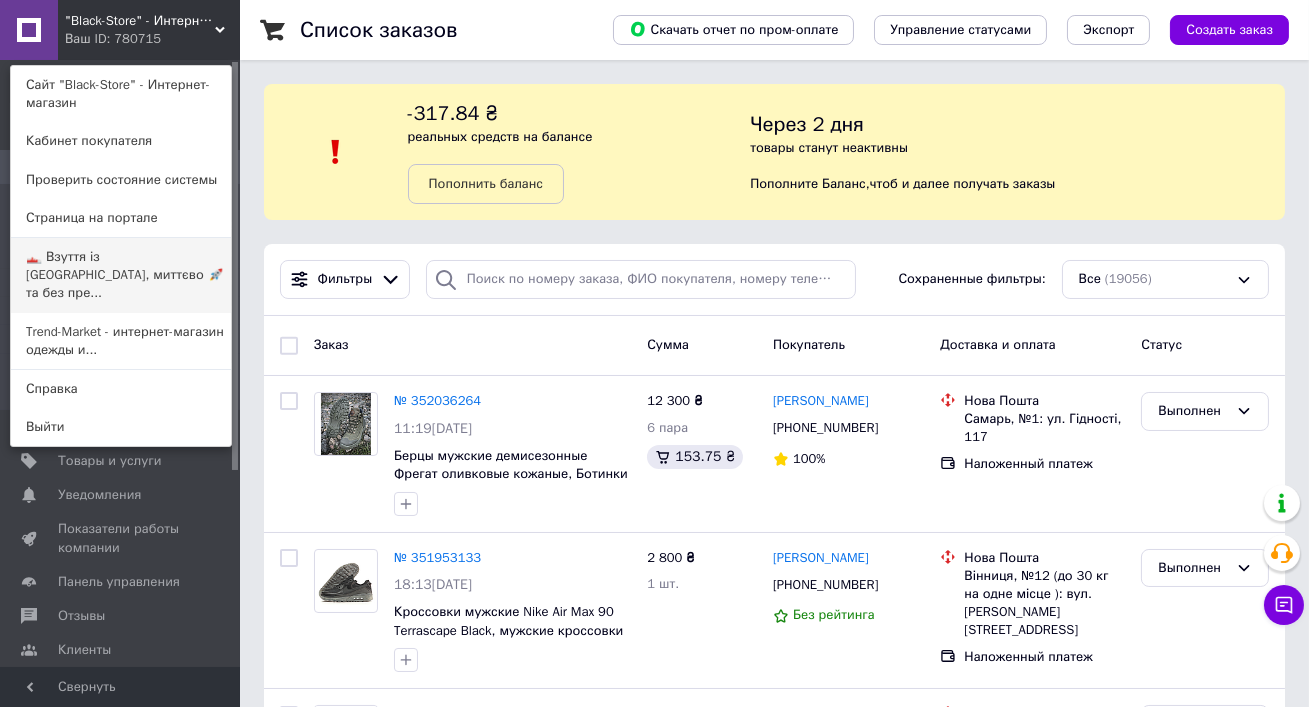 click on "👟 Взуття із [GEOGRAPHIC_DATA], миттєво 🚀 та без пре..." at bounding box center [121, 275] 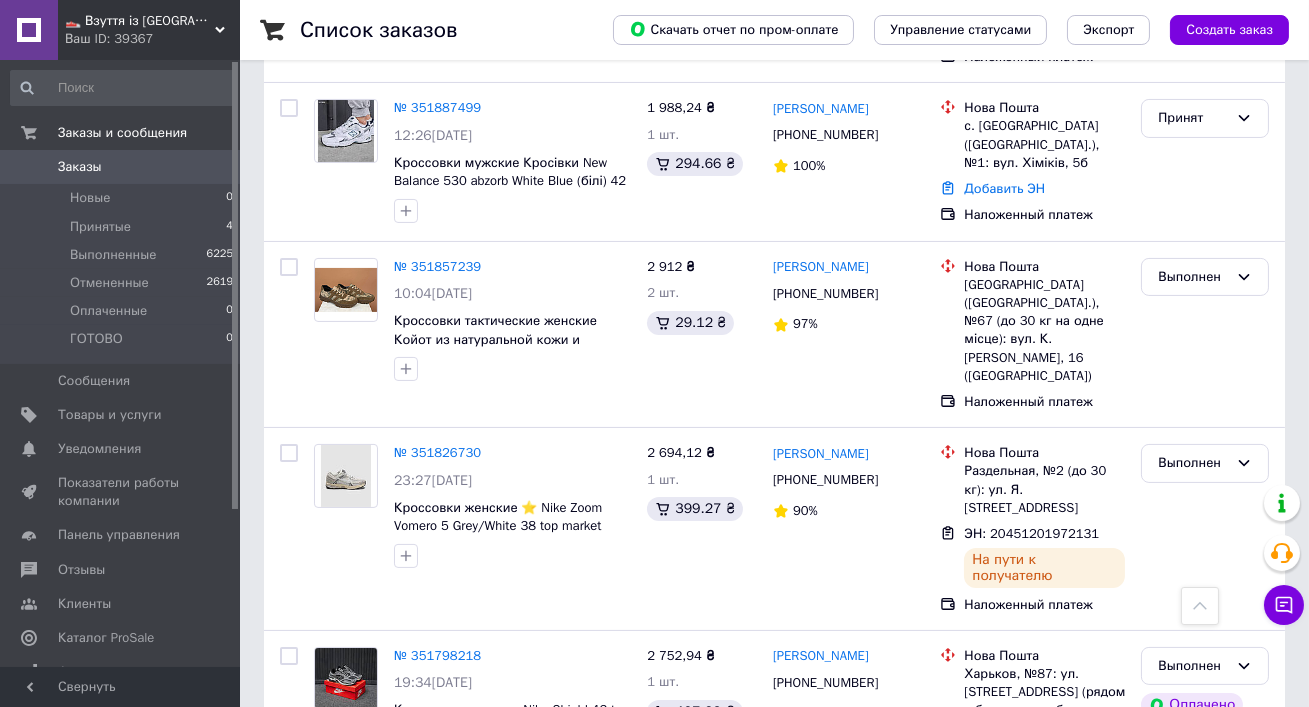 scroll, scrollTop: 639, scrollLeft: 0, axis: vertical 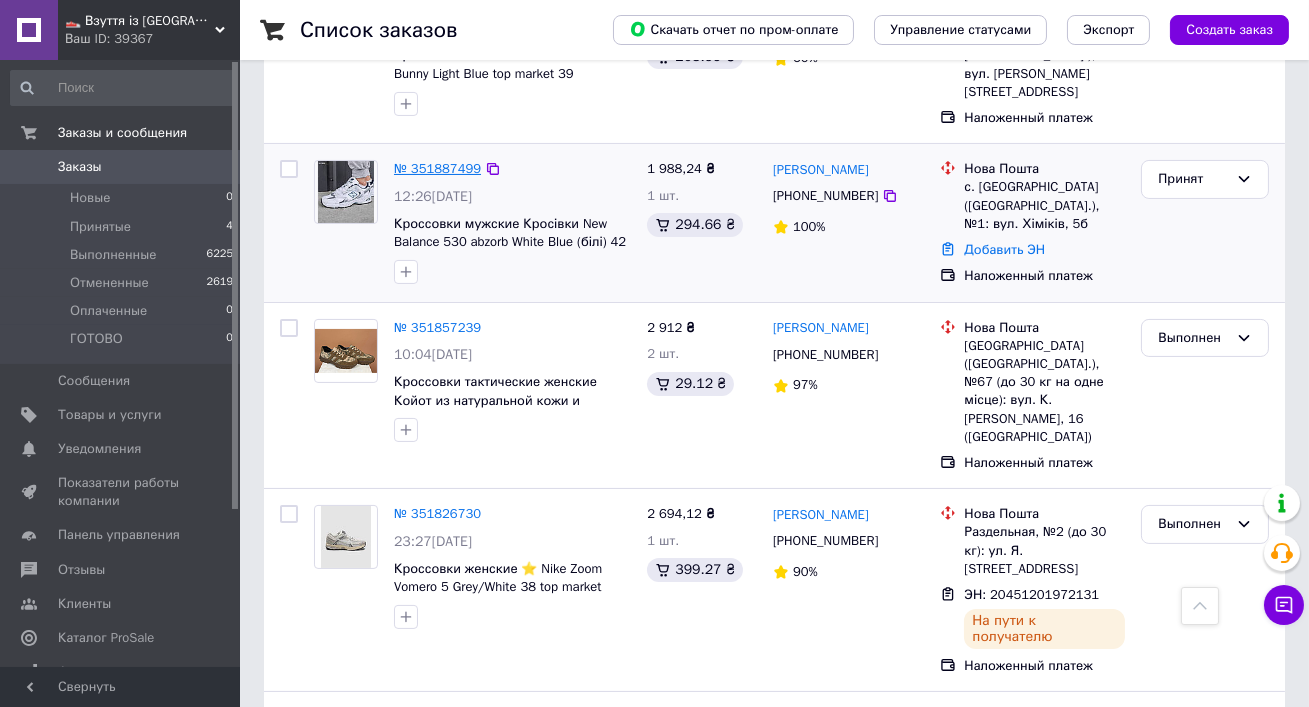 click on "№ 351887499" at bounding box center [437, 168] 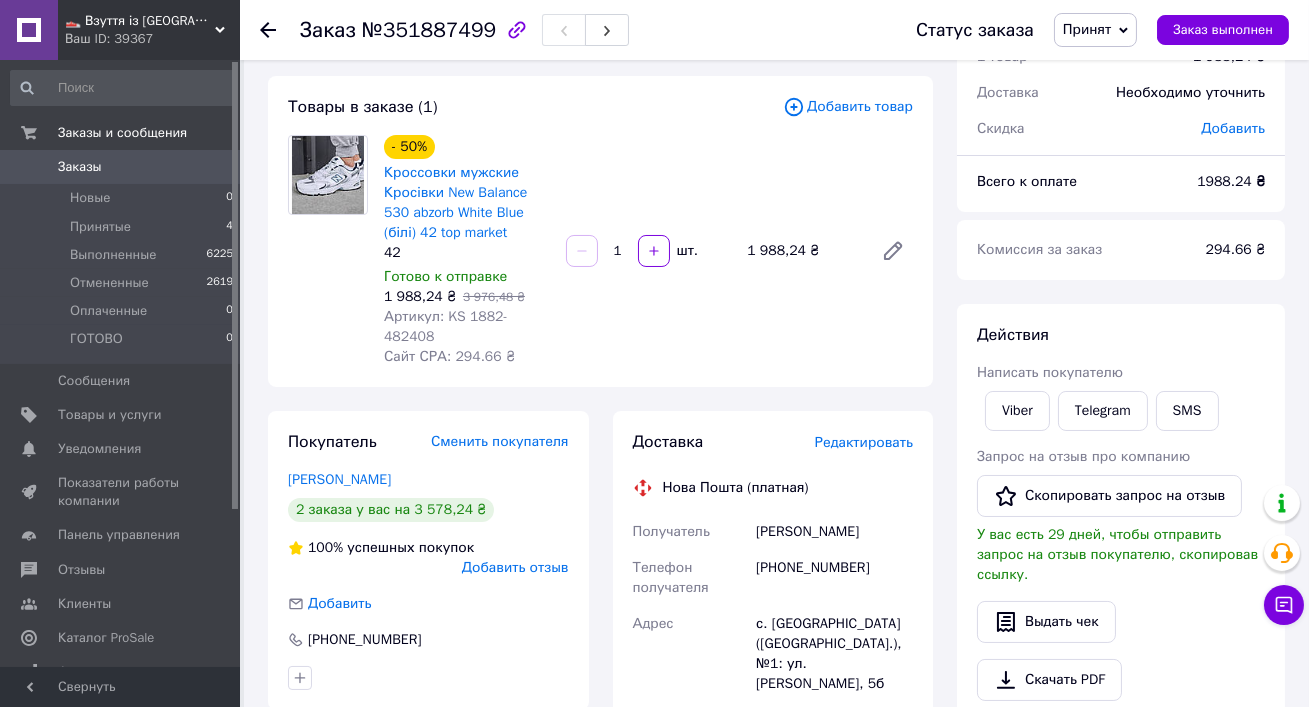 scroll, scrollTop: 105, scrollLeft: 0, axis: vertical 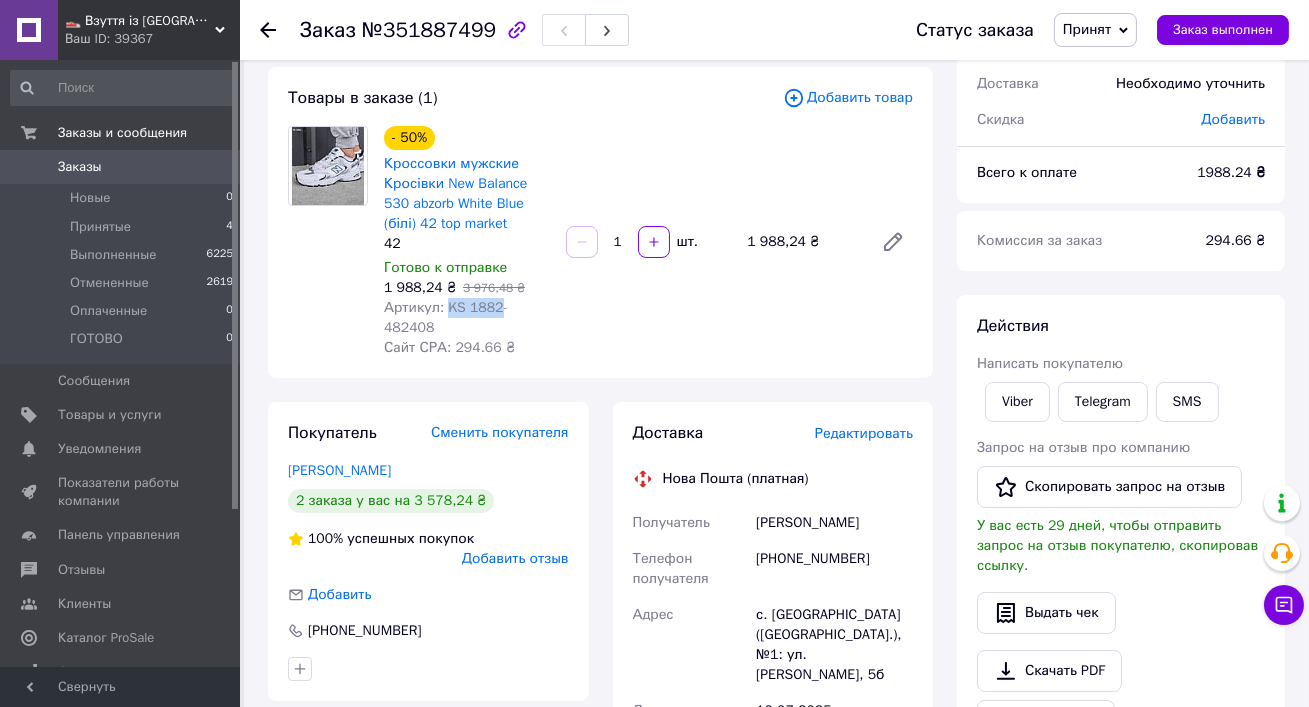 drag, startPoint x: 446, startPoint y: 307, endPoint x: 500, endPoint y: 303, distance: 54.147945 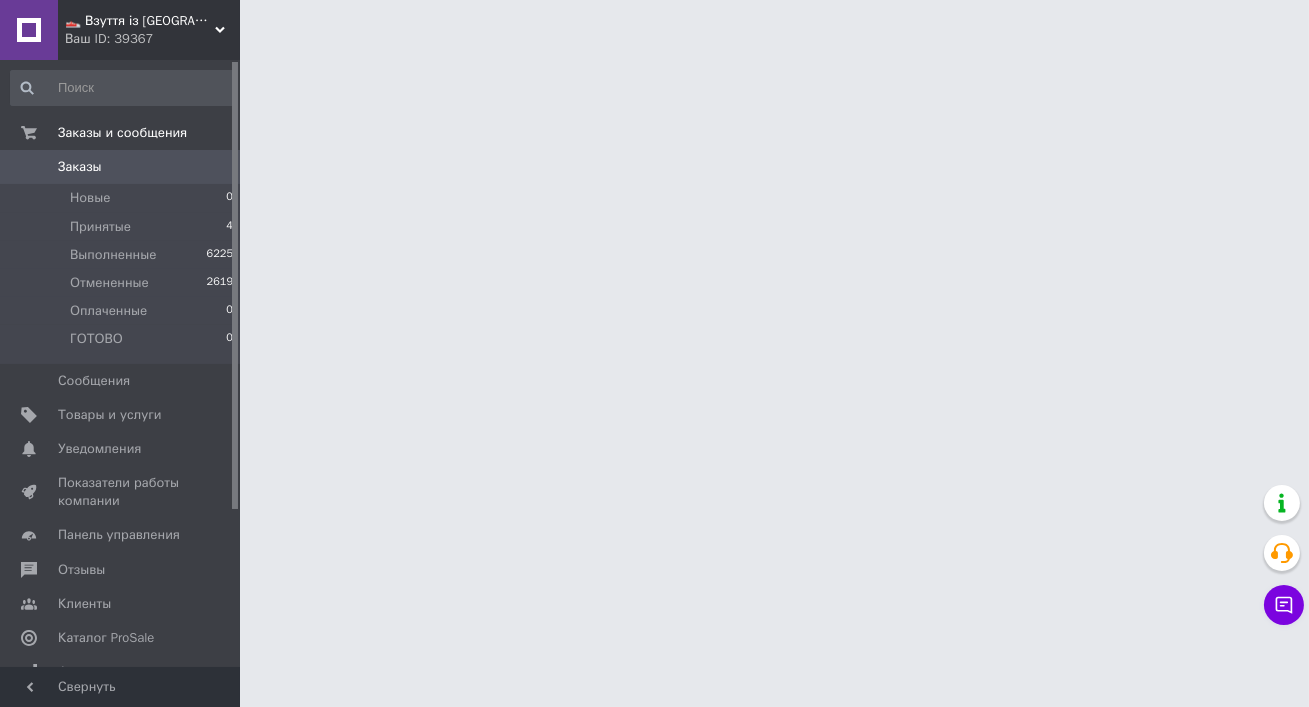 scroll, scrollTop: 0, scrollLeft: 0, axis: both 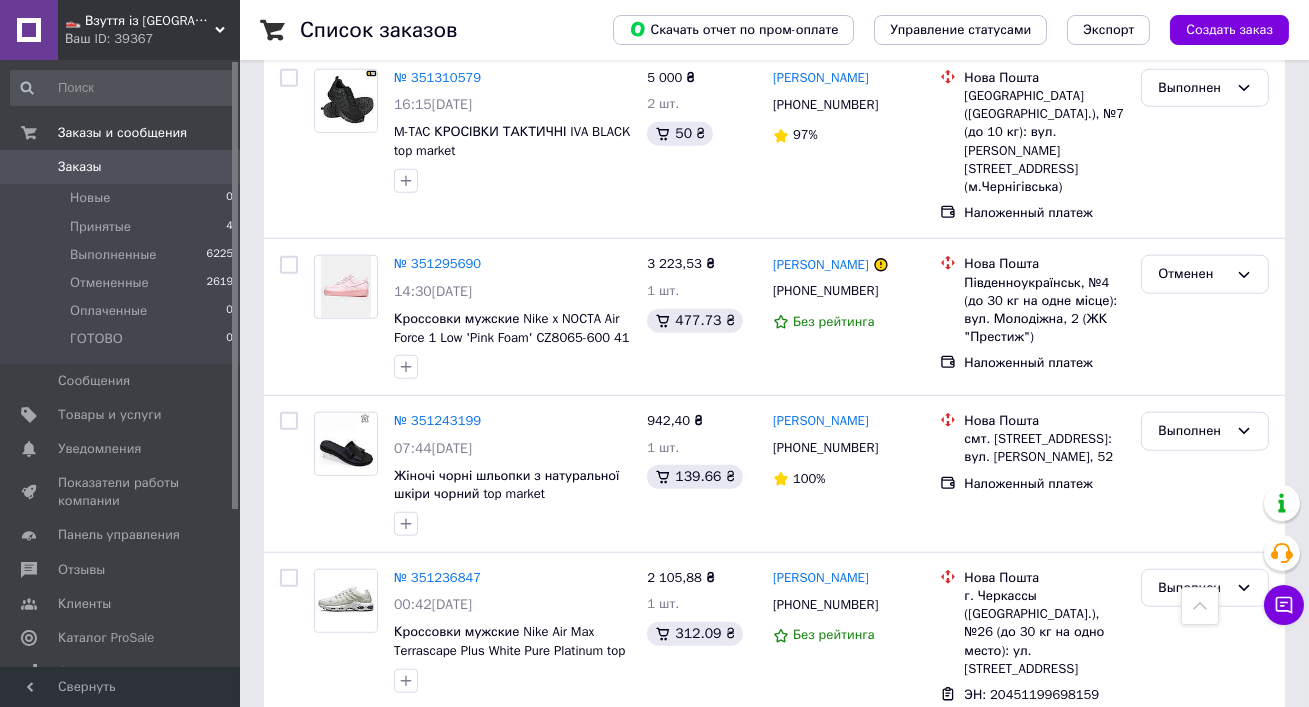 click on "👟 Взуття із [GEOGRAPHIC_DATA], миттєво 🚀 та без предоплат" at bounding box center [140, 21] 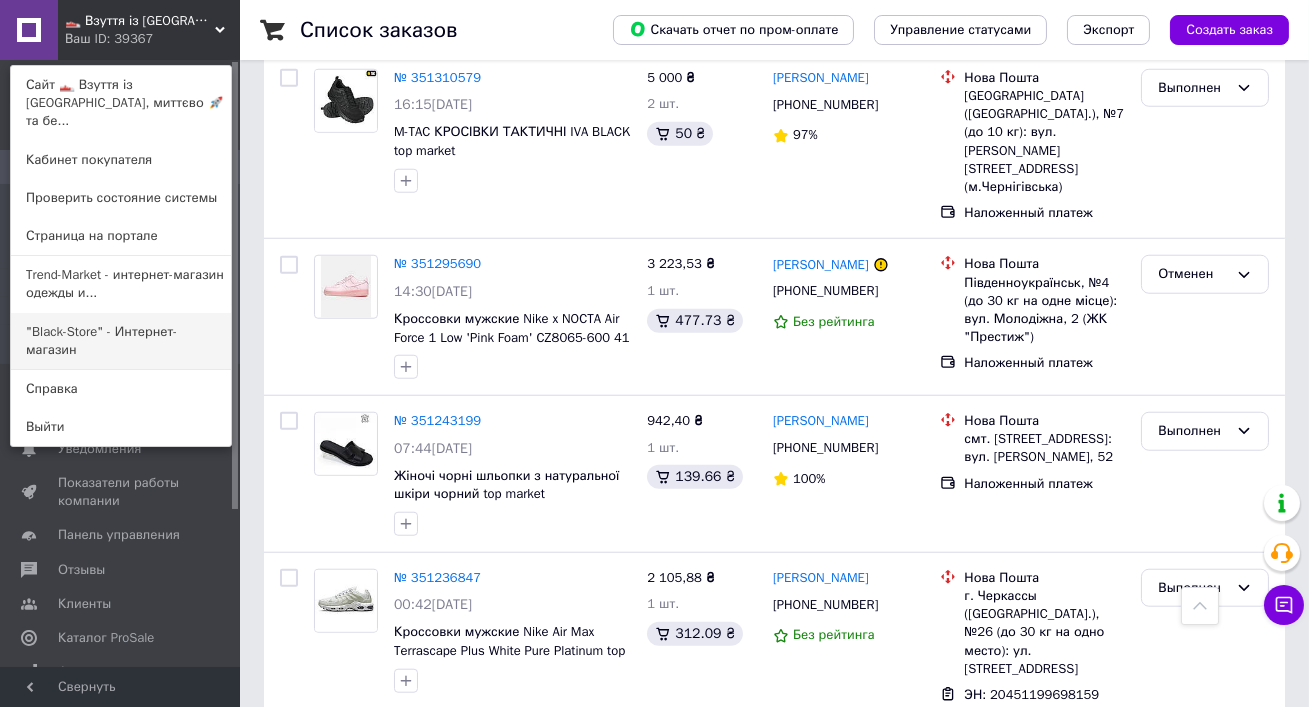 click on ""Black-Store" - Интернет-магазин" at bounding box center (121, 341) 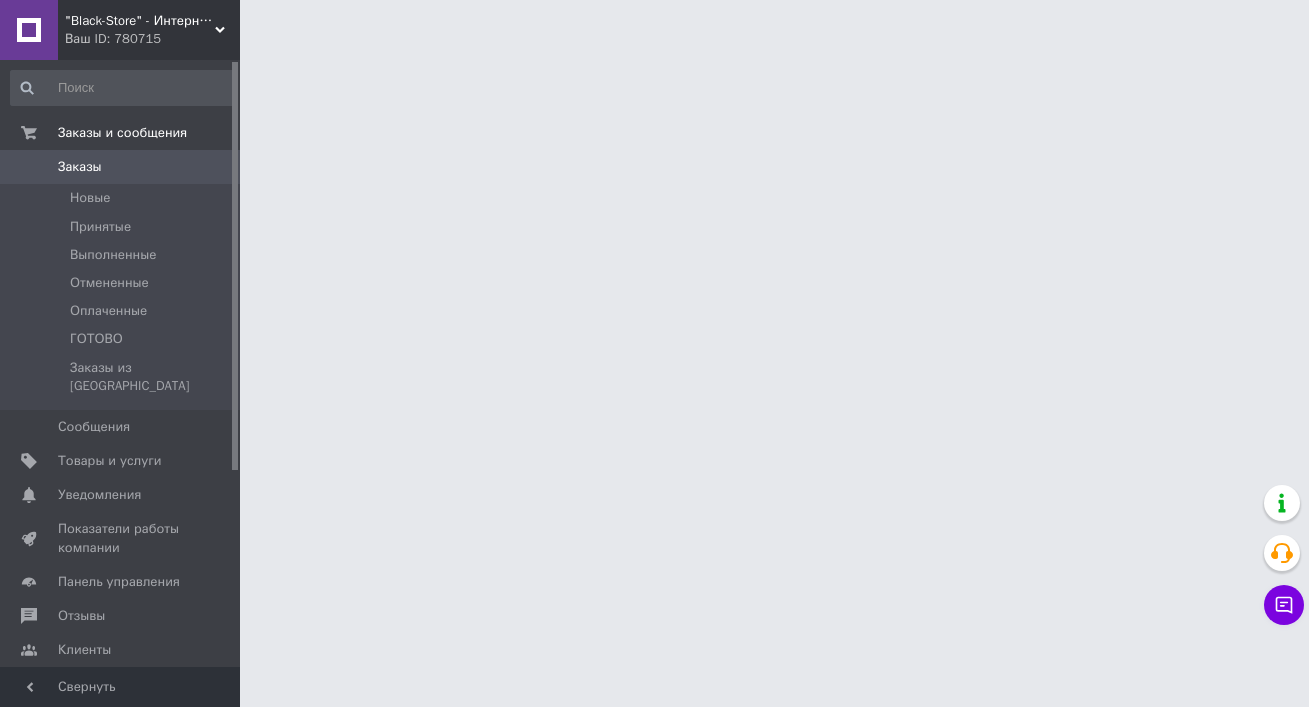 scroll, scrollTop: 0, scrollLeft: 0, axis: both 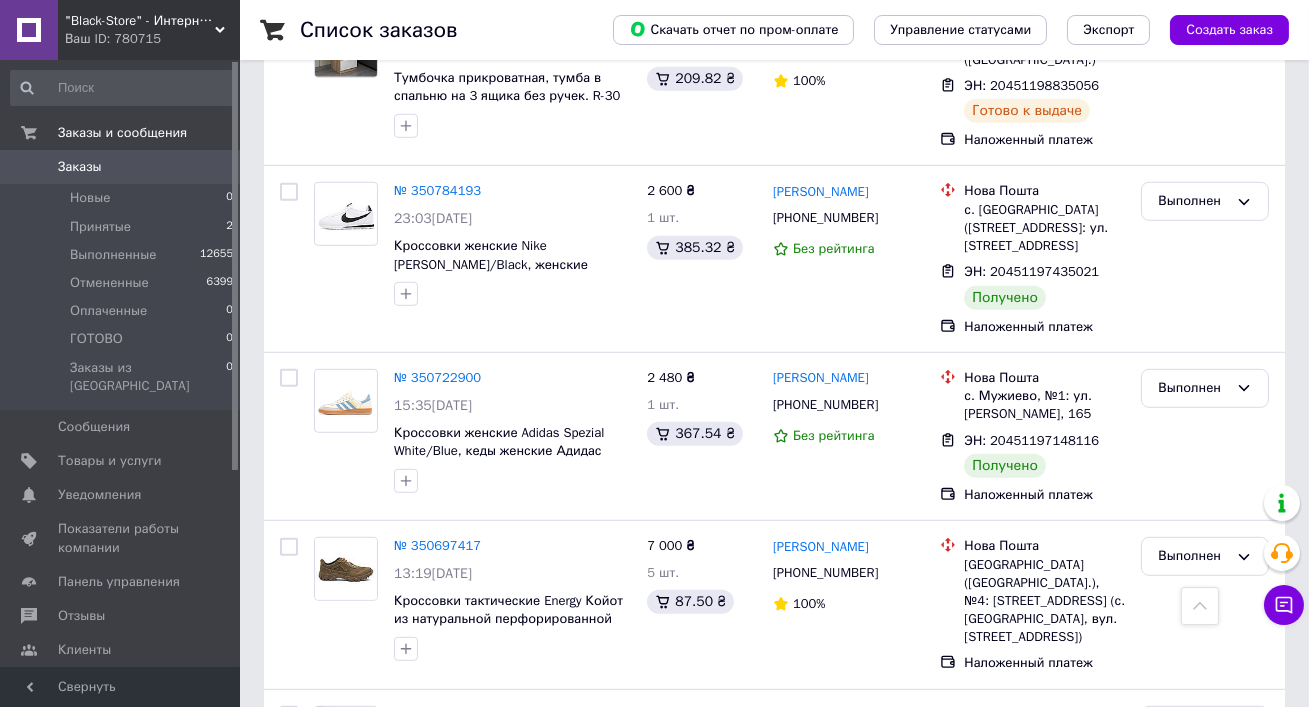 click on "Заказы" at bounding box center (121, 167) 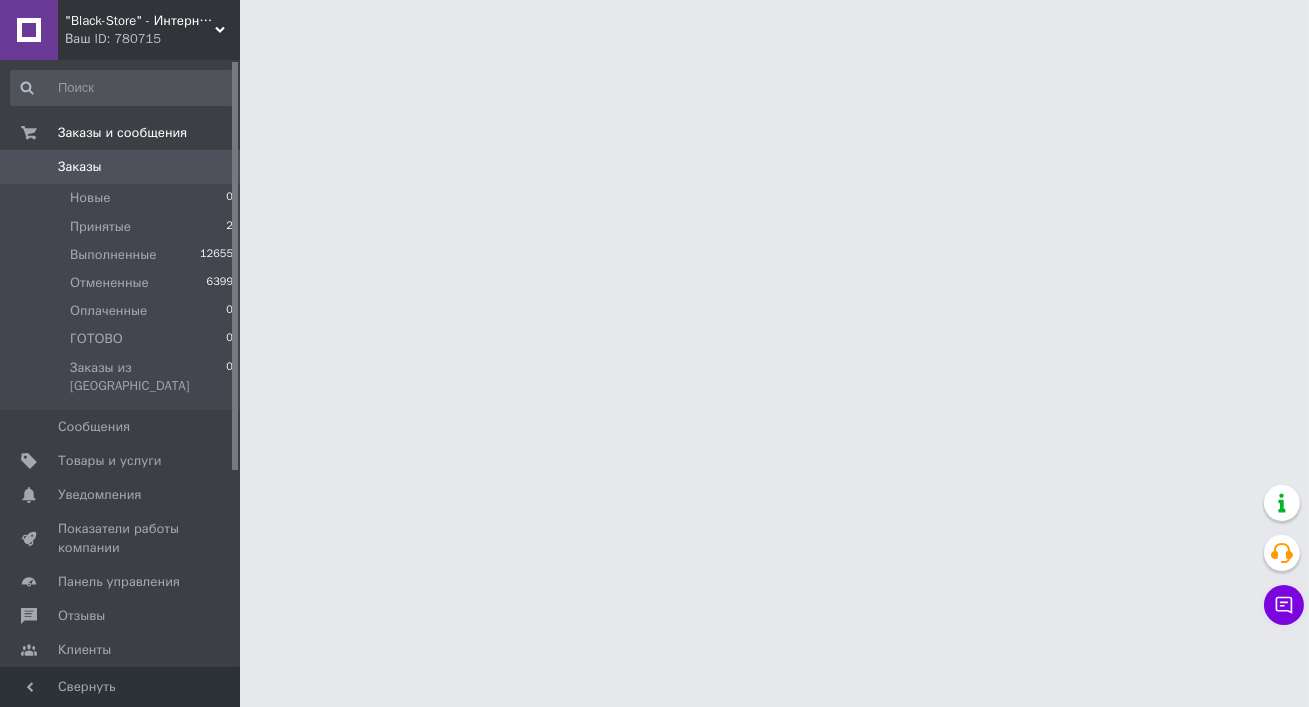 scroll, scrollTop: 0, scrollLeft: 0, axis: both 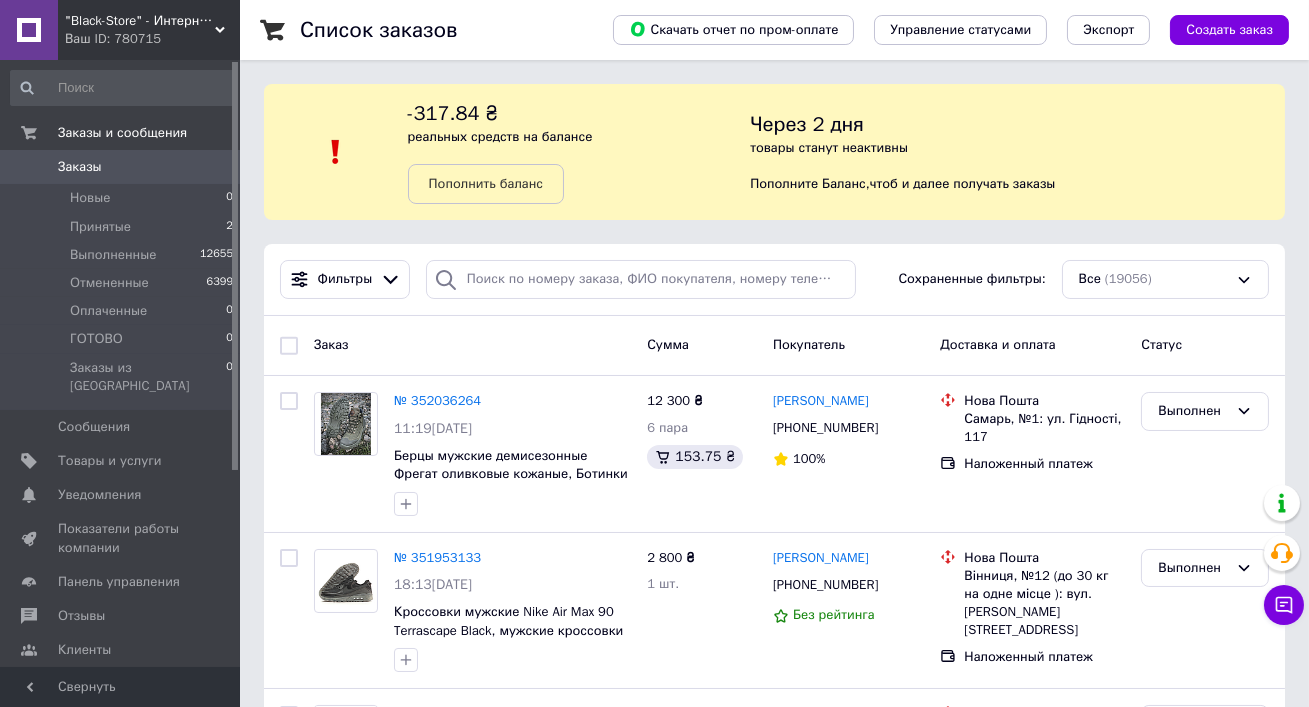 click on "Ваш ID: 780715" at bounding box center (152, 39) 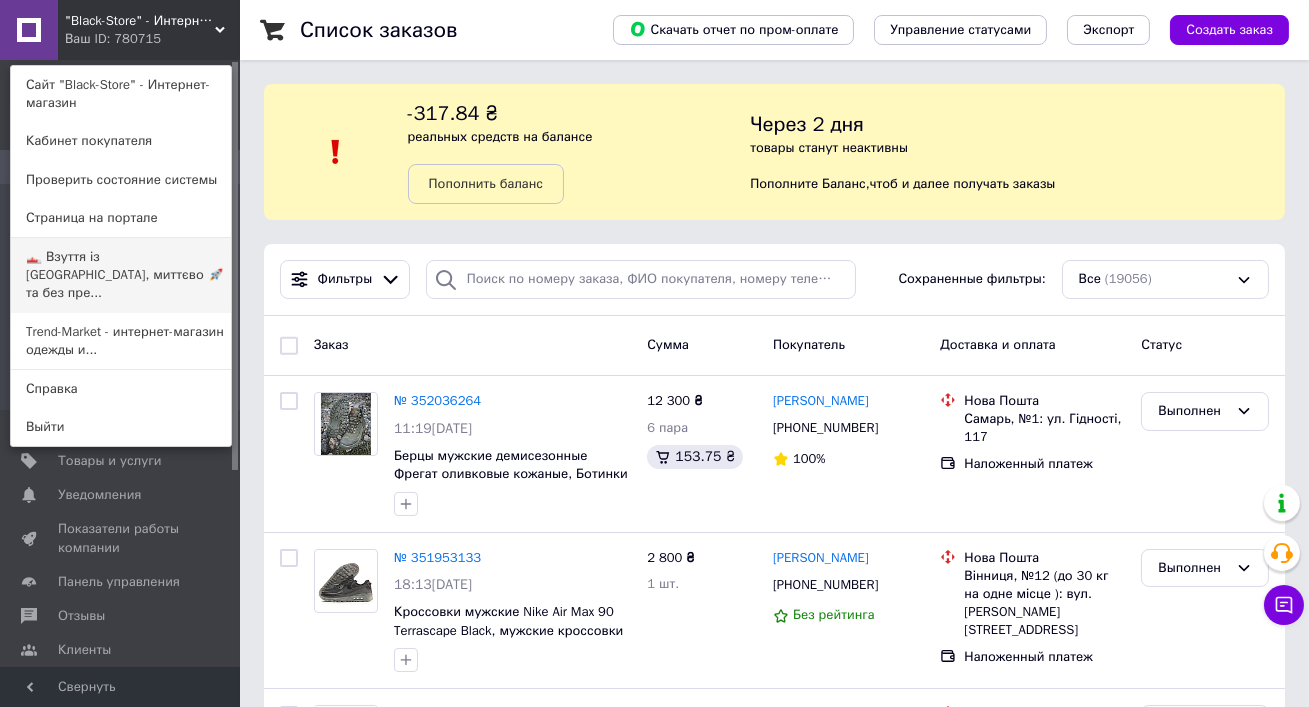 click on "👟 Взуття із [GEOGRAPHIC_DATA], миттєво 🚀 та без пре..." at bounding box center [121, 275] 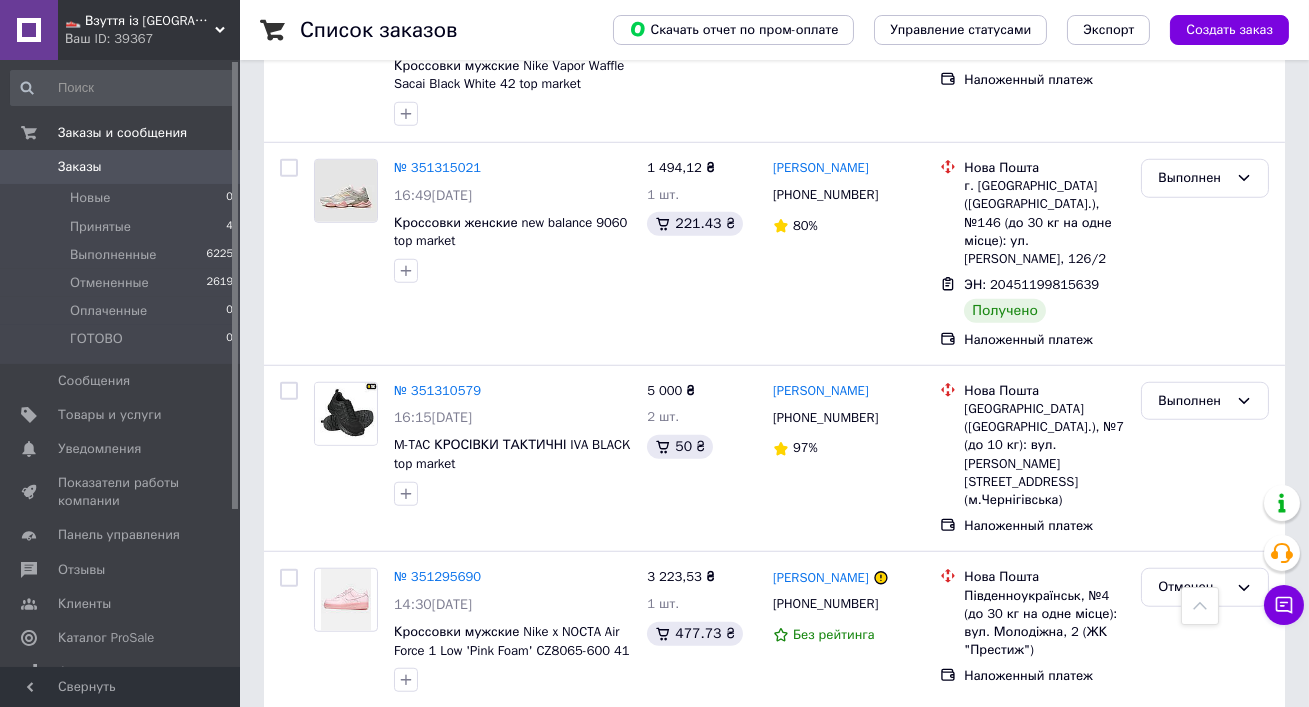 scroll, scrollTop: 3458, scrollLeft: 0, axis: vertical 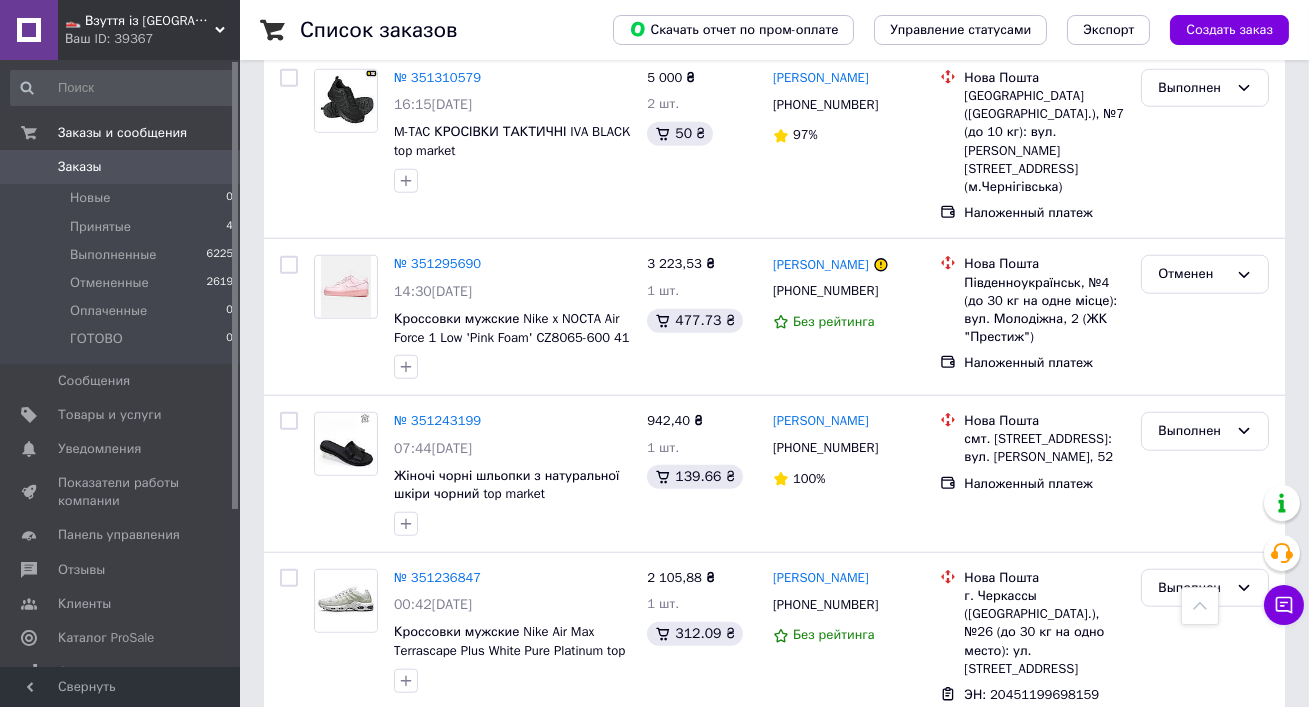 click on "2" at bounding box center (327, 820) 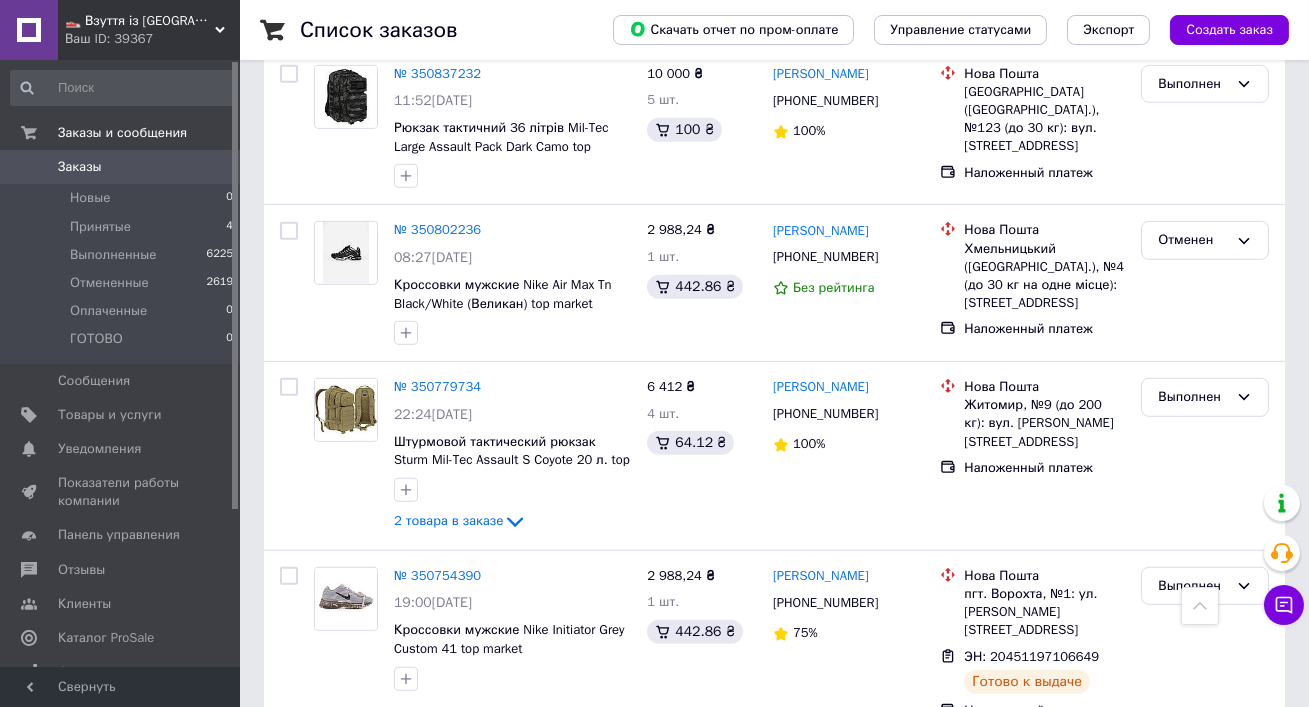 scroll, scrollTop: 2352, scrollLeft: 0, axis: vertical 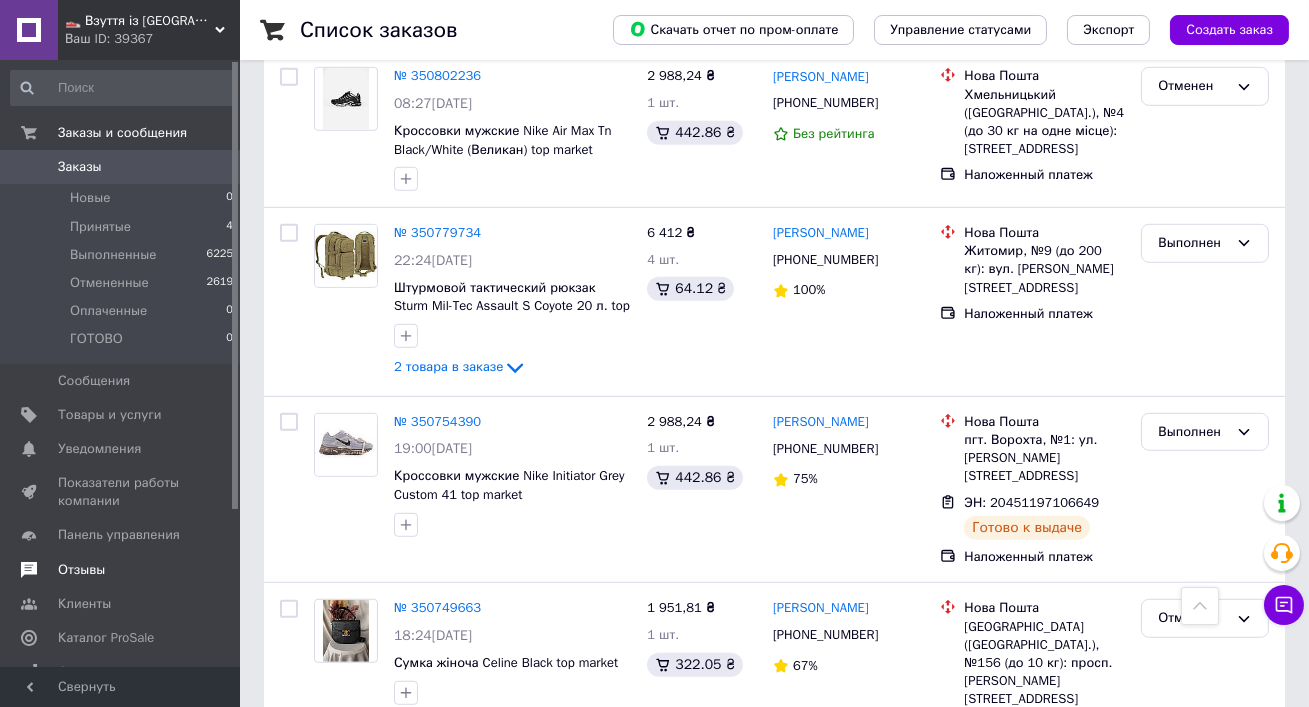 click on "Отзывы" at bounding box center (122, 570) 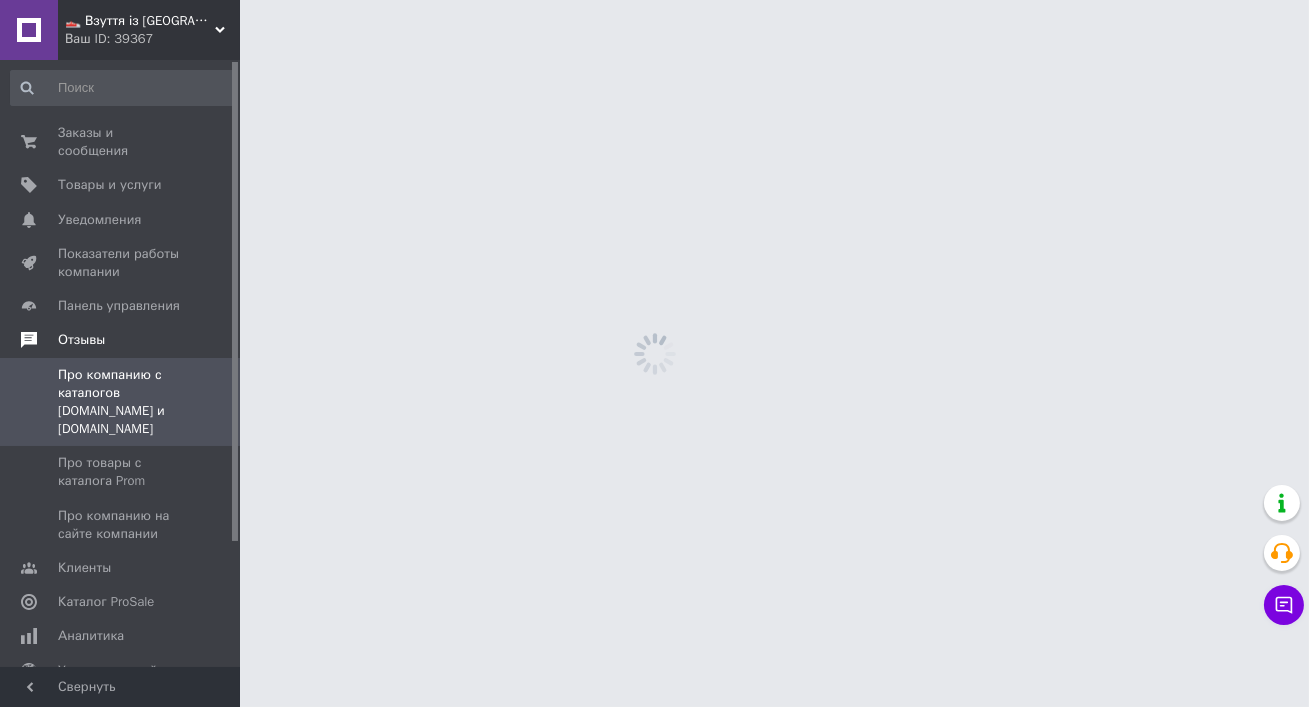 scroll, scrollTop: 0, scrollLeft: 0, axis: both 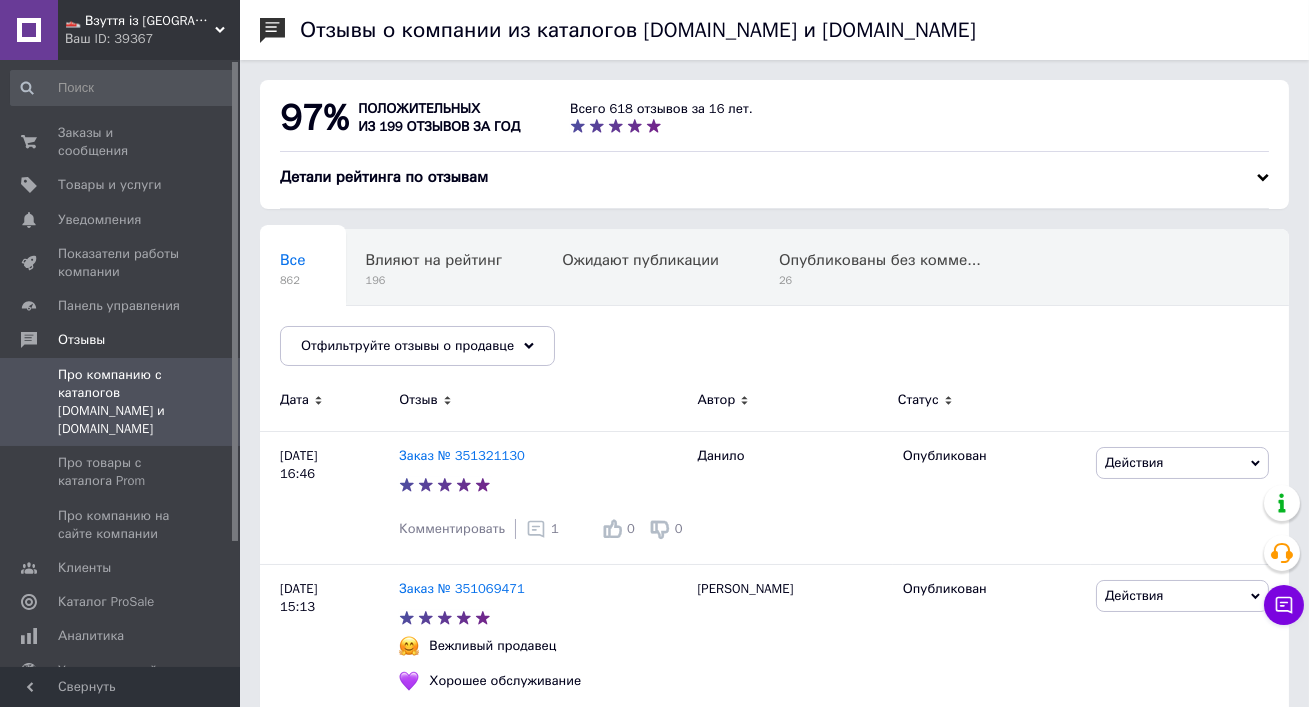 click on "👟 Взуття із Польщі, миттєво 🚀 та без предоплат" at bounding box center [140, 21] 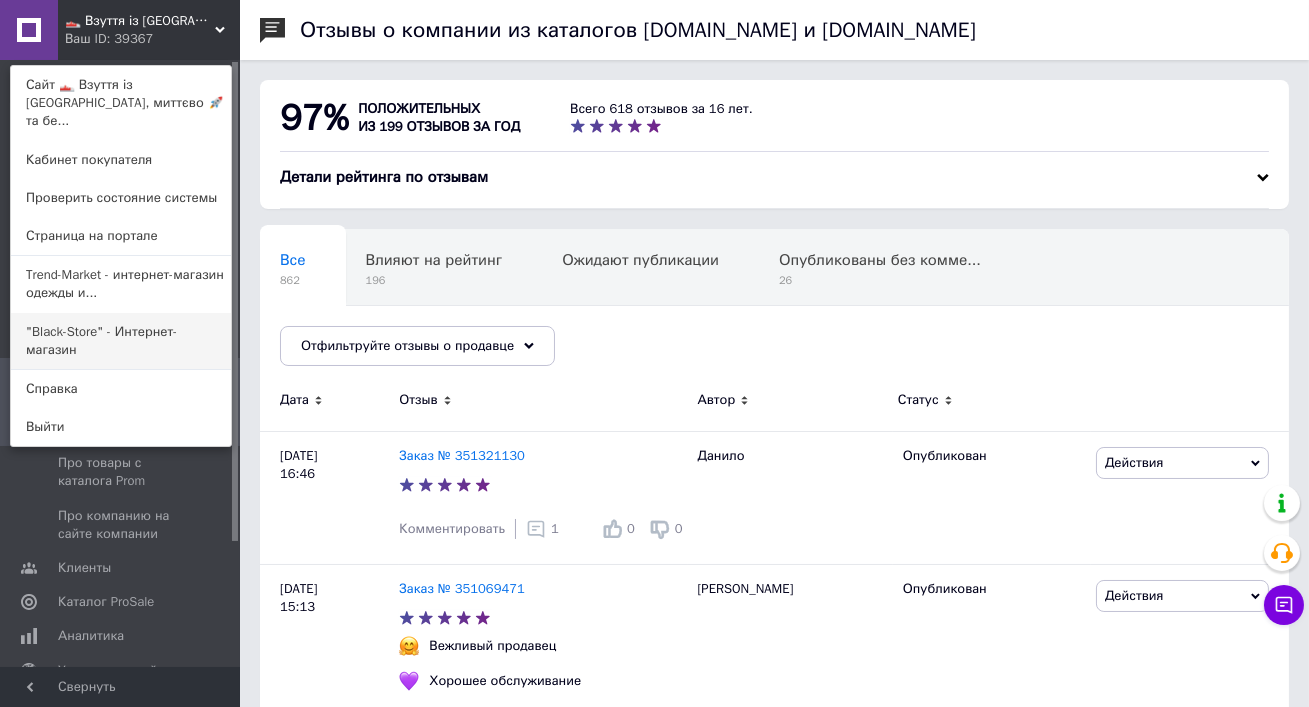 click on ""Black-Store" - Интернет-магазин" at bounding box center (121, 341) 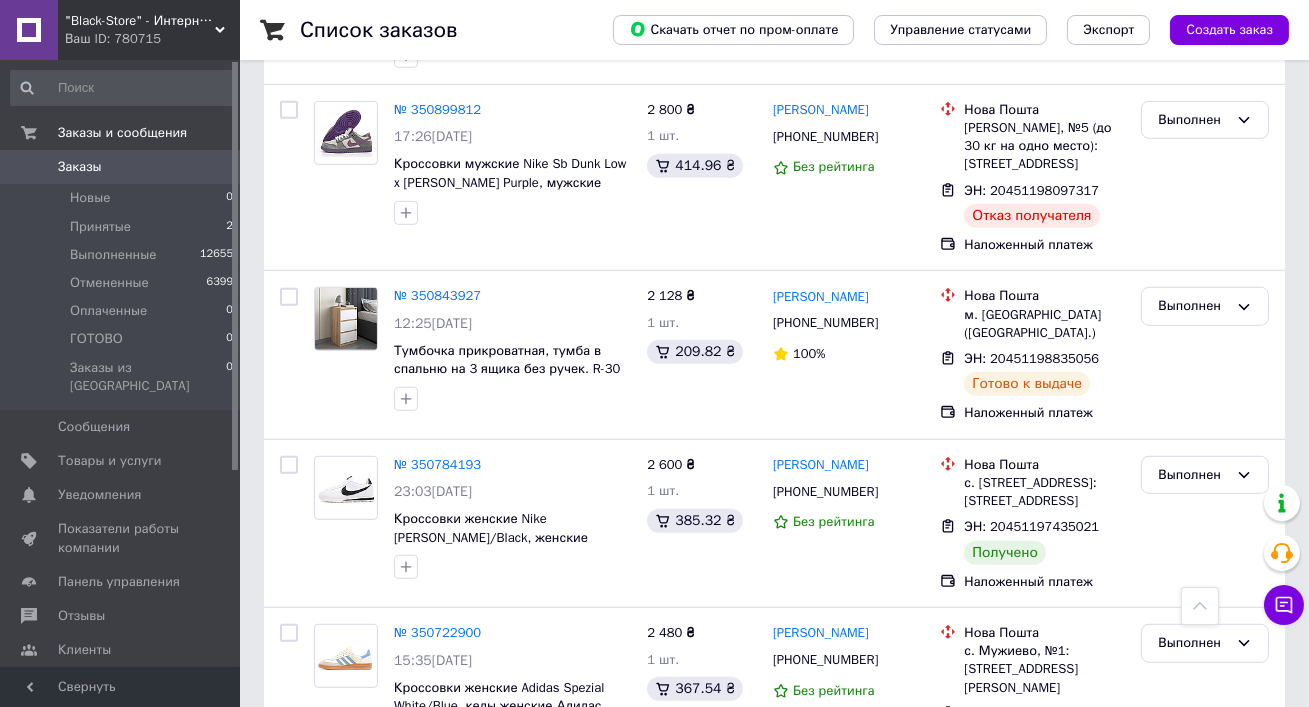 scroll, scrollTop: 2516, scrollLeft: 0, axis: vertical 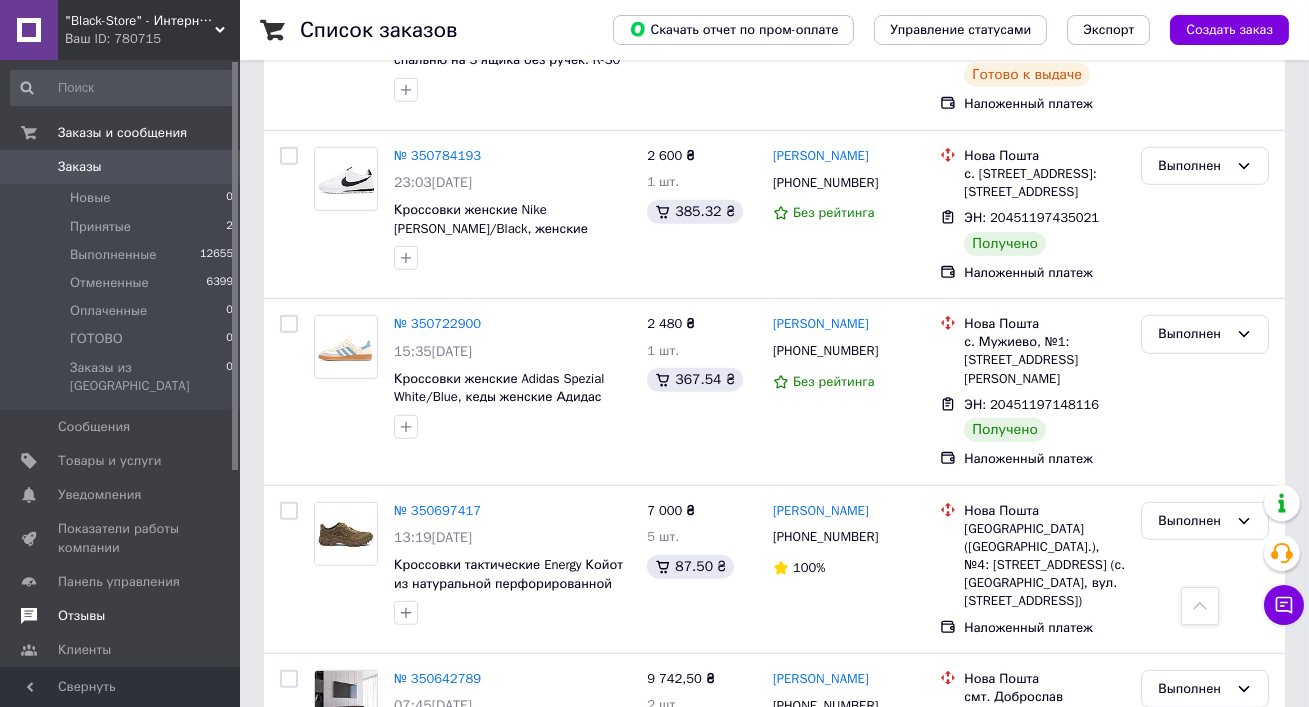 click at bounding box center (29, 616) 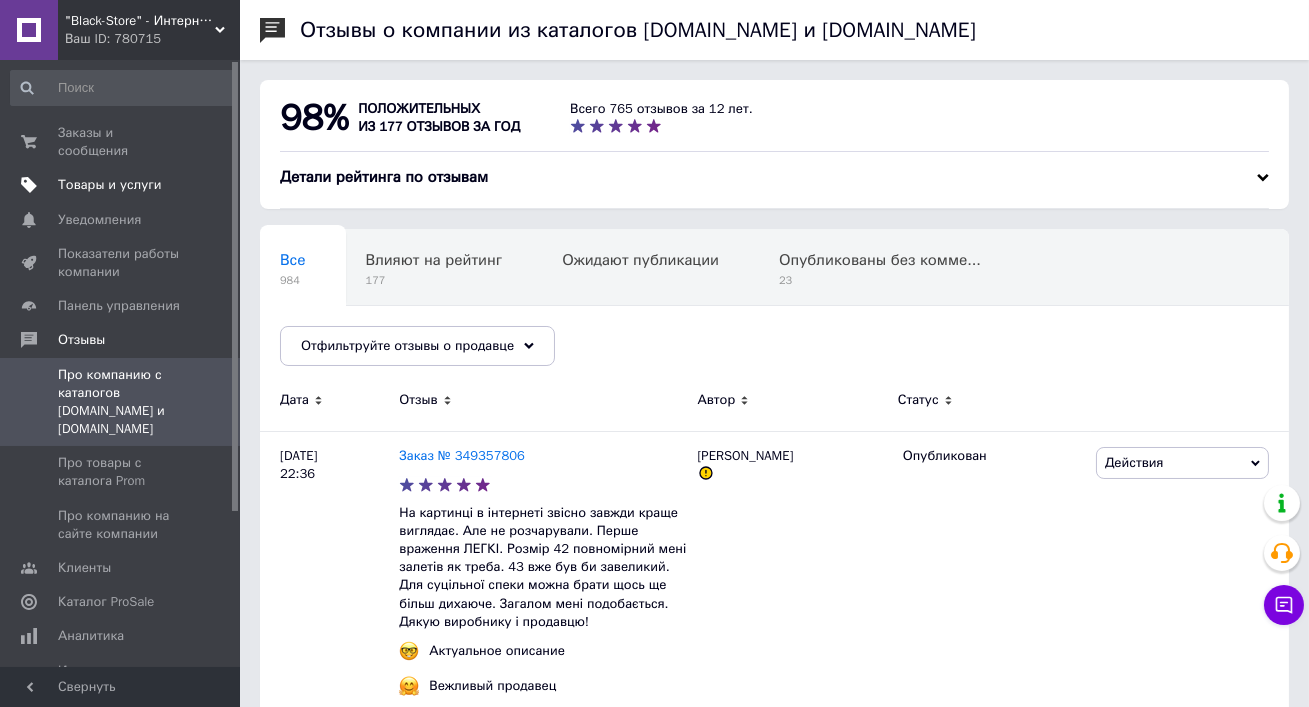 click on "Товары и услуги" at bounding box center (110, 185) 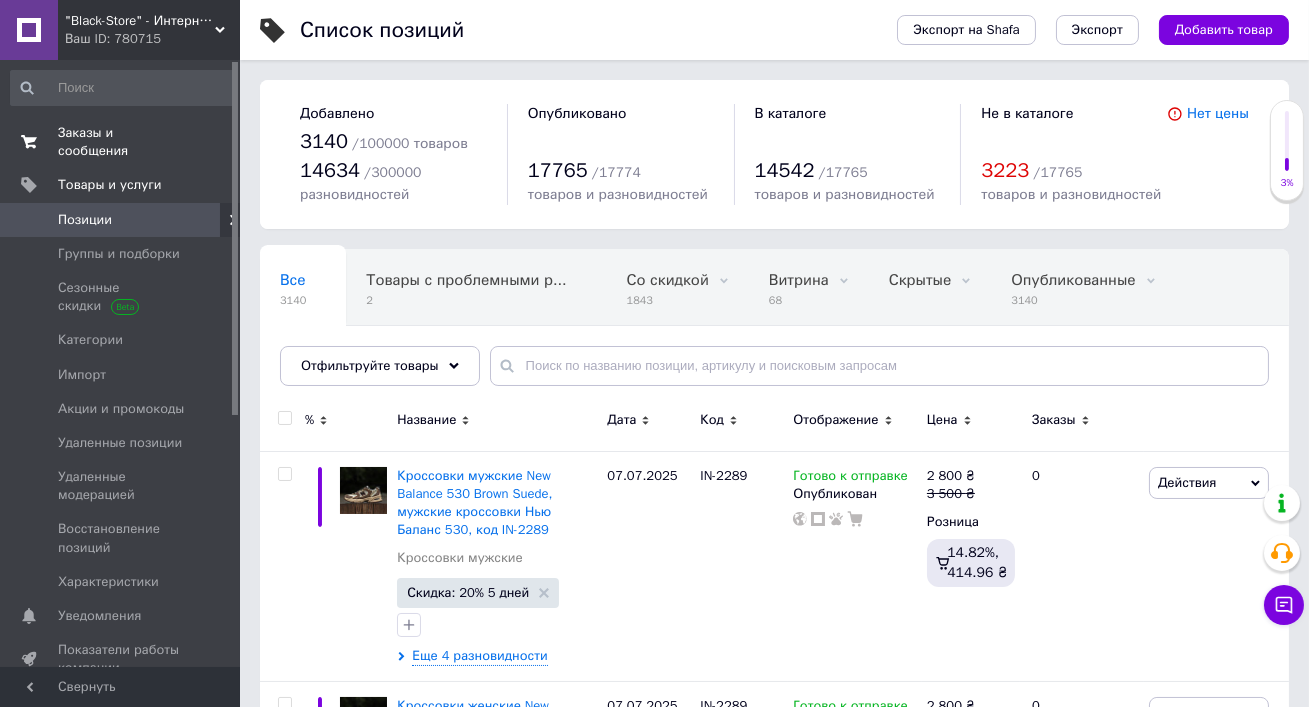 click on "Заказы и сообщения" at bounding box center (121, 142) 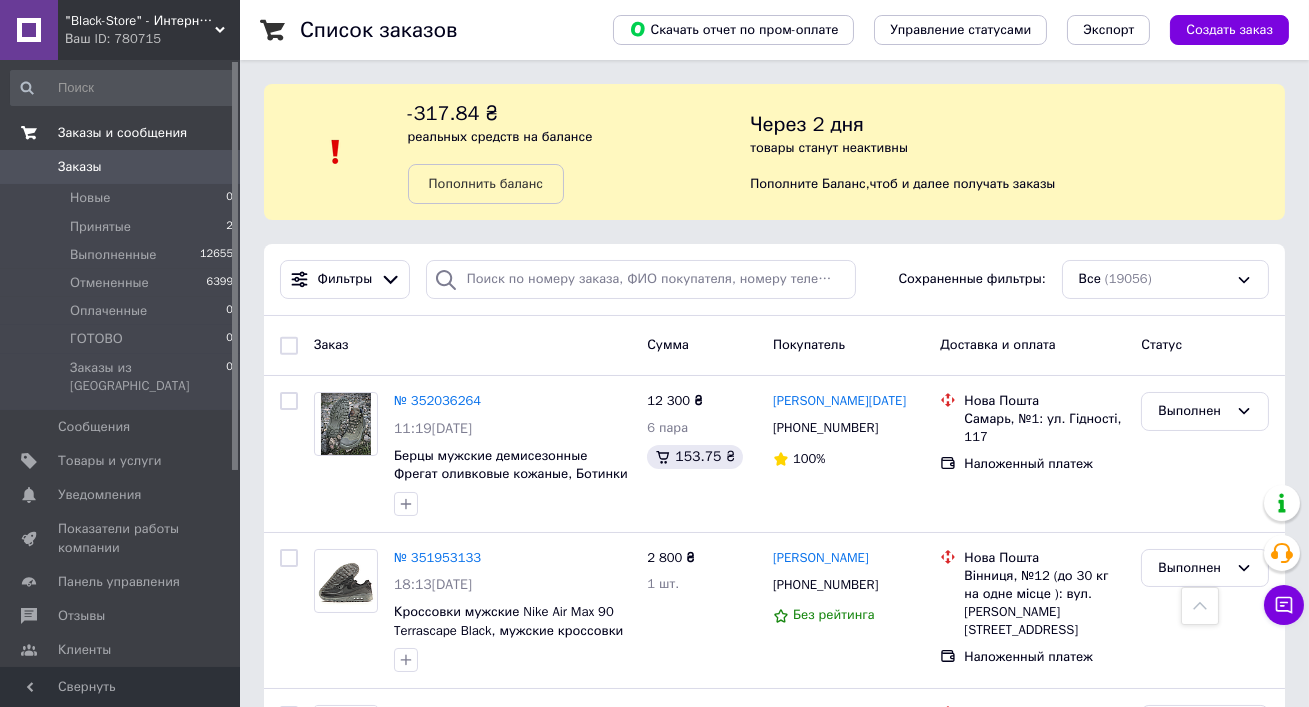 scroll, scrollTop: 936, scrollLeft: 0, axis: vertical 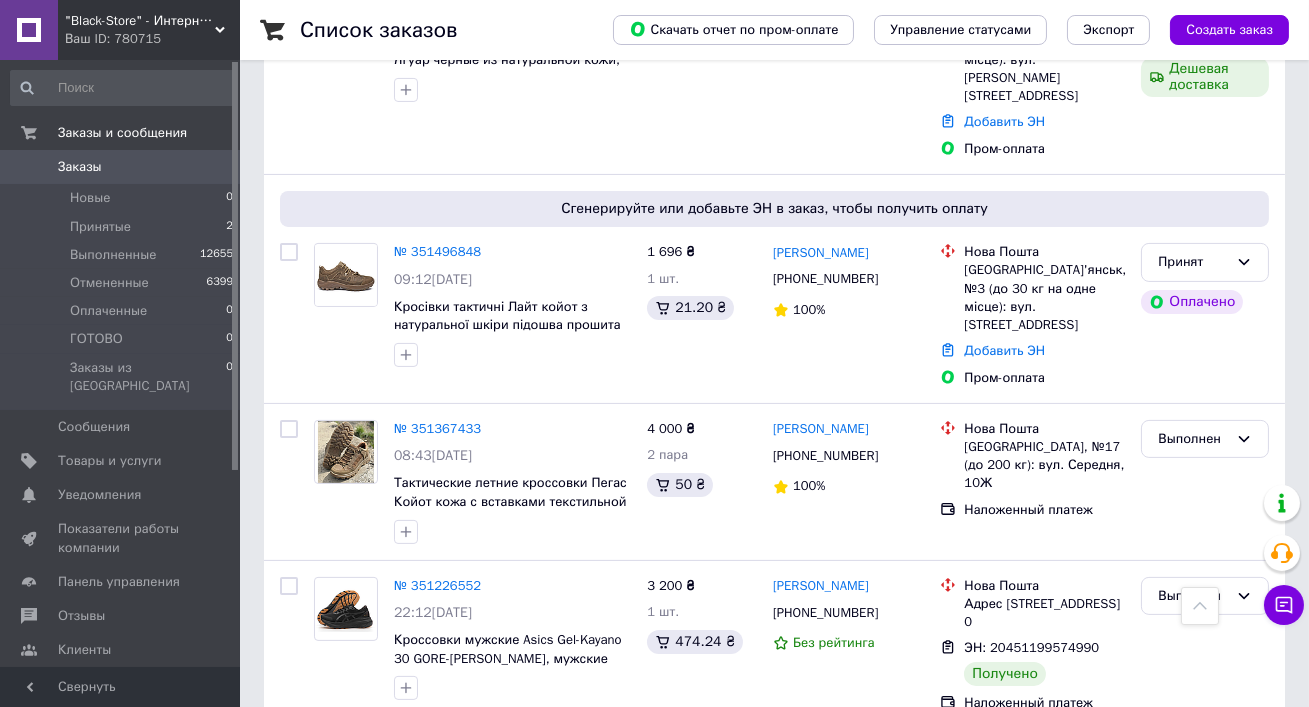 click on "Ваш ID: 780715" at bounding box center [152, 39] 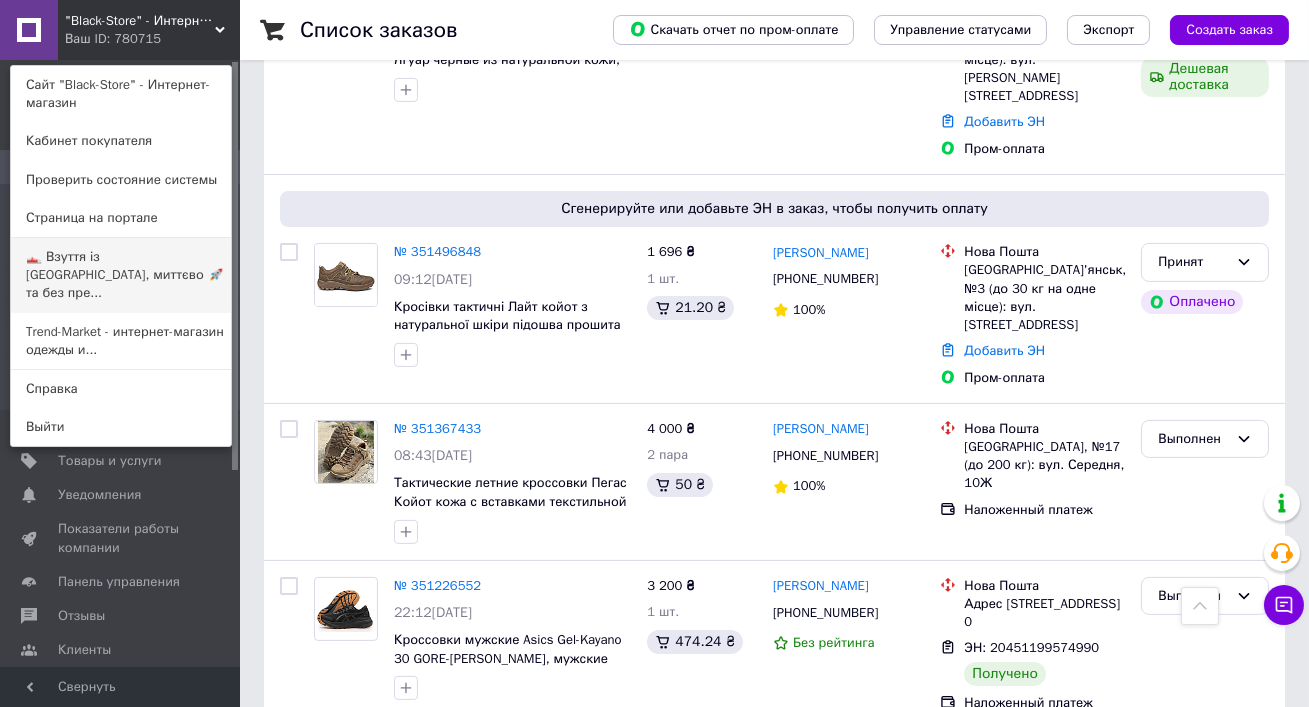 click on "👟 Взуття із Польщі, миттєво 🚀 та без пре..." at bounding box center (121, 275) 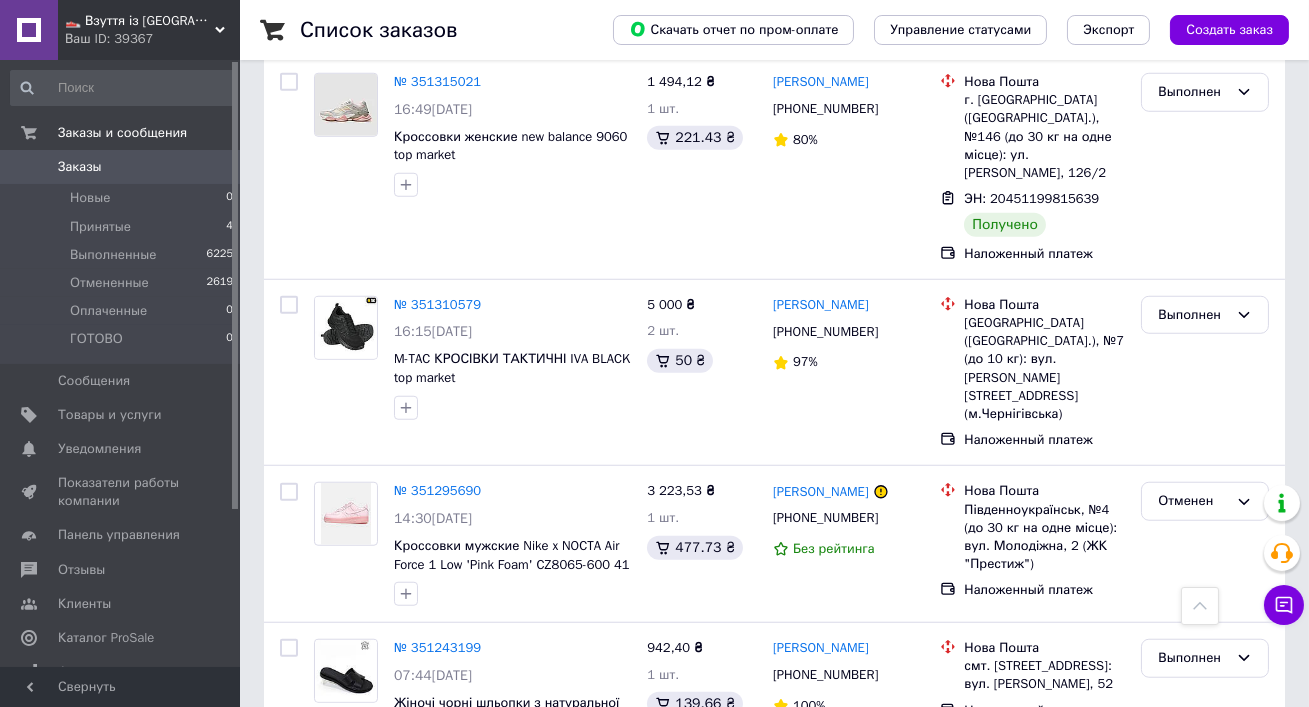 scroll, scrollTop: 3458, scrollLeft: 0, axis: vertical 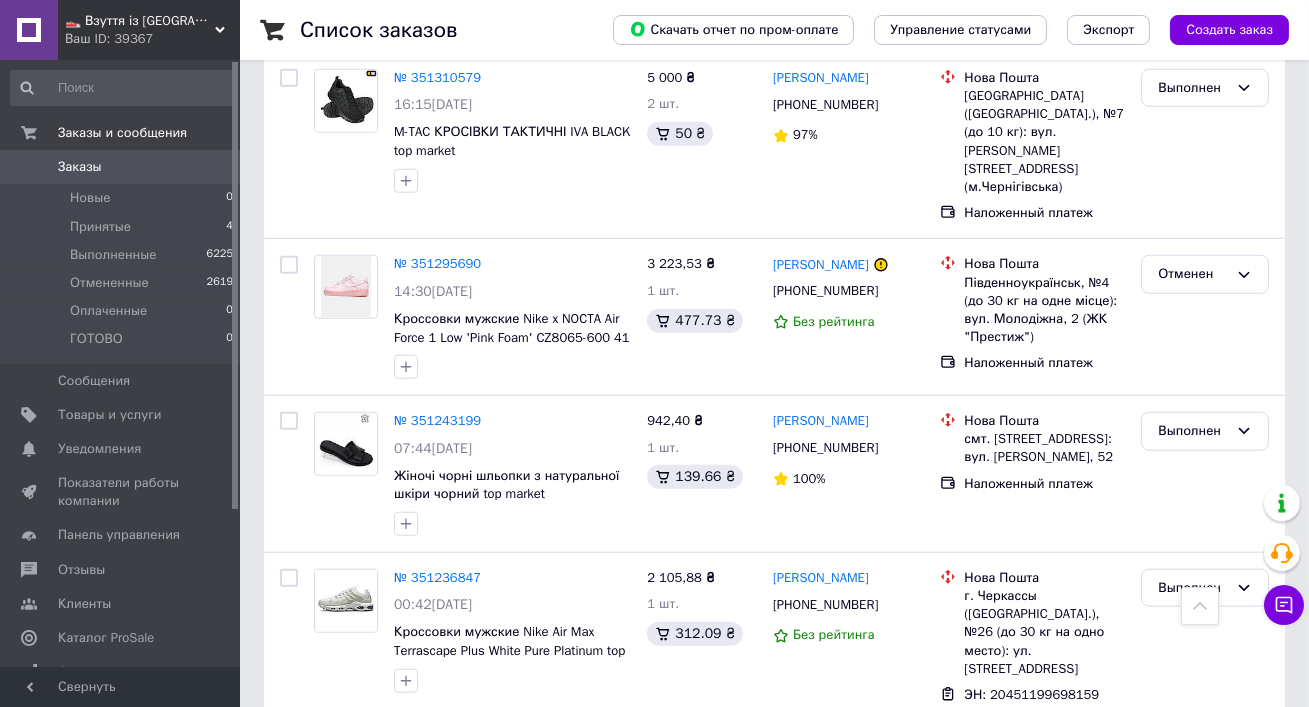 click on "2" at bounding box center [327, 820] 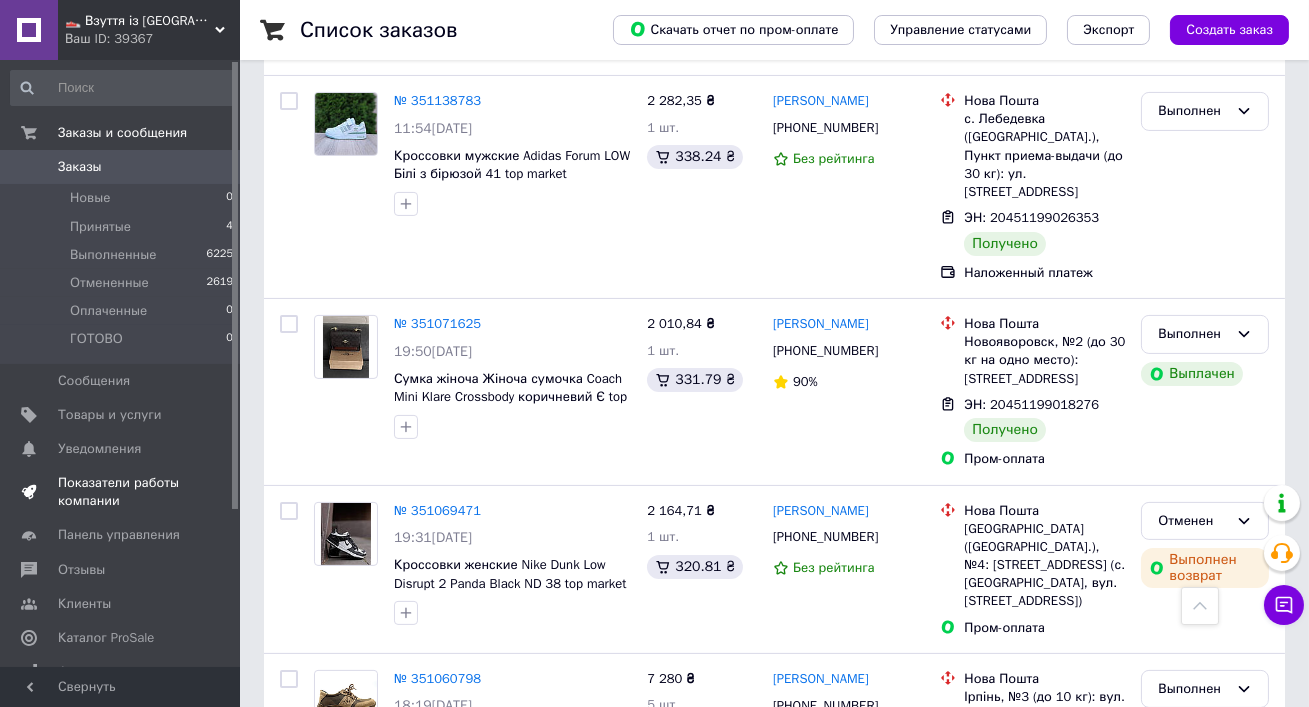 scroll, scrollTop: 0, scrollLeft: 0, axis: both 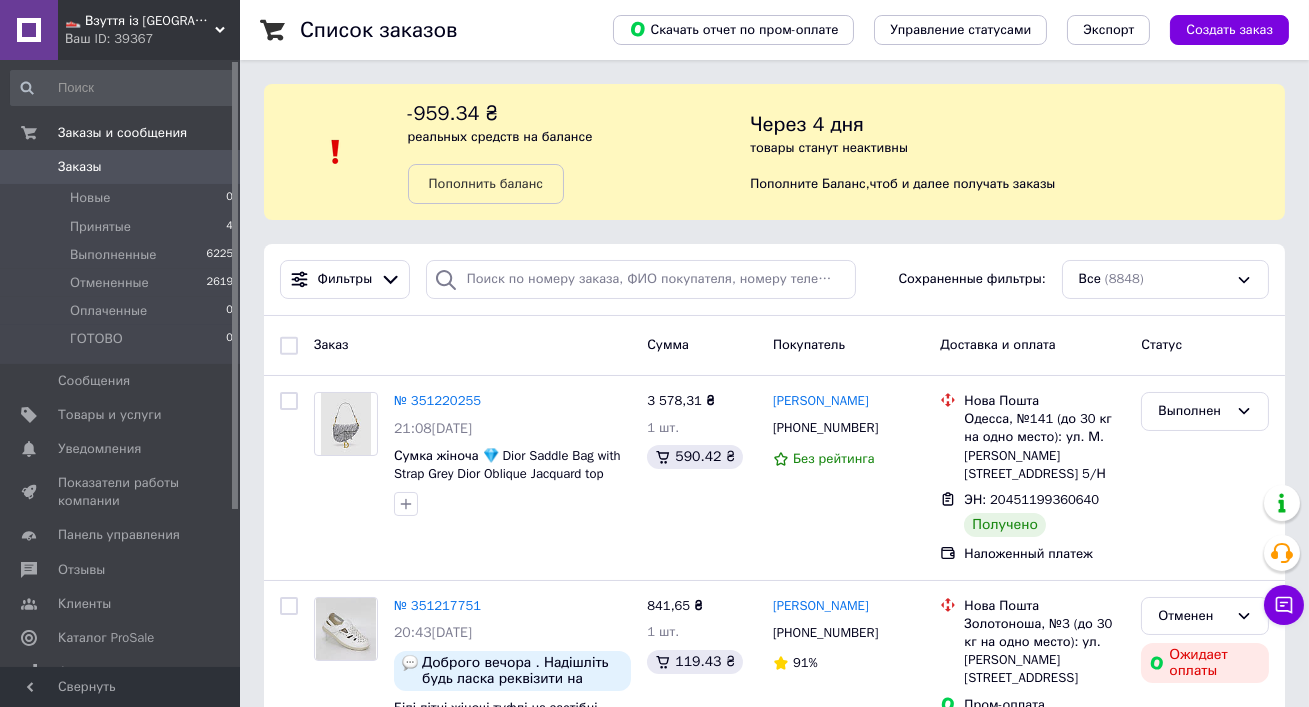 click on "Заказы" at bounding box center (121, 167) 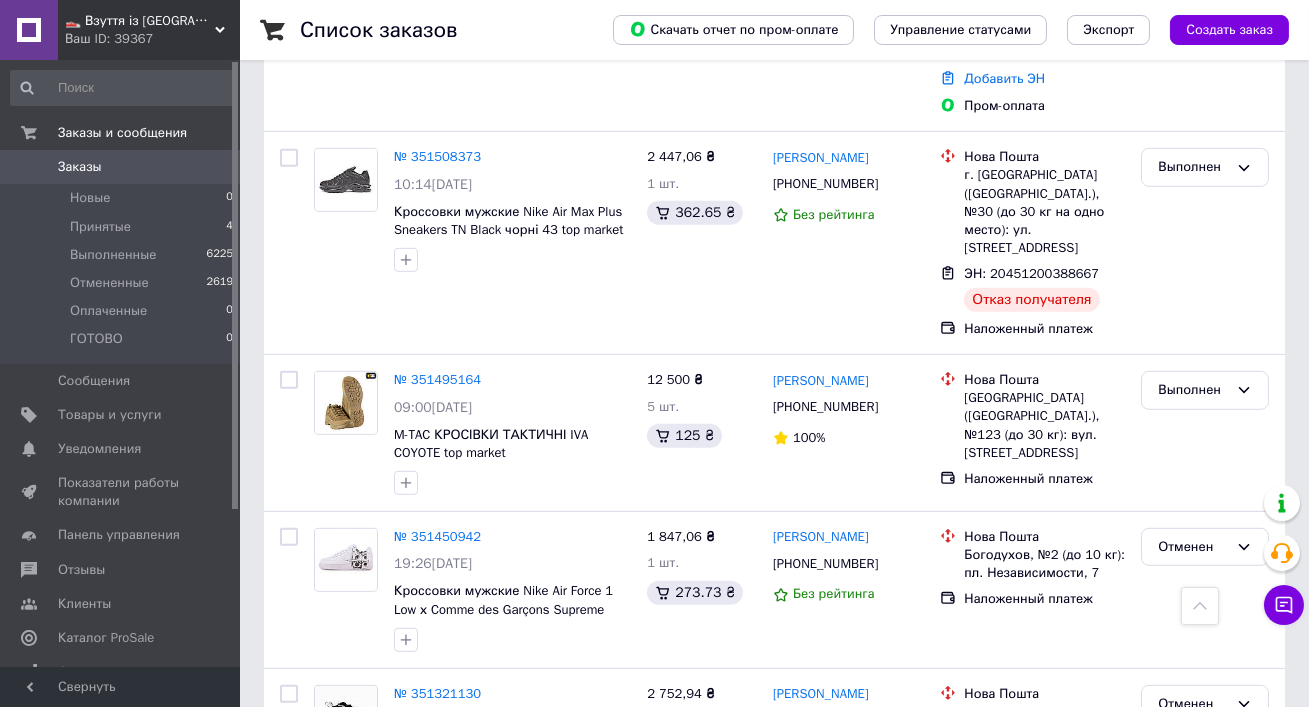 scroll, scrollTop: 2370, scrollLeft: 0, axis: vertical 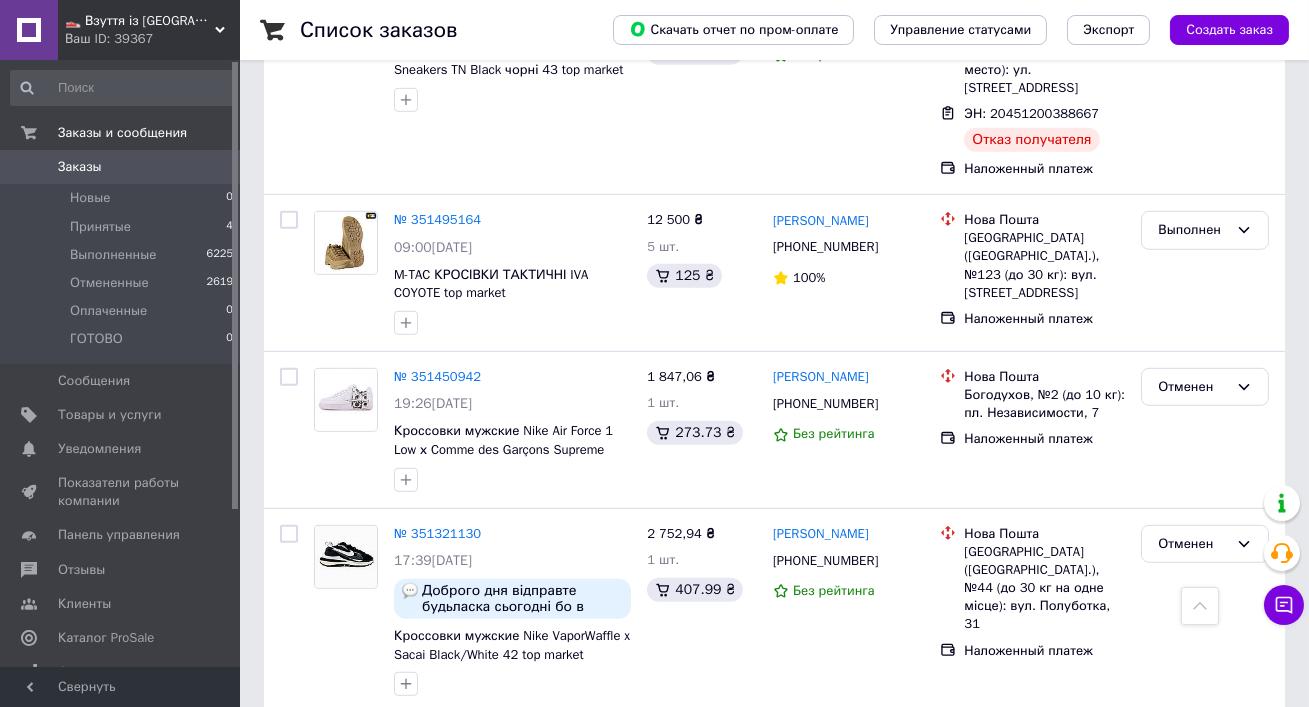 click on "Ваш ID: 39367" at bounding box center [152, 39] 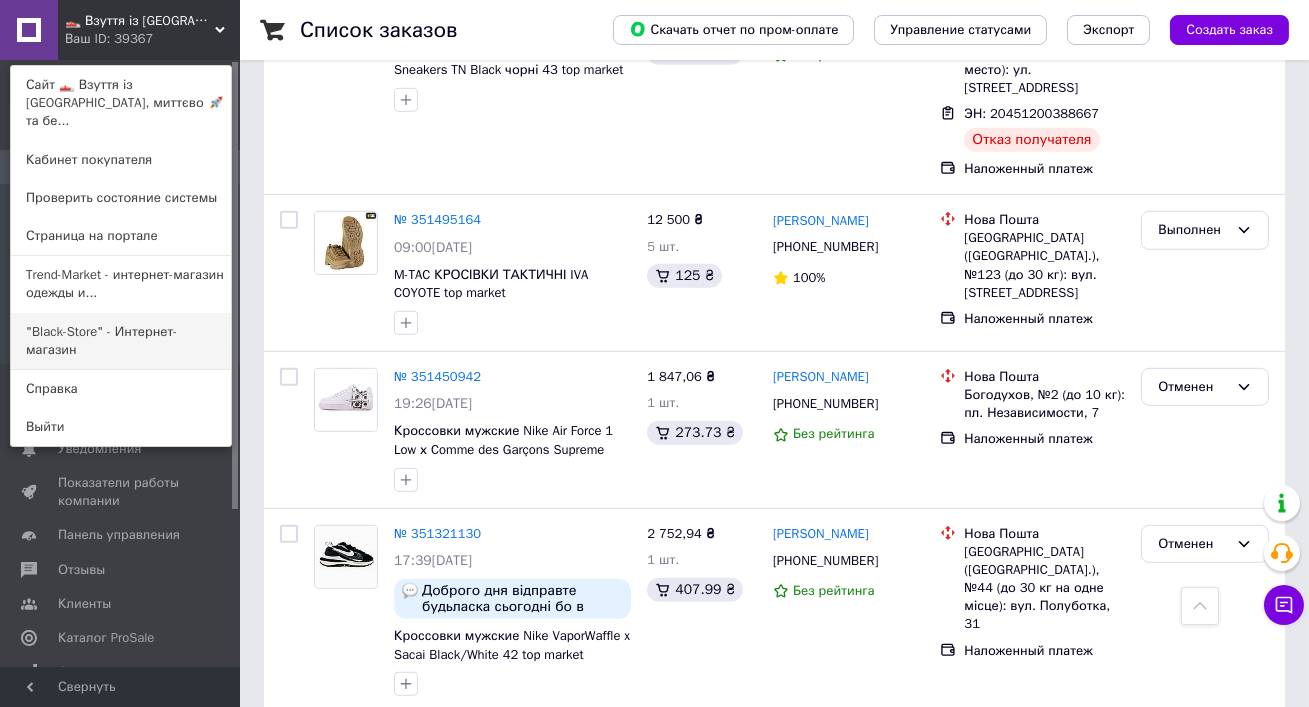 click on ""Black-Store" - Интернет-магазин" at bounding box center (121, 341) 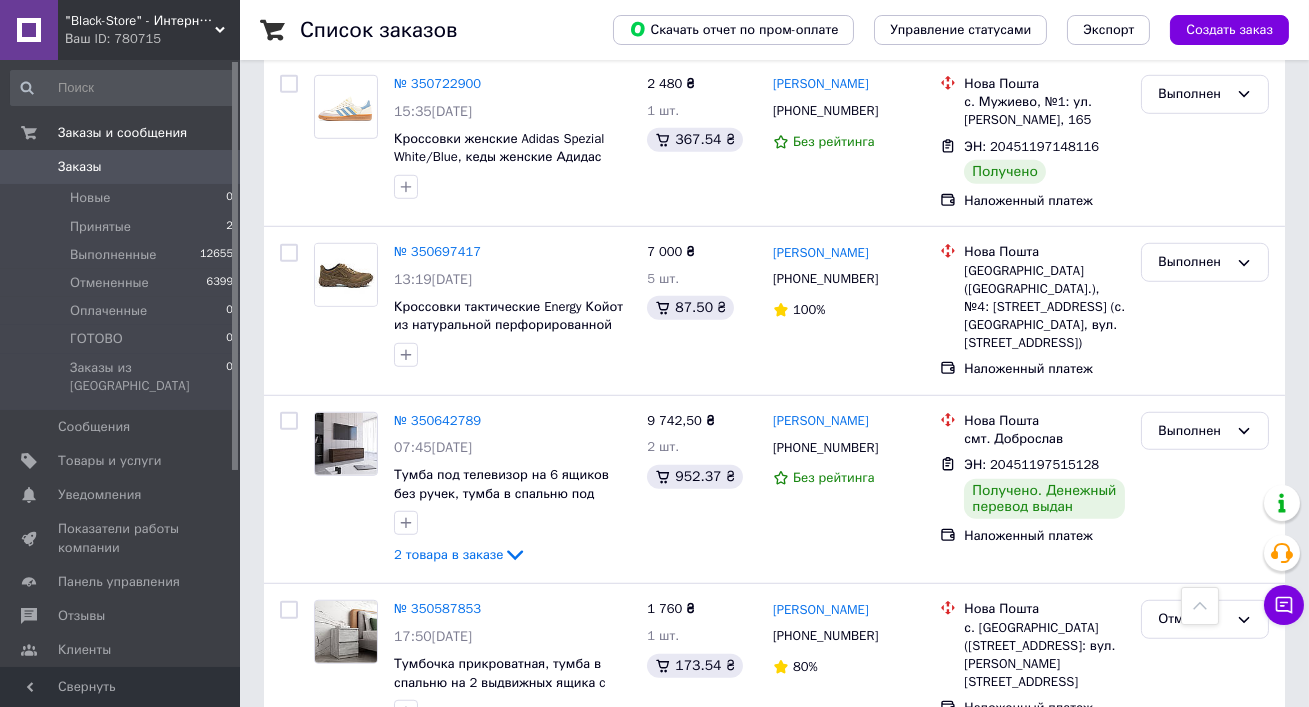 scroll, scrollTop: 3210, scrollLeft: 0, axis: vertical 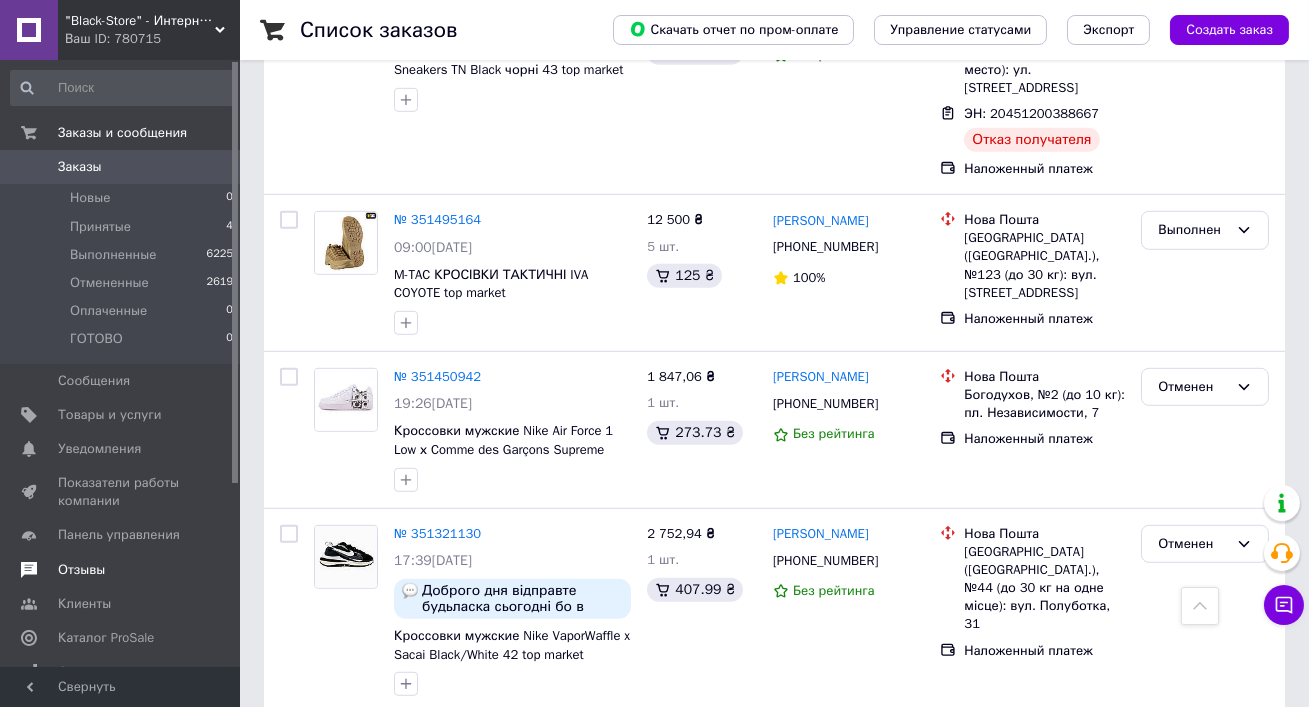 click on "Отзывы" at bounding box center (81, 570) 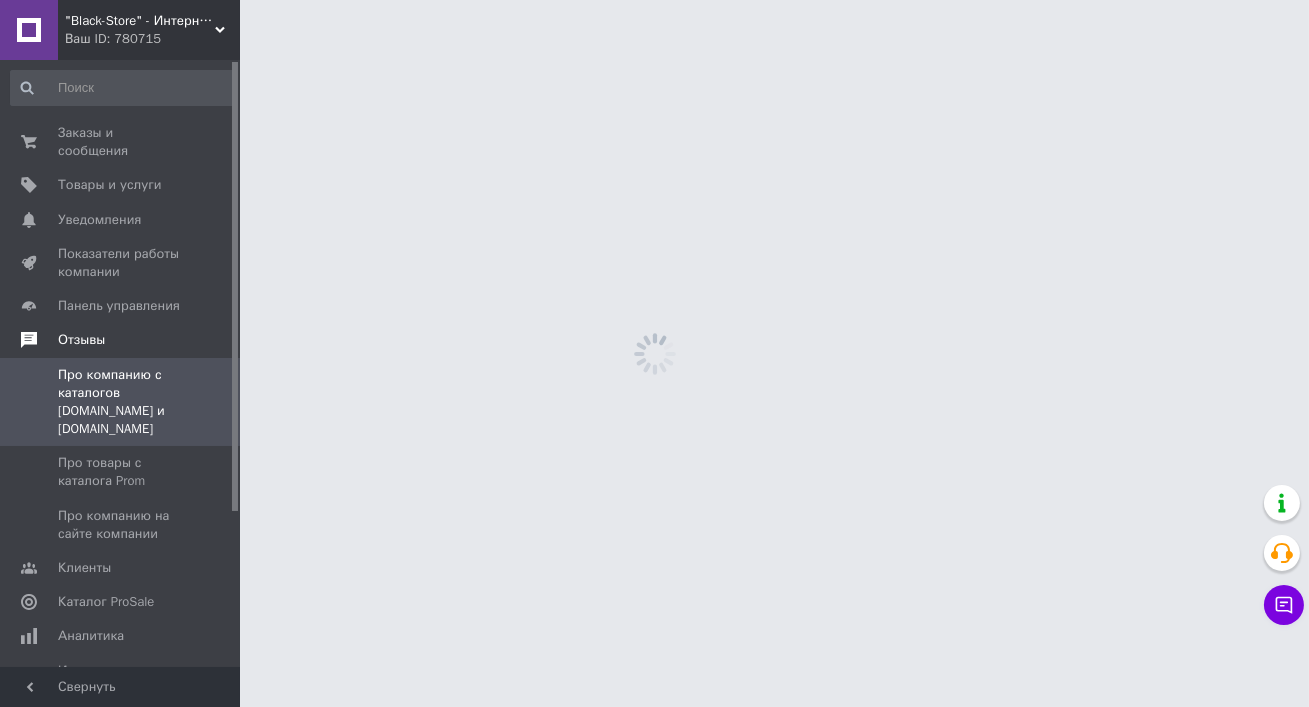 scroll, scrollTop: 0, scrollLeft: 0, axis: both 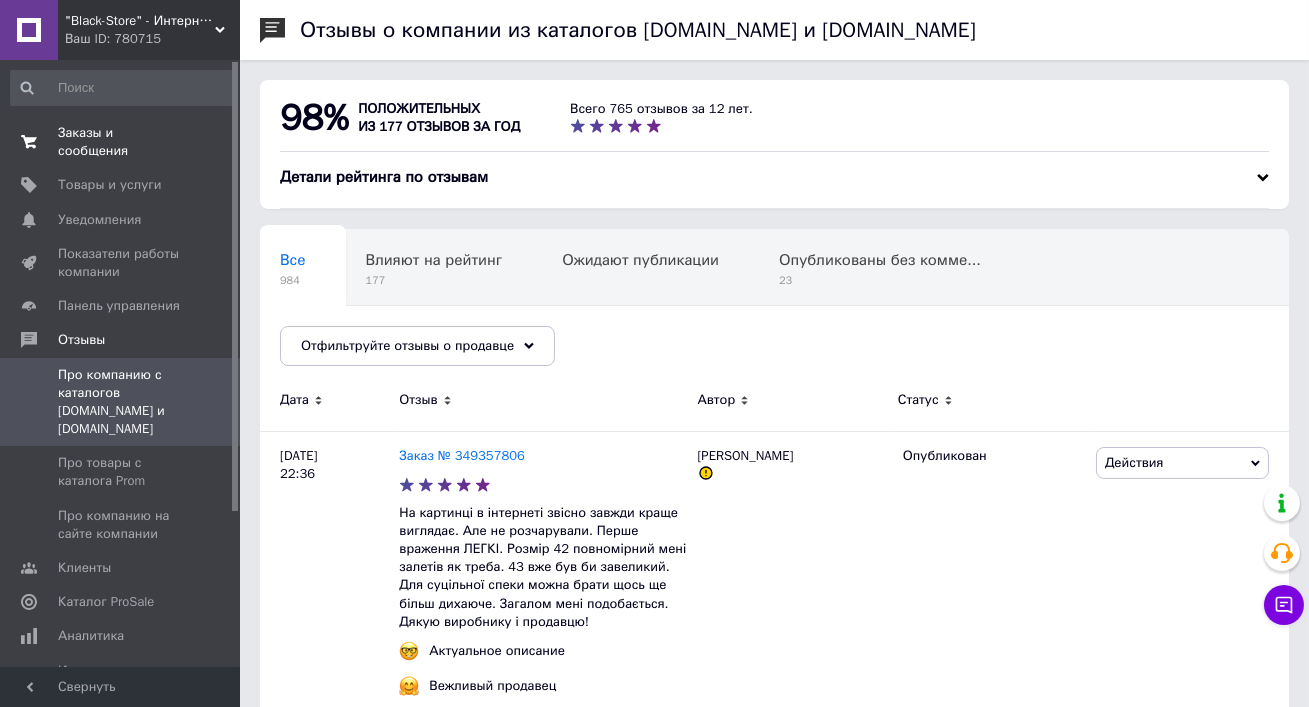 click on "Заказы и сообщения" at bounding box center (121, 142) 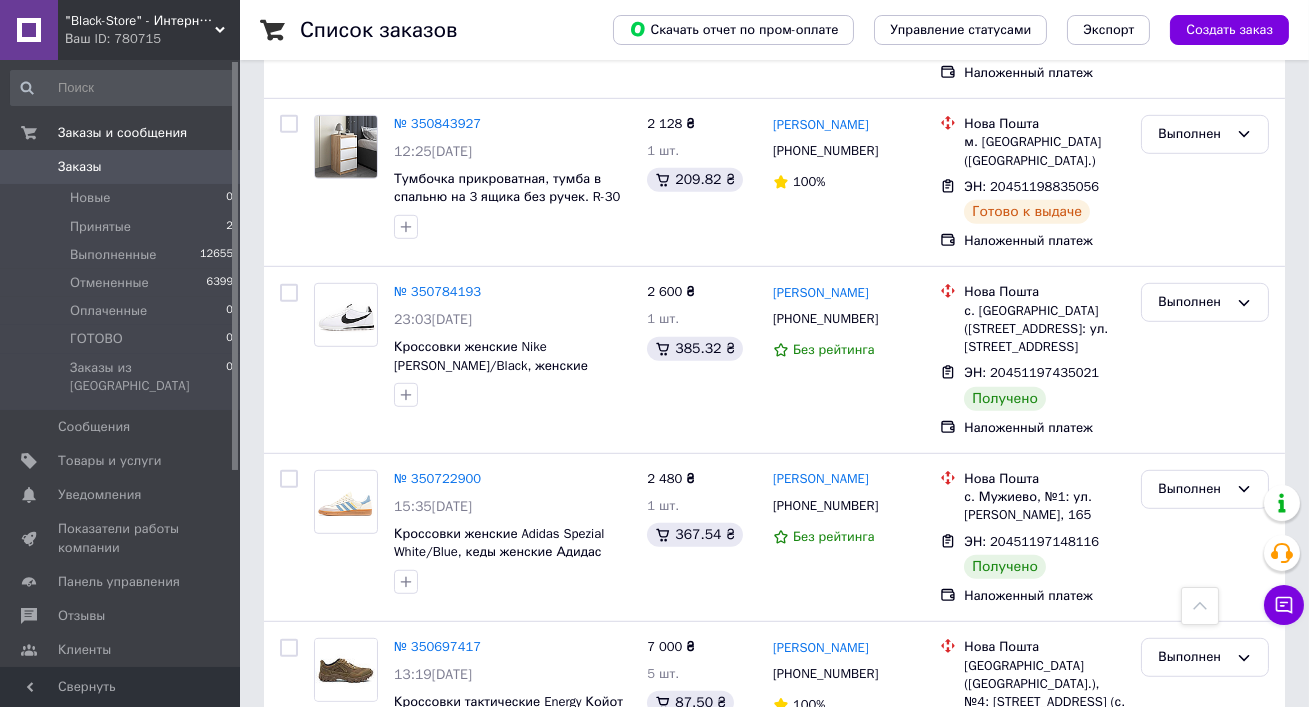 scroll, scrollTop: 2356, scrollLeft: 0, axis: vertical 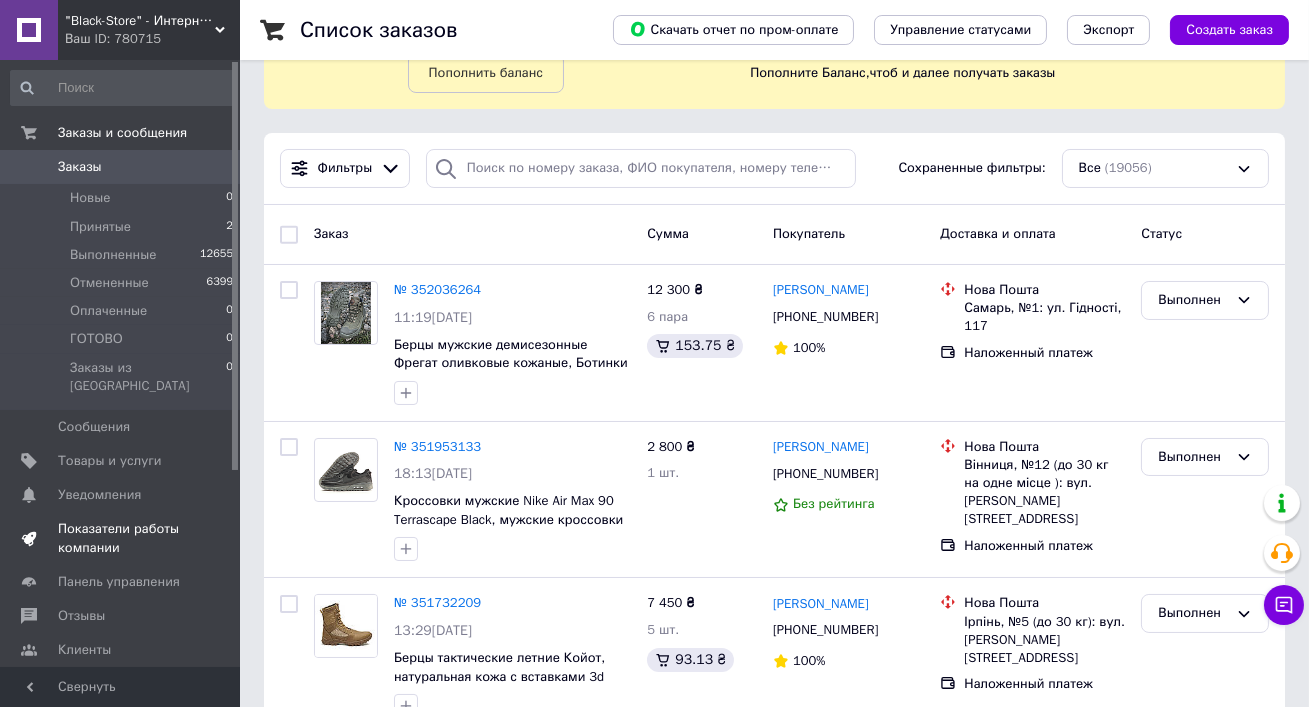 click on "Показатели работы компании" at bounding box center (121, 538) 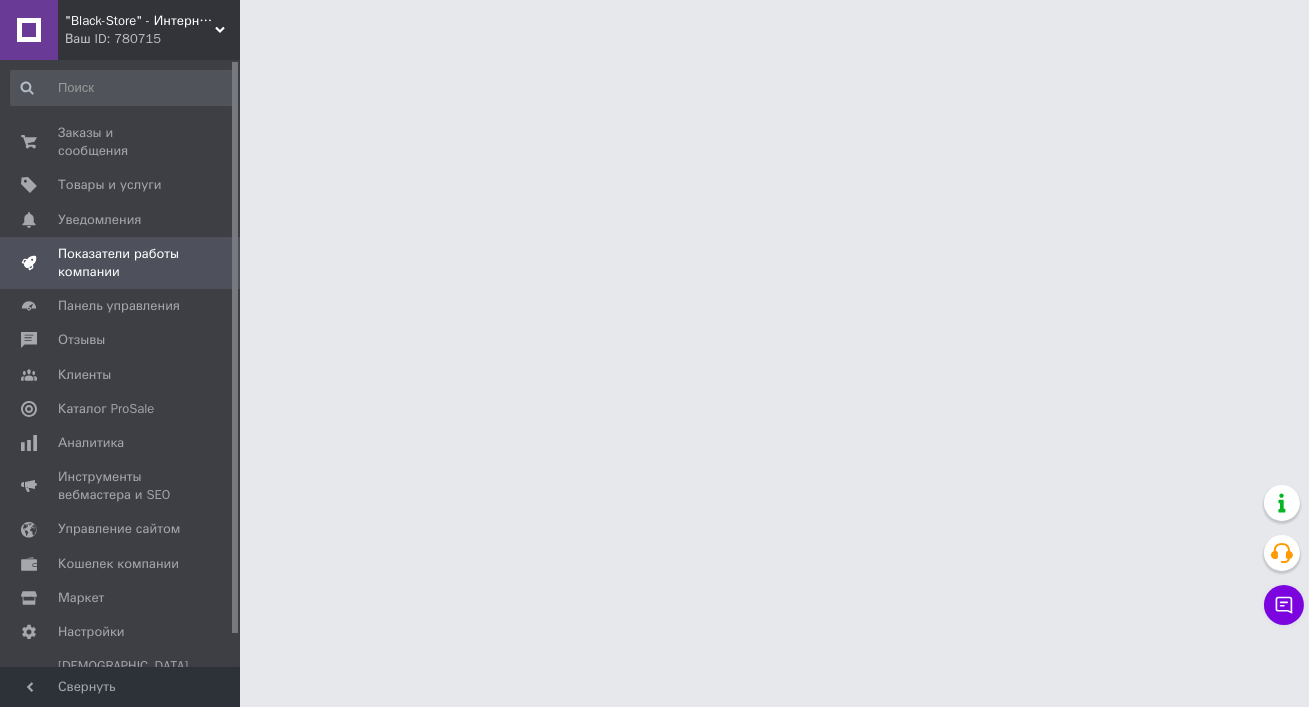 scroll, scrollTop: 0, scrollLeft: 0, axis: both 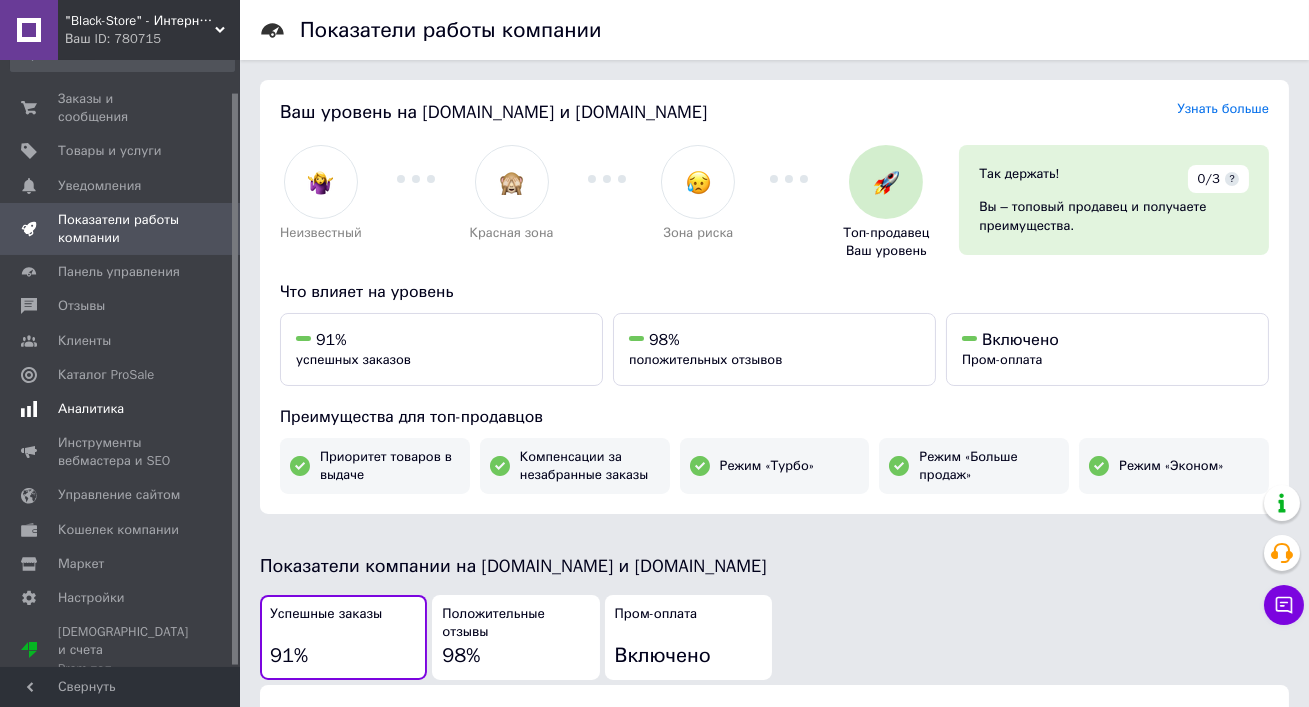 click on "Аналитика" at bounding box center [91, 409] 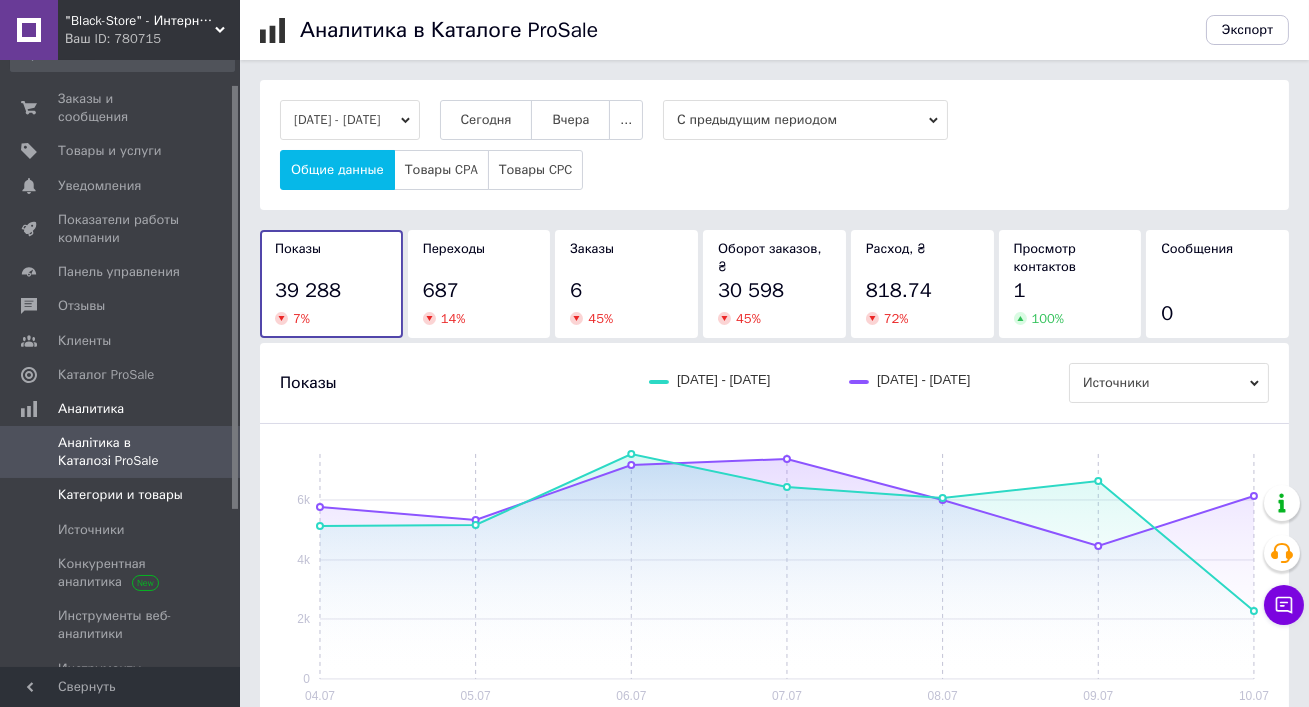 click on "Категории и товары" at bounding box center [120, 495] 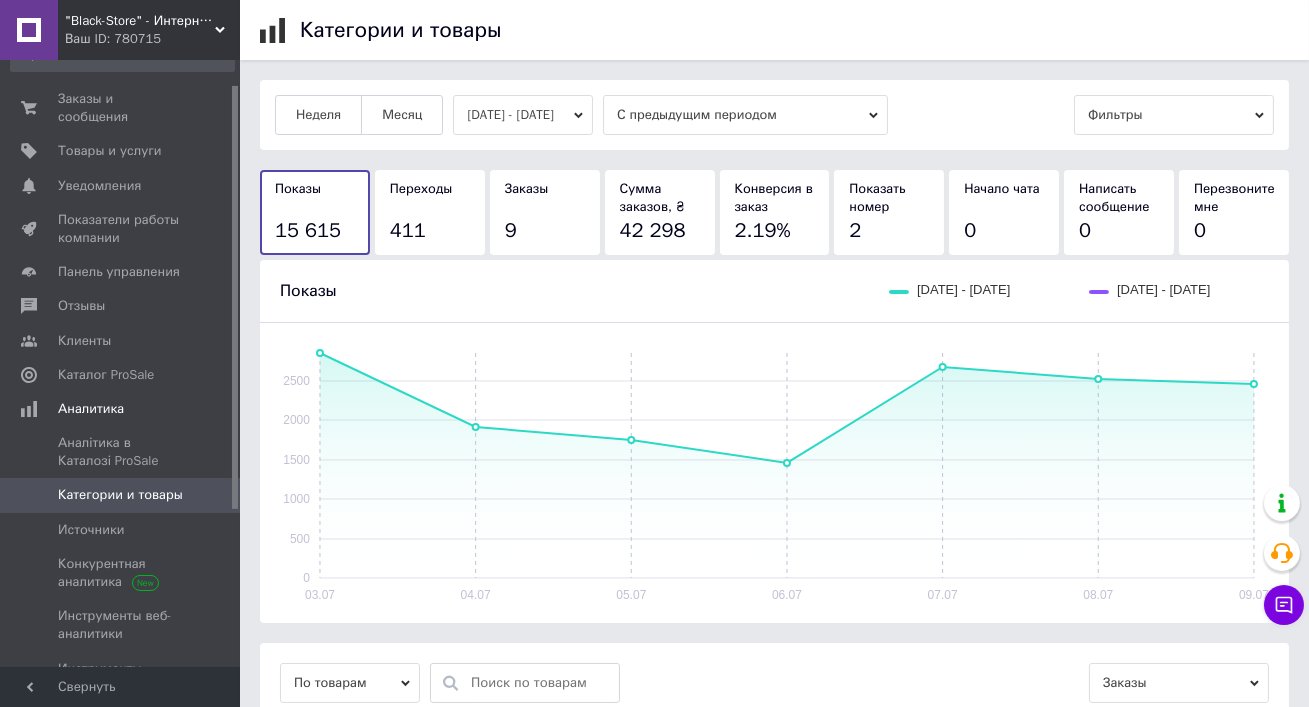 click on ""Black-Store" - Интернет-магазин Ваш ID: 780715" at bounding box center (149, 30) 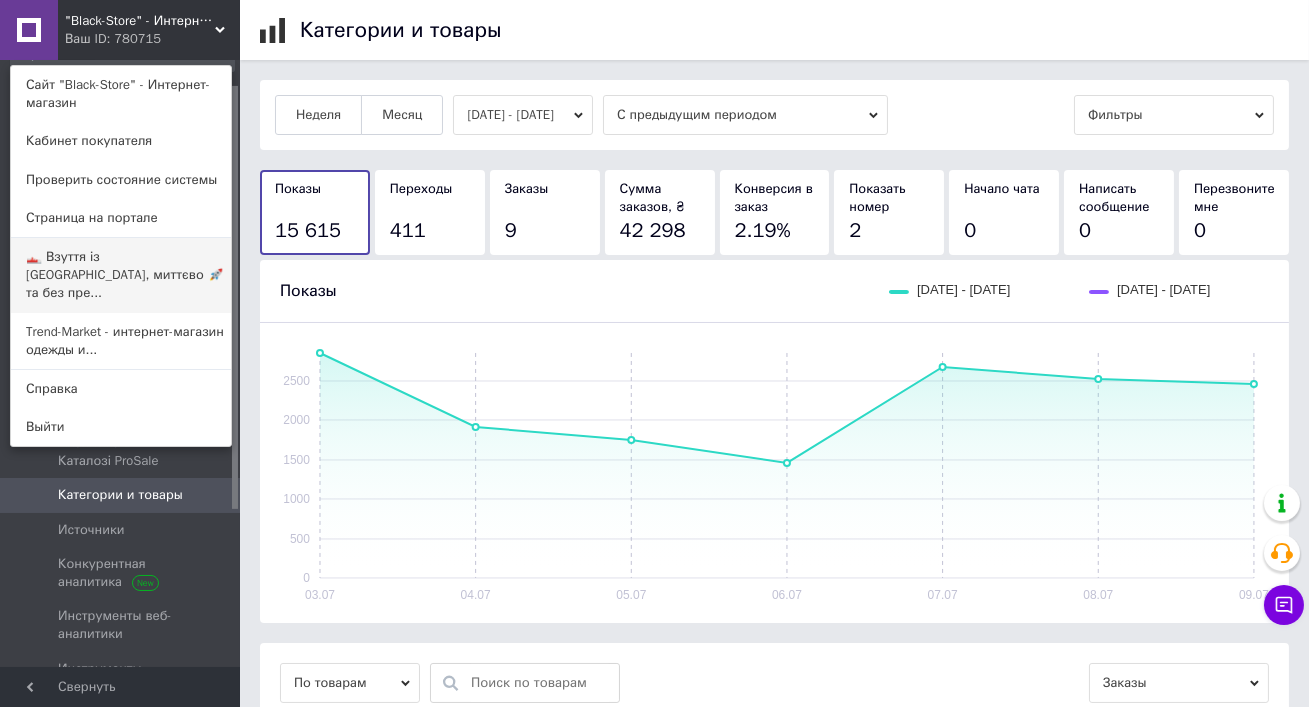 click on "👟 Взуття із [GEOGRAPHIC_DATA], миттєво 🚀 та без пре..." at bounding box center [121, 275] 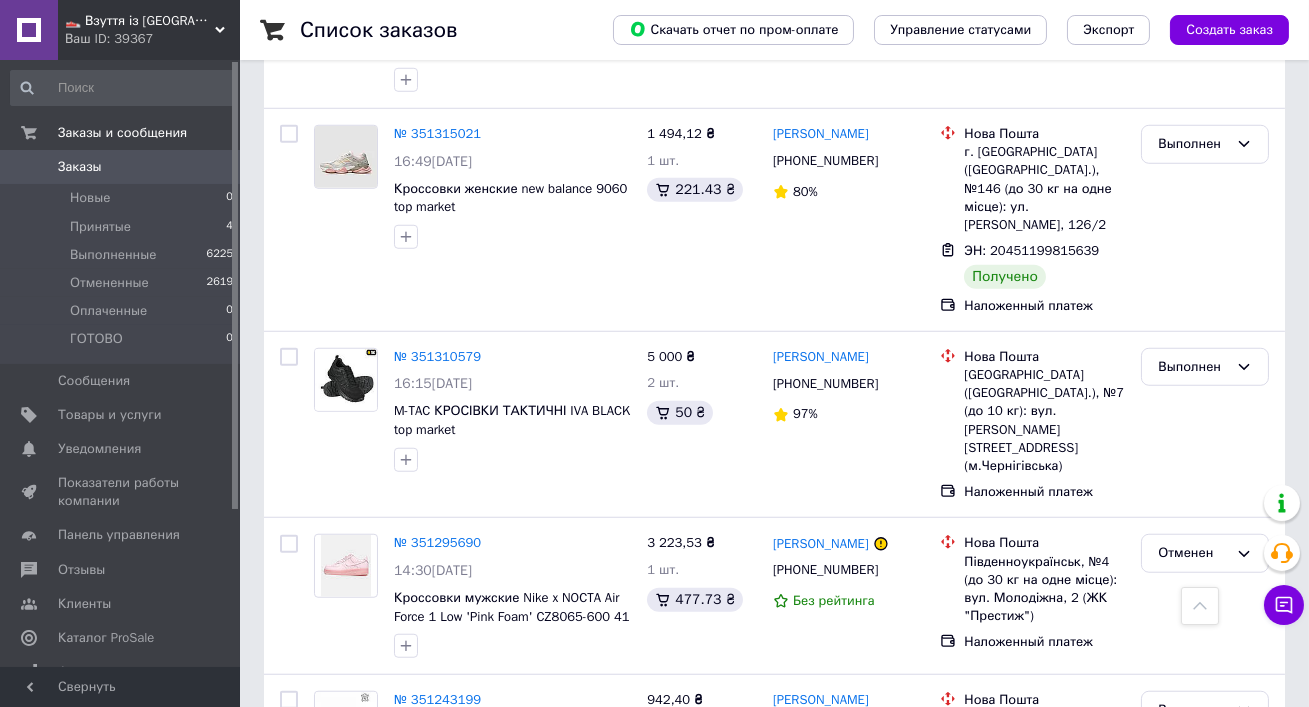 scroll, scrollTop: 3458, scrollLeft: 0, axis: vertical 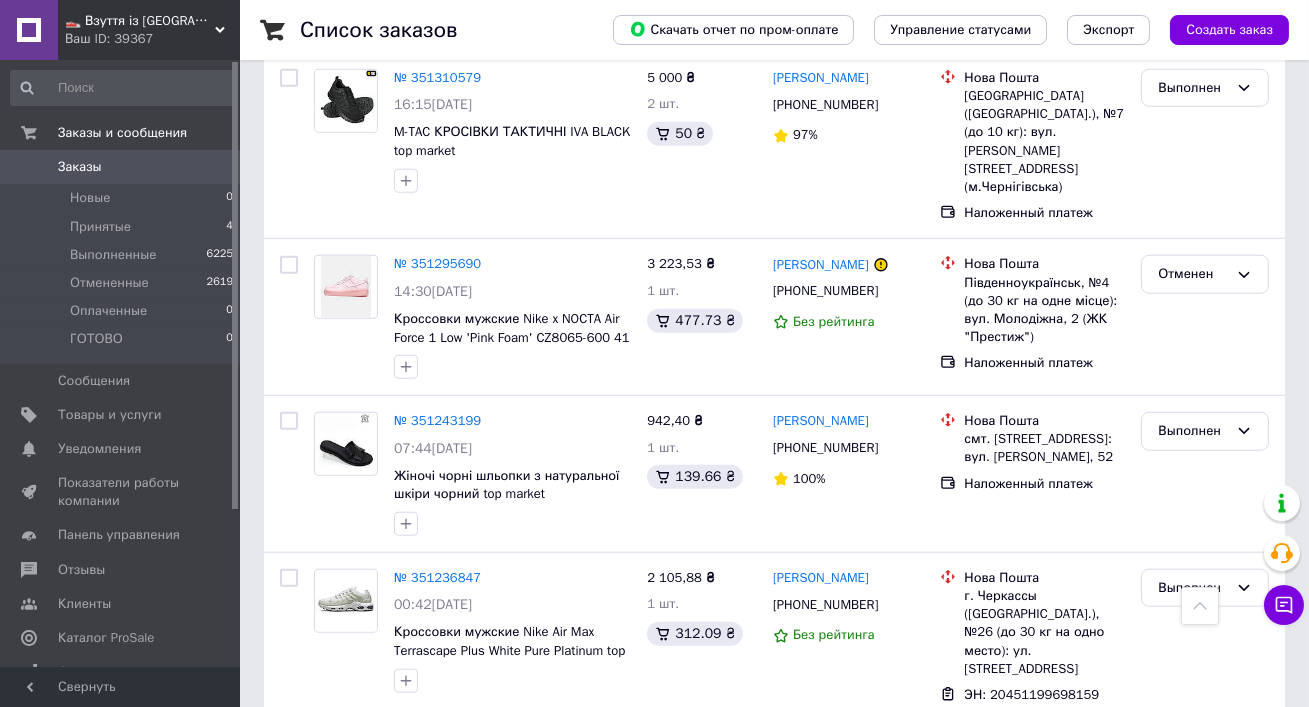 click on "2" at bounding box center [327, 820] 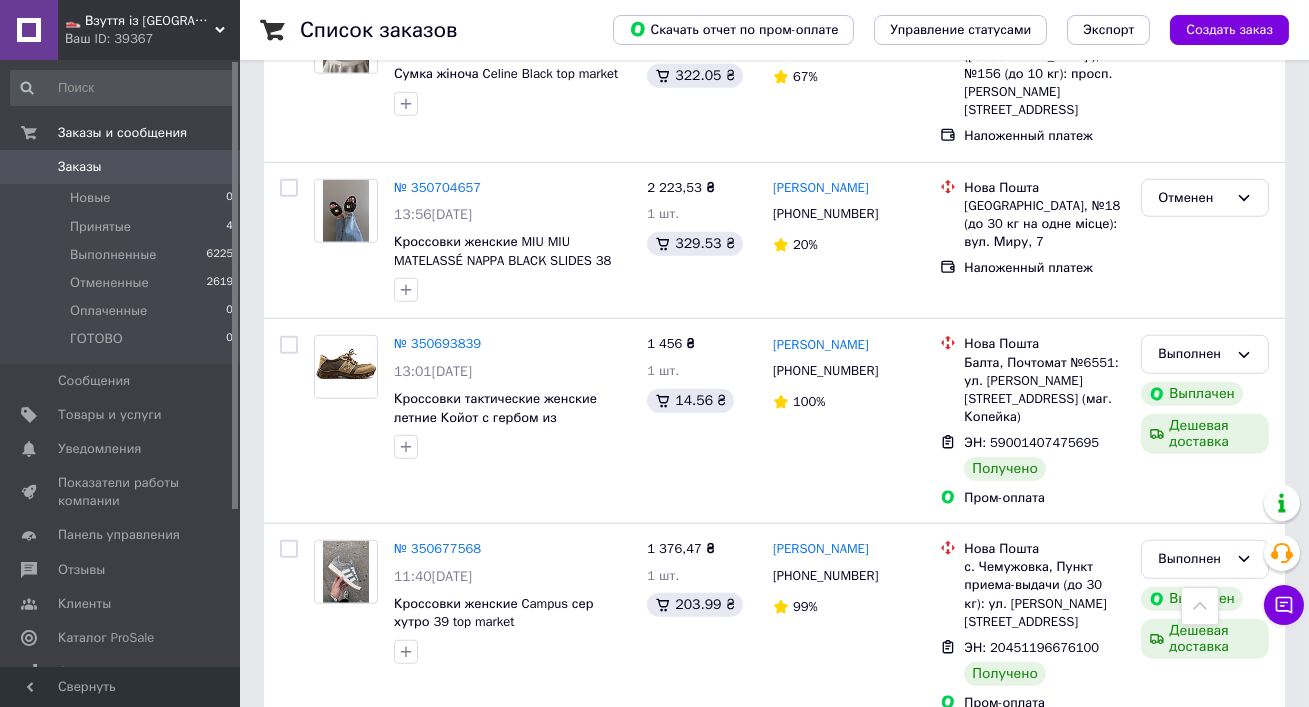 scroll, scrollTop: 2320, scrollLeft: 0, axis: vertical 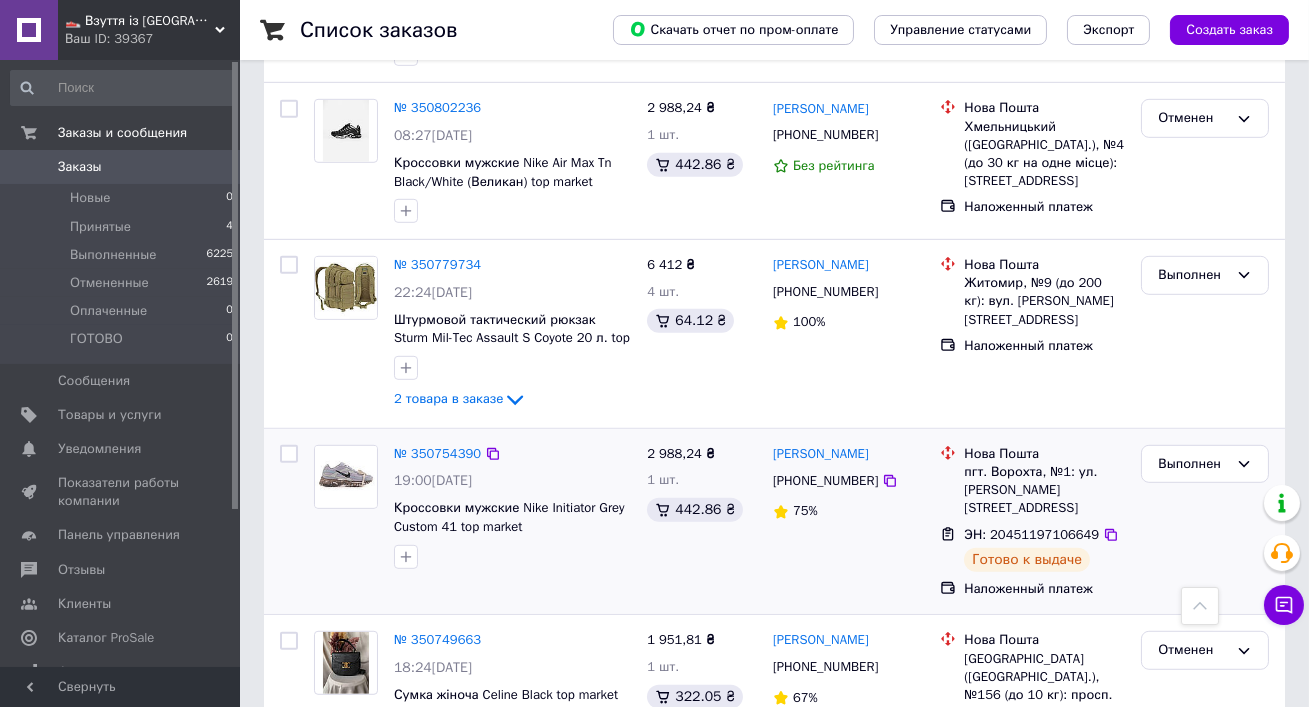 click on "ЭН: 20451197106649" at bounding box center (1031, 534) 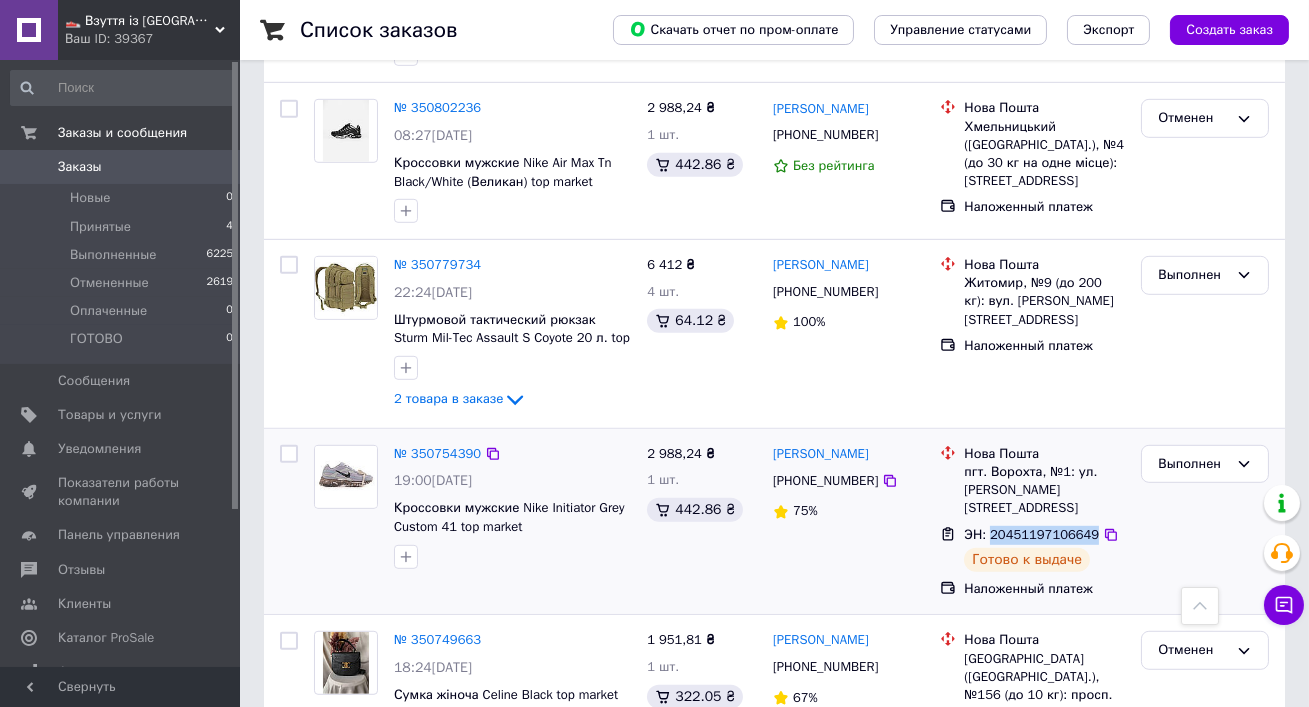 copy on "20451197106649" 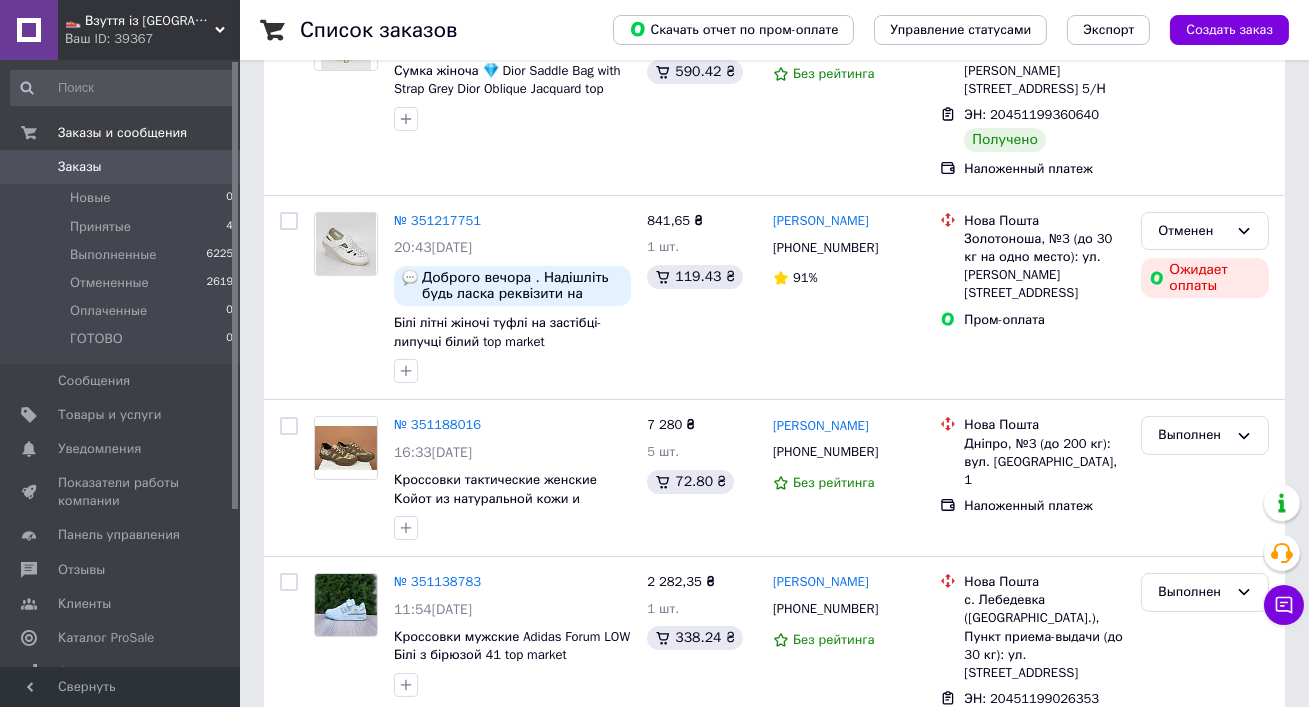 scroll, scrollTop: 0, scrollLeft: 0, axis: both 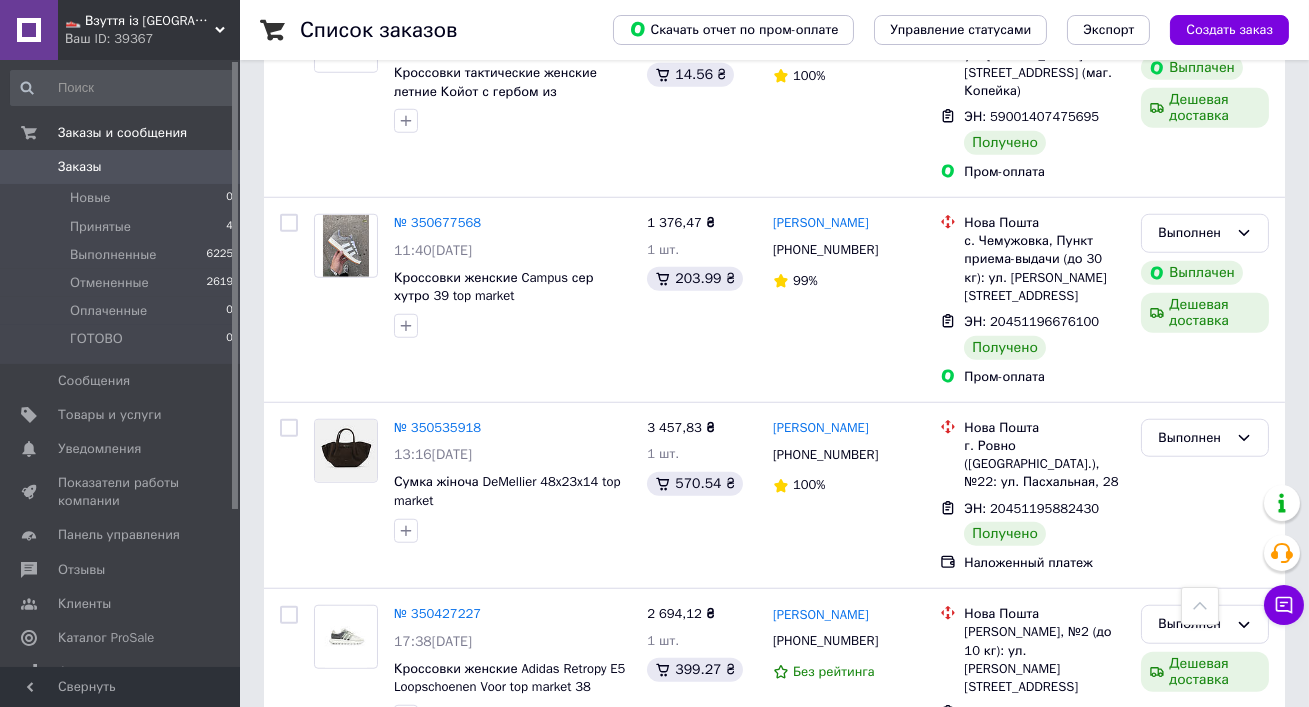 click on "1" at bounding box center [415, 838] 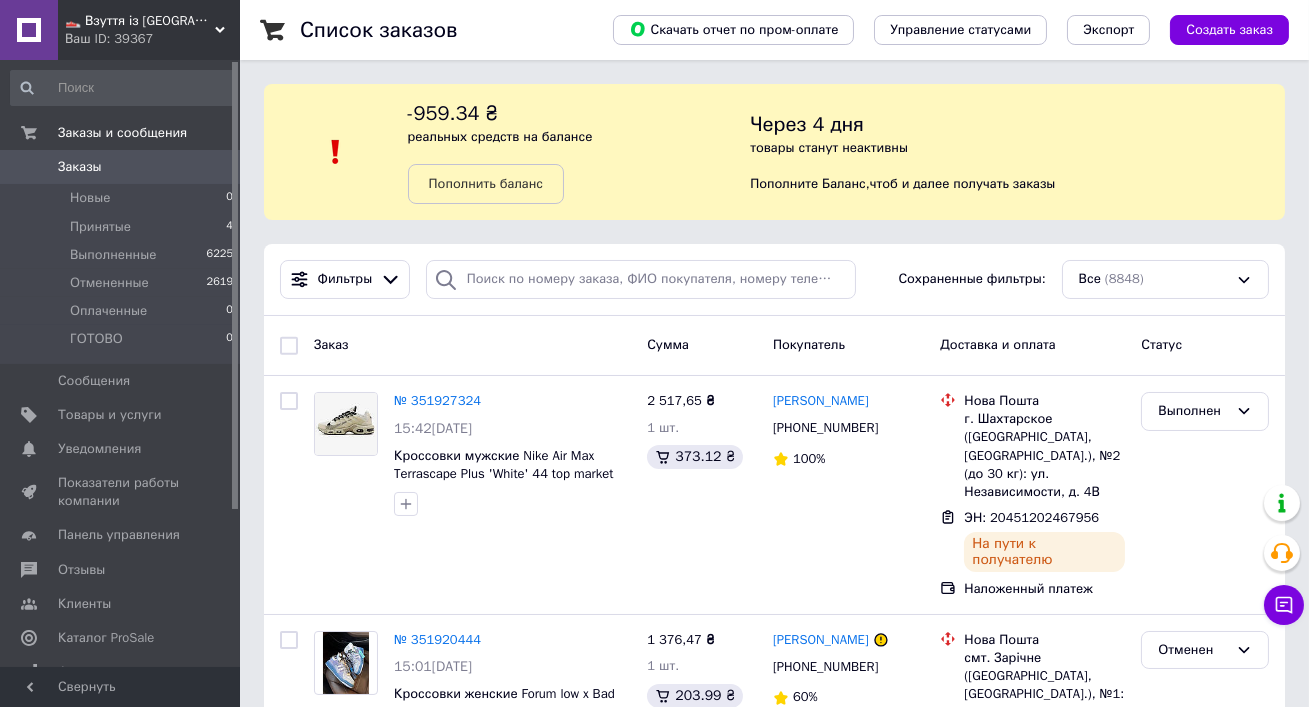 scroll, scrollTop: 499, scrollLeft: 0, axis: vertical 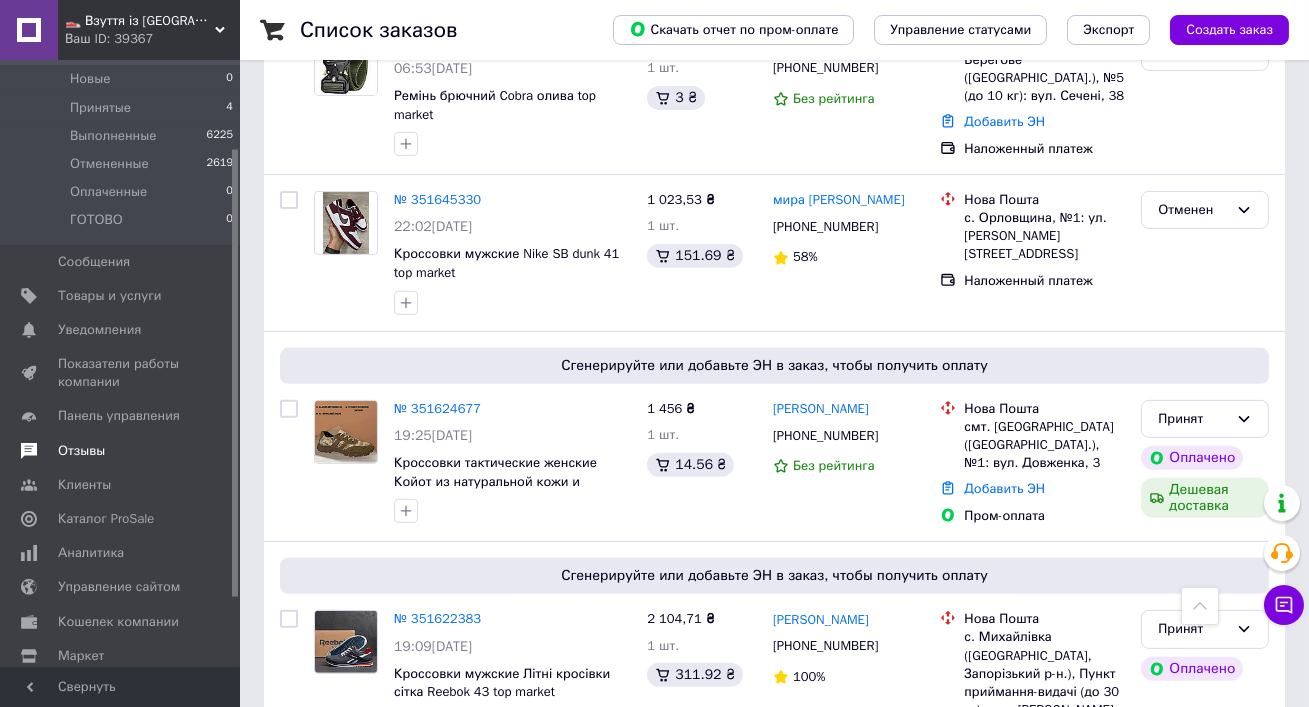 click on "Отзывы" at bounding box center (122, 451) 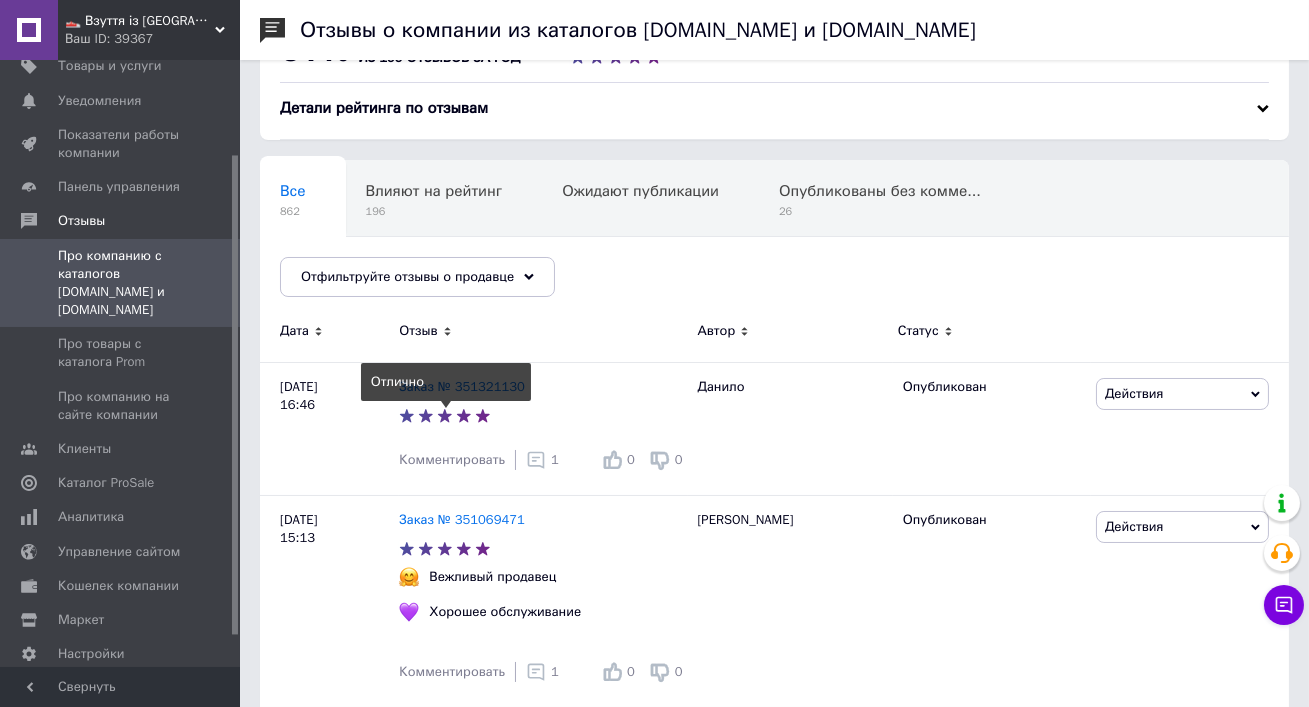 scroll, scrollTop: 105, scrollLeft: 0, axis: vertical 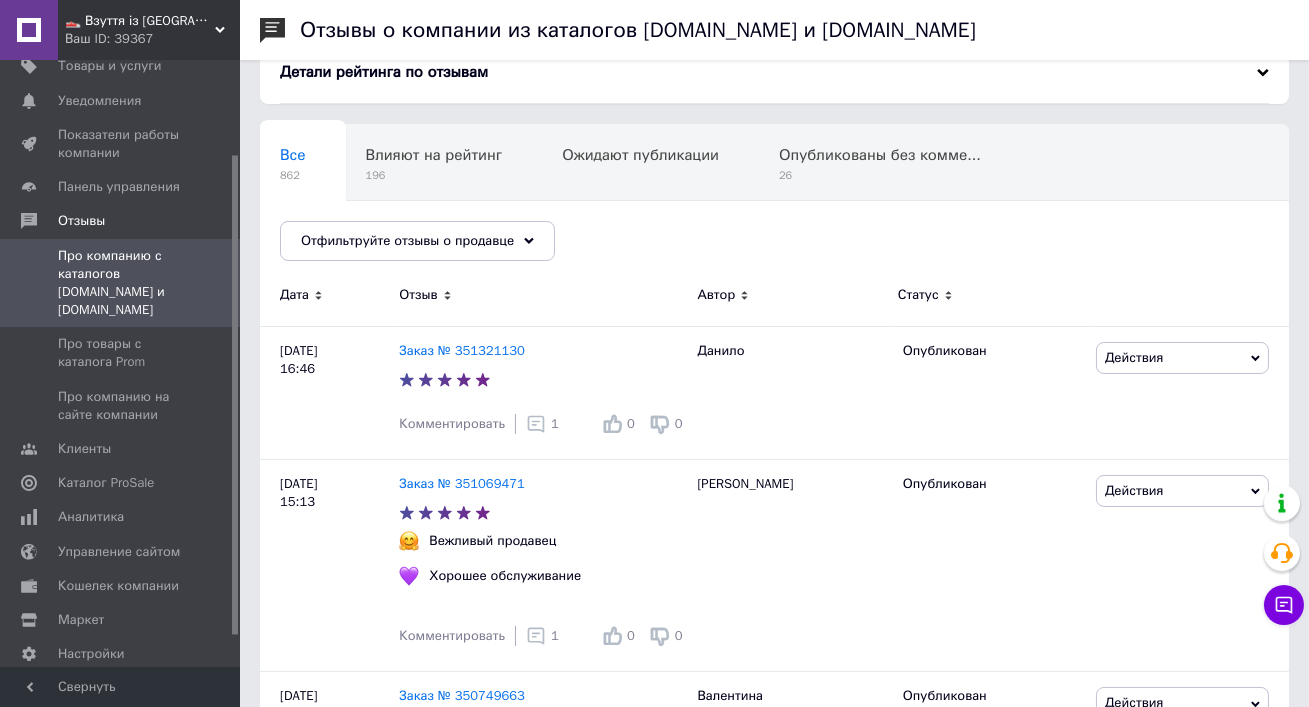 click on "👟 Взуття із [GEOGRAPHIC_DATA], миттєво 🚀 та без предоплат" at bounding box center [140, 21] 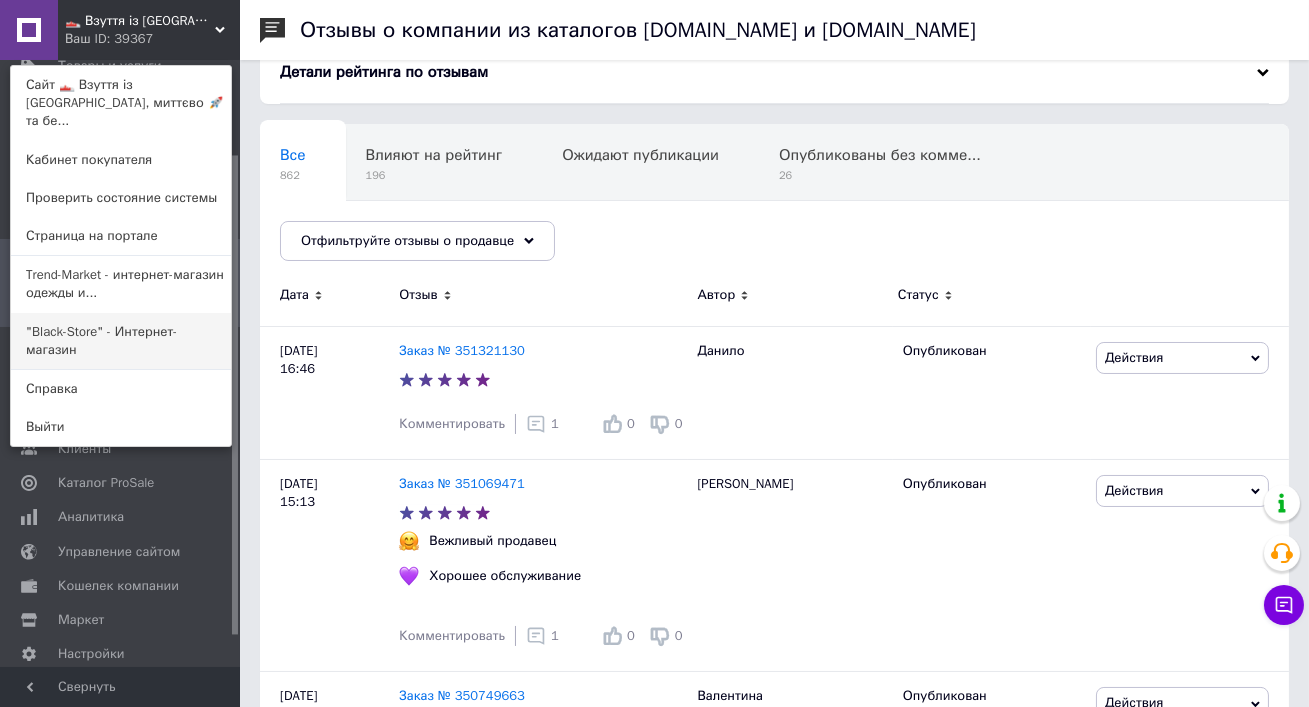 click on ""Black-Store" - Интернет-магазин" at bounding box center (121, 341) 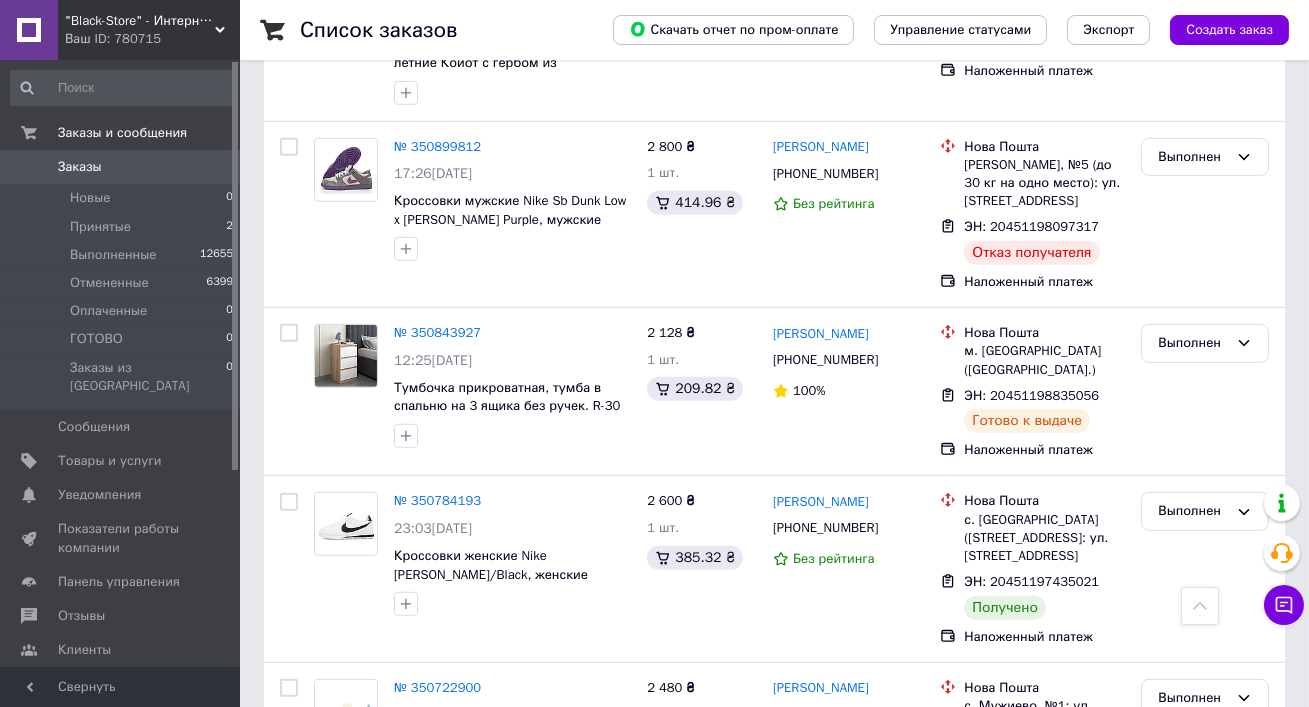 scroll, scrollTop: 2315, scrollLeft: 0, axis: vertical 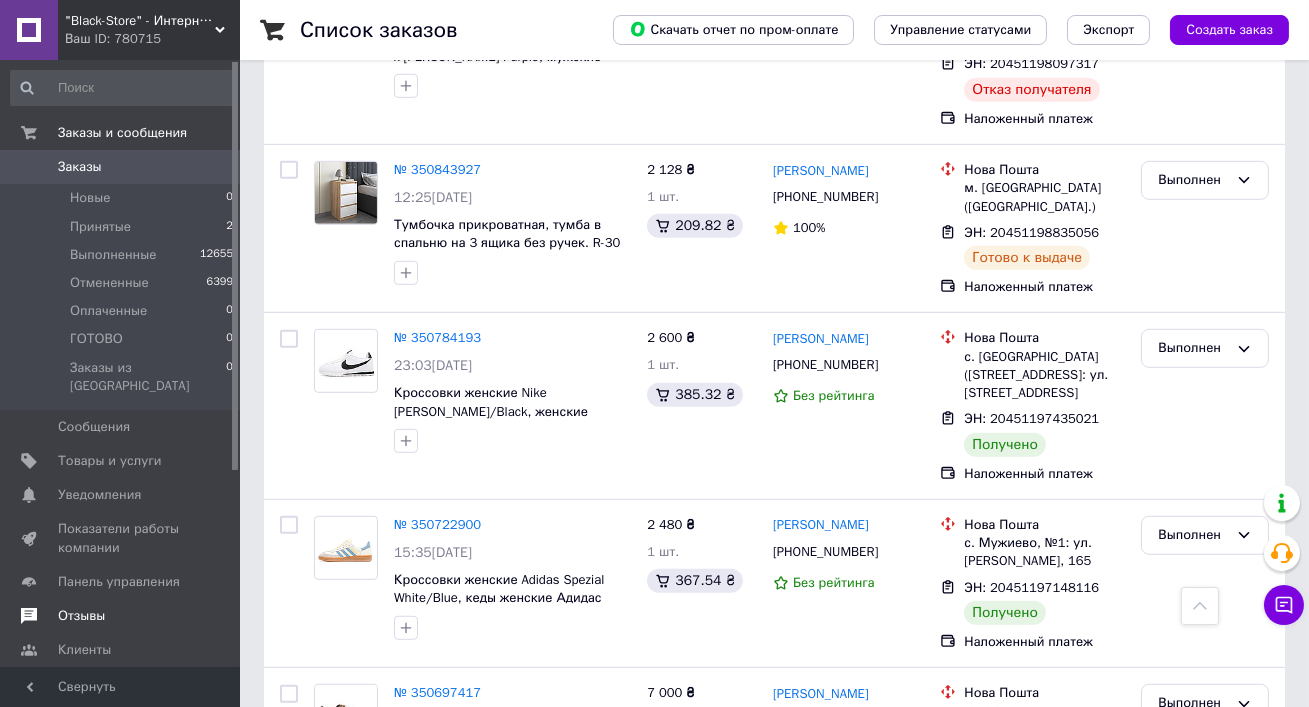 click on "Отзывы" at bounding box center [81, 616] 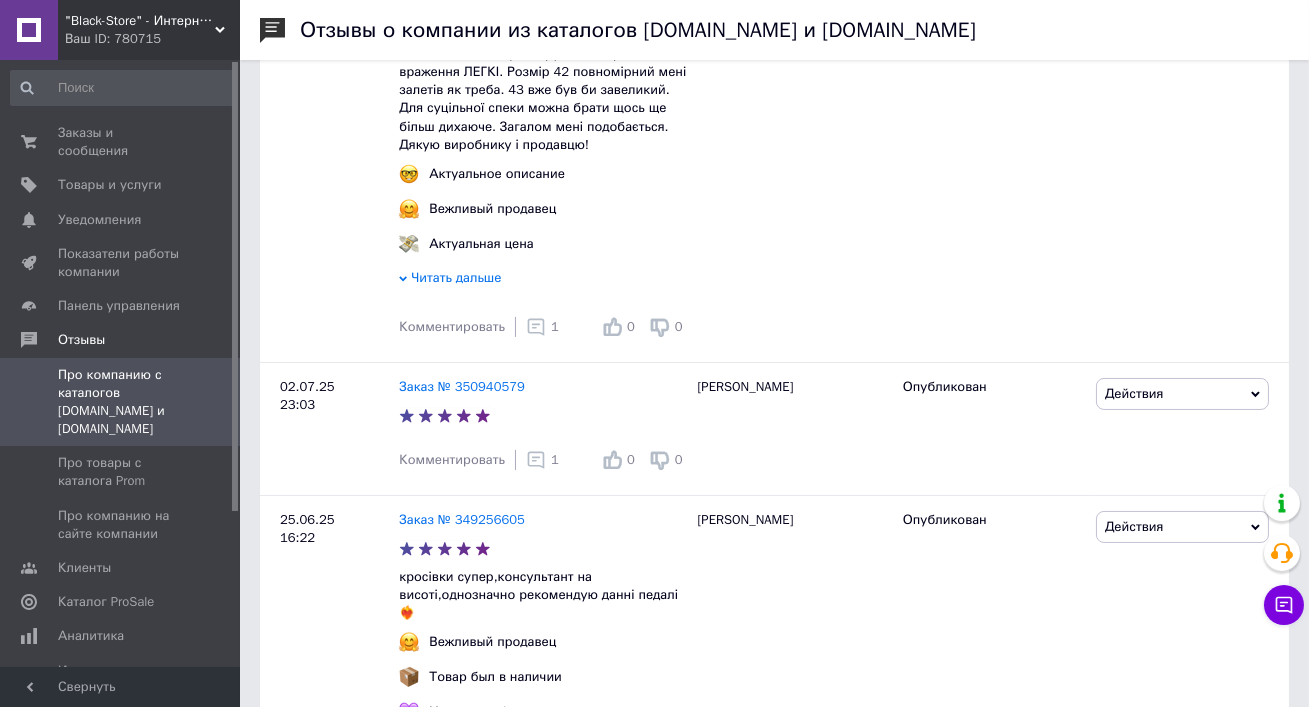 scroll, scrollTop: 690, scrollLeft: 0, axis: vertical 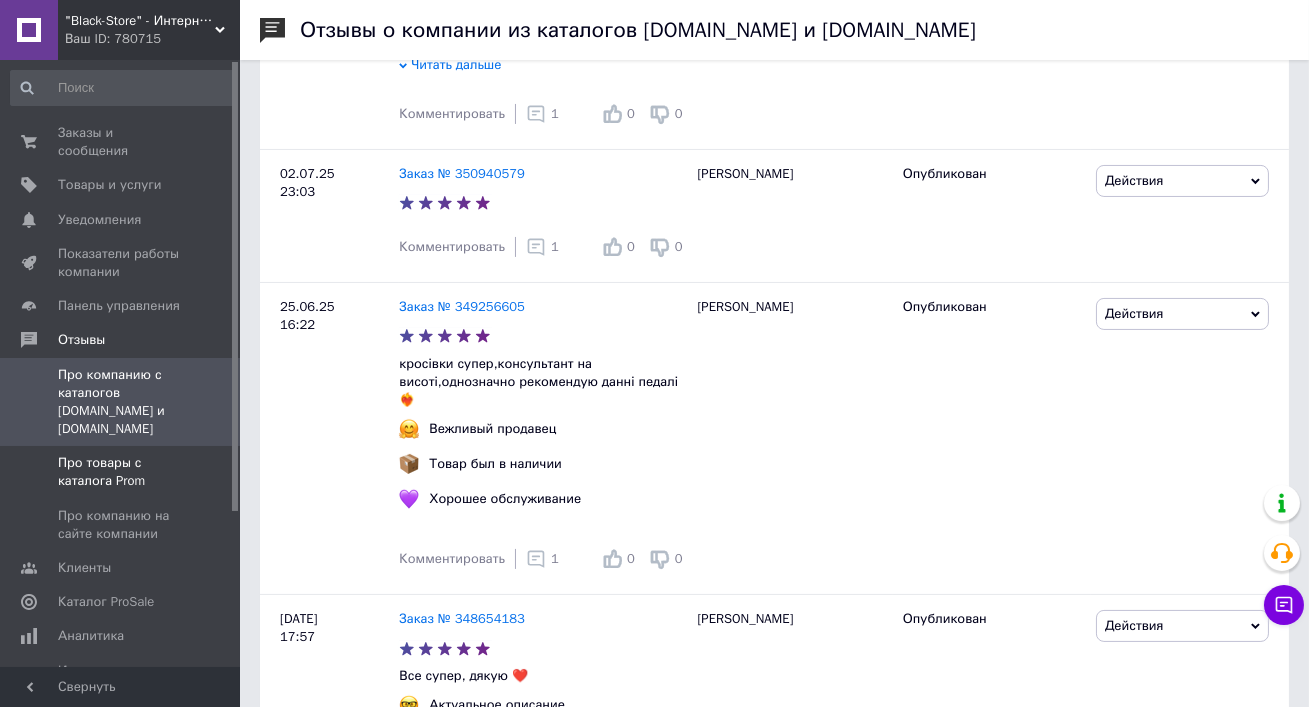click on "Про товары с каталога Prom" at bounding box center (121, 472) 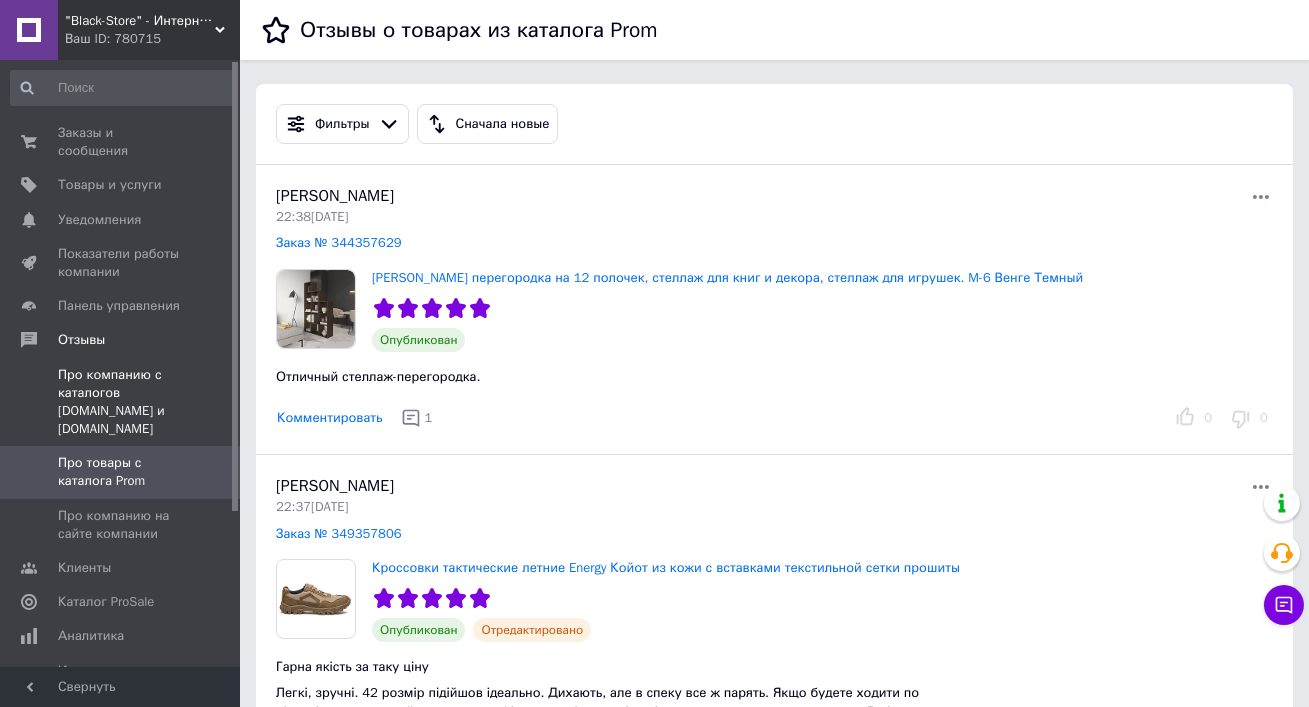 click on "Про компанию с каталогов [DOMAIN_NAME] и [DOMAIN_NAME]" at bounding box center (122, 402) 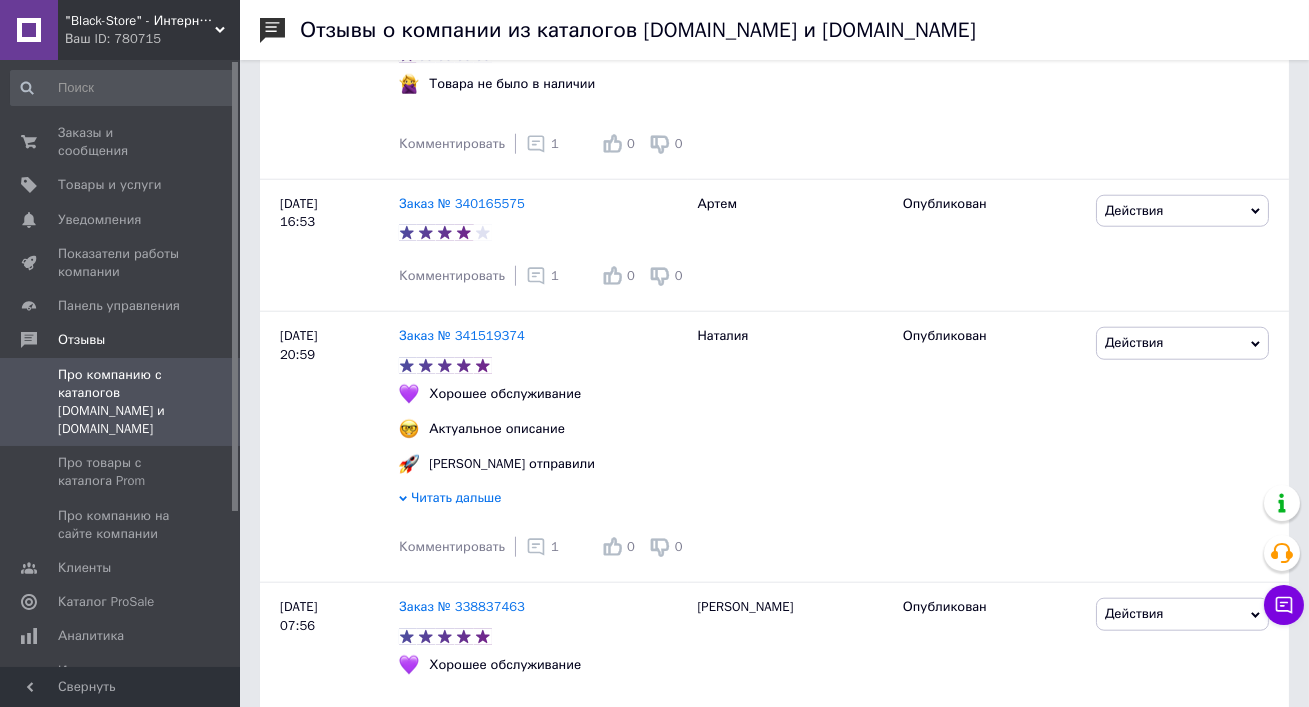 scroll, scrollTop: 3750, scrollLeft: 0, axis: vertical 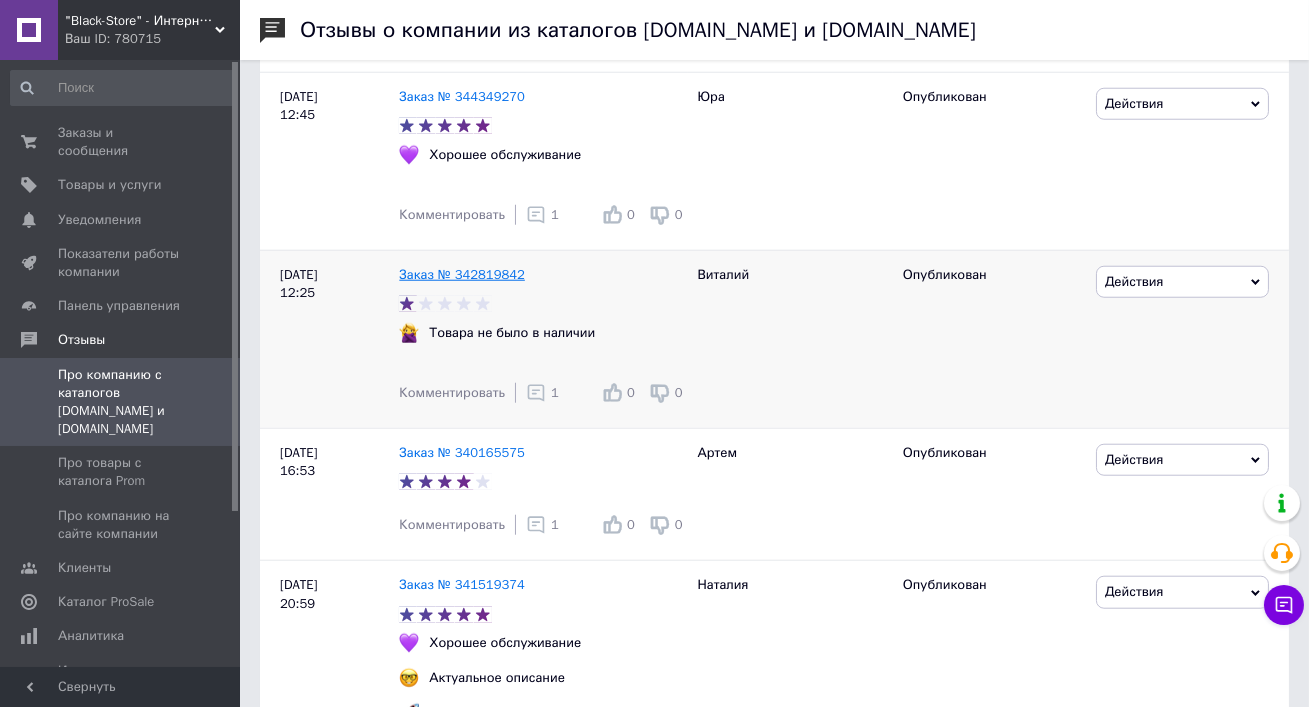 click on "Заказ № 342819842" at bounding box center (462, 274) 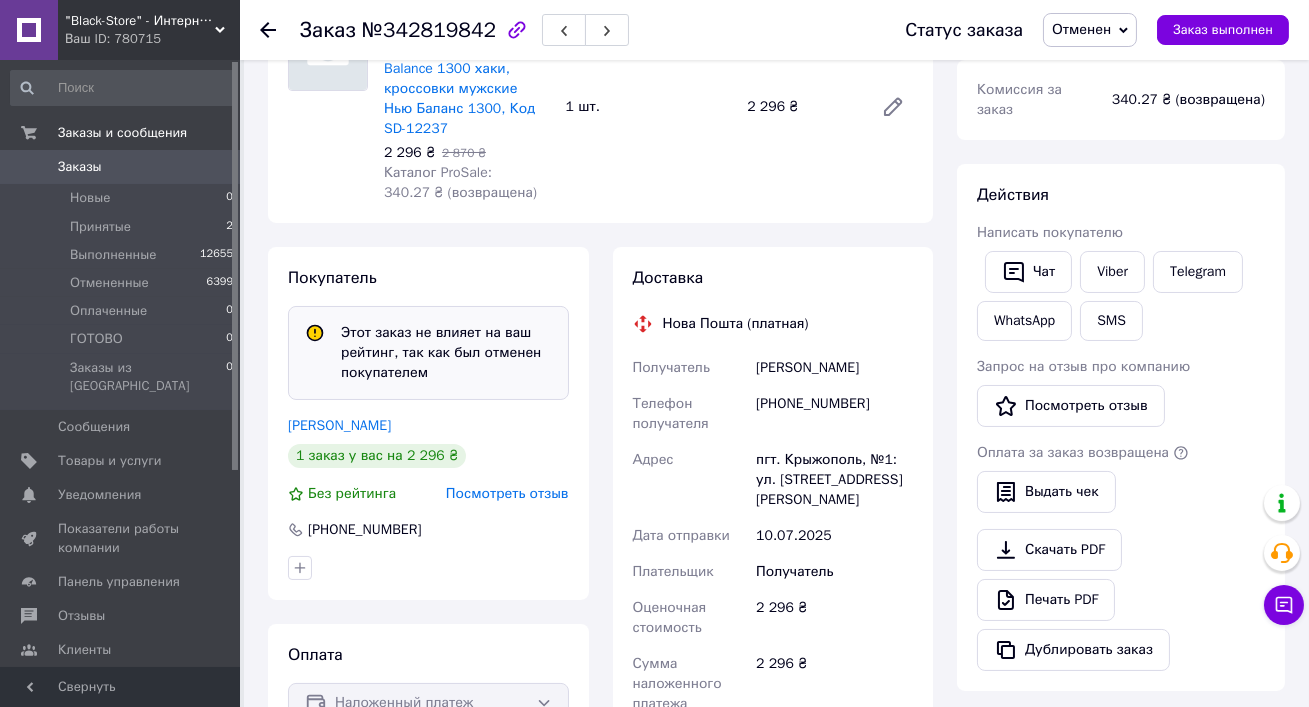 scroll, scrollTop: 360, scrollLeft: 0, axis: vertical 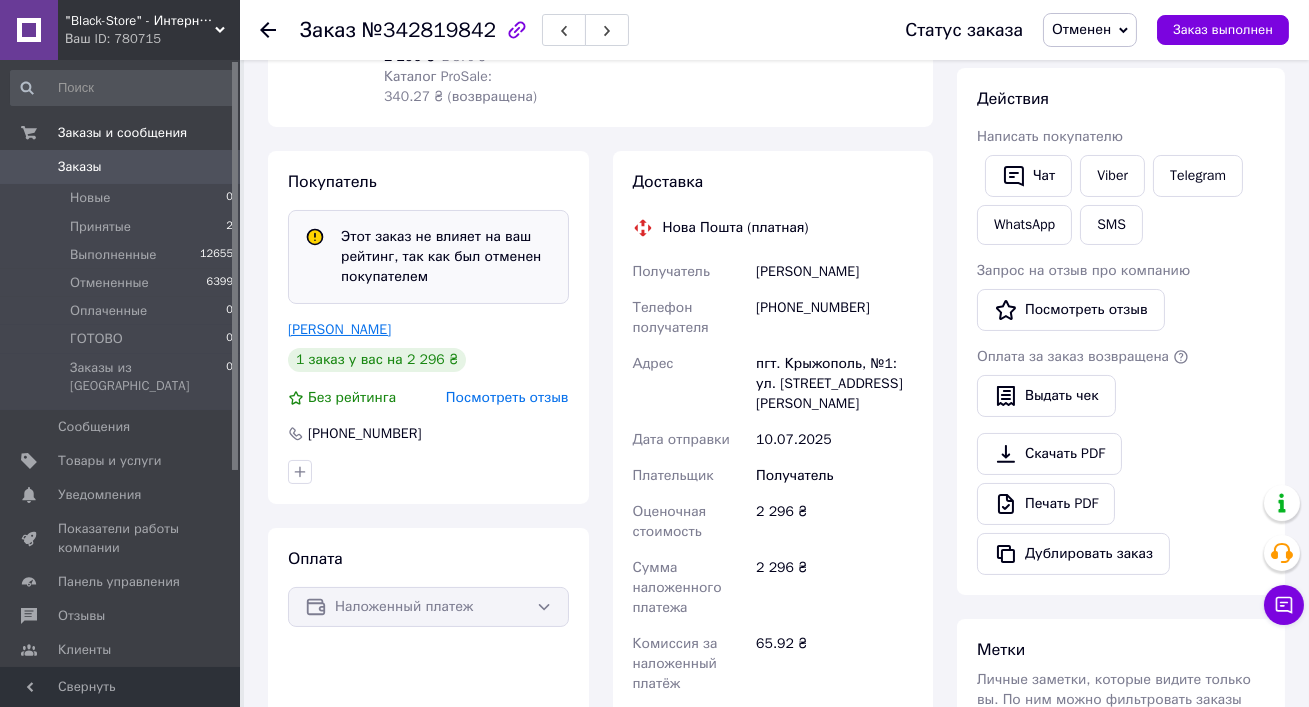 click on "[PERSON_NAME]" at bounding box center [339, 329] 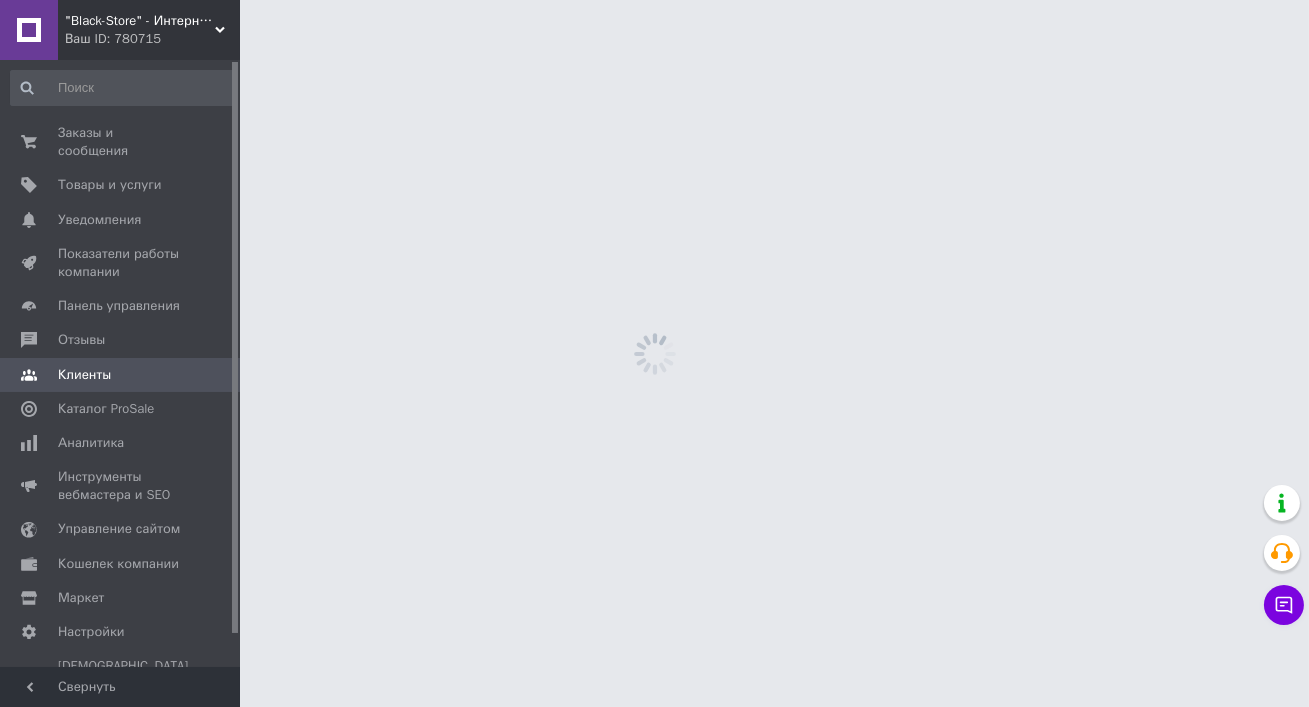 scroll, scrollTop: 0, scrollLeft: 0, axis: both 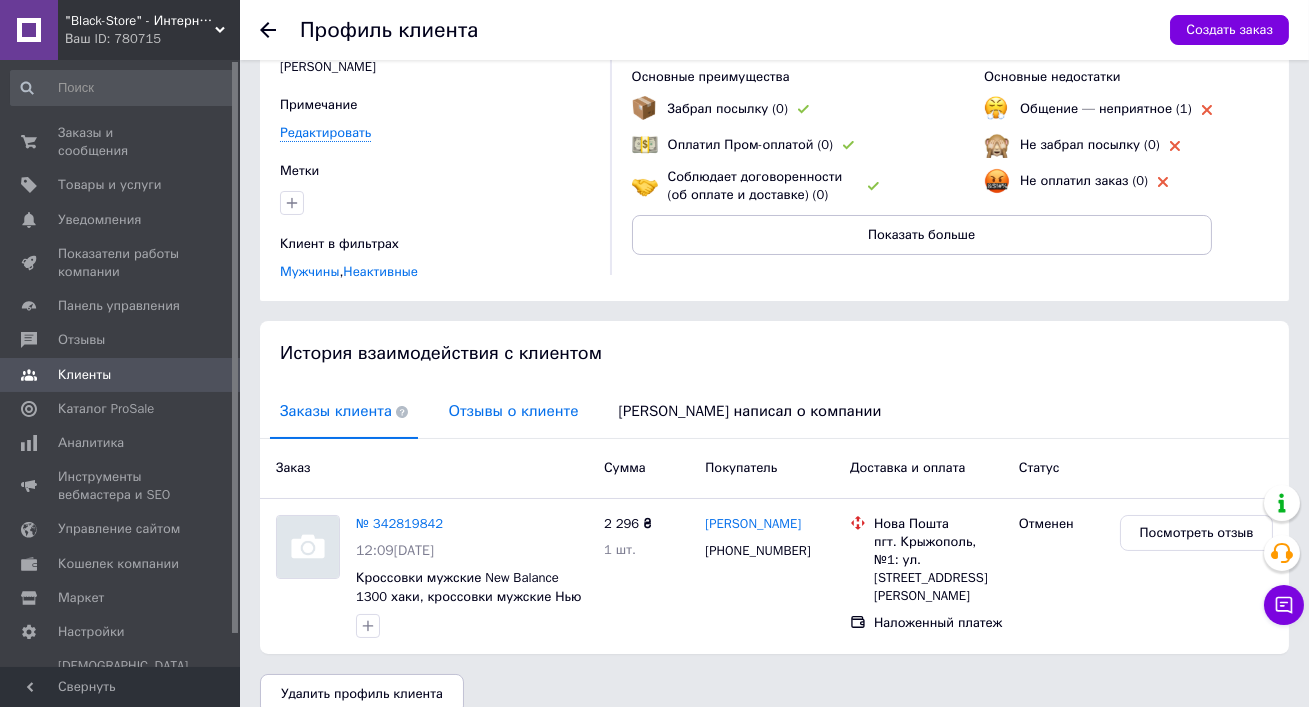 click on "Отзывы о клиенте" at bounding box center [513, 411] 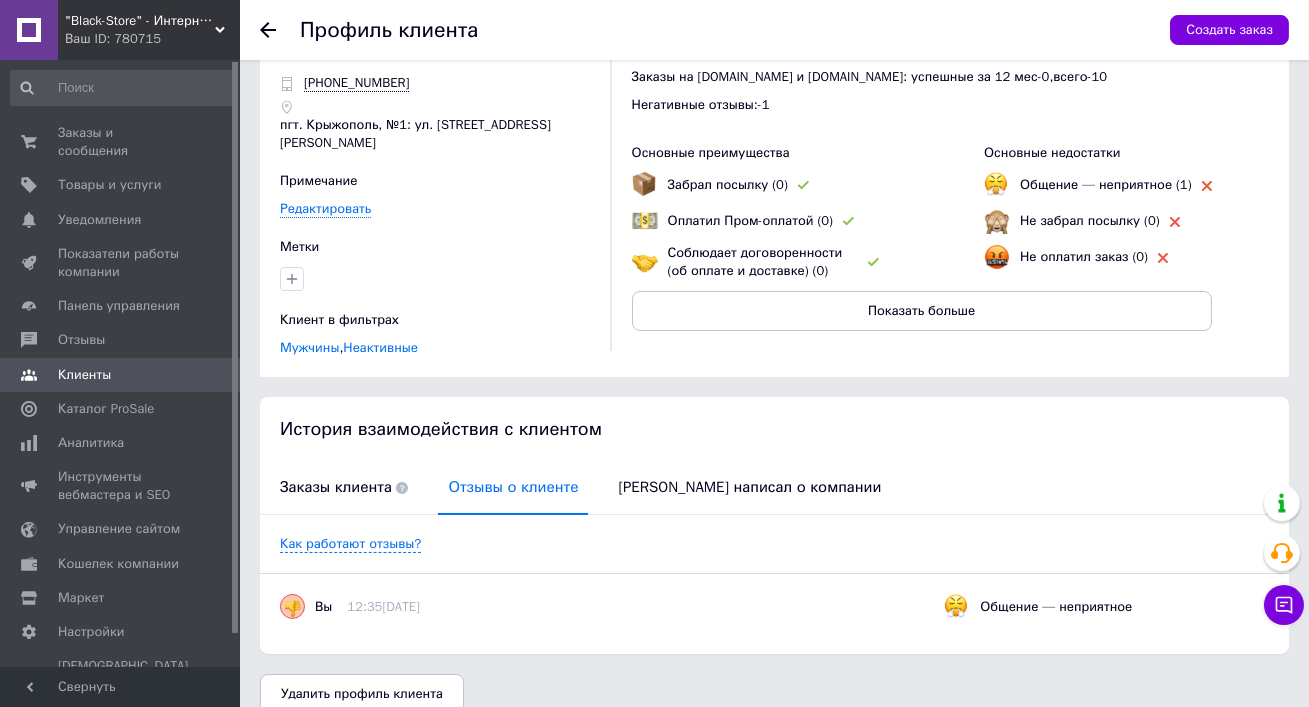 scroll, scrollTop: 0, scrollLeft: 0, axis: both 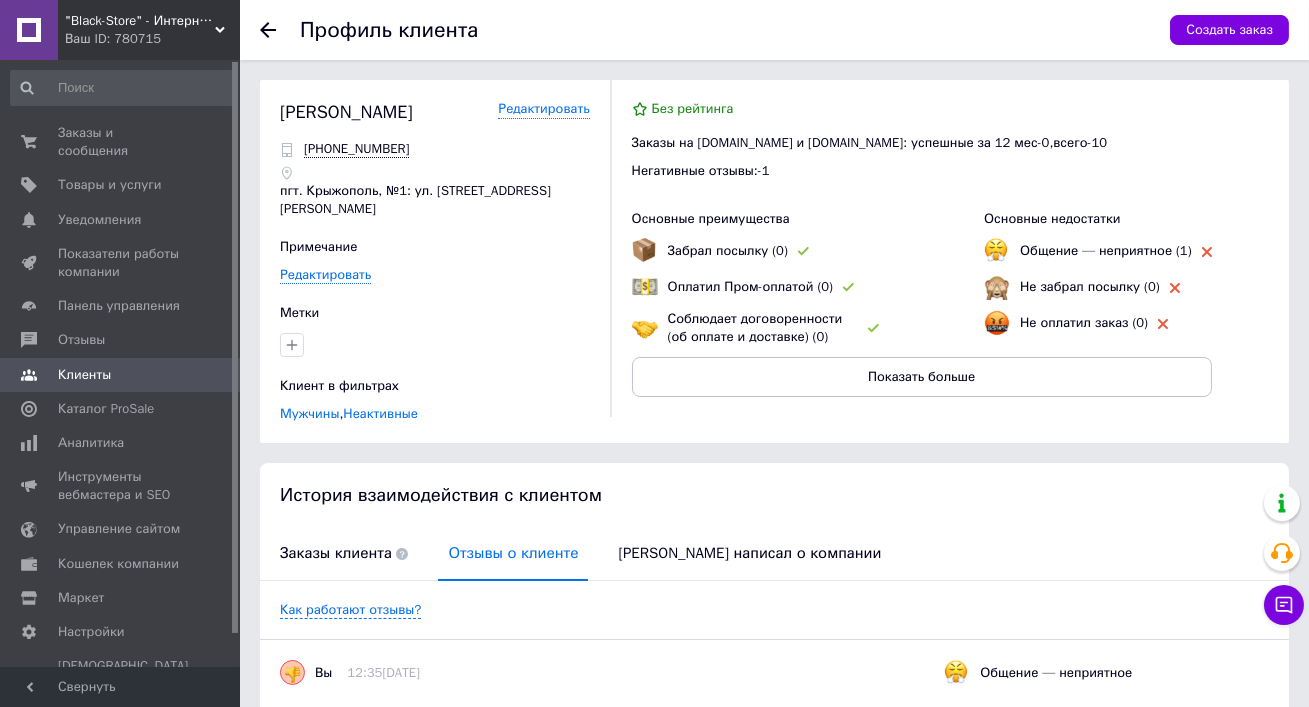 click on "пгт. Крыжополь, №1: ул. В.Дажицкого, 17" at bounding box center (435, 200) 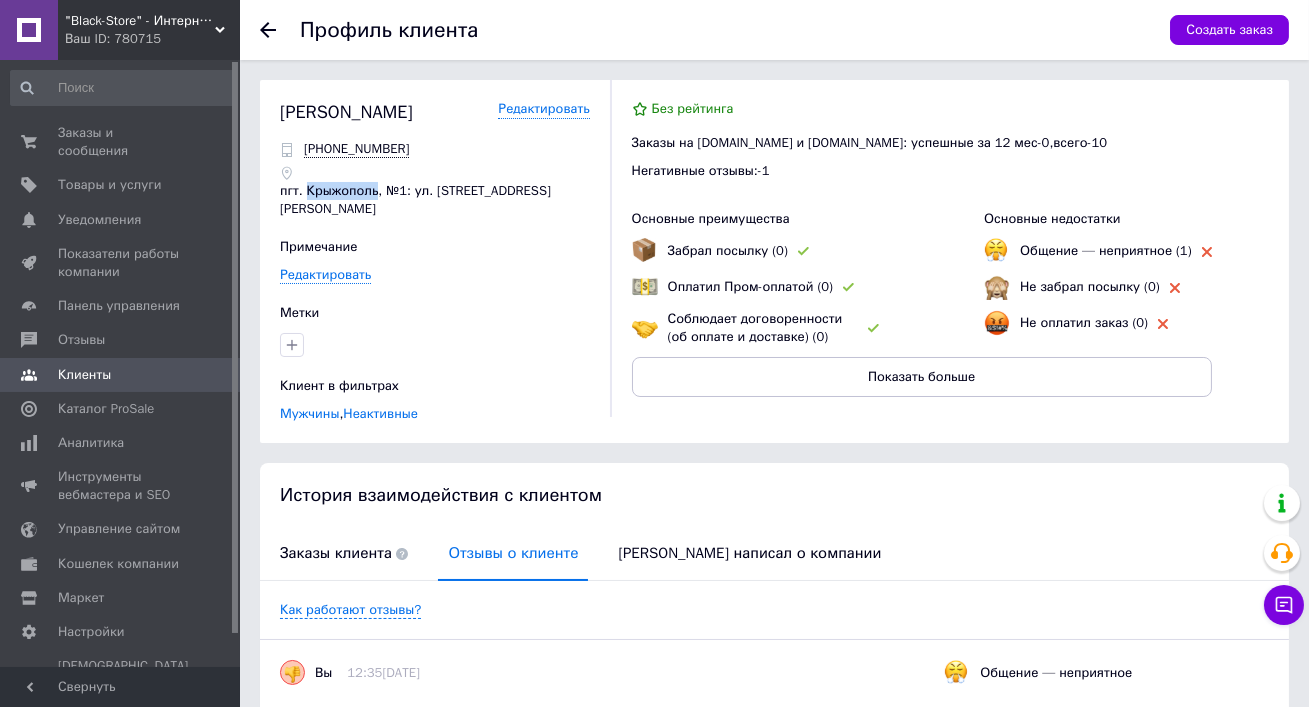 copy on "Крыжополь" 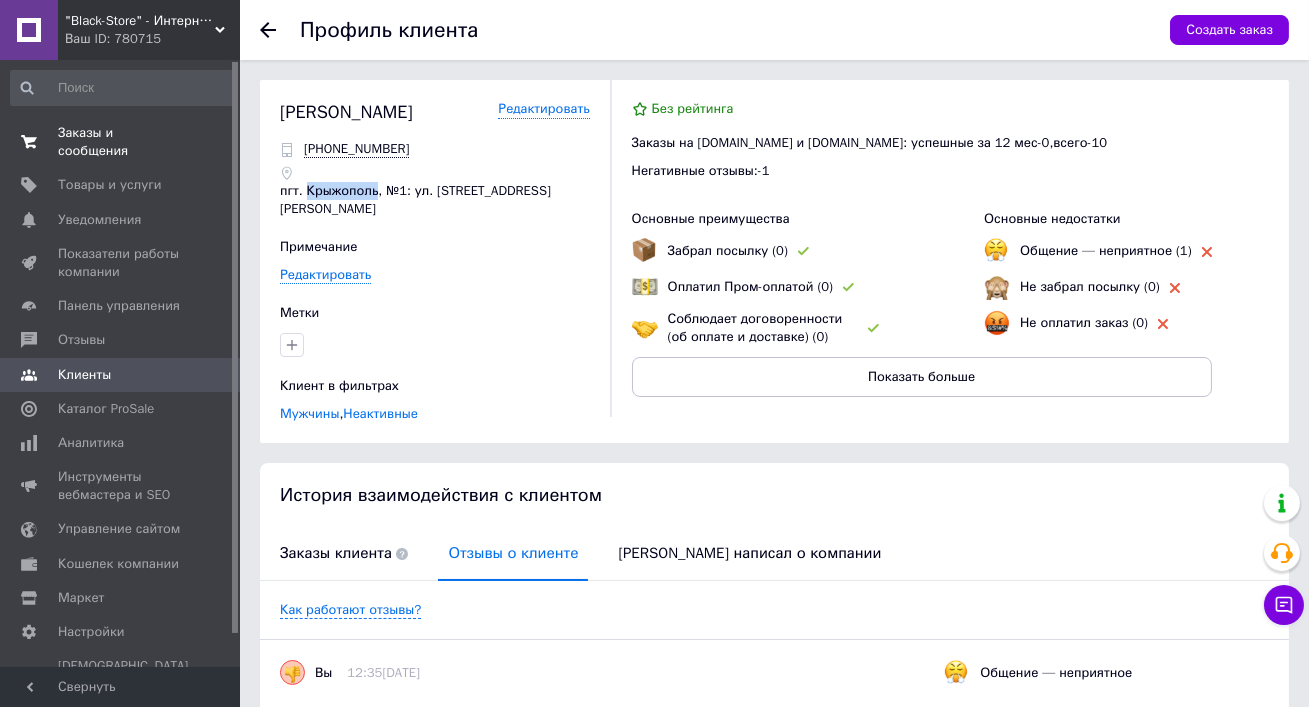 click on "Заказы и сообщения 0 0" at bounding box center [122, 142] 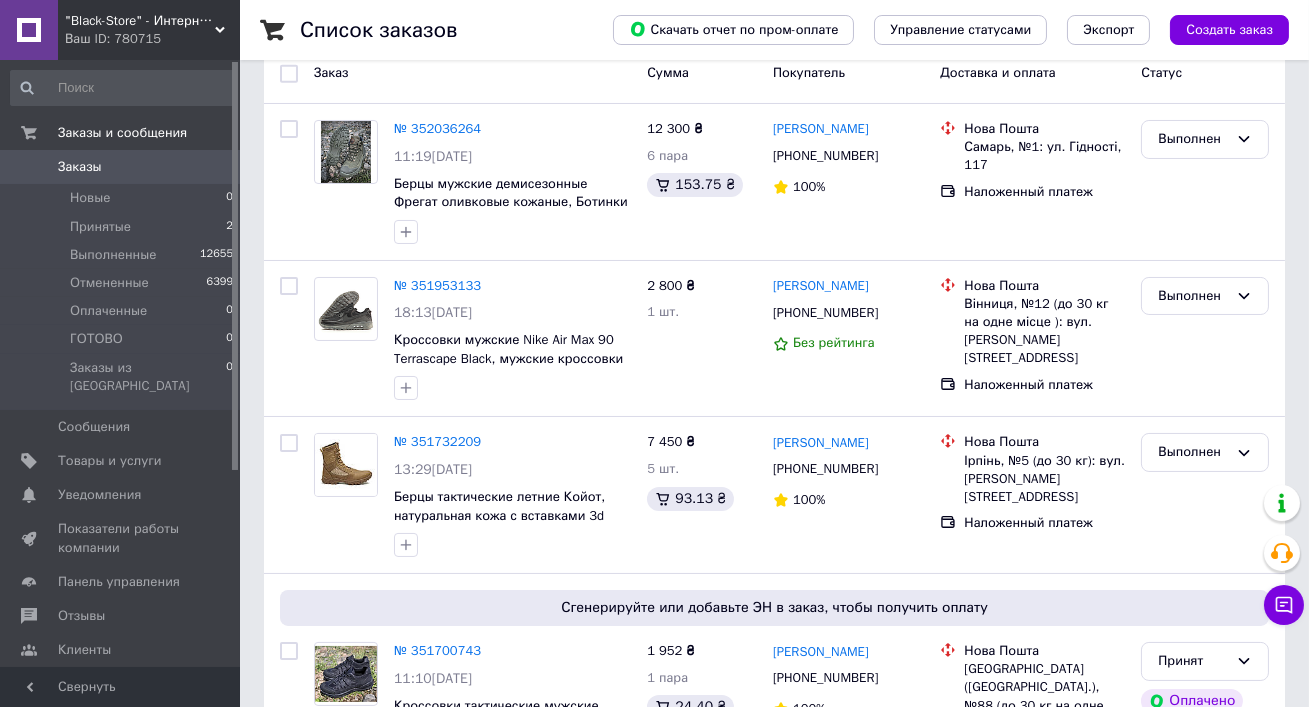 scroll, scrollTop: 0, scrollLeft: 0, axis: both 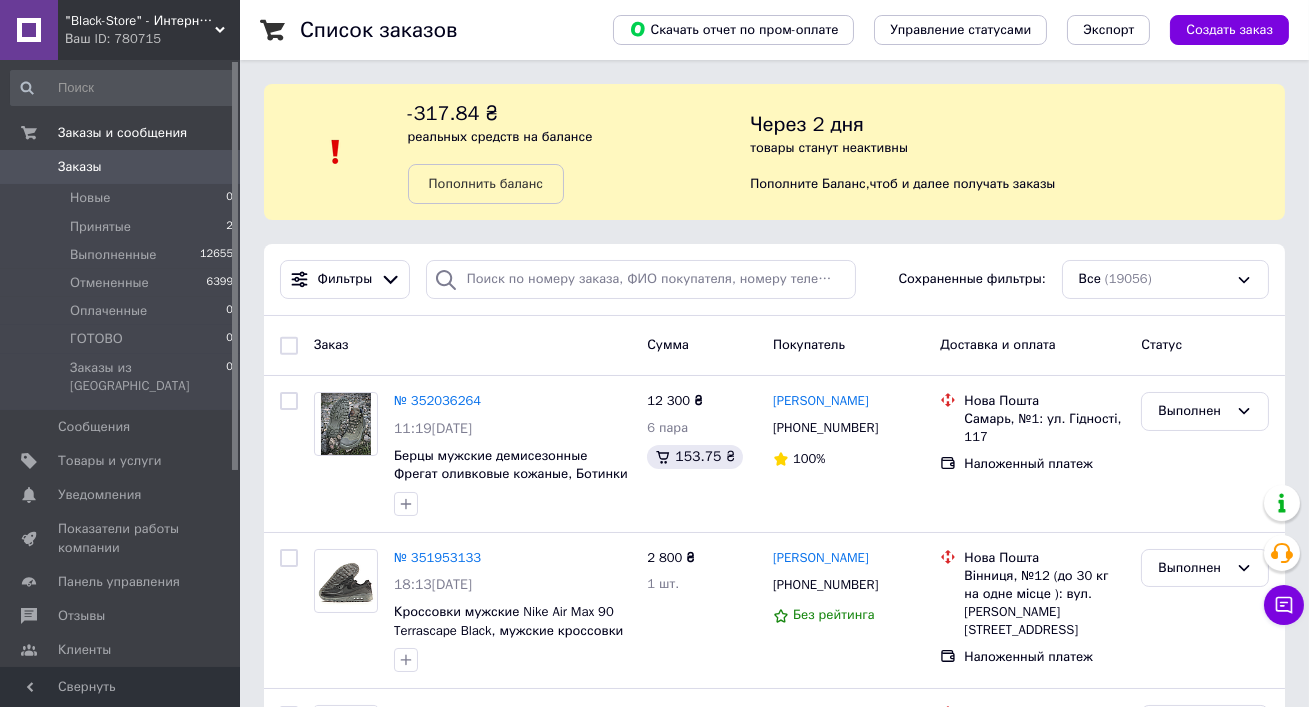 click on "Ваш ID: 780715" at bounding box center [152, 39] 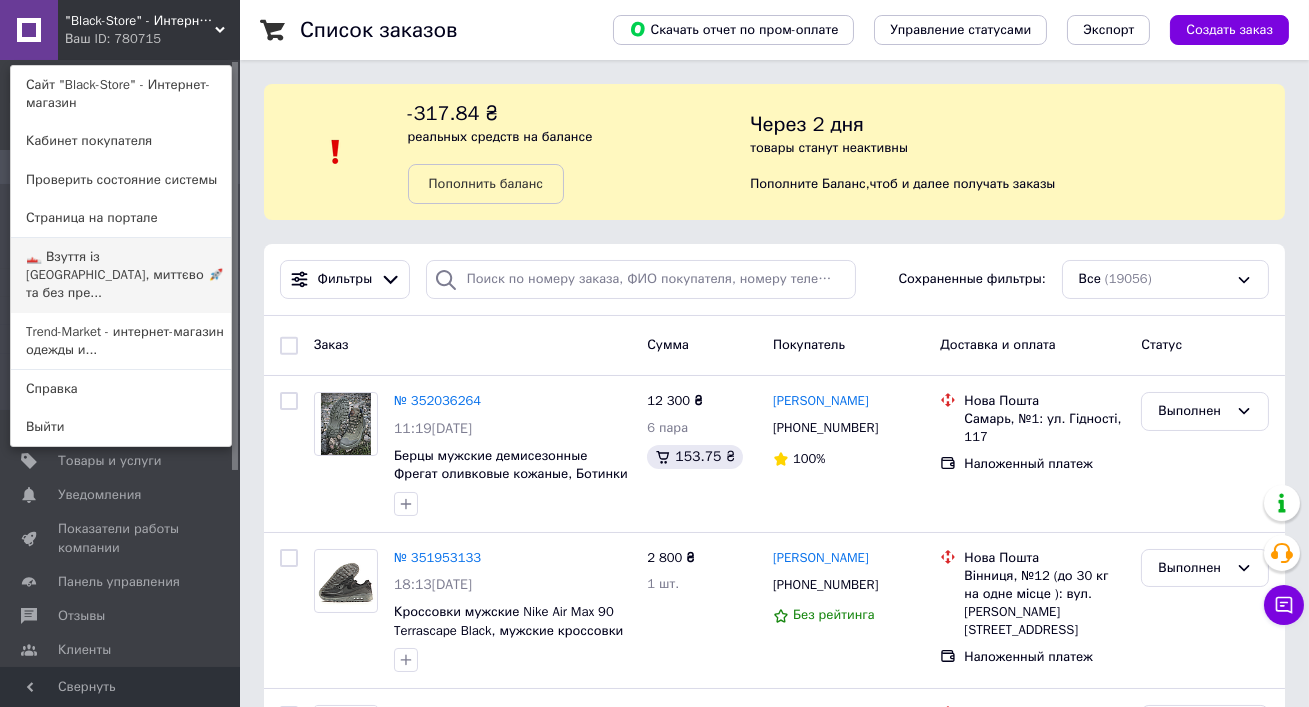 click on "👟 Взуття із [GEOGRAPHIC_DATA], миттєво 🚀 та без пре..." at bounding box center (121, 275) 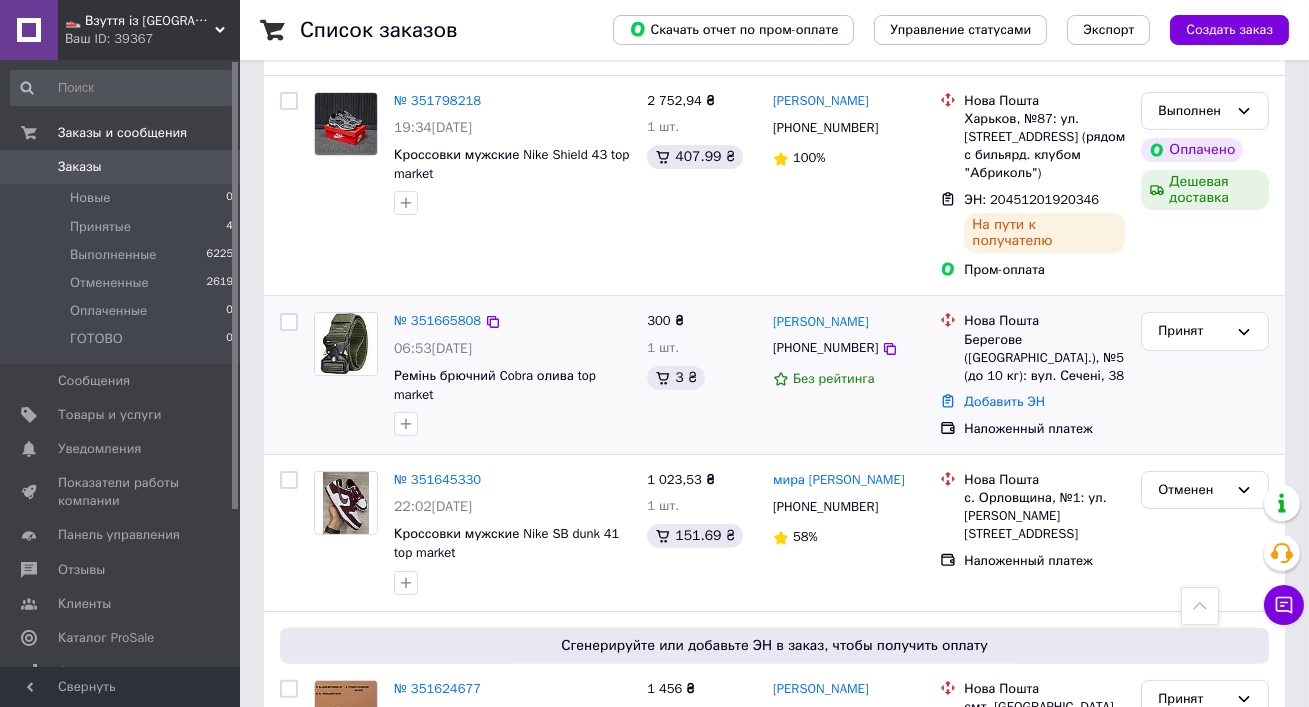 scroll, scrollTop: 1041, scrollLeft: 0, axis: vertical 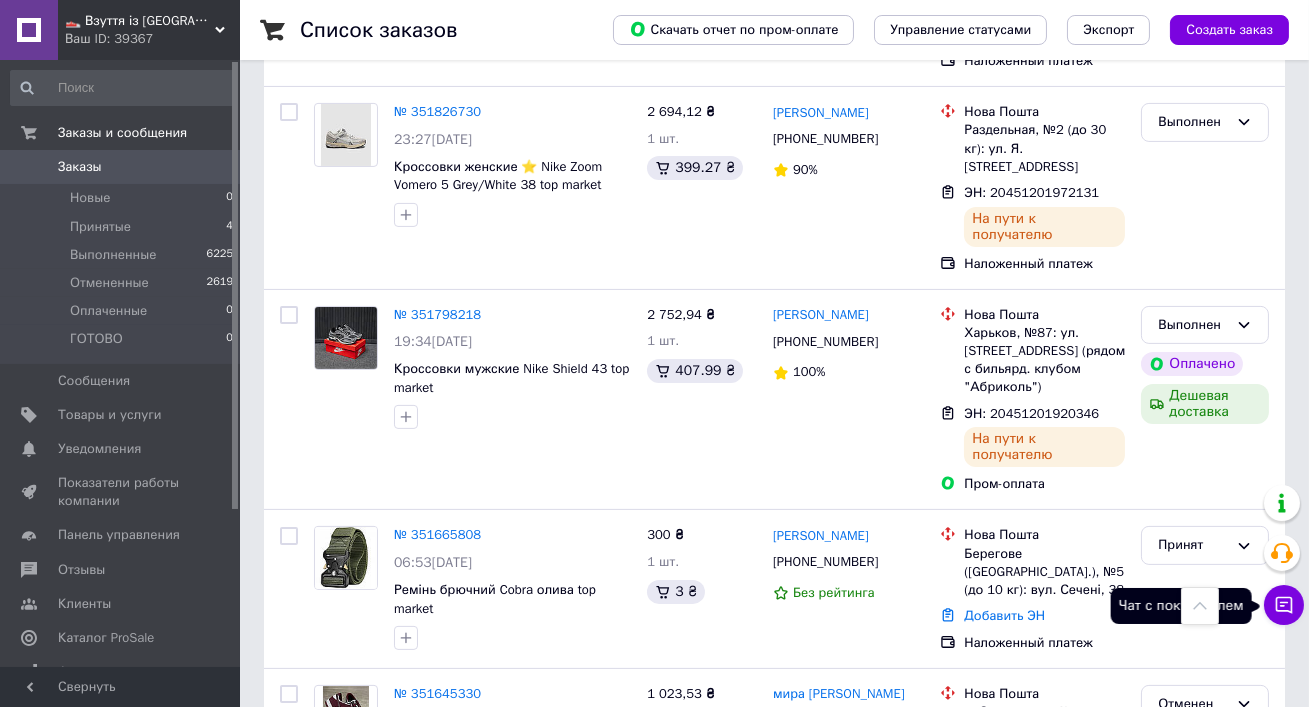 click on "Чат с покупателем" at bounding box center (1284, 605) 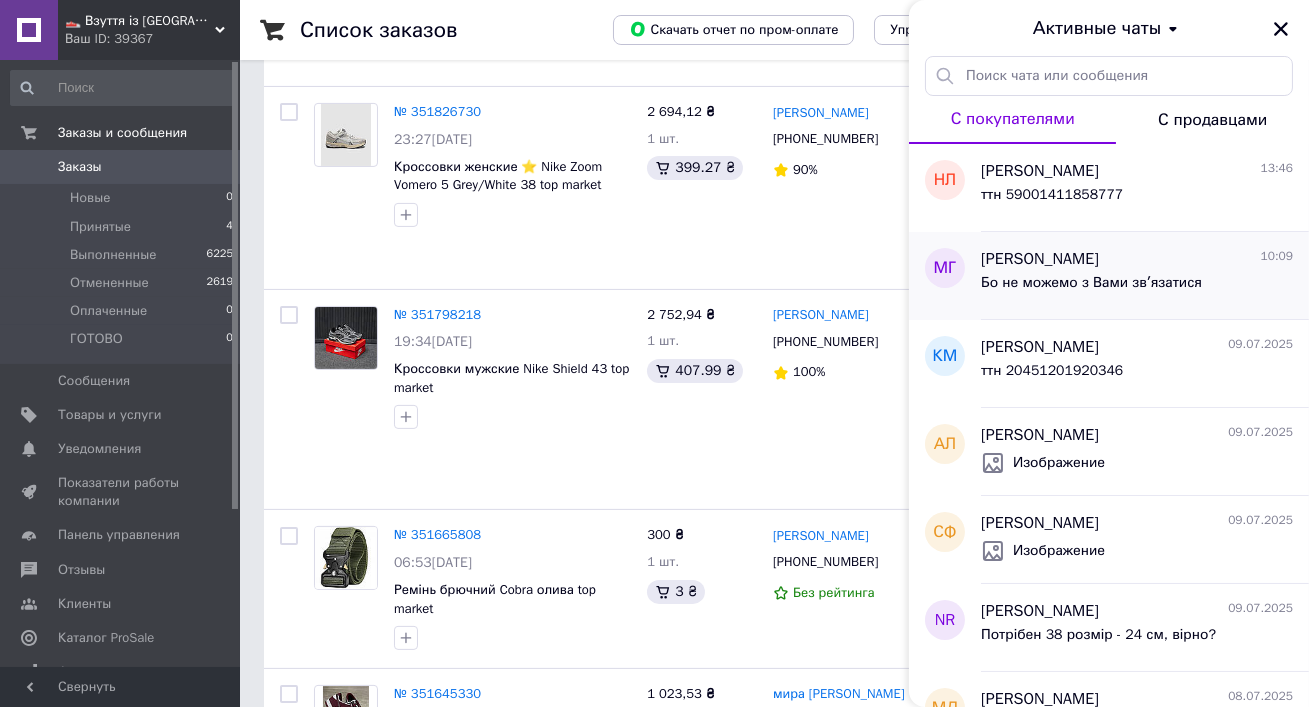 click on "Бо не можемо з Вами звʼязатися" at bounding box center (1137, 287) 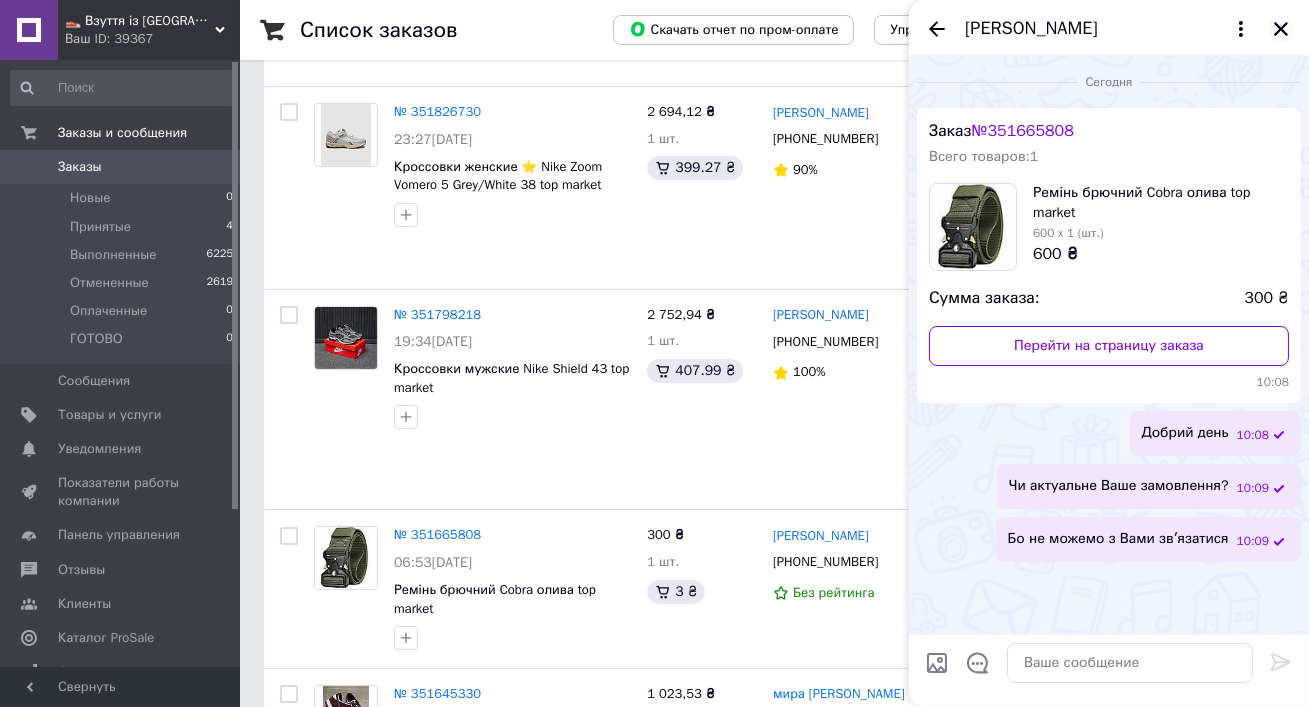 click 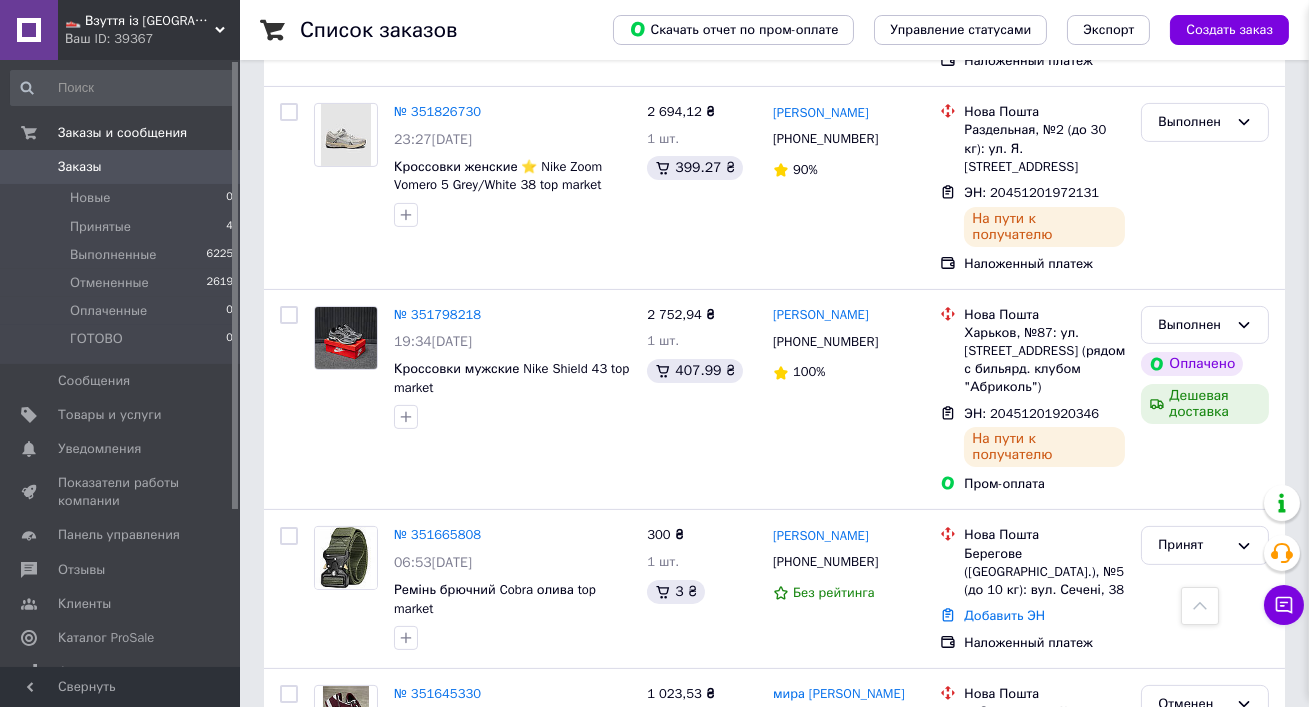 click 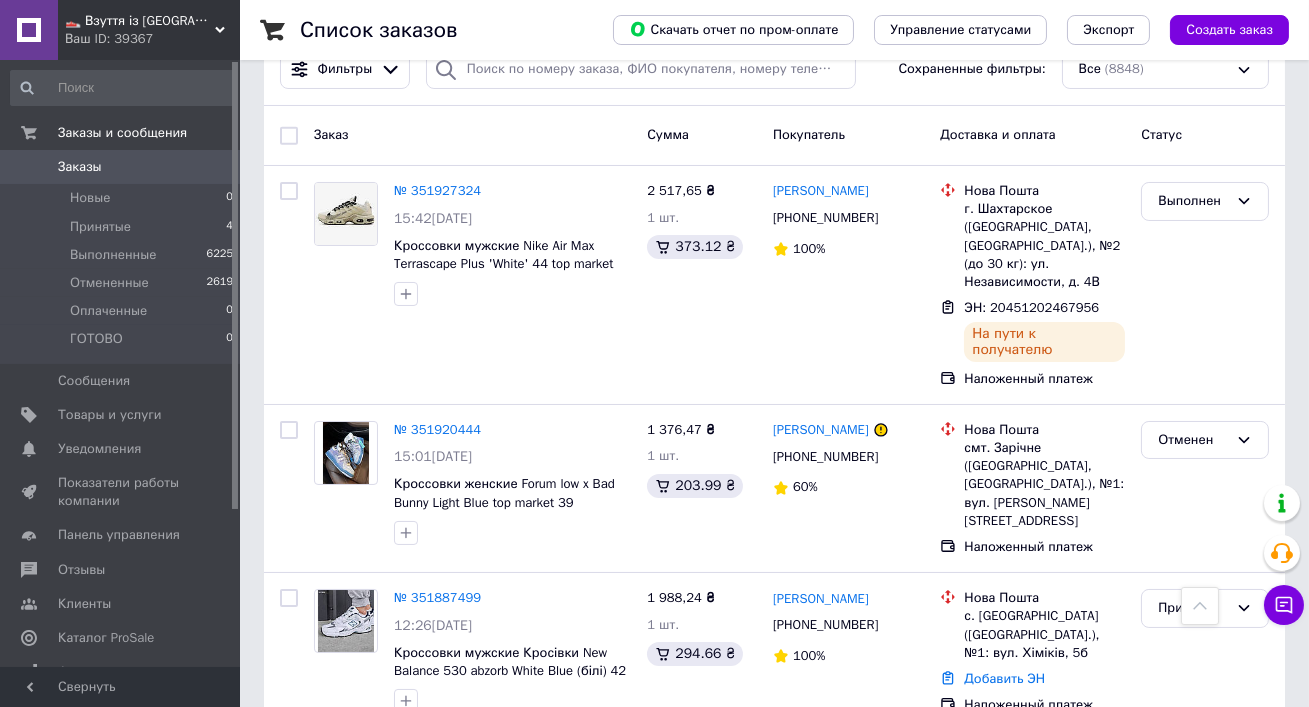 scroll, scrollTop: 200, scrollLeft: 0, axis: vertical 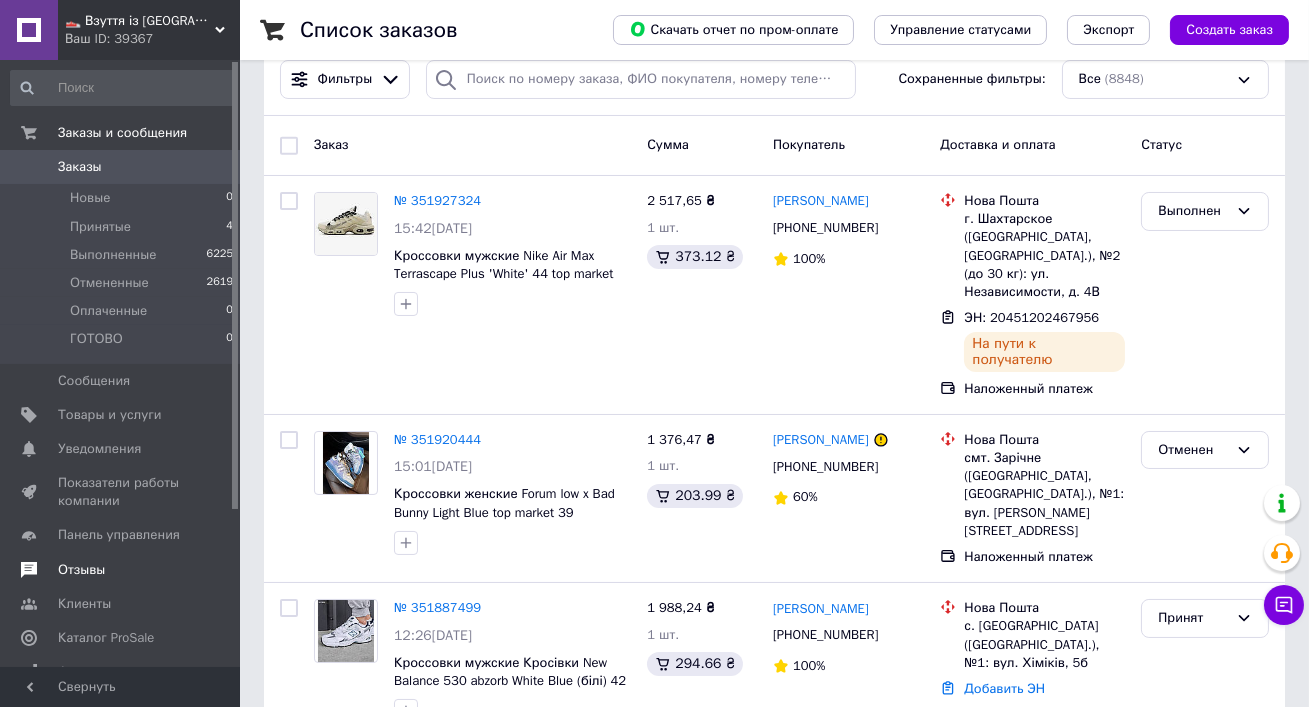click on "Отзывы" at bounding box center (122, 570) 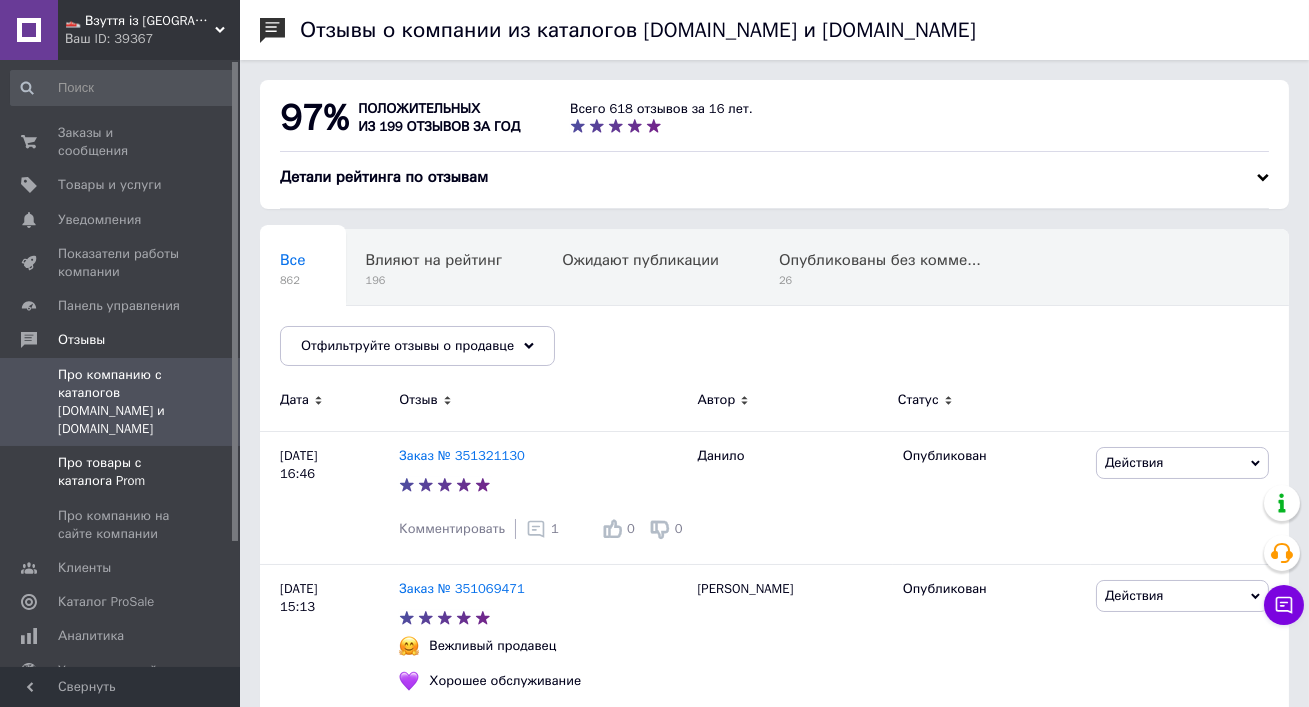 click at bounding box center [212, 472] 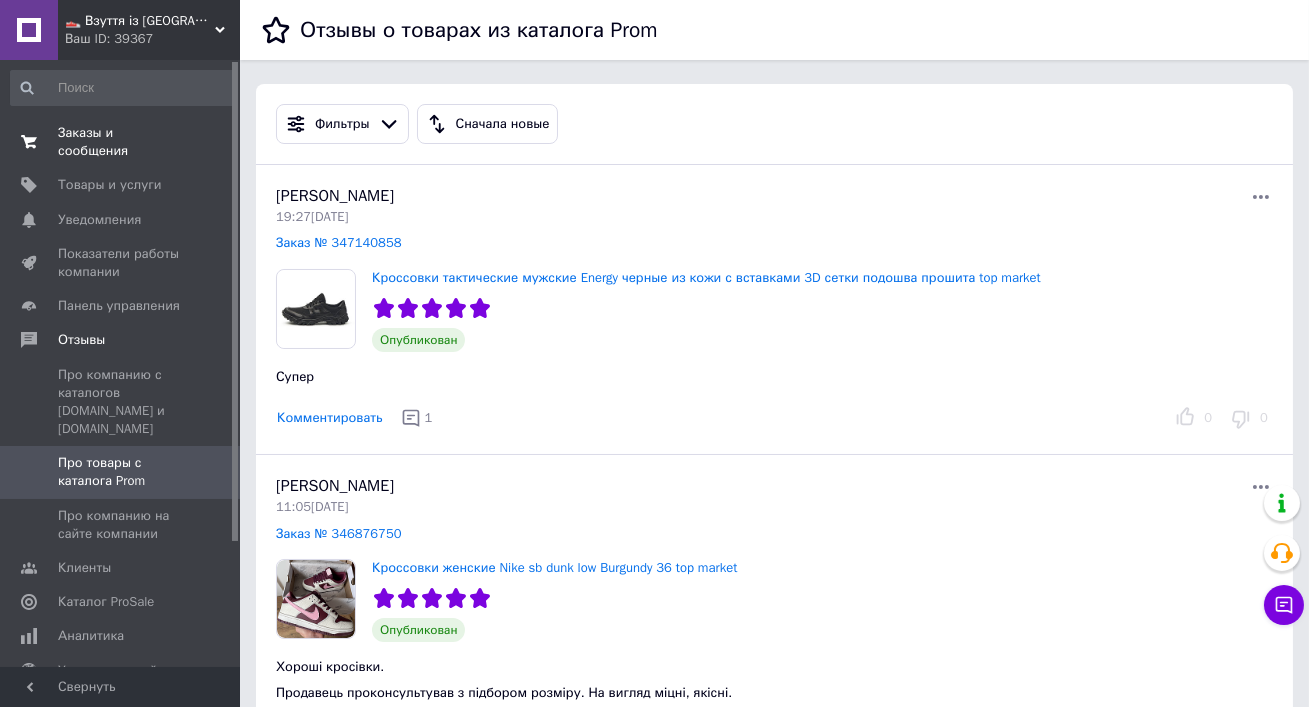 click on "Заказы и сообщения" at bounding box center (121, 142) 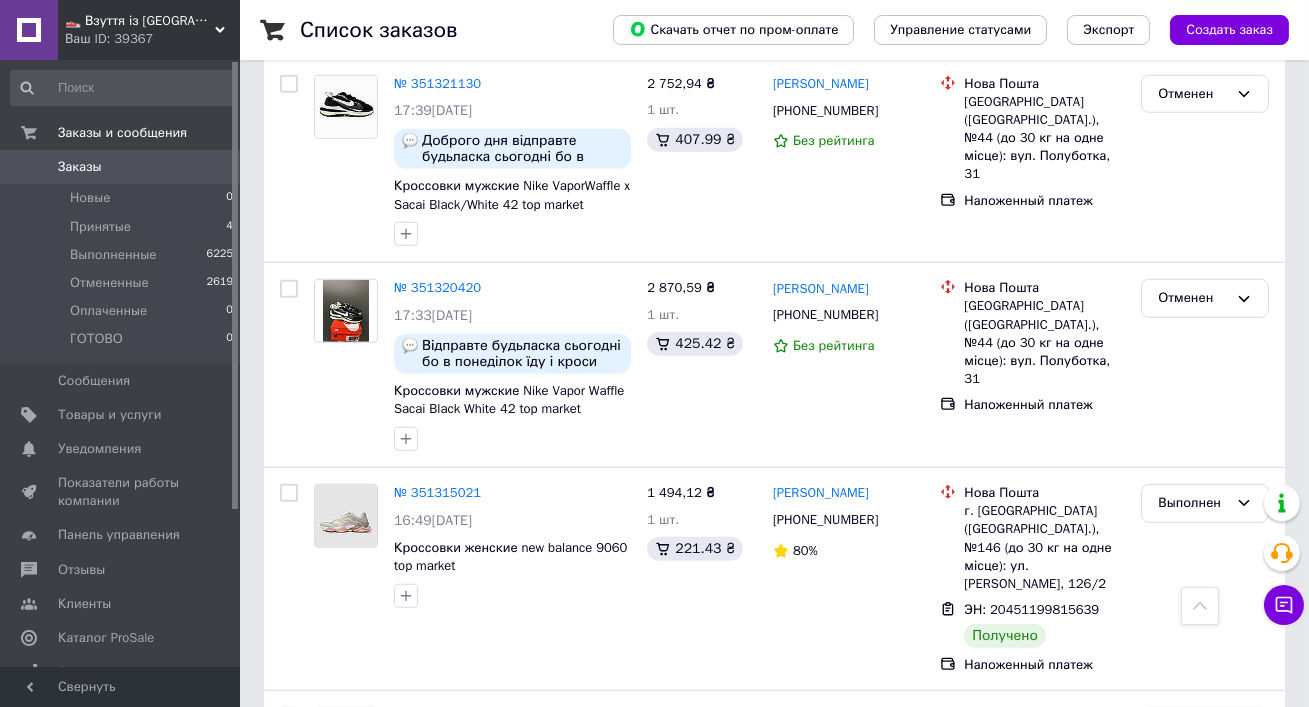 scroll, scrollTop: 3458, scrollLeft: 0, axis: vertical 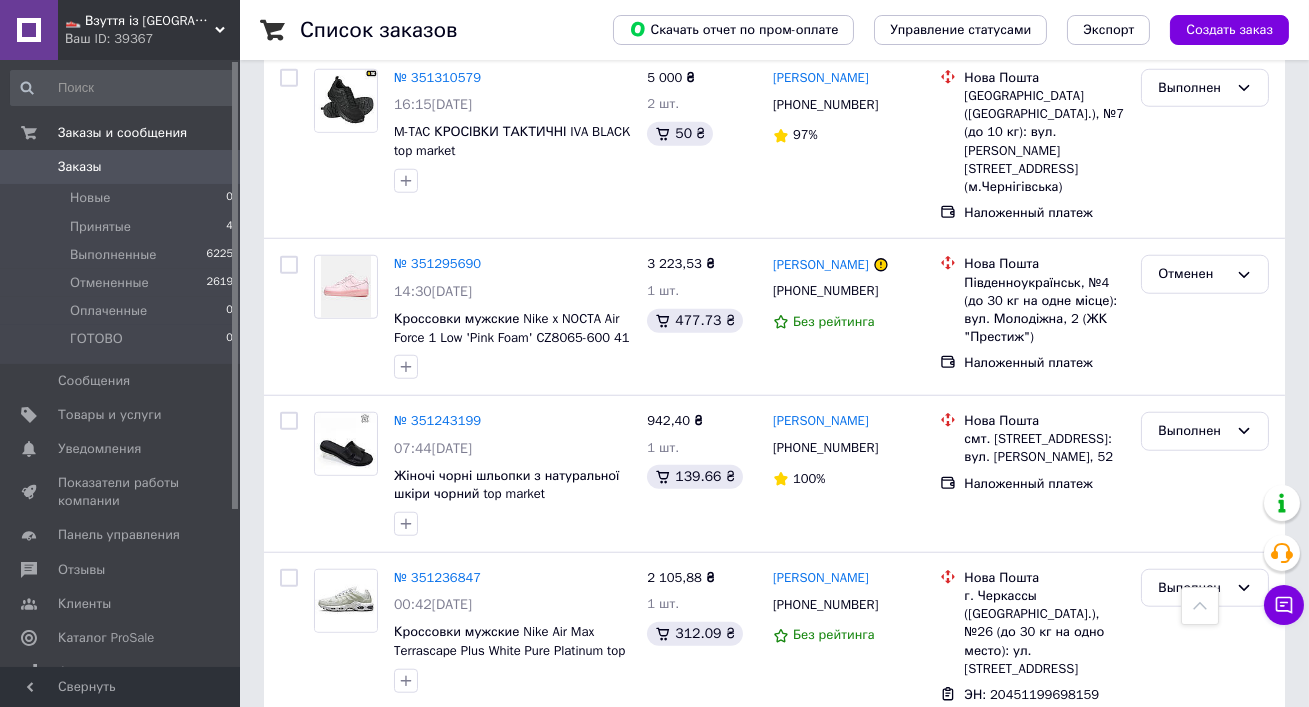 click on "👟 Взуття із Польщі, миттєво 🚀 та без предоплат" at bounding box center [140, 21] 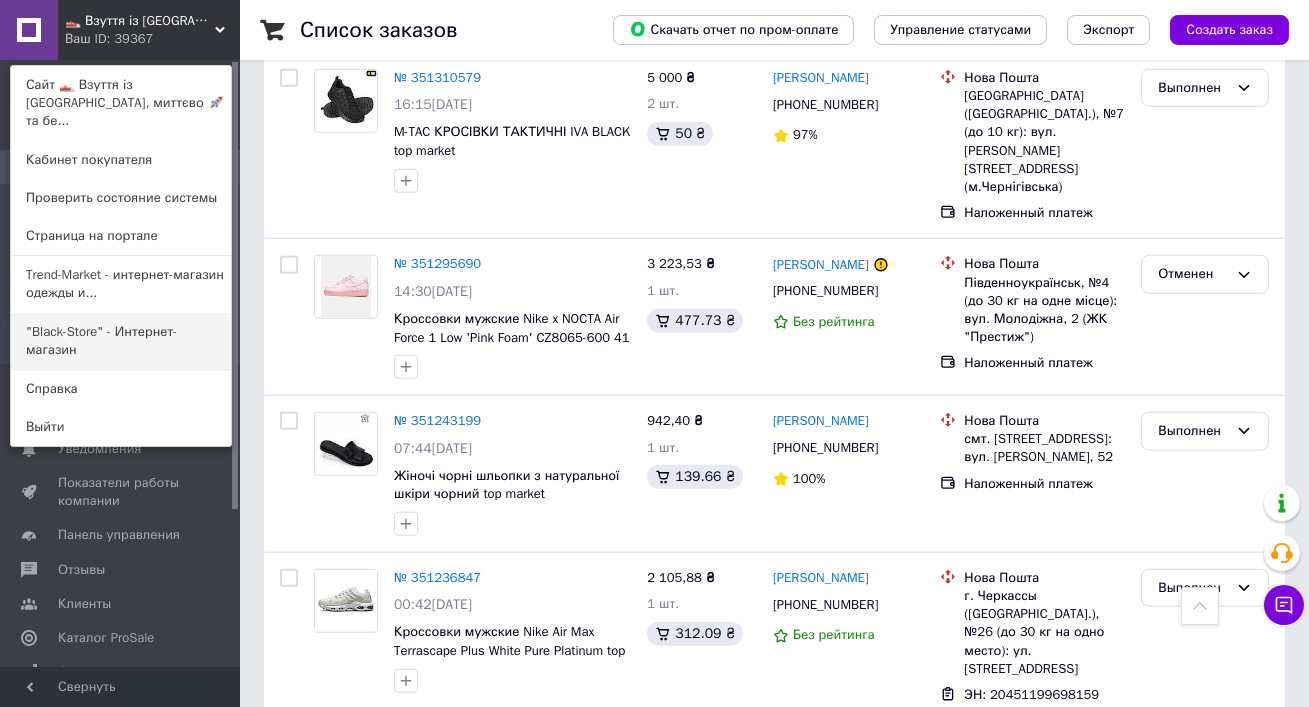 click on ""Black-Store" - Интернет-магазин" at bounding box center [121, 341] 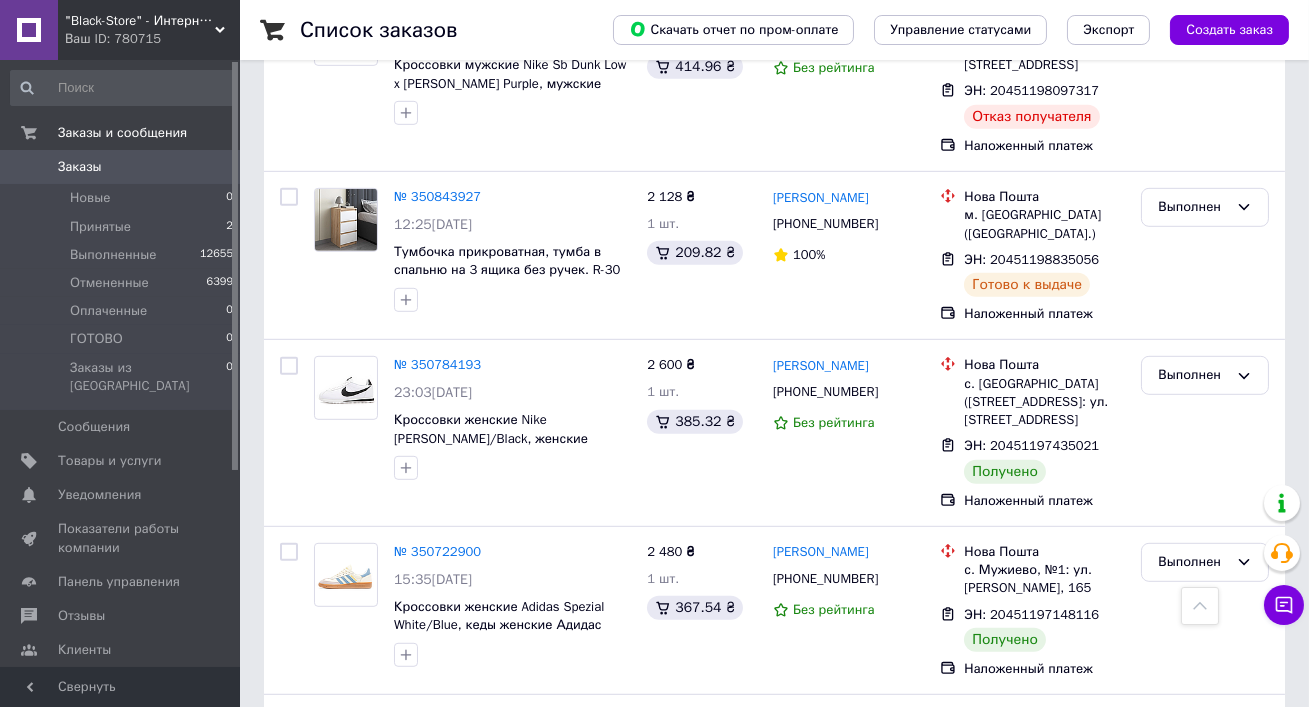 scroll, scrollTop: 2458, scrollLeft: 0, axis: vertical 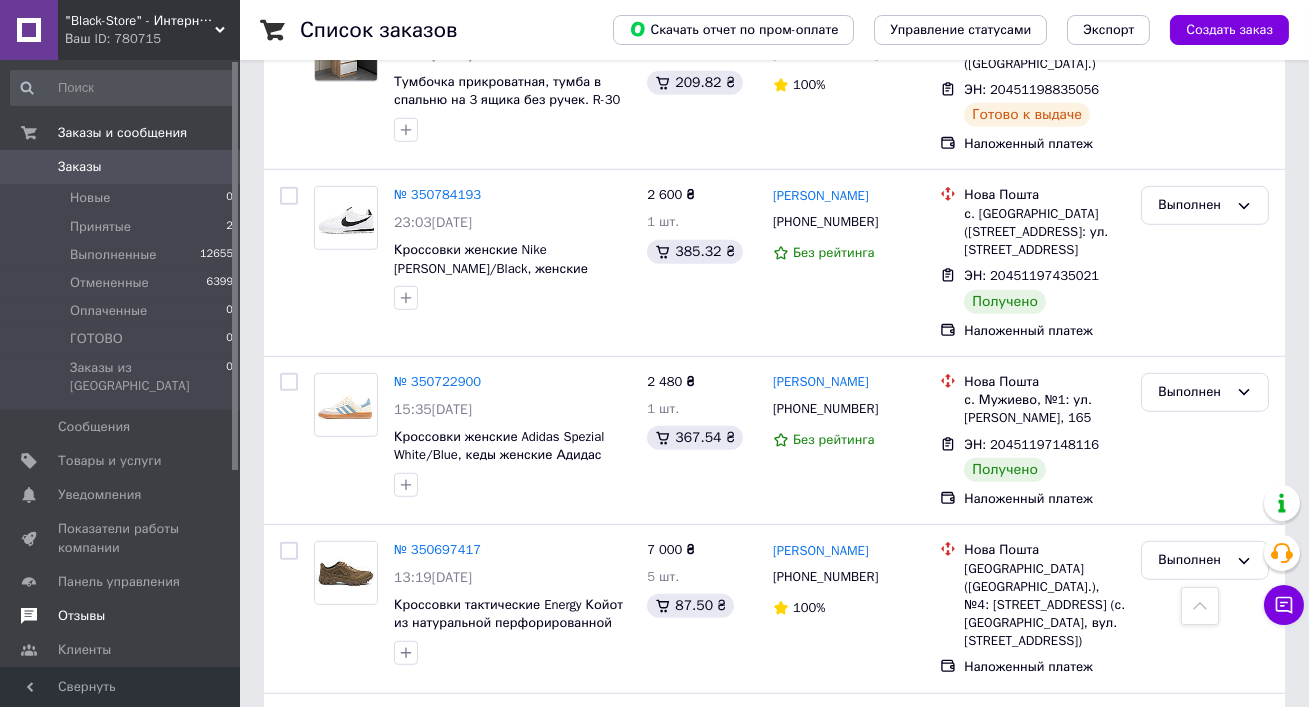 click on "Отзывы" at bounding box center [81, 616] 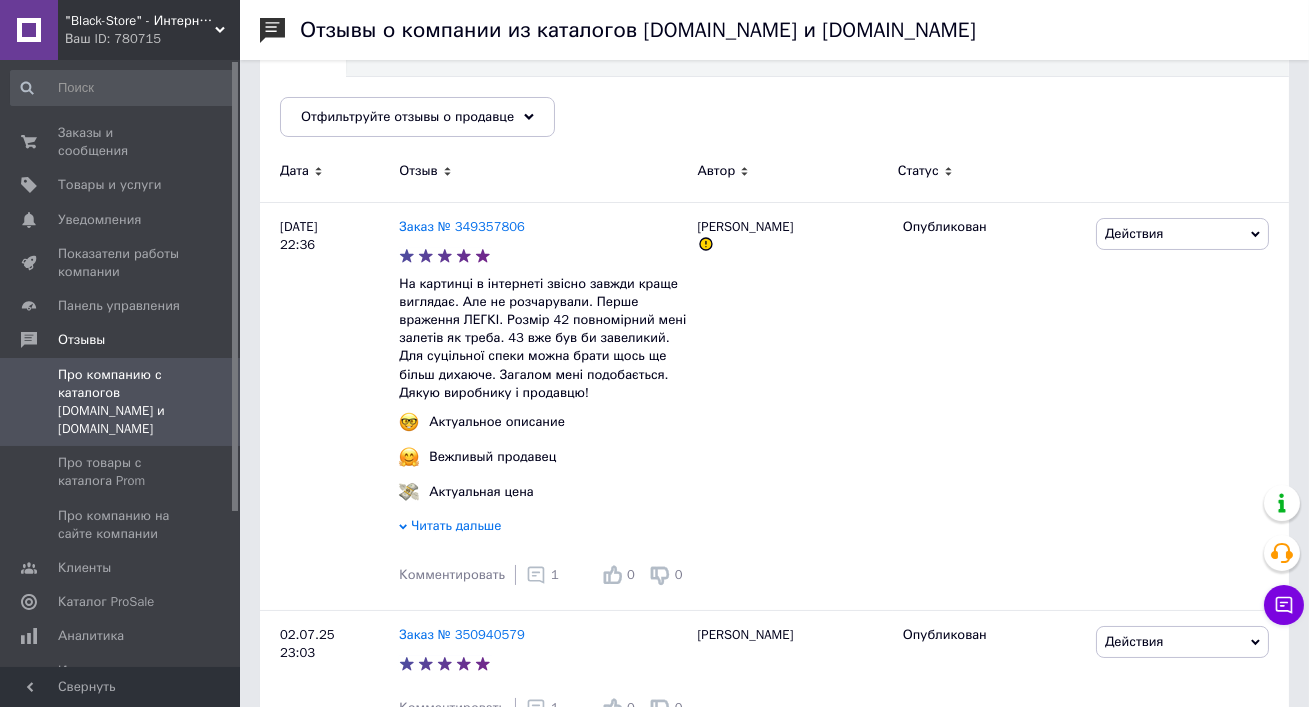 scroll, scrollTop: 712, scrollLeft: 0, axis: vertical 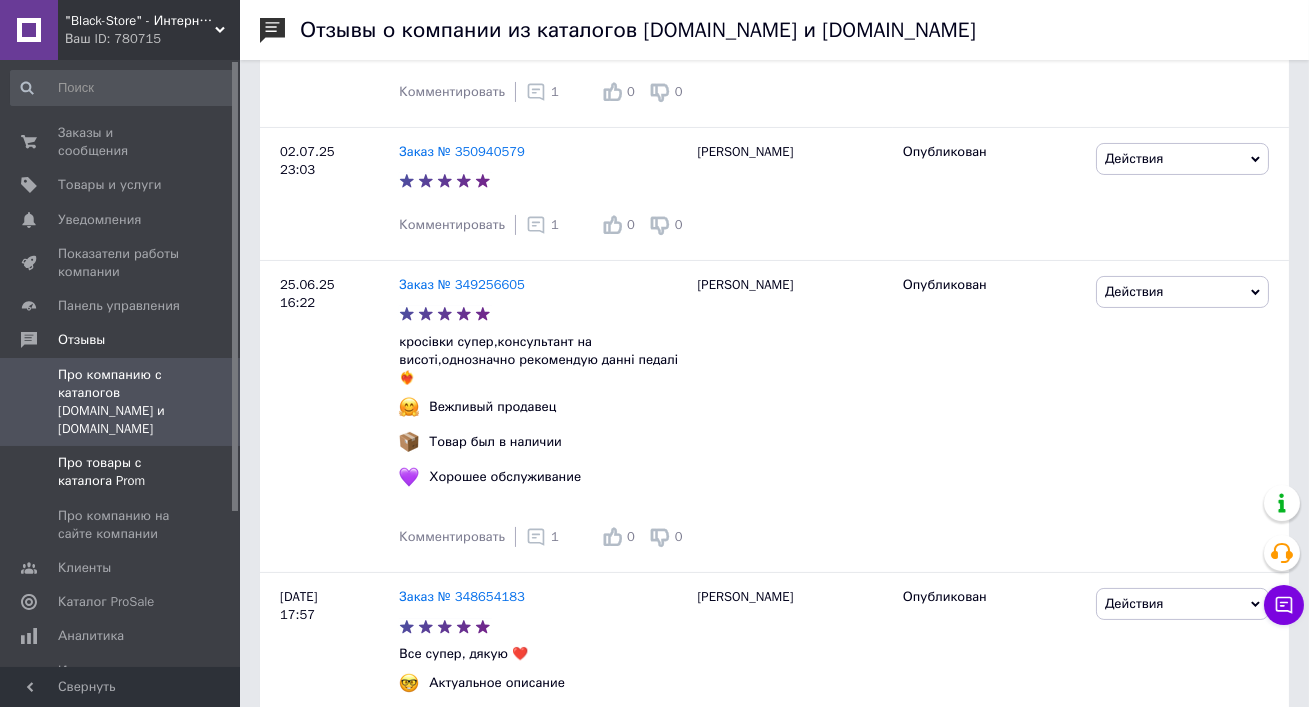 click on "Про товары с каталога Prom" at bounding box center [121, 472] 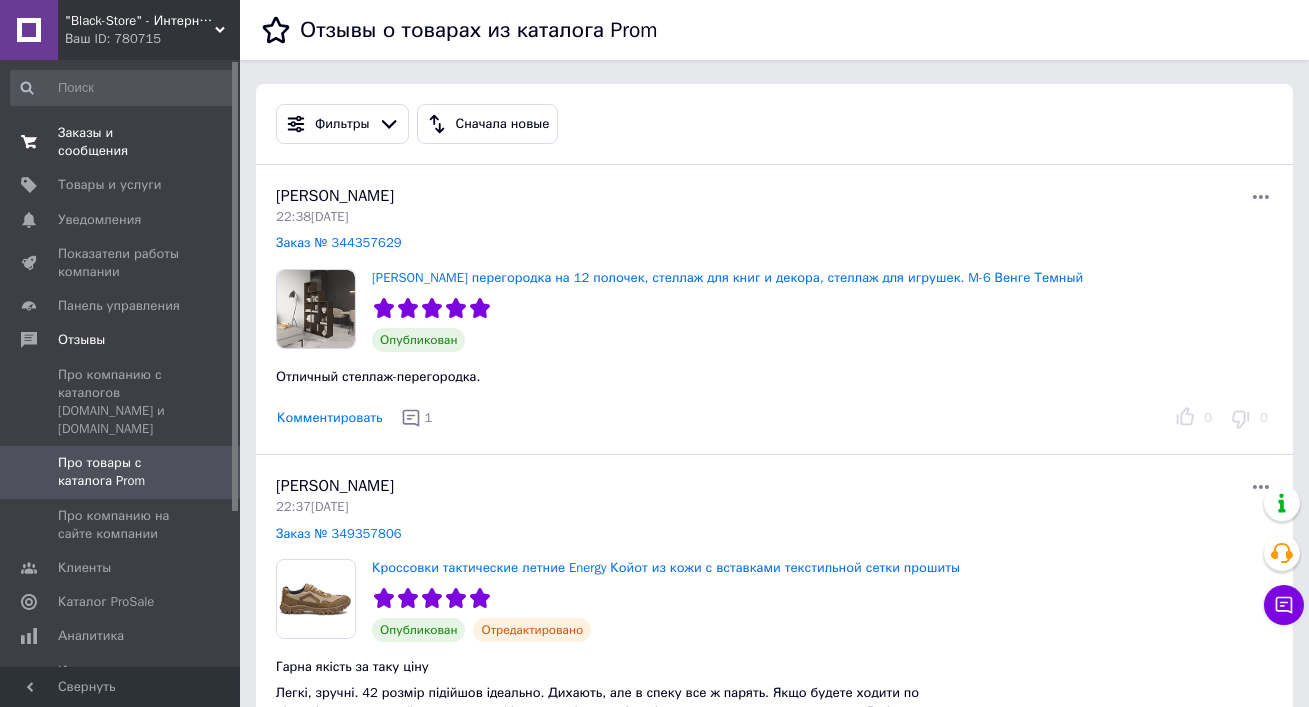 click on "Заказы и сообщения" at bounding box center (121, 142) 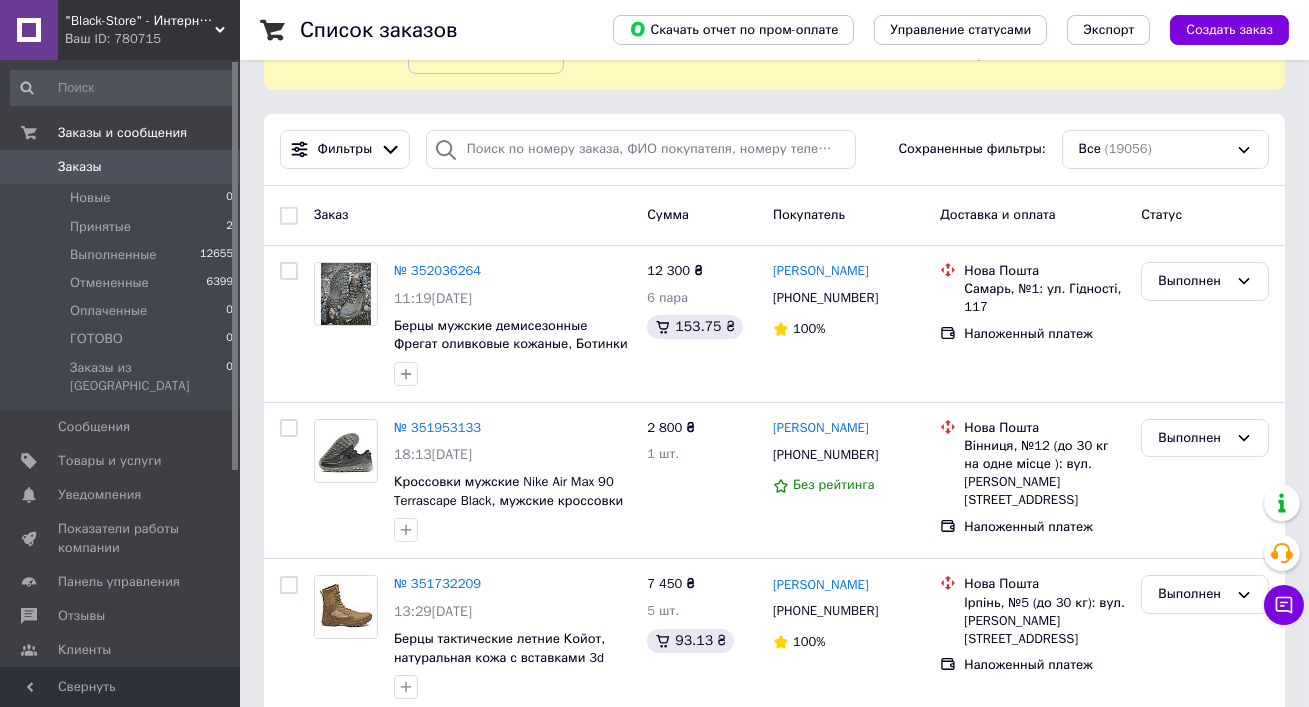 scroll, scrollTop: 127, scrollLeft: 0, axis: vertical 